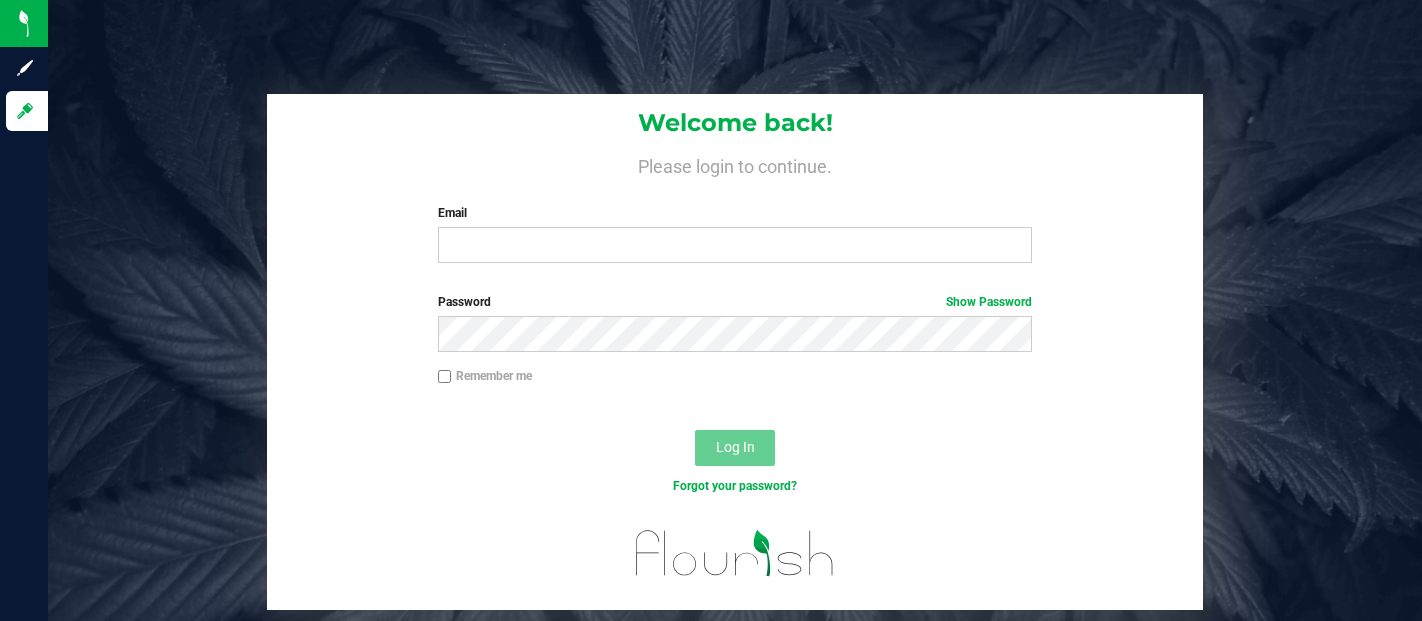 scroll, scrollTop: 0, scrollLeft: 0, axis: both 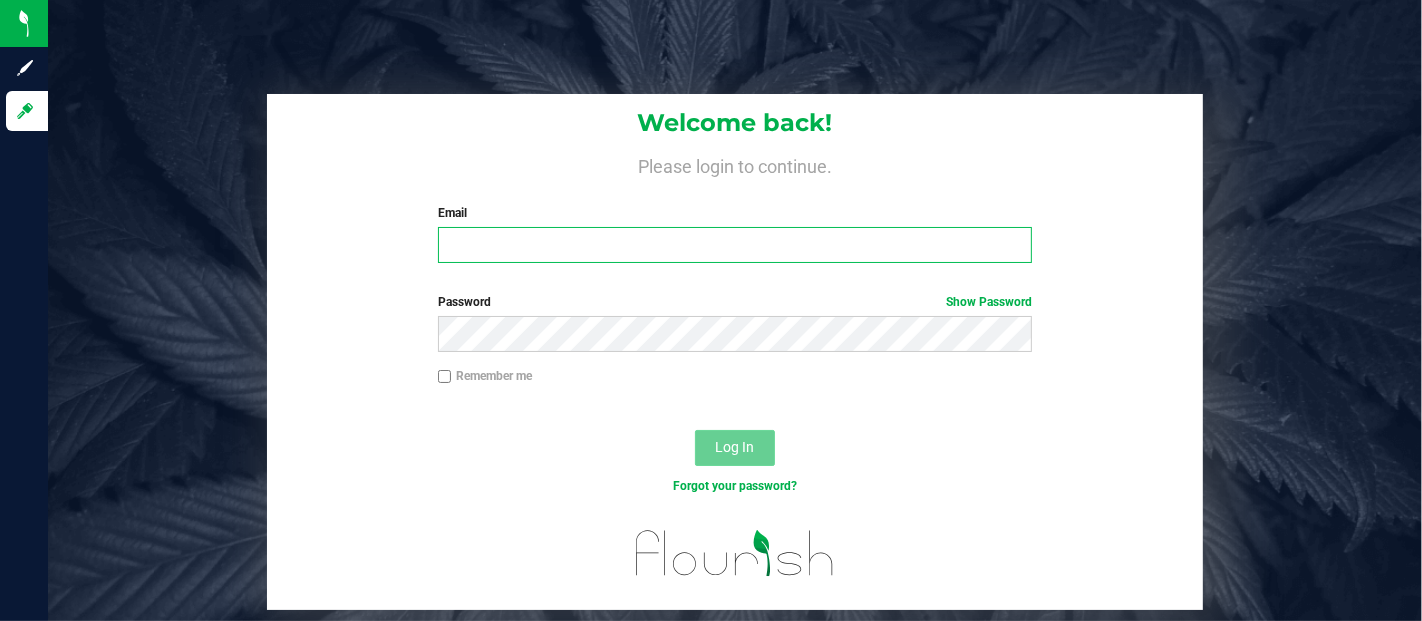 type on "garamirez@netacare.org" 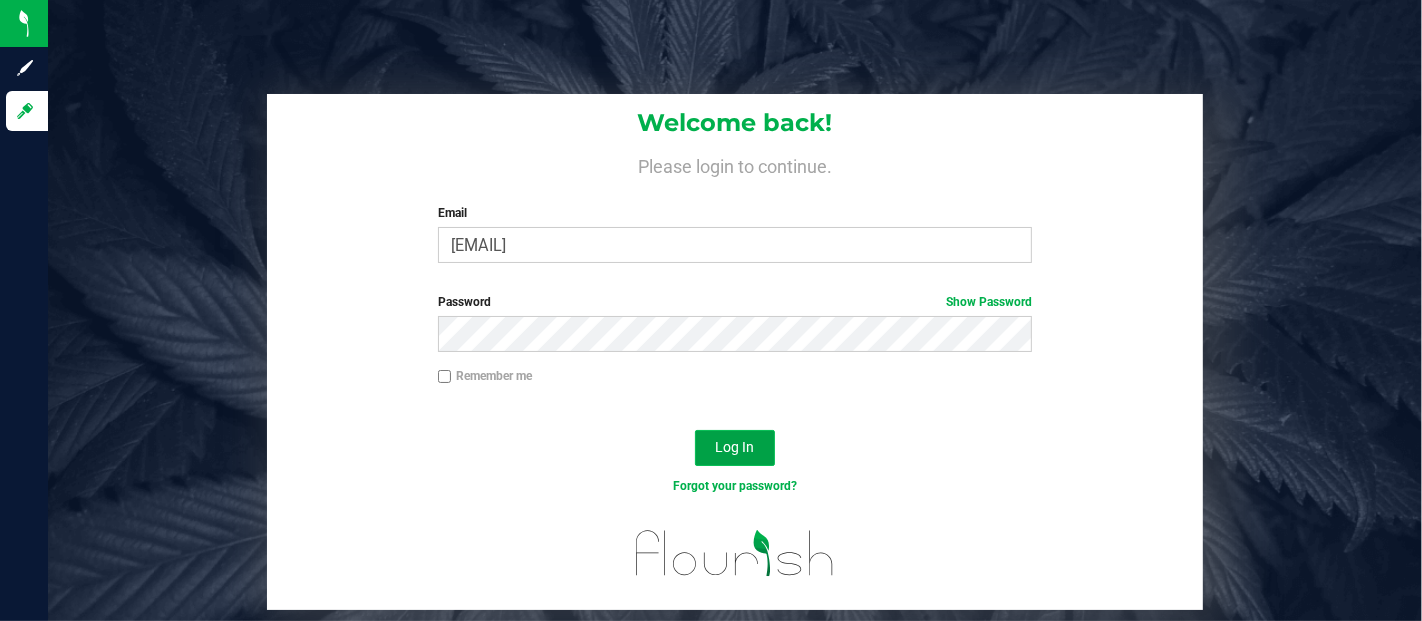click on "Log In" at bounding box center [735, 447] 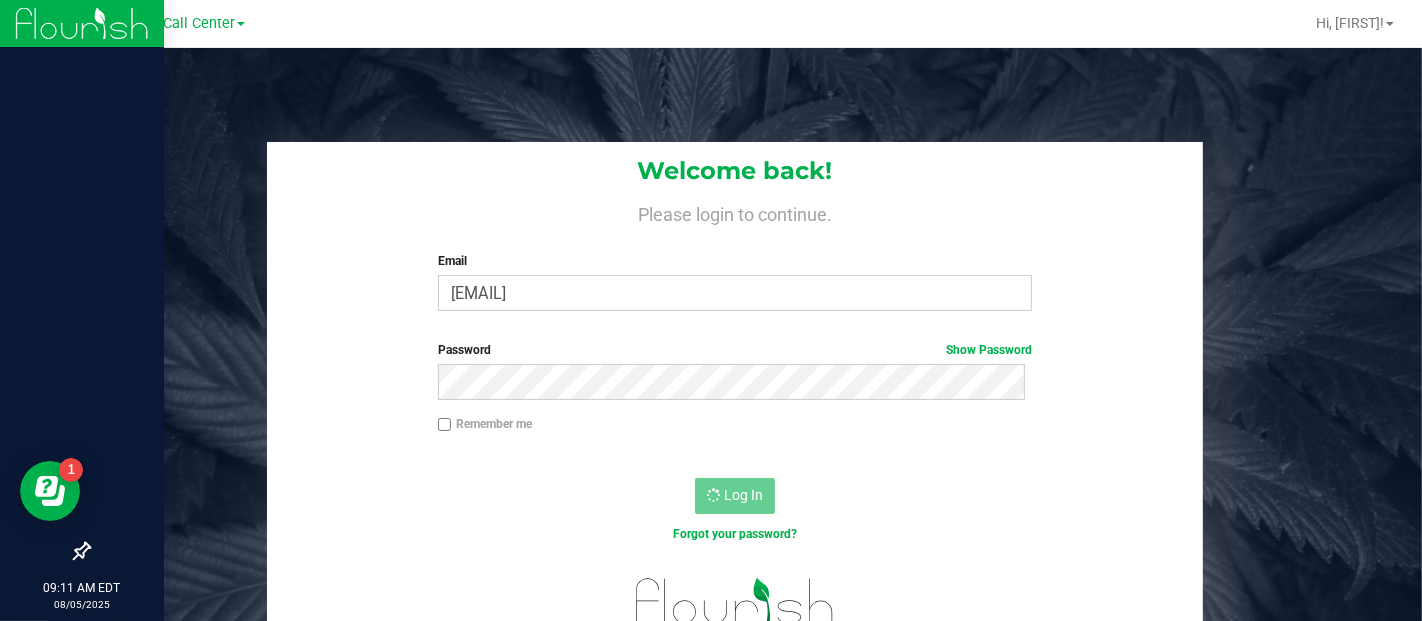 scroll, scrollTop: 0, scrollLeft: 0, axis: both 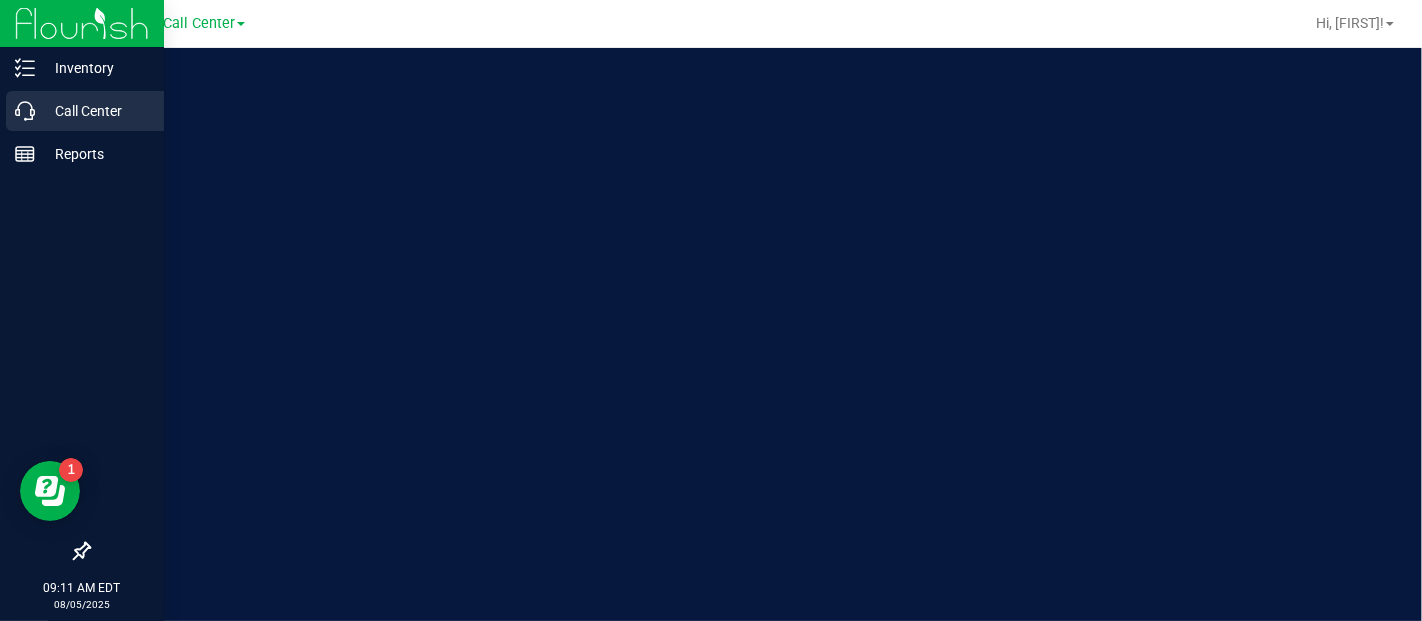 click on "Call Center" at bounding box center [95, 111] 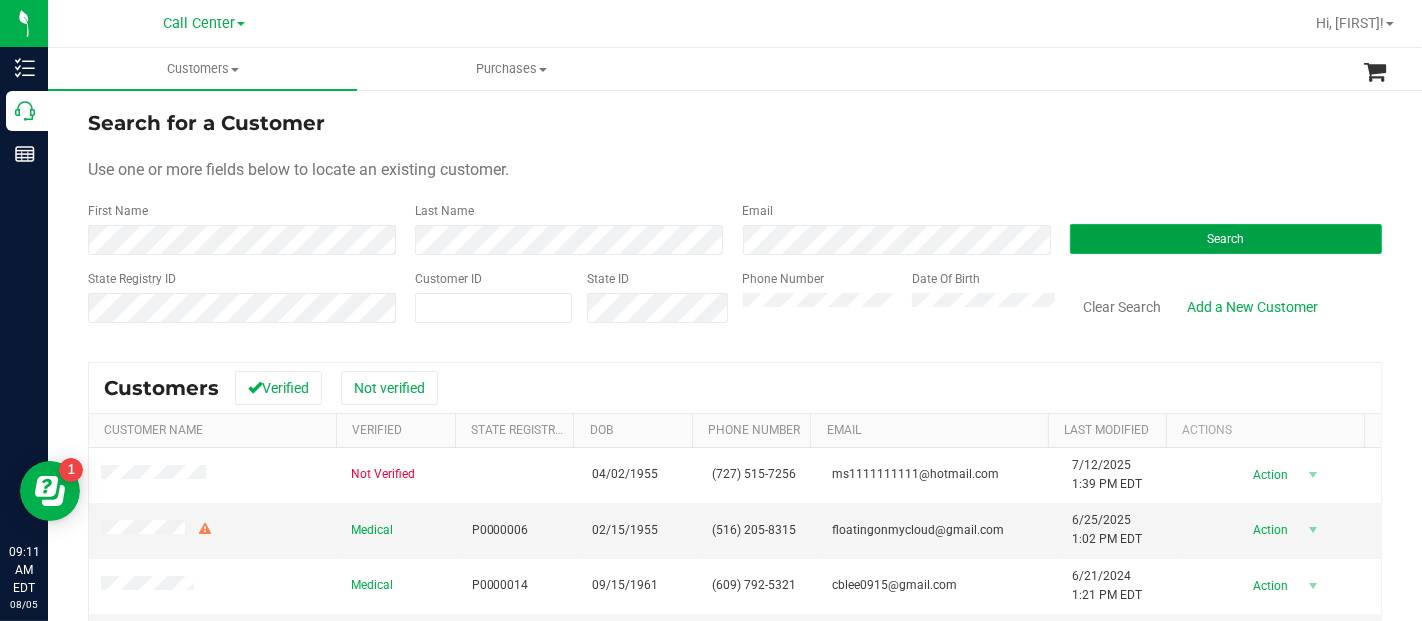 click on "Search" at bounding box center (1226, 239) 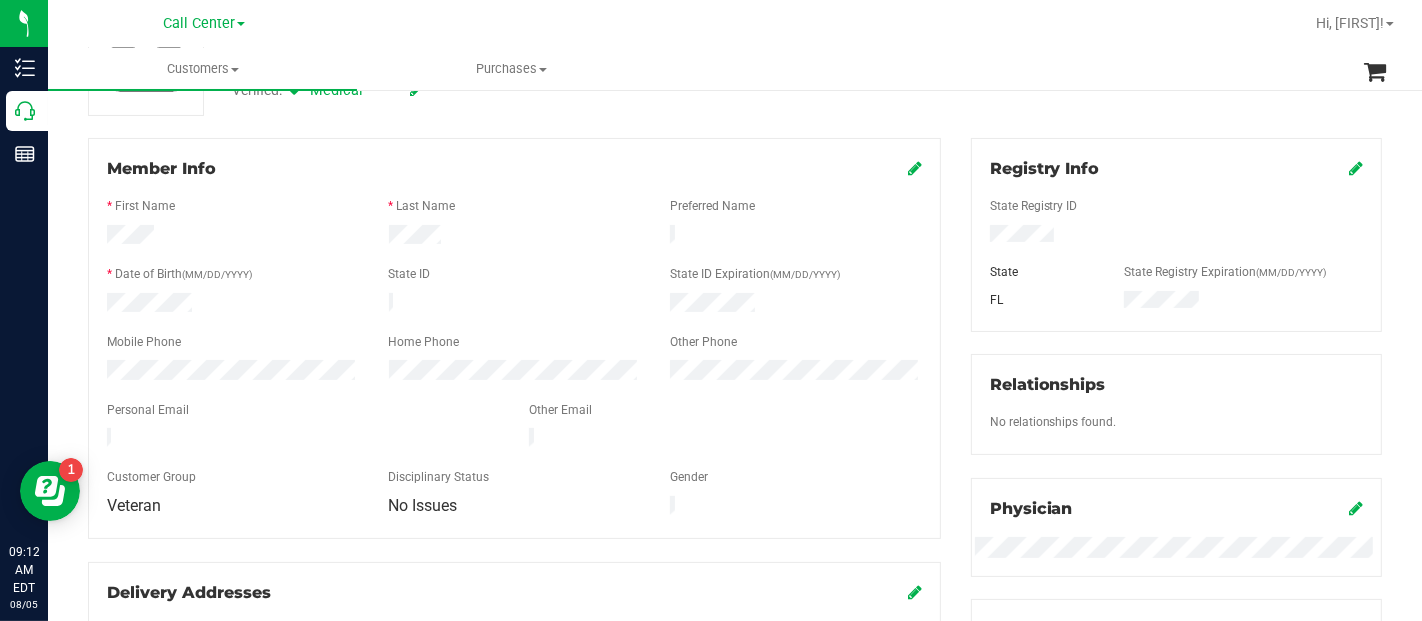 scroll, scrollTop: 0, scrollLeft: 0, axis: both 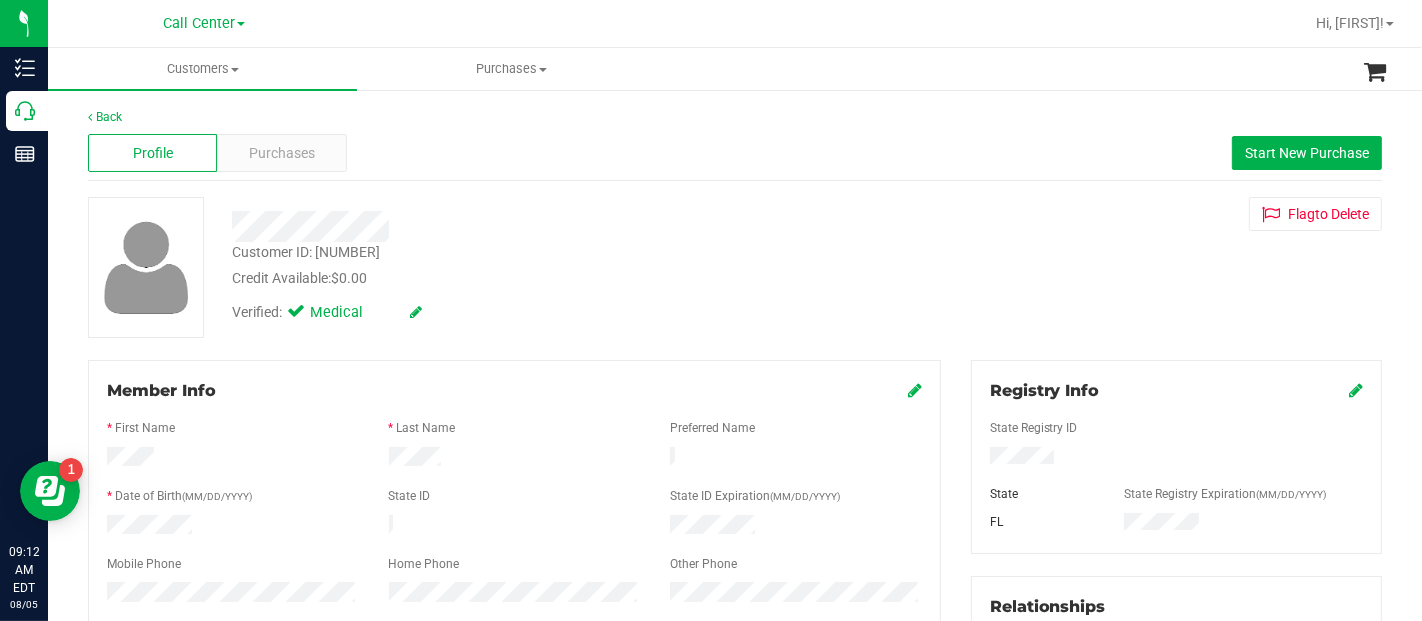 click on "Back
Profile
Purchases
Start New Purchase
Customer ID: 280799
Credit Available:
$0.00
Verified:
Medical" at bounding box center (735, 745) 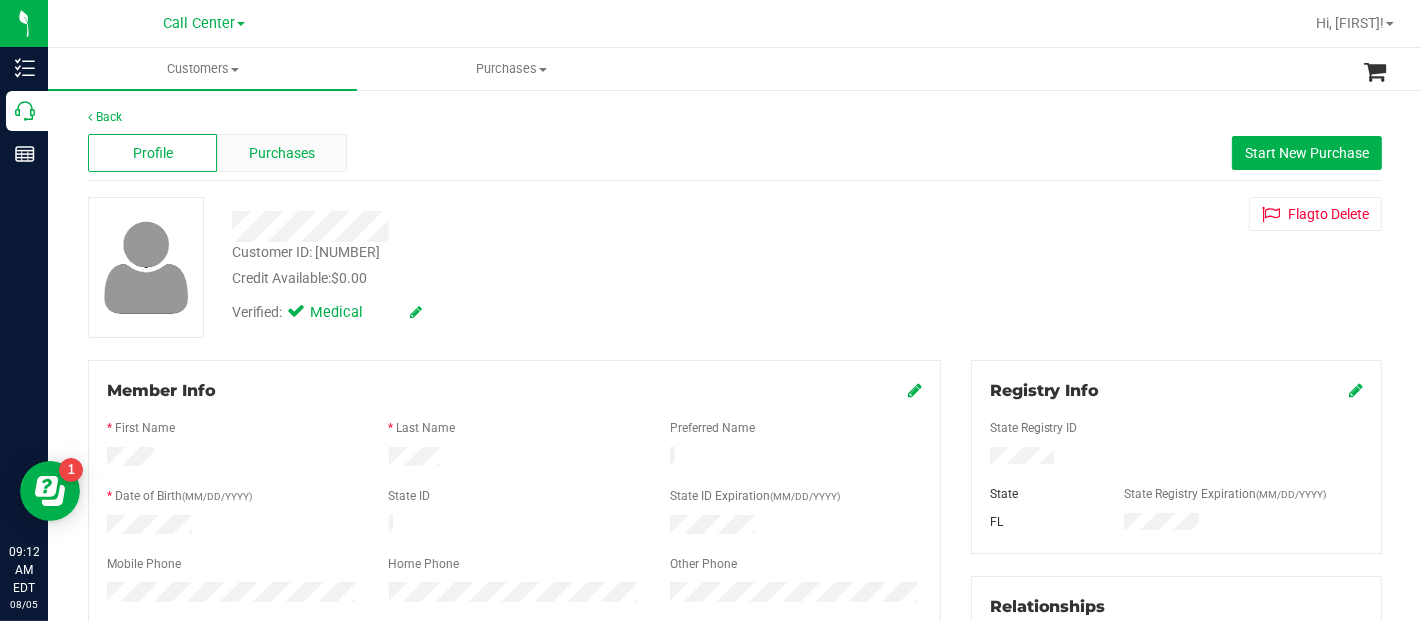 click on "Purchases" at bounding box center (282, 153) 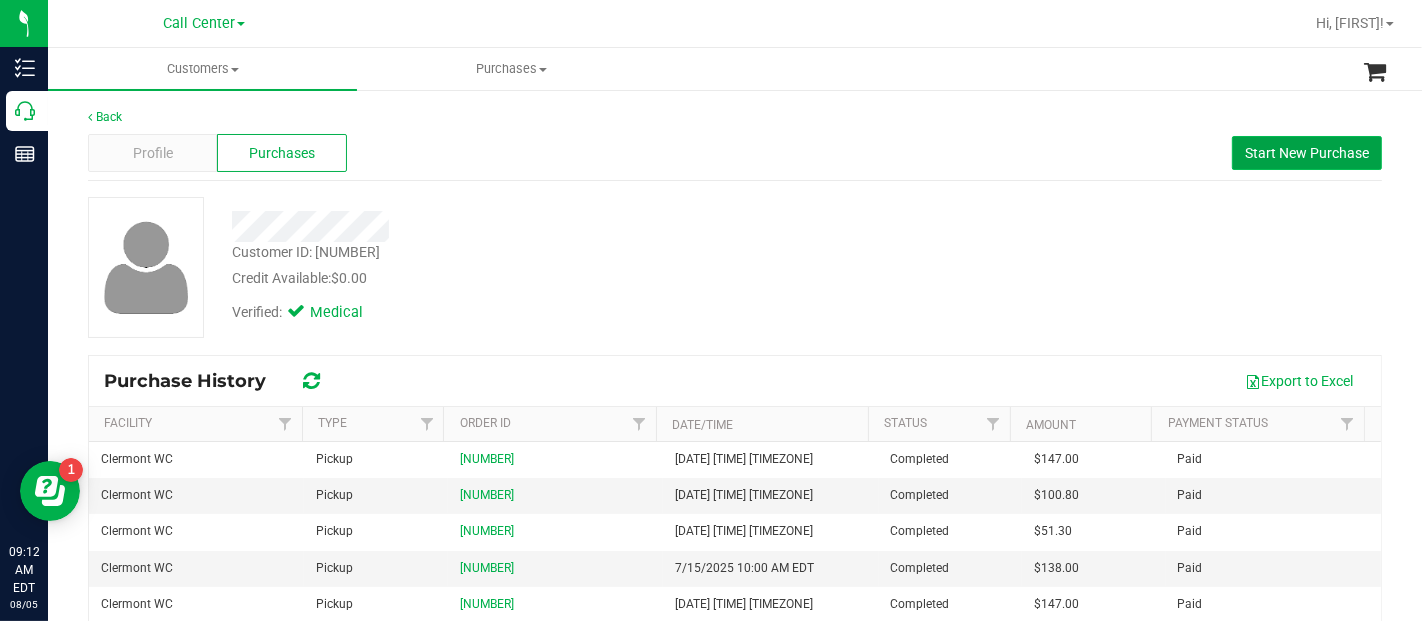 click on "Start New Purchase" at bounding box center (1307, 153) 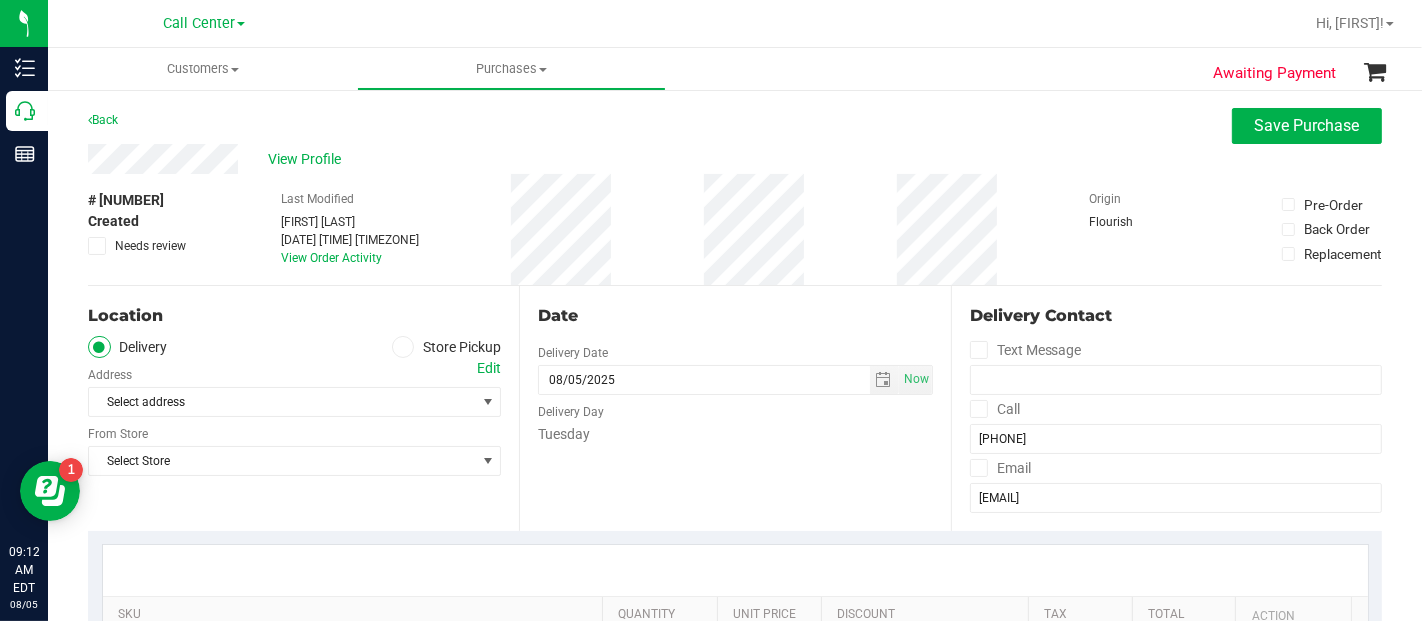 click on "Store Pickup" at bounding box center [447, 347] 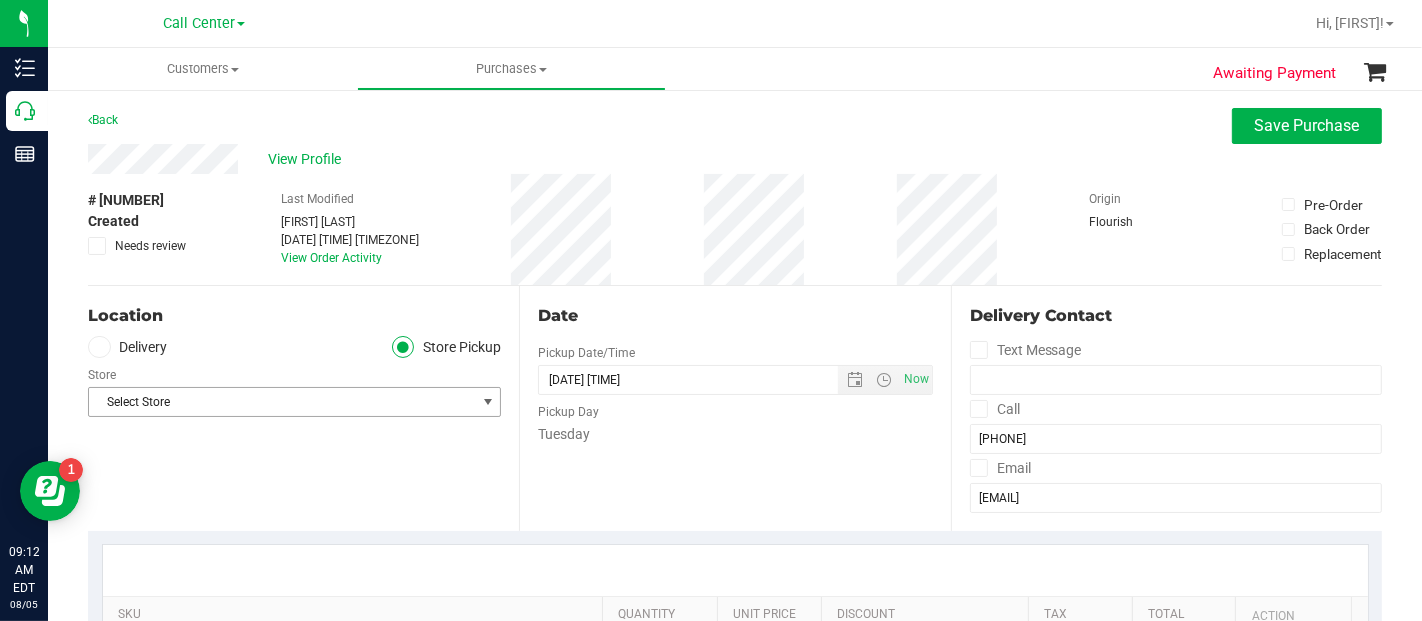 click on "Select Store" at bounding box center [282, 402] 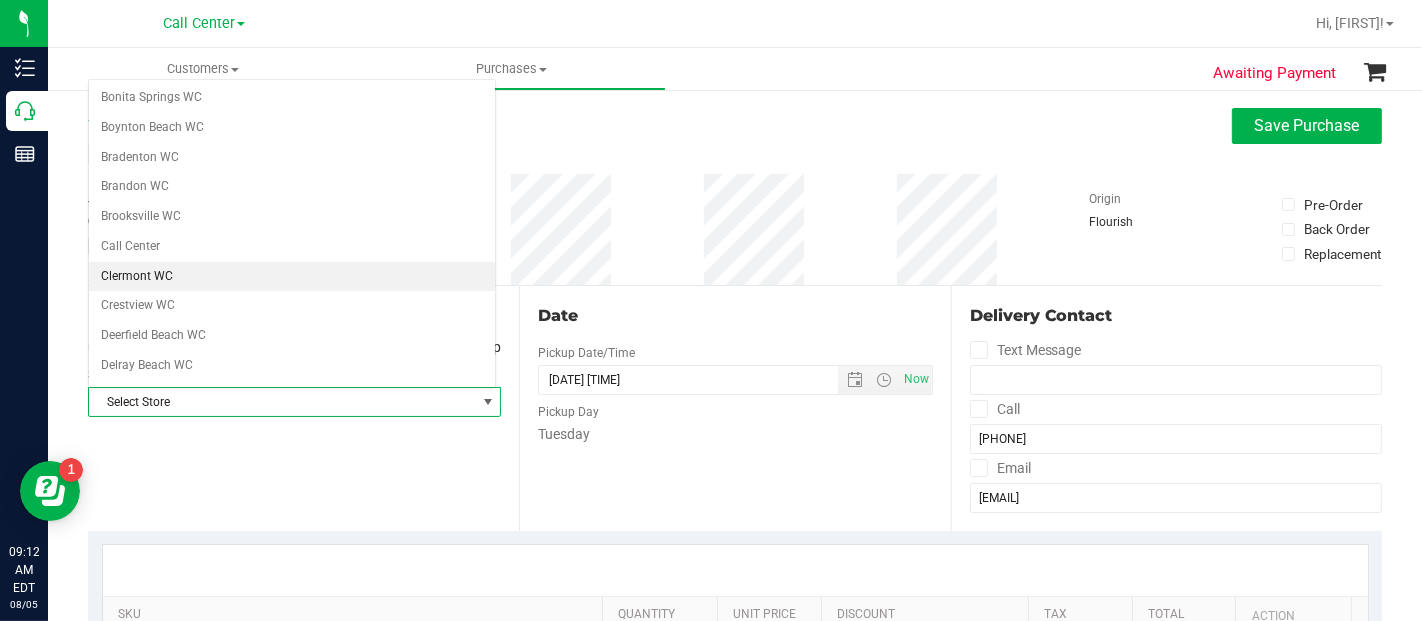 click on "Clermont WC" at bounding box center [292, 277] 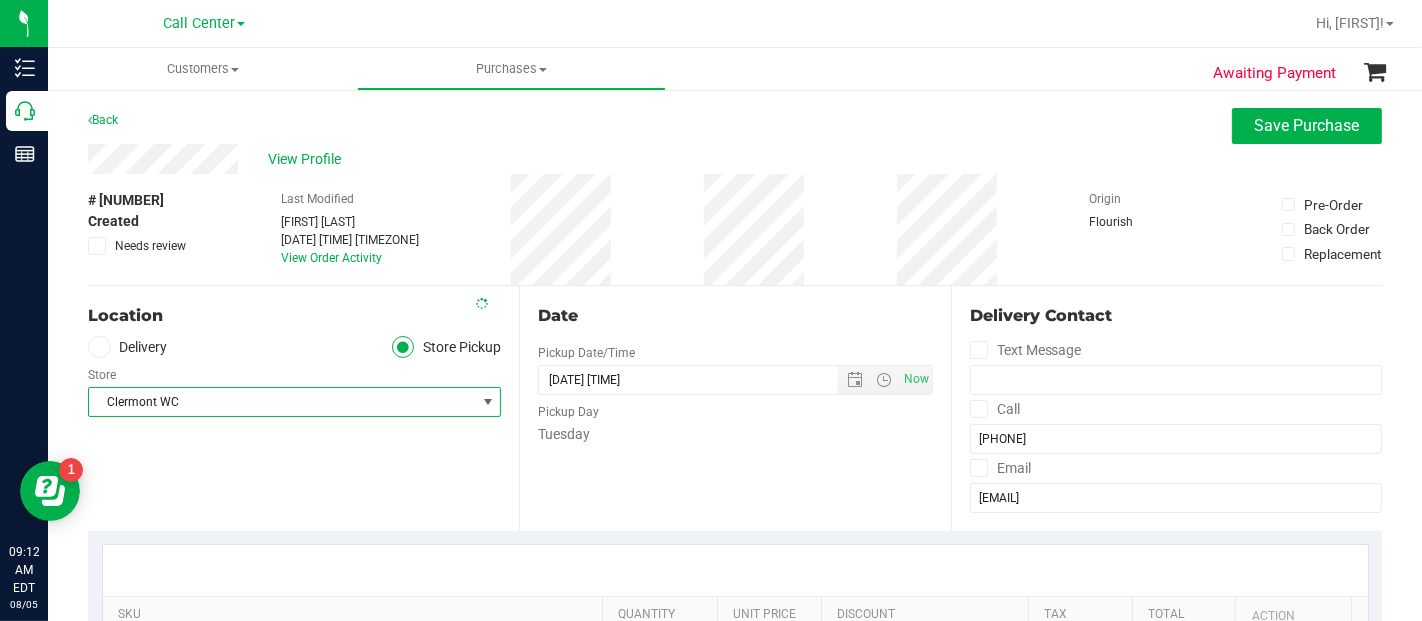 scroll, scrollTop: 333, scrollLeft: 0, axis: vertical 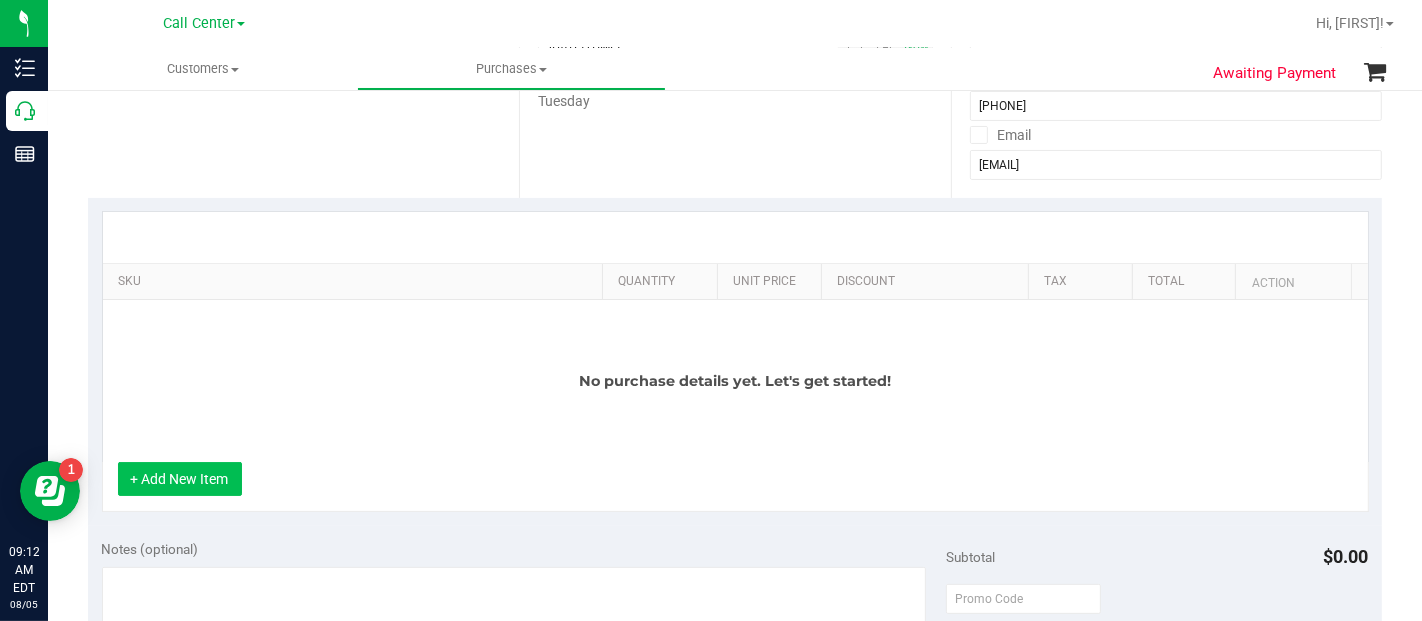 click on "+ Add New Item" at bounding box center [180, 479] 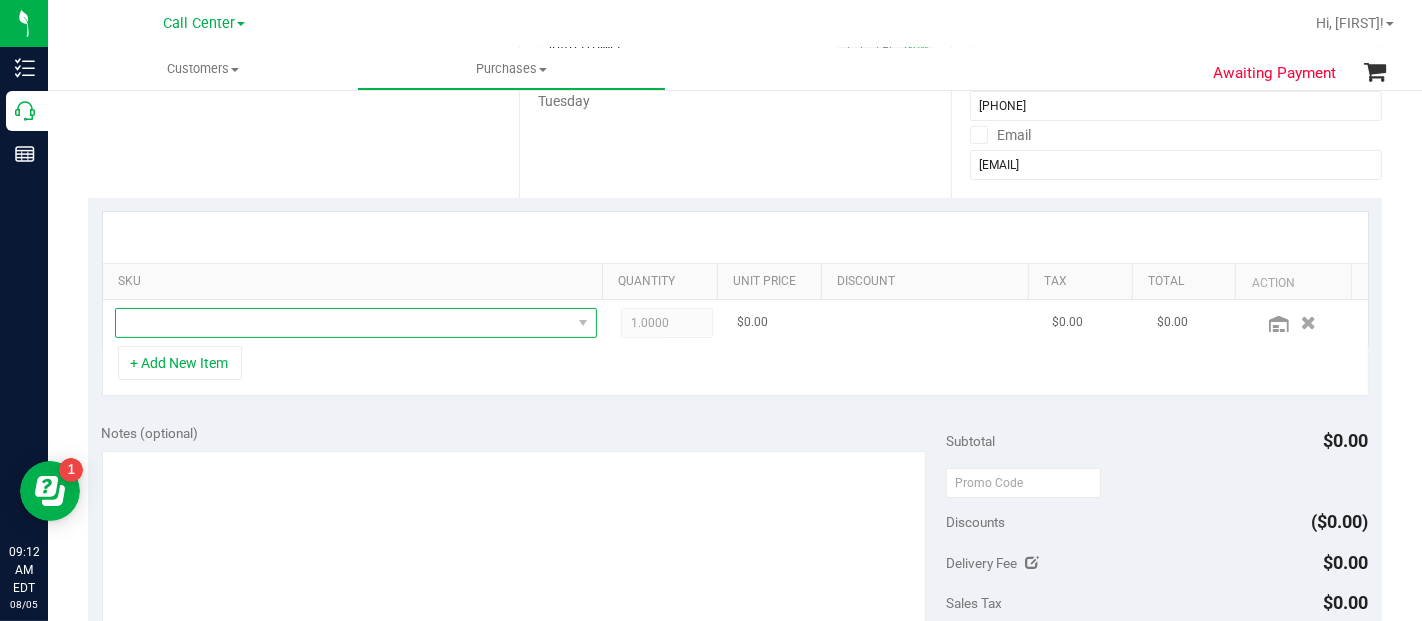 click at bounding box center [343, 323] 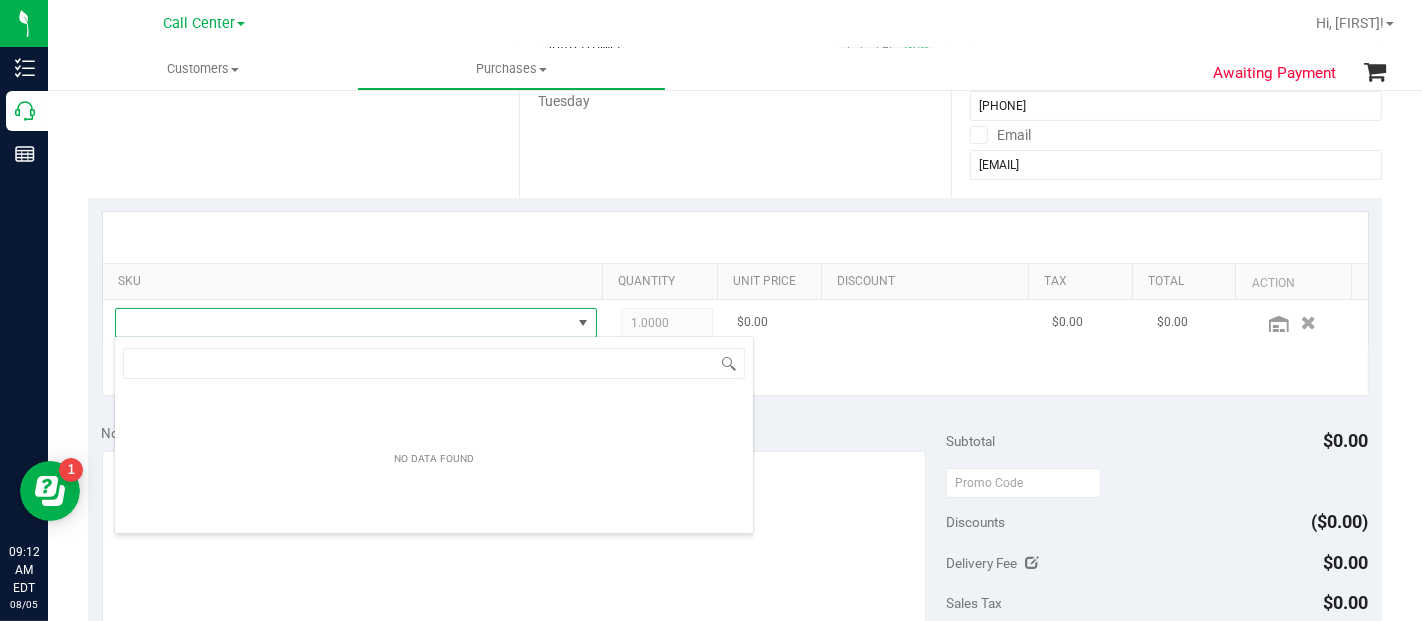 scroll, scrollTop: 99970, scrollLeft: 99531, axis: both 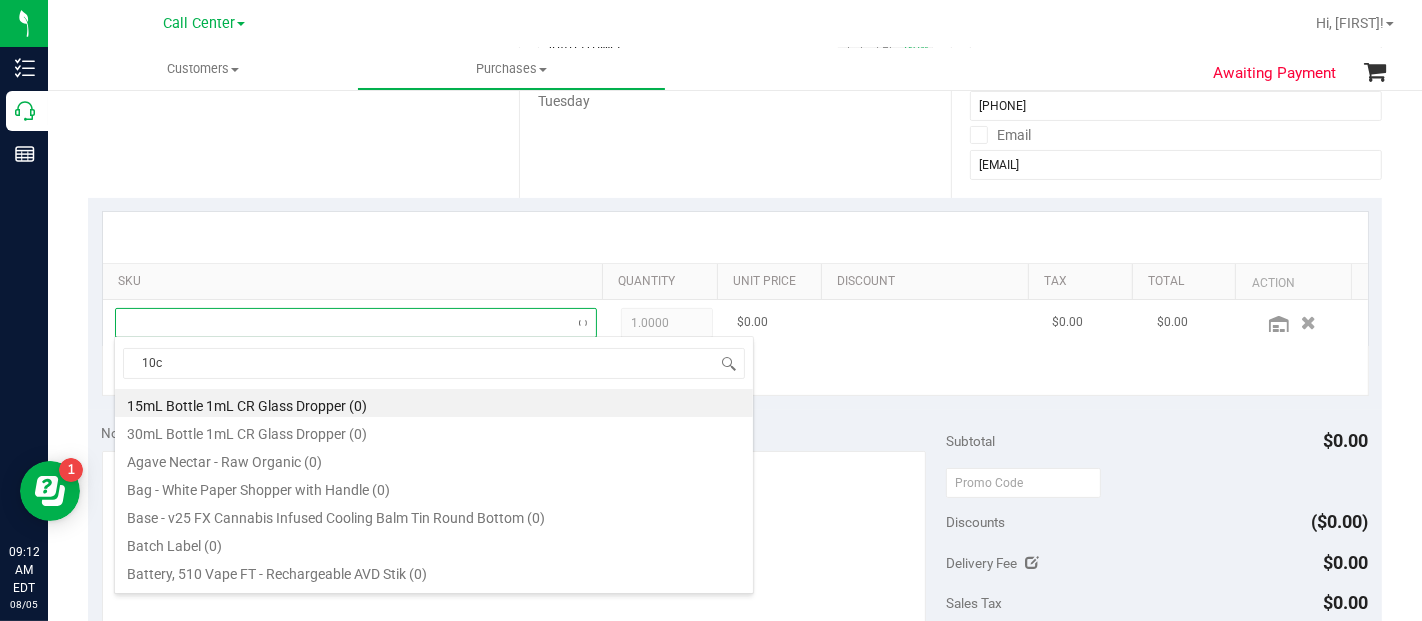 type on "10ct" 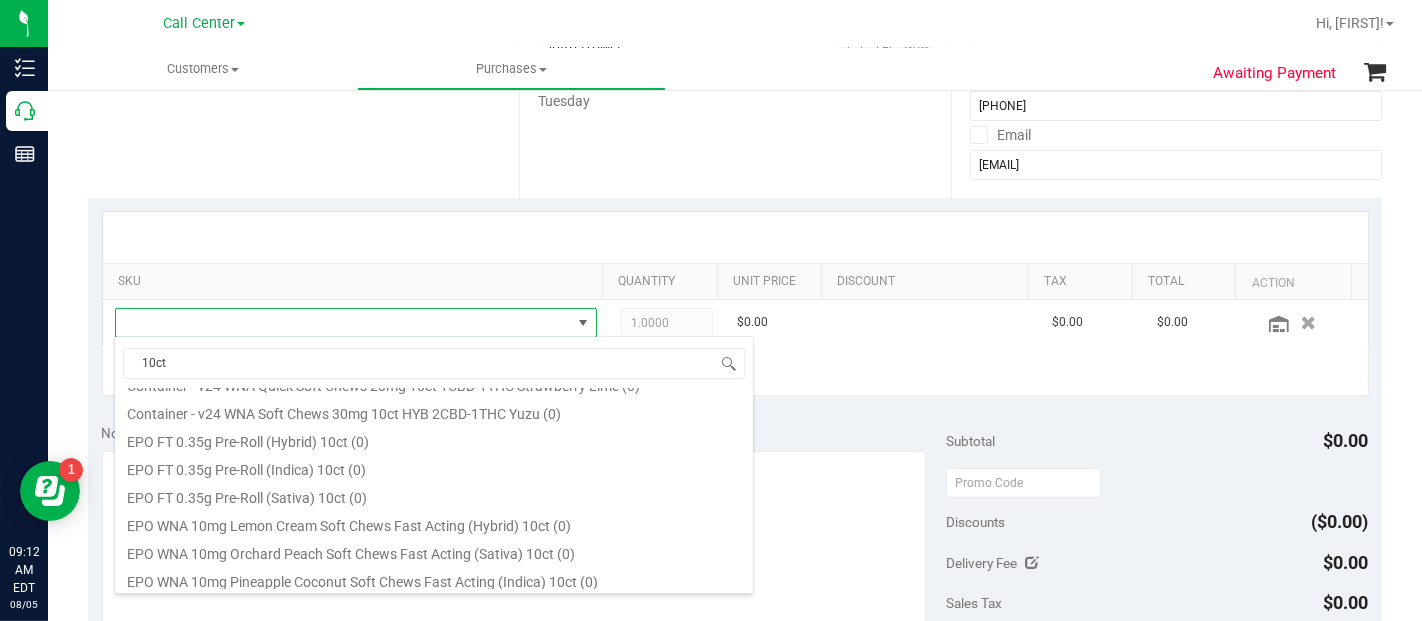 scroll, scrollTop: 333, scrollLeft: 0, axis: vertical 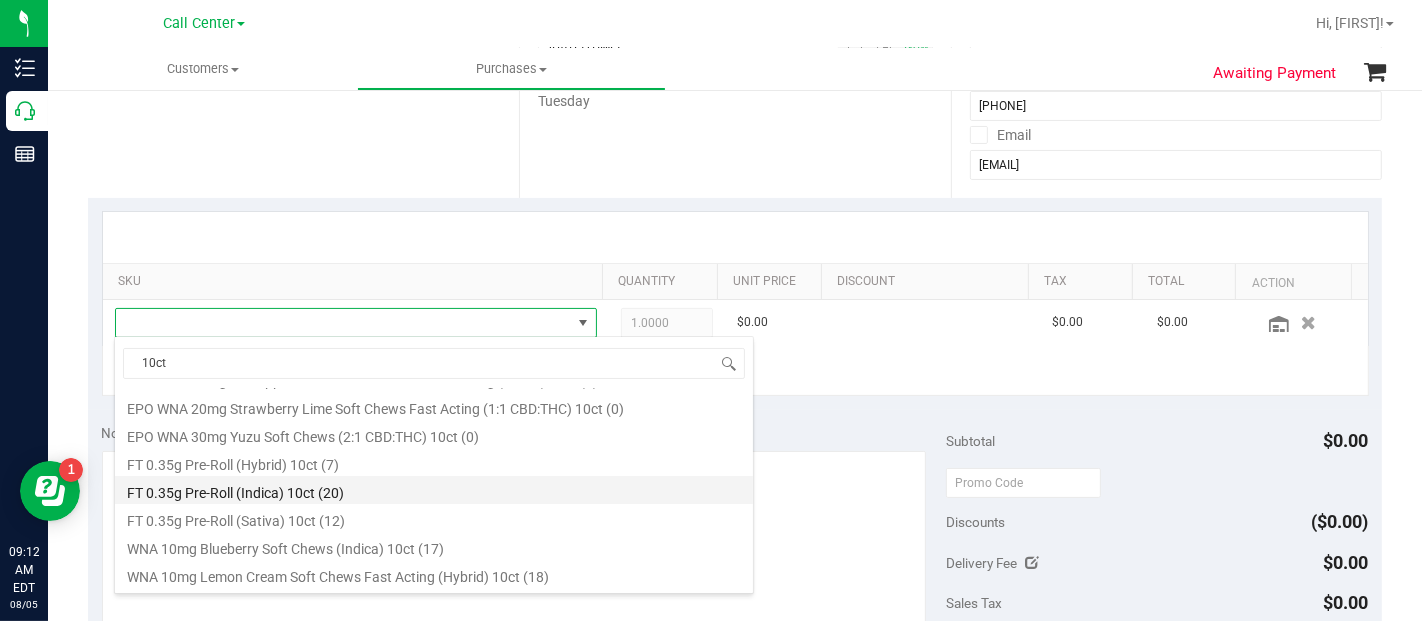 click on "FT 0.35g Pre-Roll (Indica) 10ct (20)" at bounding box center (434, 490) 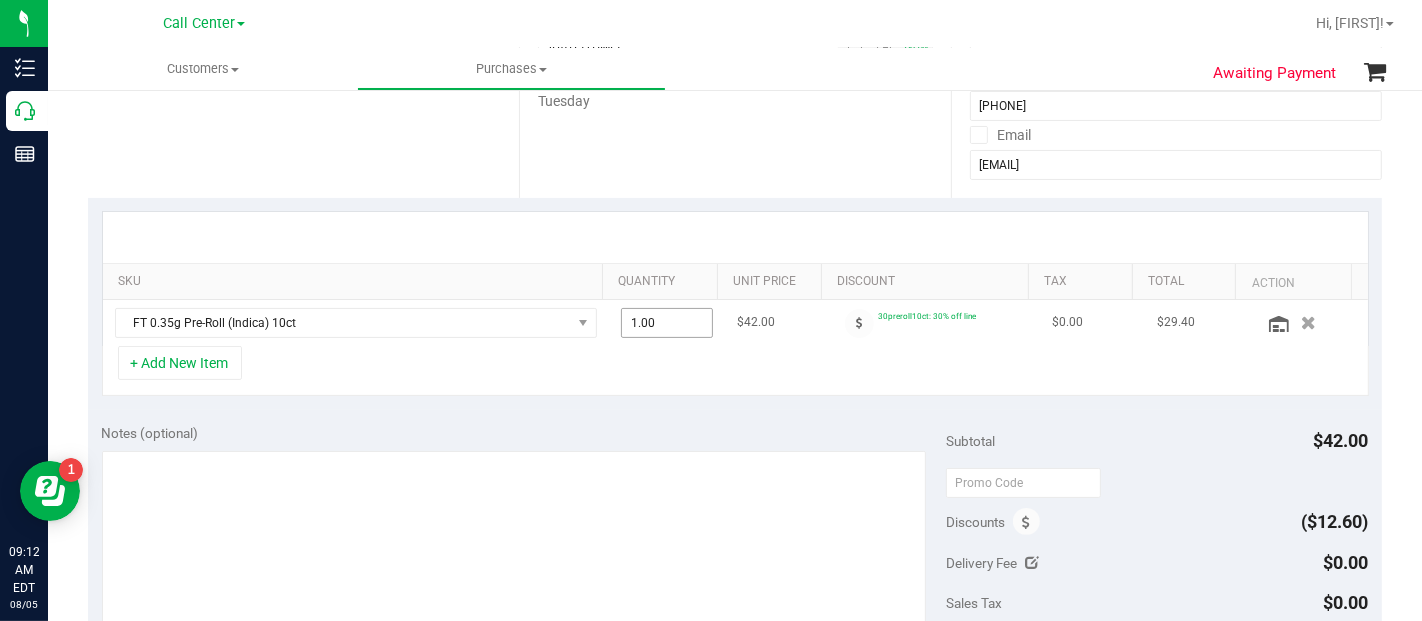 click on "1.00 1" at bounding box center (667, 323) 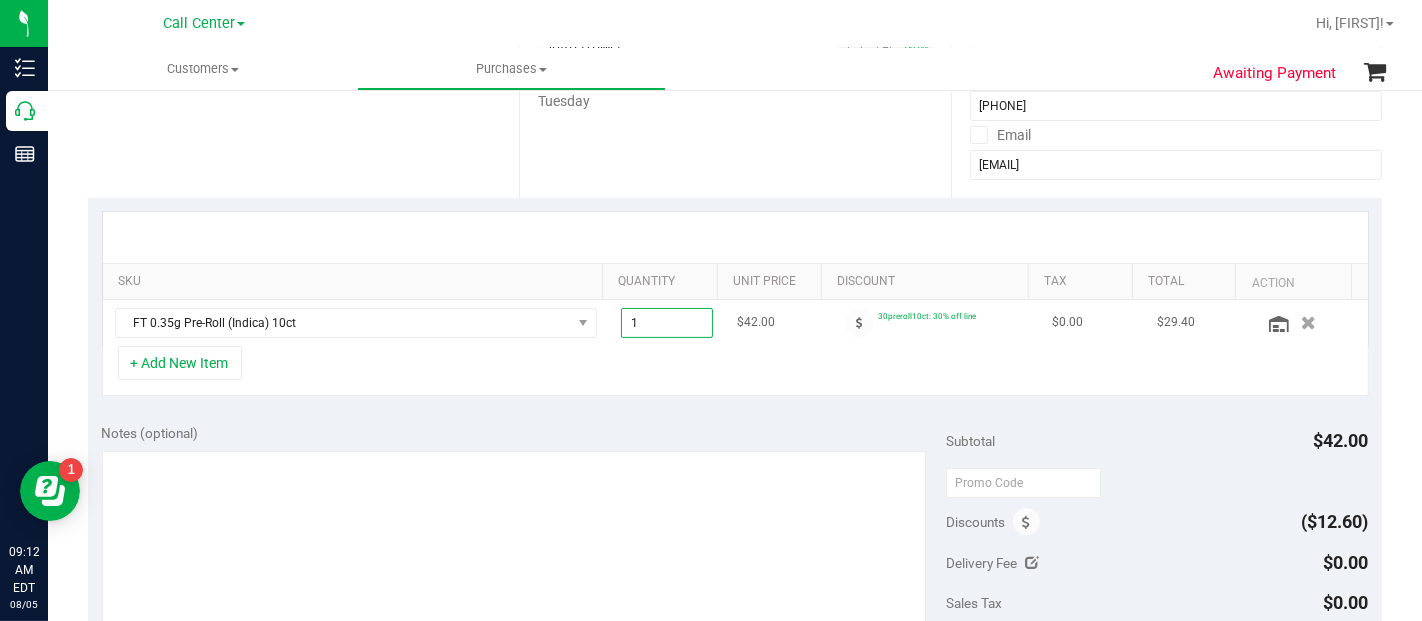click on "1" at bounding box center (667, 323) 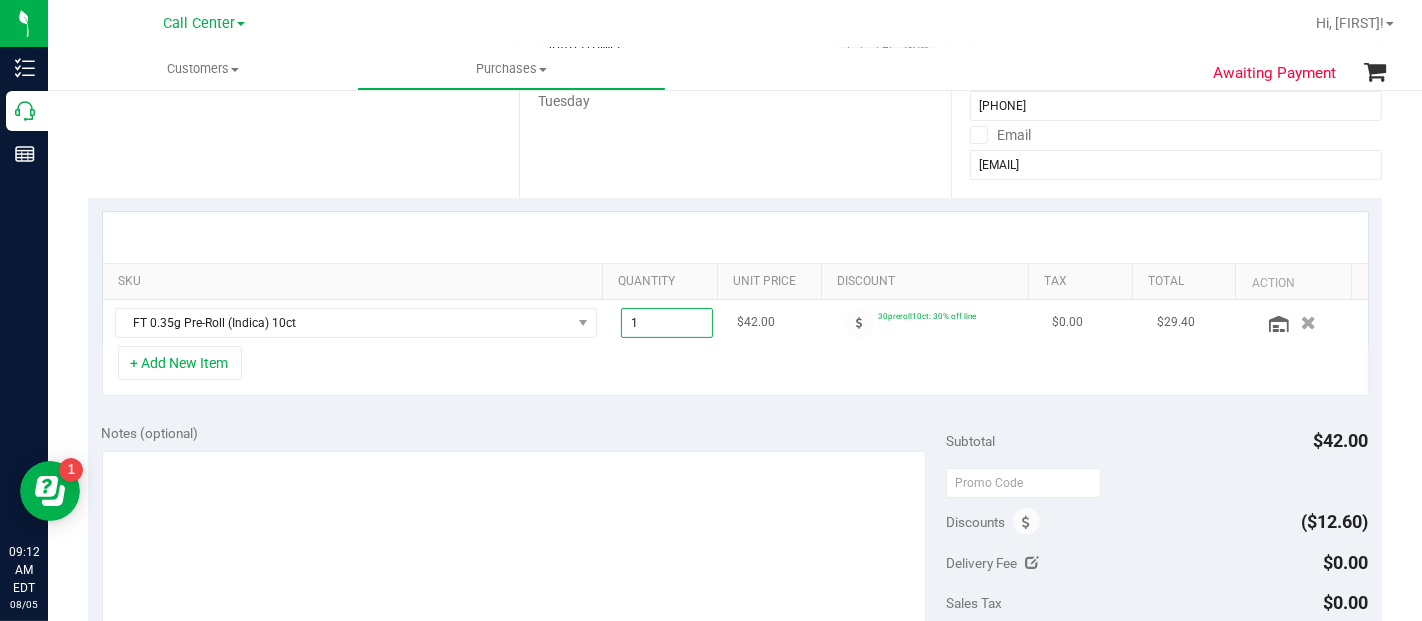 type on "3" 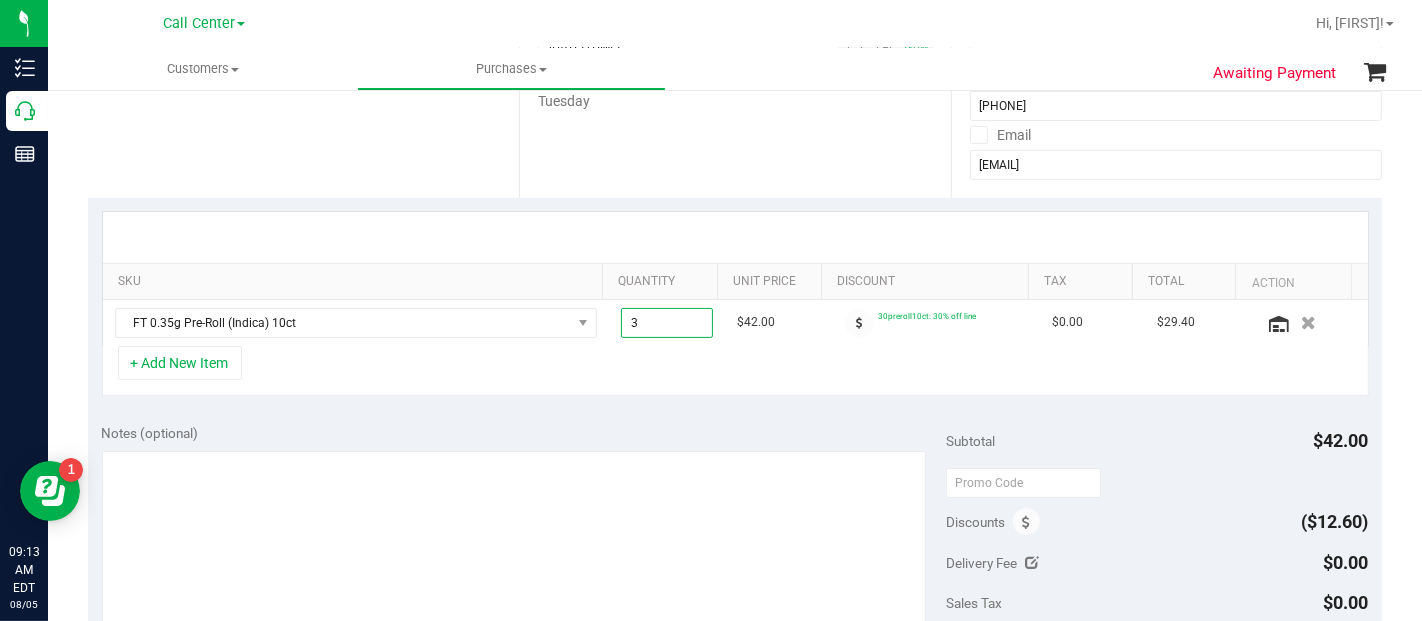 type on "3.00" 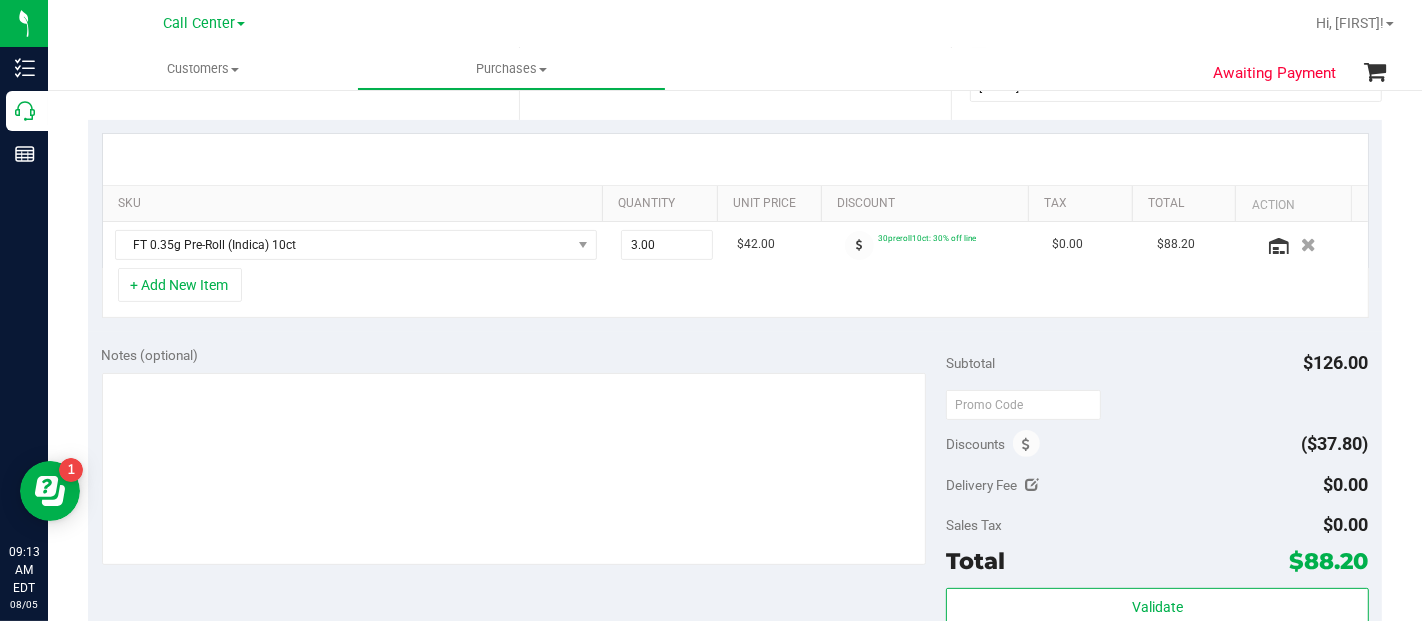 scroll, scrollTop: 444, scrollLeft: 0, axis: vertical 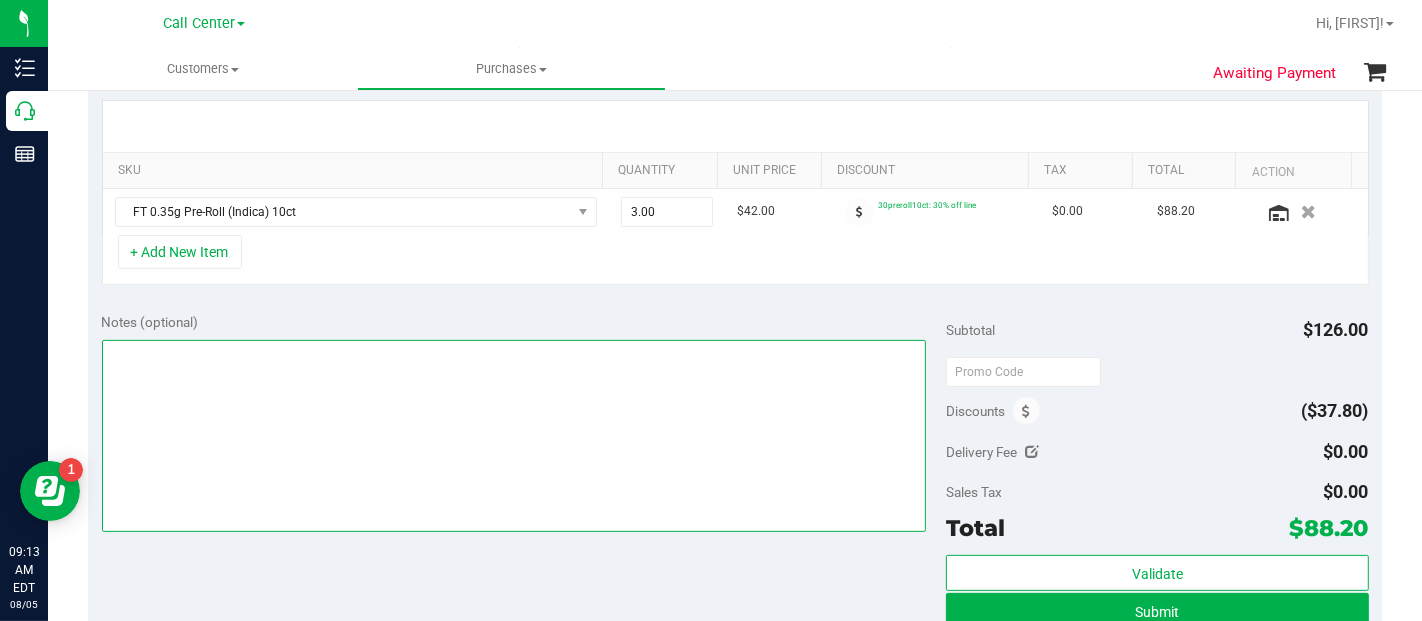 click at bounding box center [514, 436] 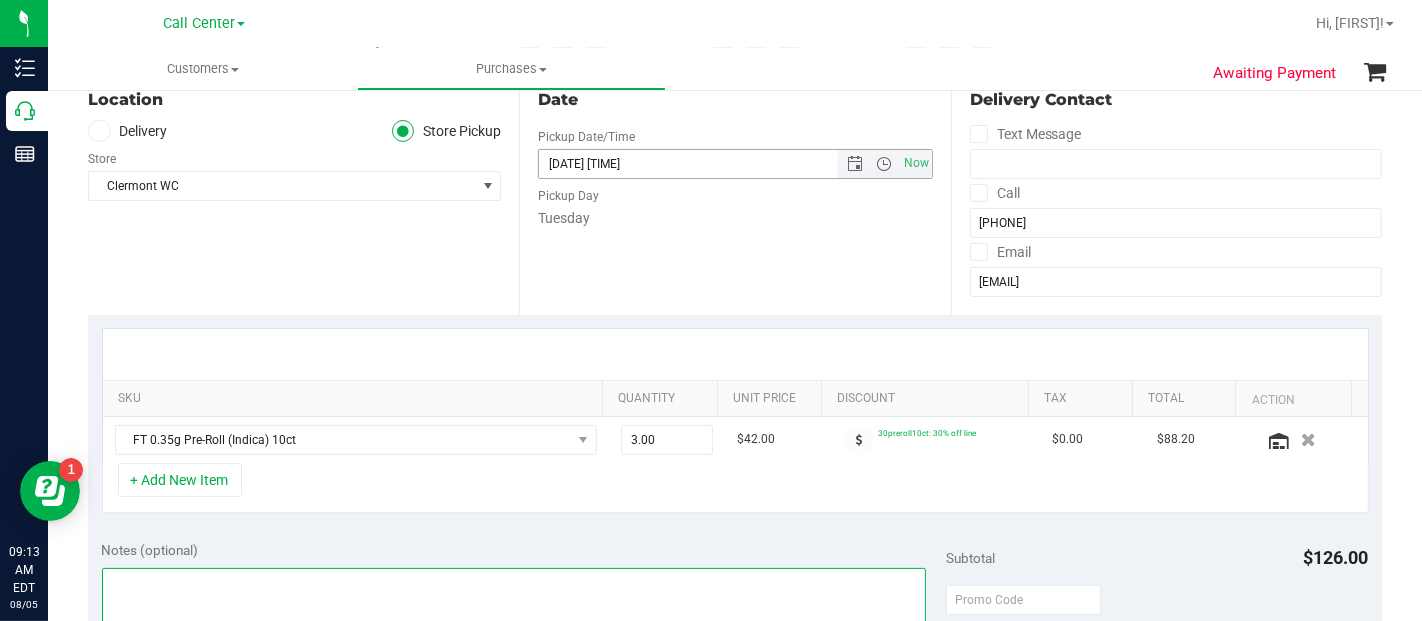 scroll, scrollTop: 222, scrollLeft: 0, axis: vertical 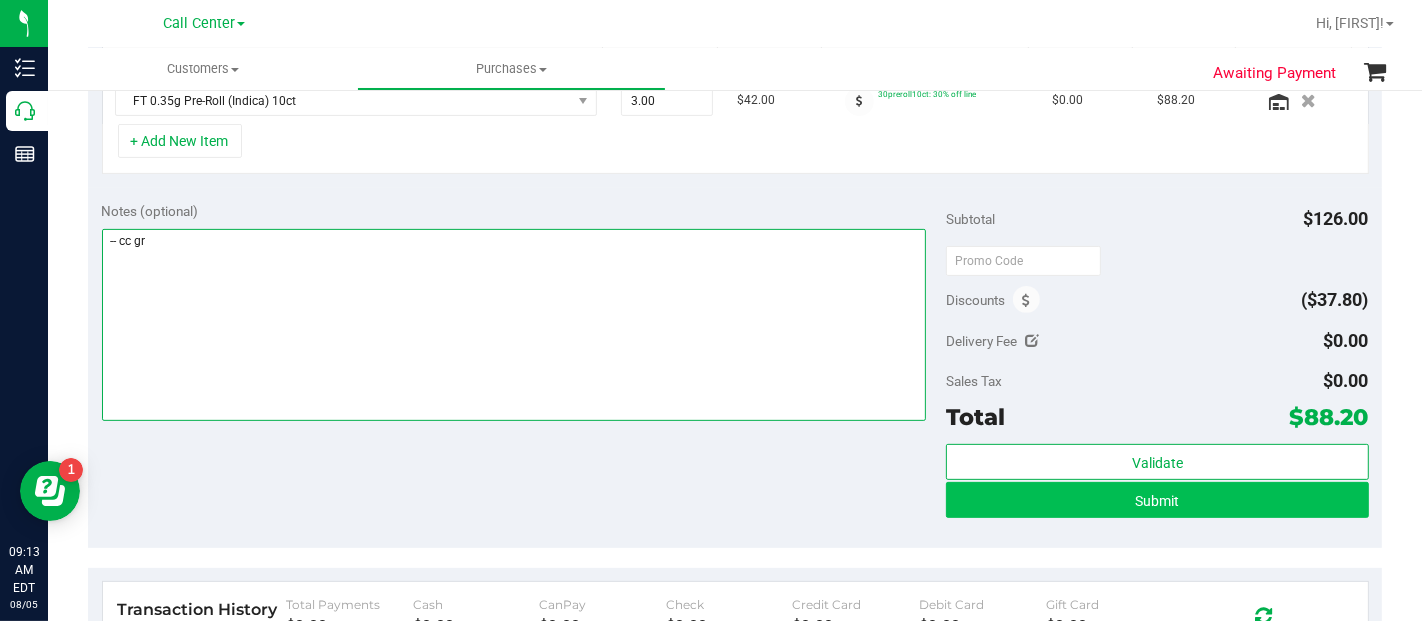 type on "-- cc gr" 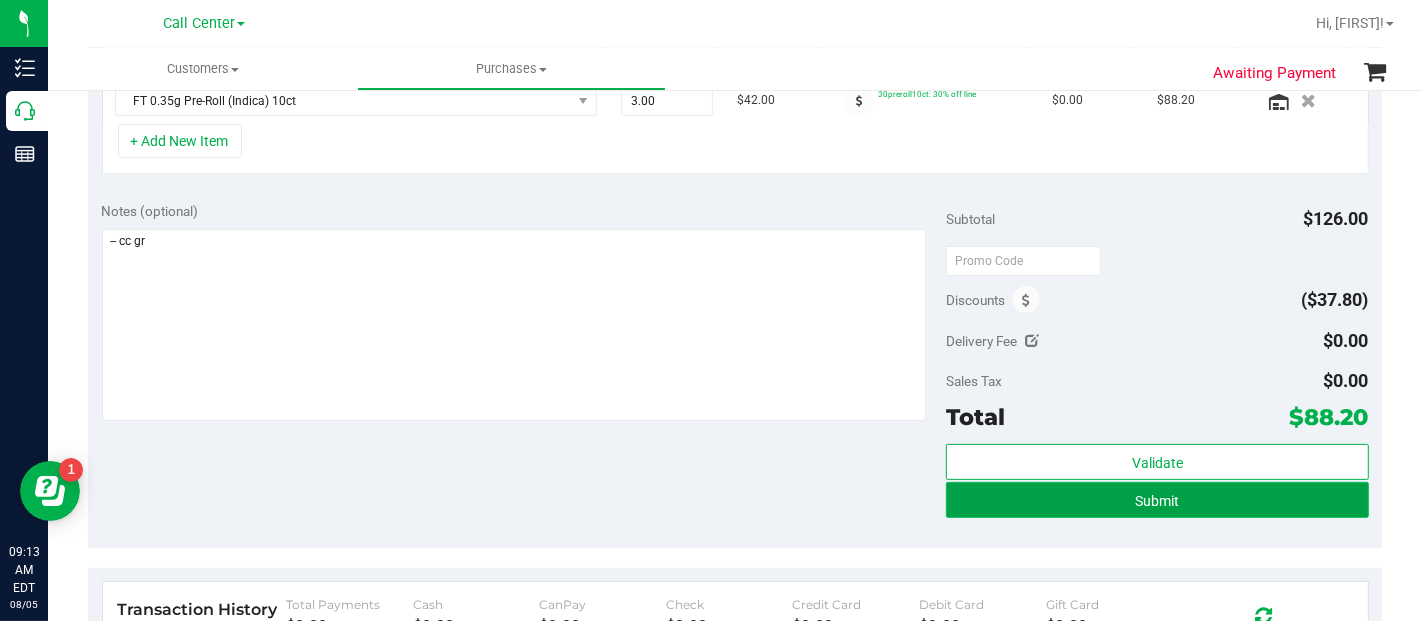 click on "Submit" at bounding box center (1157, 500) 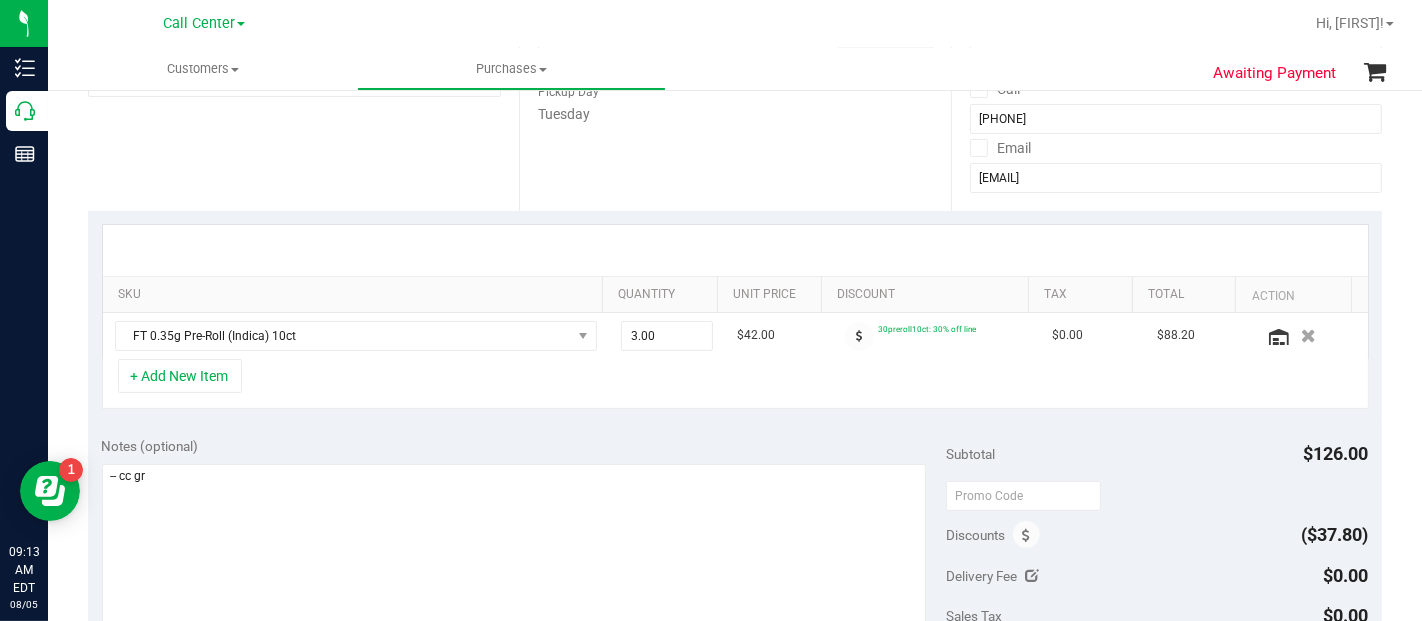 scroll, scrollTop: 225, scrollLeft: 0, axis: vertical 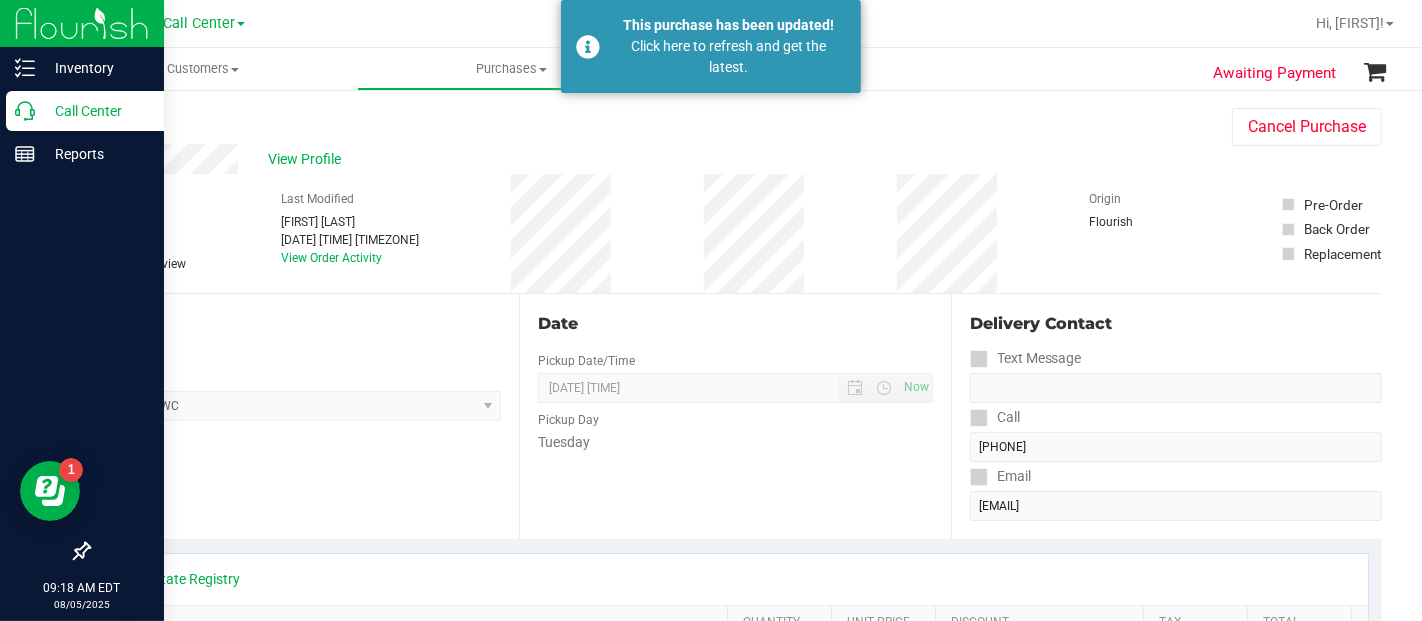 click 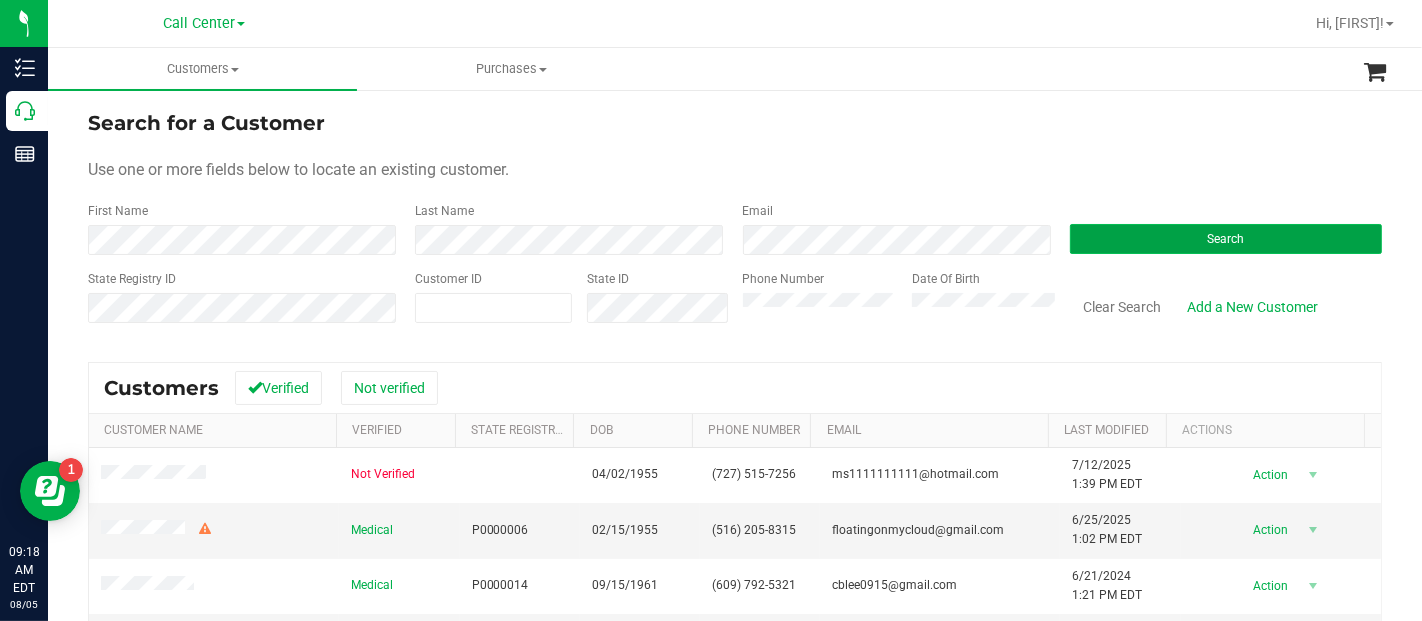 click on "Search" at bounding box center (1226, 239) 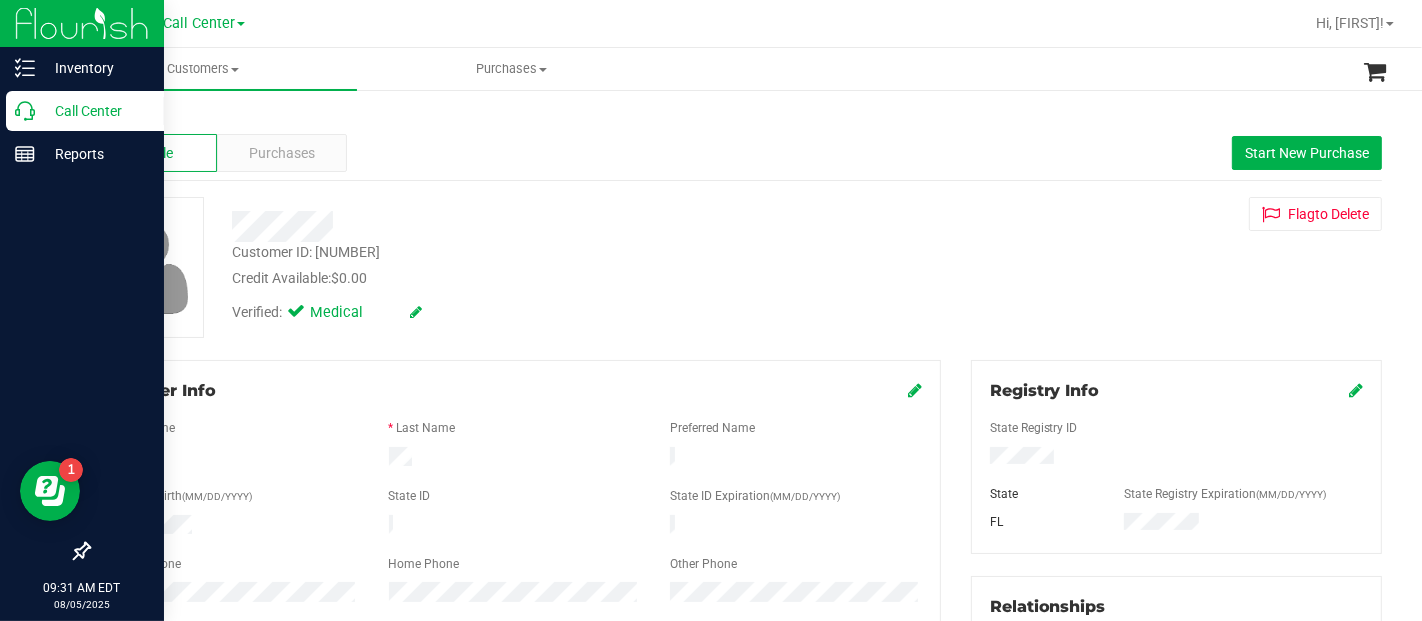 click 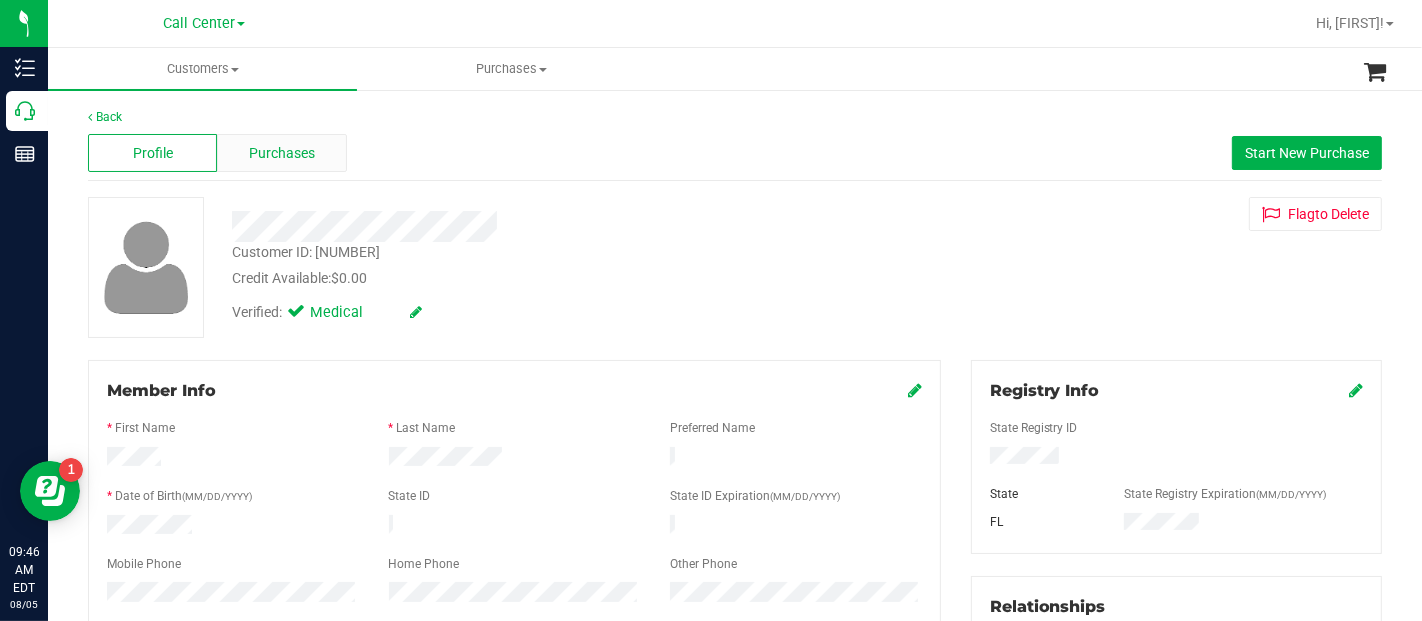 click on "Purchases" at bounding box center [281, 153] 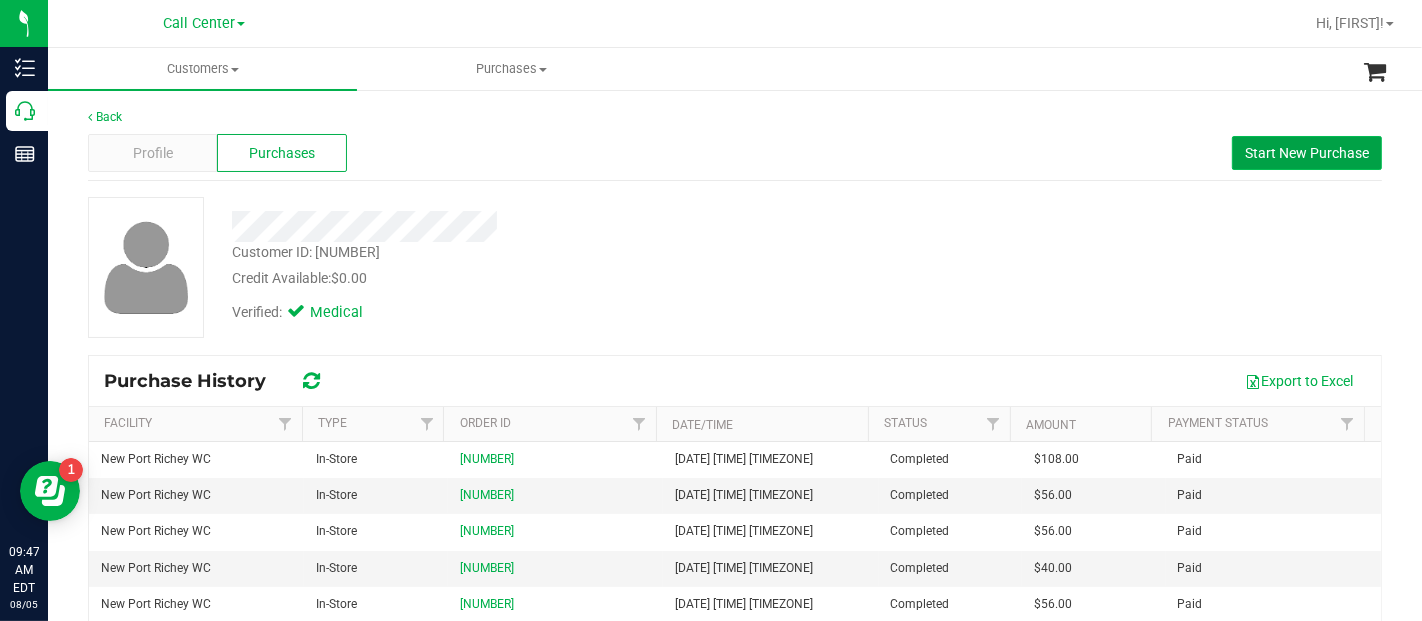 click on "Start New Purchase" at bounding box center (1307, 153) 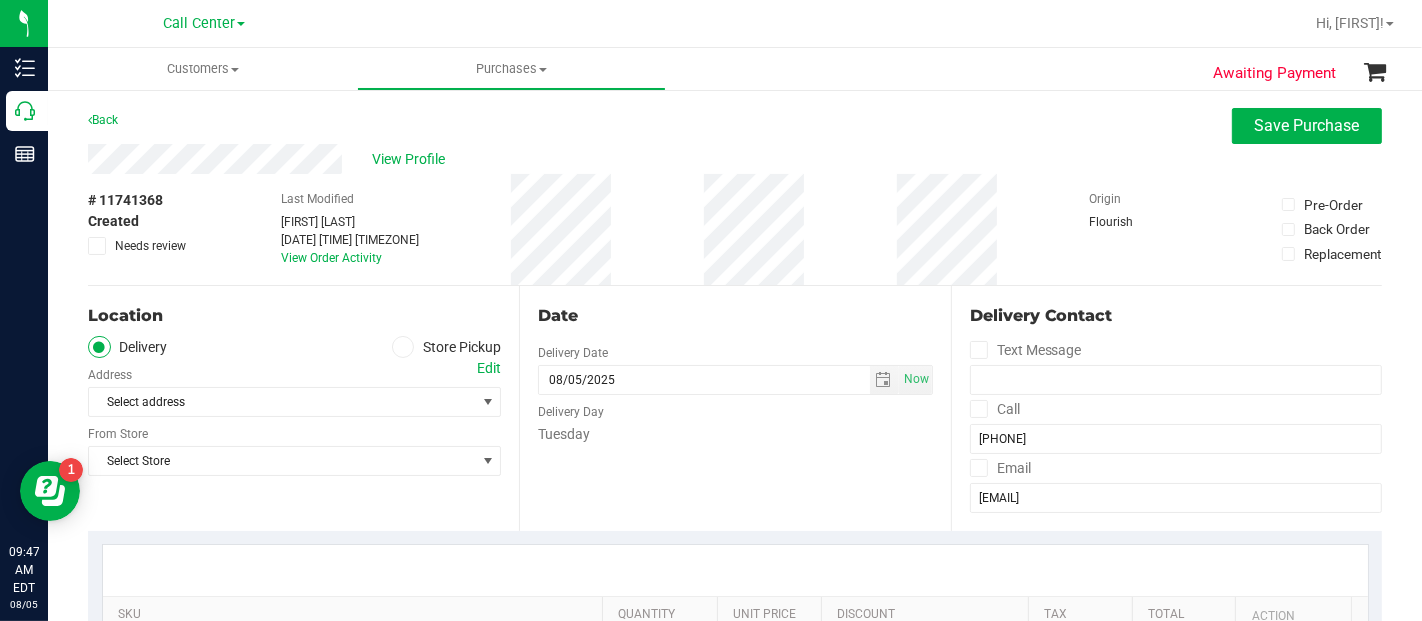 click on "Location
Delivery
Store Pickup
Address
Edit
Select address Select address
From Store
Select Store Select Store Bonita Springs WC Boynton Beach WC Bradenton WC Brandon WC Brooksville WC Call Center Clermont WC Crestview WC Deerfield Beach WC Delray Beach WC Deltona WC Ft Walton Beach WC Ft. Lauderdale WC Ft. Myers WC Gainesville WC Jax Atlantic WC JAX DC REP Jax WC Key West WC Lakeland WC Largo WC Lehigh Acres DC REP Merritt Island WC Miami 72nd WC Miami Beach WC Miami Dadeland WC Miramar DC REP New Port Richey WC North Port WC" at bounding box center (303, 408) 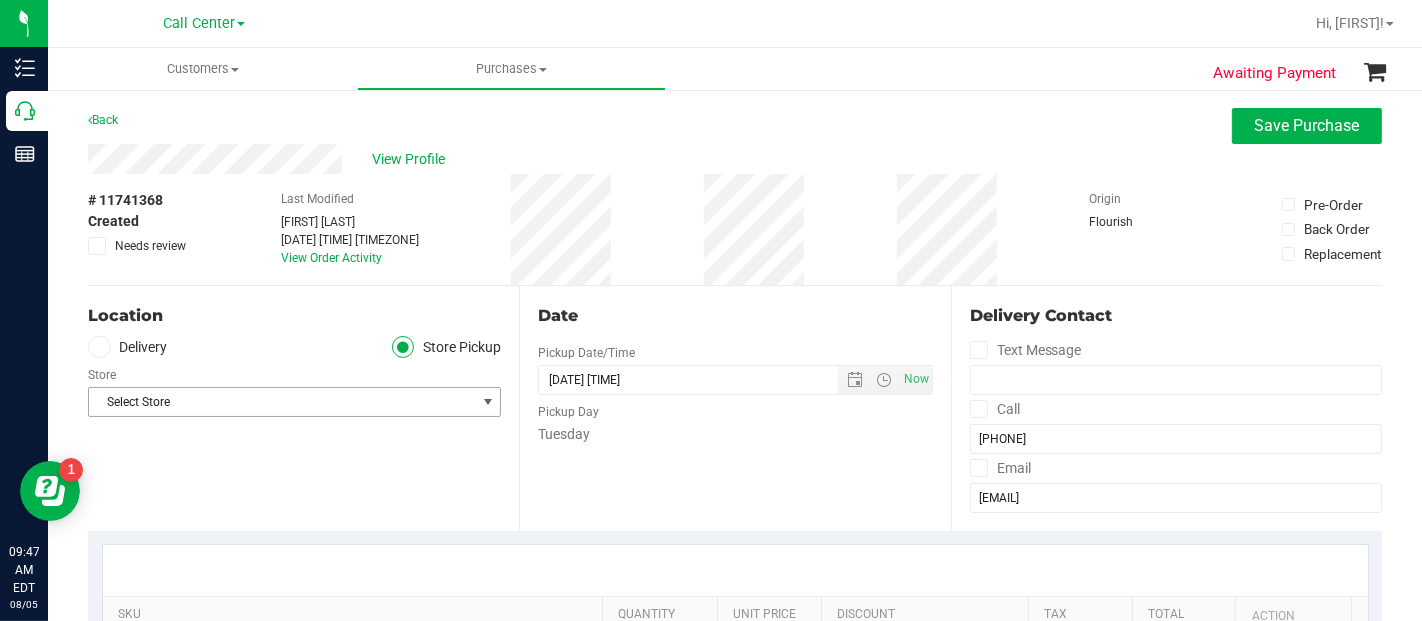 click on "Select Store" at bounding box center (282, 402) 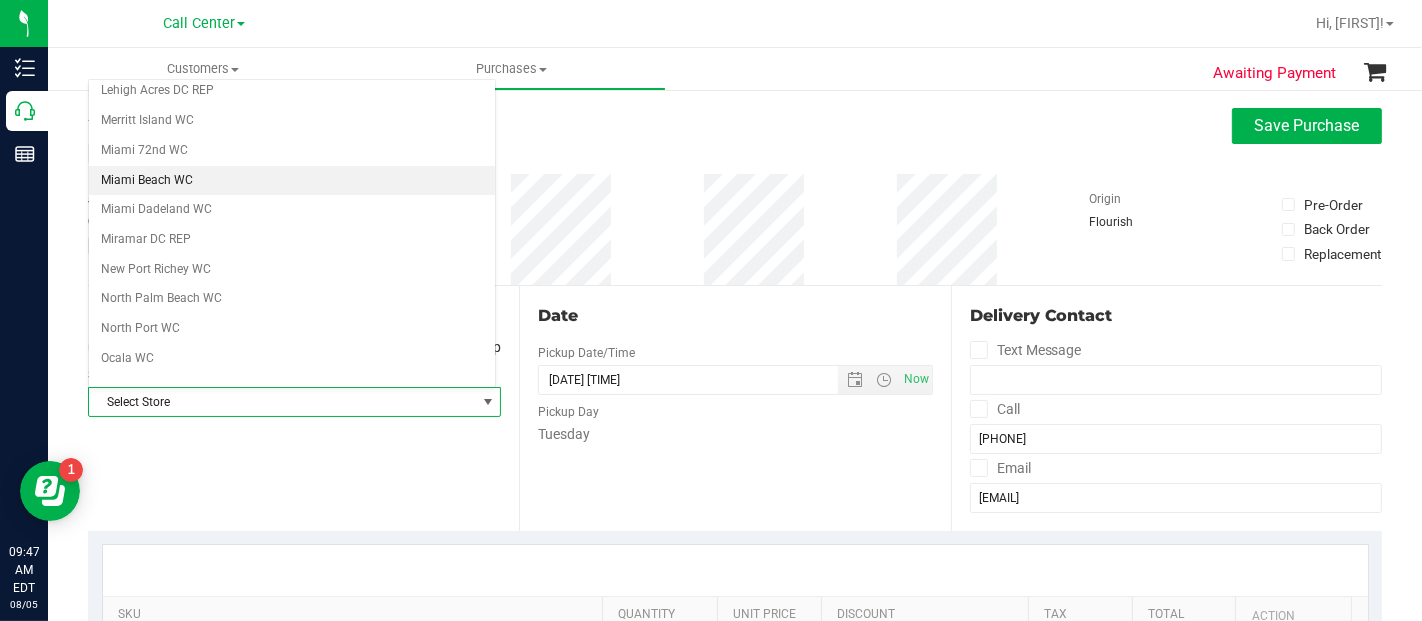 scroll, scrollTop: 666, scrollLeft: 0, axis: vertical 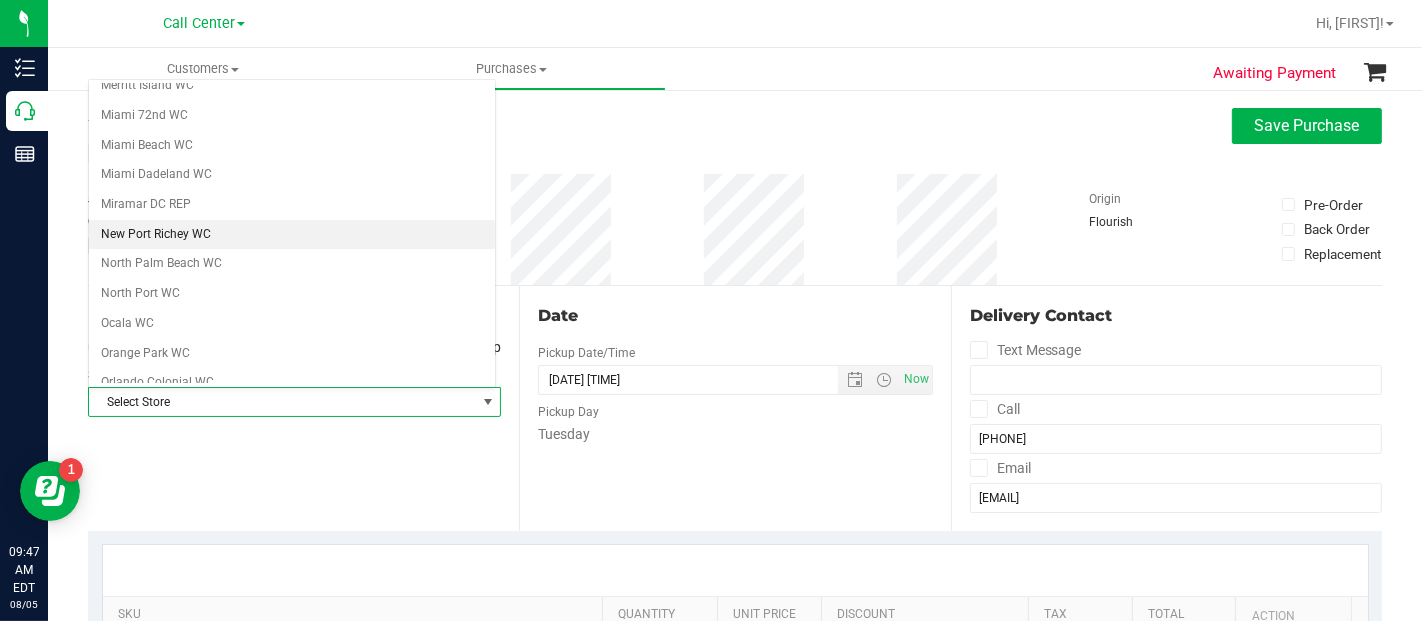 click on "New Port Richey WC" at bounding box center (292, 235) 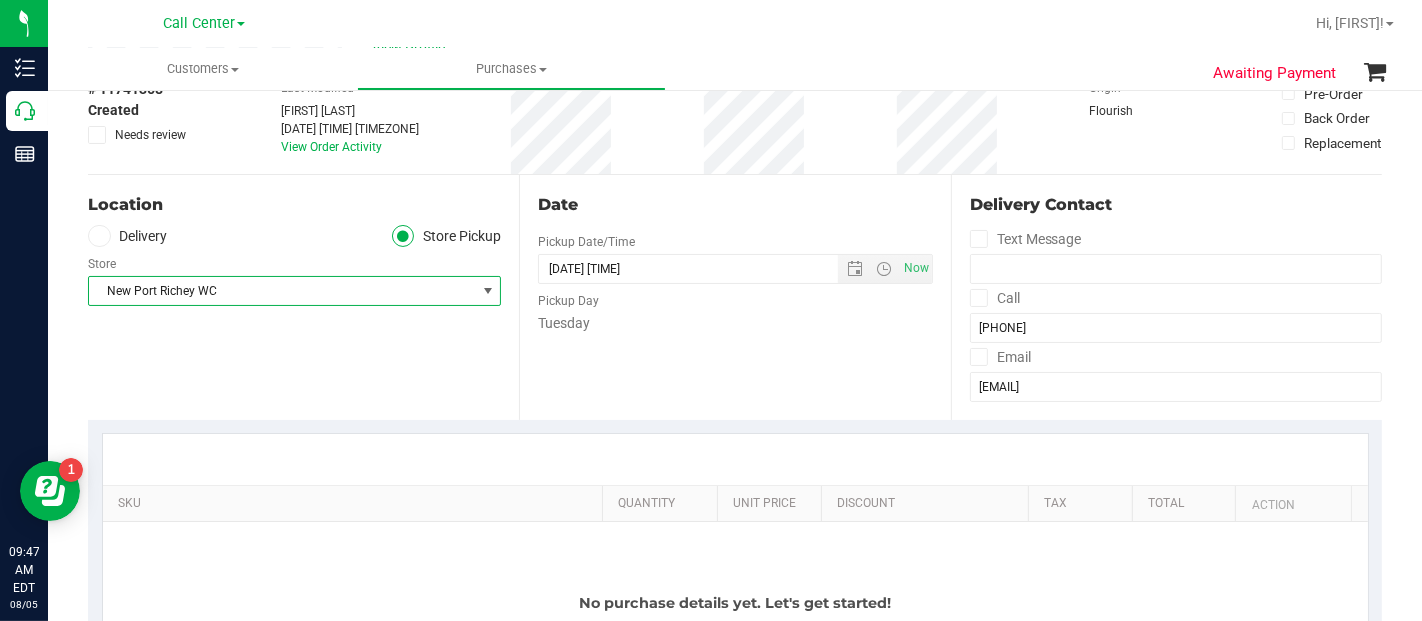 click on "Date
Pickup Date/Time
08/05/2025
Now
08/05/2025 09:47 AM
Now
Pickup Day
Tuesday" at bounding box center [734, 297] 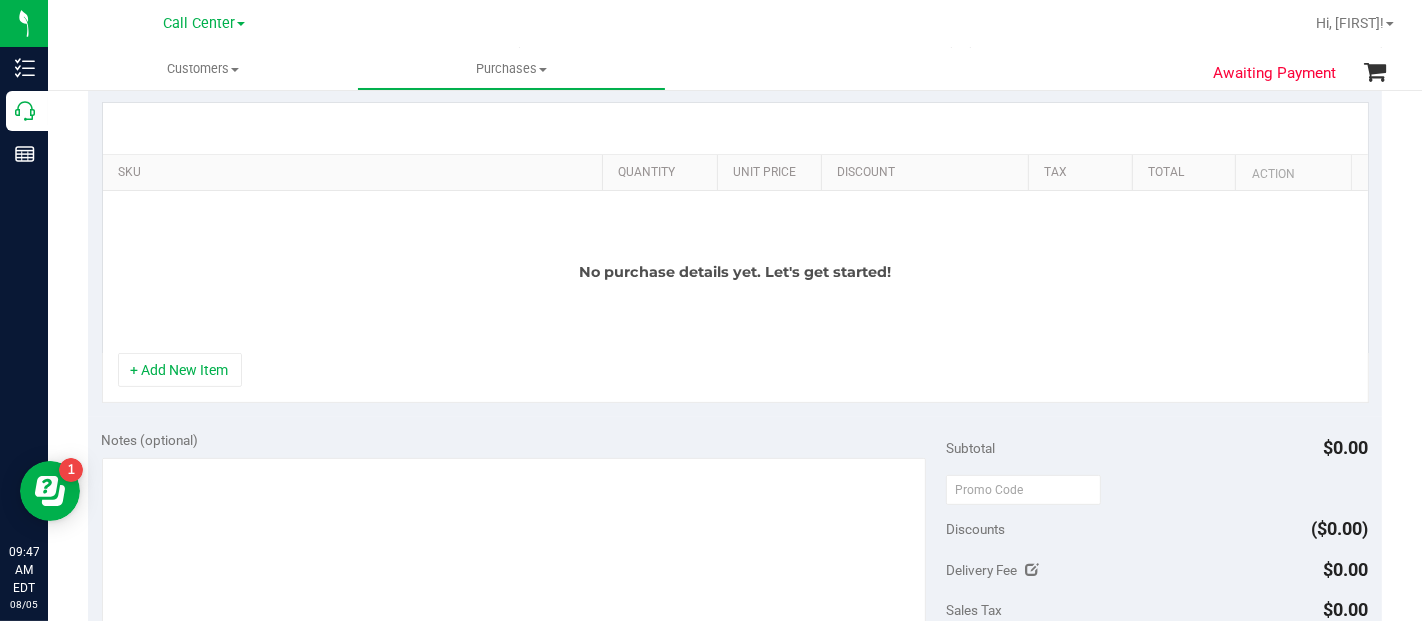 scroll, scrollTop: 444, scrollLeft: 0, axis: vertical 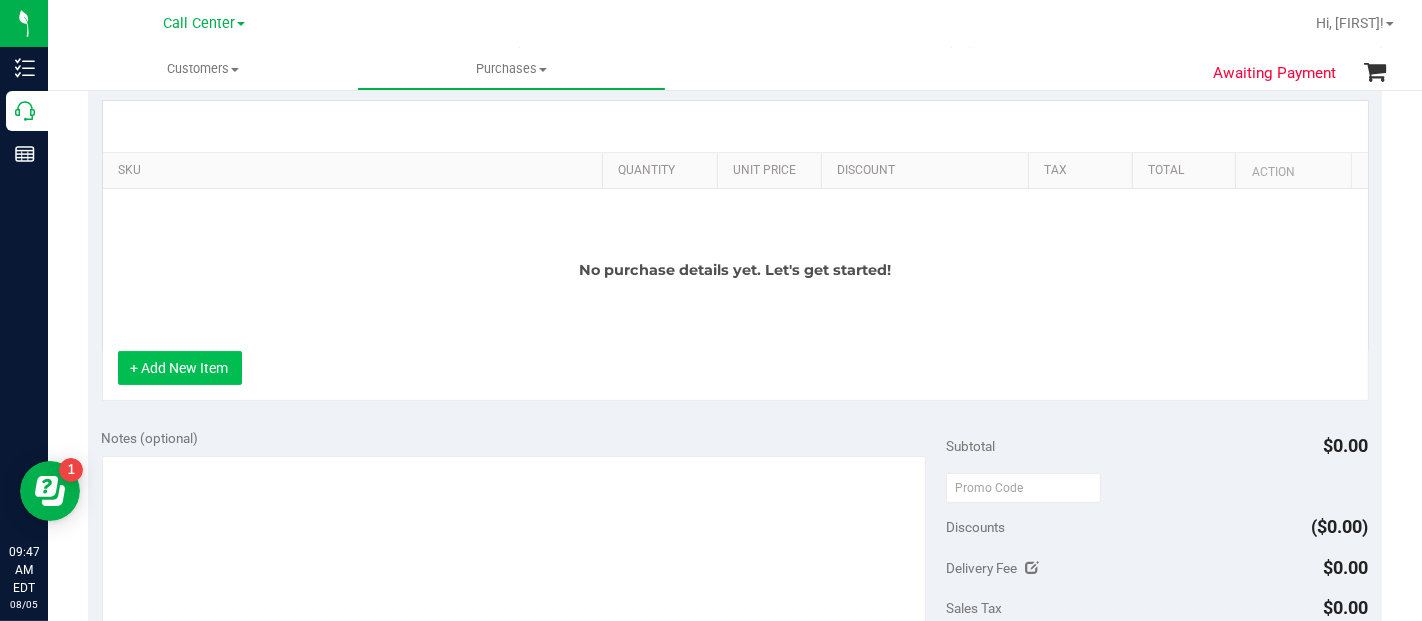click on "+ Add New Item" at bounding box center [180, 368] 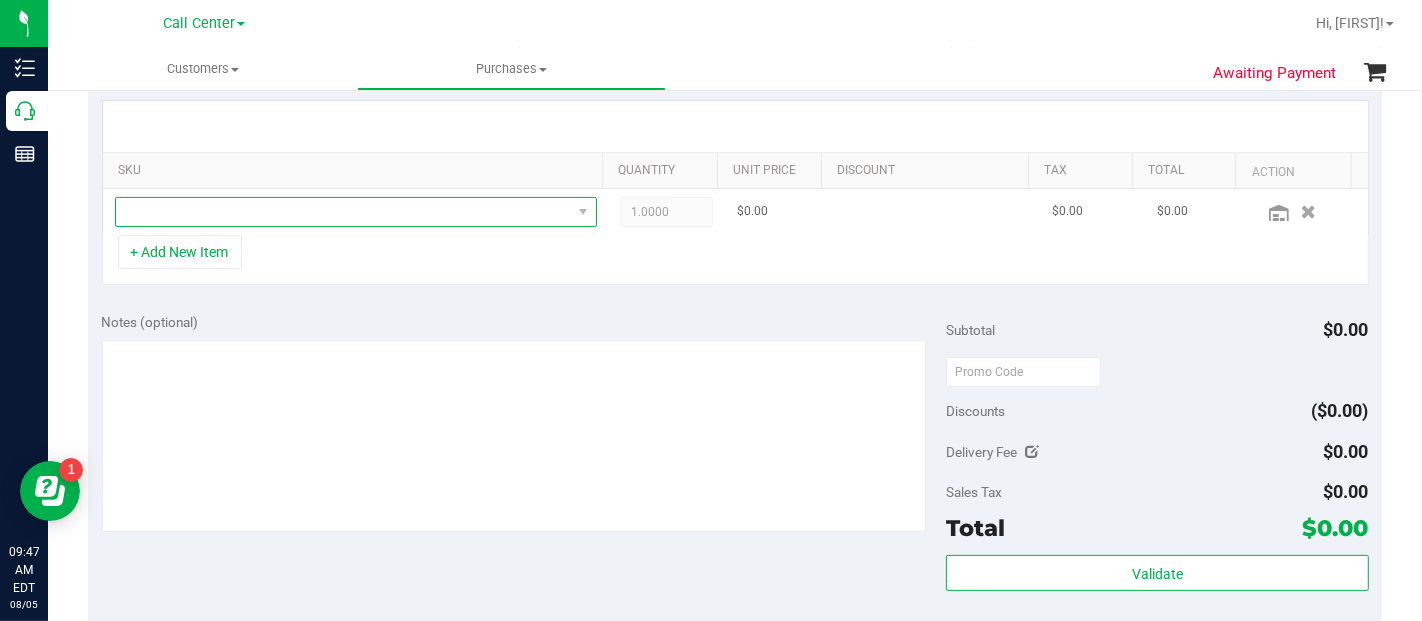 click at bounding box center [343, 212] 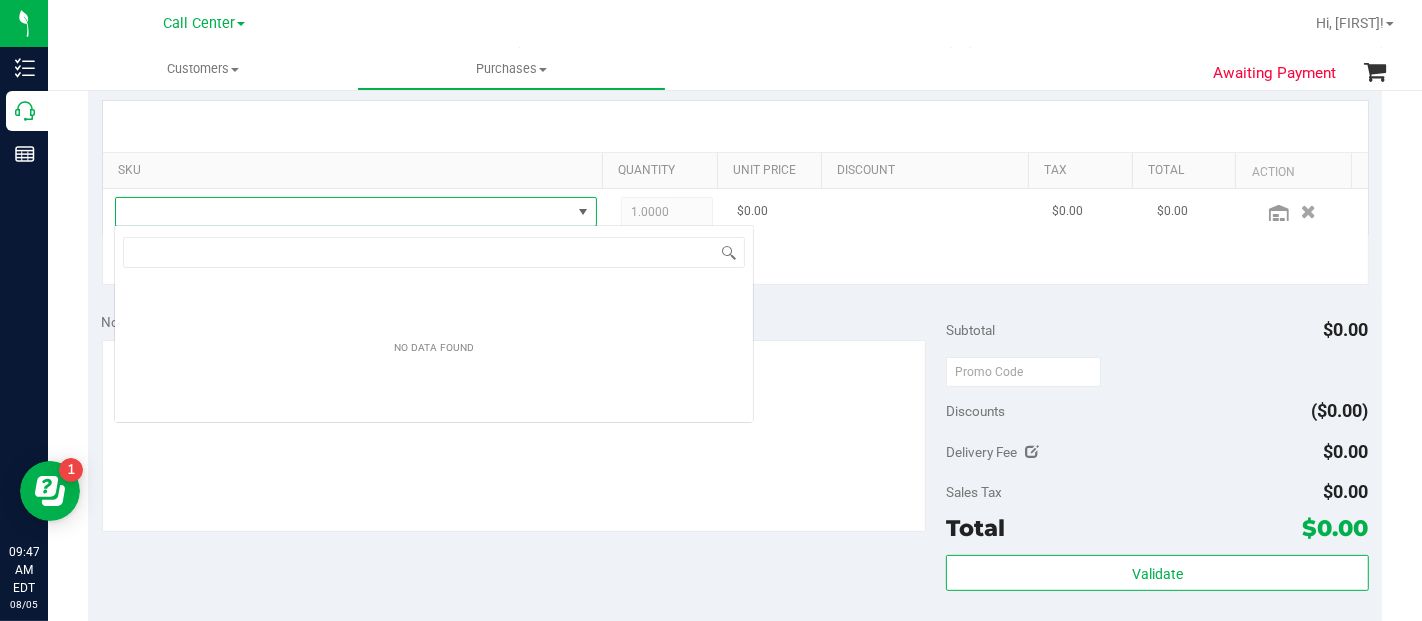 scroll, scrollTop: 99970, scrollLeft: 99531, axis: both 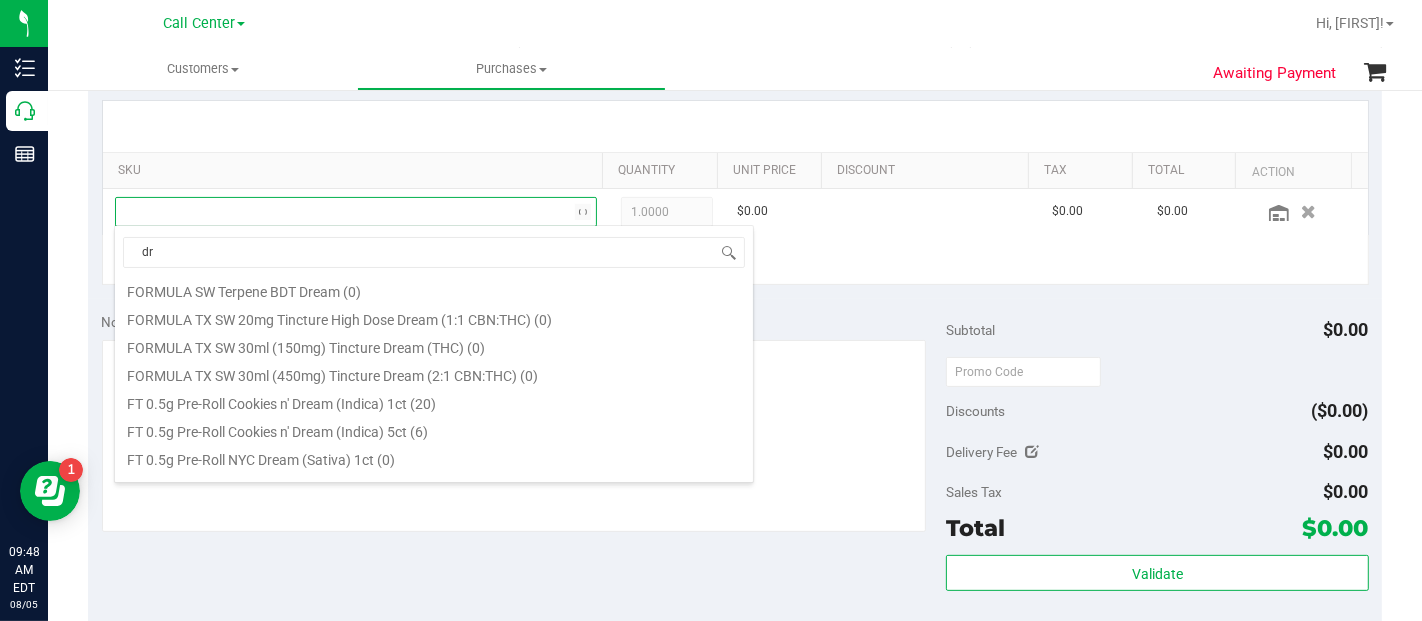 type on "d" 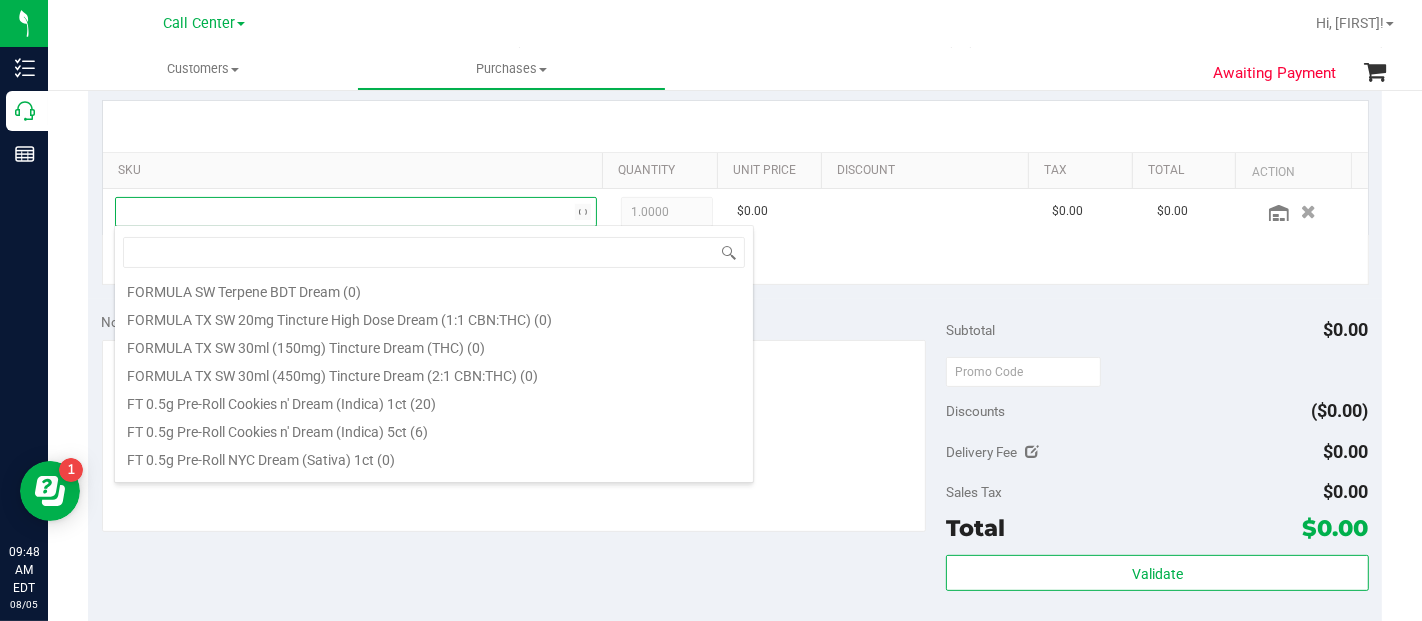 scroll, scrollTop: 0, scrollLeft: 0, axis: both 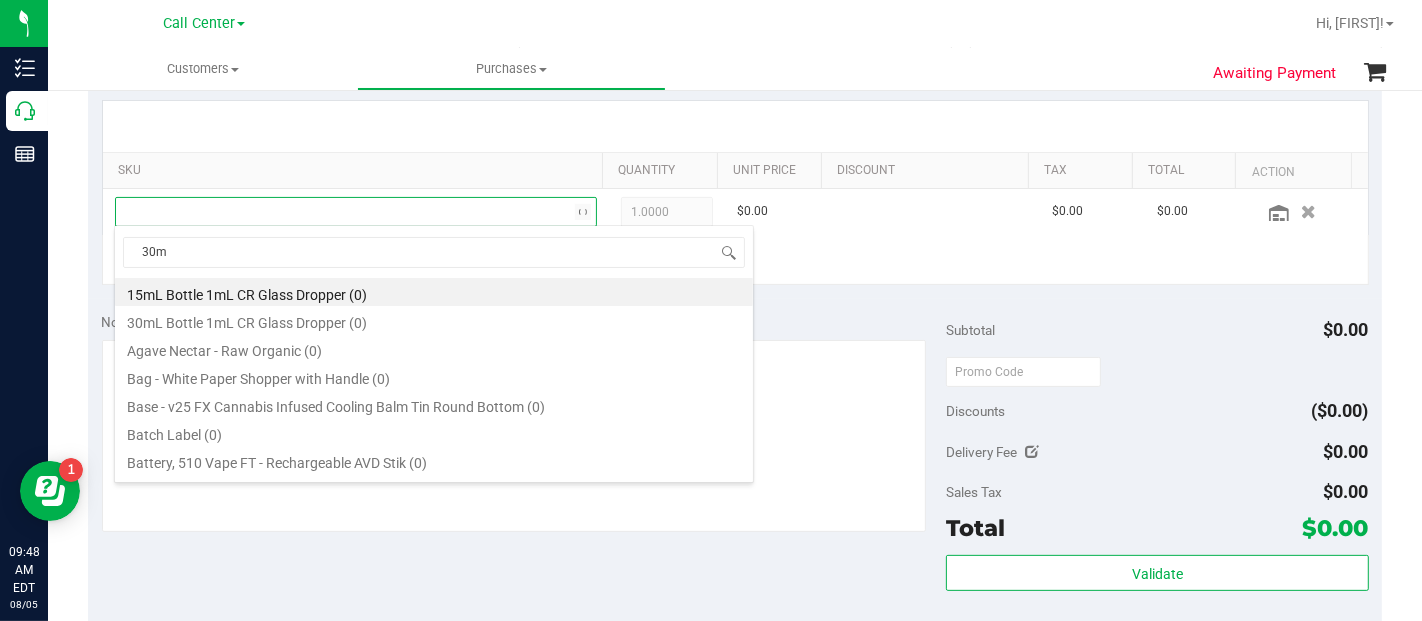 type on "30mL" 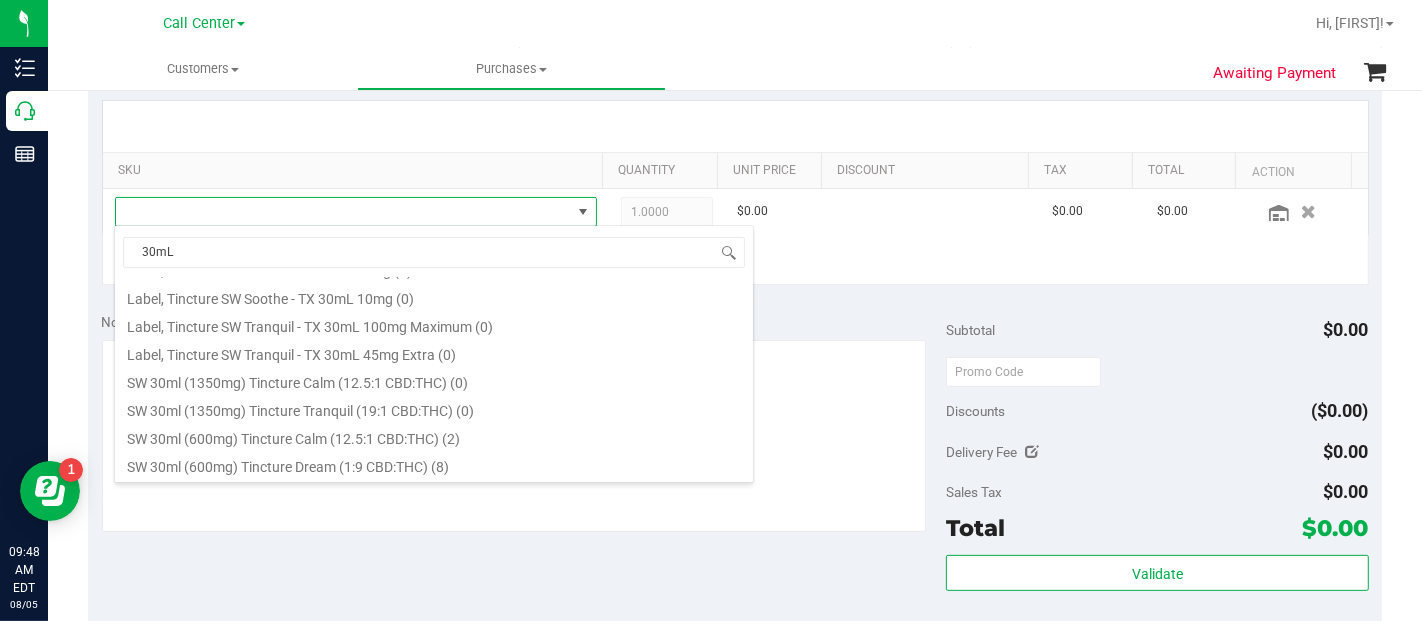 scroll, scrollTop: 1111, scrollLeft: 0, axis: vertical 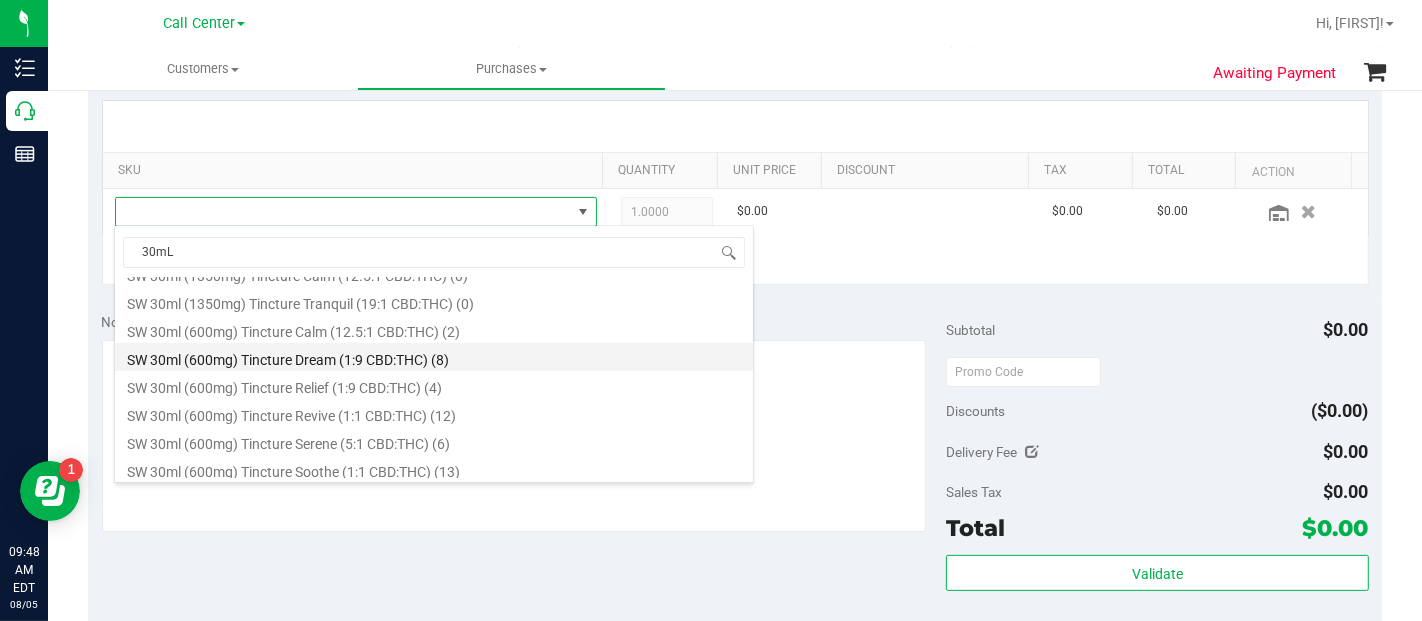 click on "SW 30ml (600mg) Tincture Dream (1:9 CBD:THC) (8)" at bounding box center [434, 357] 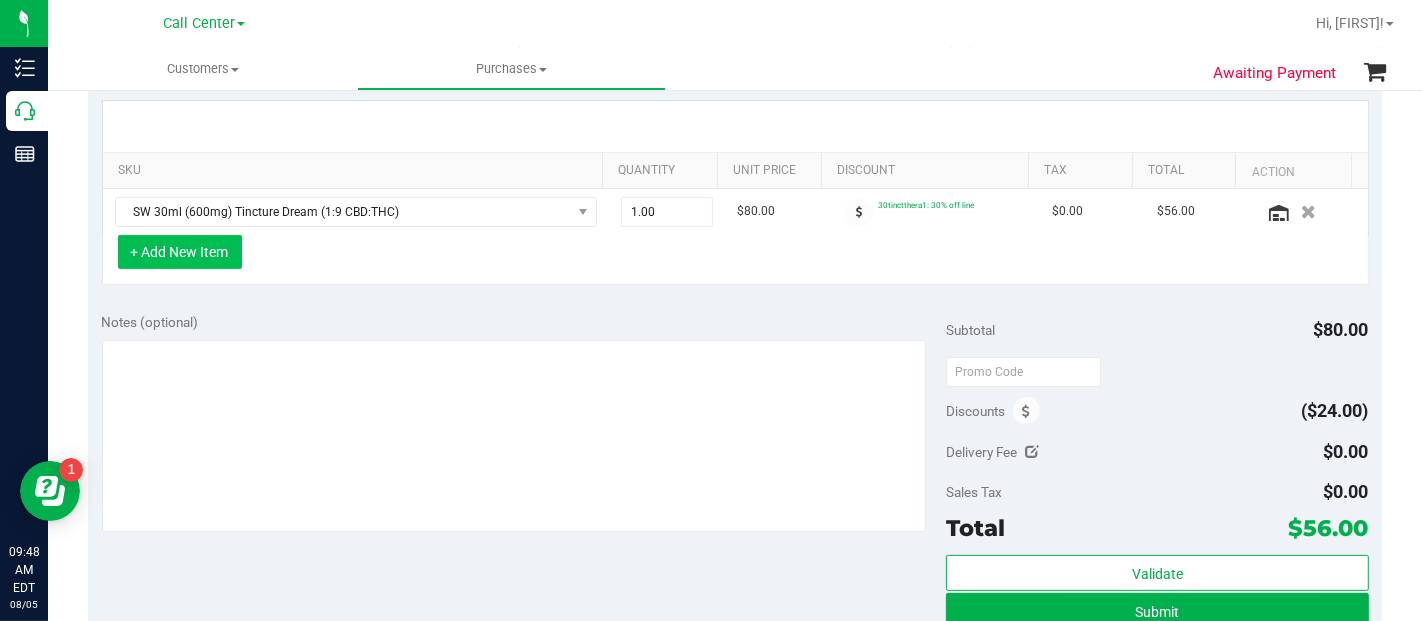 click on "+ Add New Item" at bounding box center [180, 252] 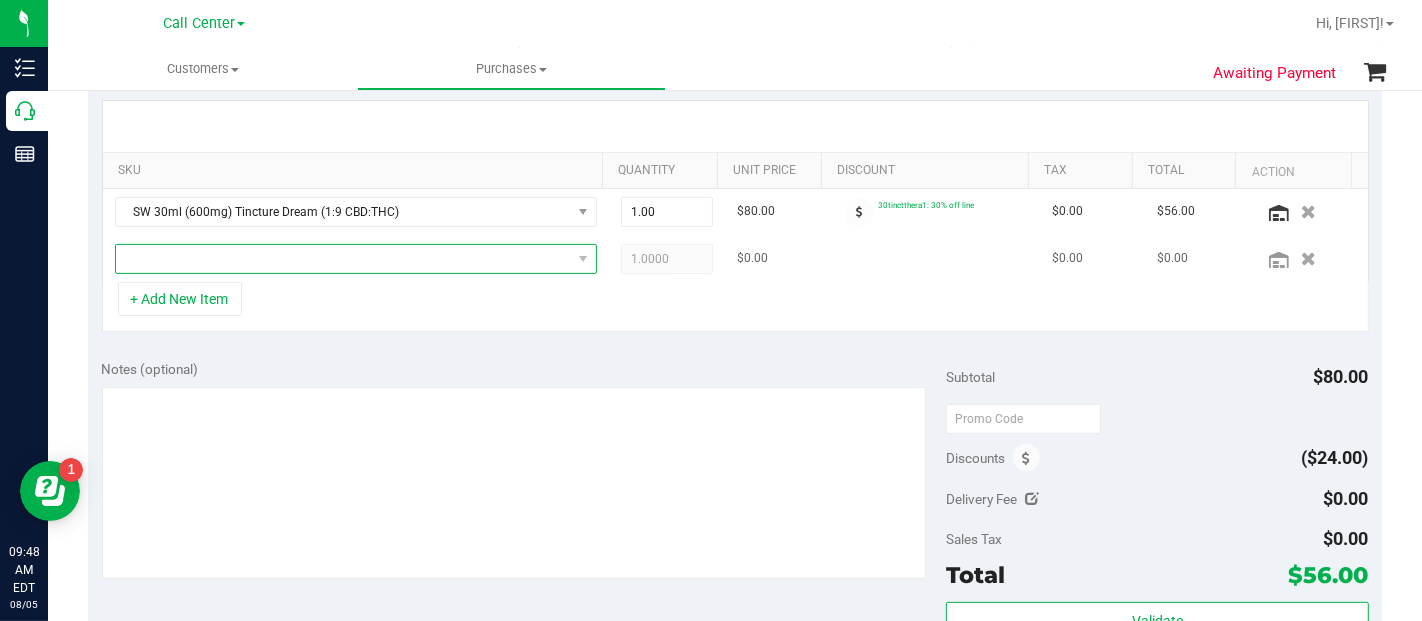 click at bounding box center (343, 259) 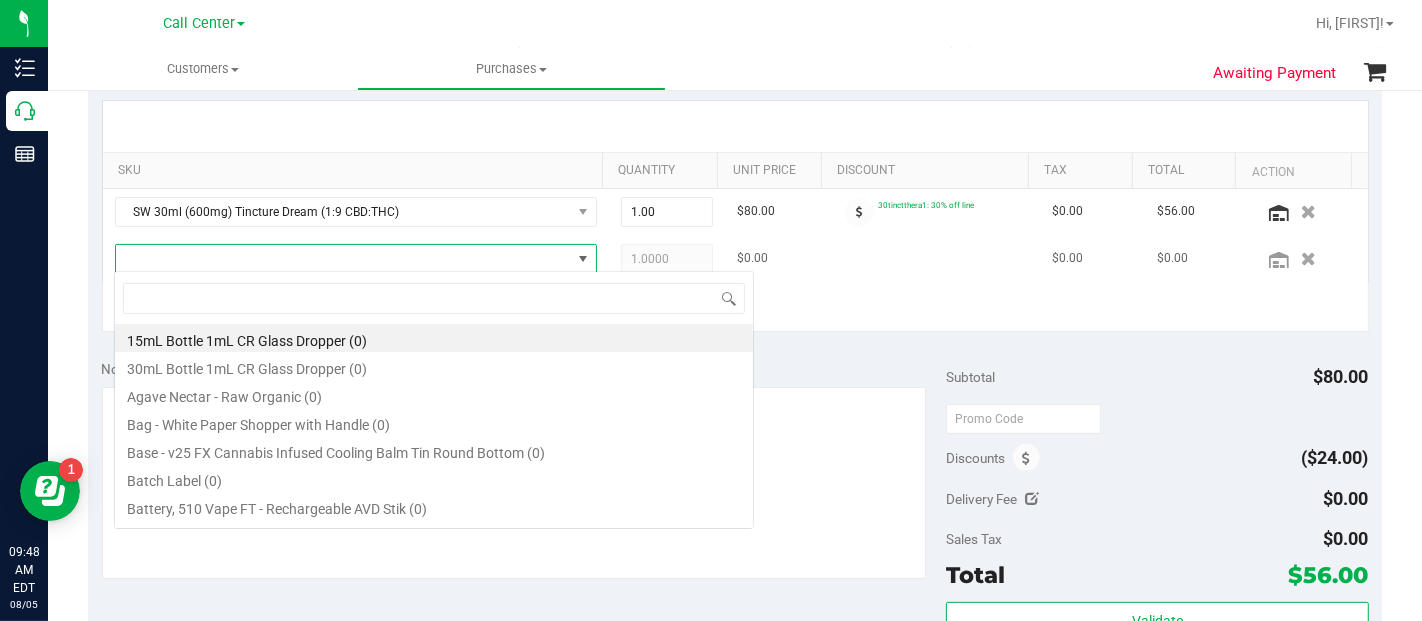 scroll, scrollTop: 99970, scrollLeft: 99531, axis: both 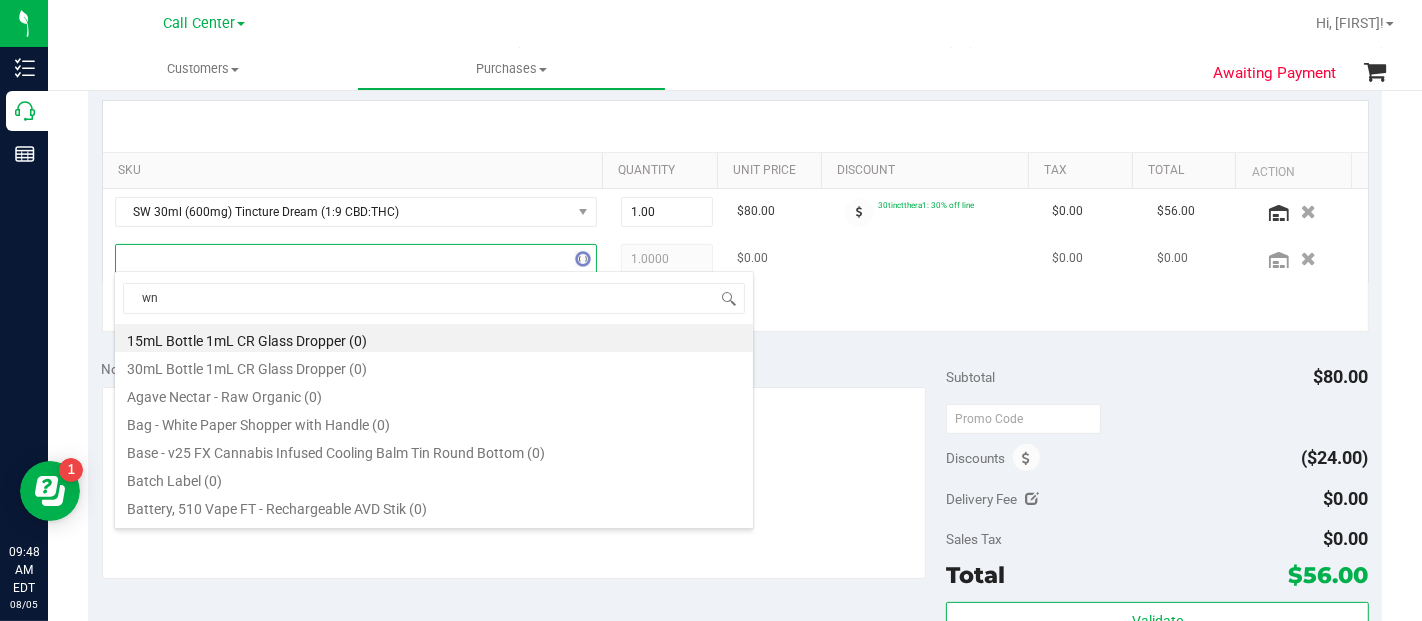 type on "wna" 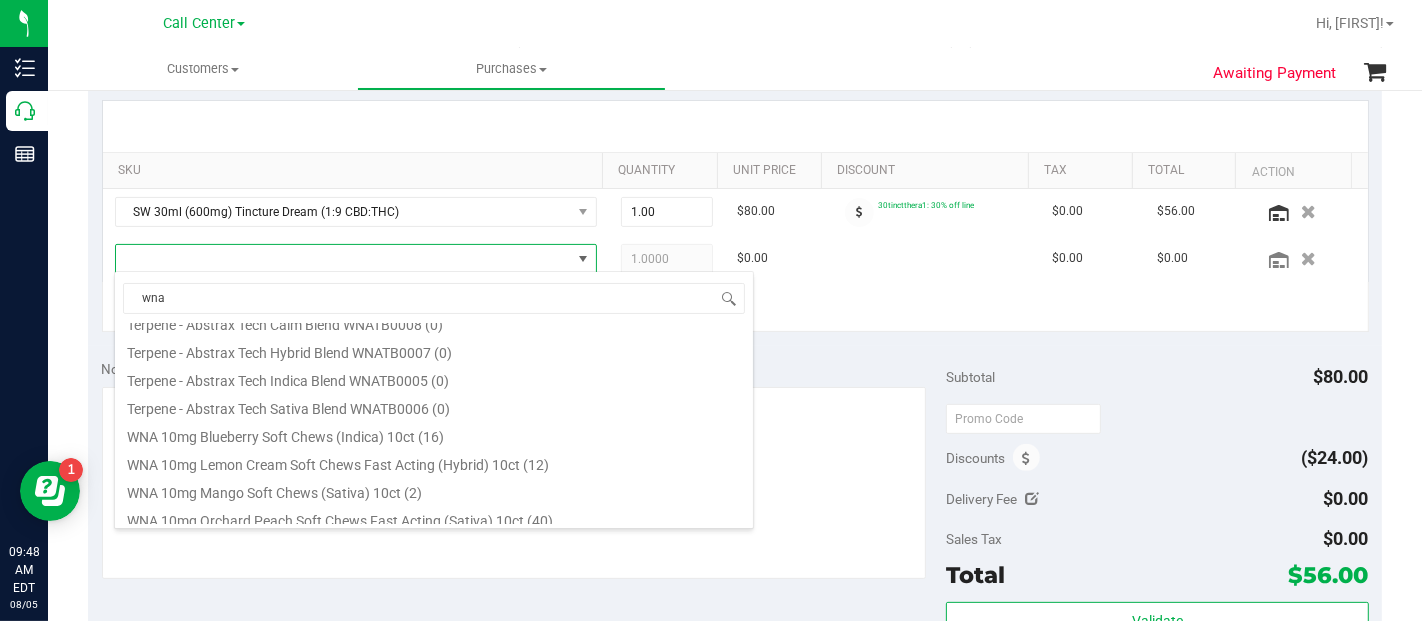 scroll, scrollTop: 555, scrollLeft: 0, axis: vertical 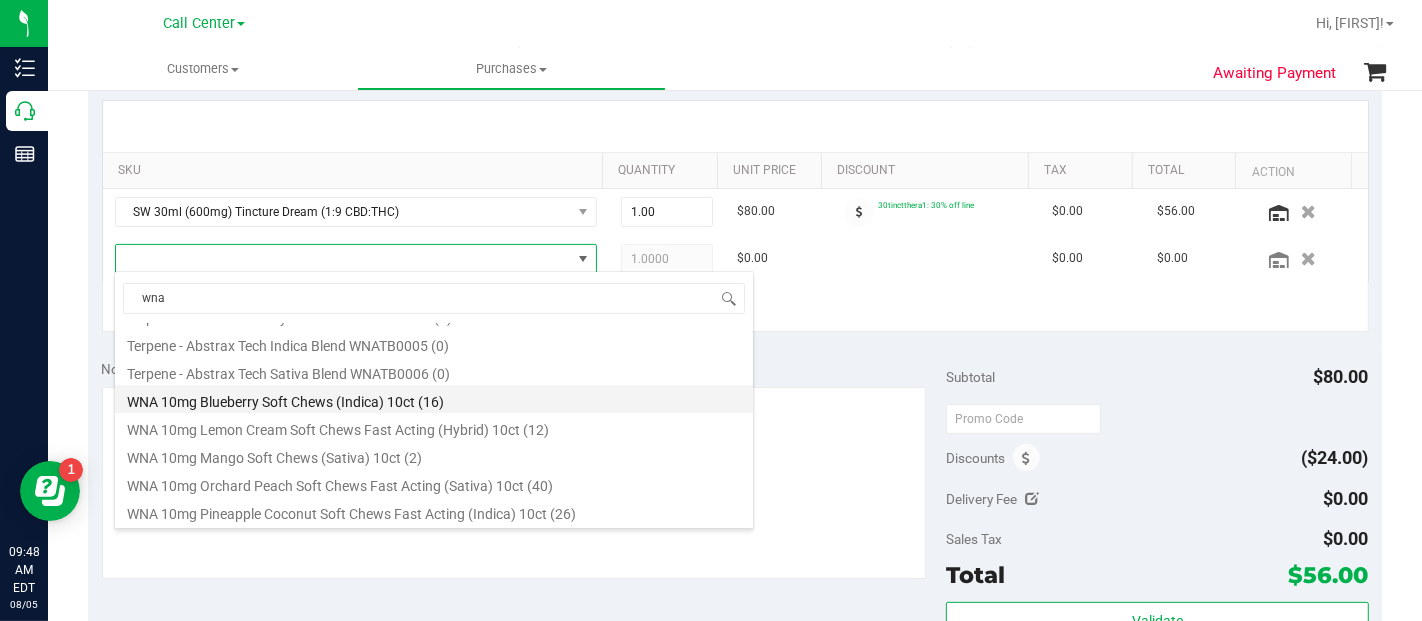 click on "WNA 10mg Blueberry Soft Chews (Indica) 10ct (16)" at bounding box center (434, 399) 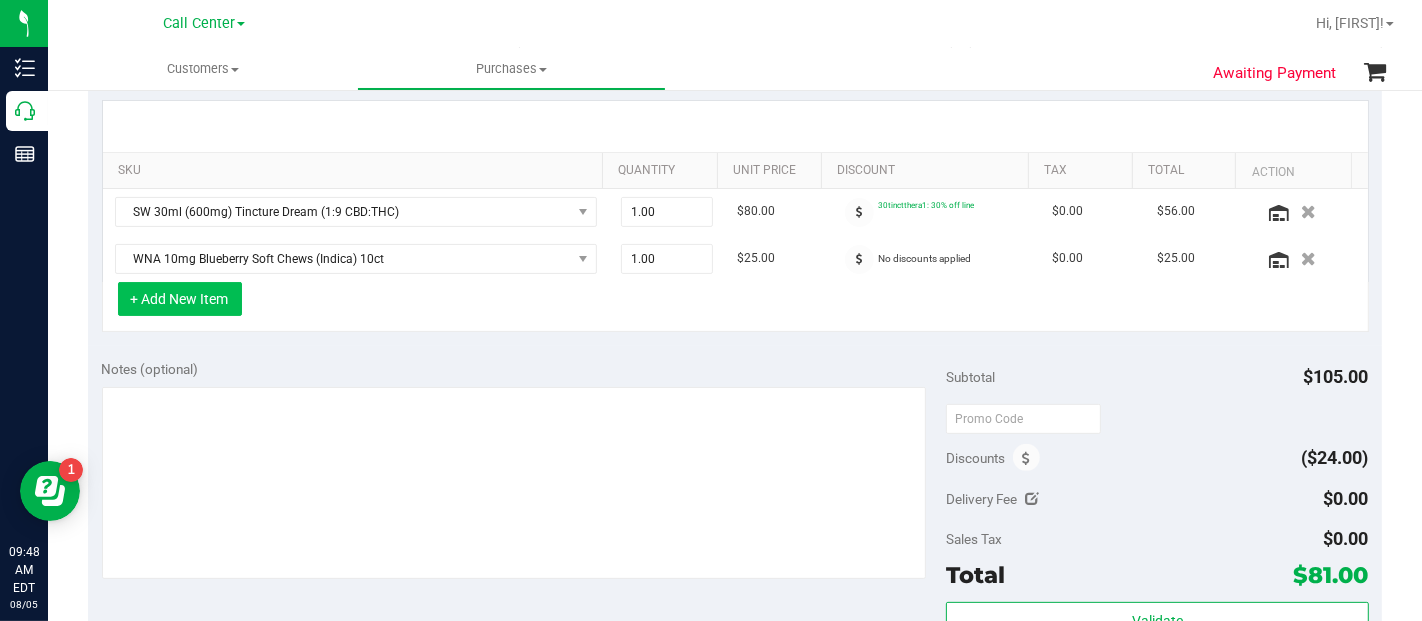click on "+ Add New Item" at bounding box center [180, 299] 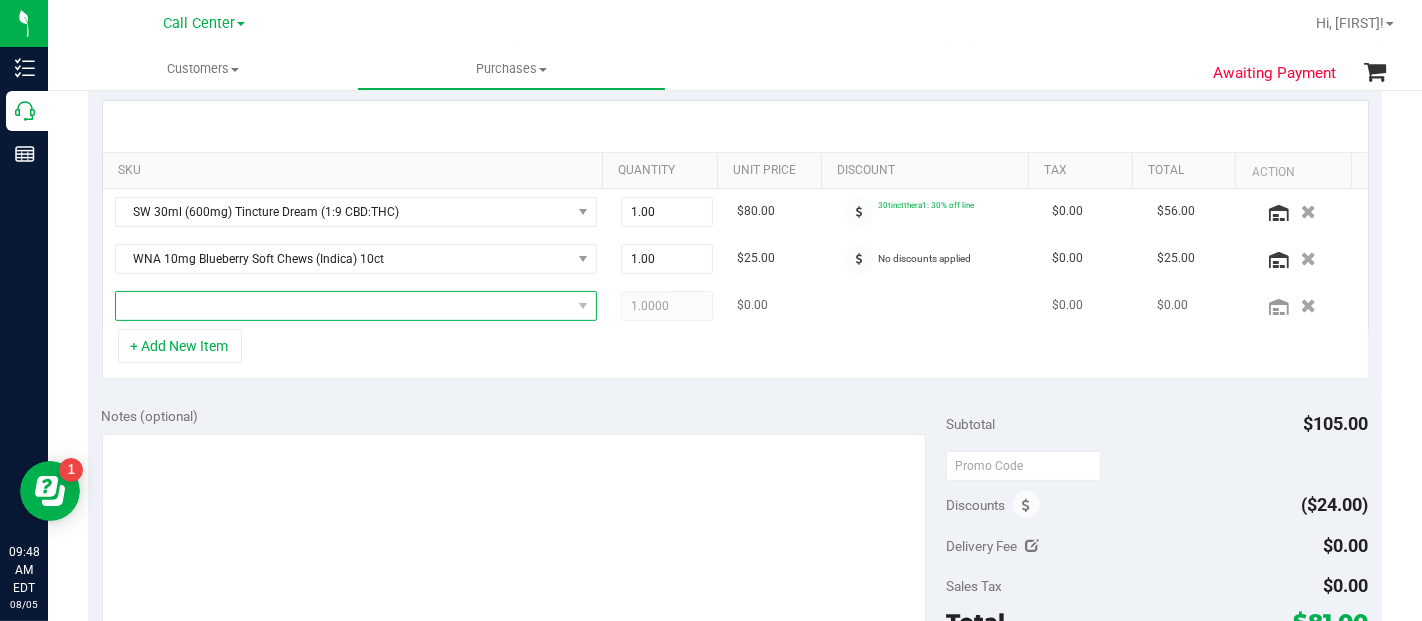 click at bounding box center [343, 306] 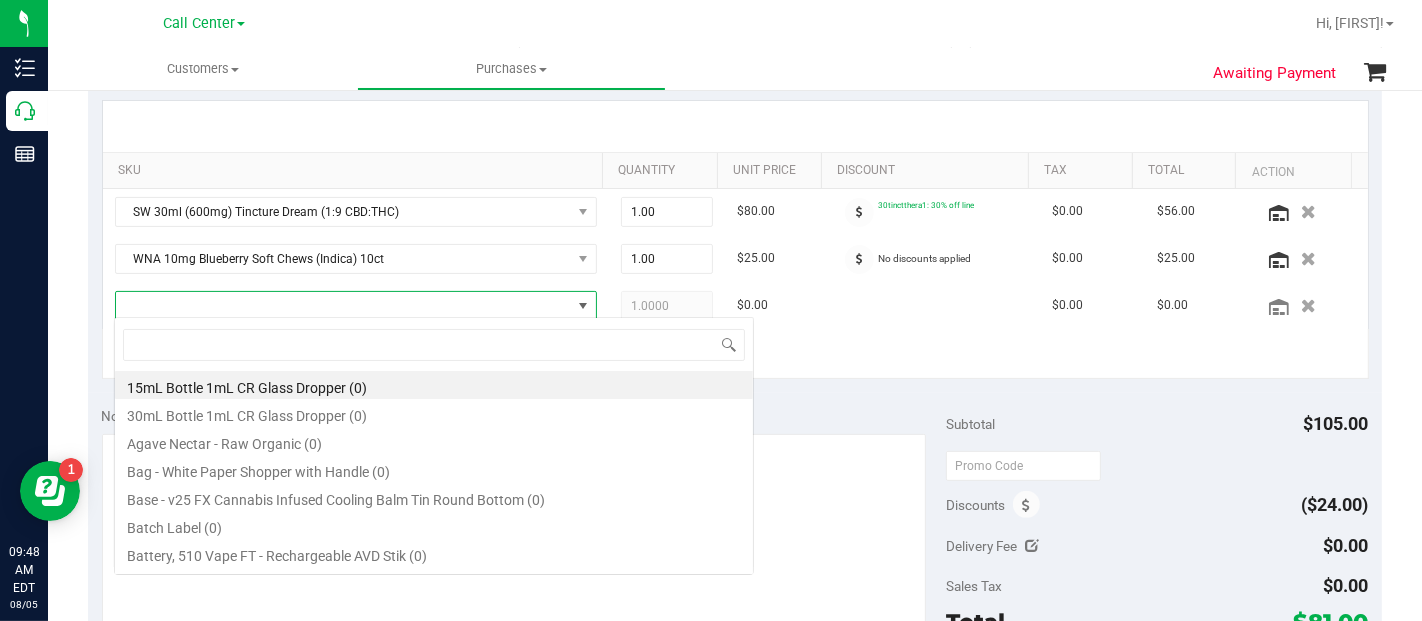 scroll, scrollTop: 99970, scrollLeft: 99531, axis: both 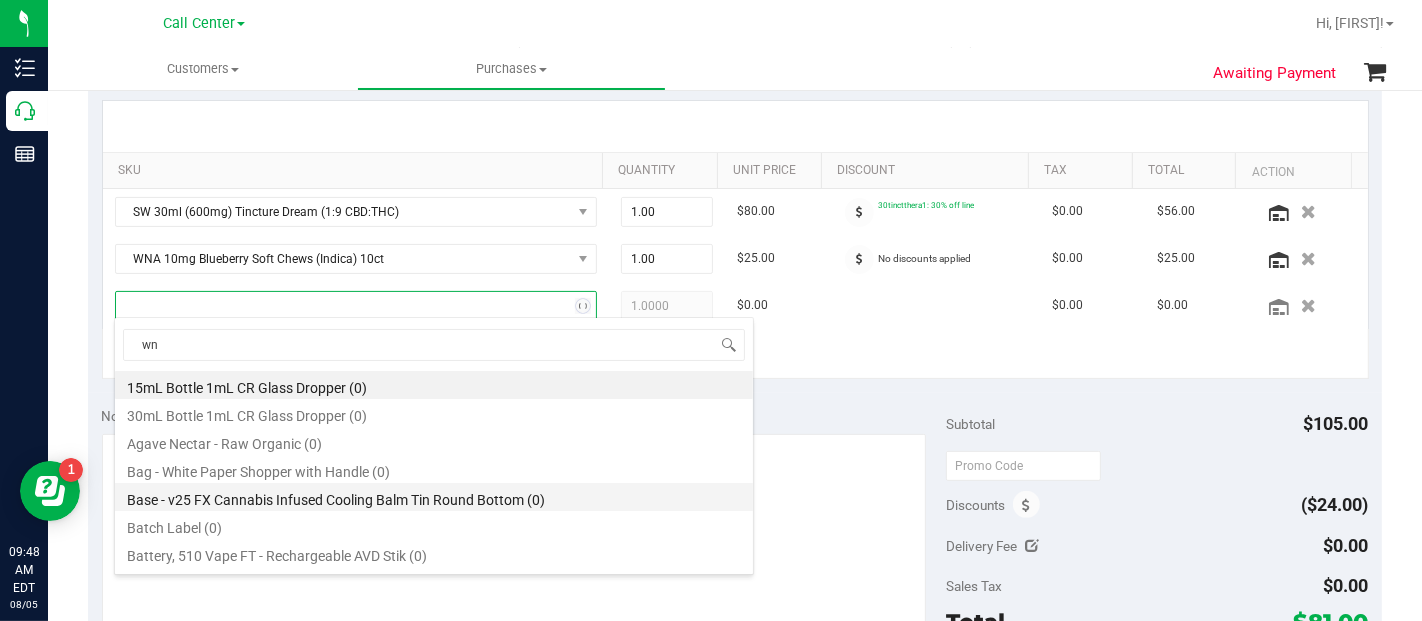 type on "wna" 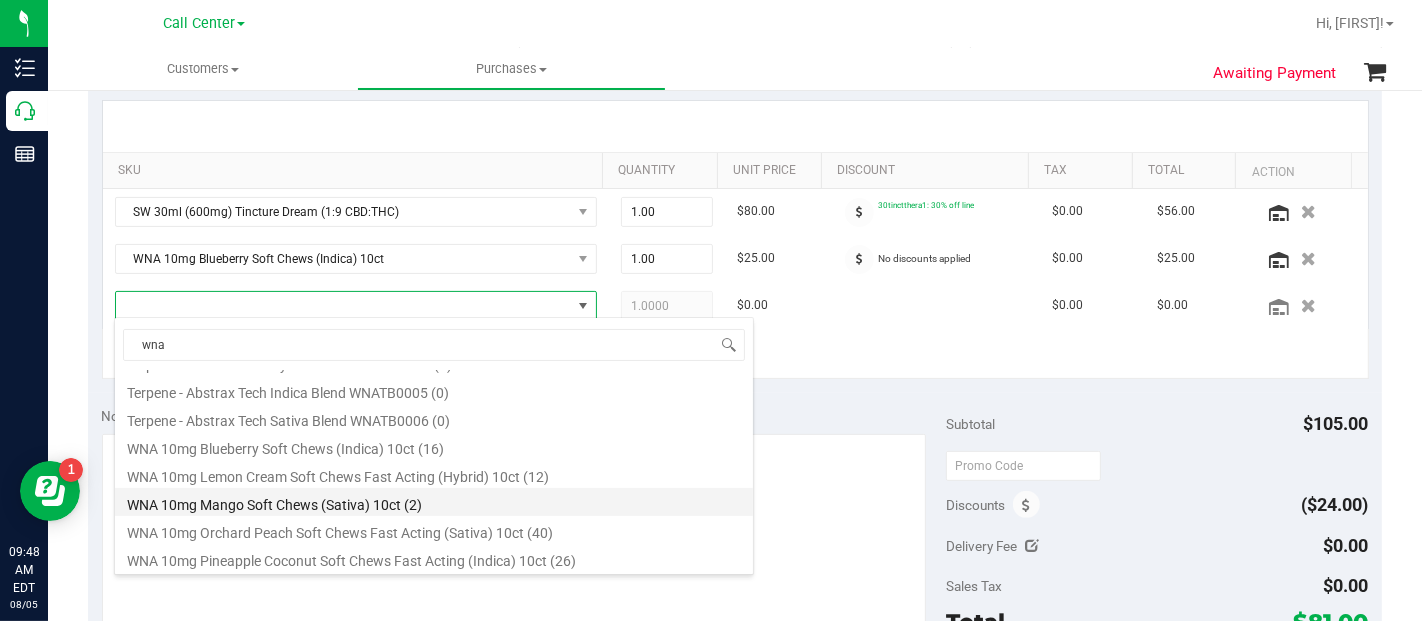 scroll, scrollTop: 666, scrollLeft: 0, axis: vertical 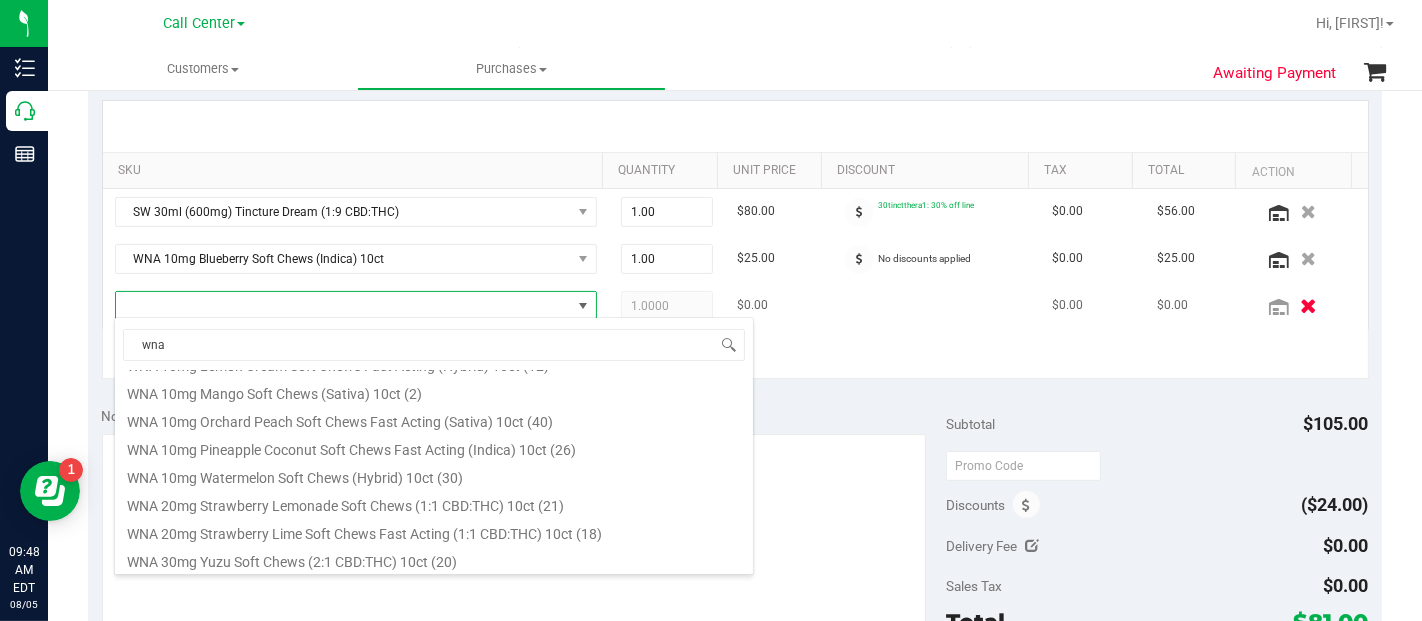 click at bounding box center [1308, 305] 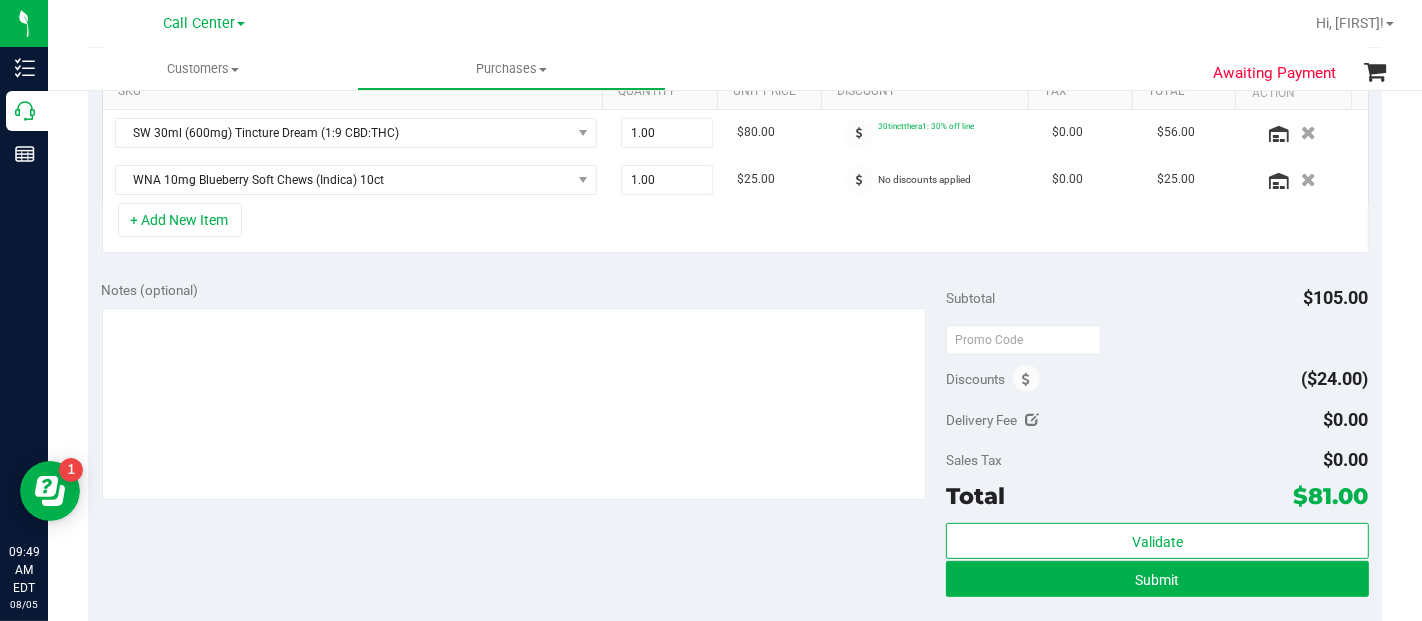 scroll, scrollTop: 555, scrollLeft: 0, axis: vertical 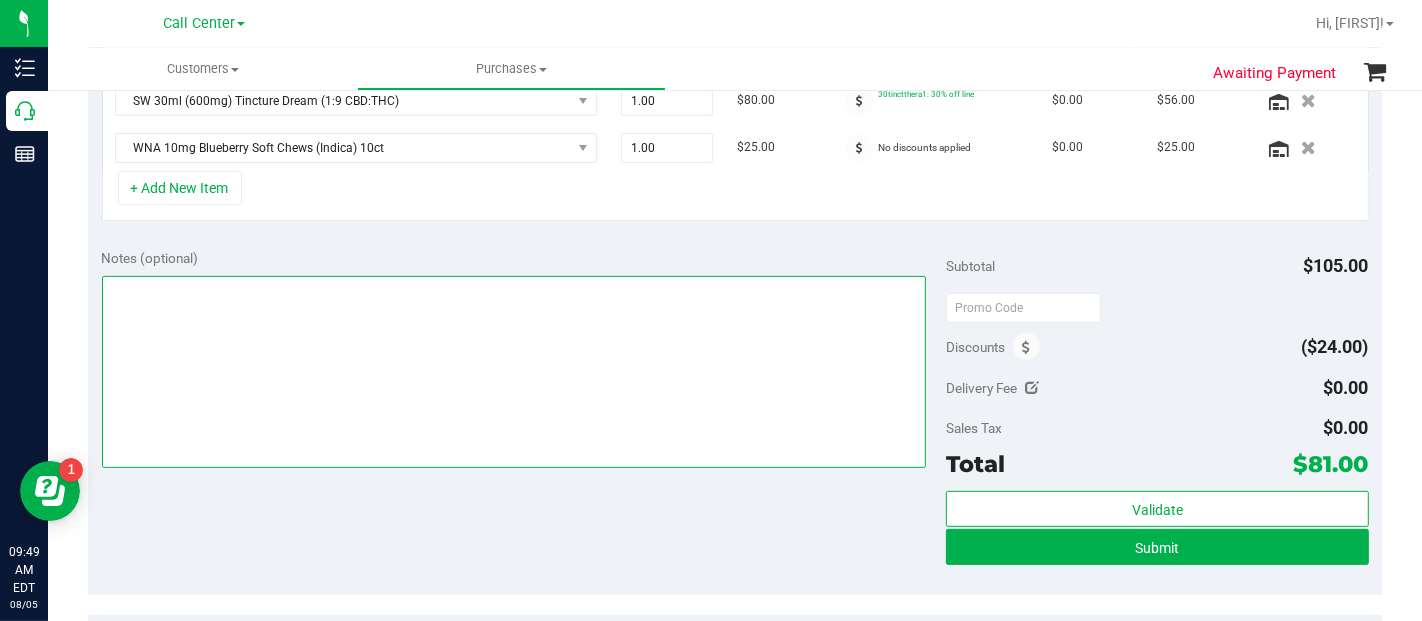 click at bounding box center [514, 372] 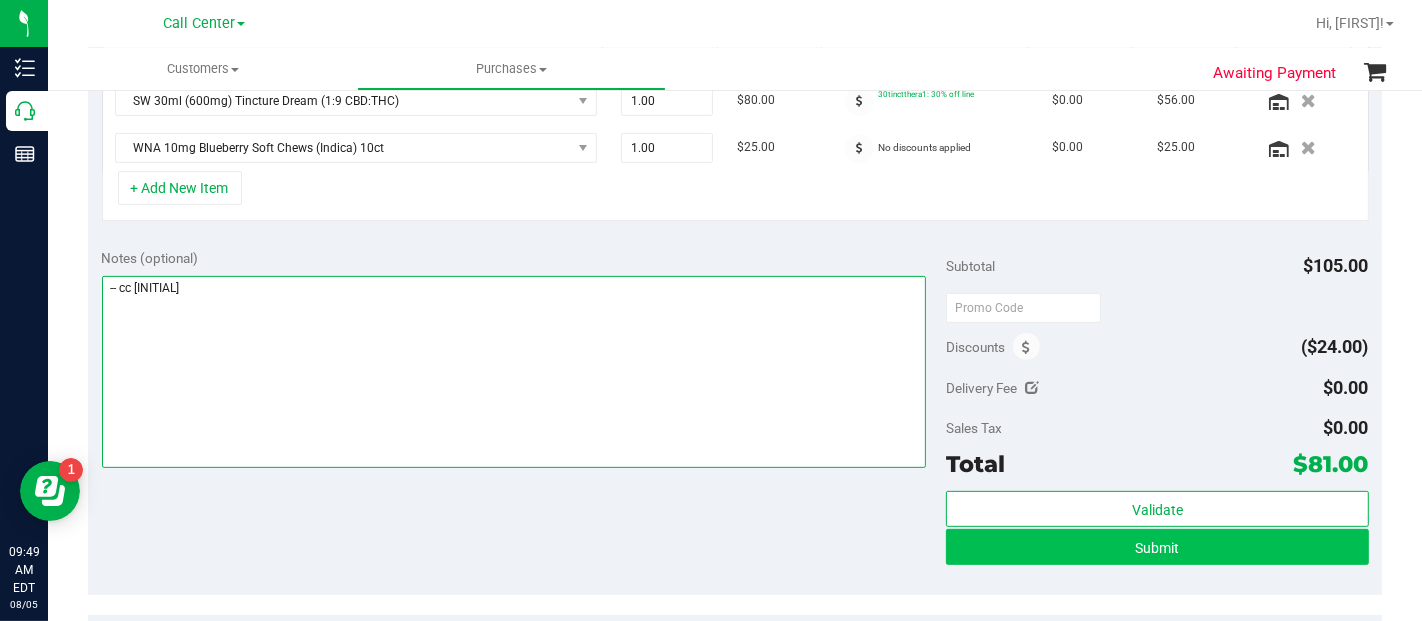 type on "-- cc GR" 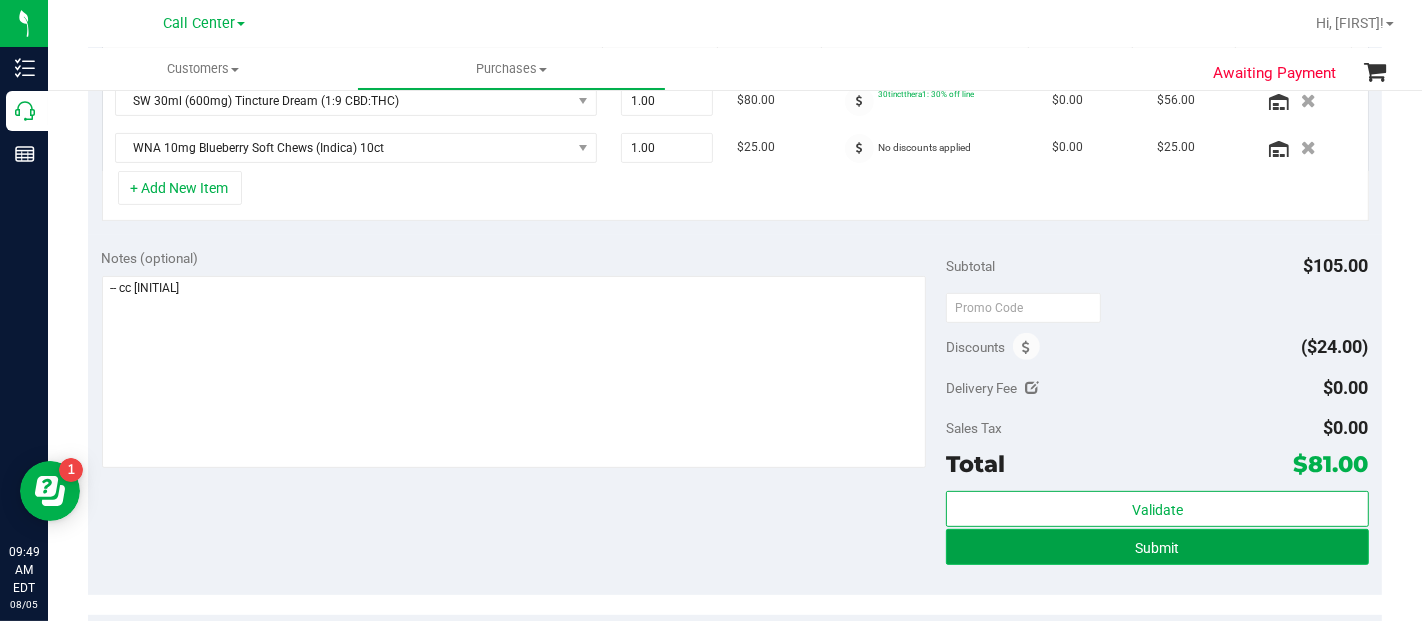 click on "Submit" at bounding box center (1157, 548) 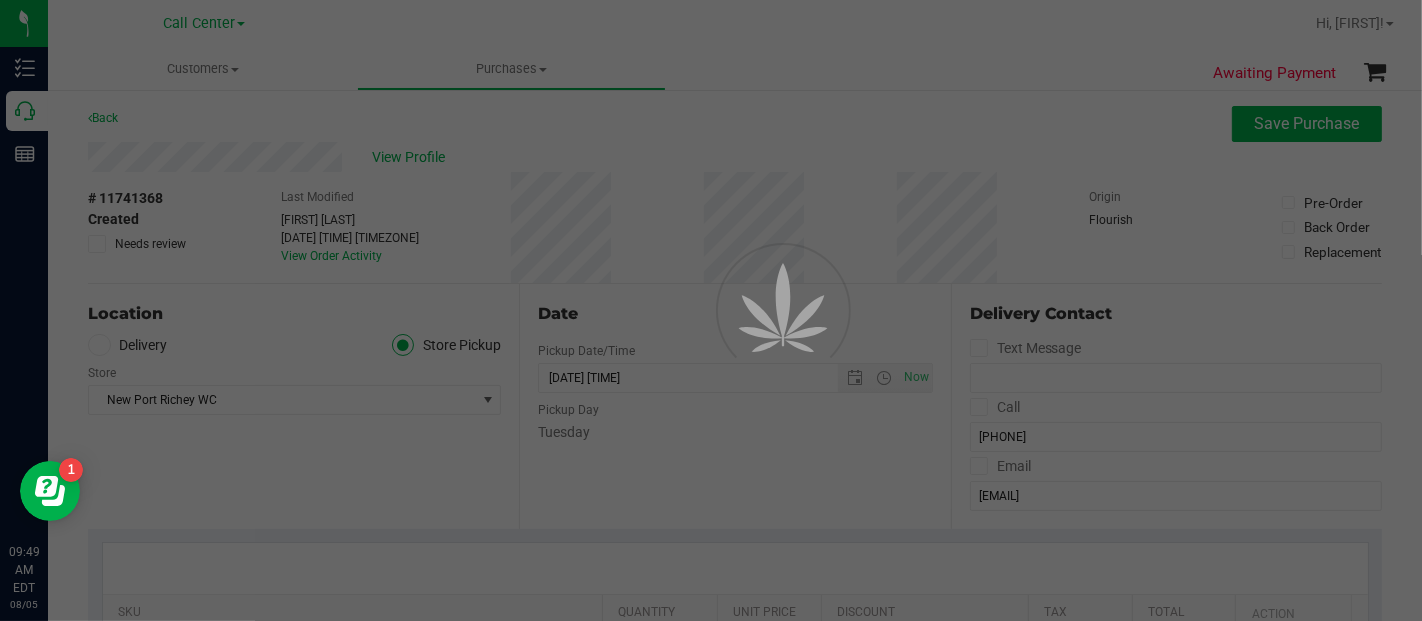 scroll, scrollTop: 0, scrollLeft: 0, axis: both 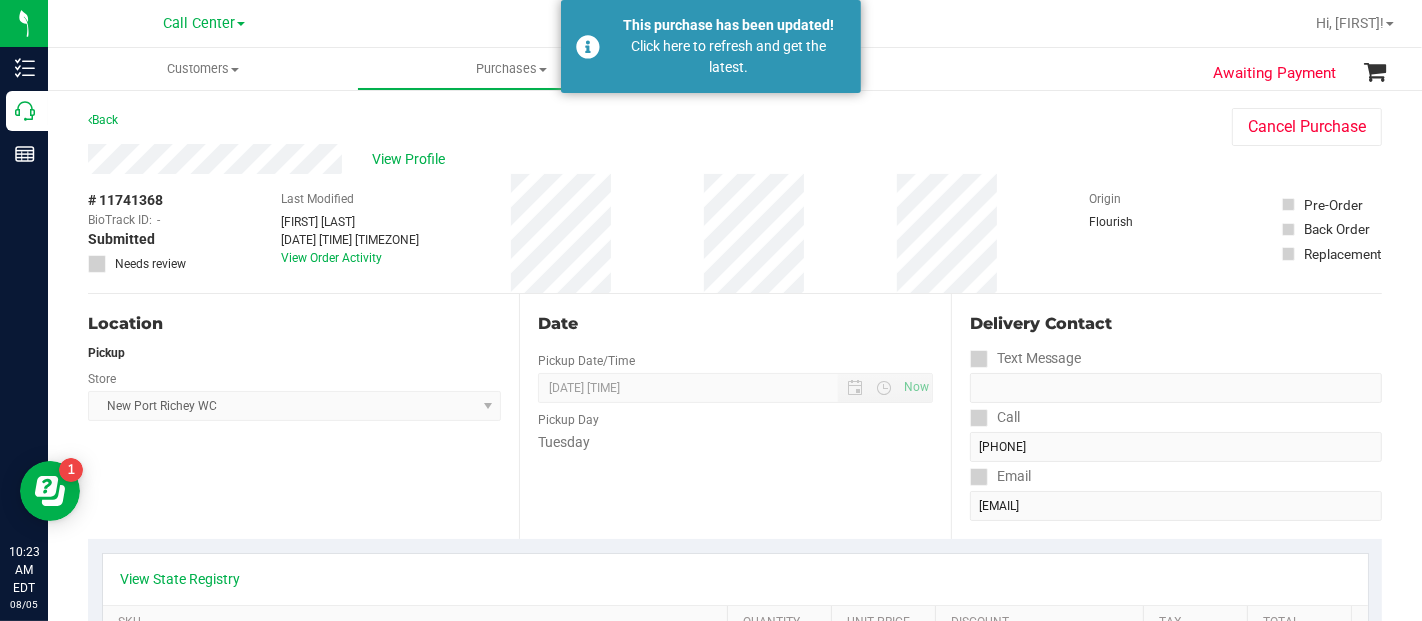 click on "Call Center" at bounding box center [204, 23] 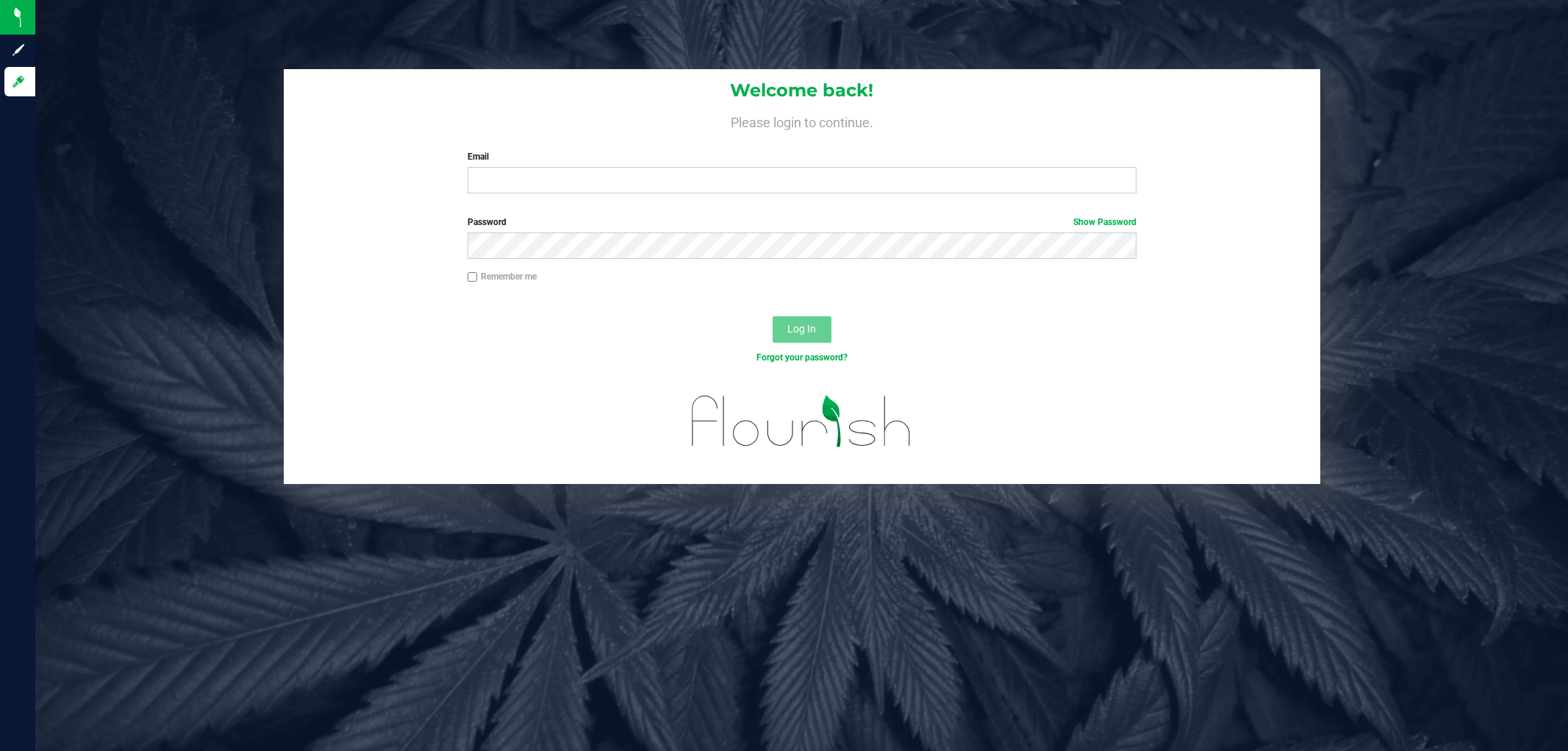 scroll, scrollTop: 0, scrollLeft: 0, axis: both 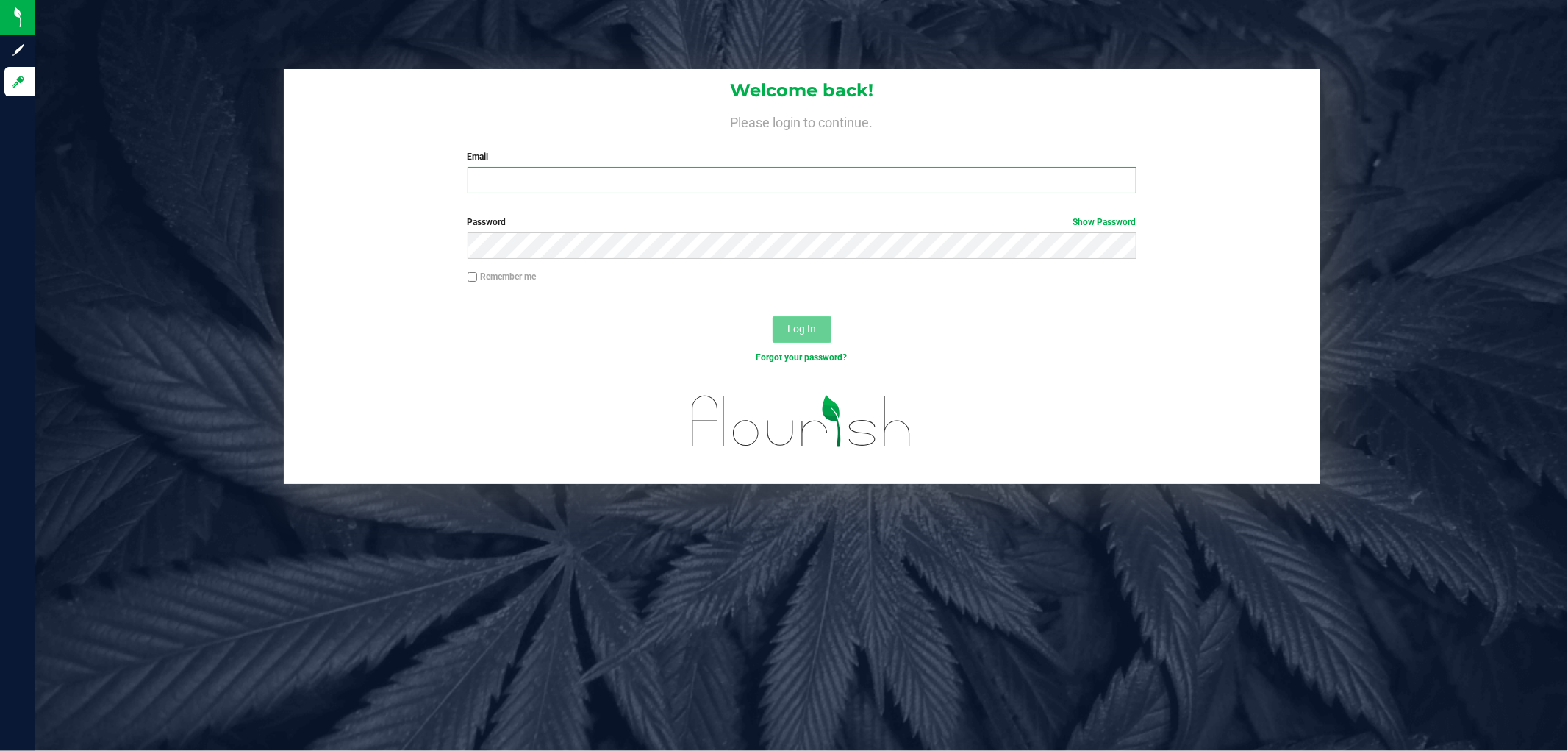 type on "[EMAIL]" 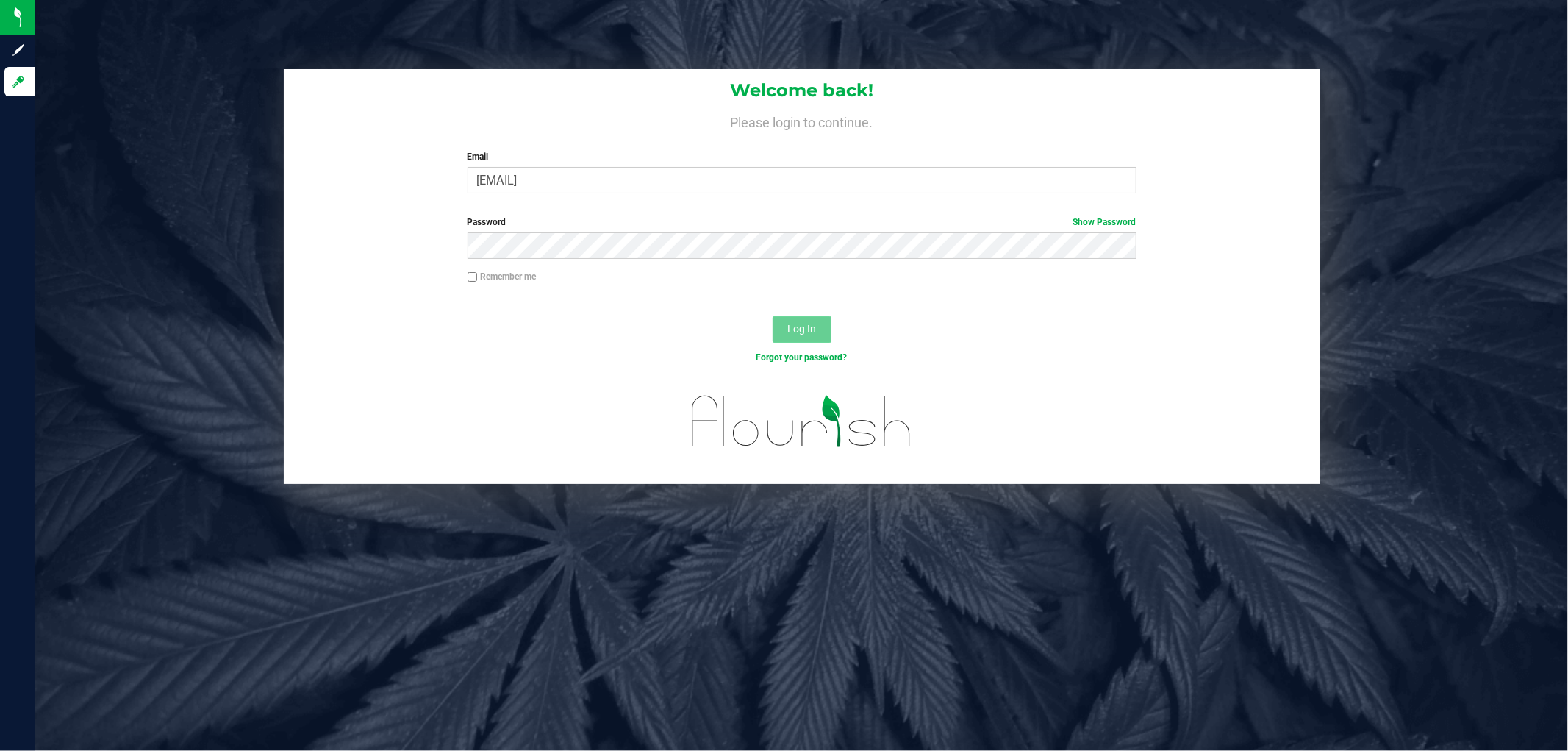 click on "Log In" at bounding box center [801, 329] 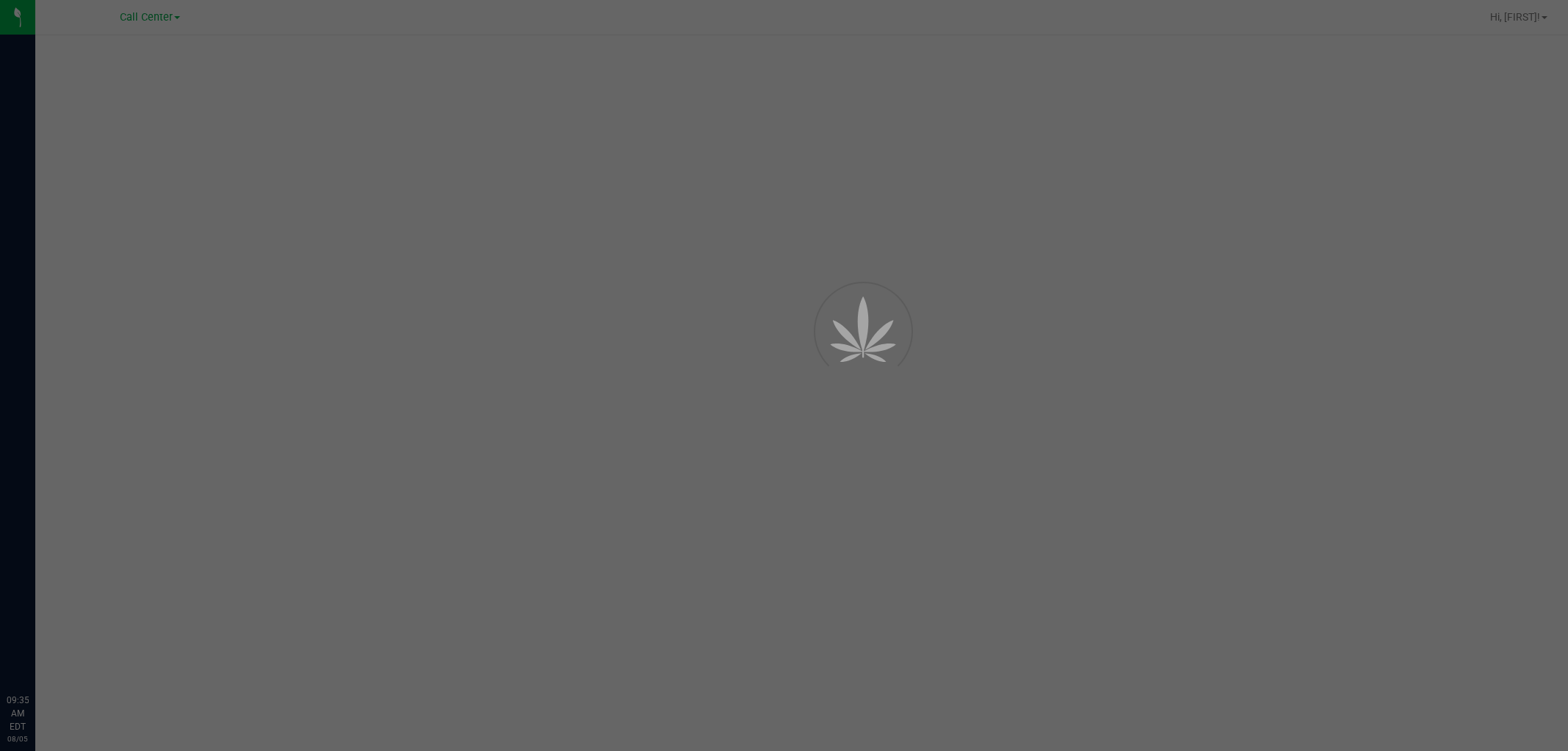 scroll, scrollTop: 0, scrollLeft: 0, axis: both 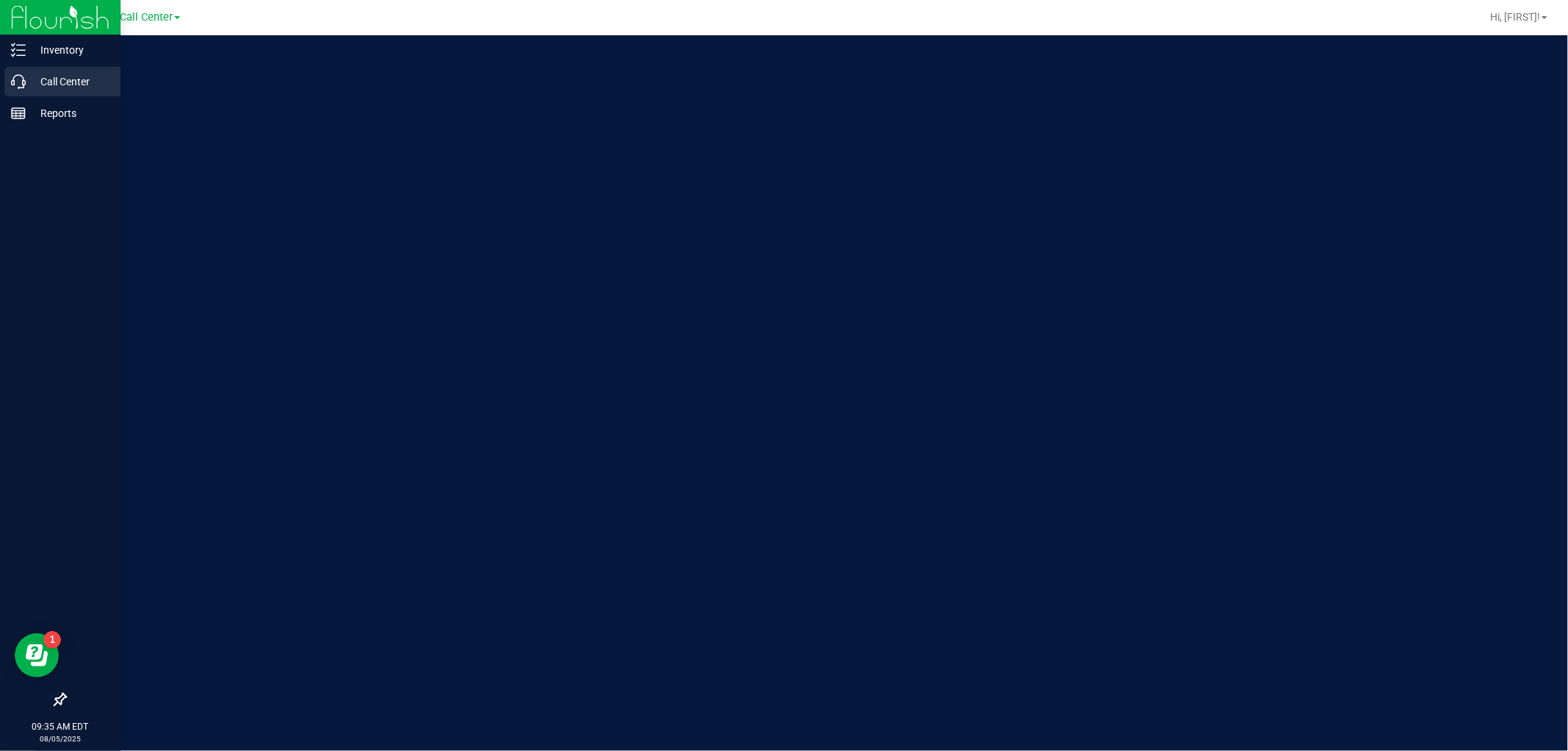 click 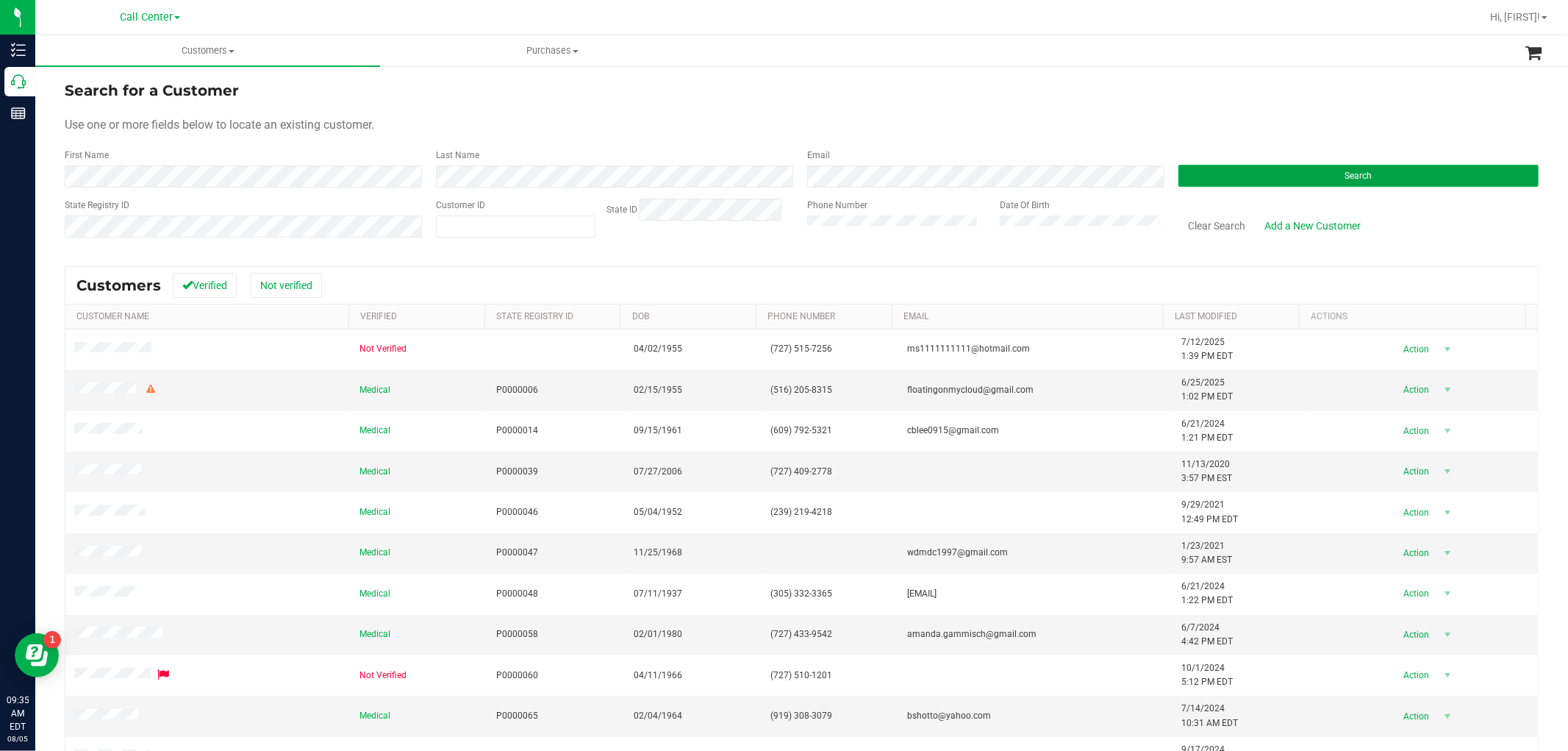 click on "Search" at bounding box center [1358, 176] 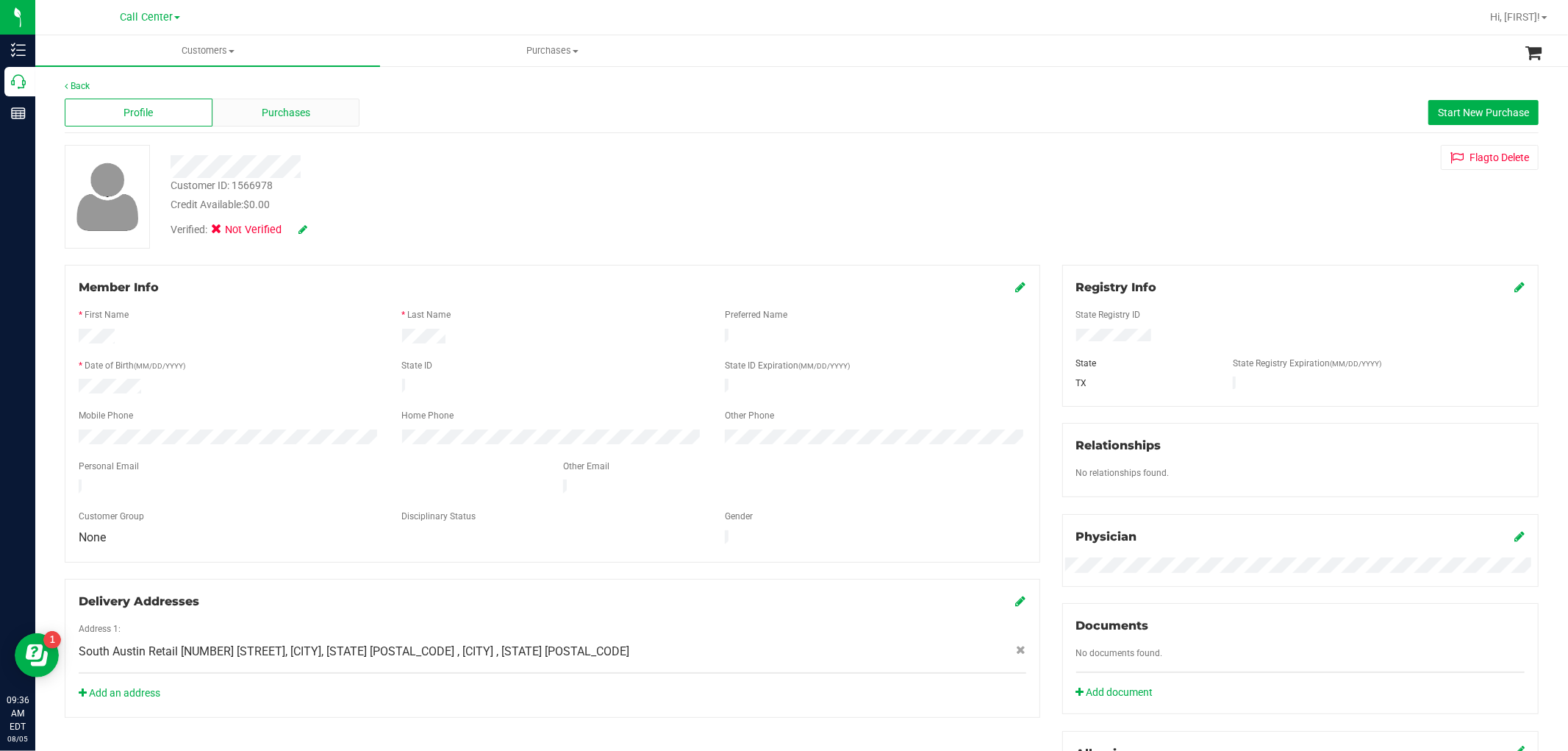 click on "Purchases" at bounding box center [286, 113] 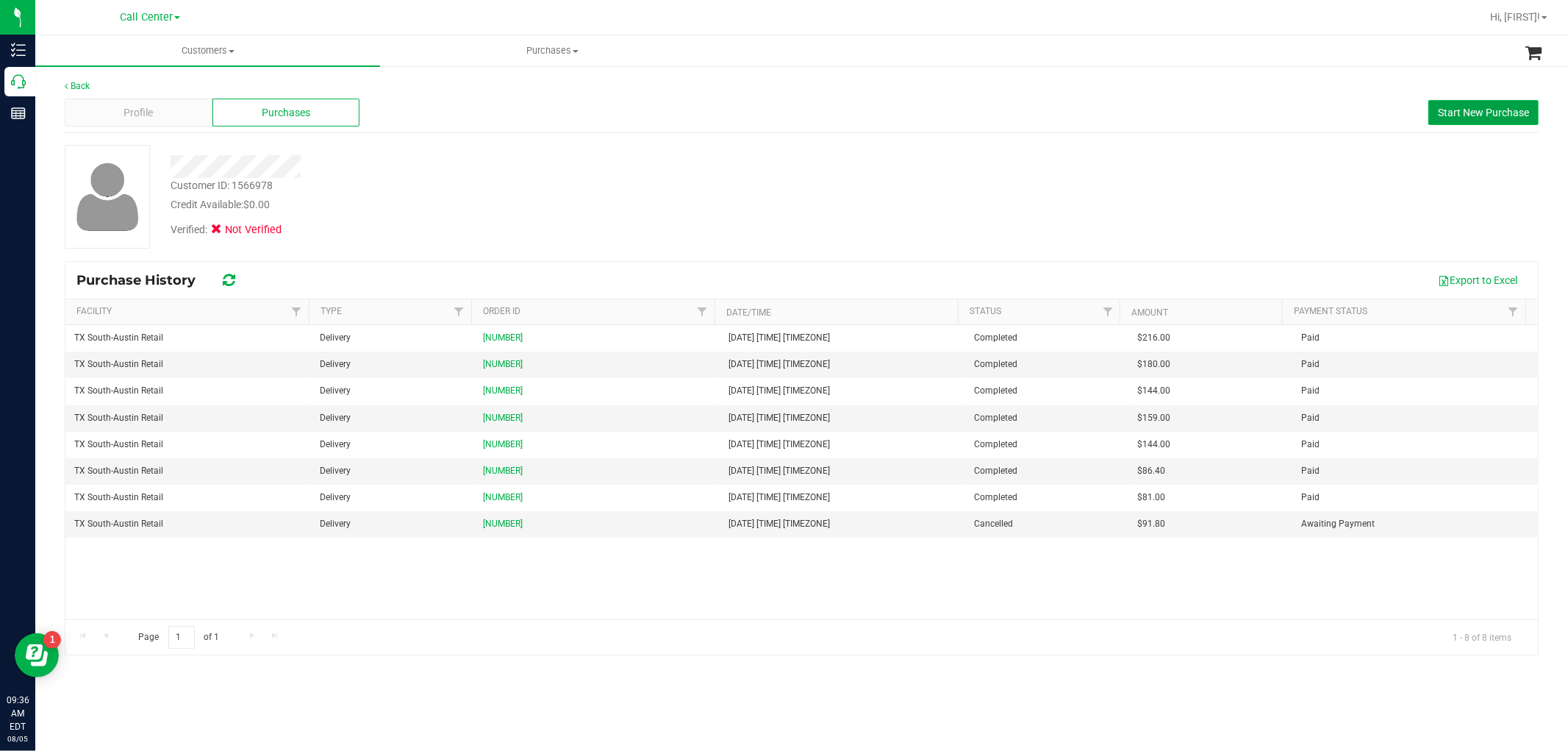 click on "Start New Purchase" at bounding box center [1483, 113] 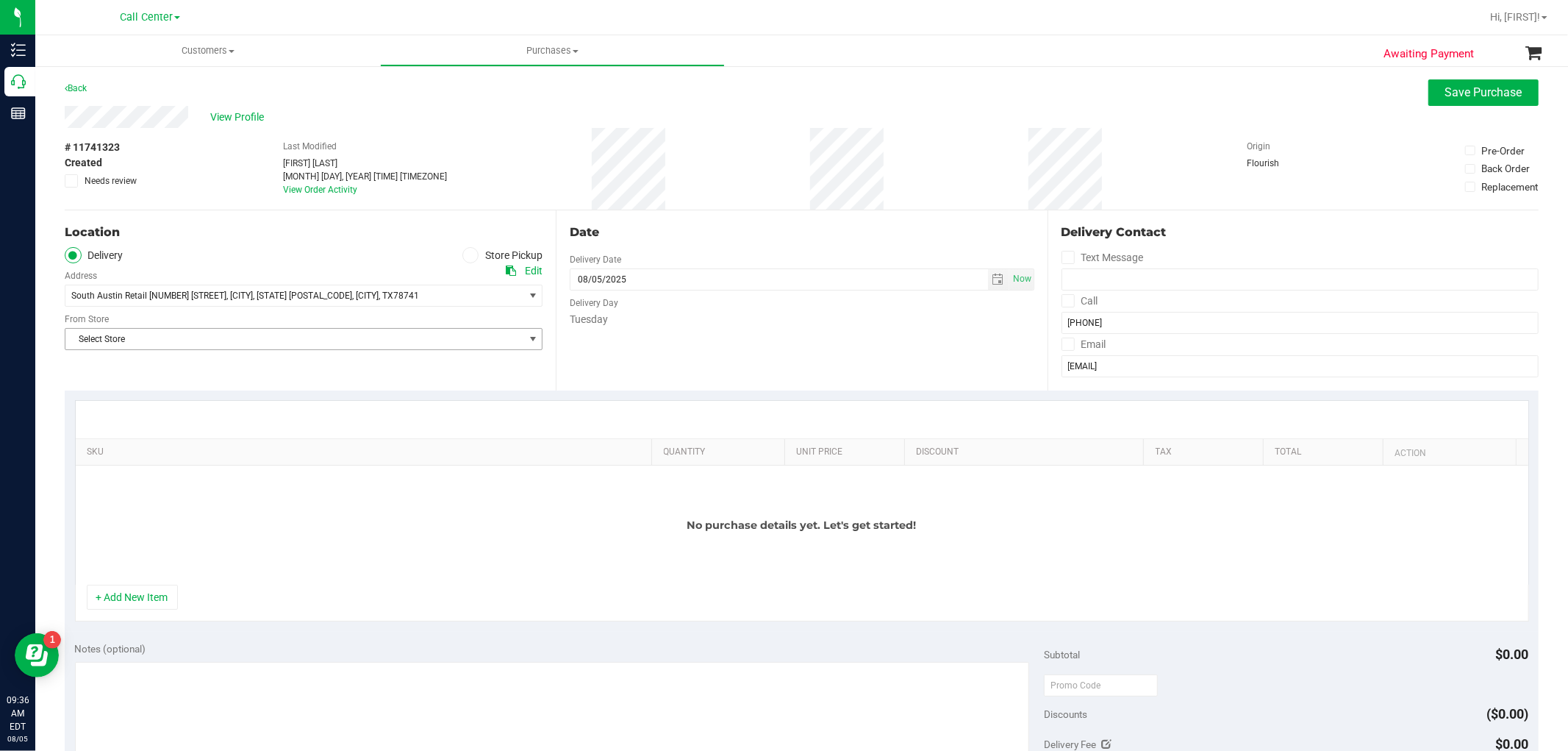 click at bounding box center [532, 339] 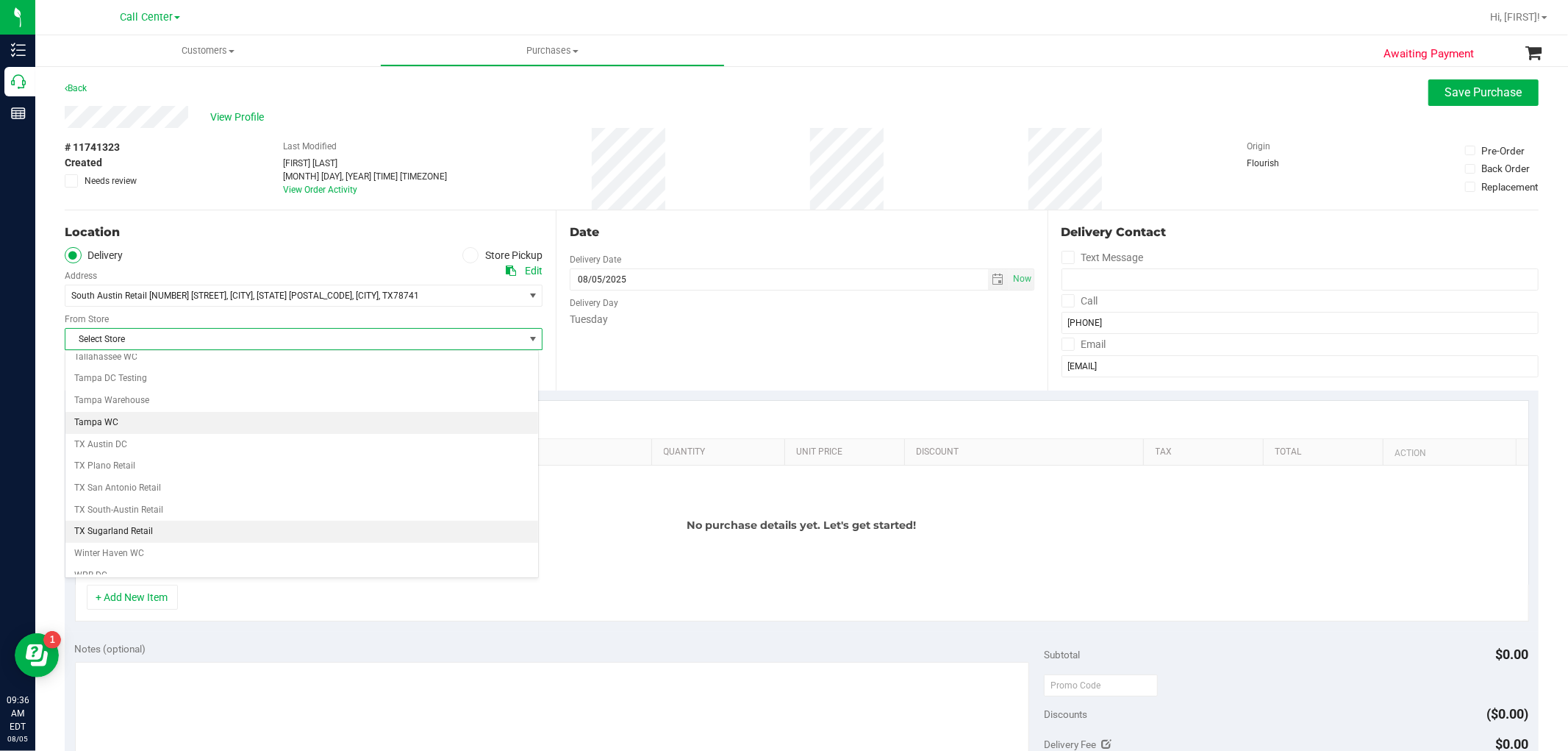scroll, scrollTop: 1062, scrollLeft: 0, axis: vertical 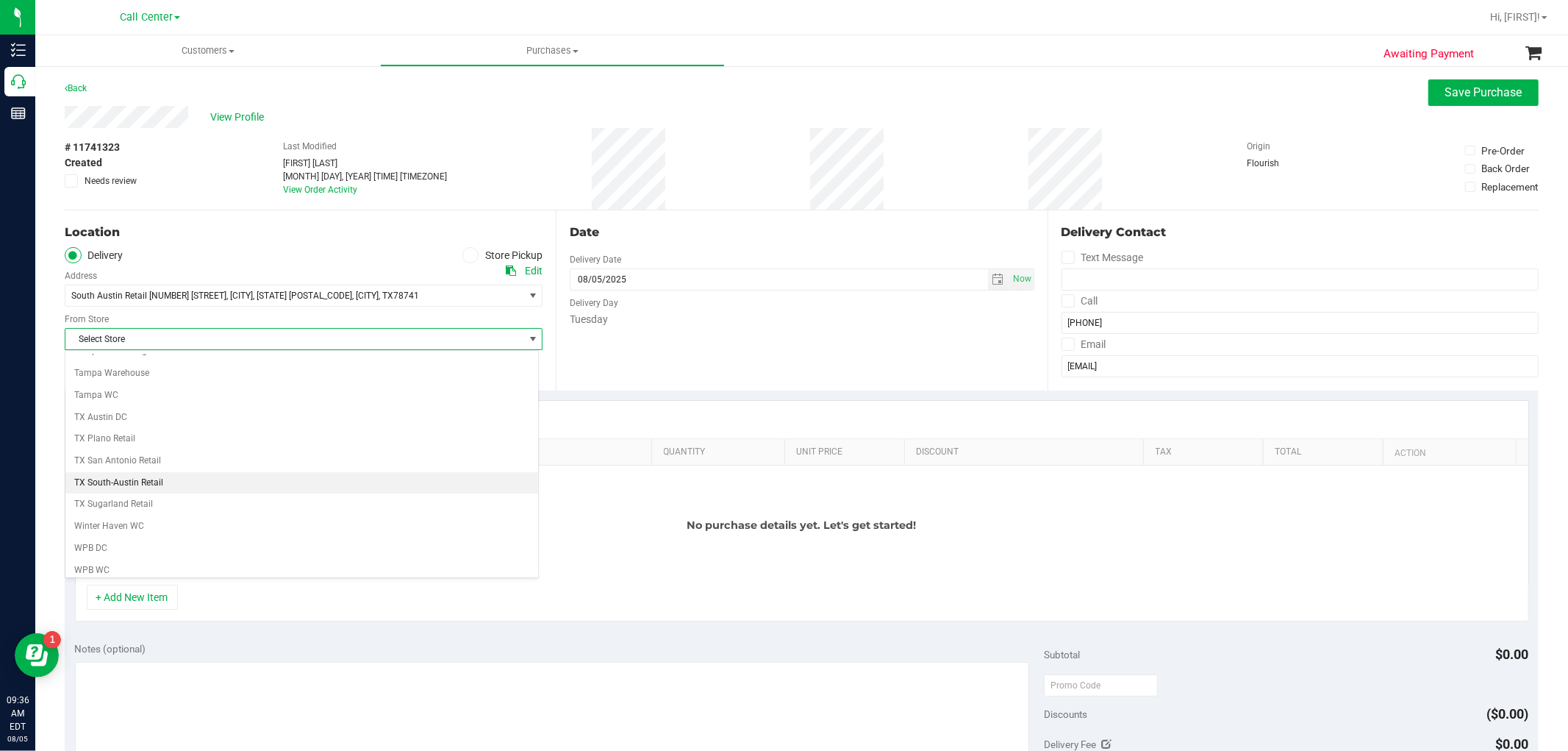 click on "TX South-Austin Retail" at bounding box center (301, 483) 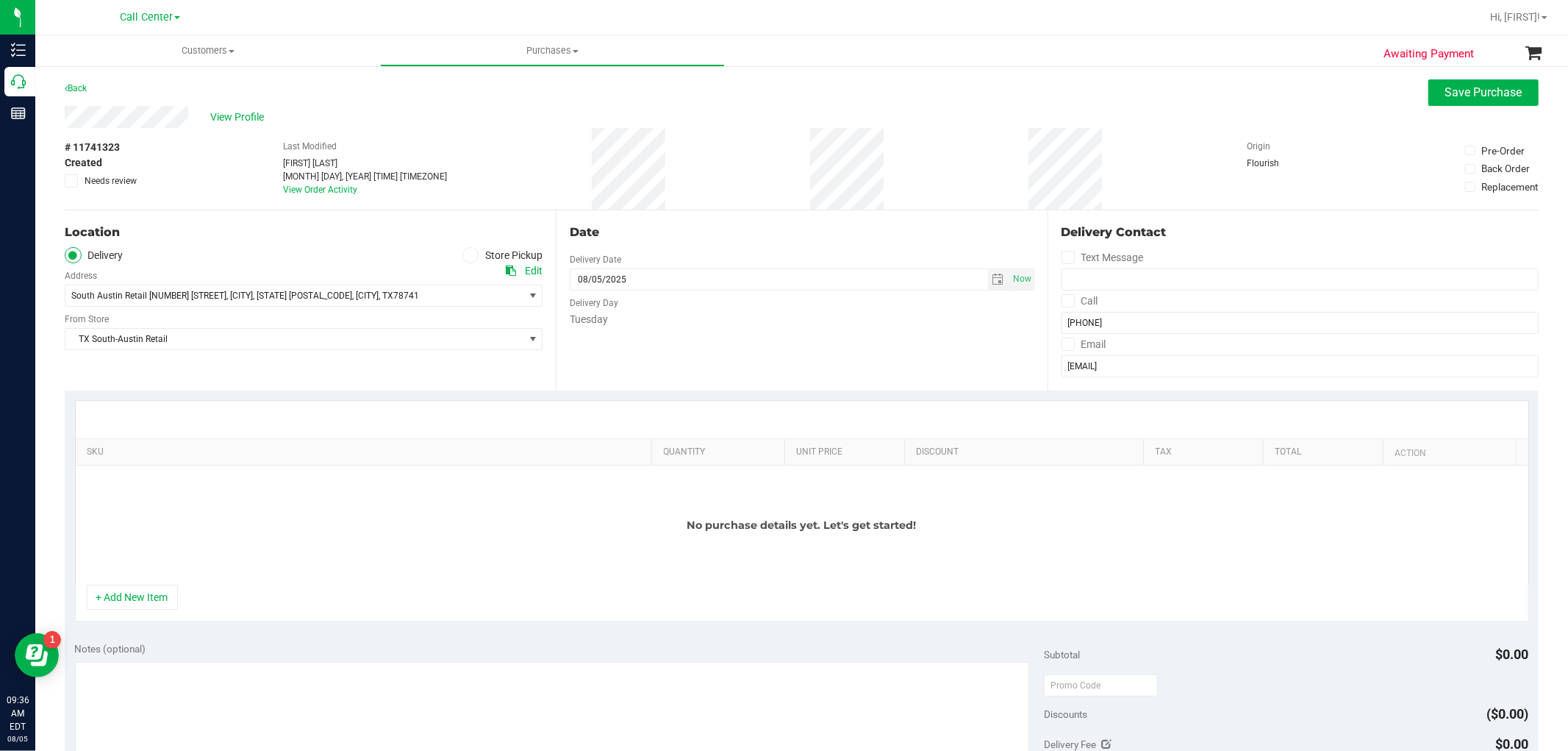 click on "Date
Delivery Date
08/05/2025
Now
08/05/2025 09:36 AM
Now
Delivery Day
Tuesday" at bounding box center (801, 300) 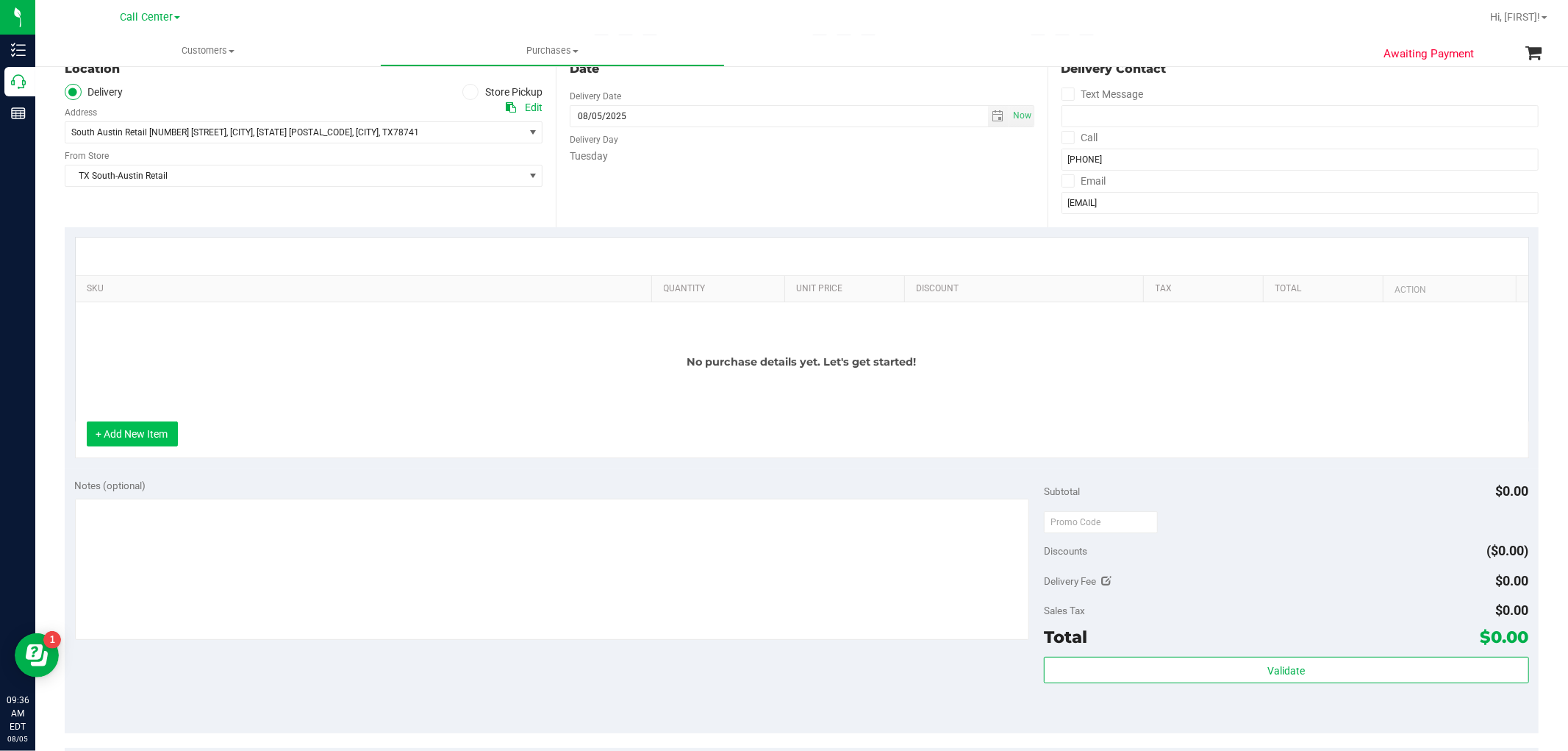click on "+ Add New Item" at bounding box center [132, 434] 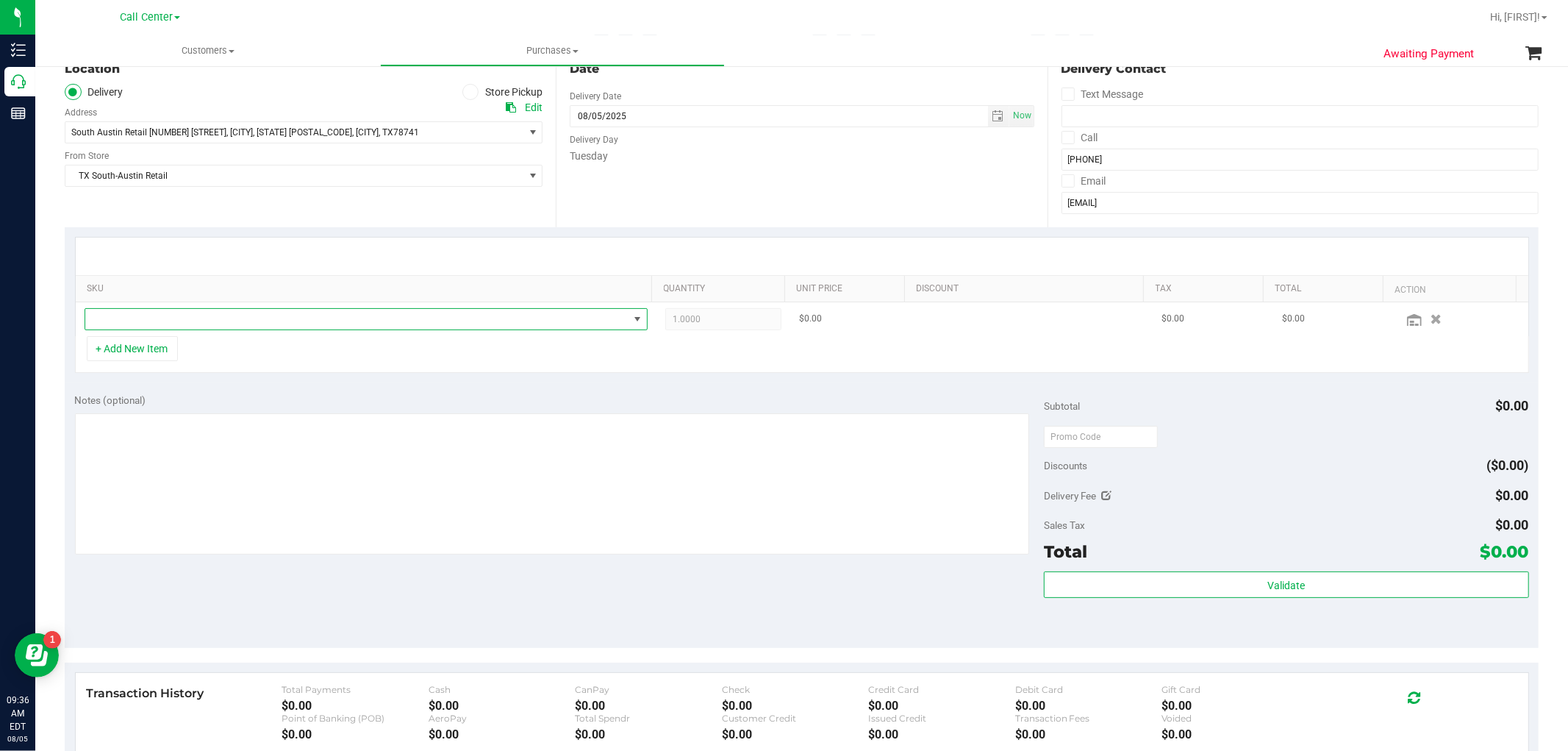 click at bounding box center [357, 319] 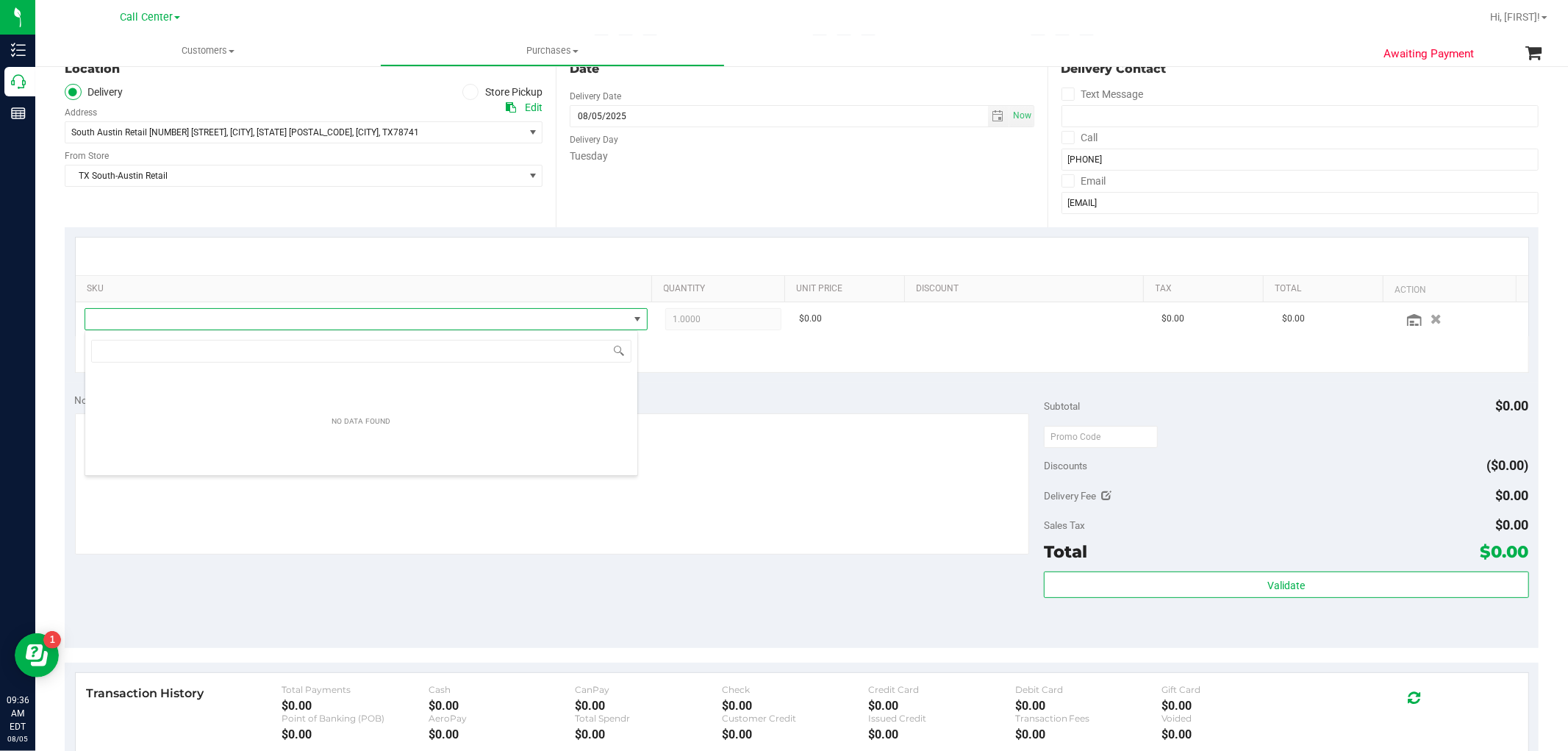 scroll, scrollTop: 73533, scrollLeft: 72957, axis: both 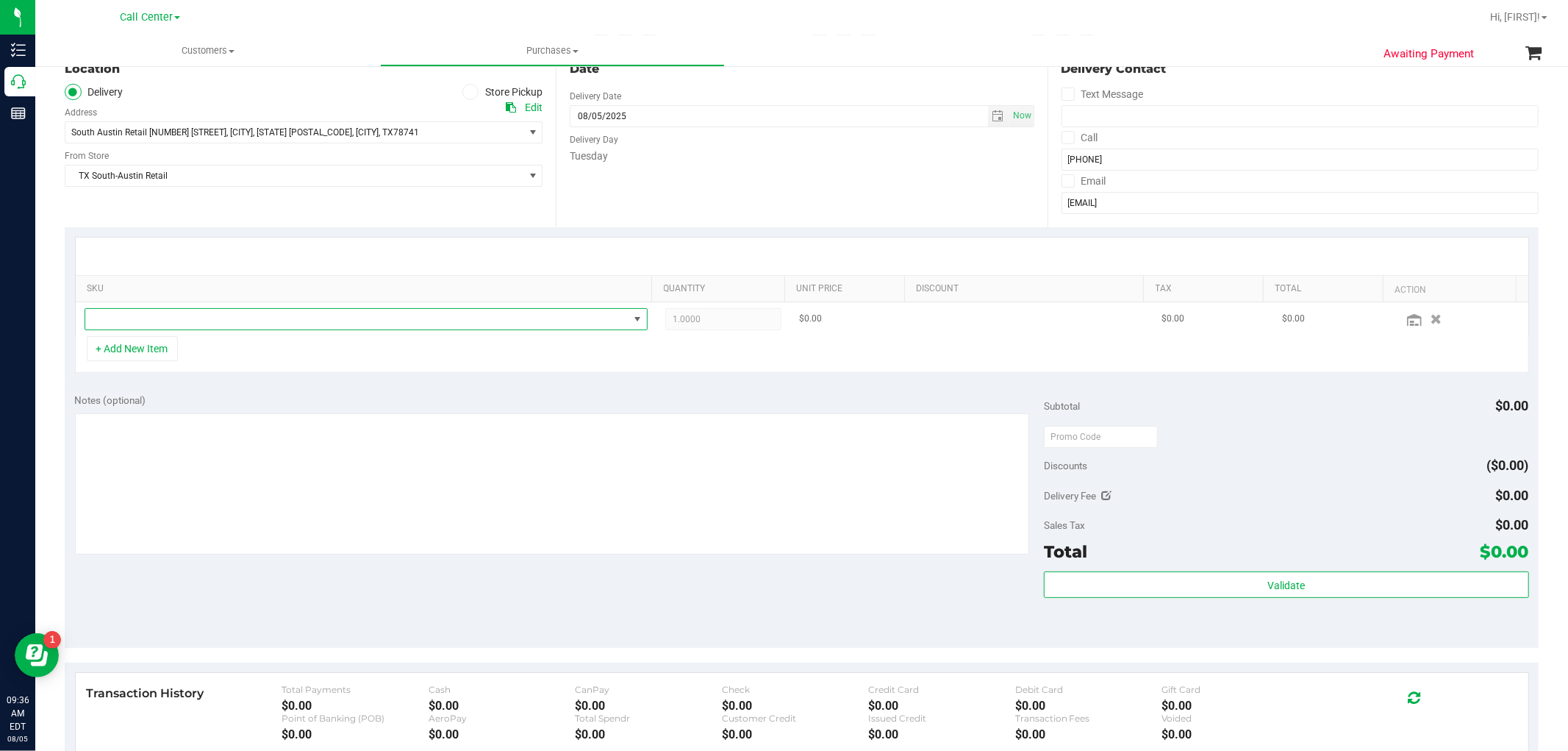 click at bounding box center [357, 319] 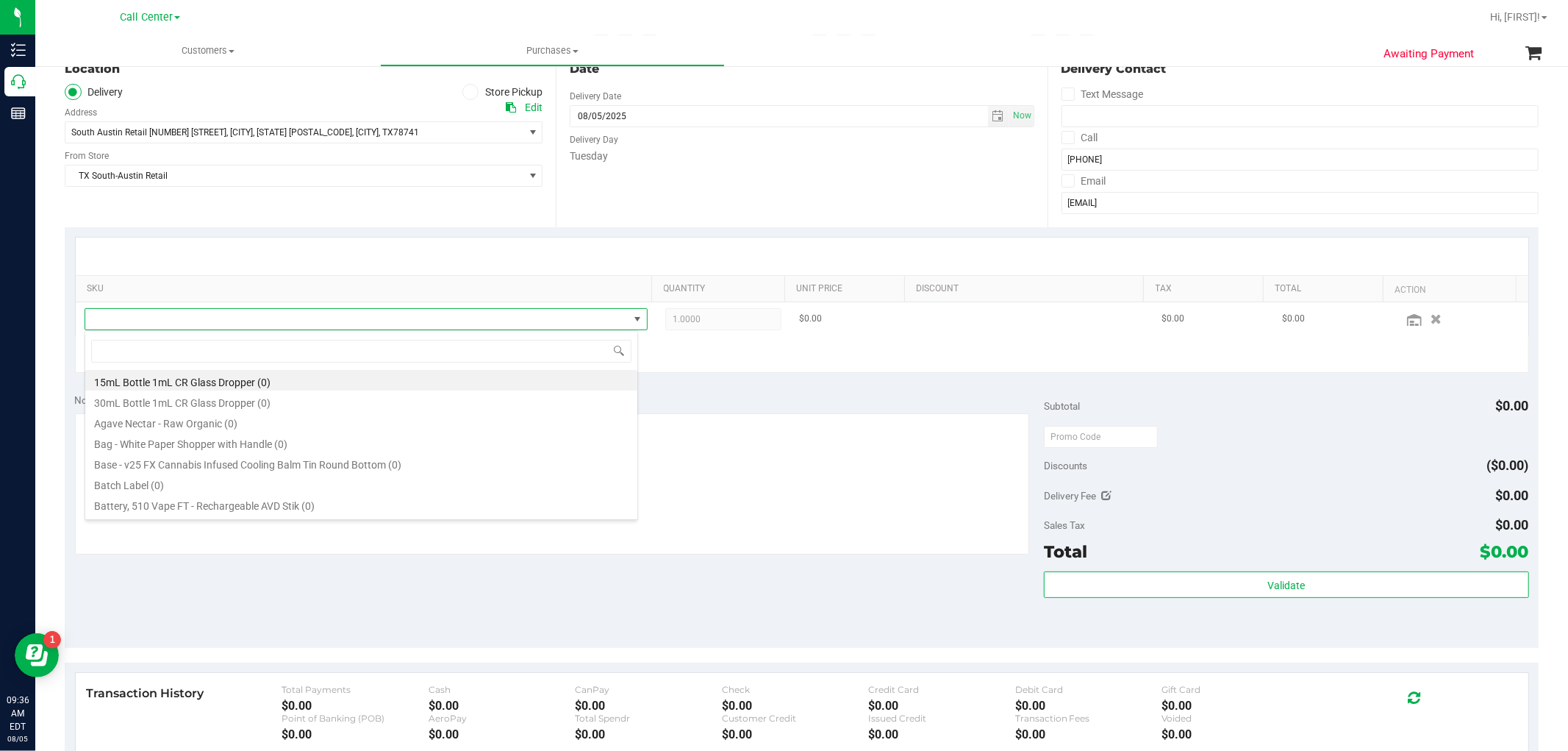 scroll, scrollTop: 73533, scrollLeft: 72957, axis: both 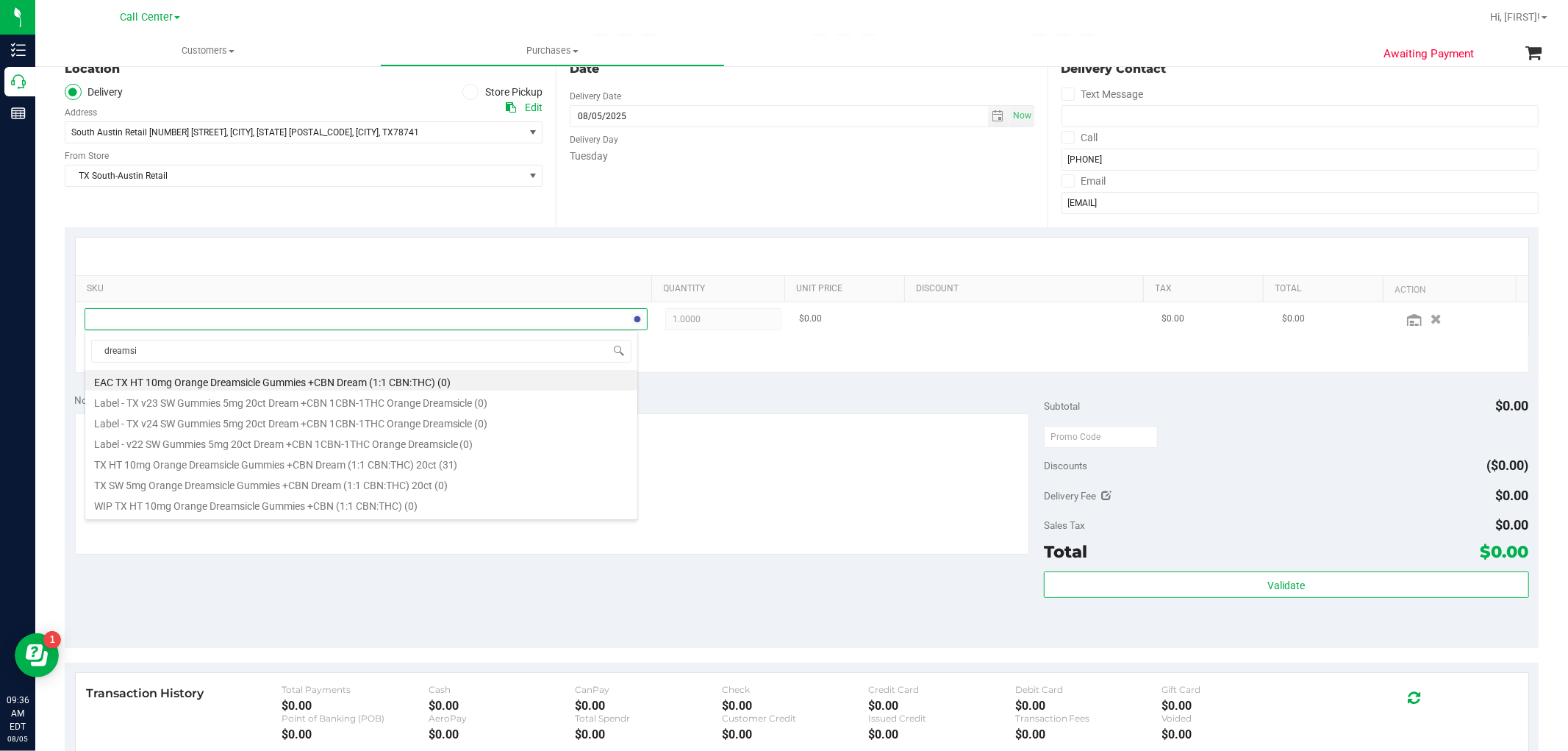 type on "dreamsic" 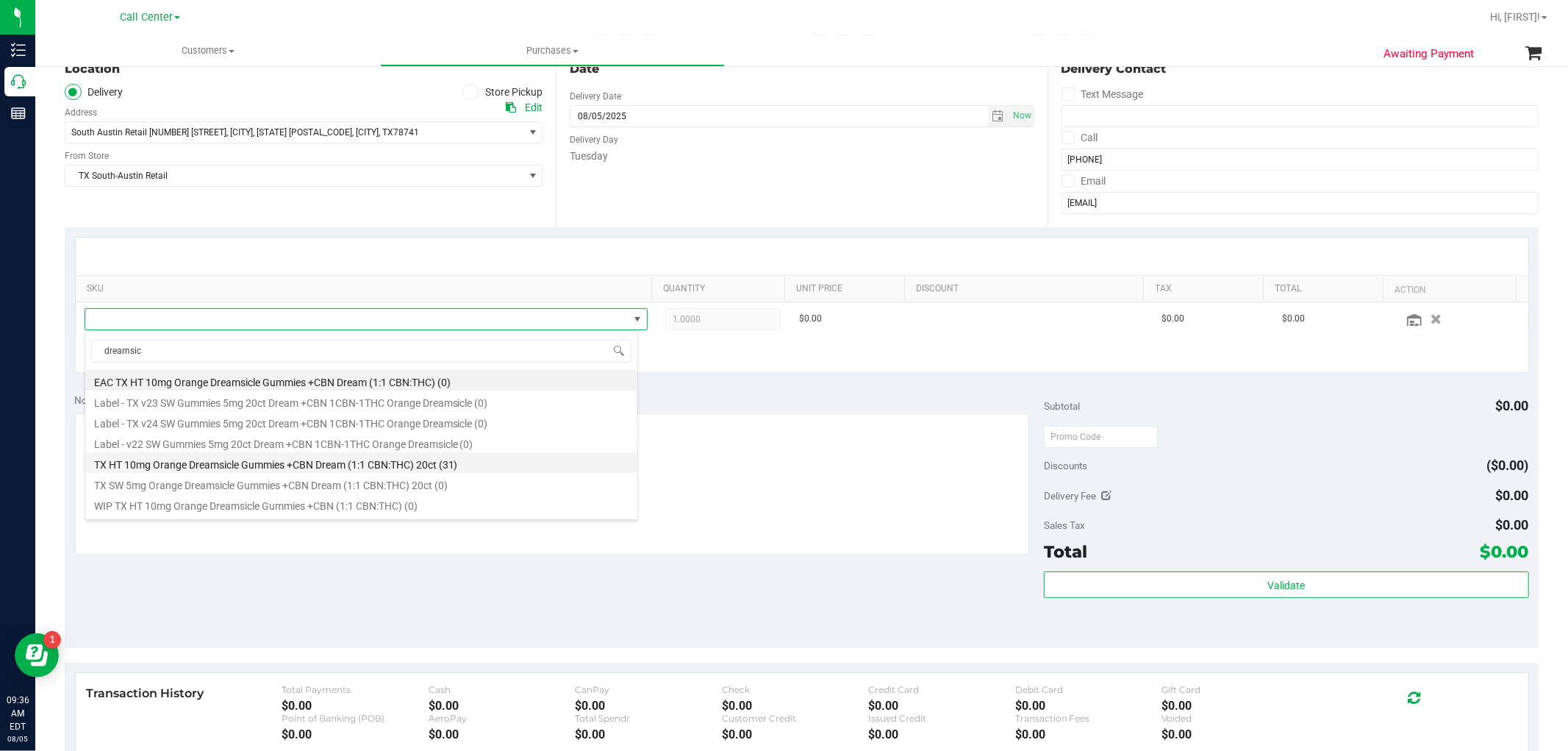 click on "TX HT 10mg Orange Dreamsicle Gummies +CBN Dream (1:1 CBN:THC) 20ct (31)" at bounding box center [361, 463] 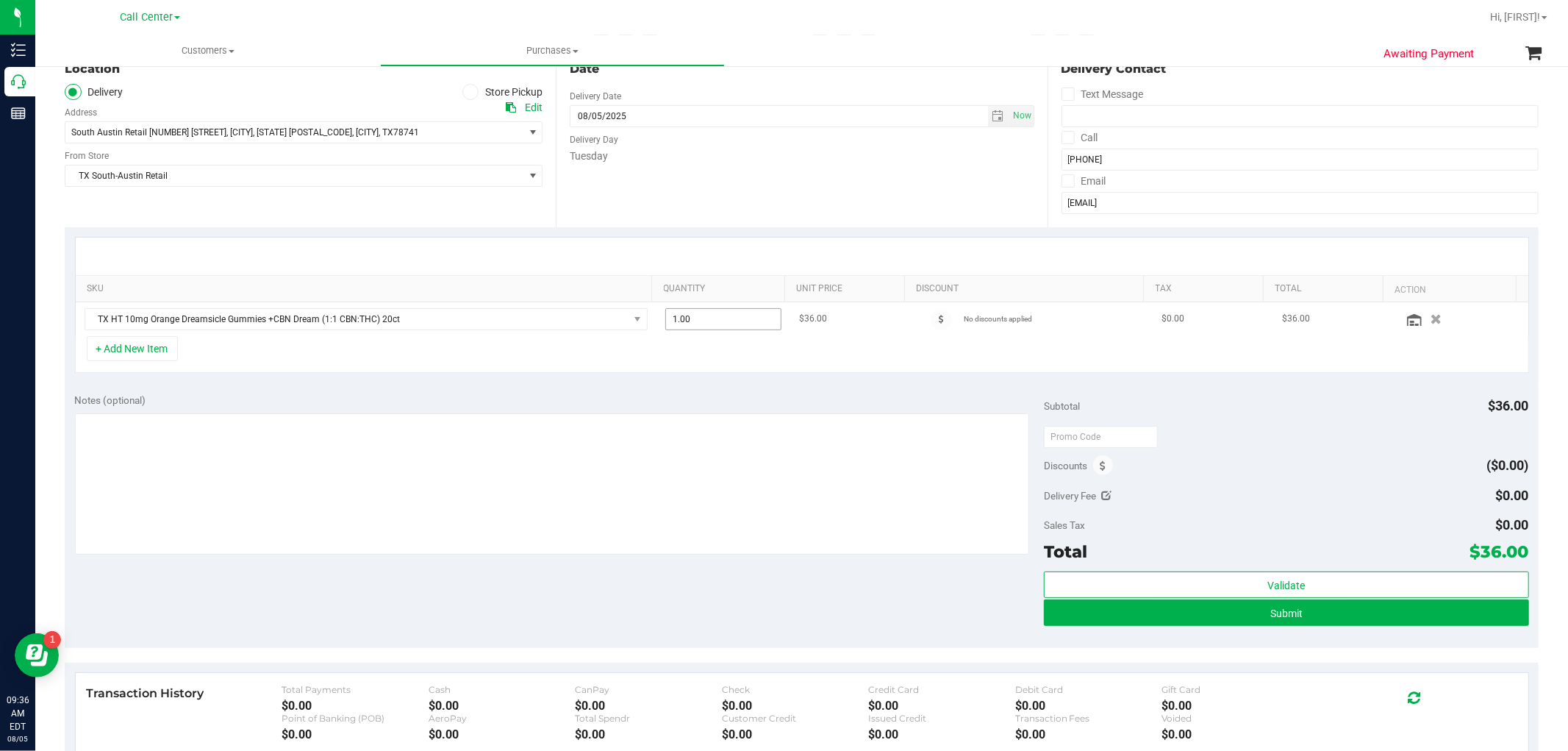 click on "1.00 1" at bounding box center [723, 319] 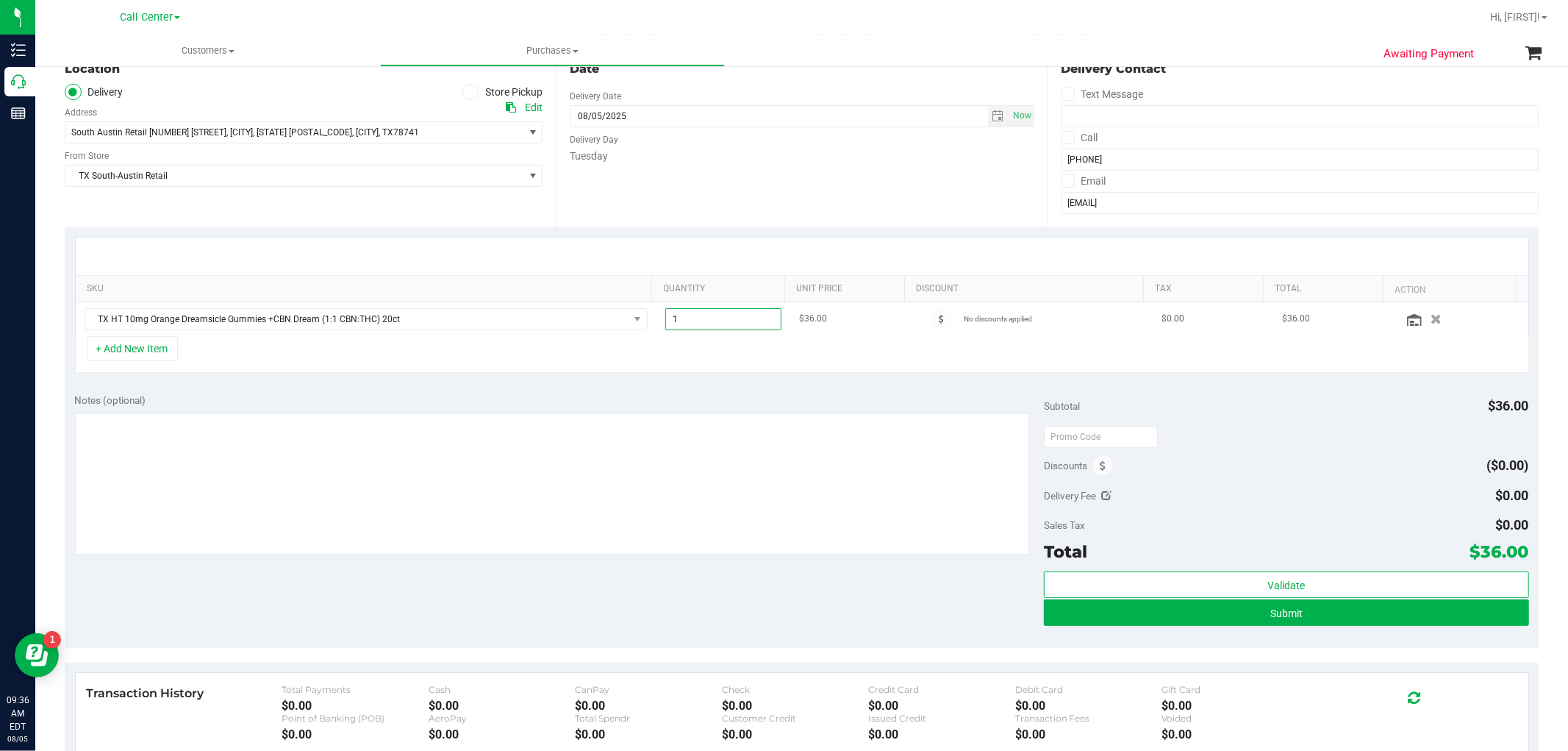 click on "1" at bounding box center [723, 319] 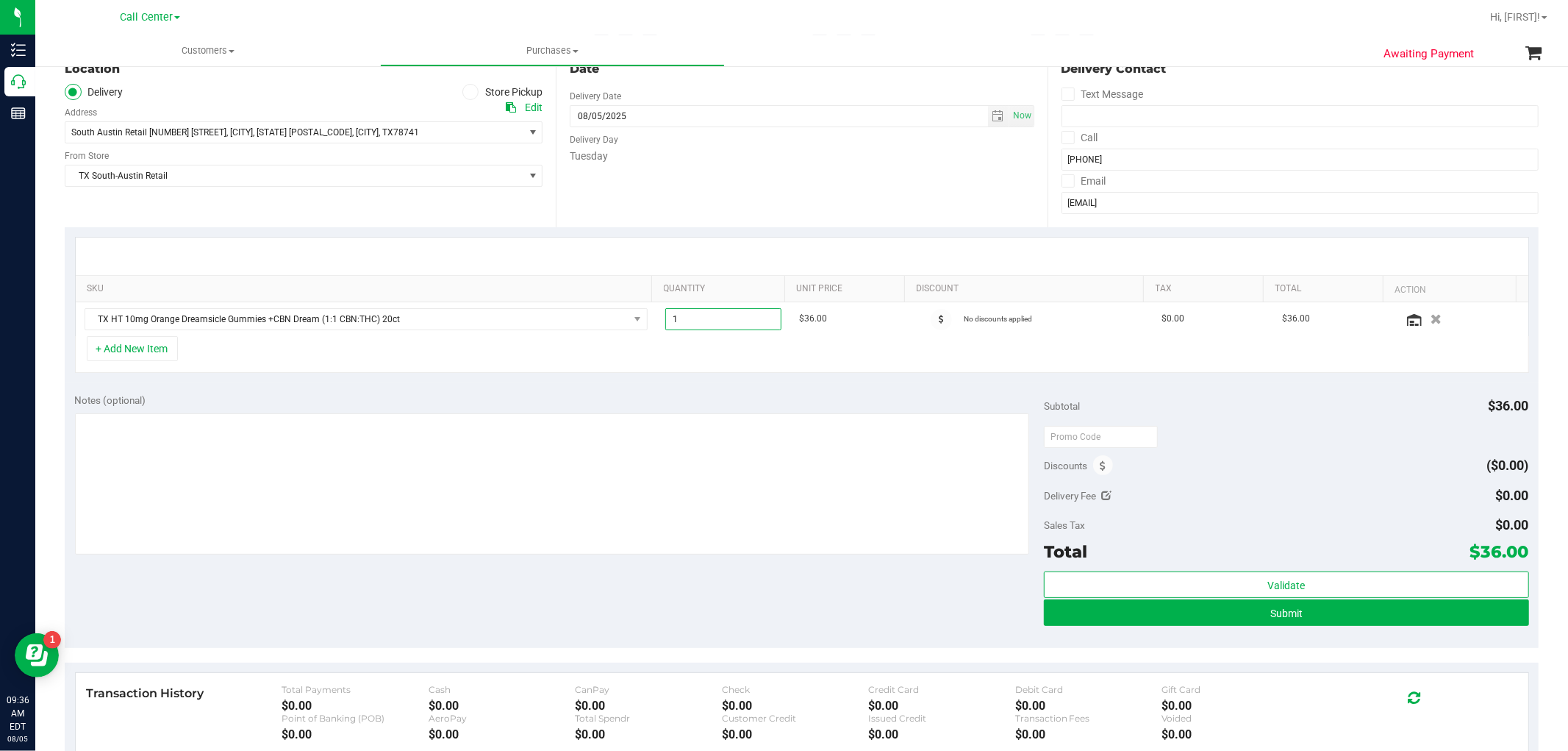 type on "6" 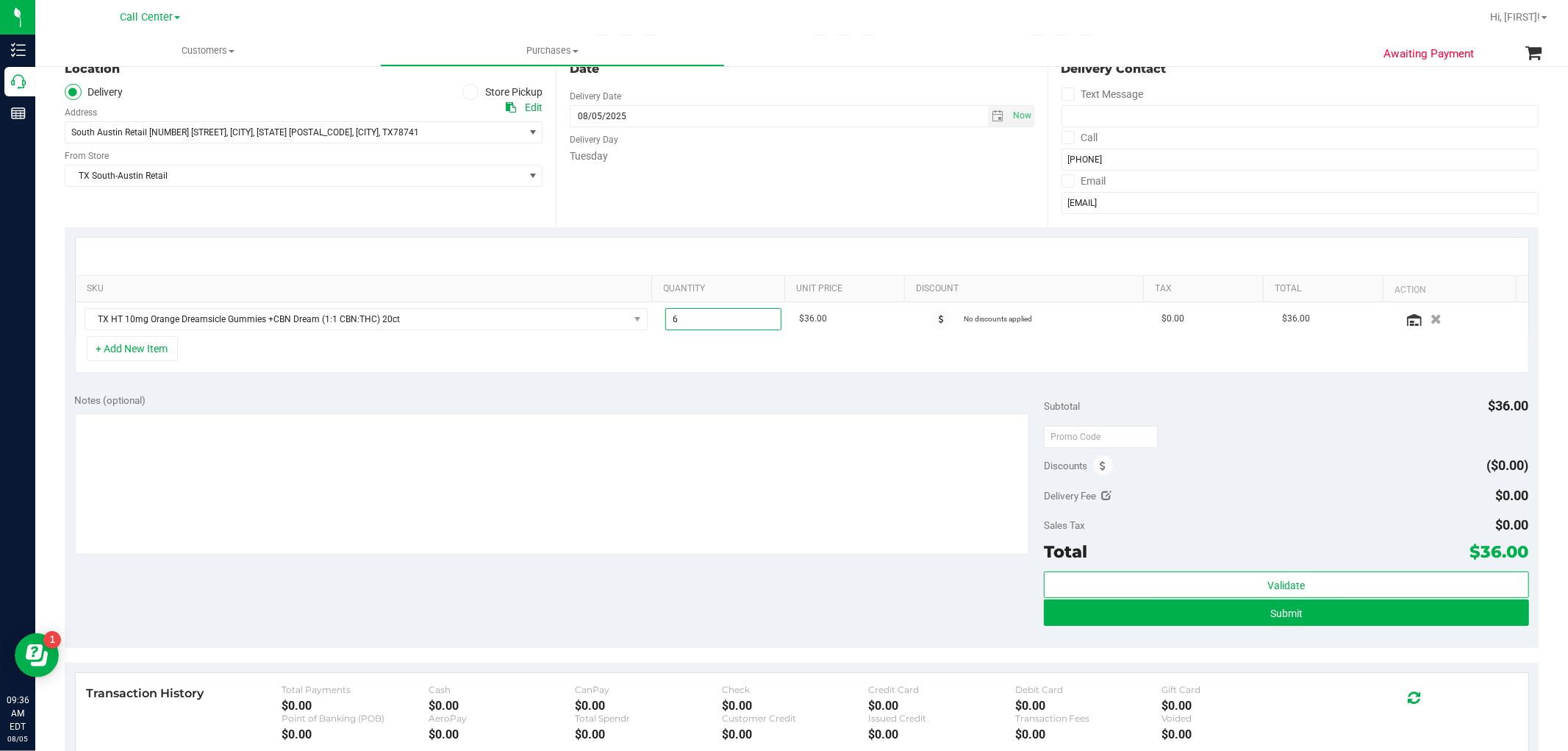type on "6.00" 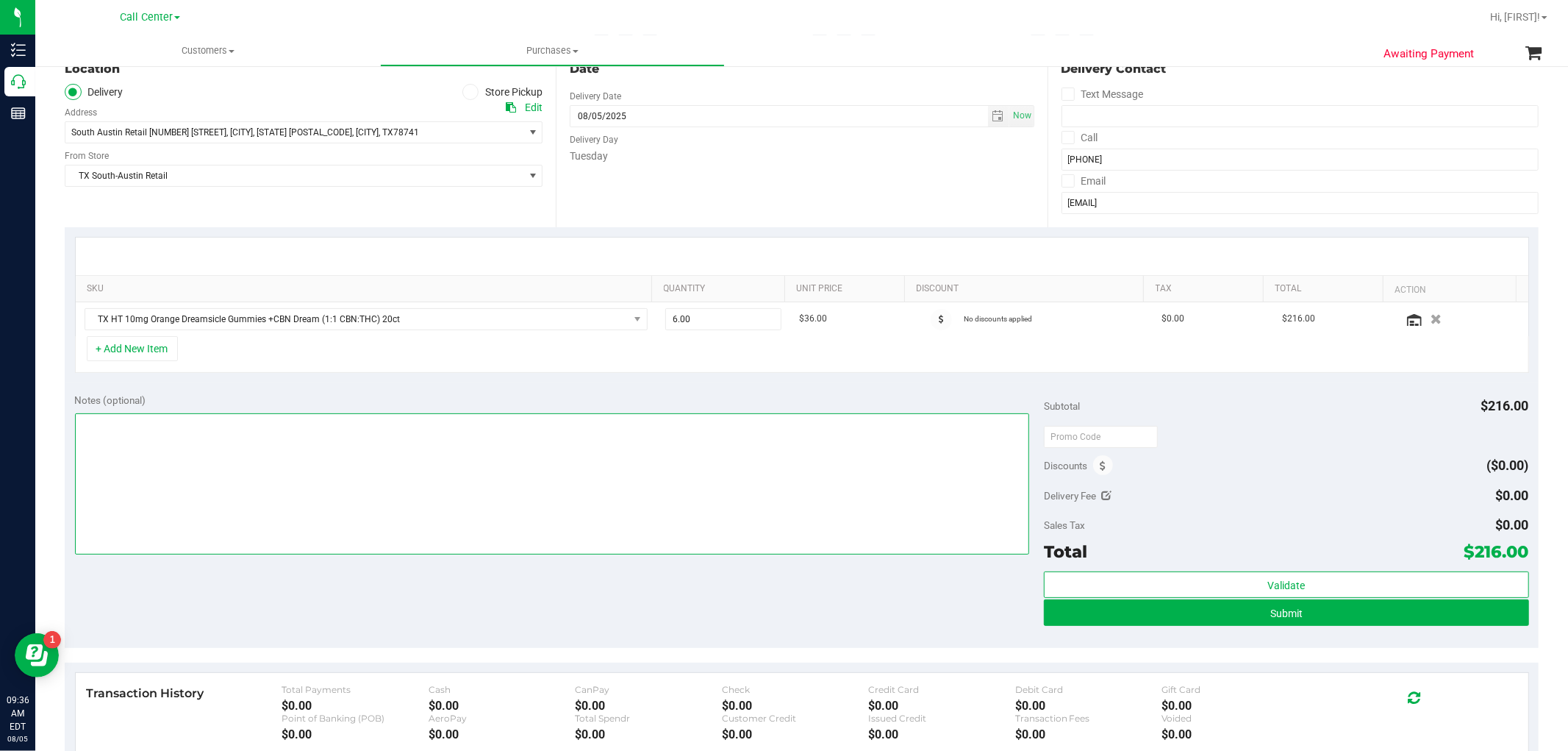 click at bounding box center [552, 484] 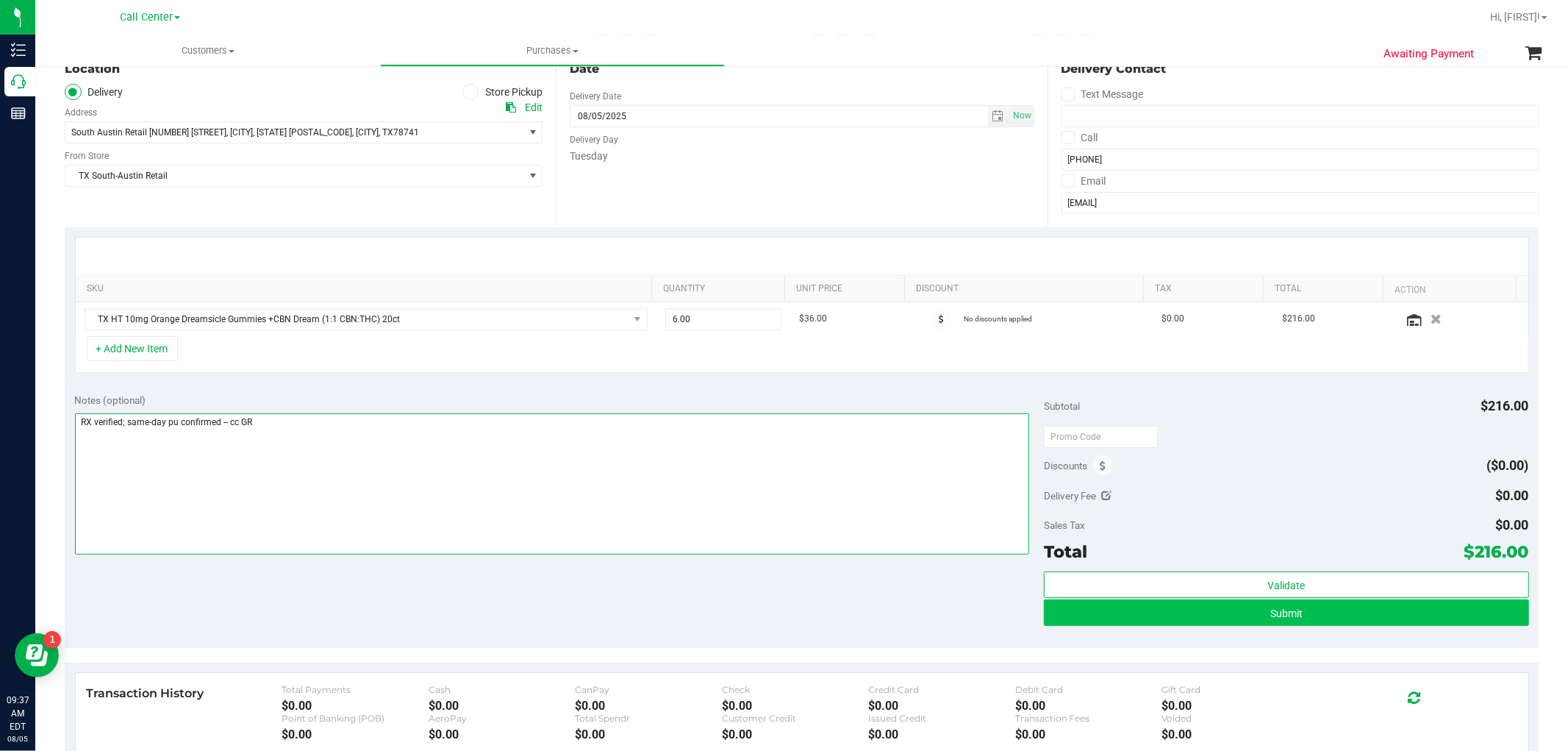type on "RX verified; same-day pu confirmed -- cc GR" 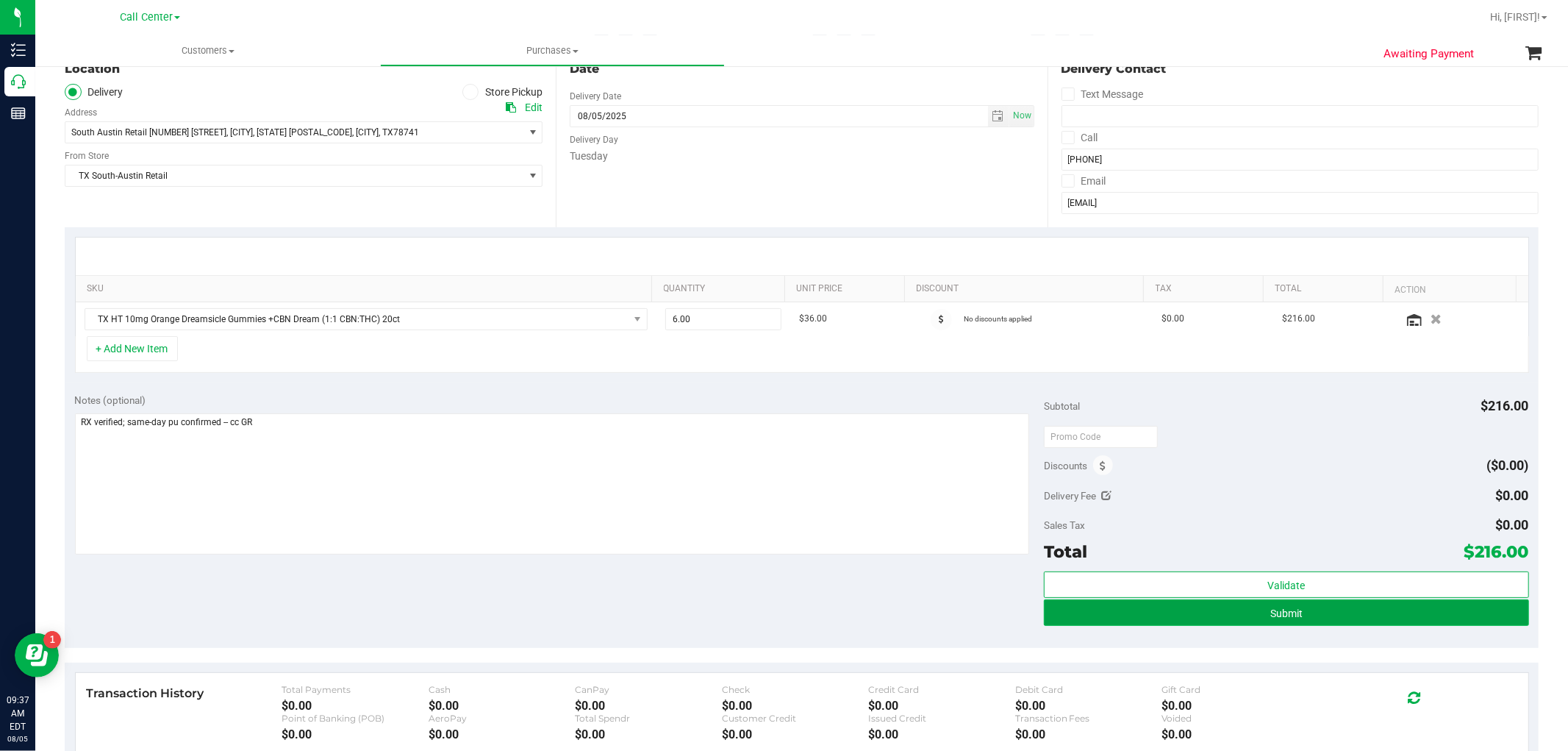 click on "Submit" at bounding box center [1286, 613] 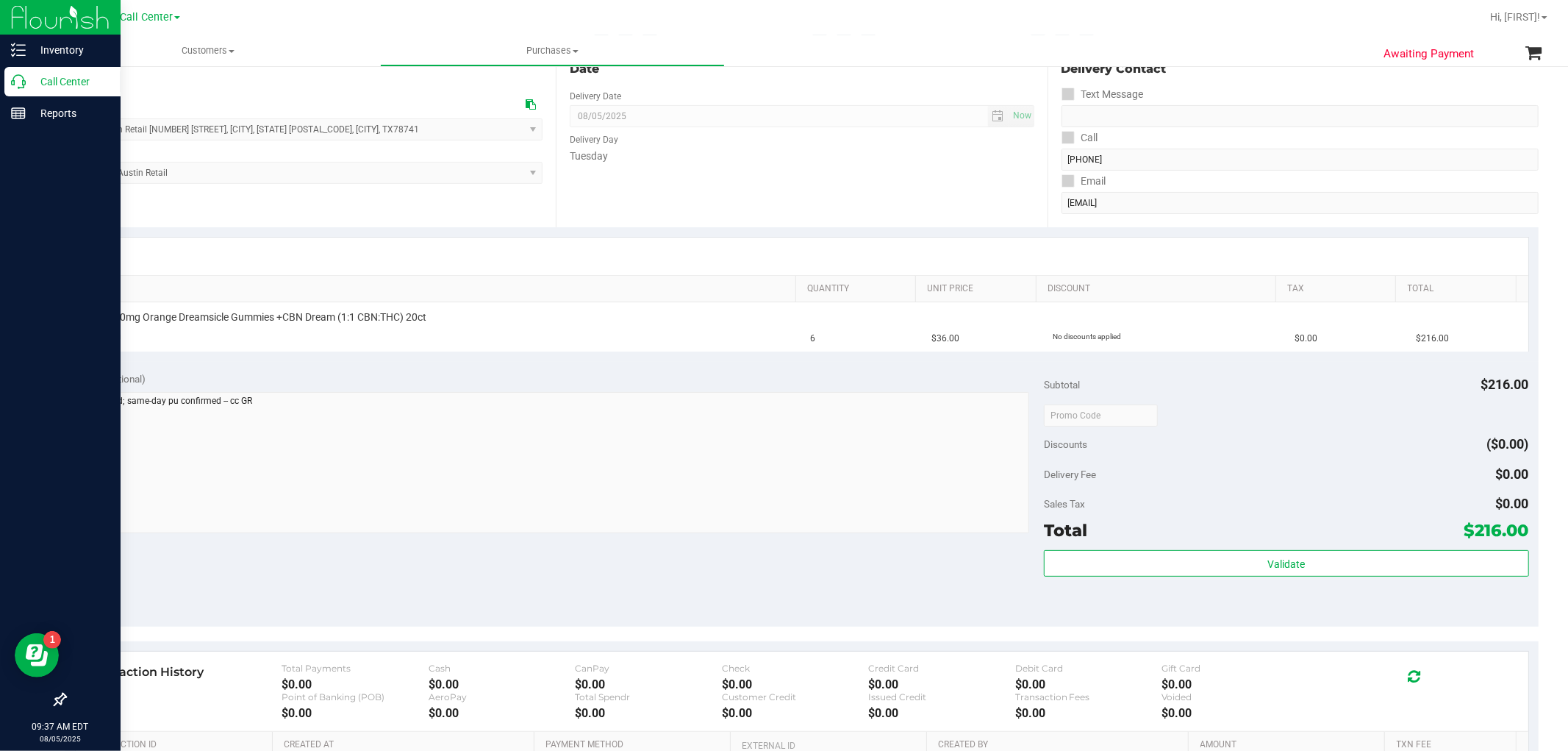 scroll, scrollTop: 0, scrollLeft: 0, axis: both 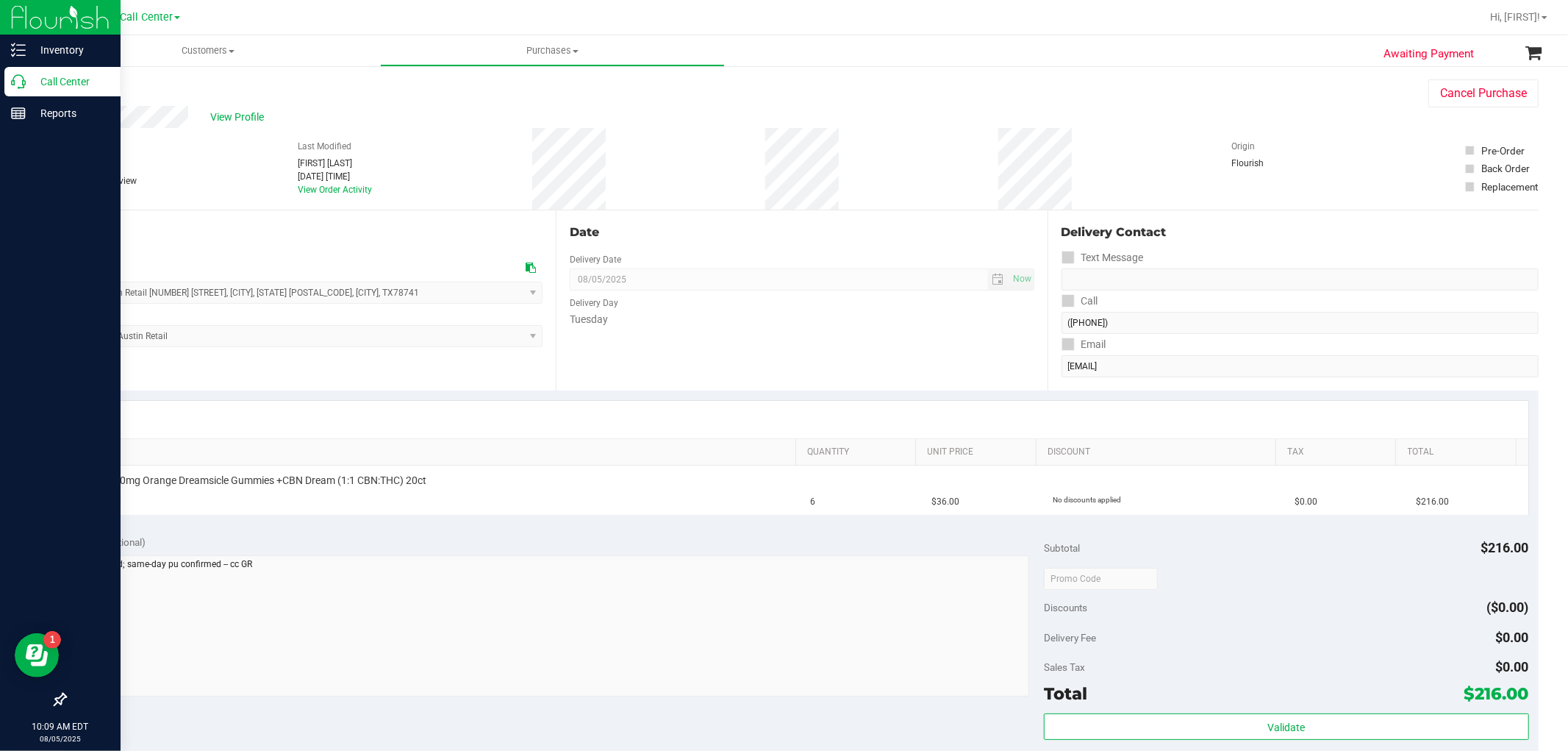 click 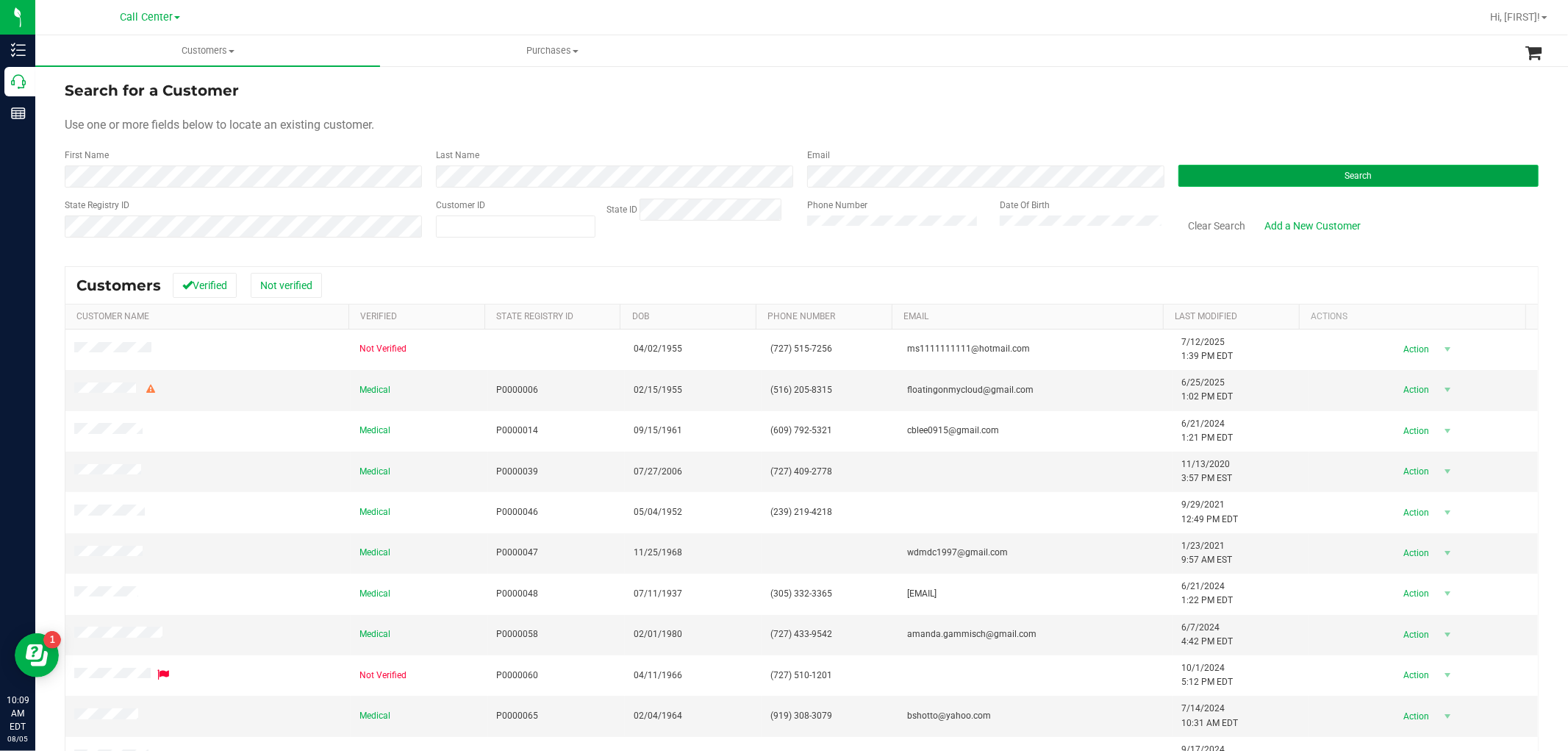 click on "Search" at bounding box center (1358, 176) 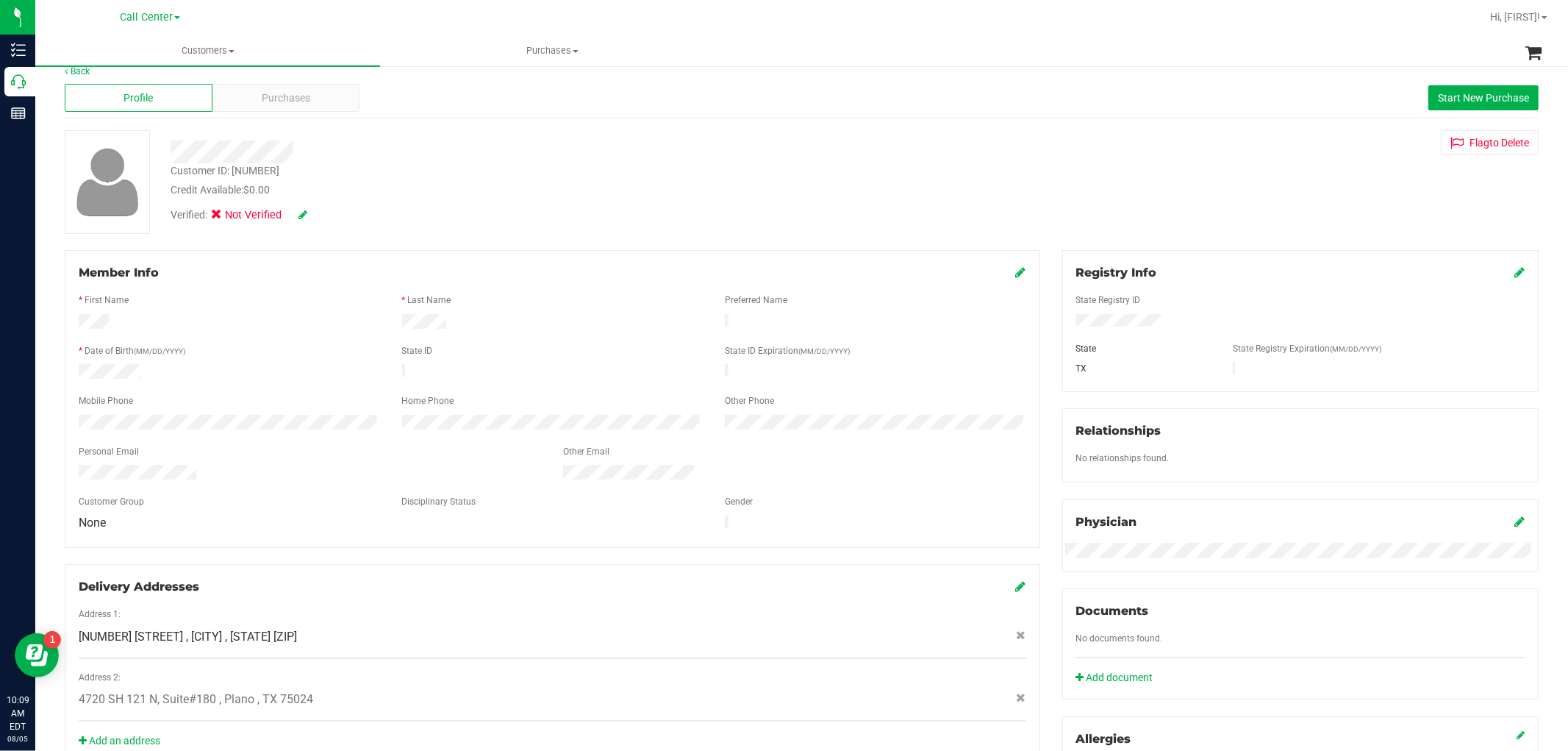 scroll, scrollTop: 0, scrollLeft: 0, axis: both 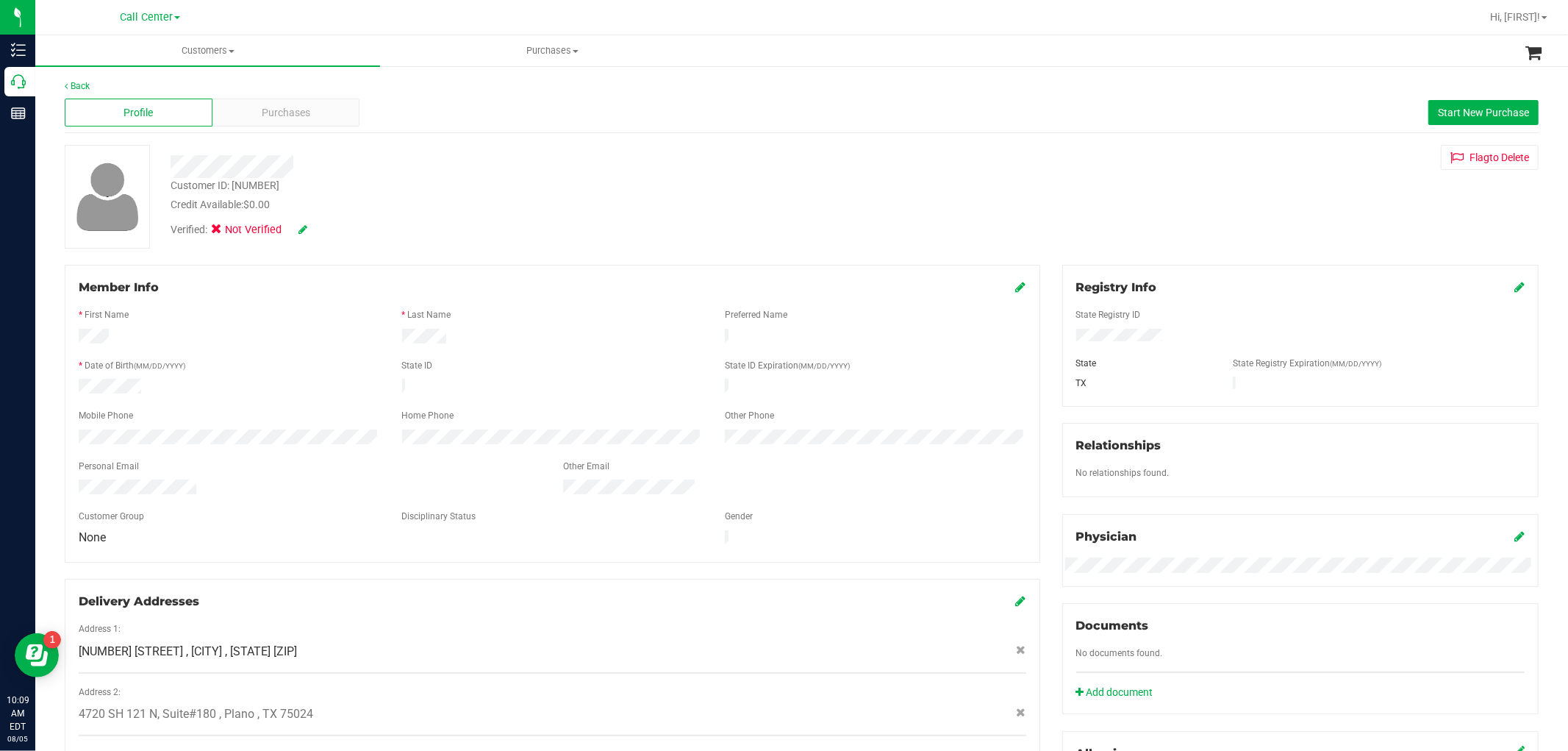 drag, startPoint x: 77, startPoint y: 480, endPoint x: 204, endPoint y: 476, distance: 127.06298 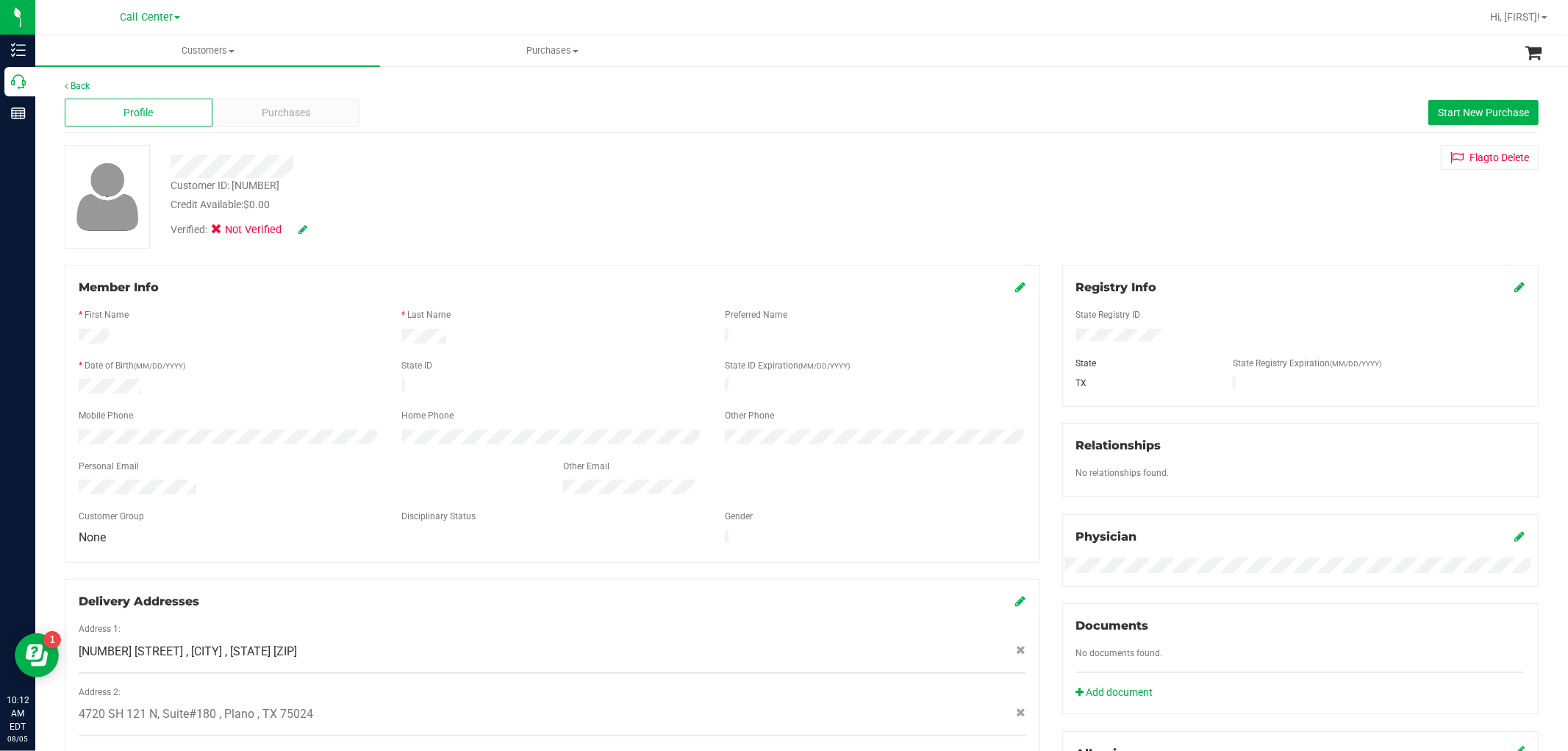 scroll, scrollTop: 82, scrollLeft: 0, axis: vertical 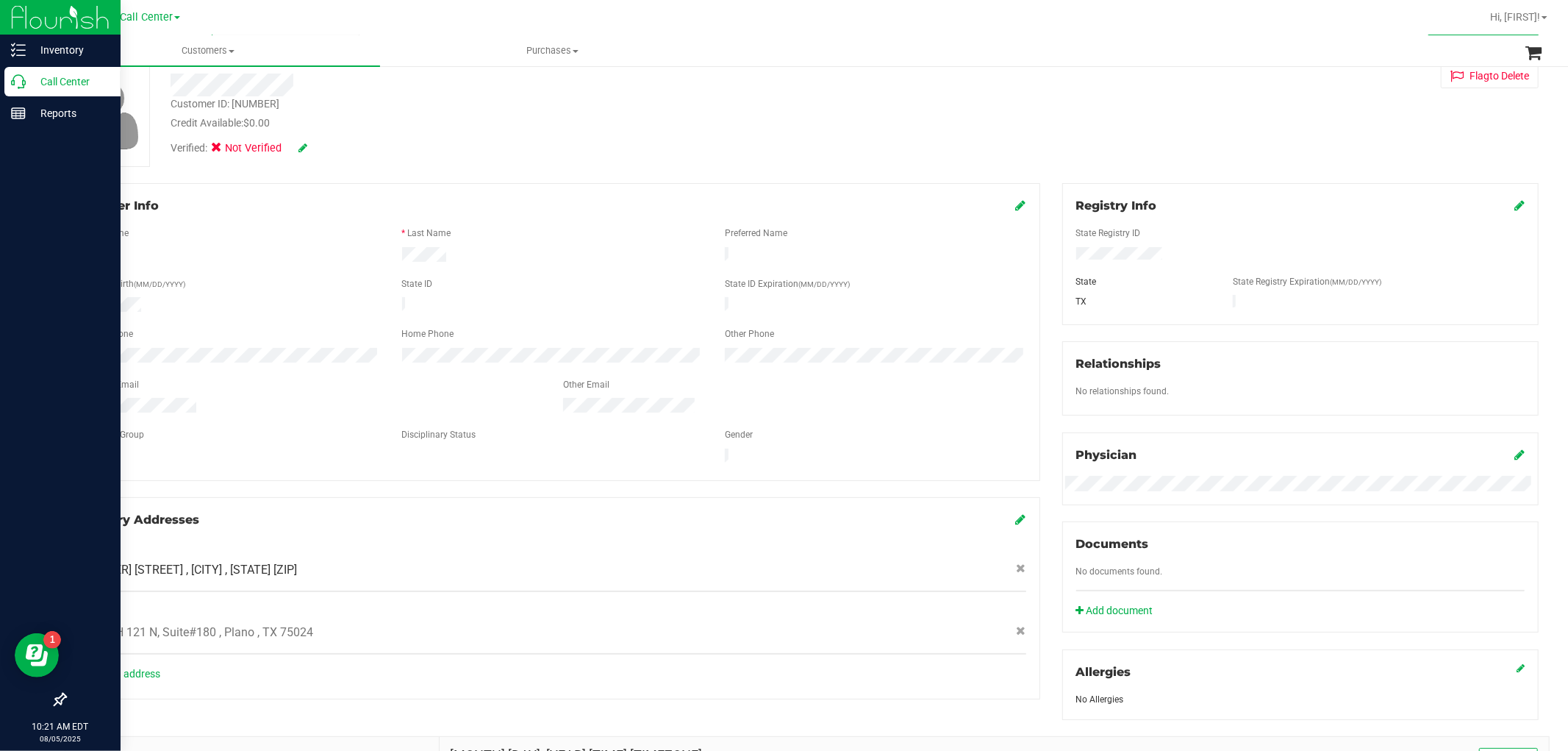 click on "Call Center" at bounding box center [62, 82] 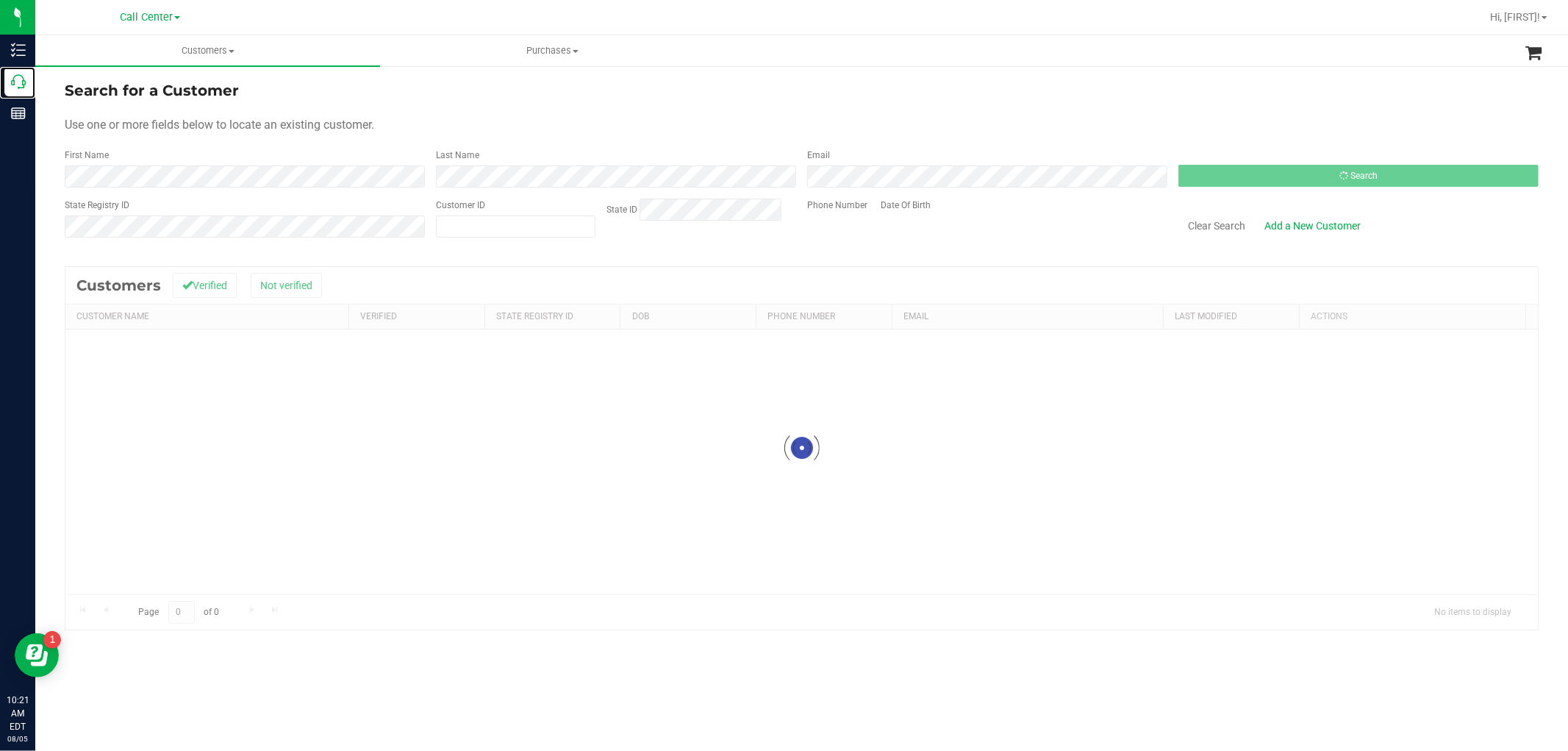 scroll, scrollTop: 0, scrollLeft: 0, axis: both 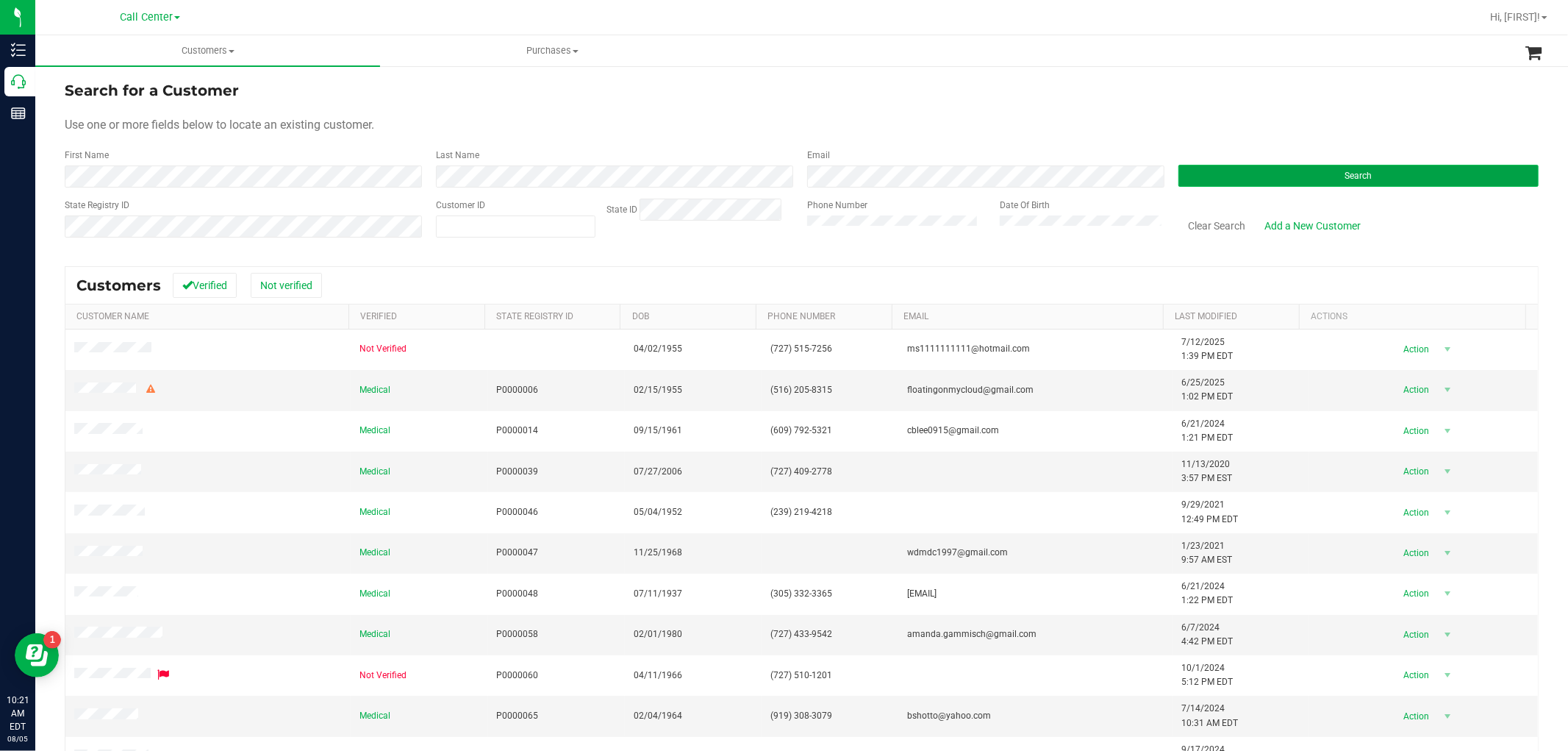 click on "Search" at bounding box center (1358, 176) 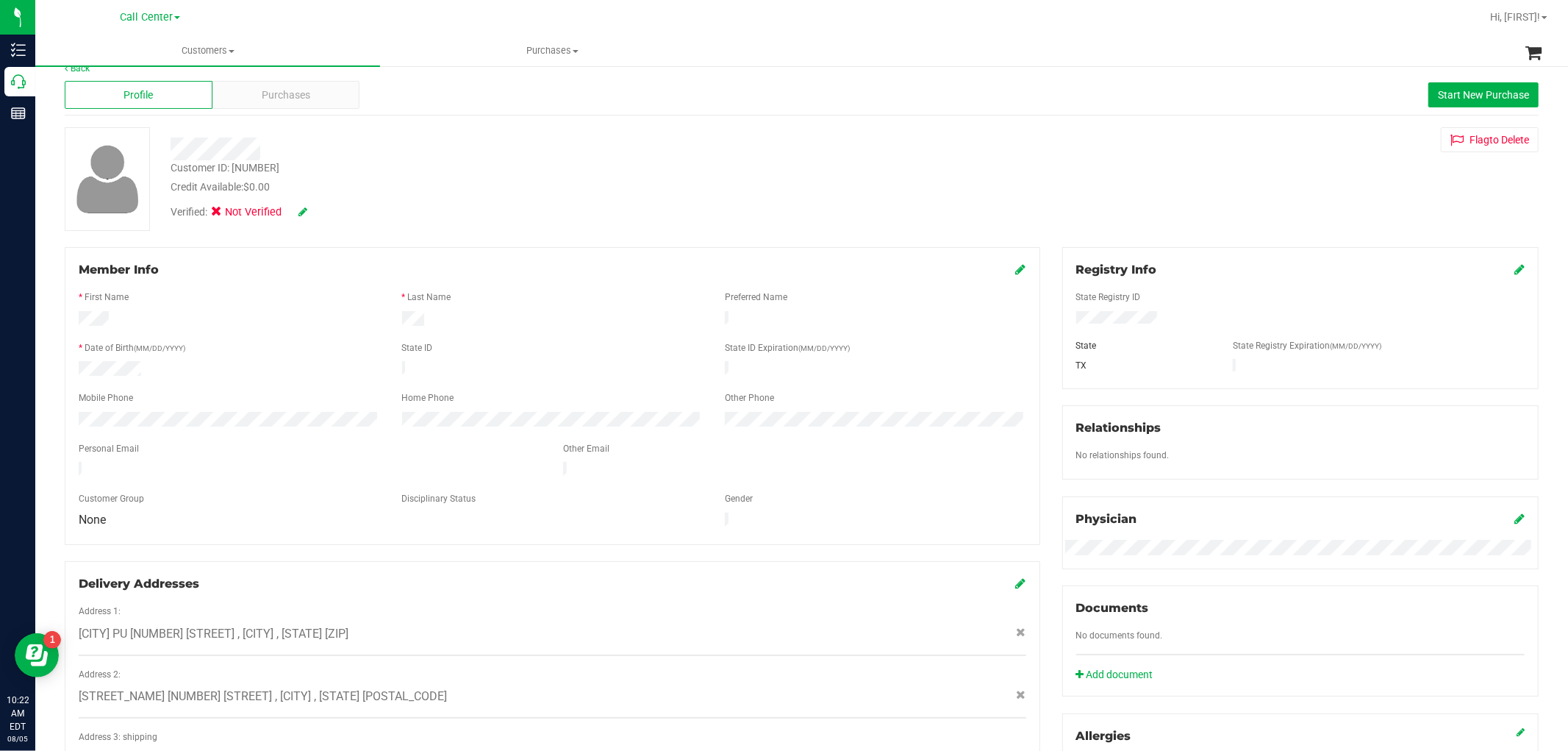scroll, scrollTop: 0, scrollLeft: 0, axis: both 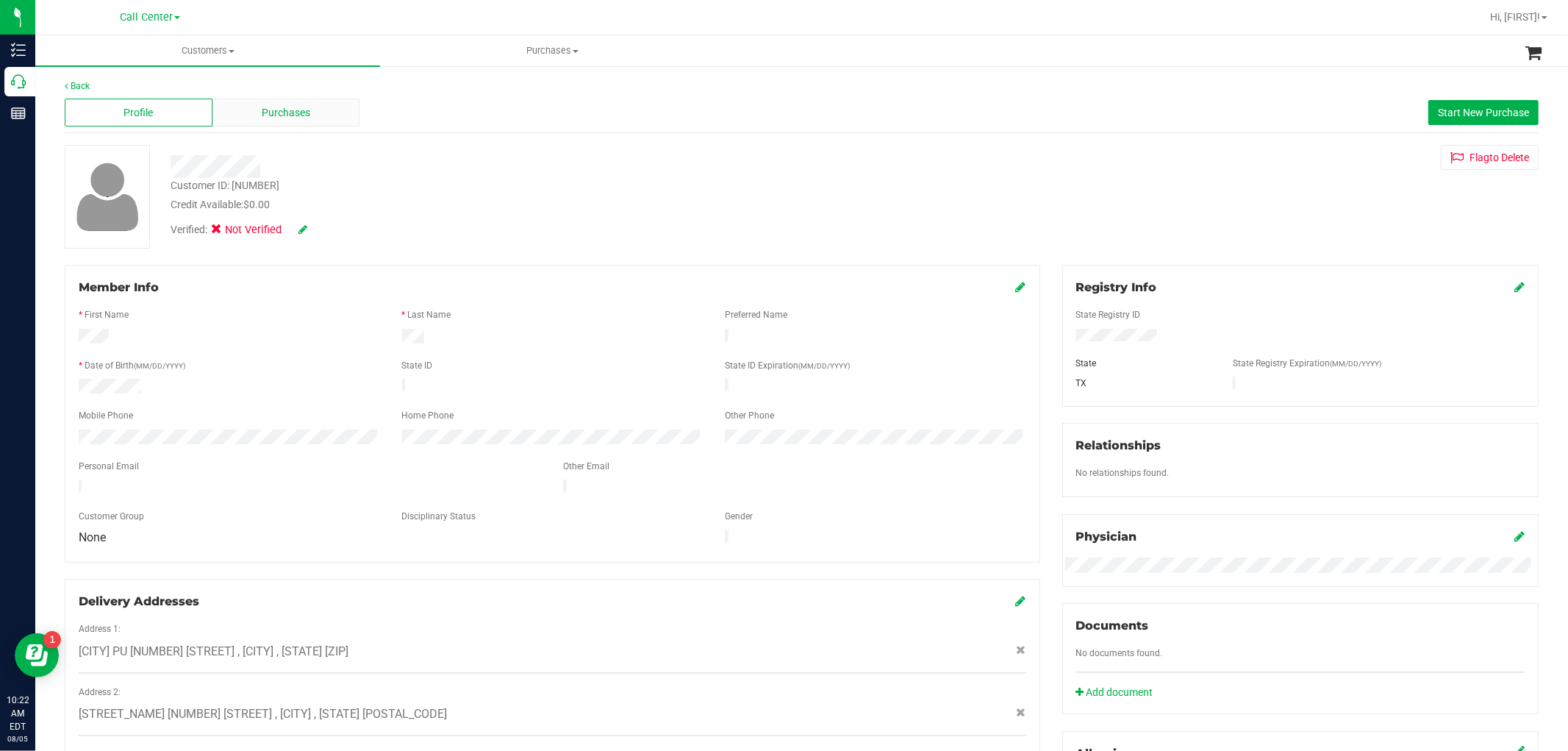 click on "Purchases" at bounding box center (286, 113) 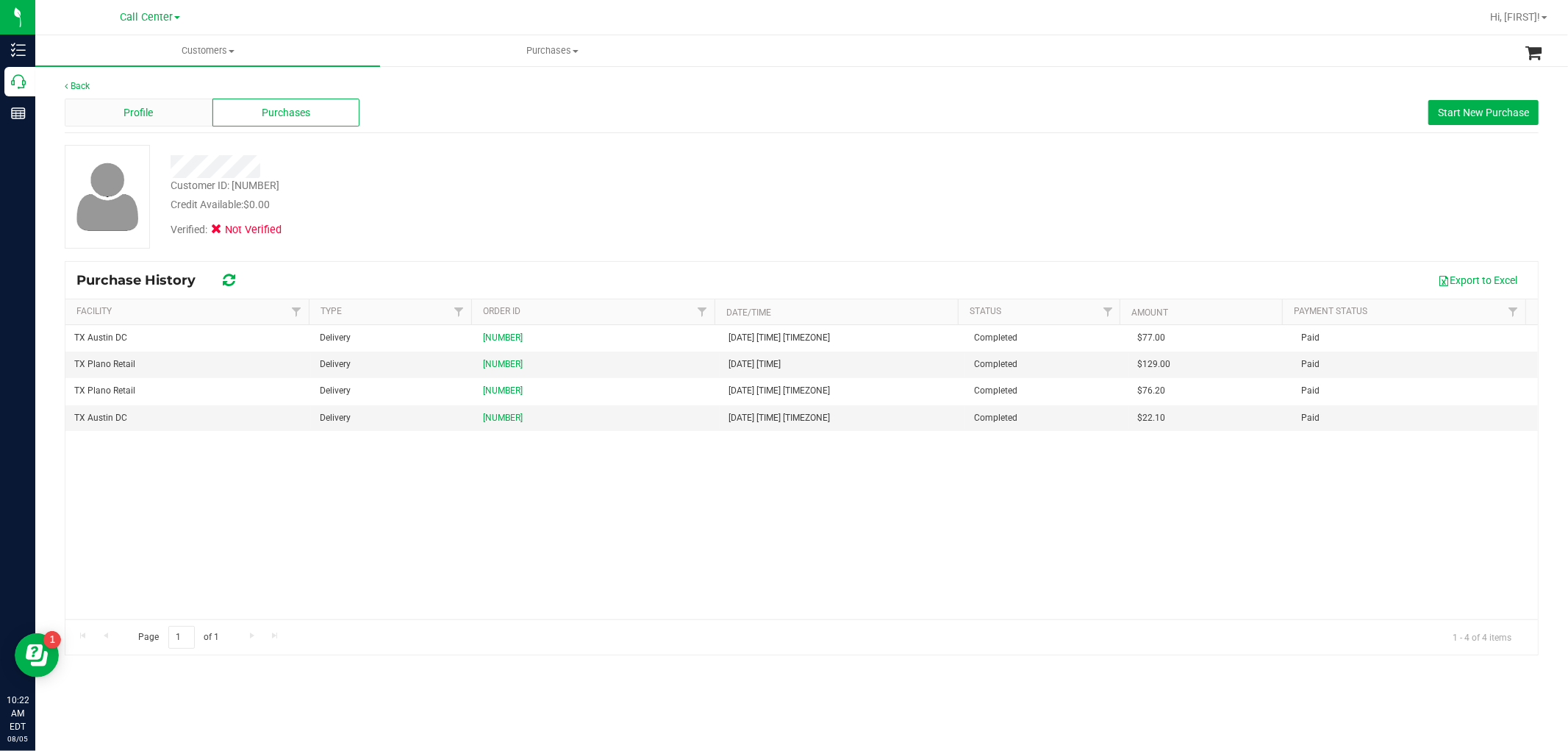 click on "Profile" at bounding box center [138, 113] 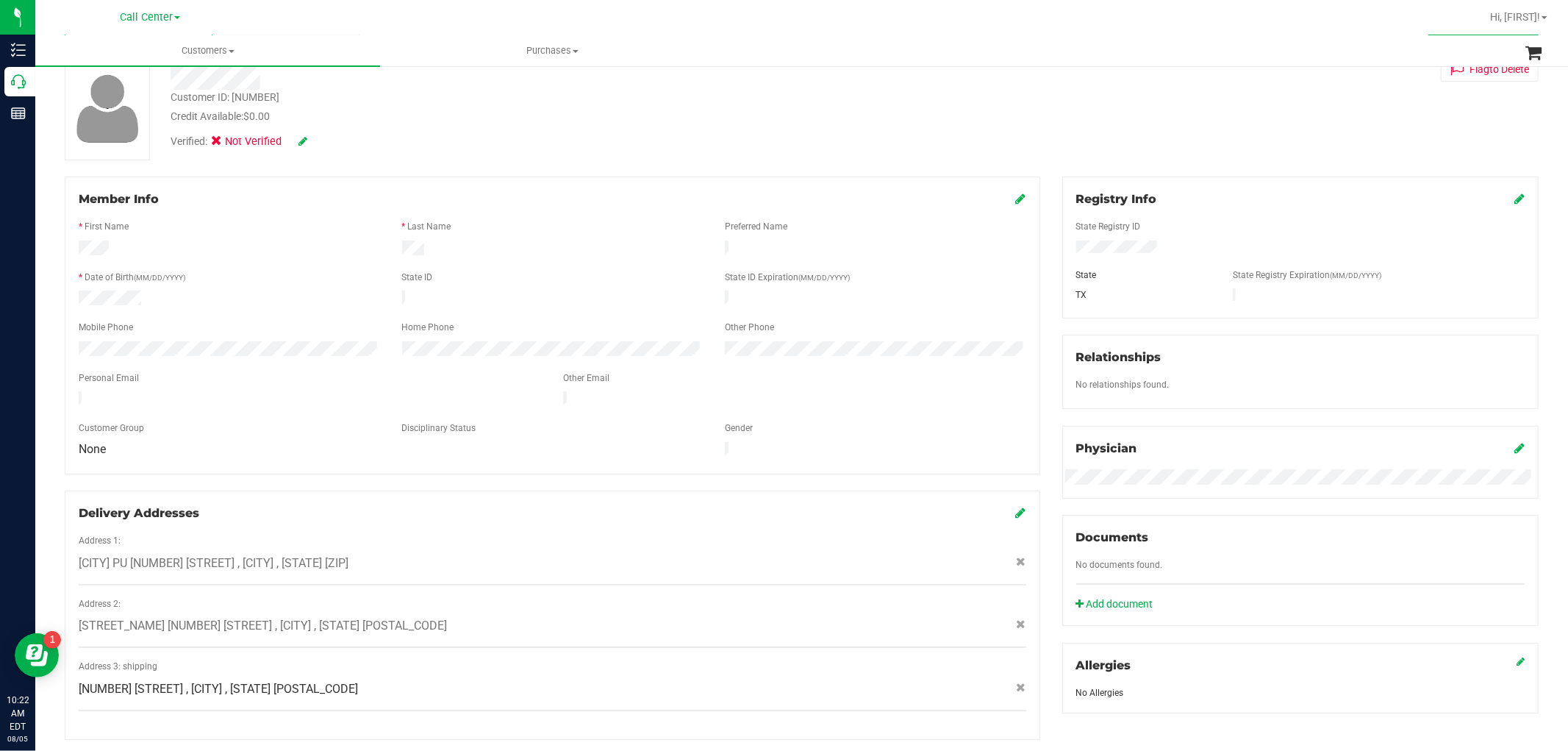 scroll, scrollTop: 82, scrollLeft: 0, axis: vertical 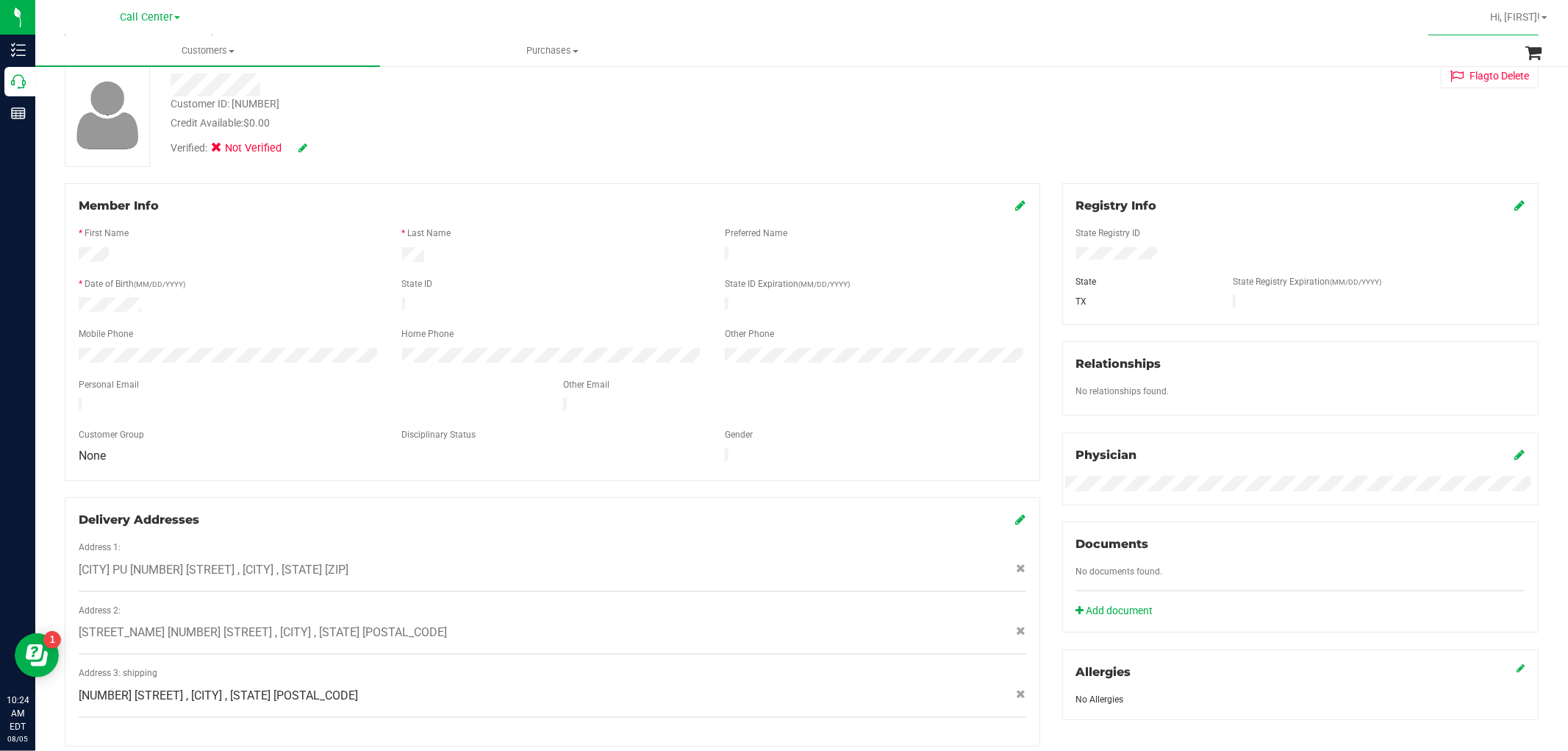 click on "Customer ID: [NUMBER]" at bounding box center [225, 104] 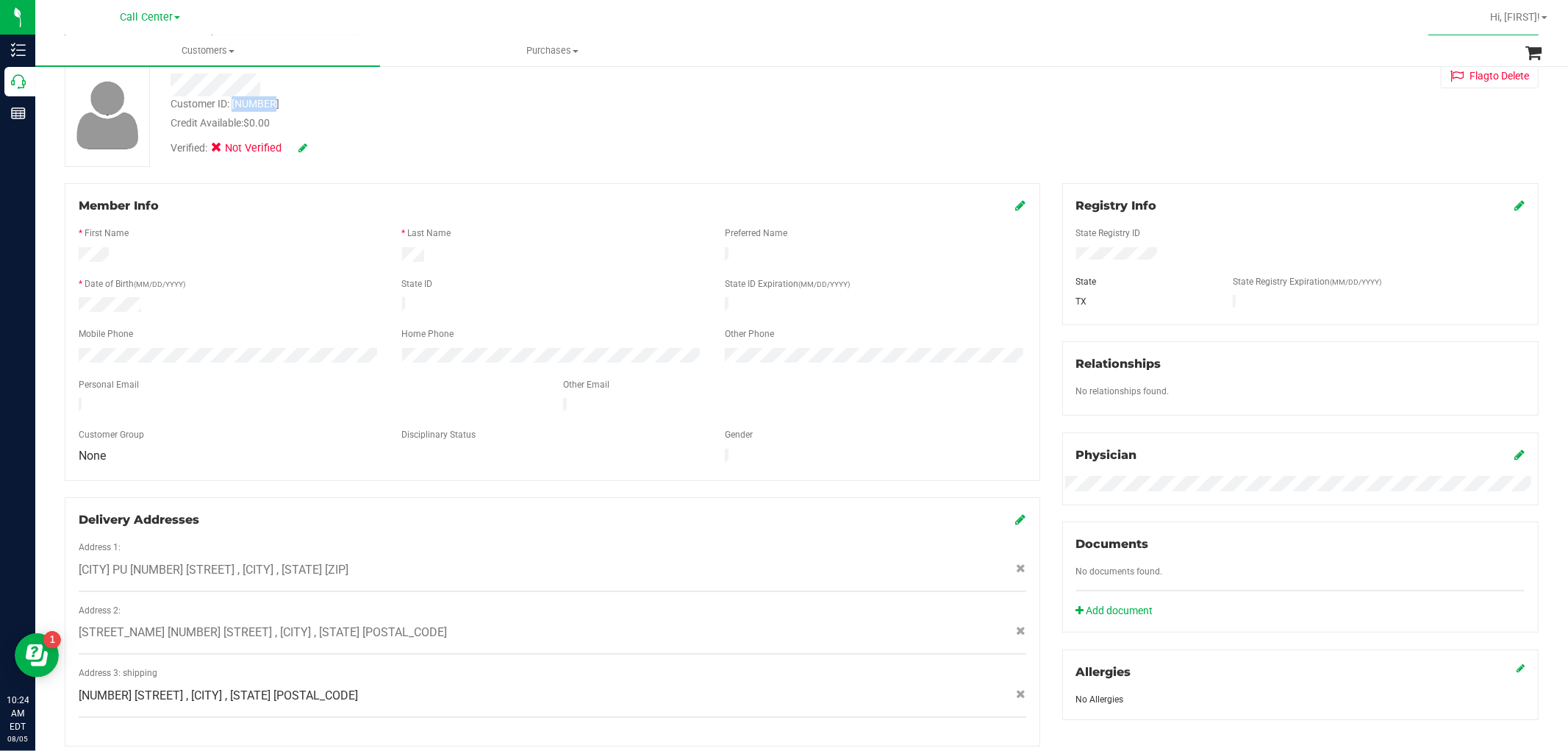 click on "Customer ID: [NUMBER]" at bounding box center (225, 104) 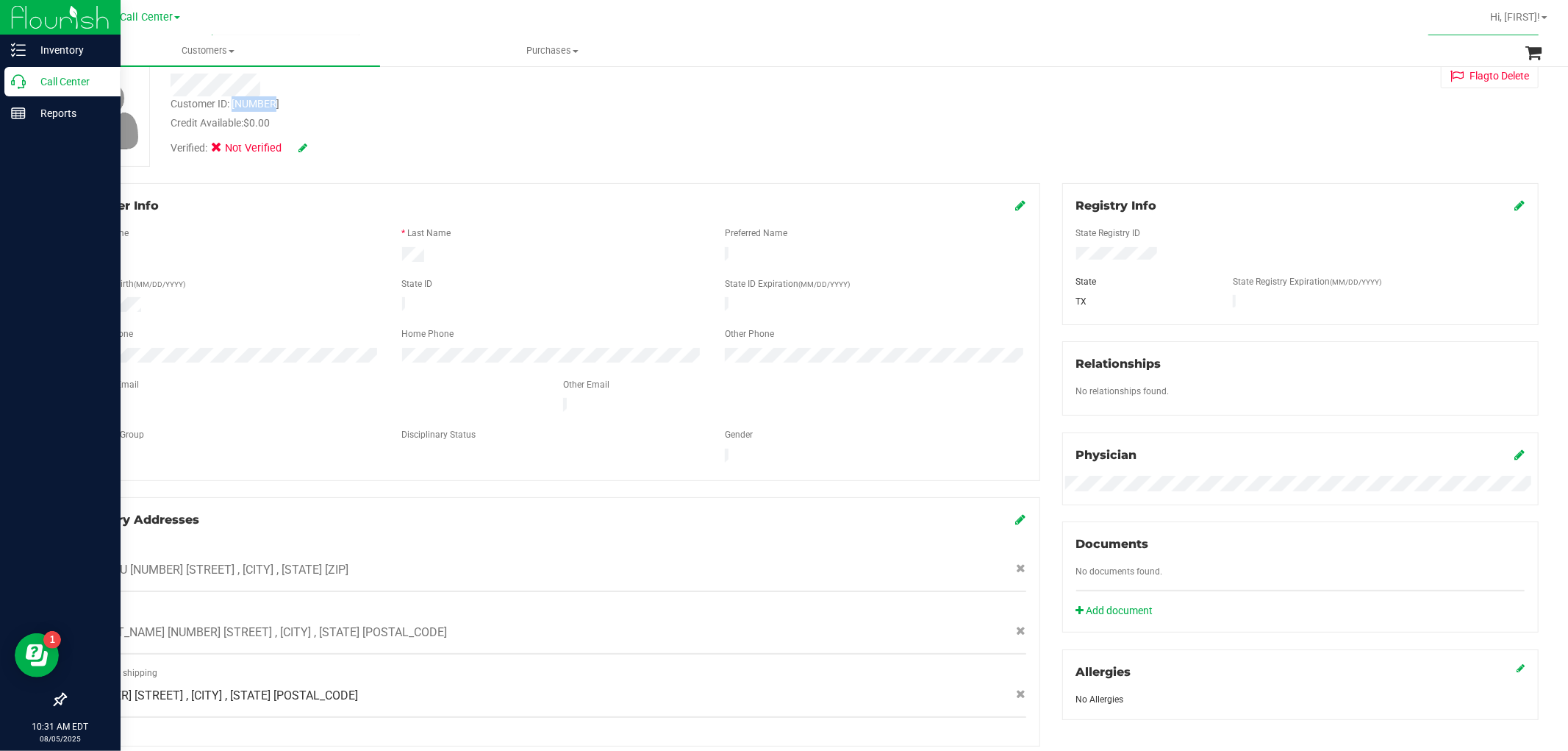 click on "Call Center" at bounding box center (70, 82) 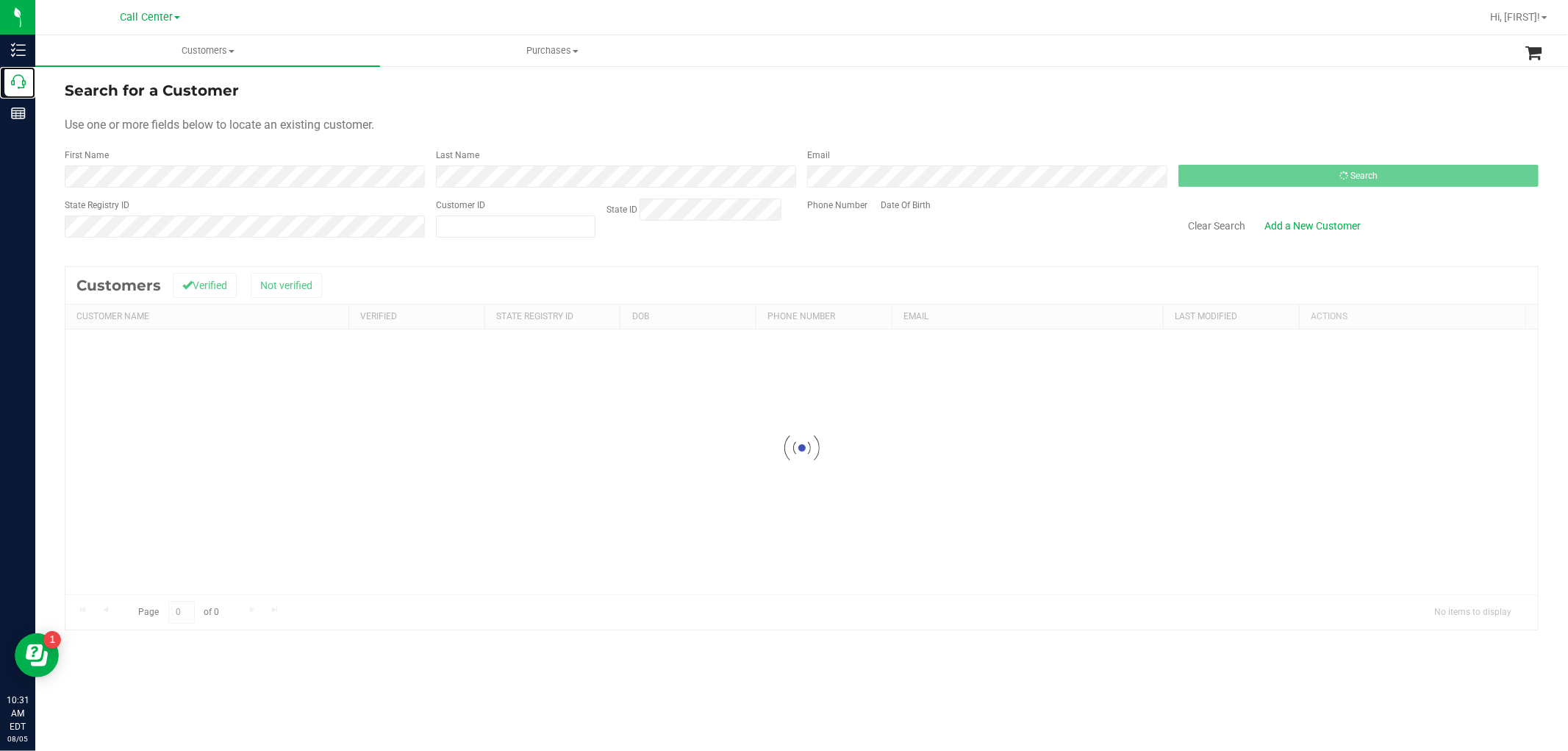 scroll, scrollTop: 0, scrollLeft: 0, axis: both 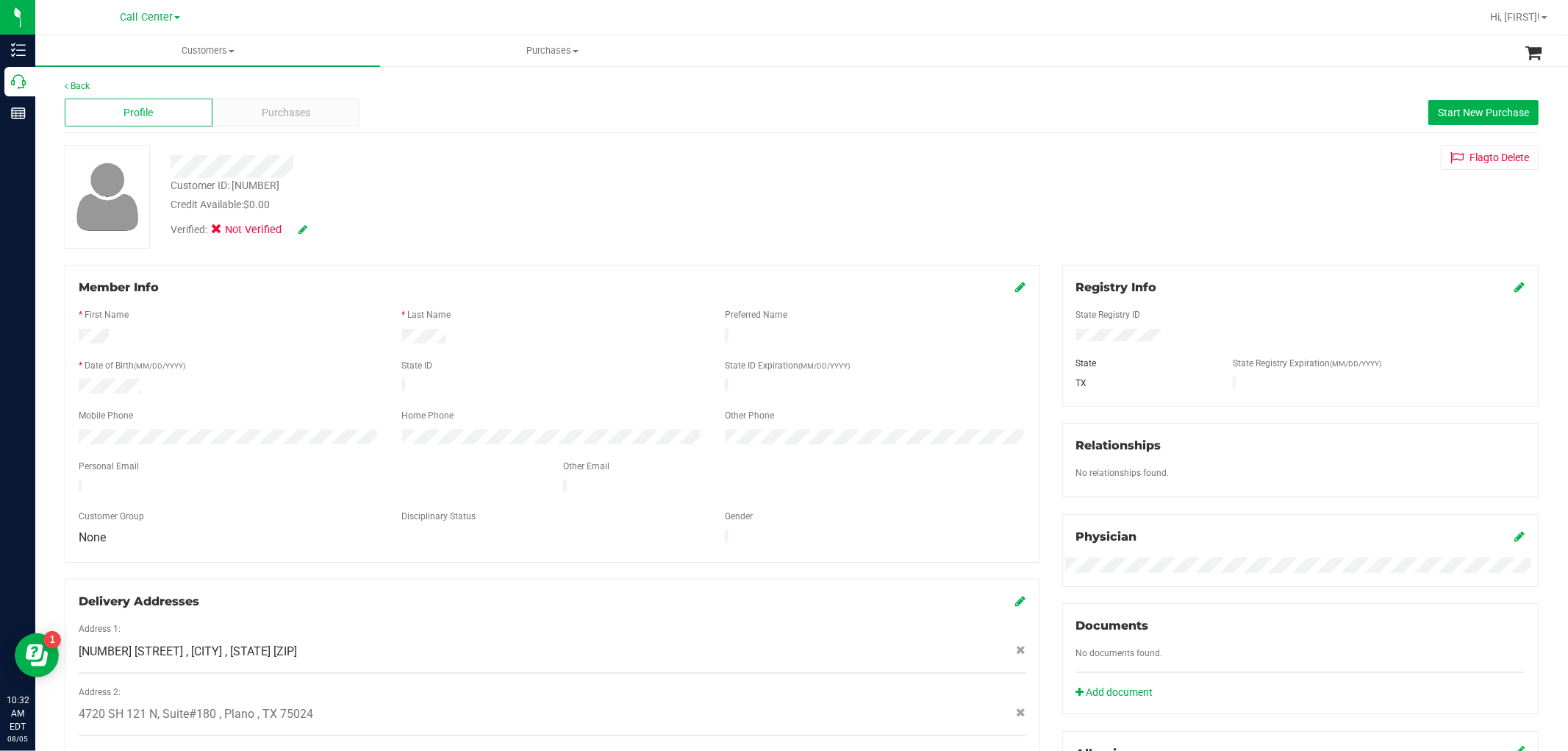 drag, startPoint x: 141, startPoint y: 377, endPoint x: 77, endPoint y: 380, distance: 64.0703 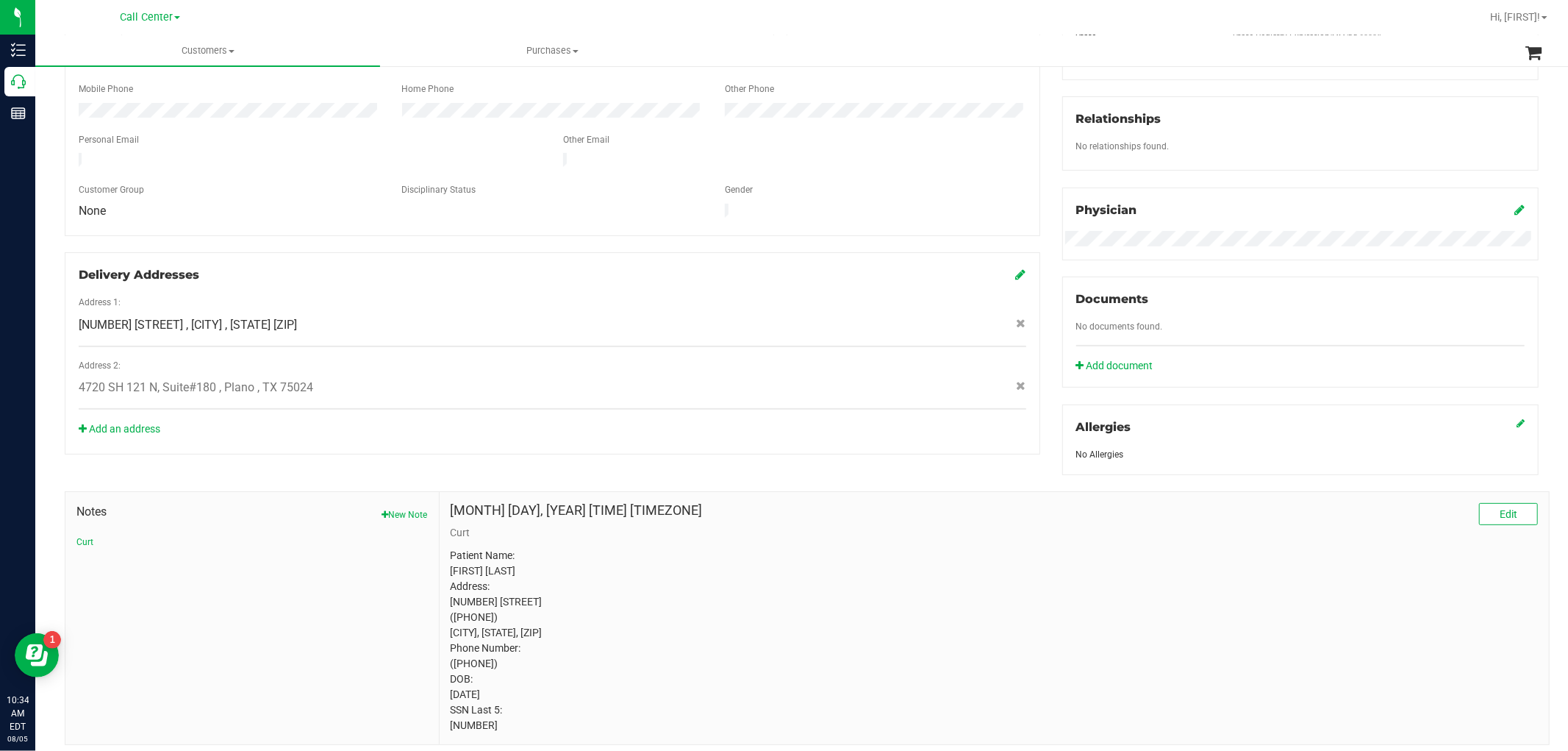 scroll, scrollTop: 0, scrollLeft: 0, axis: both 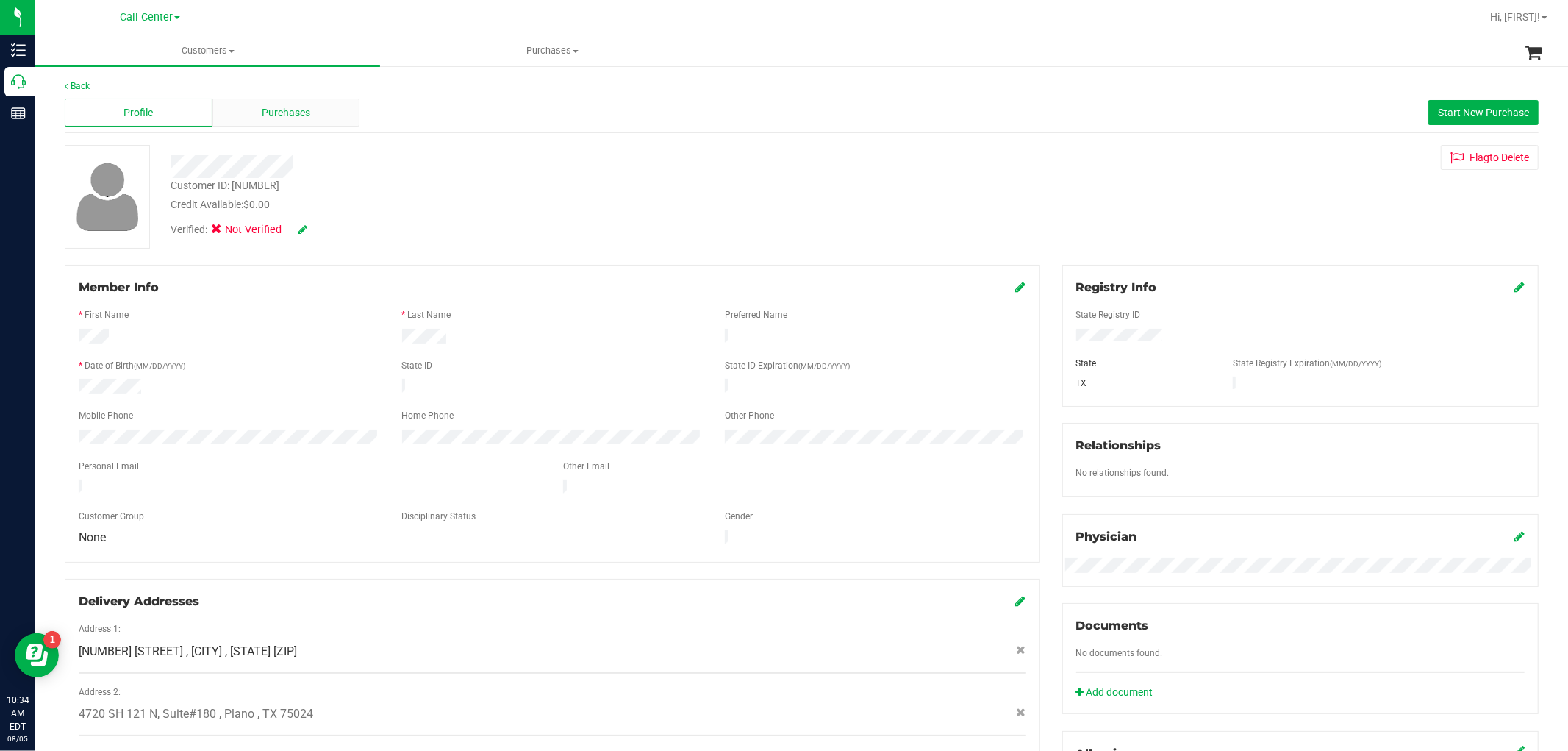 click on "Purchases" at bounding box center (286, 113) 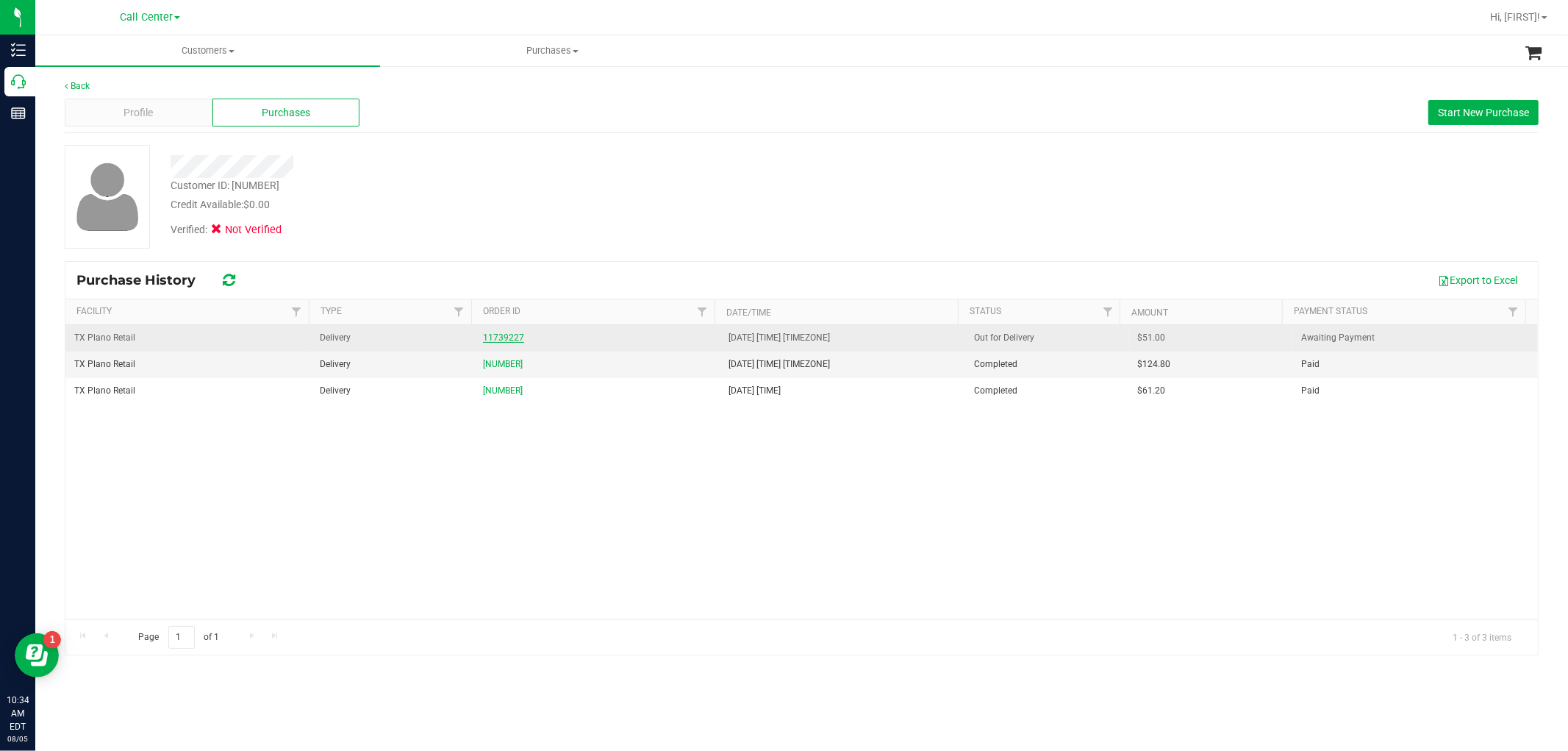 click on "11739227" at bounding box center [504, 338] 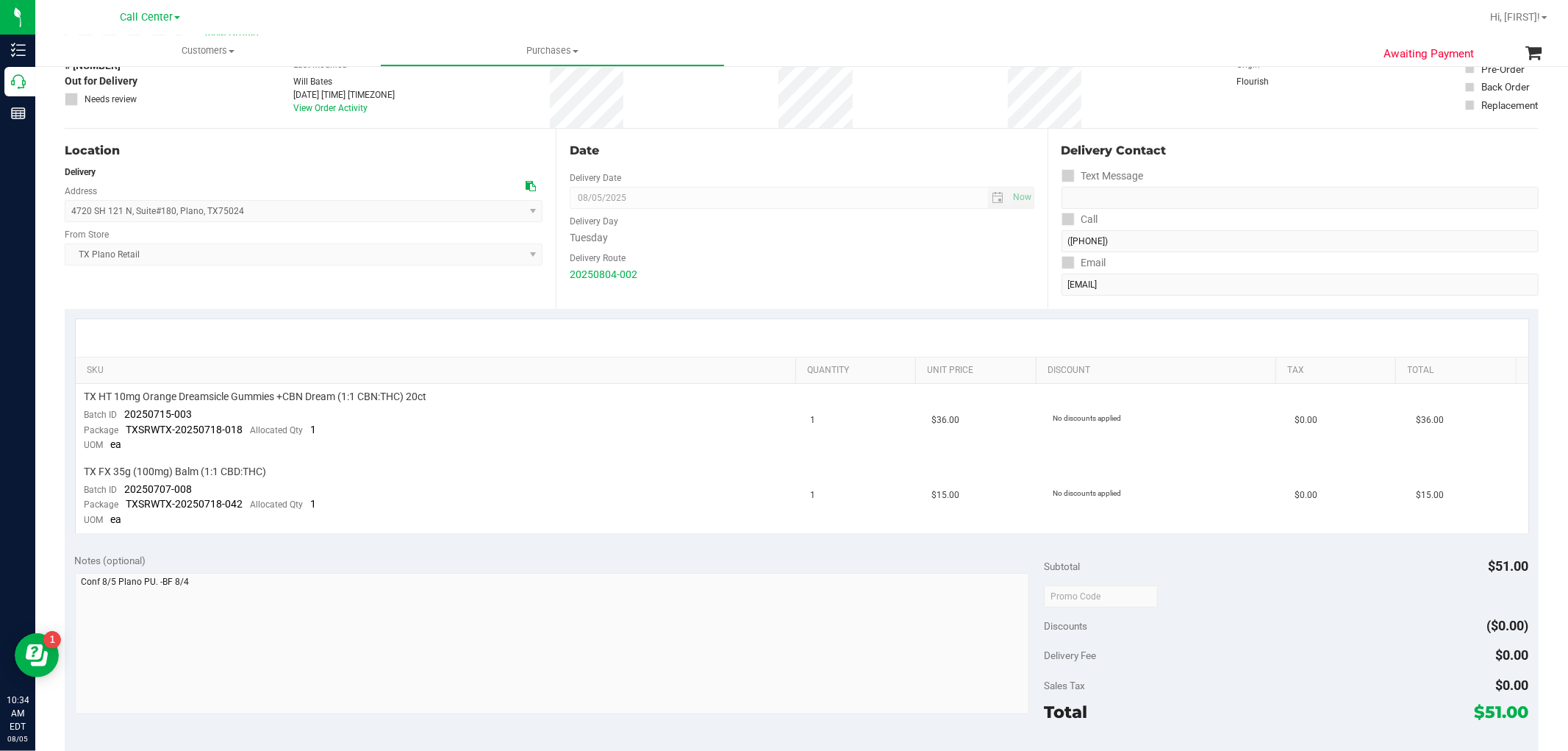 scroll, scrollTop: 0, scrollLeft: 0, axis: both 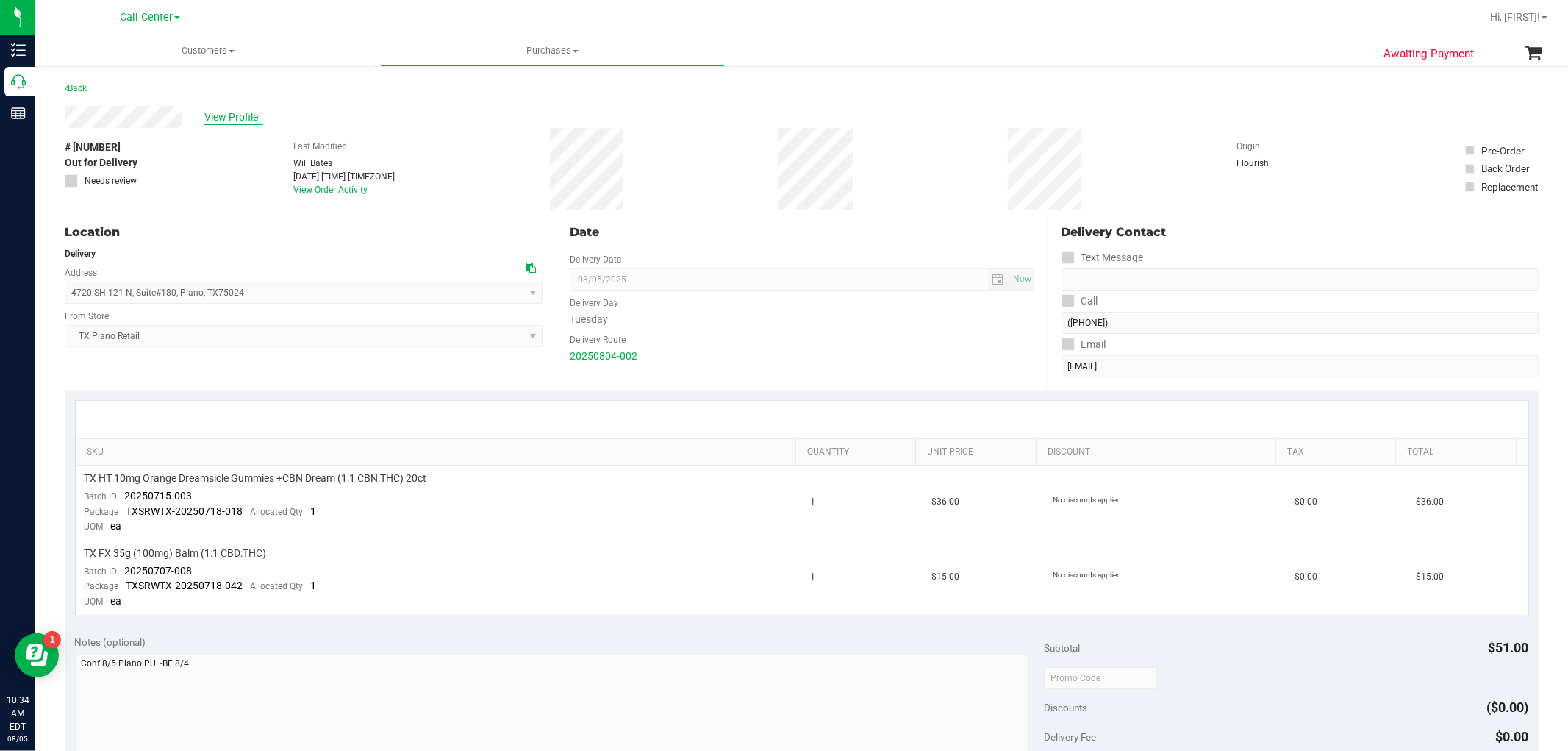 click on "View Profile" at bounding box center (234, 117) 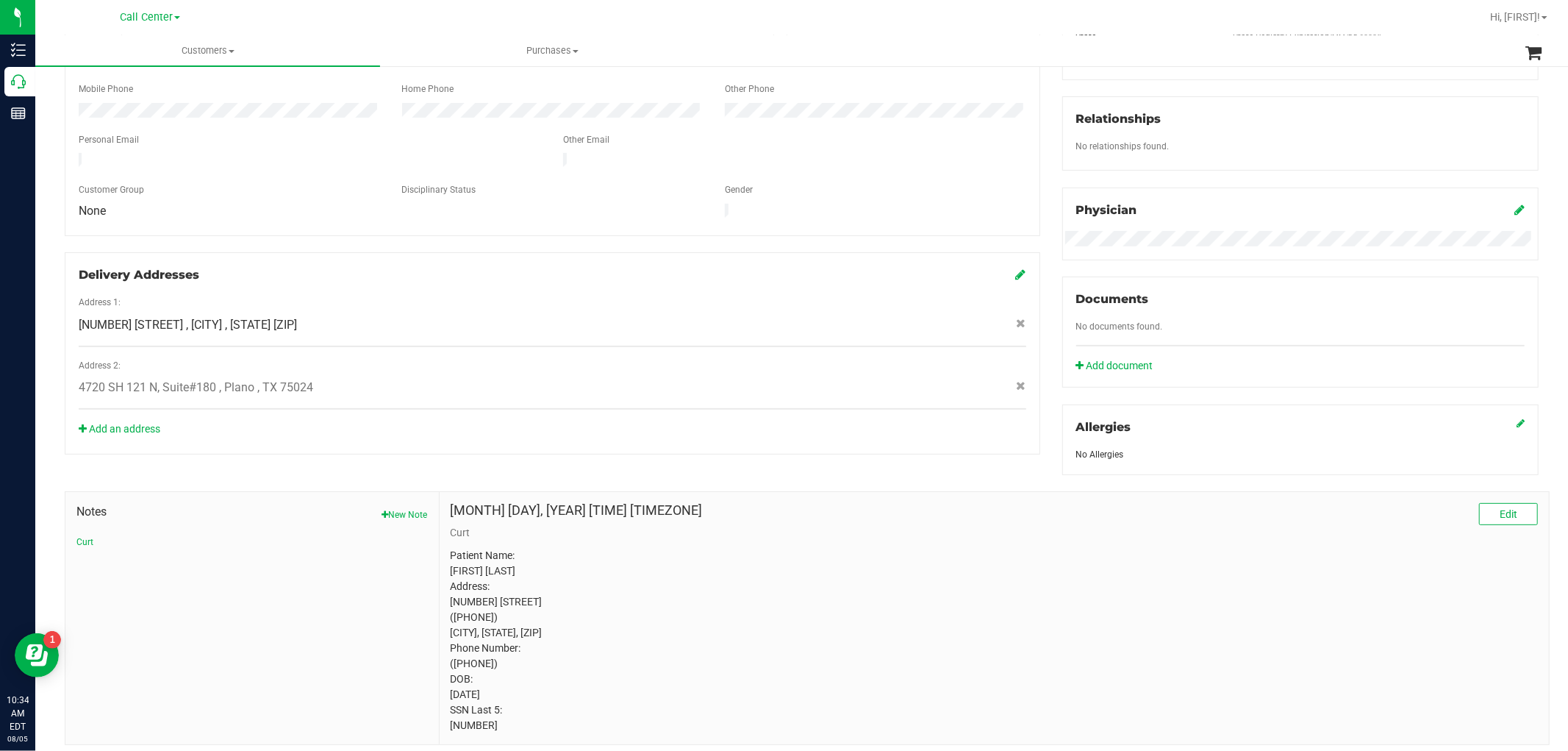 scroll, scrollTop: 369, scrollLeft: 0, axis: vertical 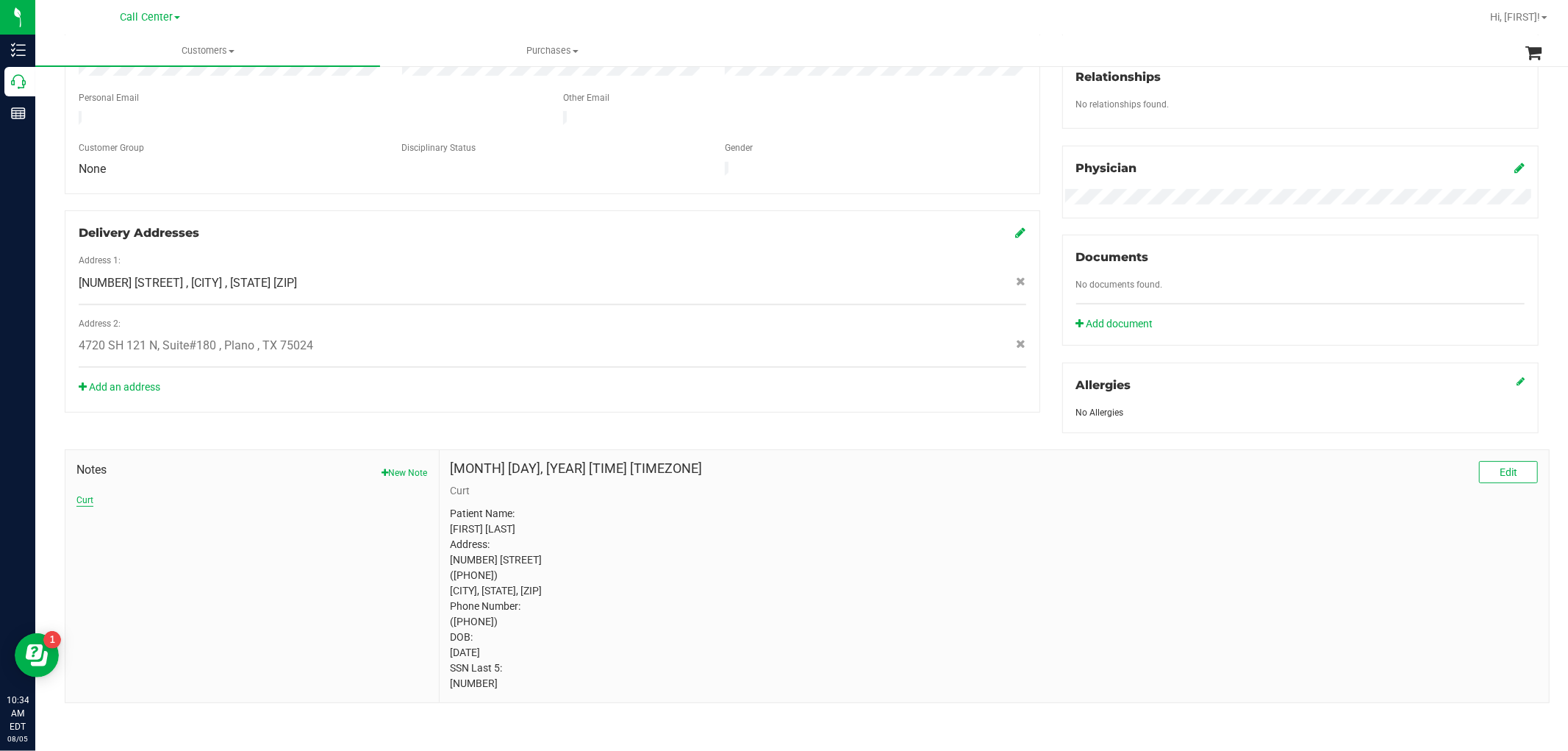 click on "Curt" at bounding box center [85, 500] 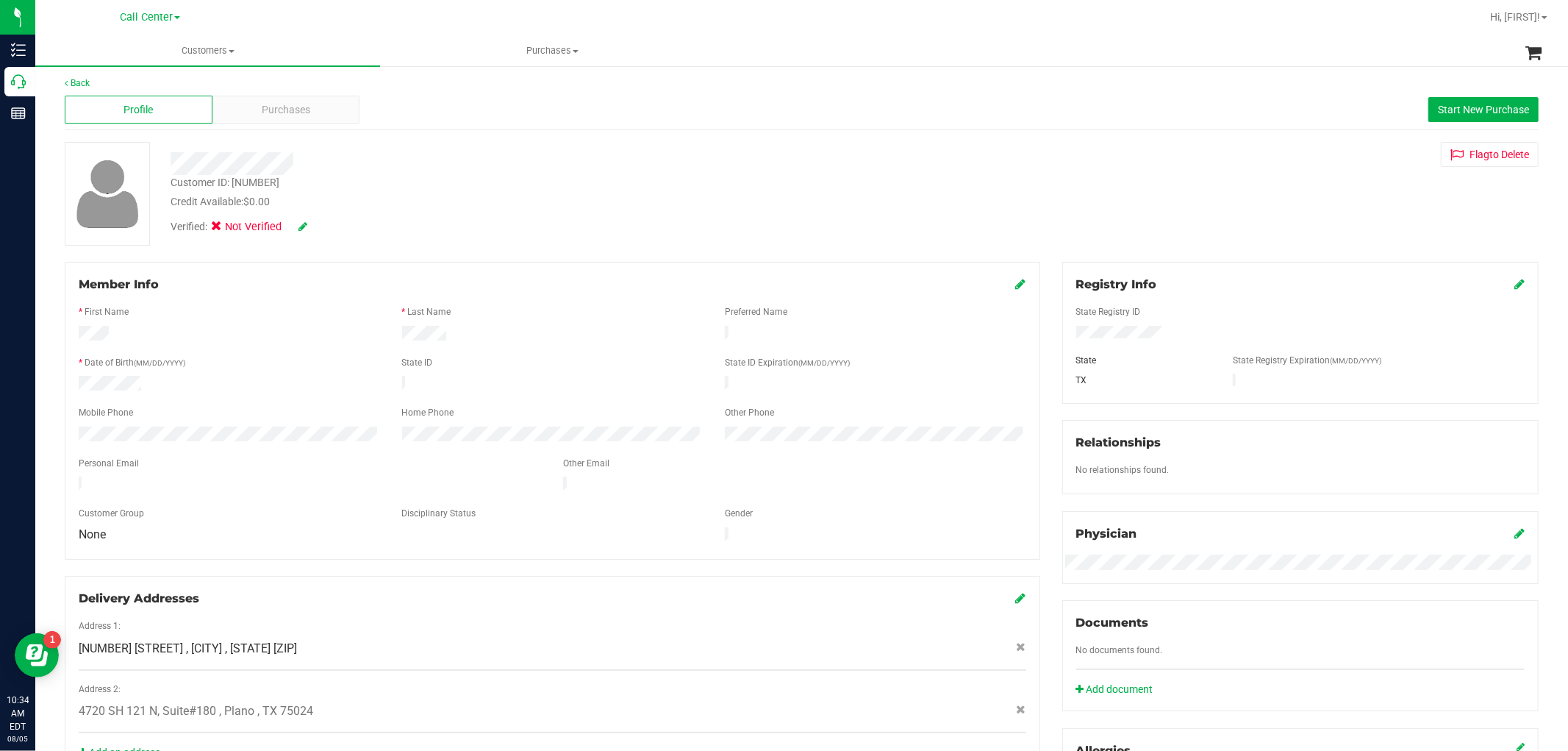 scroll, scrollTop: 0, scrollLeft: 0, axis: both 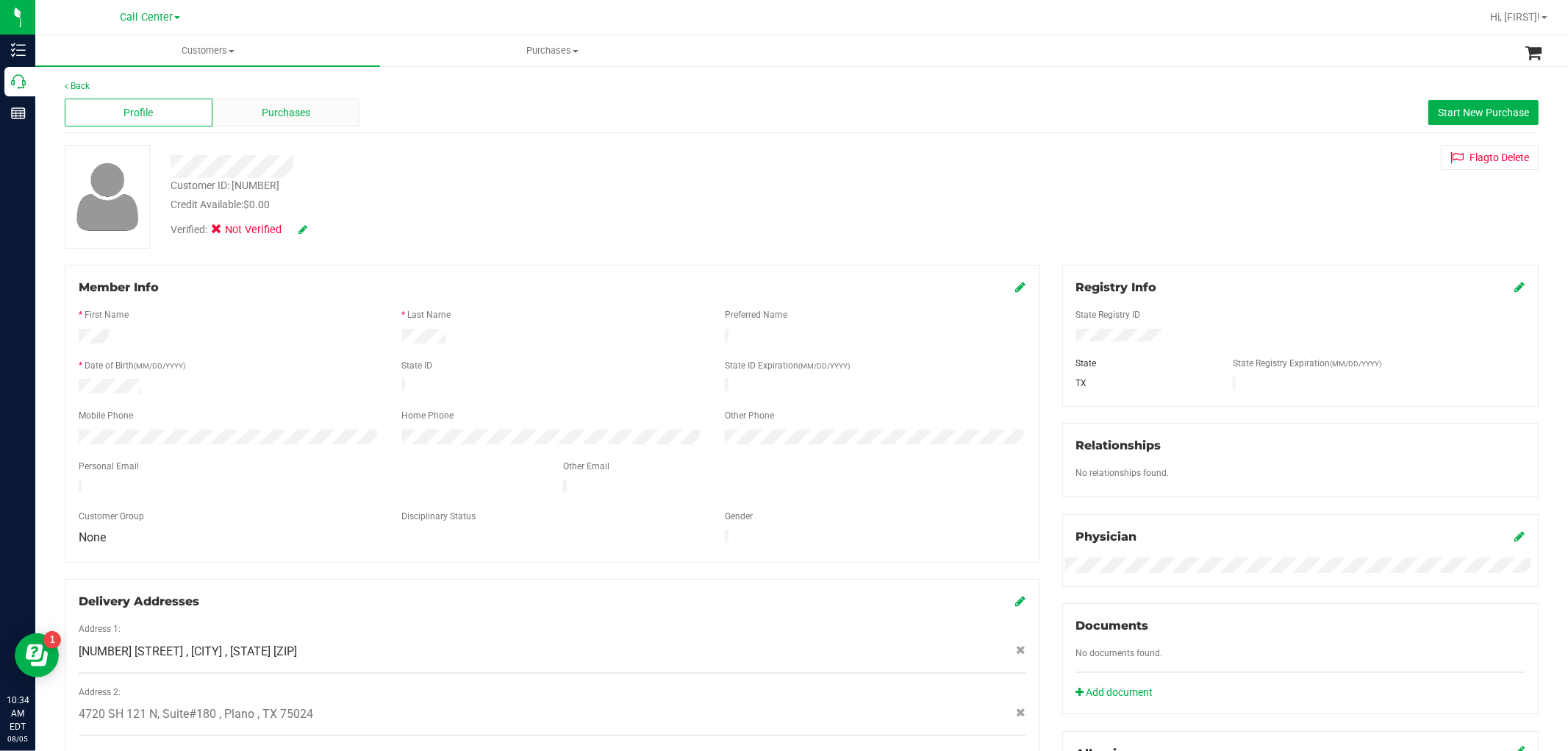 click on "Purchases" at bounding box center [286, 113] 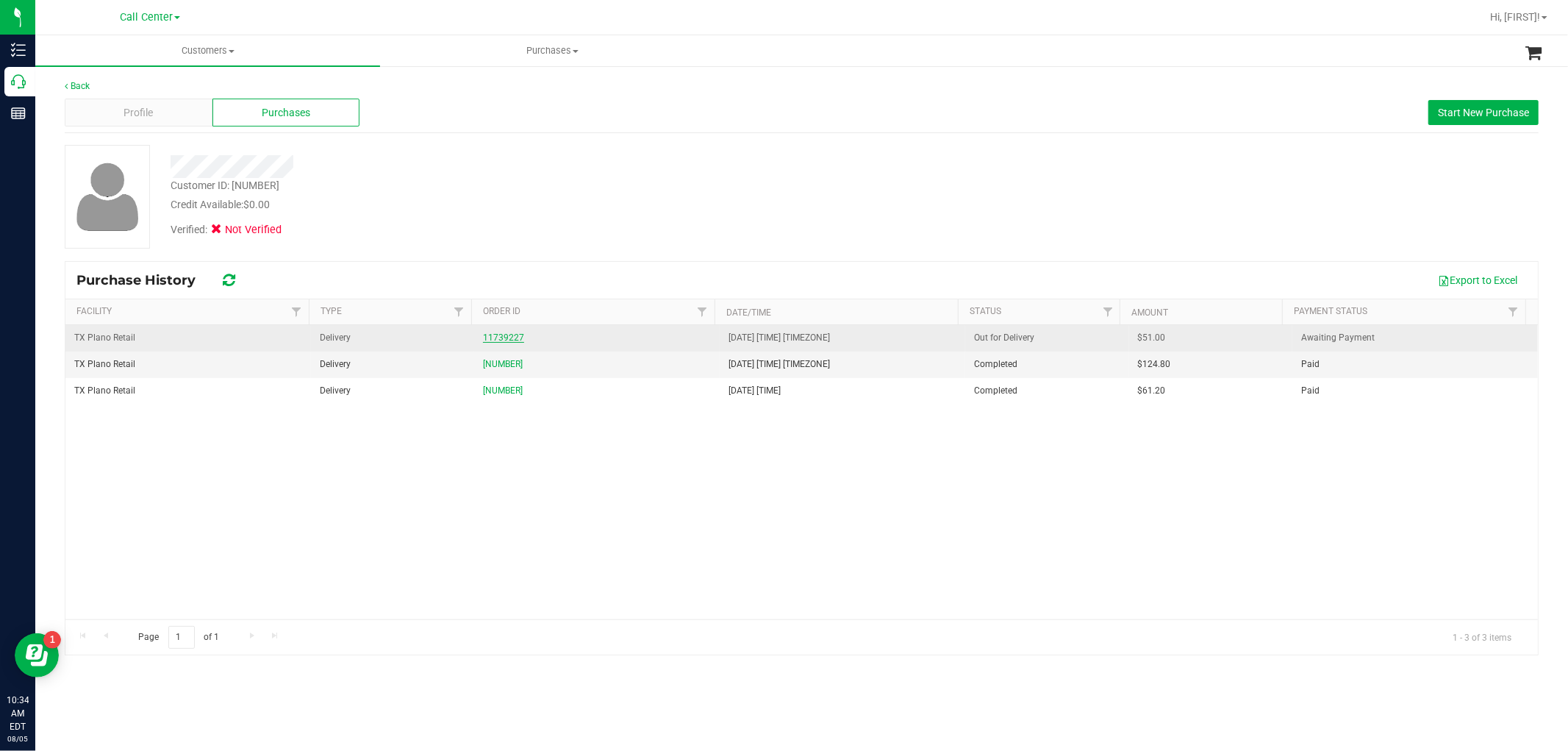 click on "11739227" at bounding box center (504, 338) 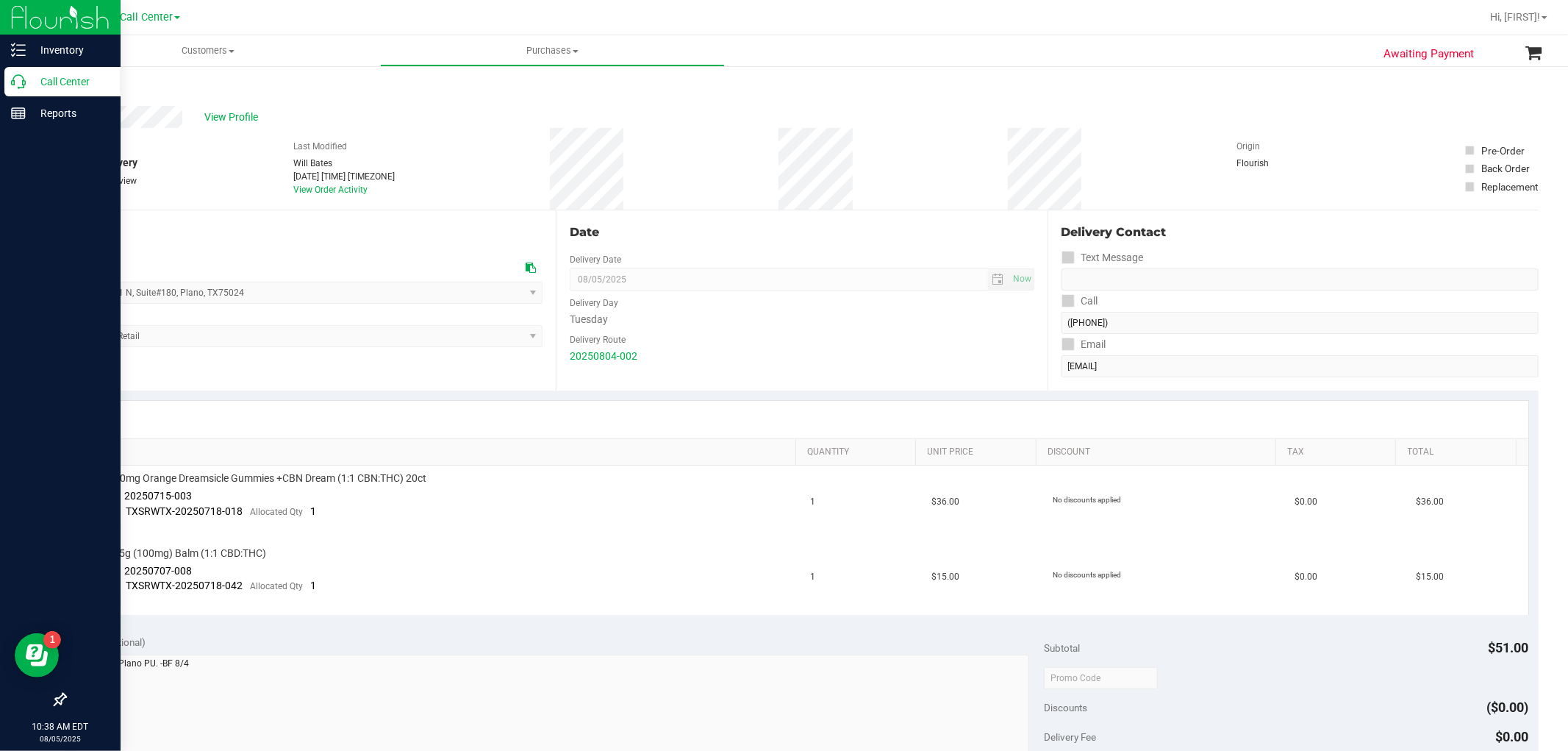 click 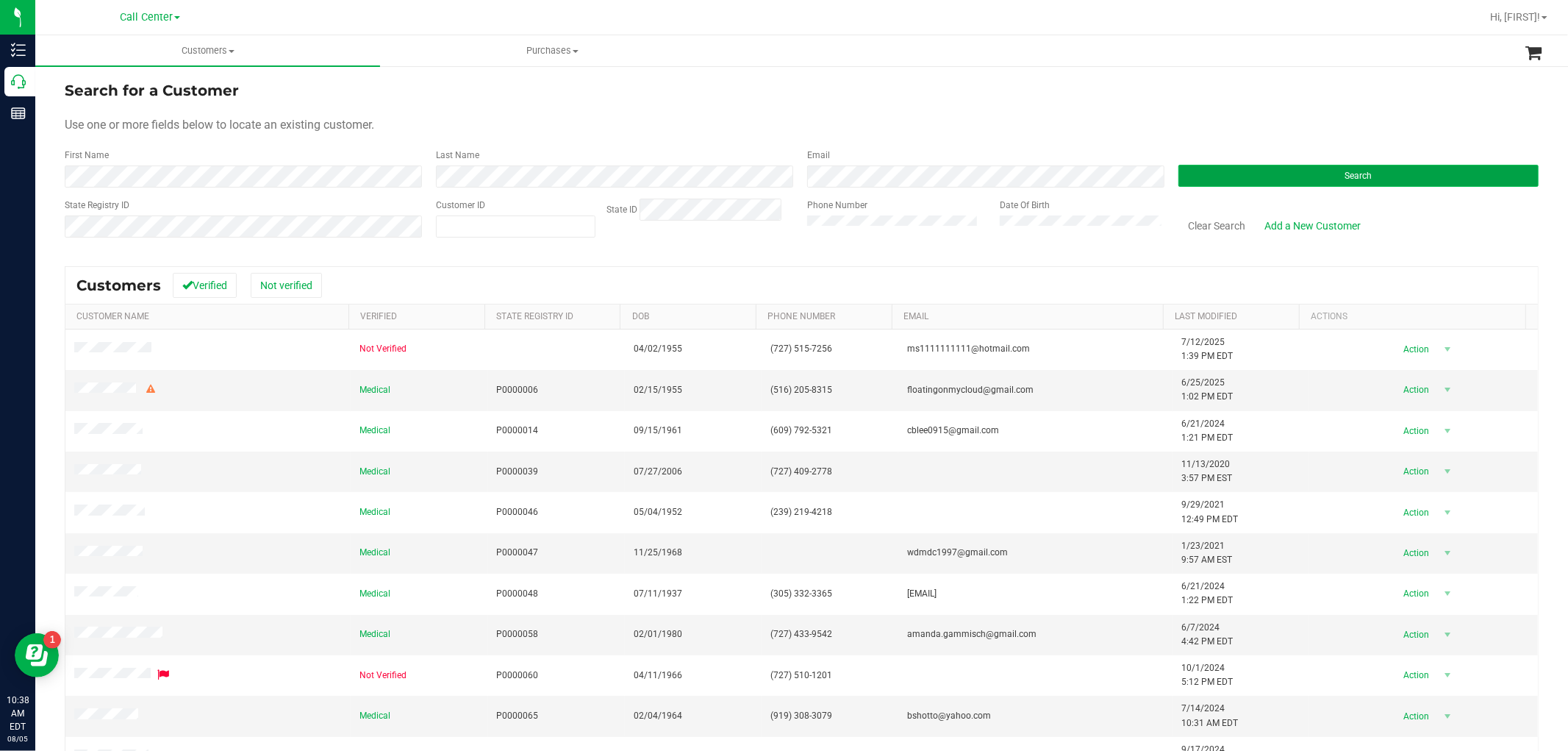 click on "Search" at bounding box center [1358, 176] 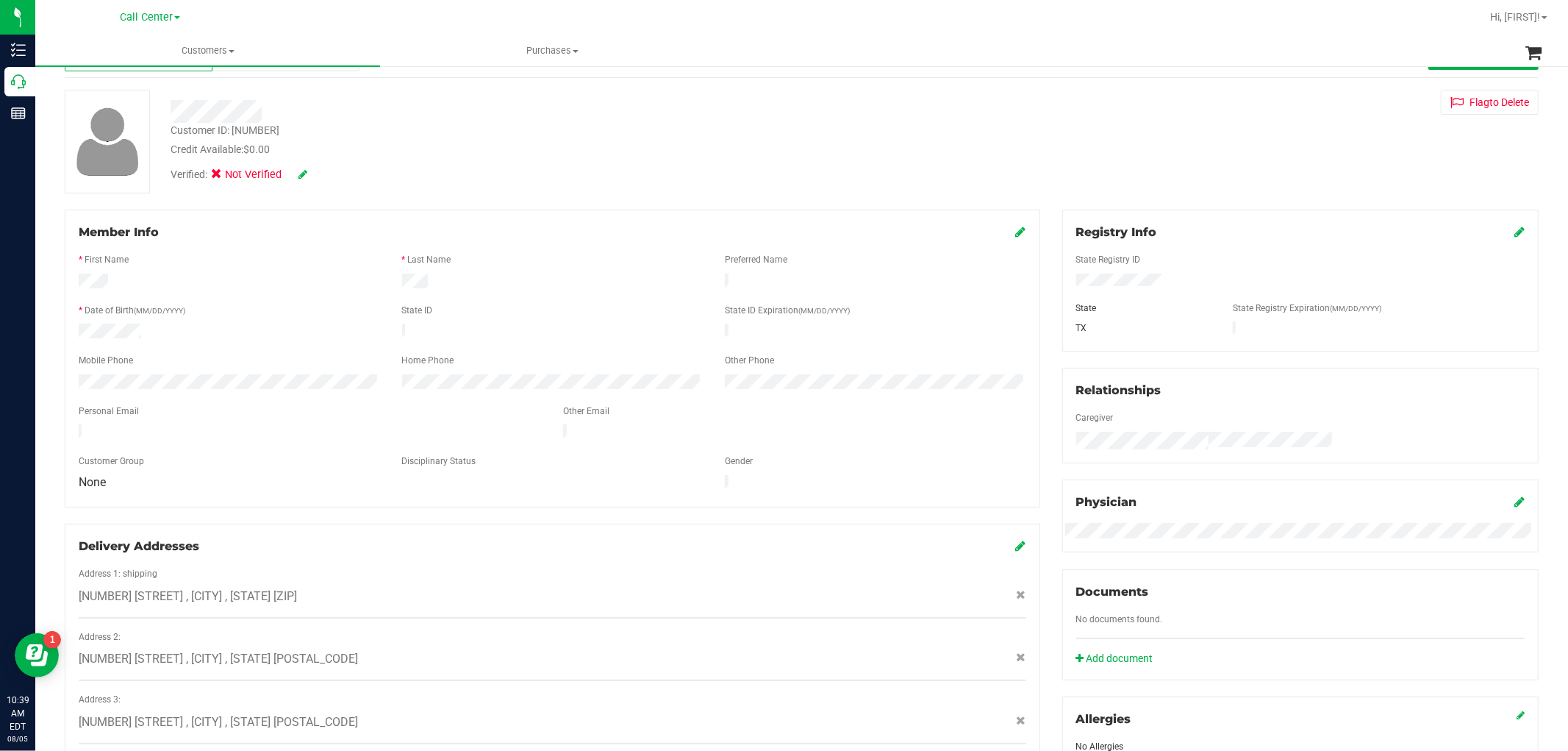 scroll, scrollTop: 0, scrollLeft: 0, axis: both 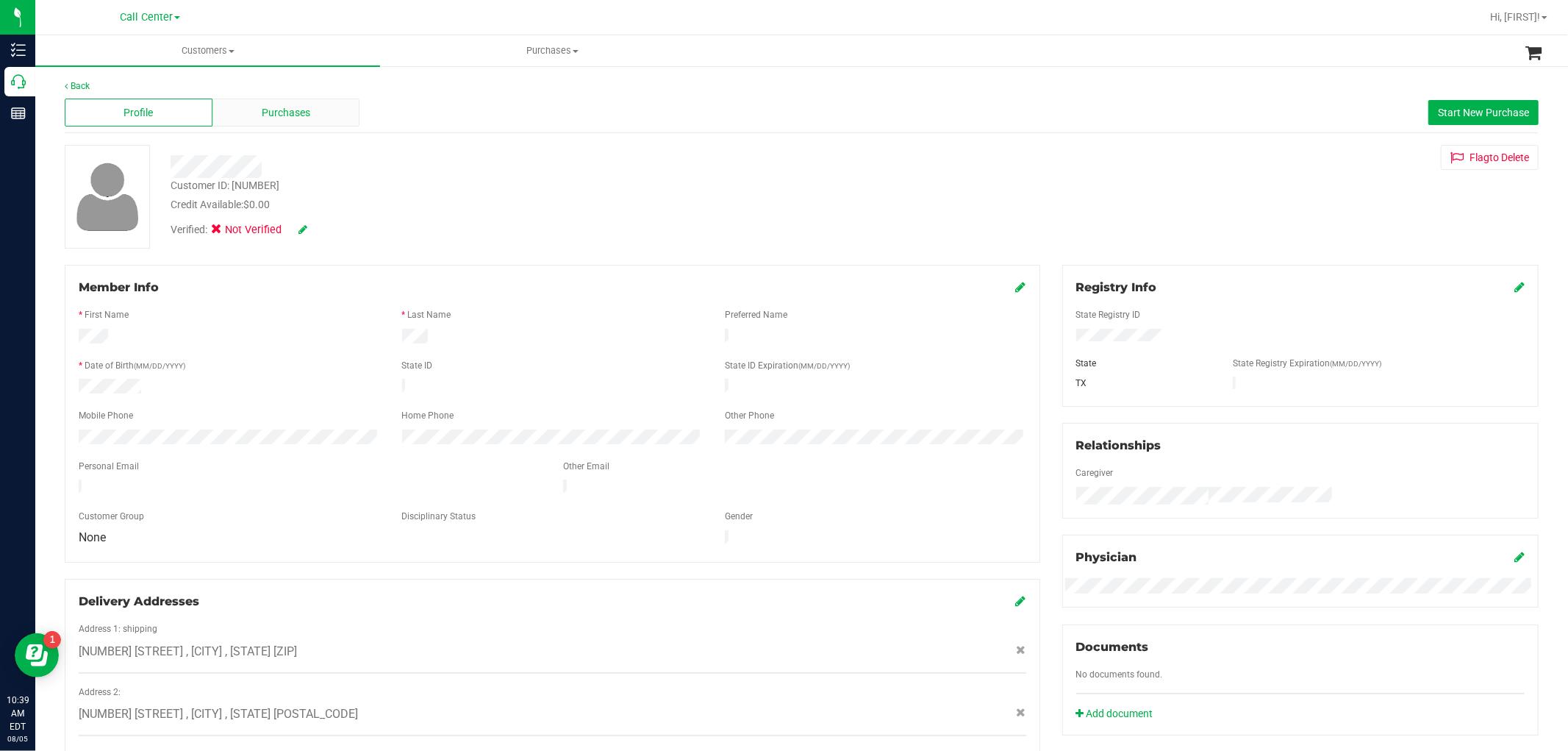 click on "Purchases" at bounding box center [286, 113] 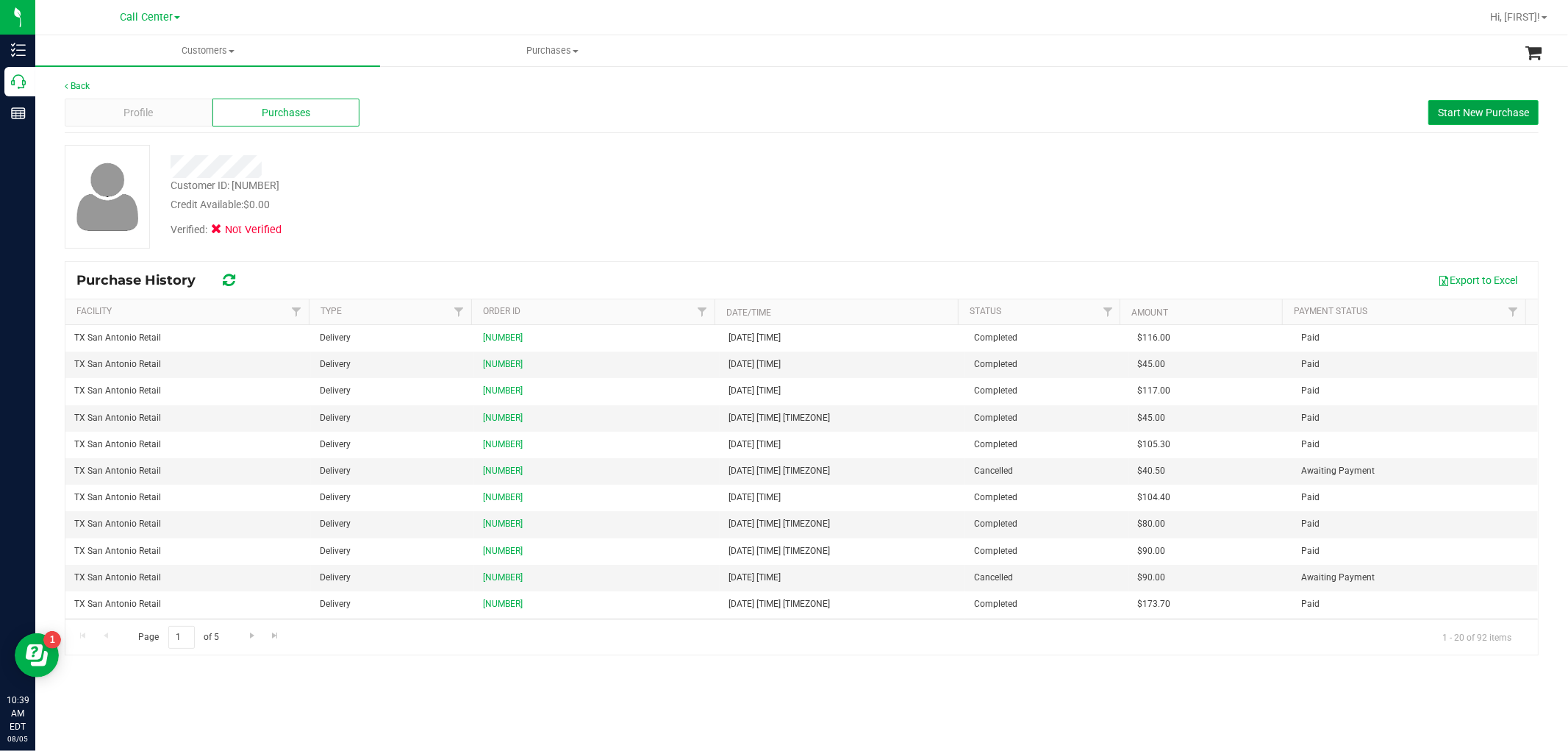 click on "Start New Purchase" at bounding box center [1483, 113] 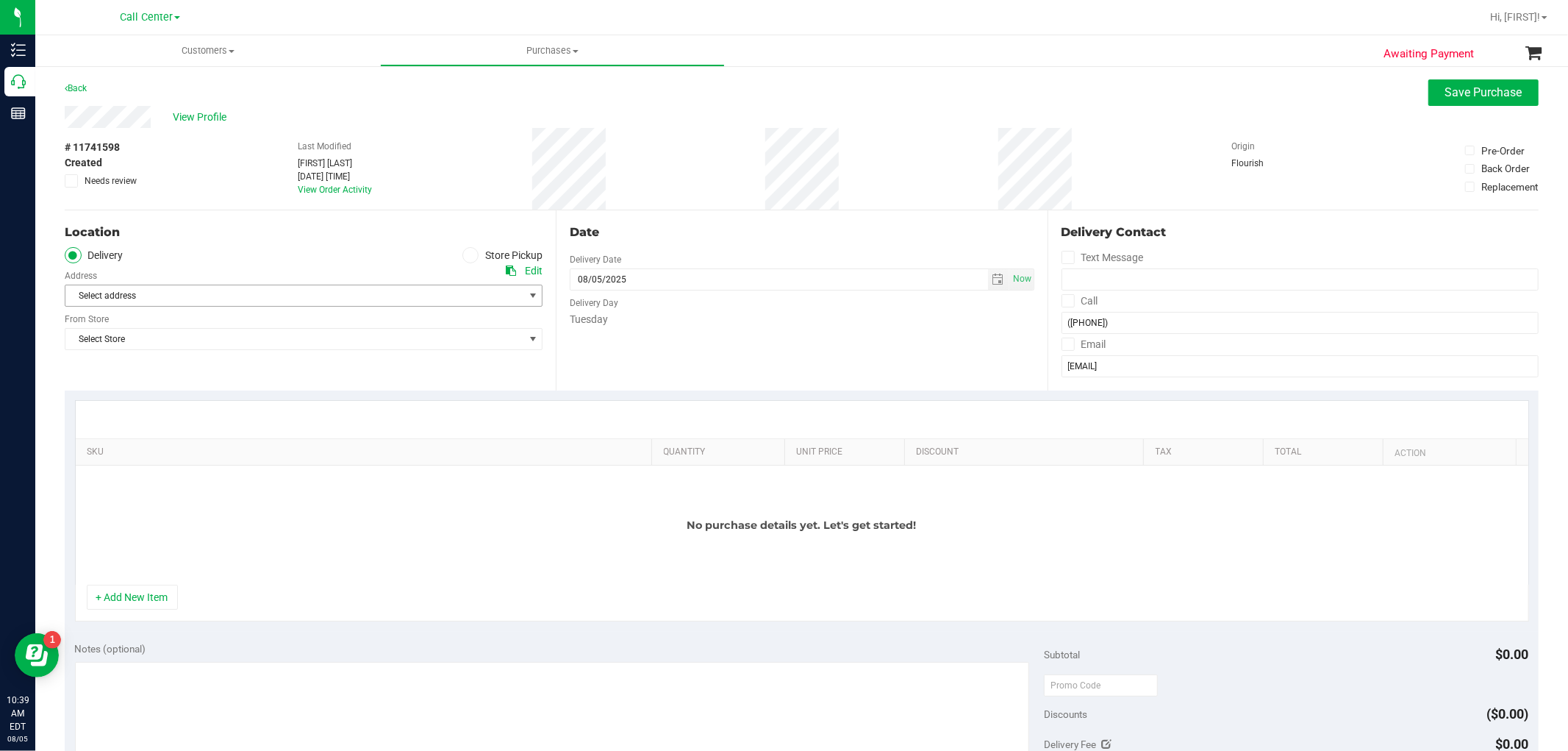 click at bounding box center [533, 296] 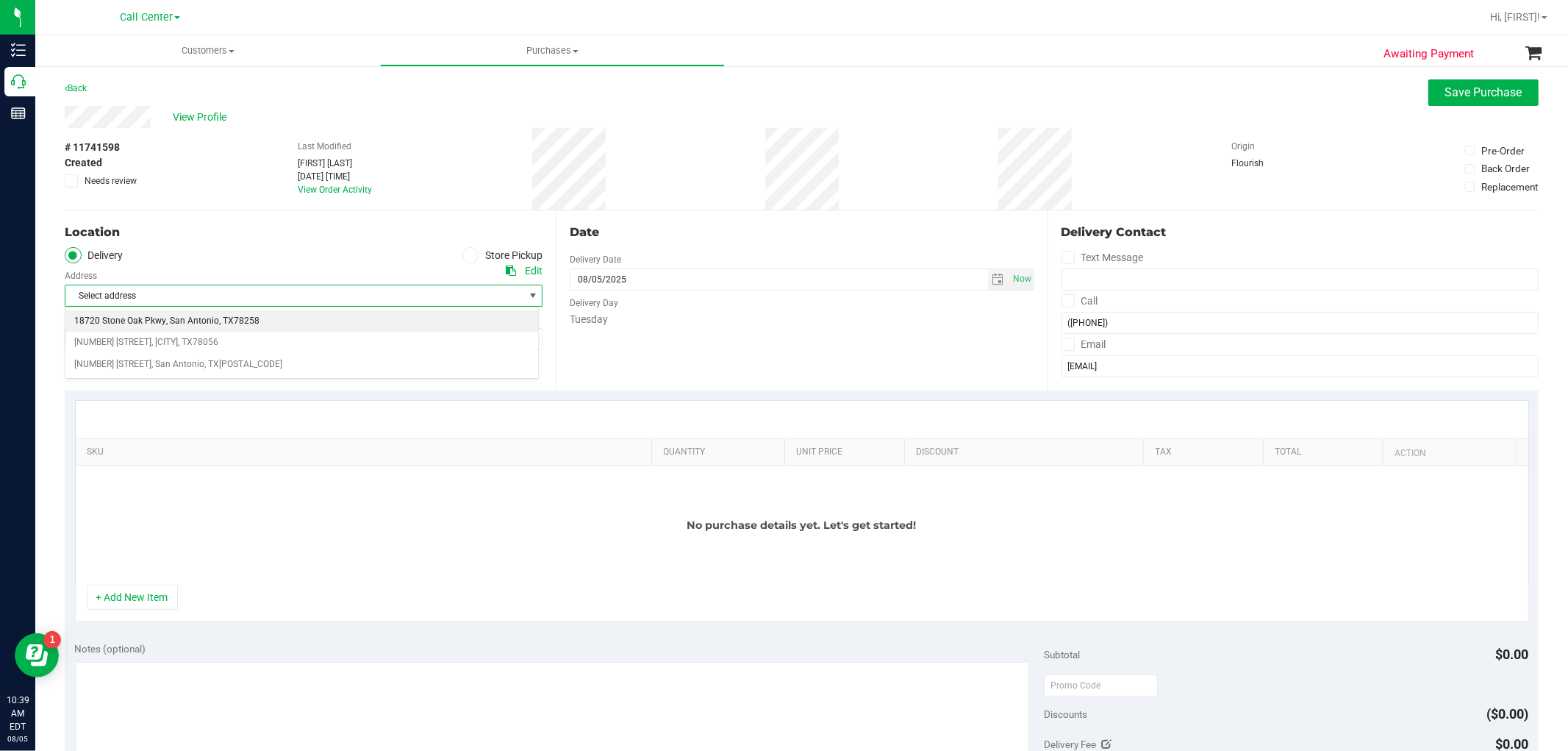 click on "78258" at bounding box center [246, 321] 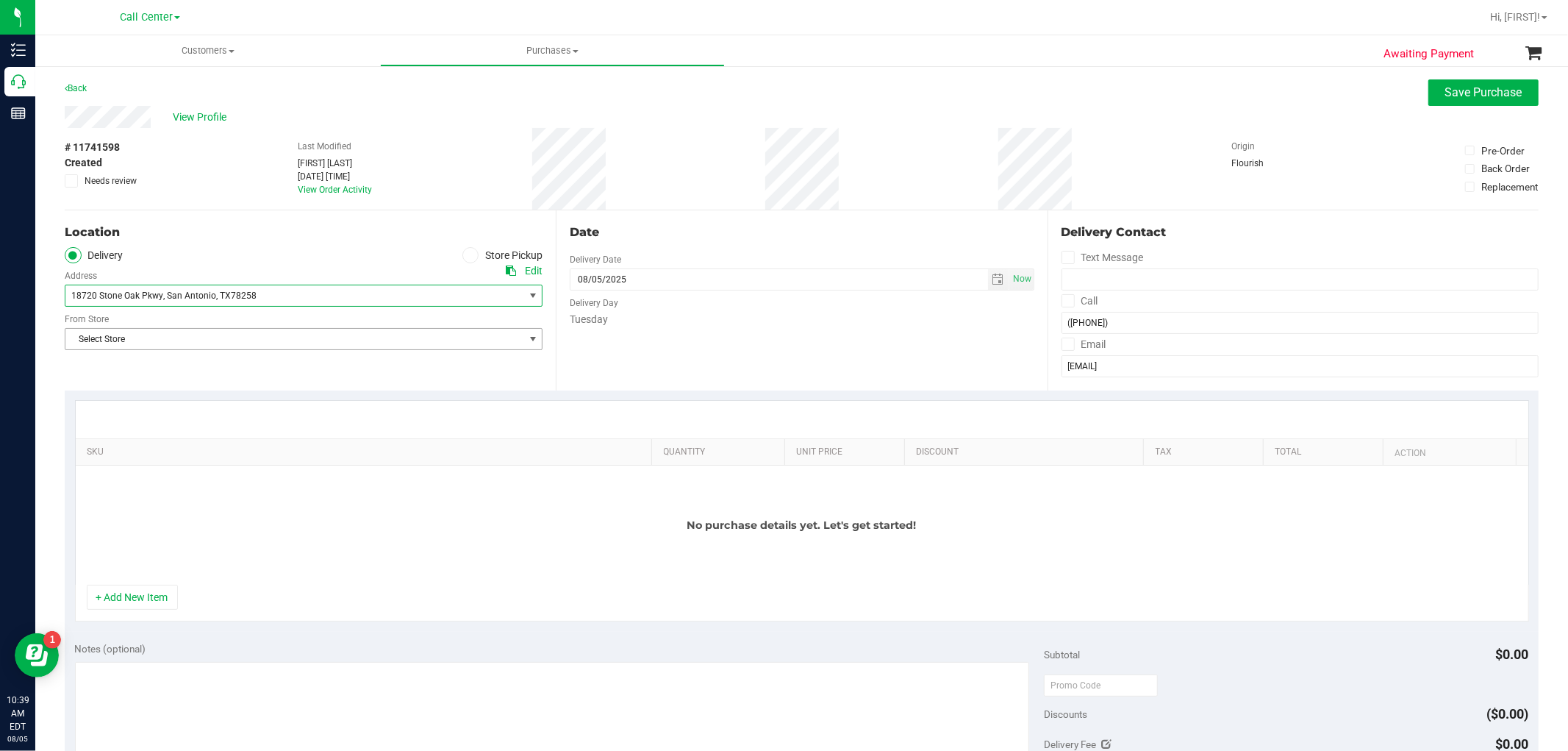 click on "Select Store" at bounding box center (294, 339) 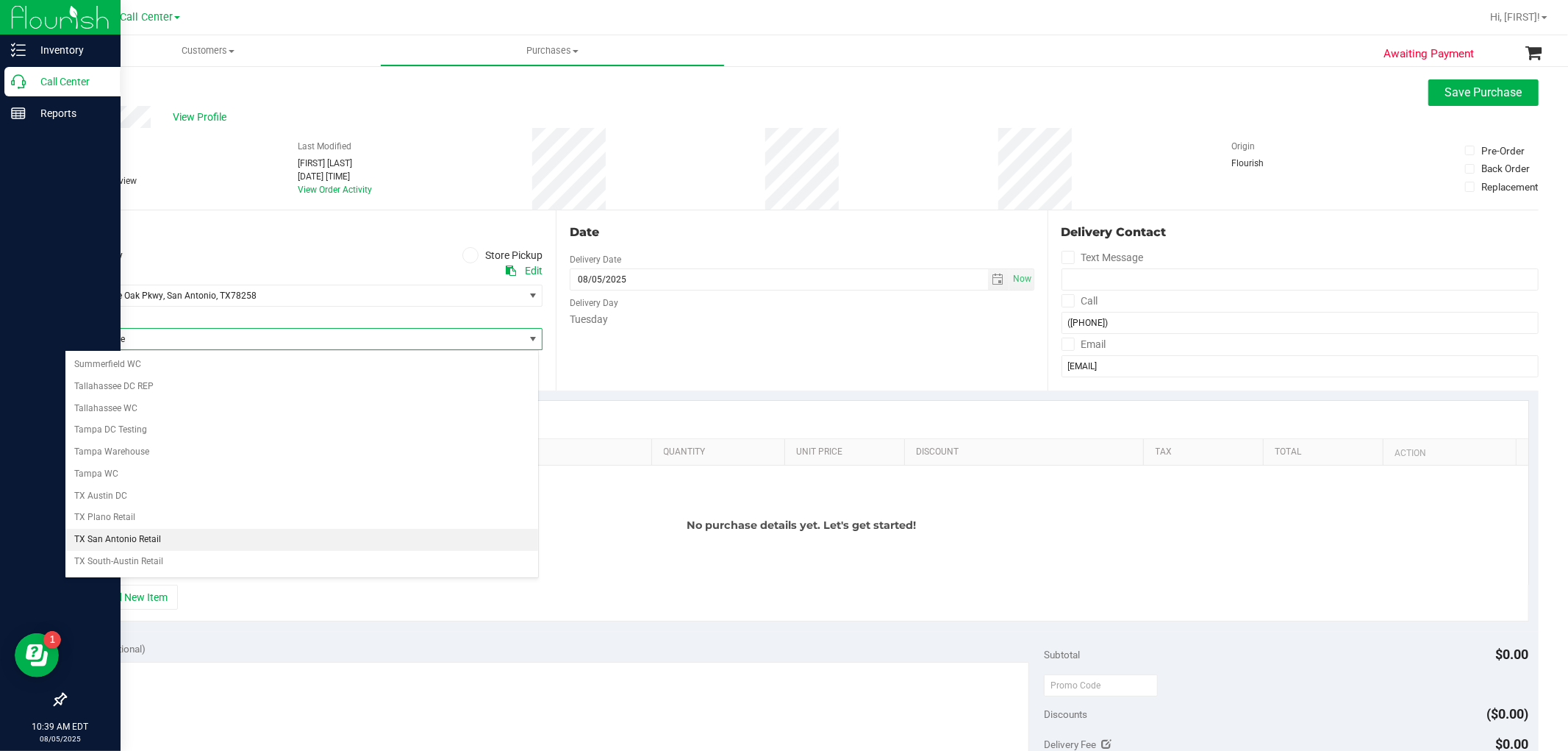 scroll, scrollTop: 1062, scrollLeft: 0, axis: vertical 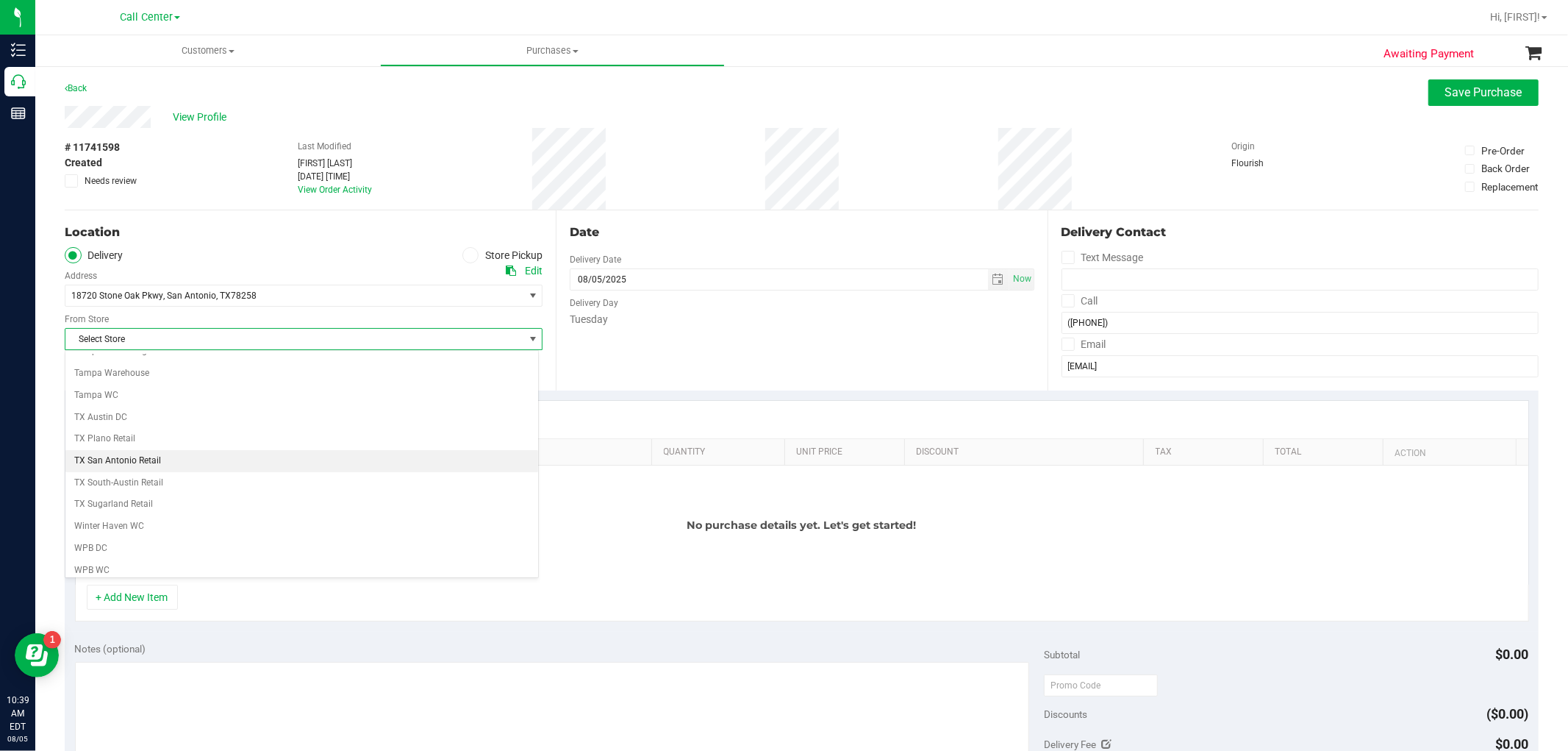 click on "TX San Antonio Retail" at bounding box center [301, 461] 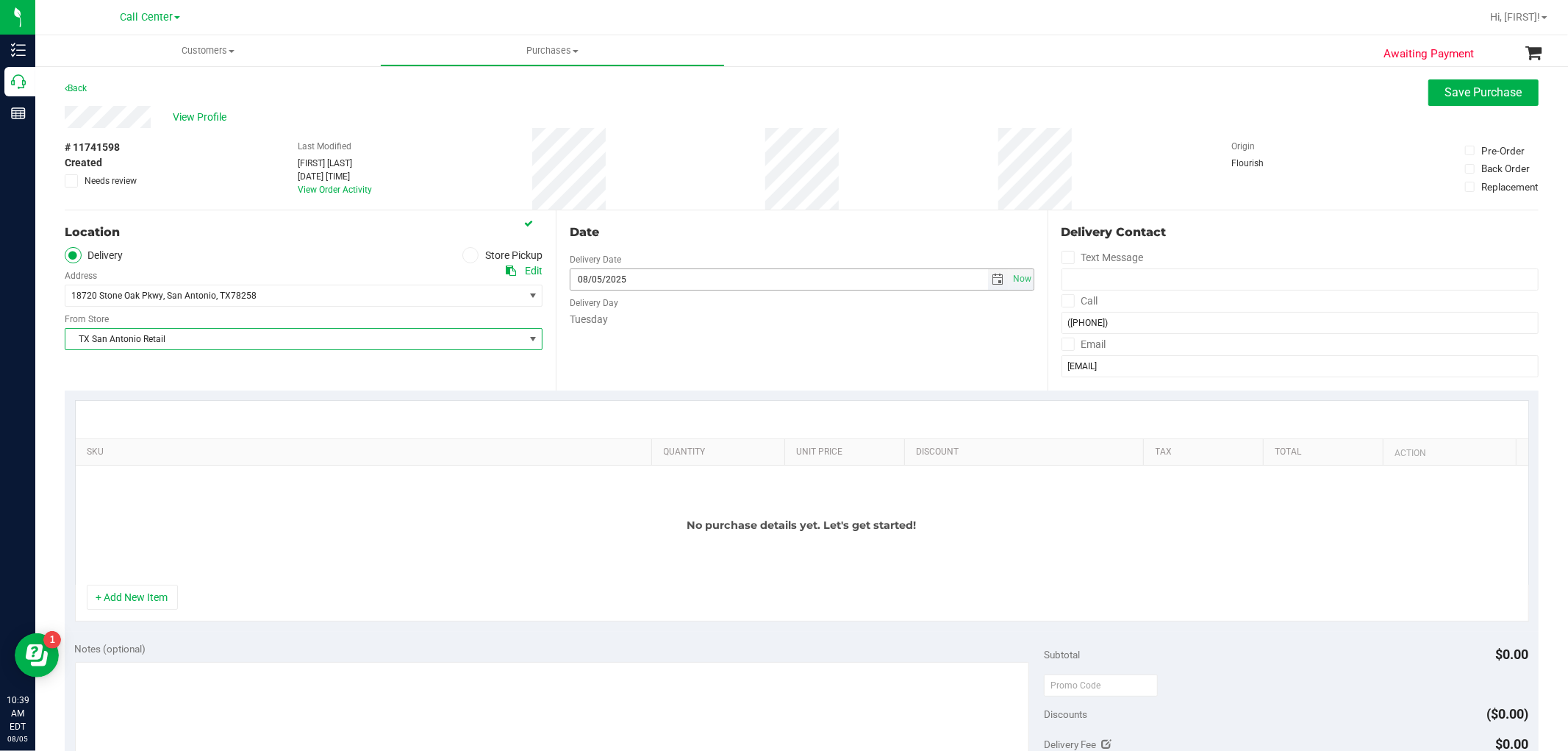 click at bounding box center (998, 280) 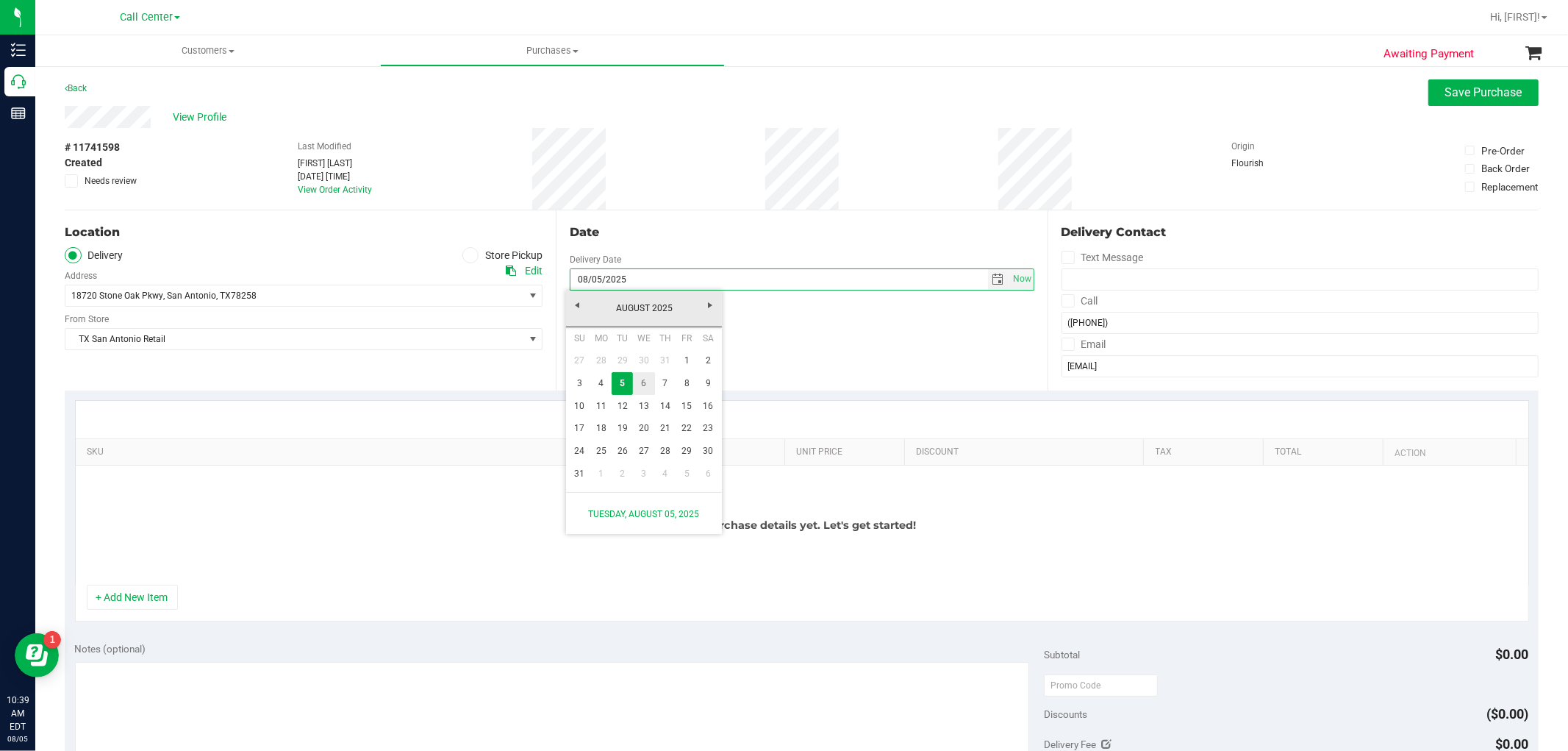 click on "6" at bounding box center (643, 383) 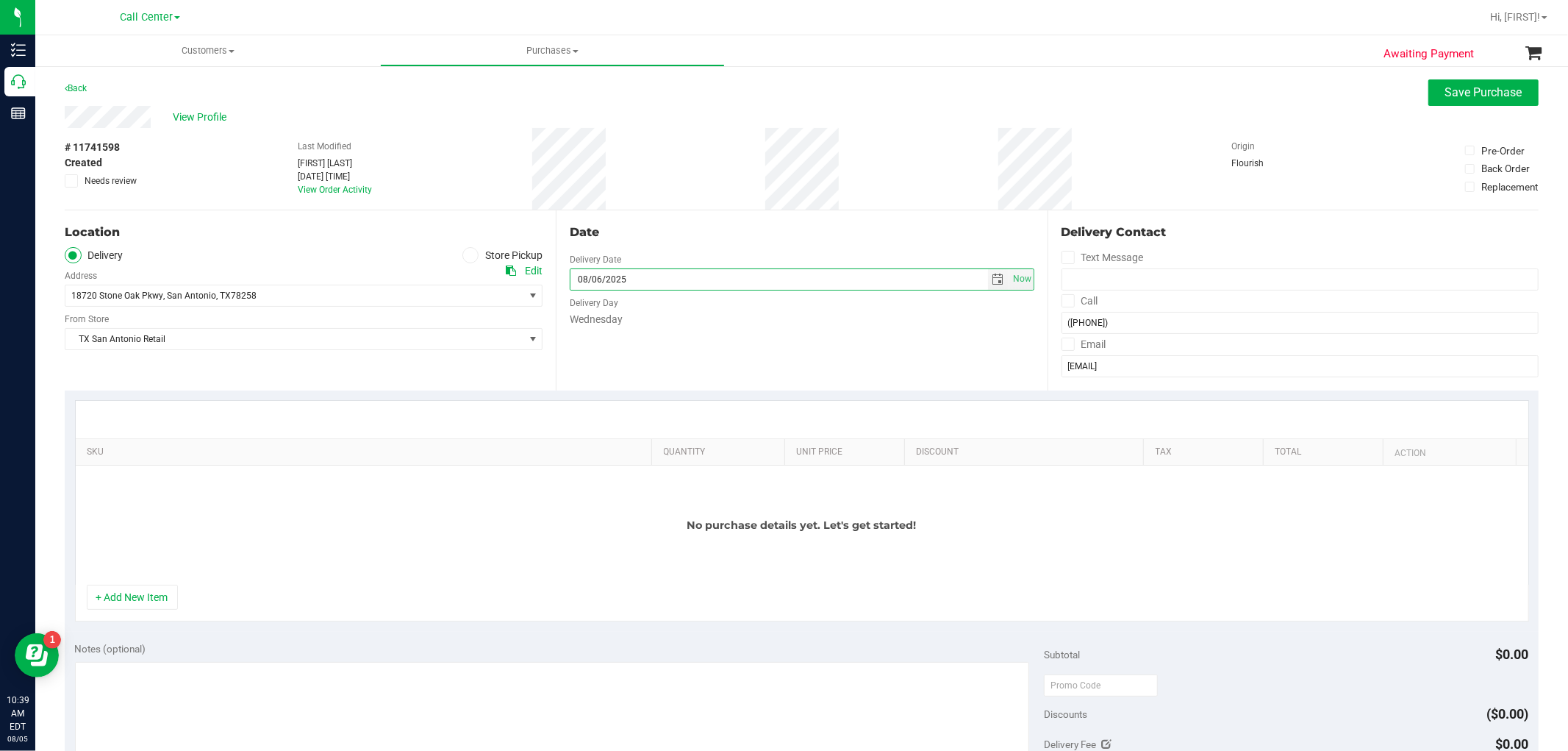 click on "Date
Delivery Date
08/06/2025
Now
08/06/2025 10:39 AM
Now
Delivery Day
Wednesday" at bounding box center [801, 300] 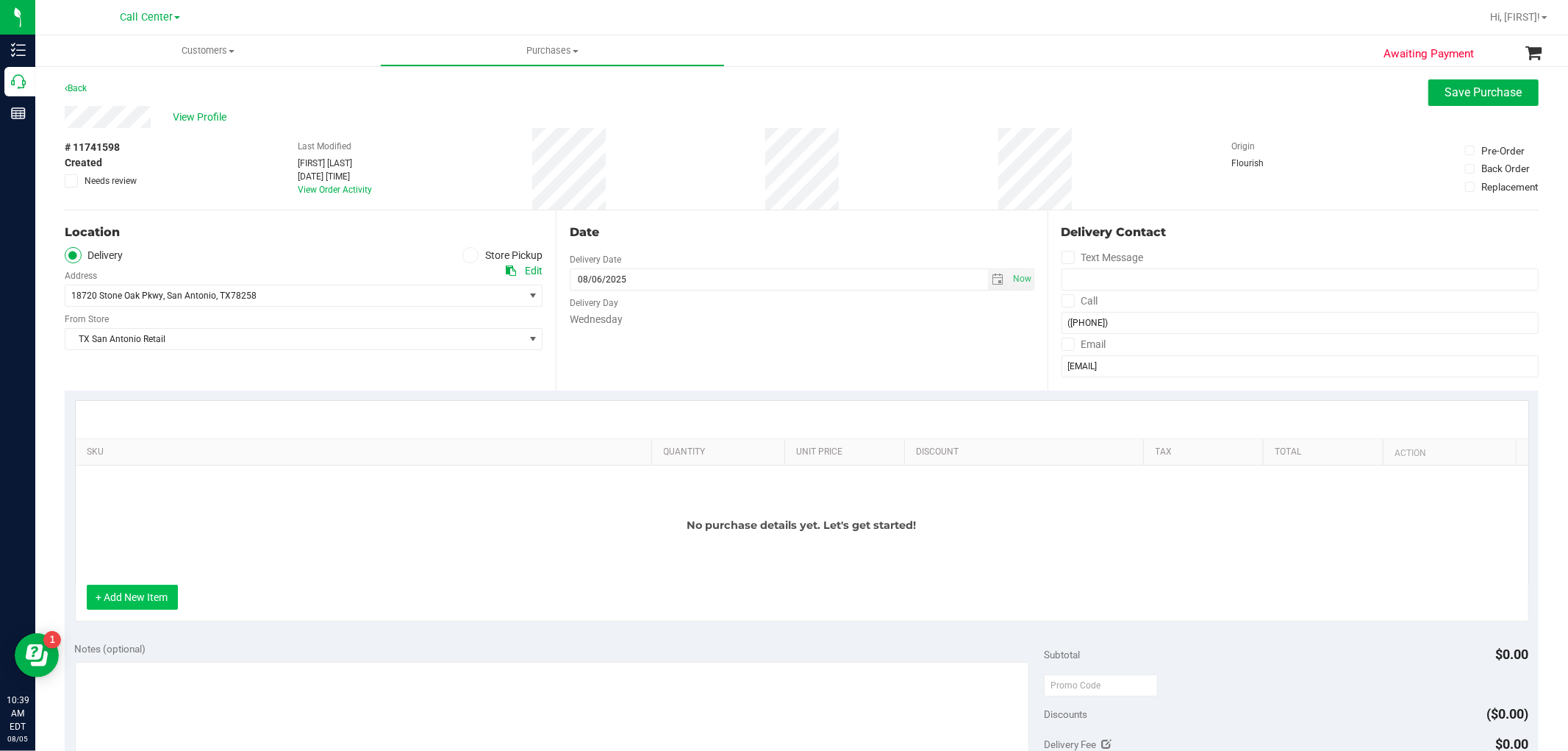 click on "+ Add New Item" at bounding box center (132, 597) 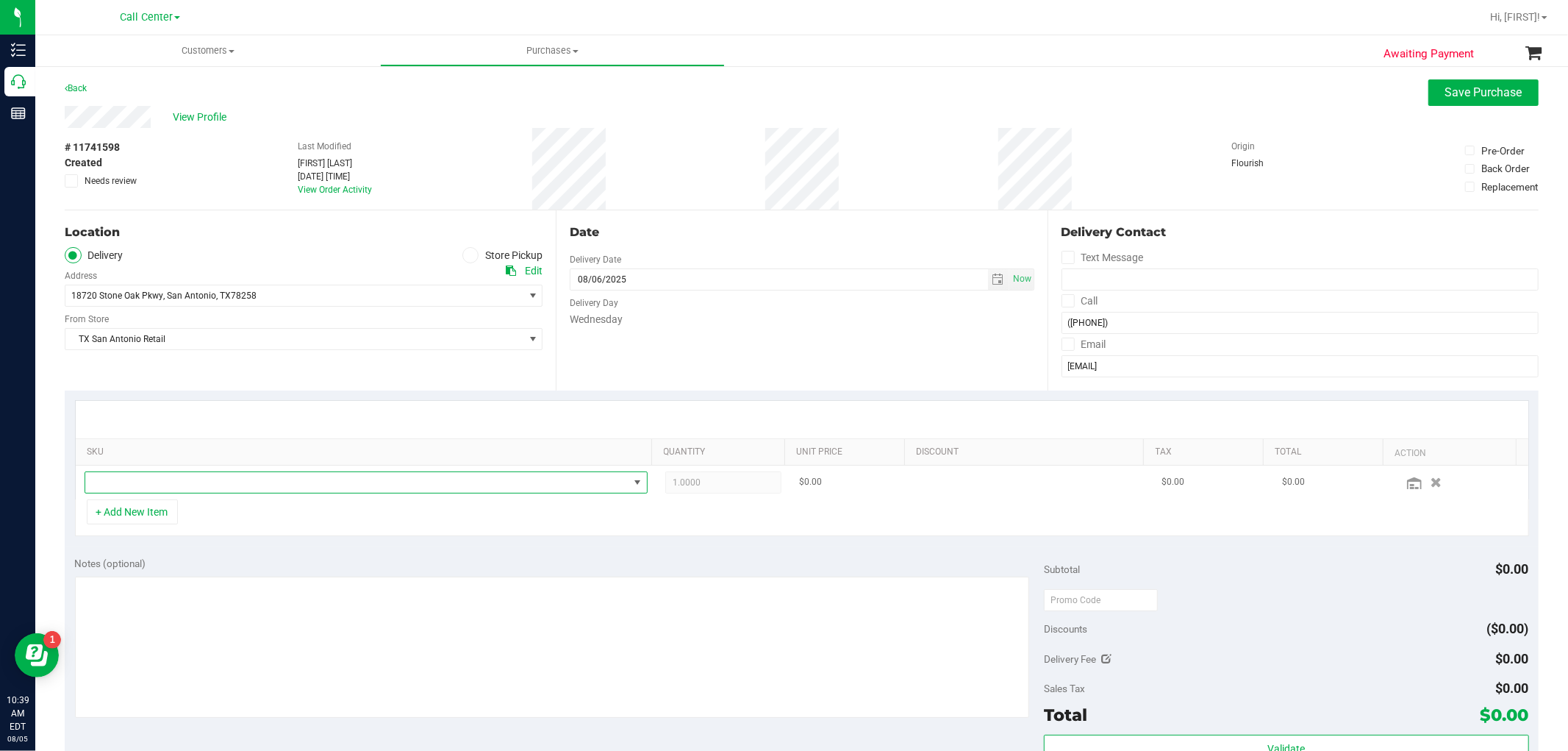 click at bounding box center [357, 483] 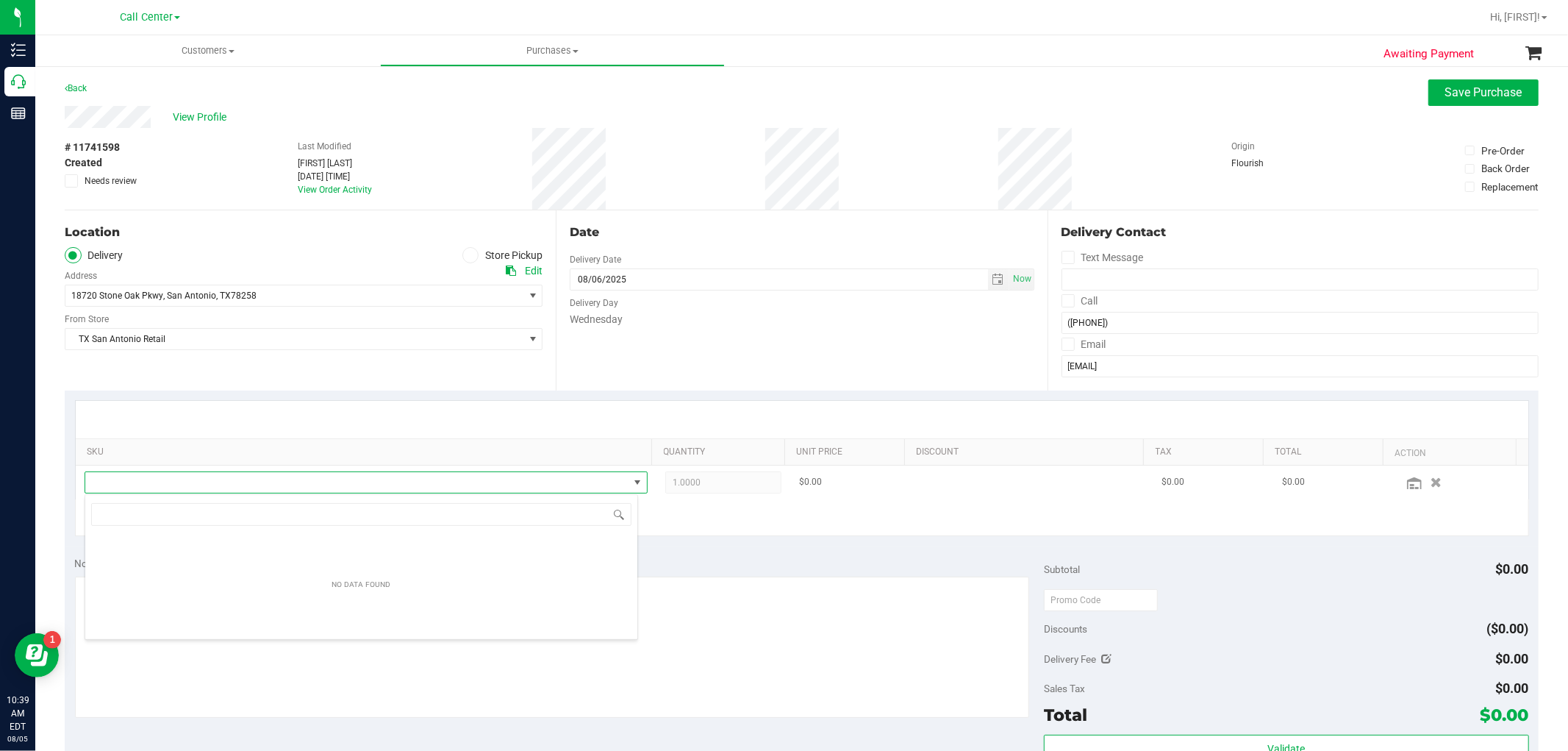 scroll, scrollTop: 73533, scrollLeft: 72957, axis: both 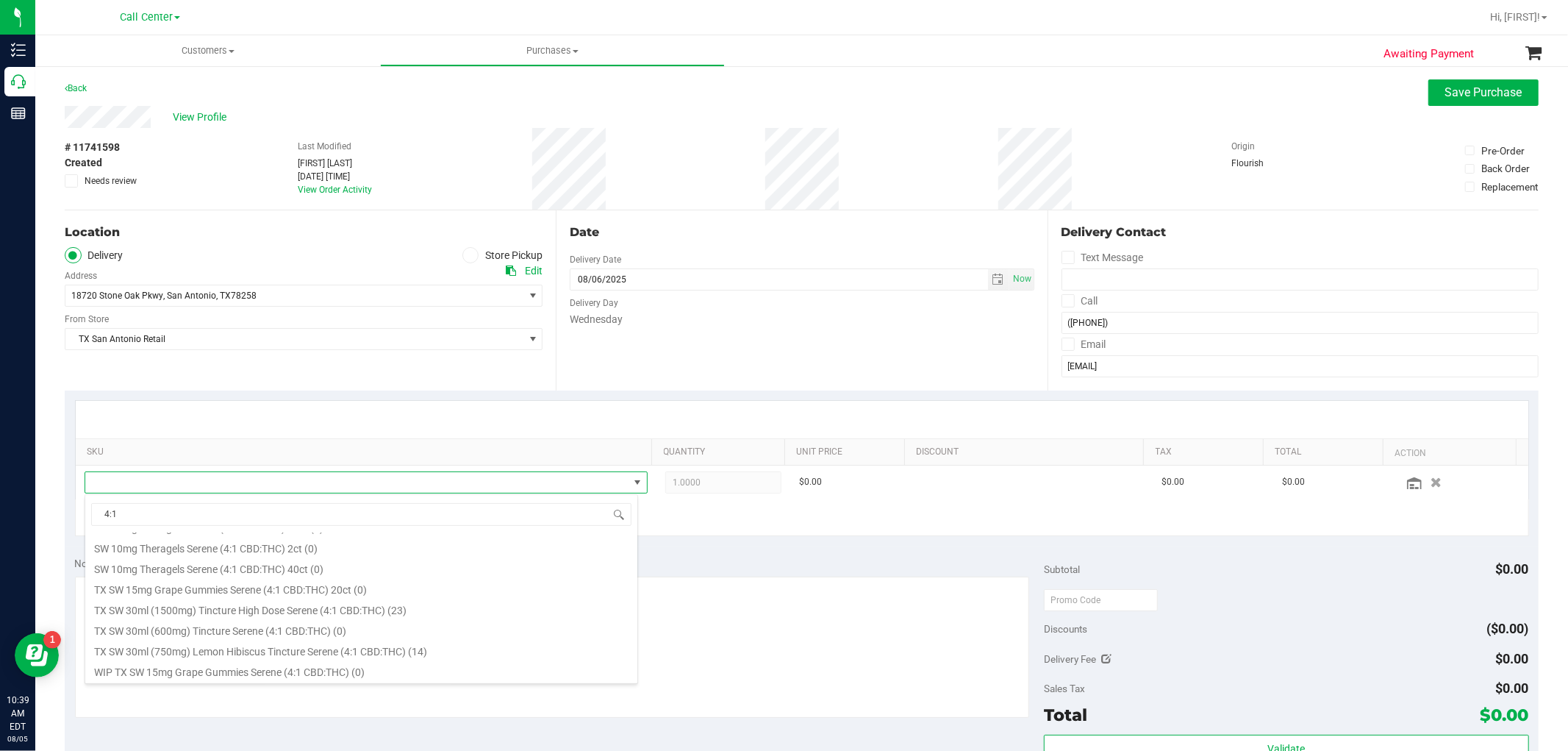 type on "4:1" 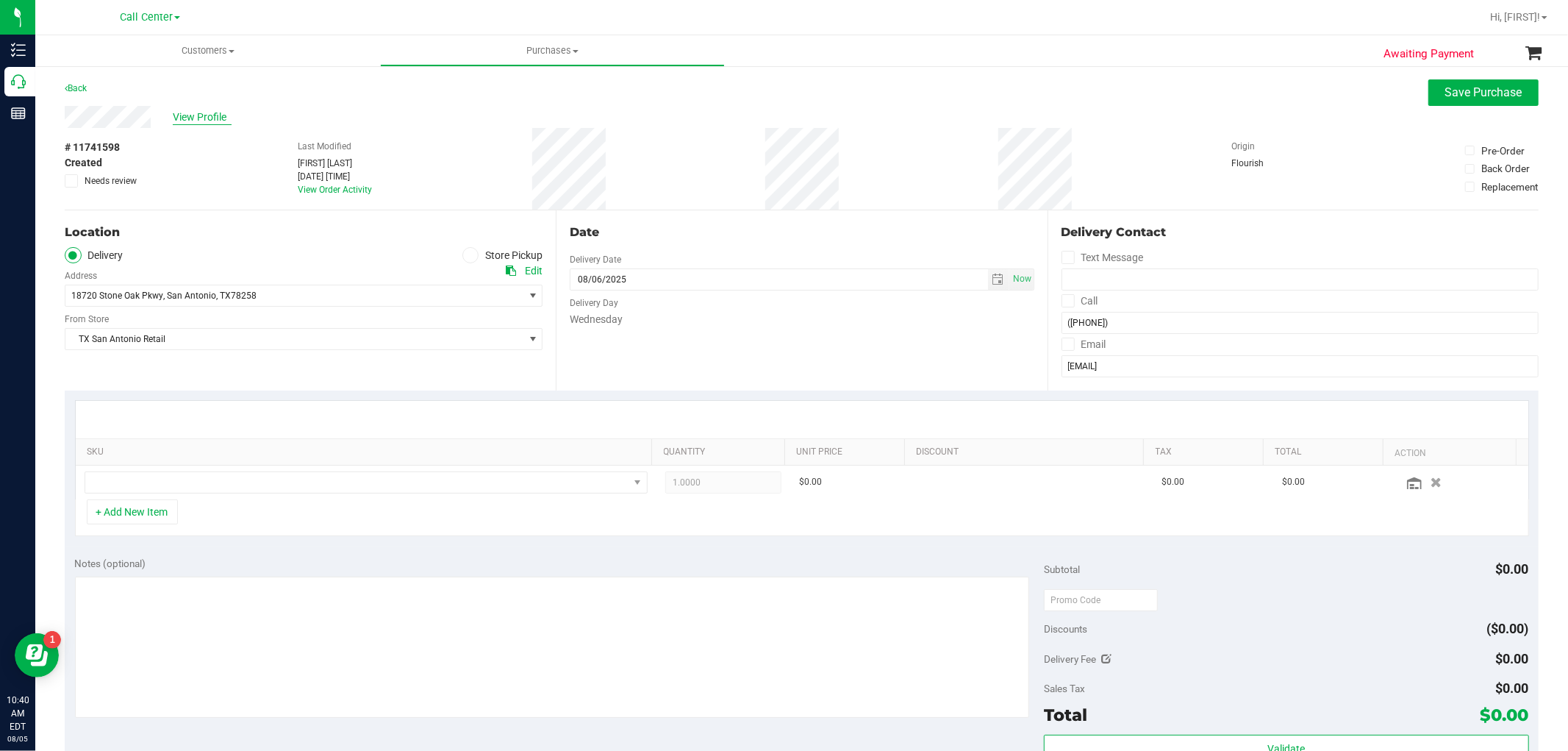 click on "View Profile" at bounding box center (202, 117) 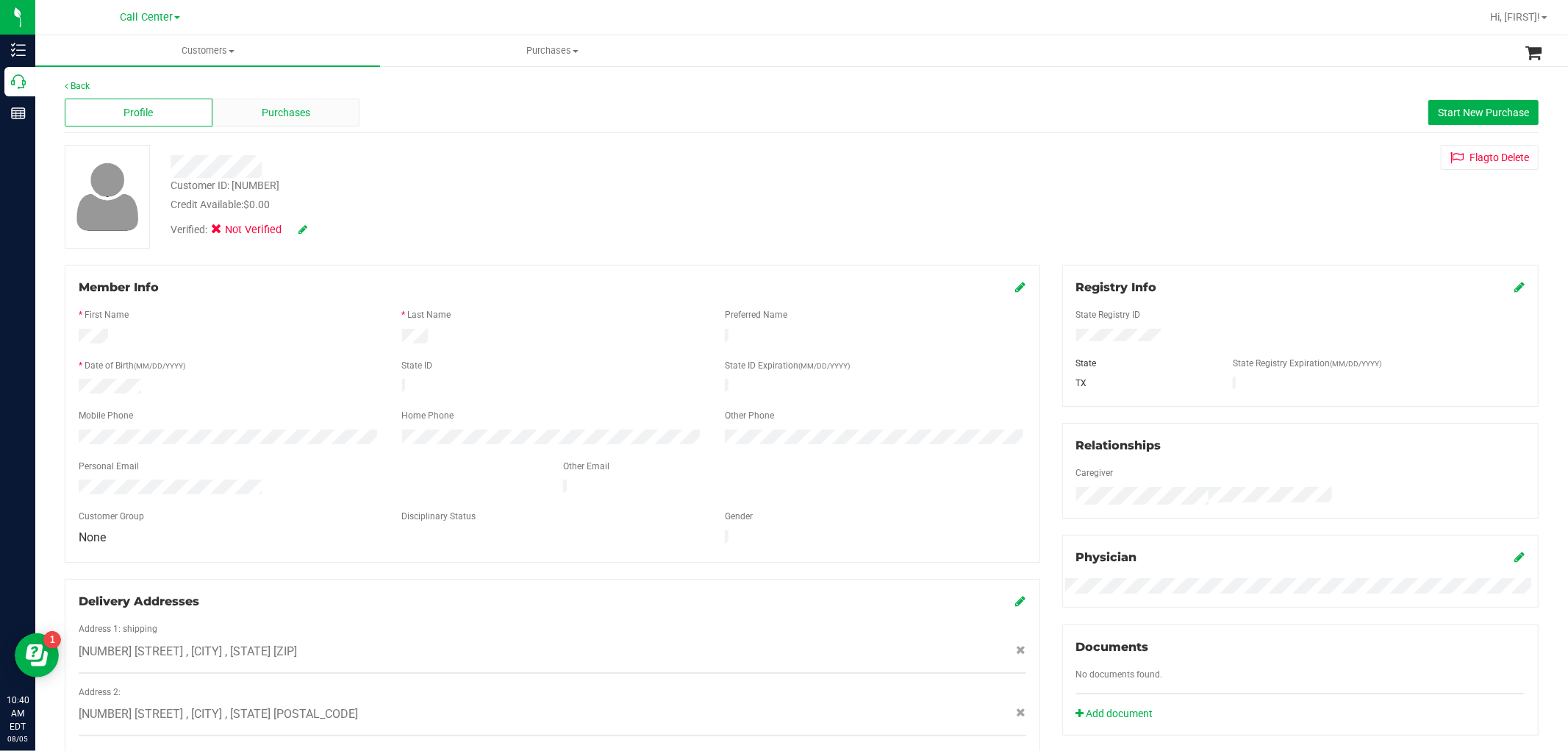 click on "Purchases" at bounding box center [286, 113] 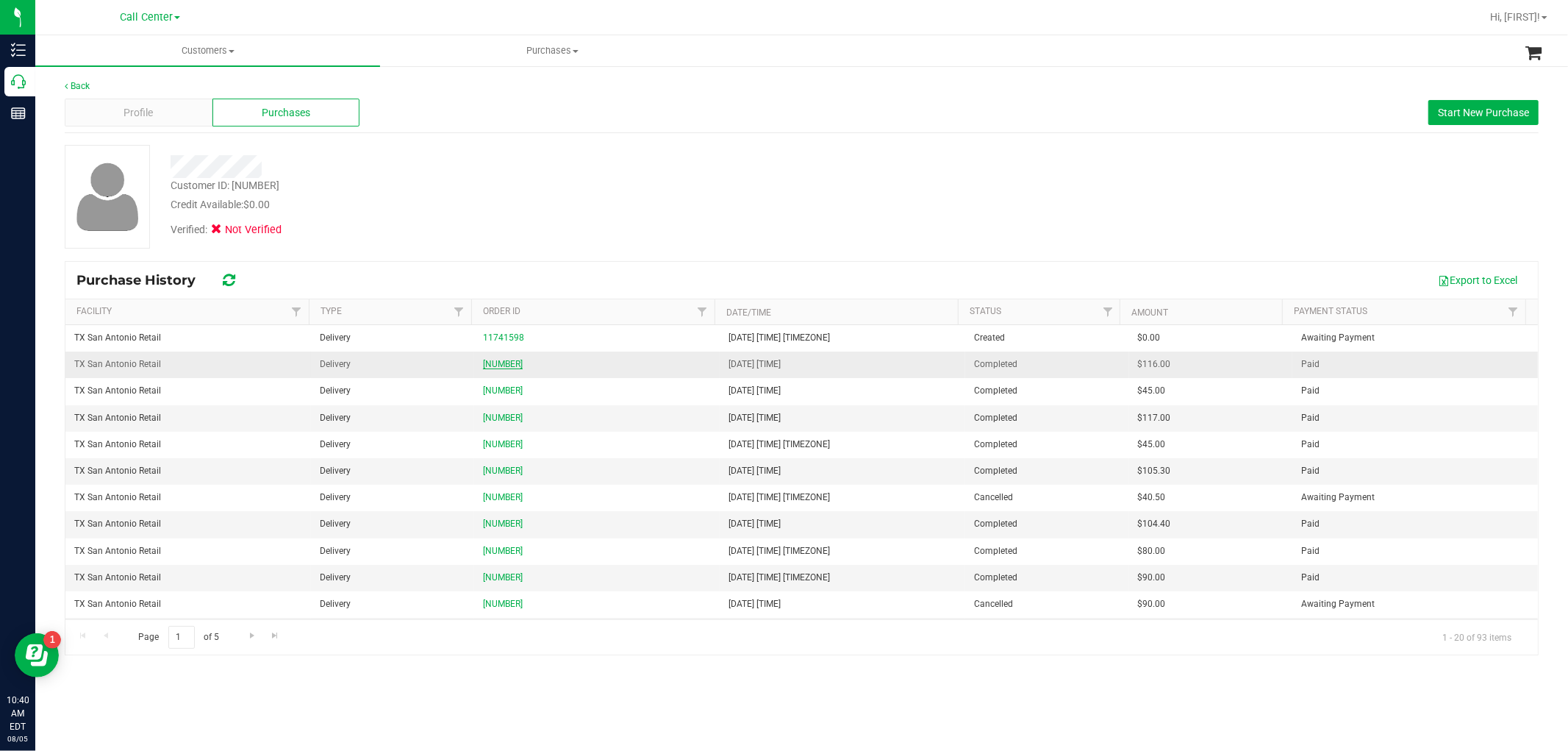click on "11697685" at bounding box center [503, 364] 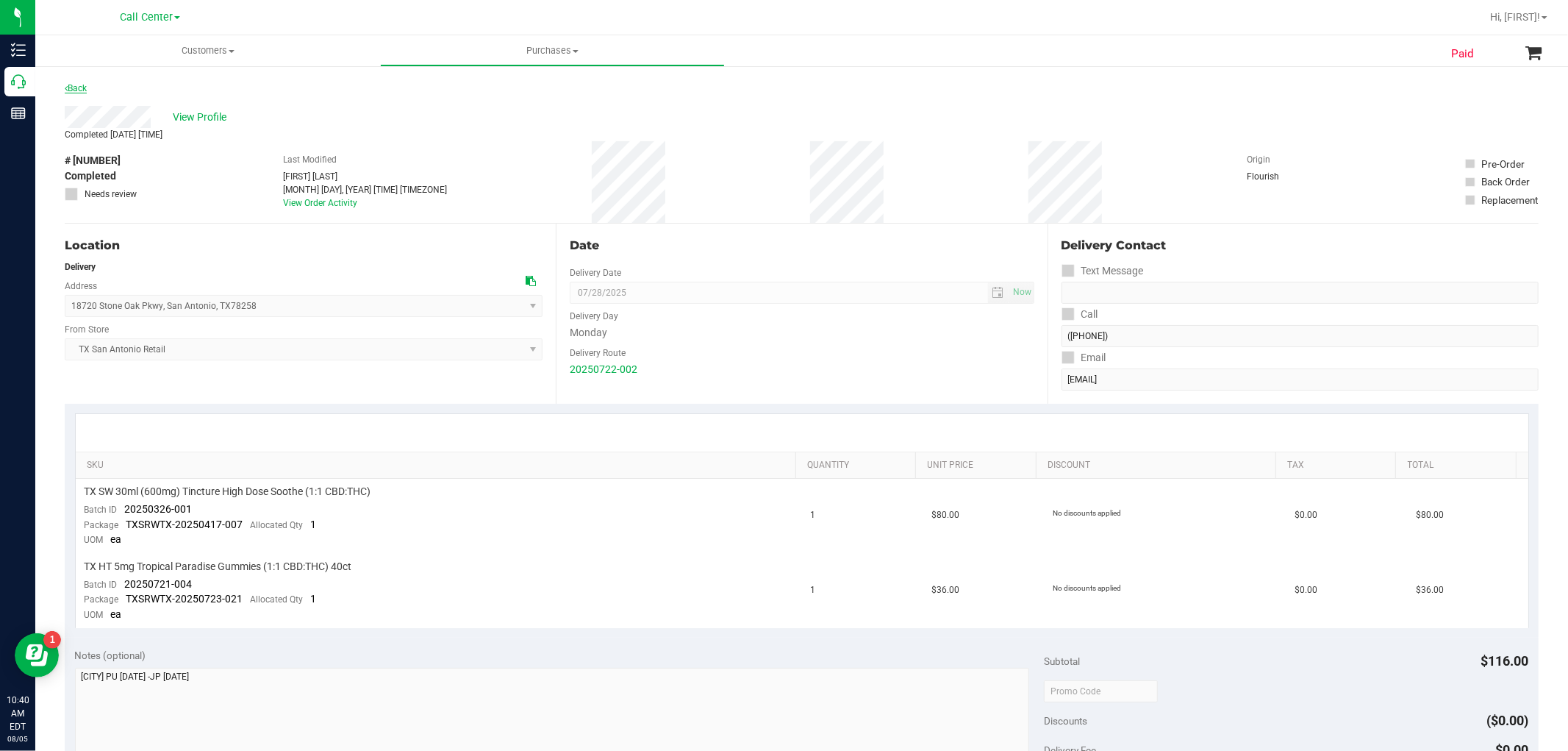 click on "Back" at bounding box center [76, 88] 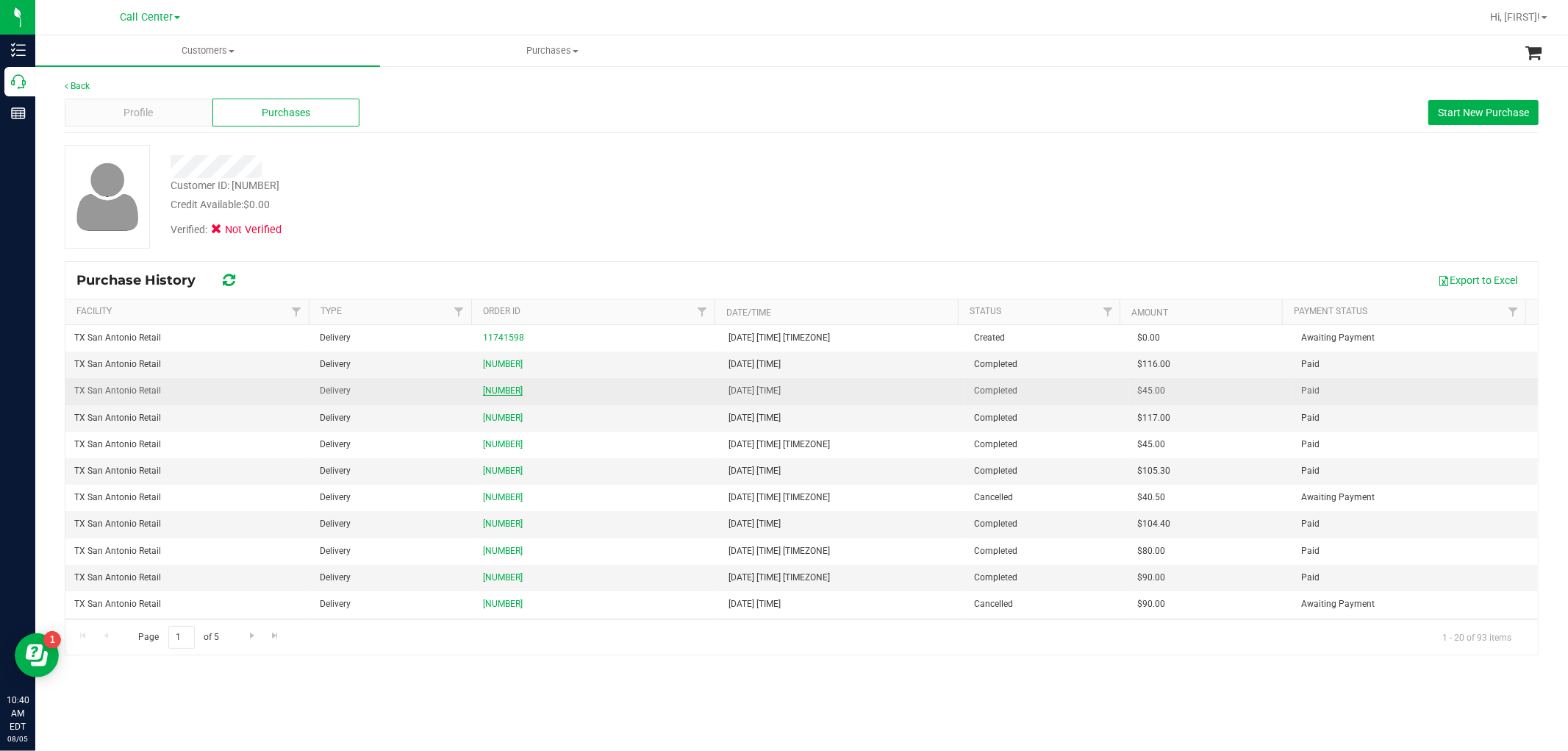 click on "11676028" at bounding box center [503, 391] 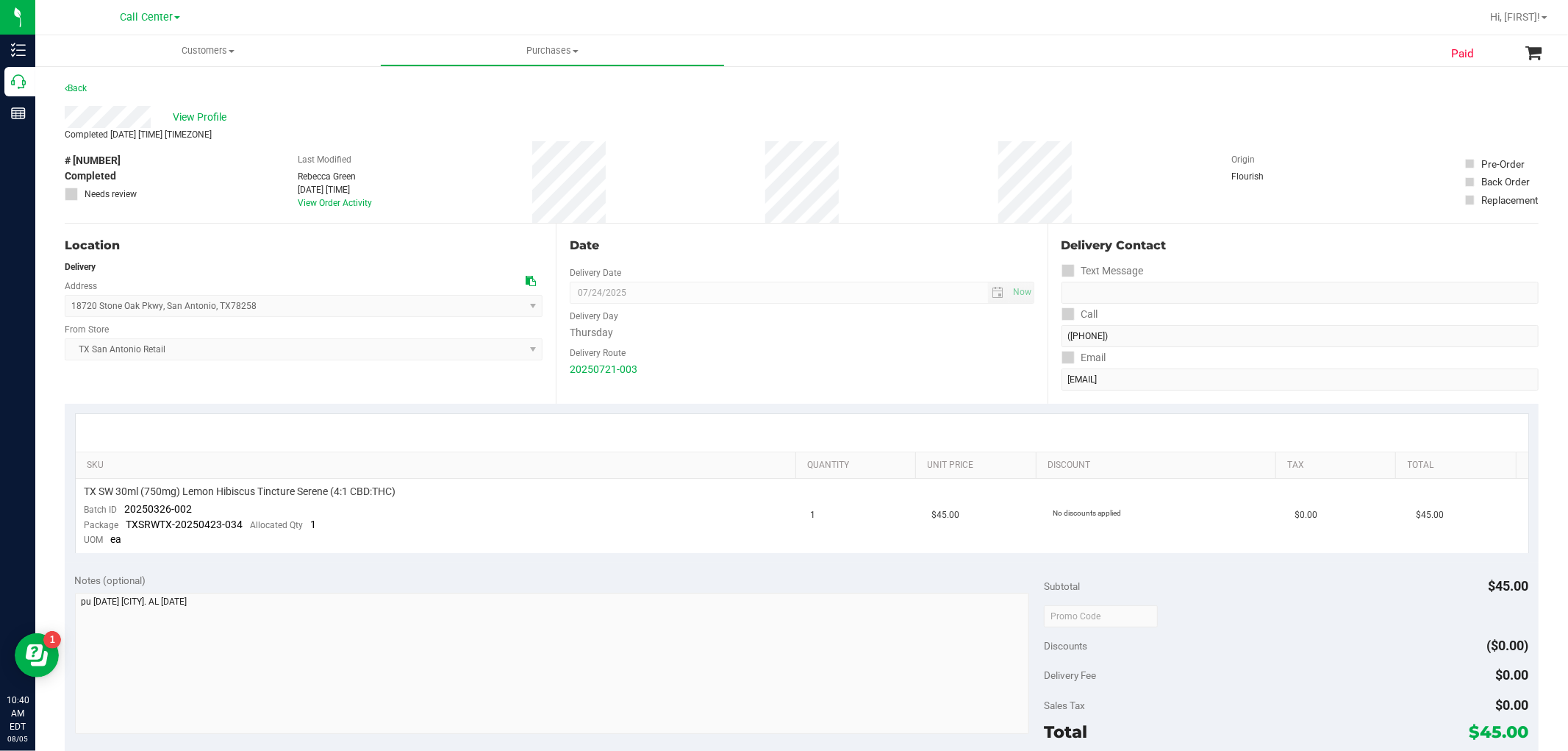 drag, startPoint x: 69, startPoint y: 99, endPoint x: 422, endPoint y: 212, distance: 370.6454 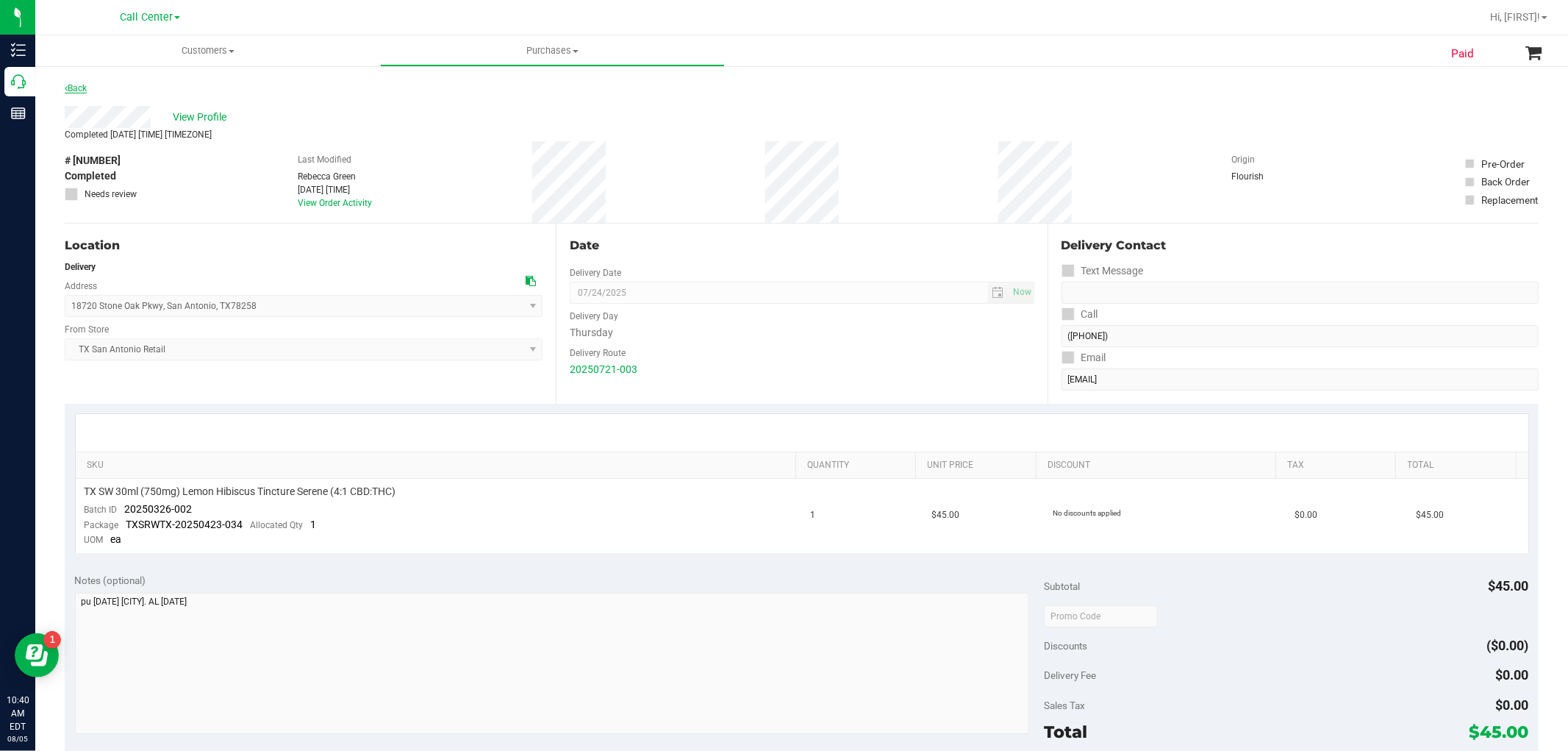 click on "Back" at bounding box center [76, 88] 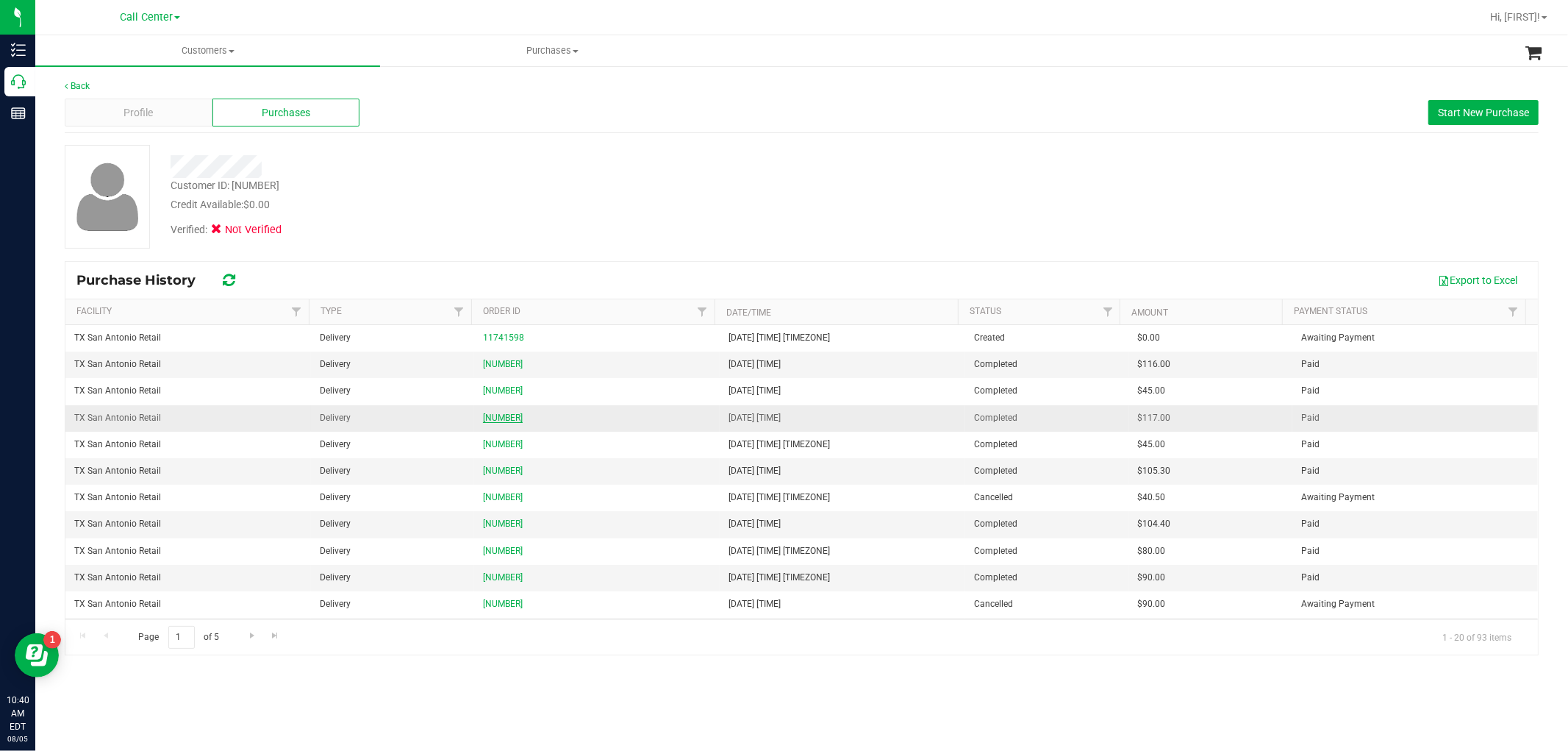click on "11618508" at bounding box center (503, 418) 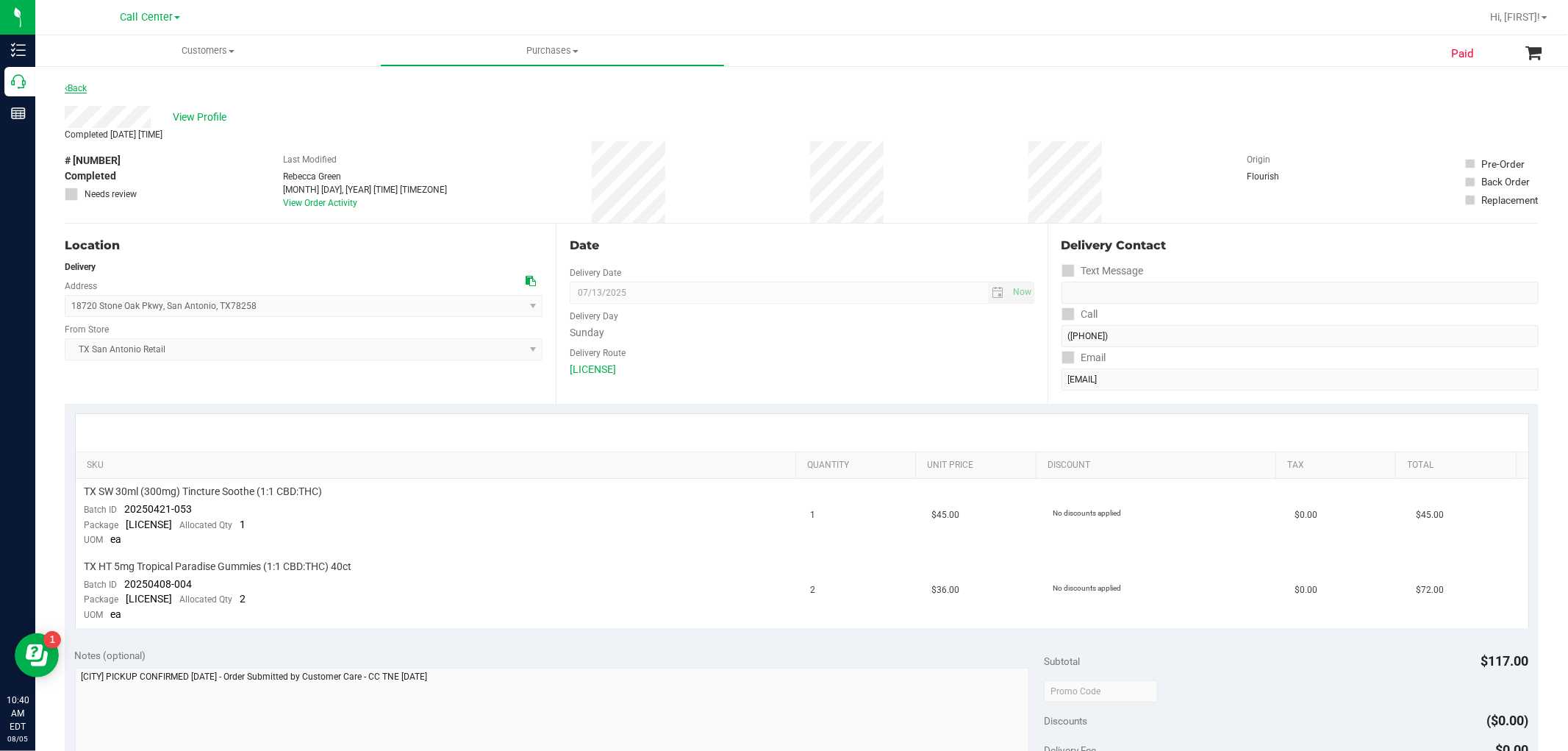 click on "Back" at bounding box center (76, 88) 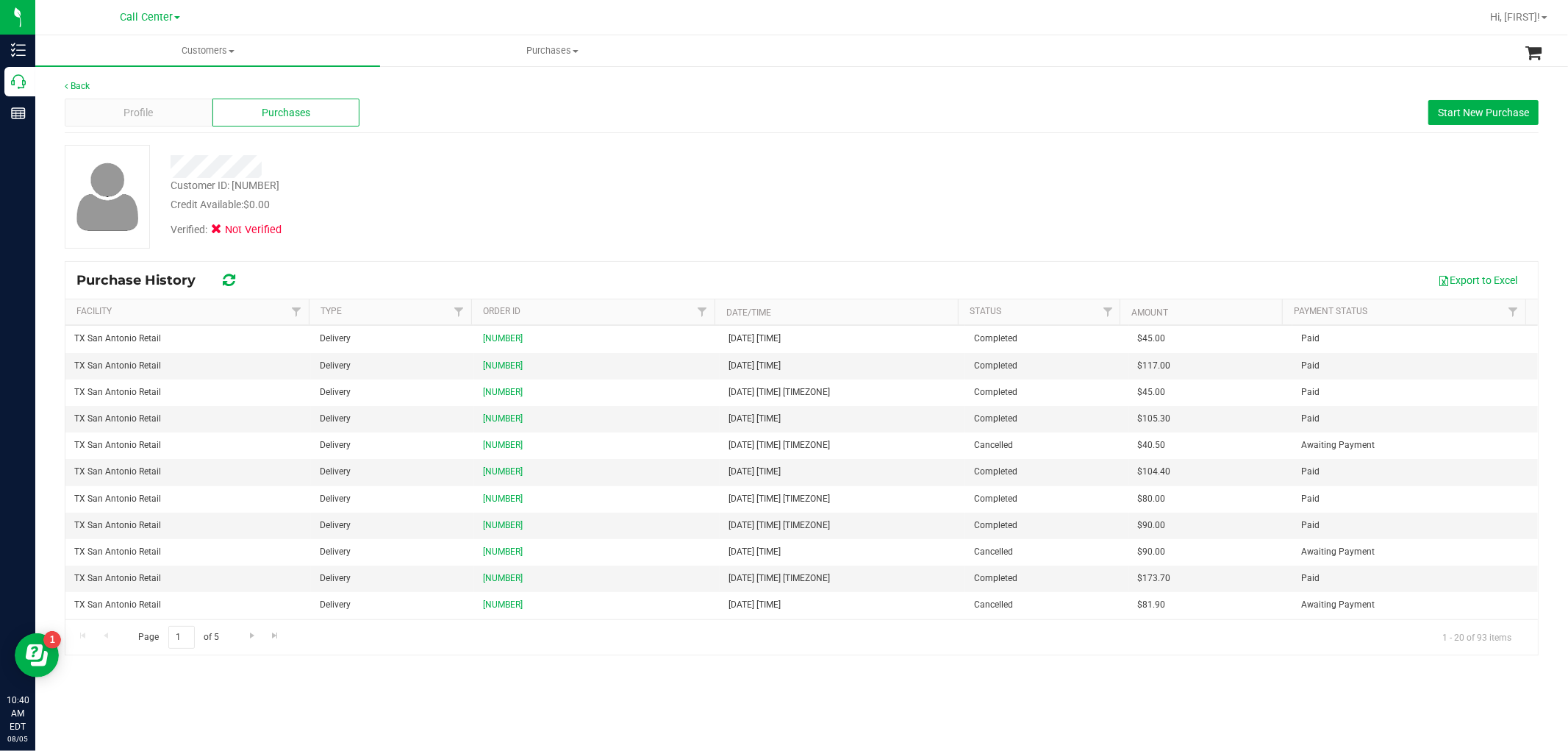 scroll, scrollTop: 82, scrollLeft: 0, axis: vertical 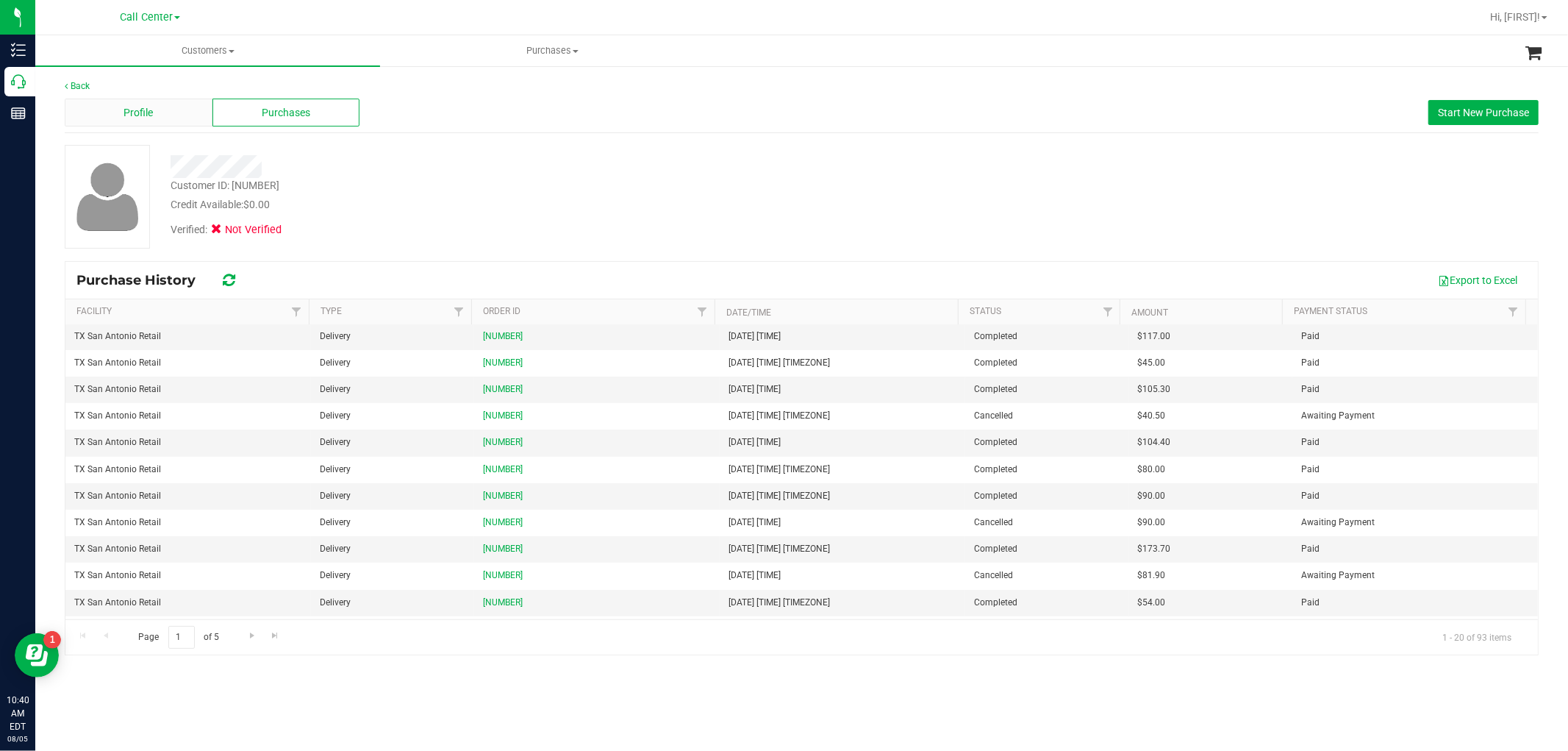 click on "Profile" at bounding box center [138, 113] 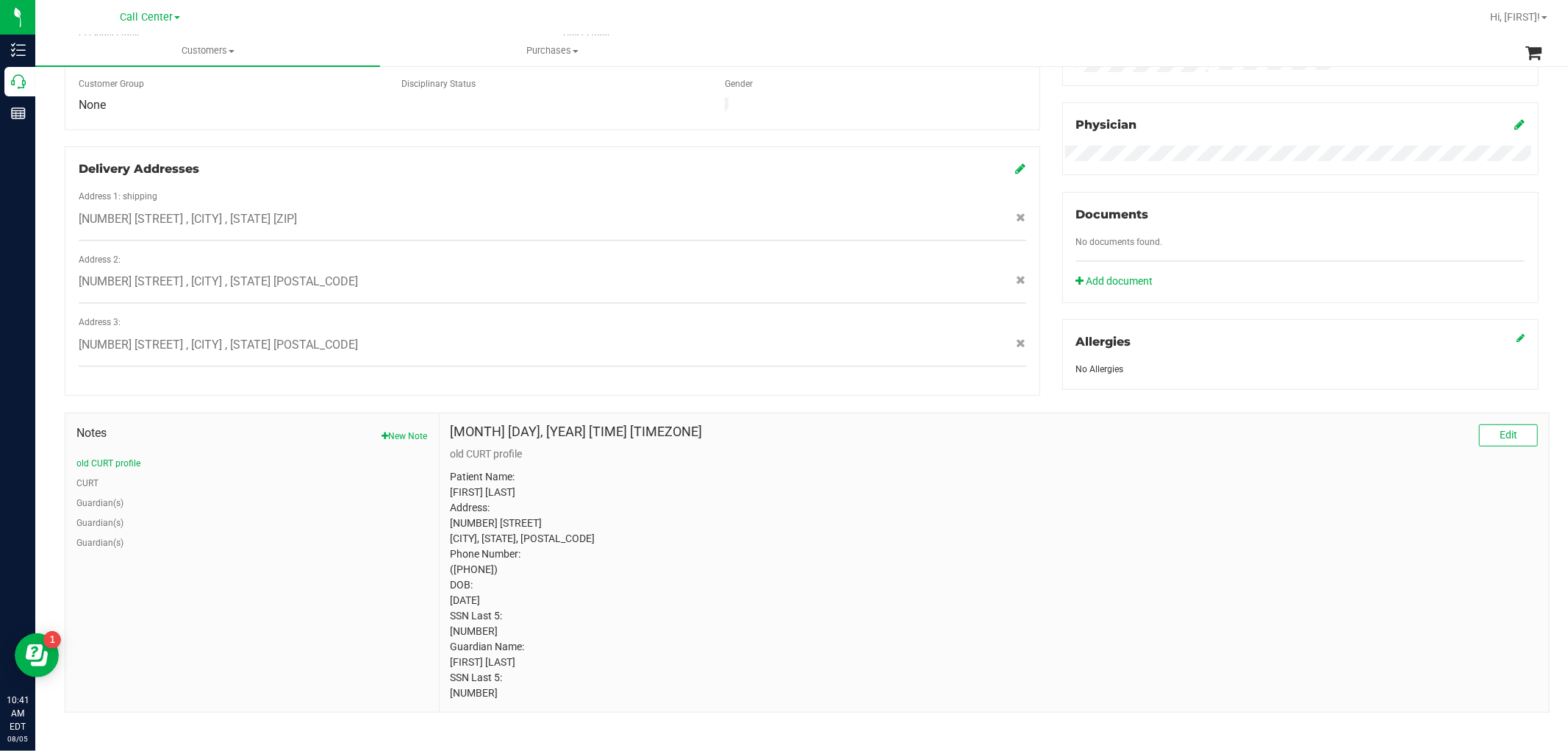scroll, scrollTop: 435, scrollLeft: 0, axis: vertical 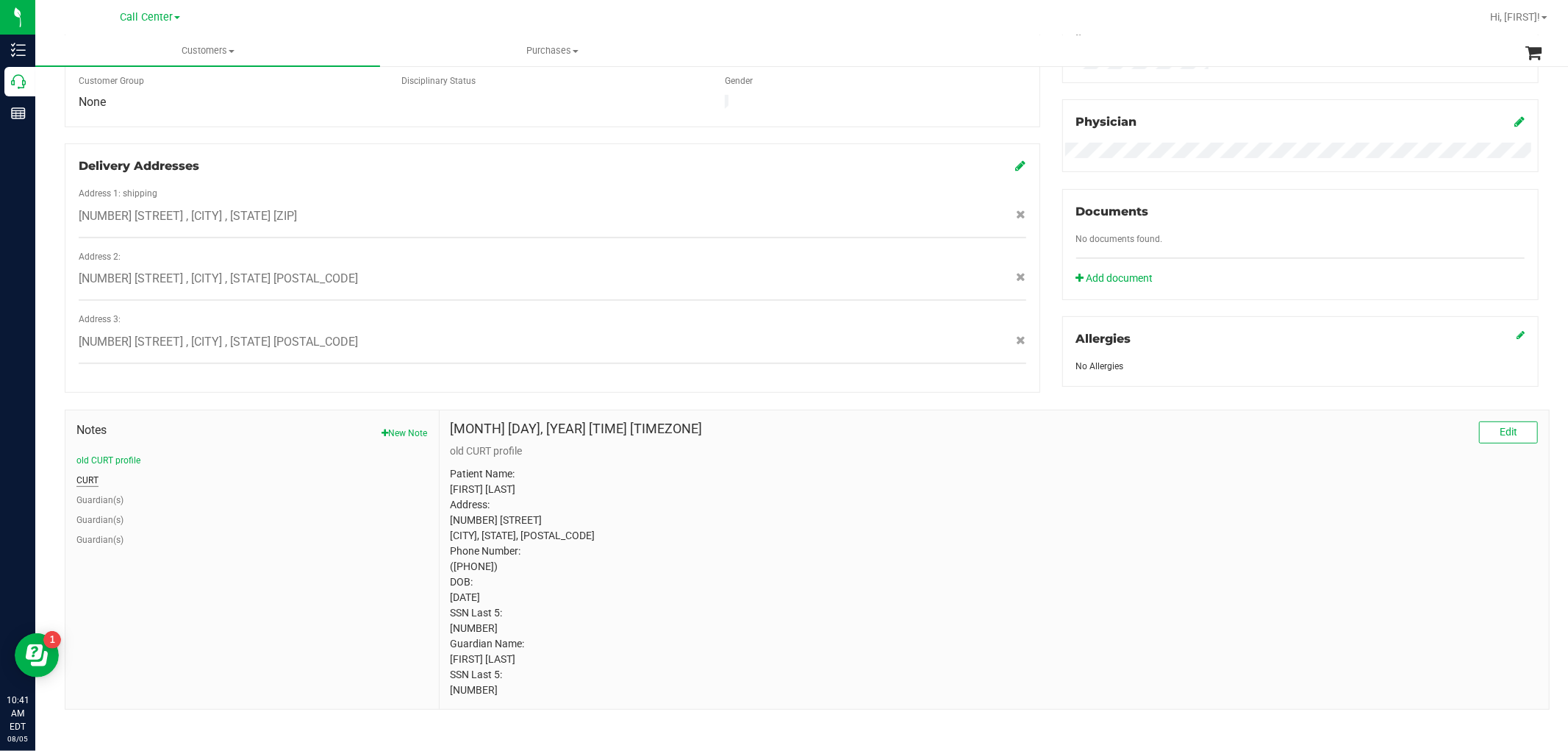 click on "CURT" at bounding box center [87, 480] 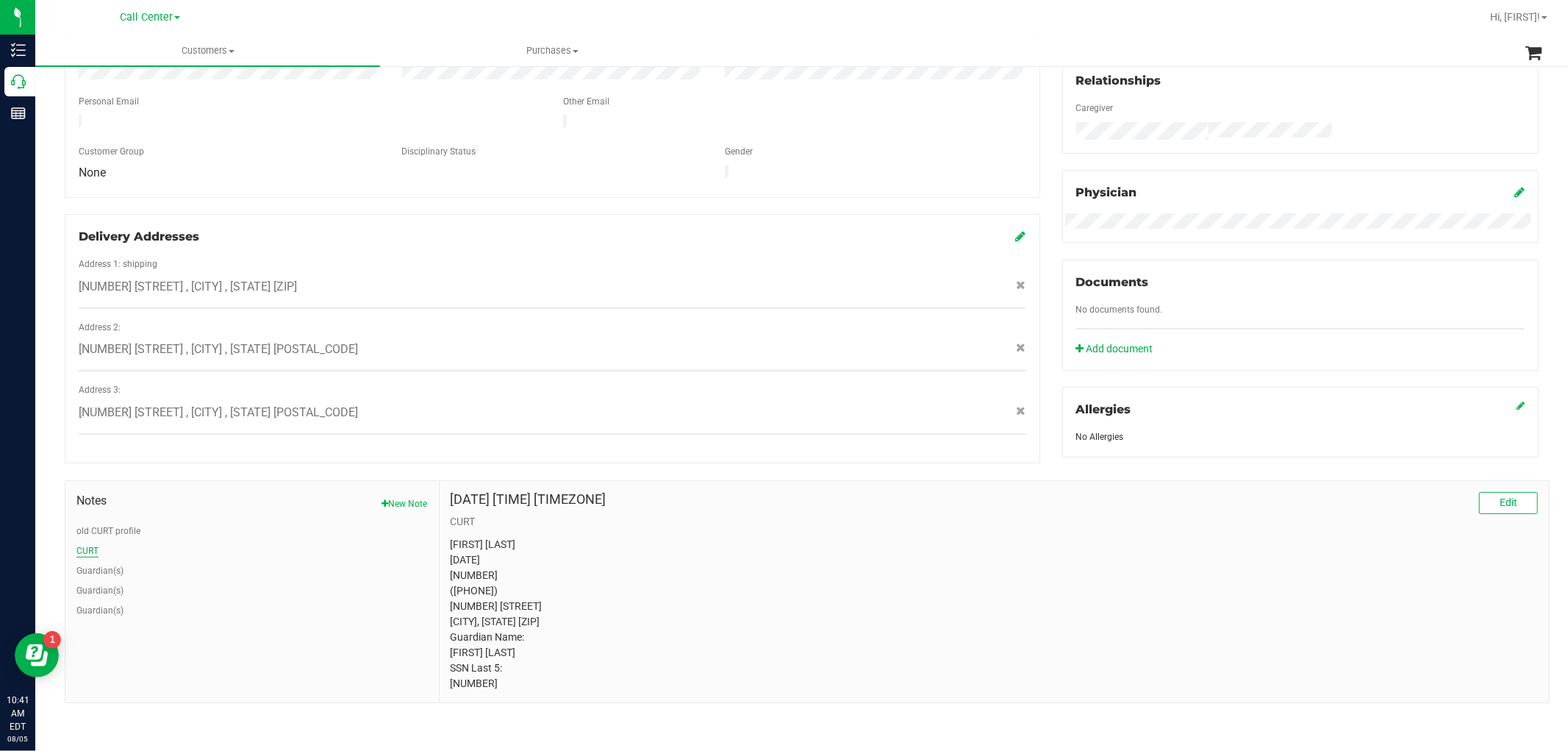 scroll, scrollTop: 358, scrollLeft: 0, axis: vertical 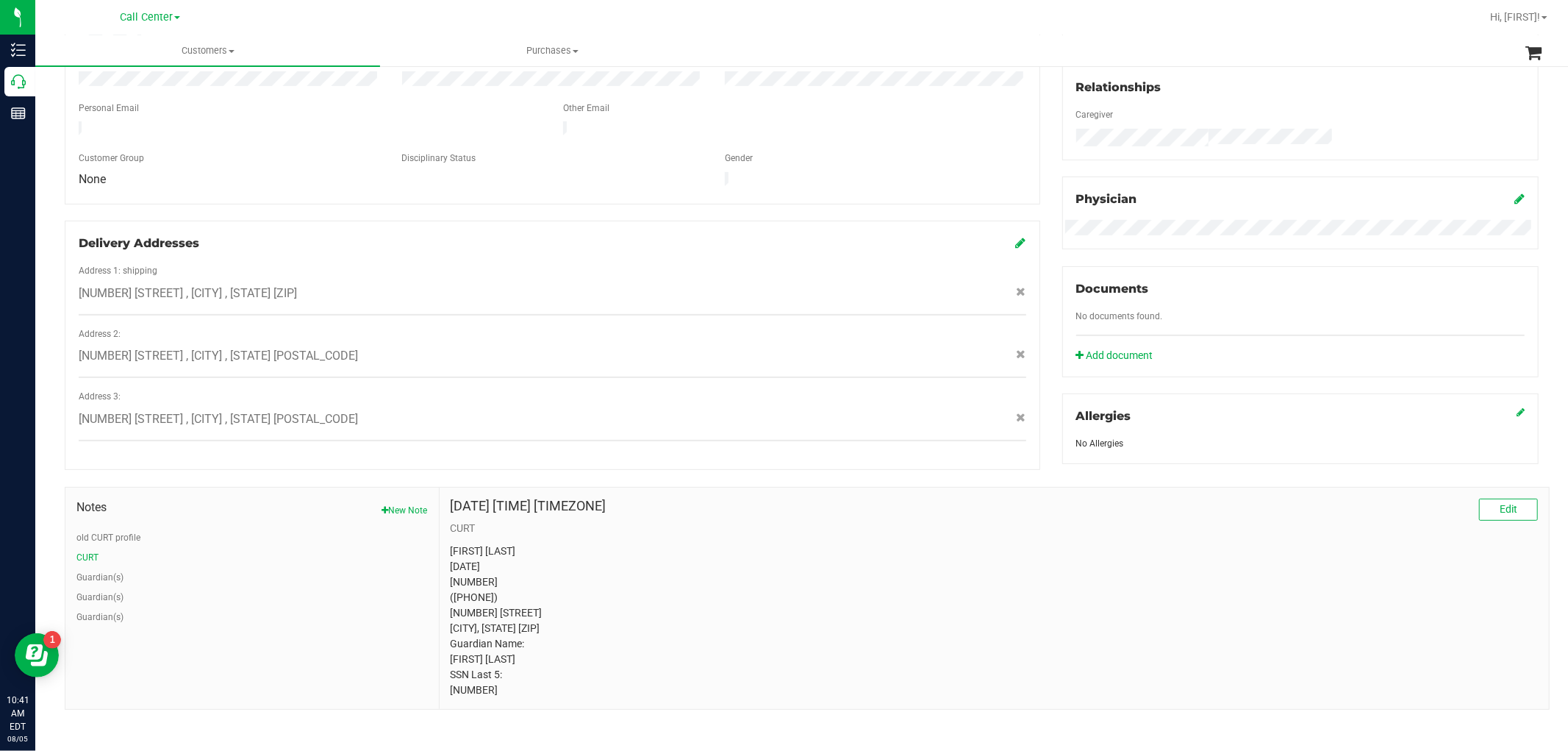 click on "david ross
02/23/1983
74523
(210) 268-9958
2993 County Rd 265
Mico, TX 78056
Guardian Name:
Margaret H Ross
SSN Last 5:
65517" at bounding box center [994, 621] 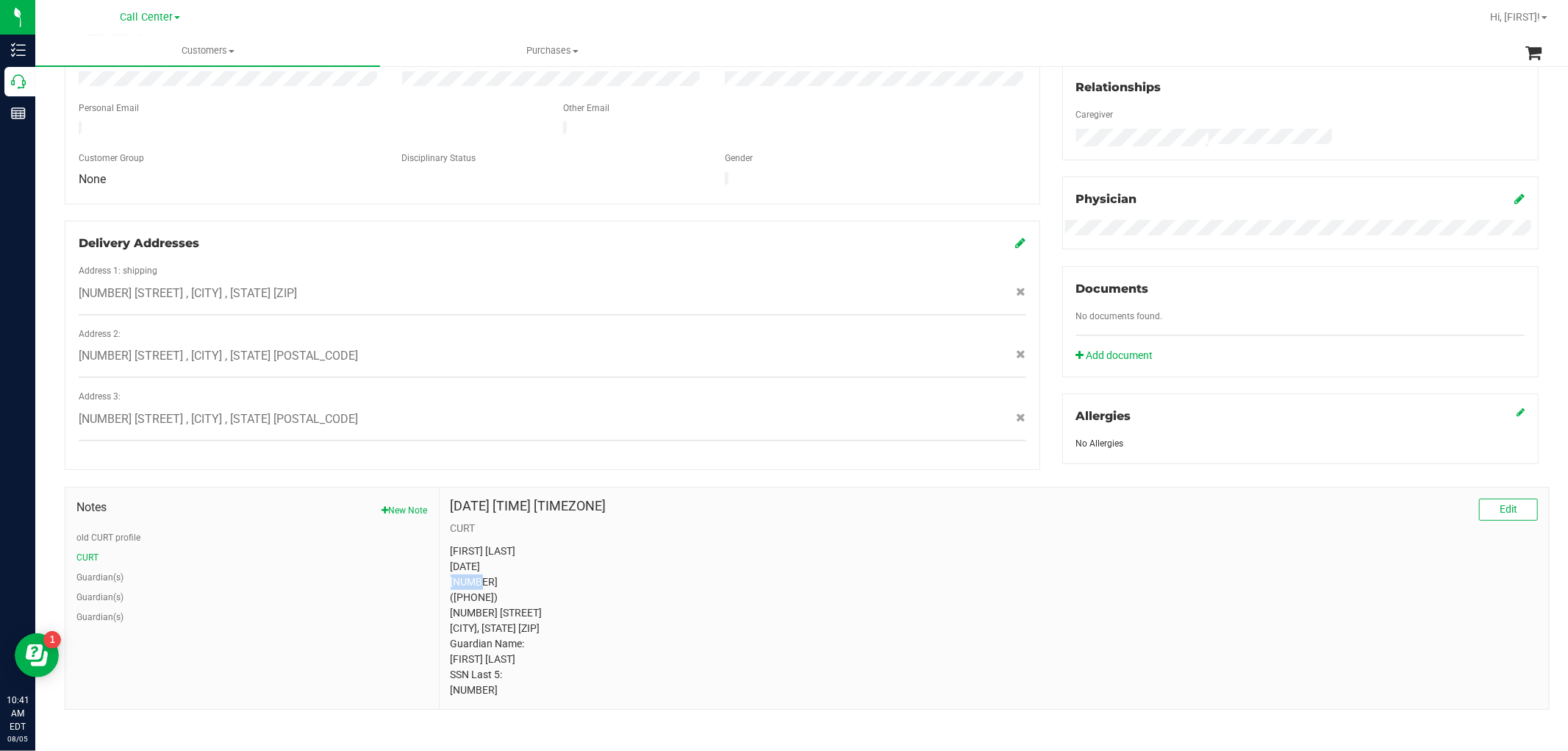 click on "david ross
02/23/1983
74523
(210) 268-9958
2993 County Rd 265
Mico, TX 78056
Guardian Name:
Margaret H Ross
SSN Last 5:
65517" at bounding box center (994, 621) 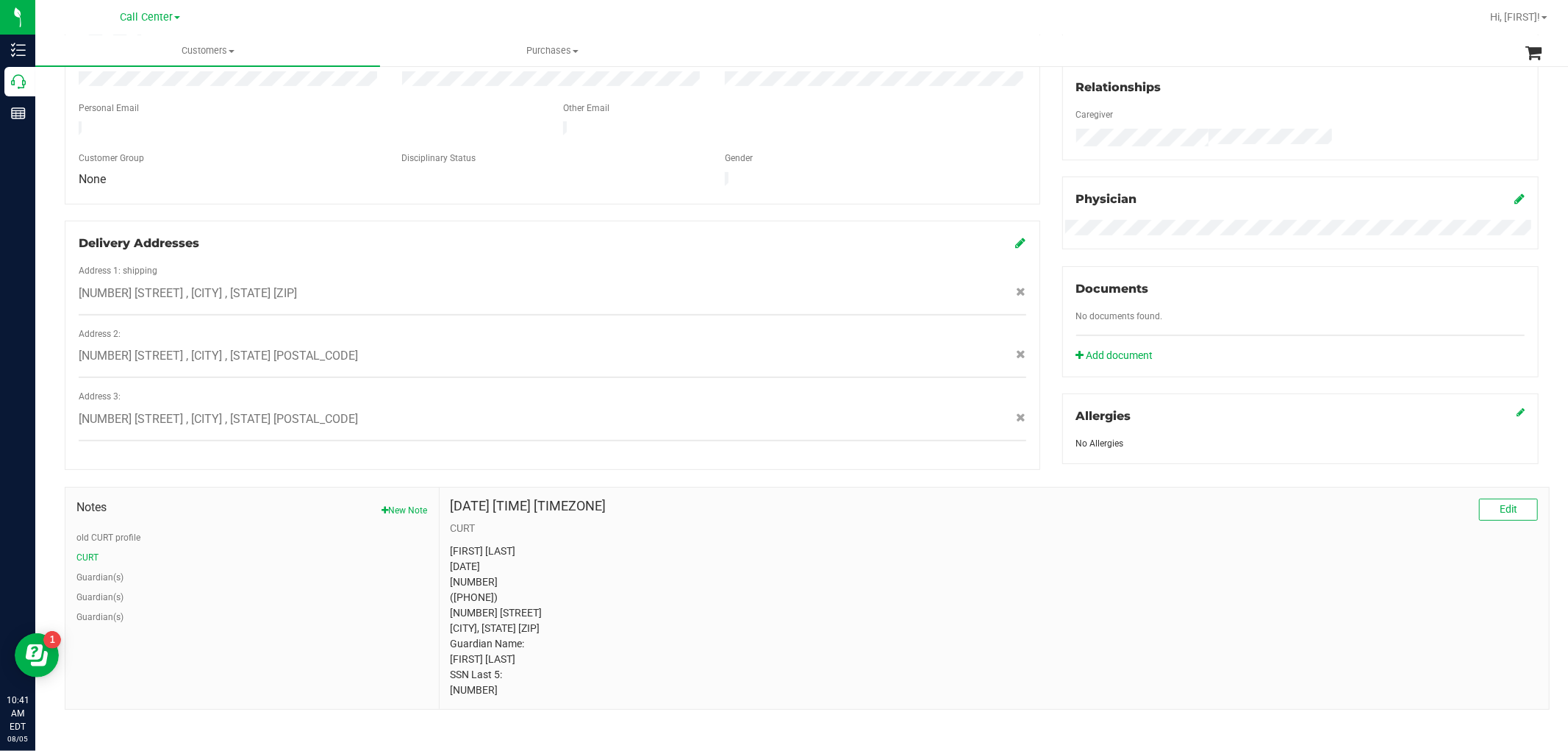 click on "david ross
02/23/1983
74523
(210) 268-9958
2993 County Rd 265
Mico, TX 78056
Guardian Name:
Margaret H Ross
SSN Last 5:
65517" at bounding box center [994, 621] 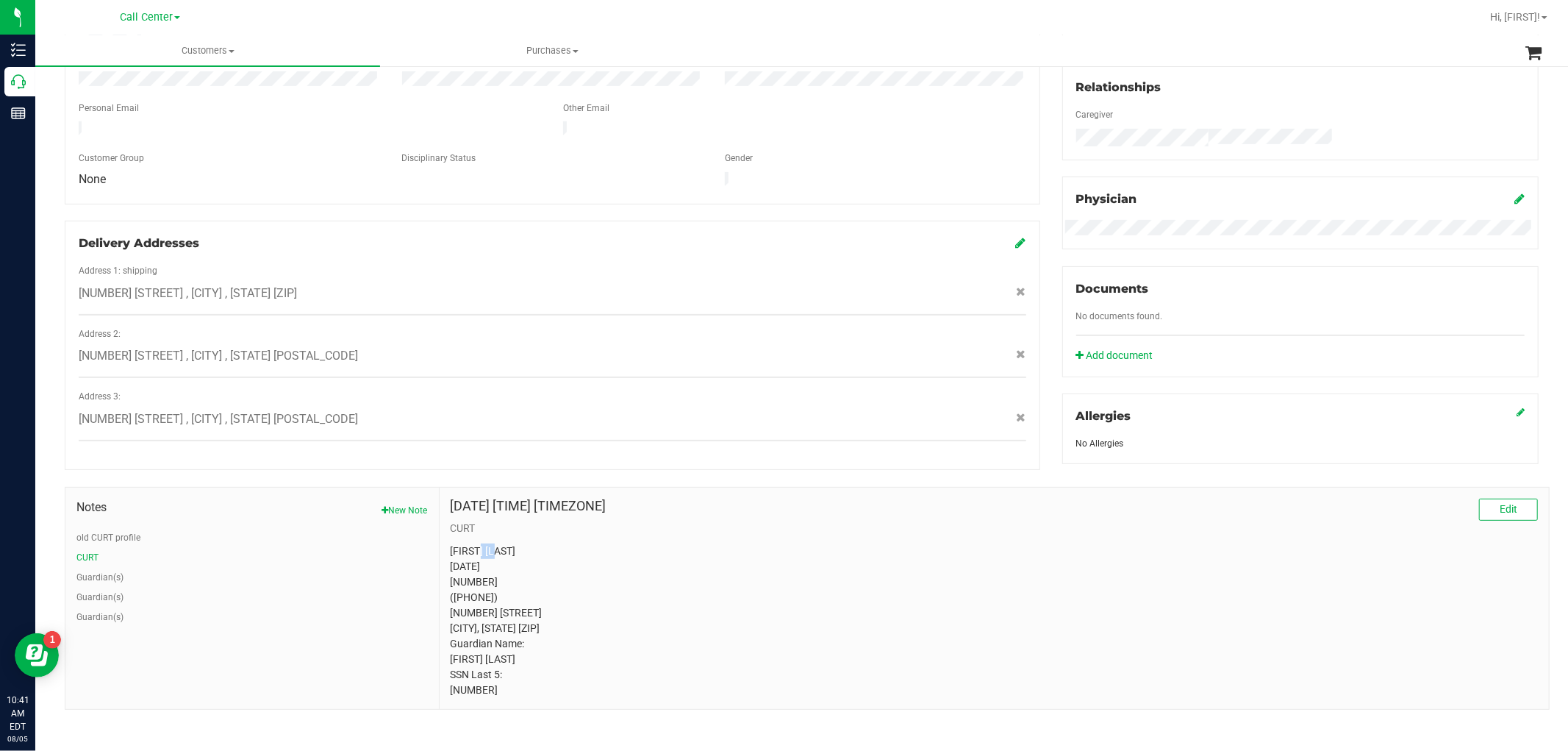 click on "david ross
02/23/1983
74523
(210) 268-9958
2993 County Rd 265
Mico, TX 78056
Guardian Name:
Margaret H Ross
SSN Last 5:
65517" at bounding box center [994, 621] 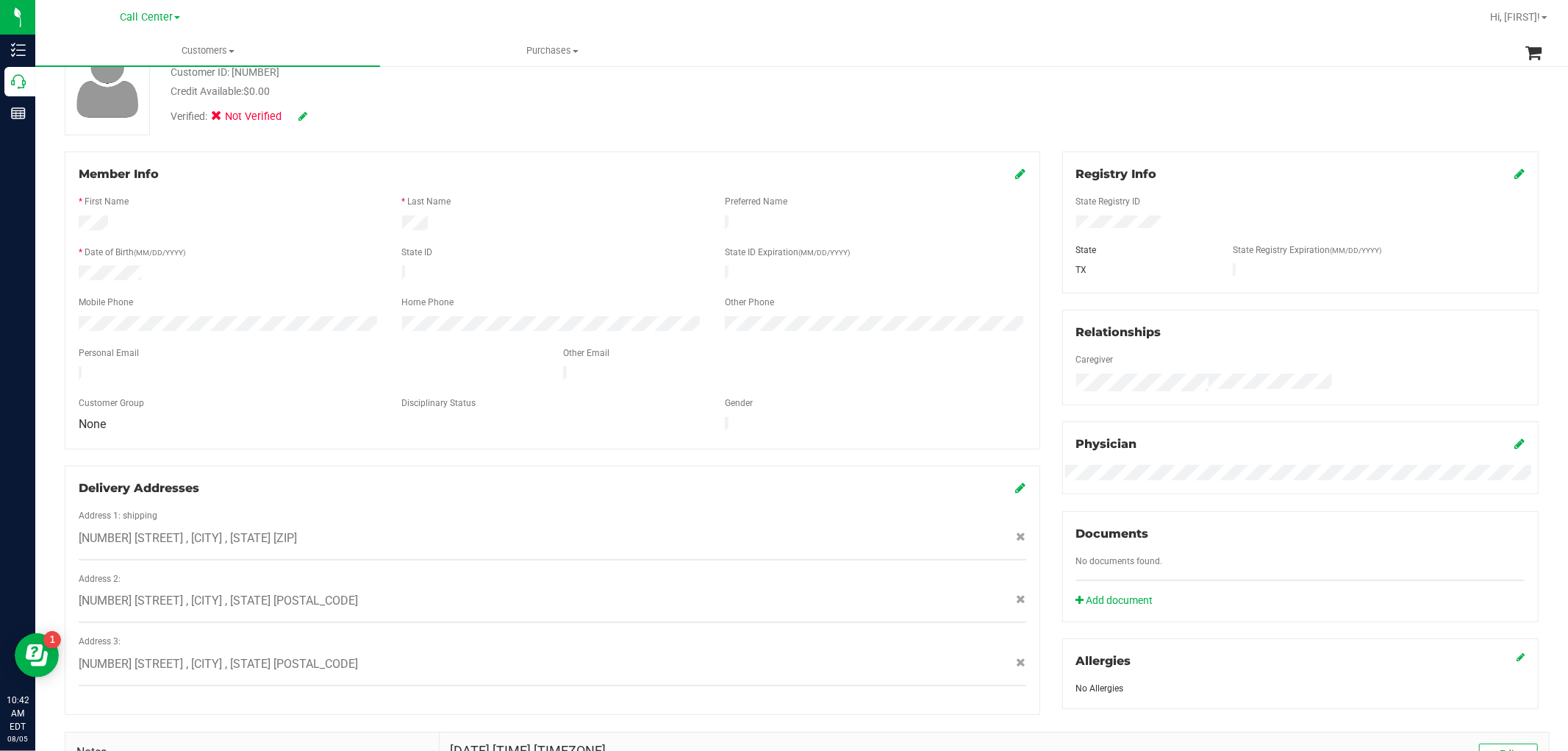 scroll, scrollTop: 0, scrollLeft: 0, axis: both 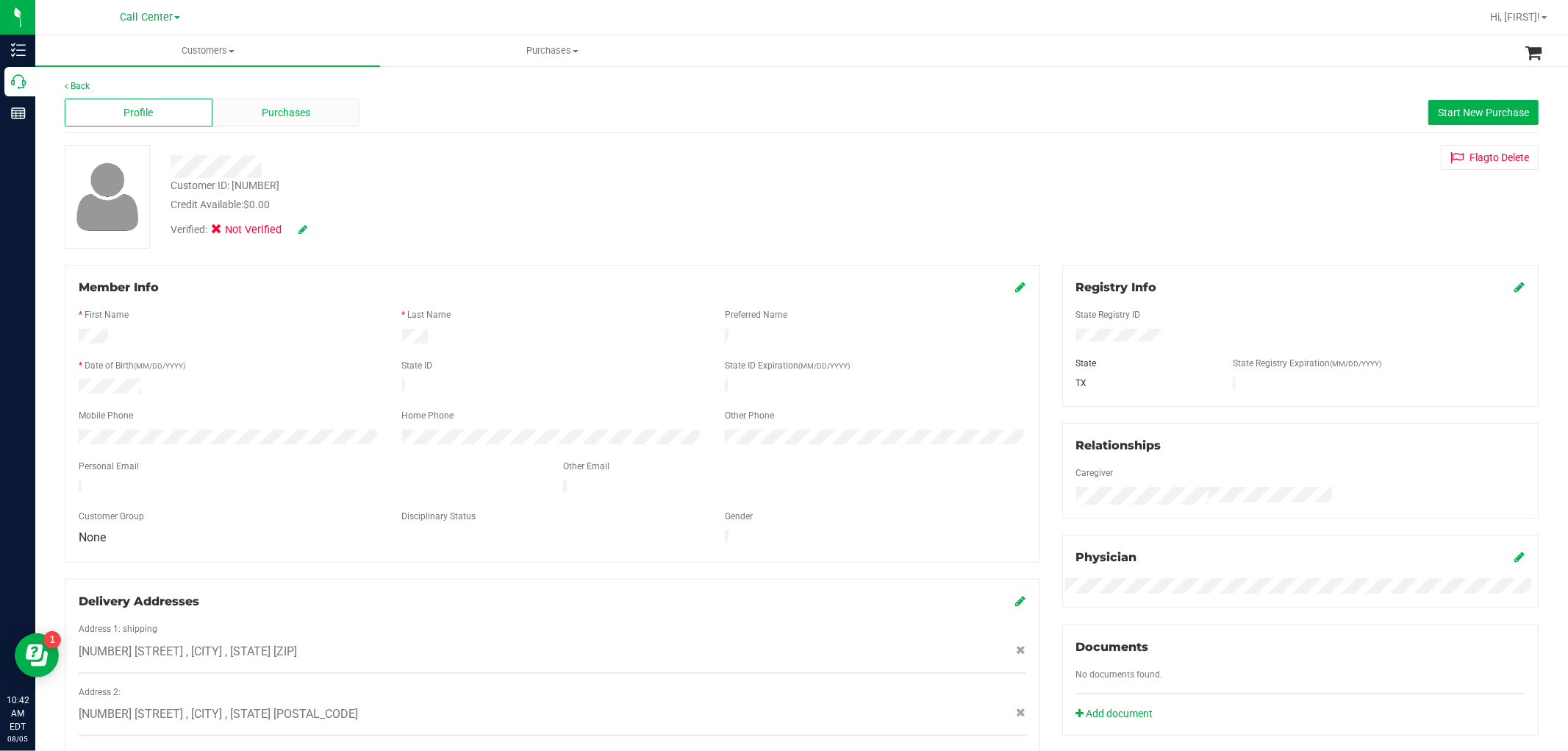 click on "Purchases" at bounding box center [286, 113] 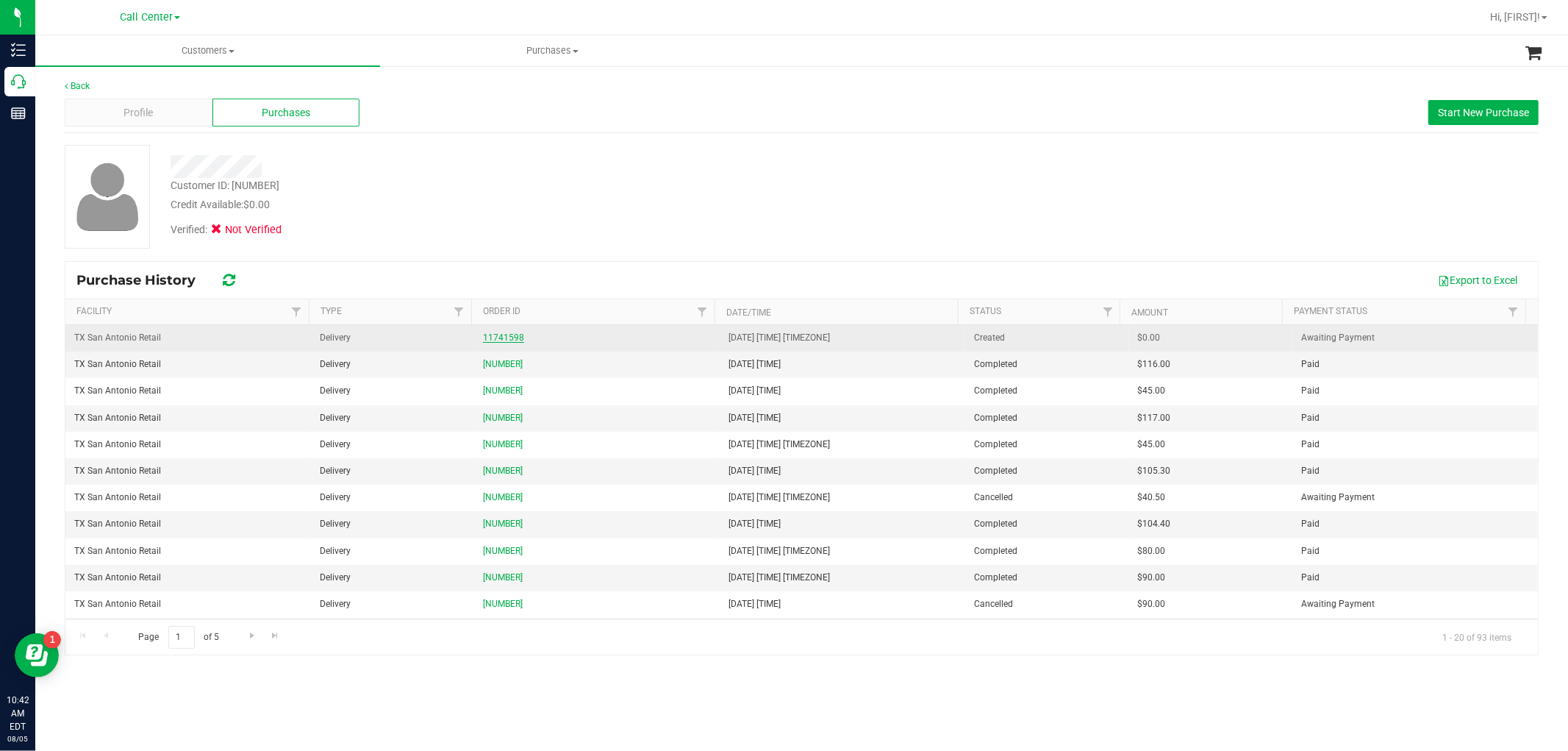 click on "11741598" at bounding box center (504, 338) 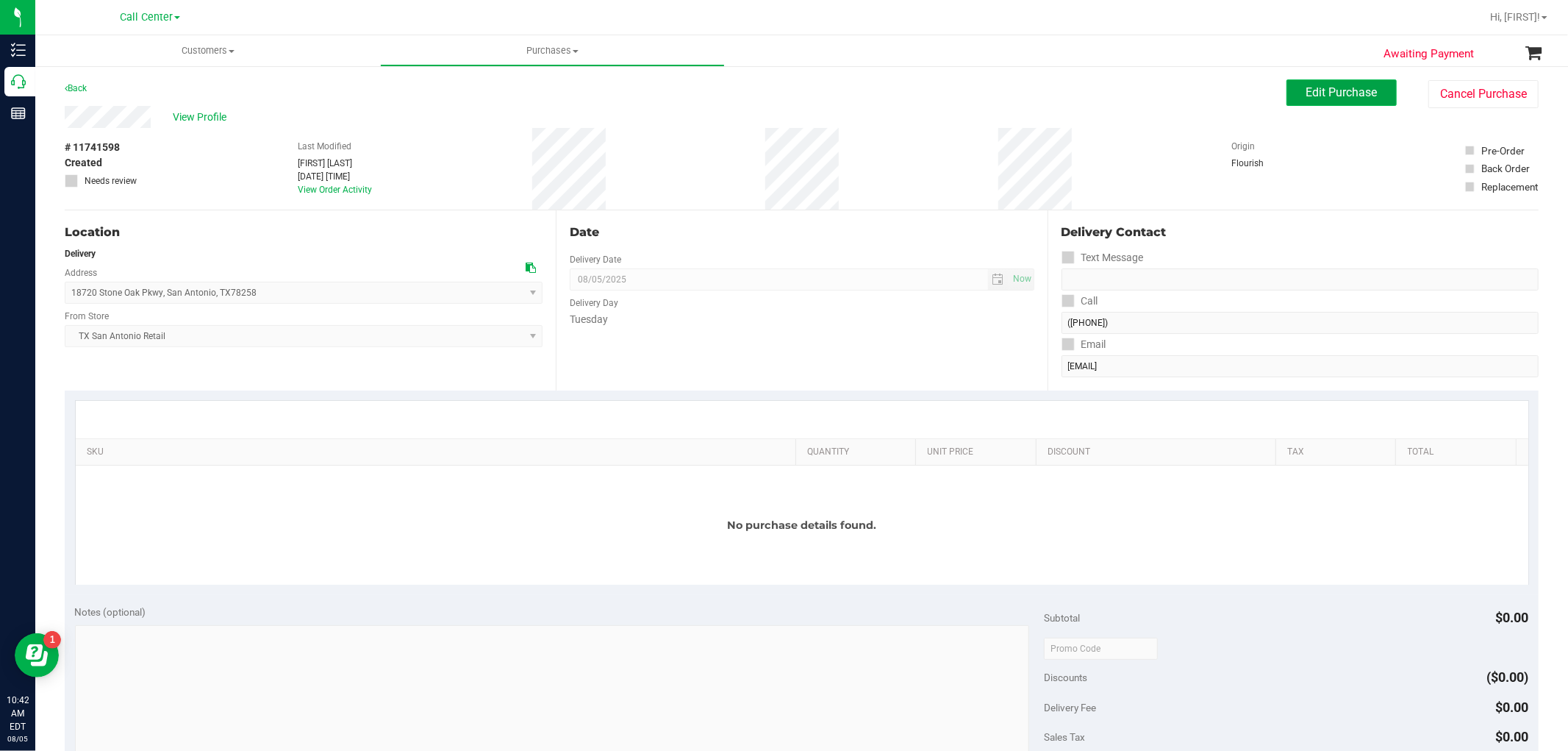 click on "Edit Purchase" at bounding box center (1342, 92) 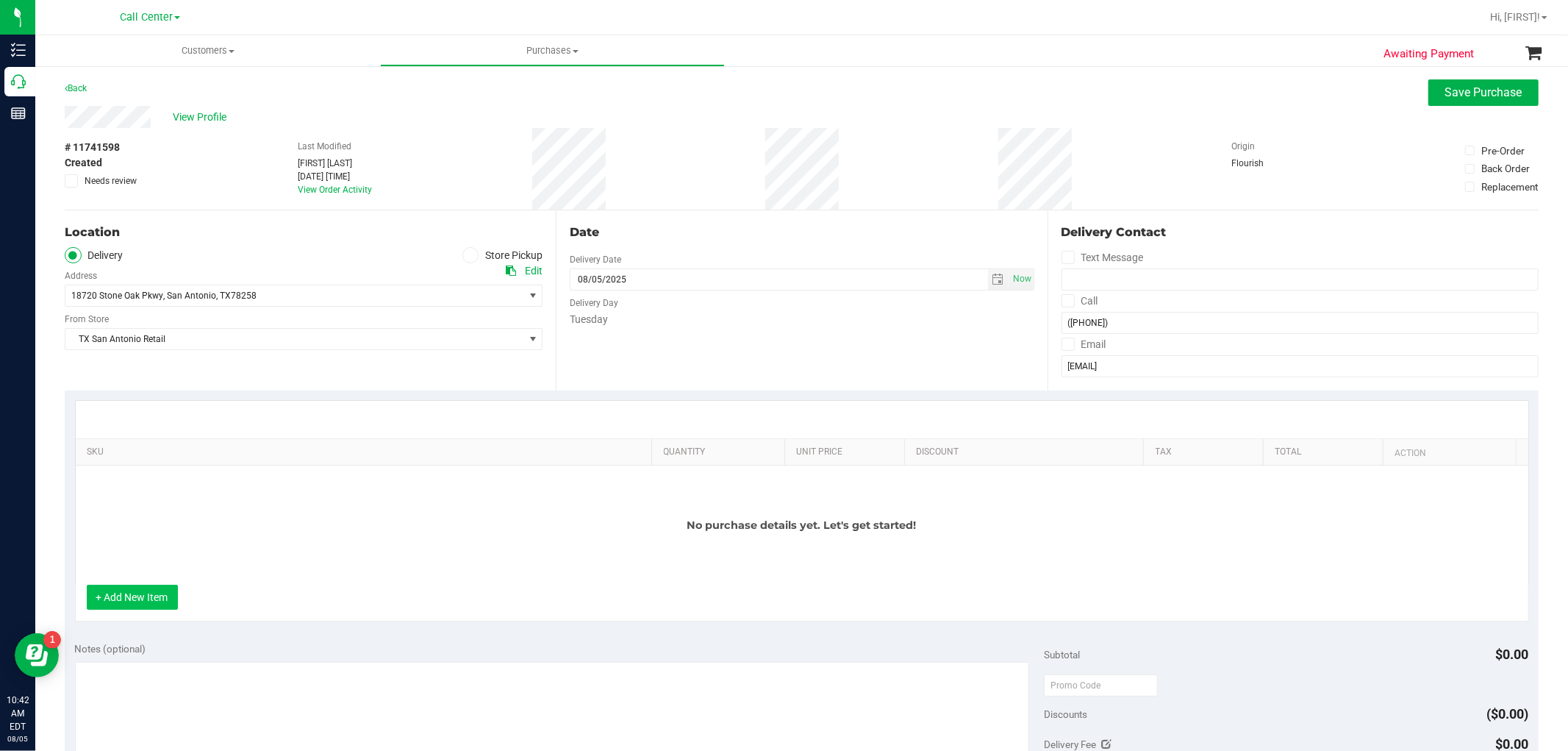 click on "+ Add New Item" at bounding box center [132, 597] 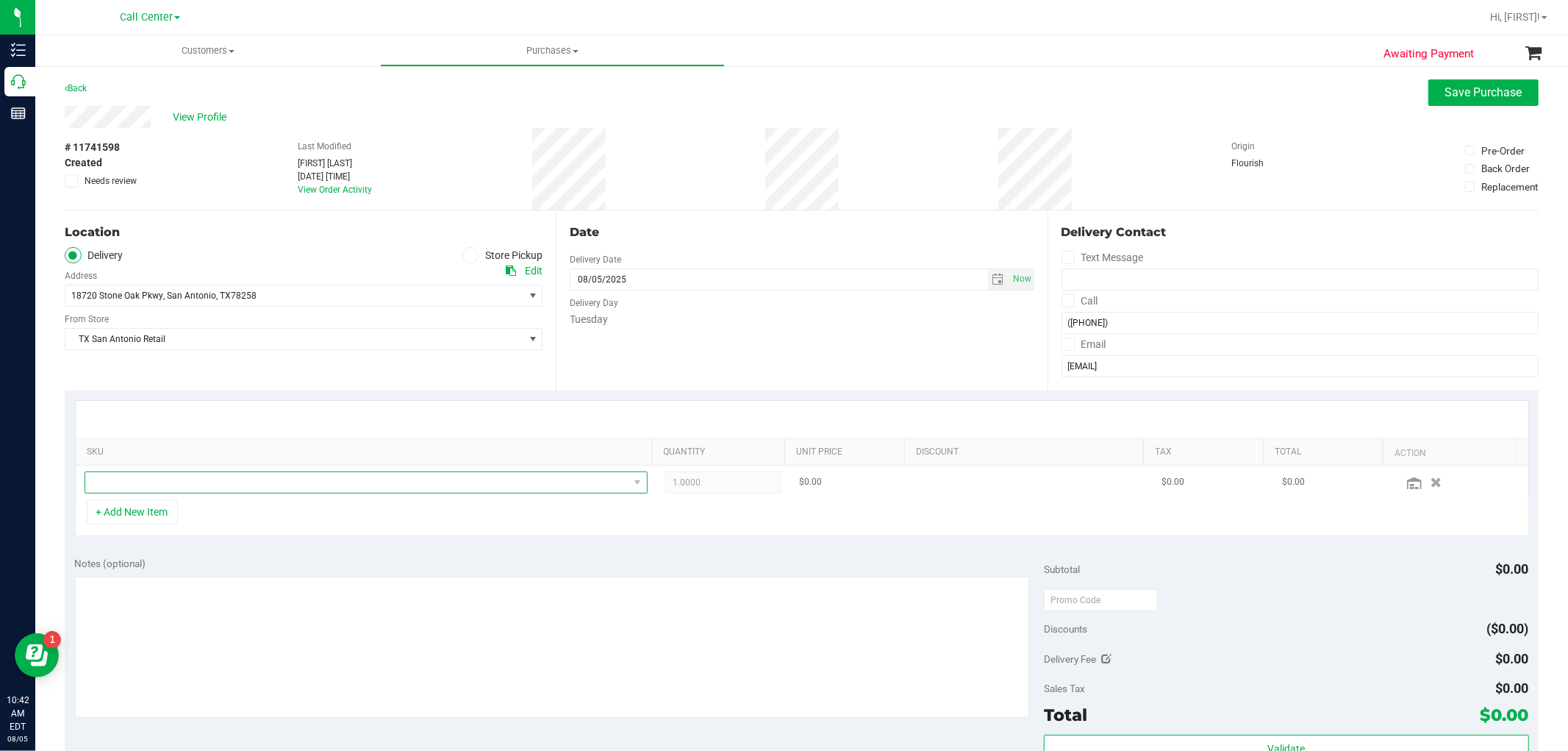 click at bounding box center [357, 483] 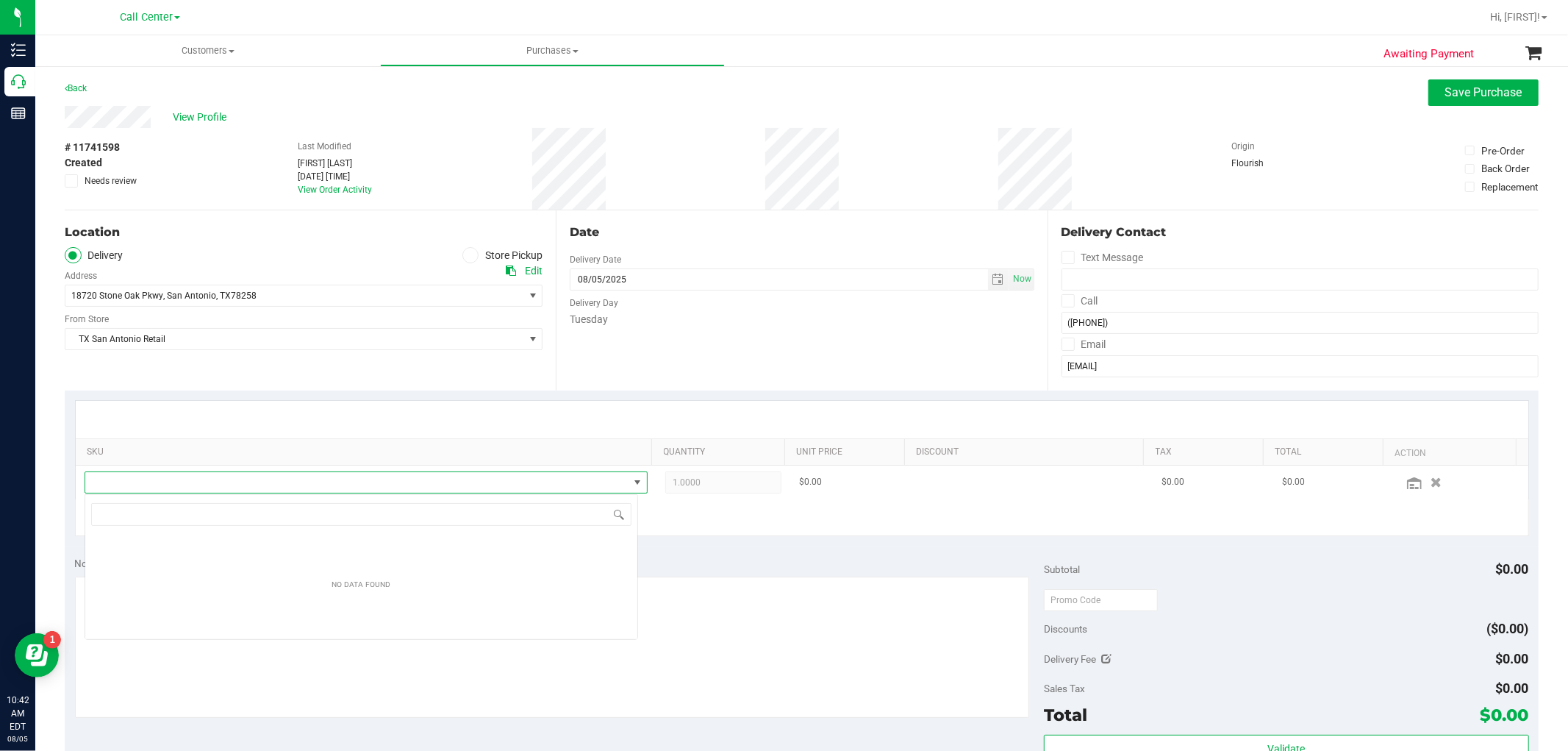 scroll, scrollTop: 73533, scrollLeft: 72957, axis: both 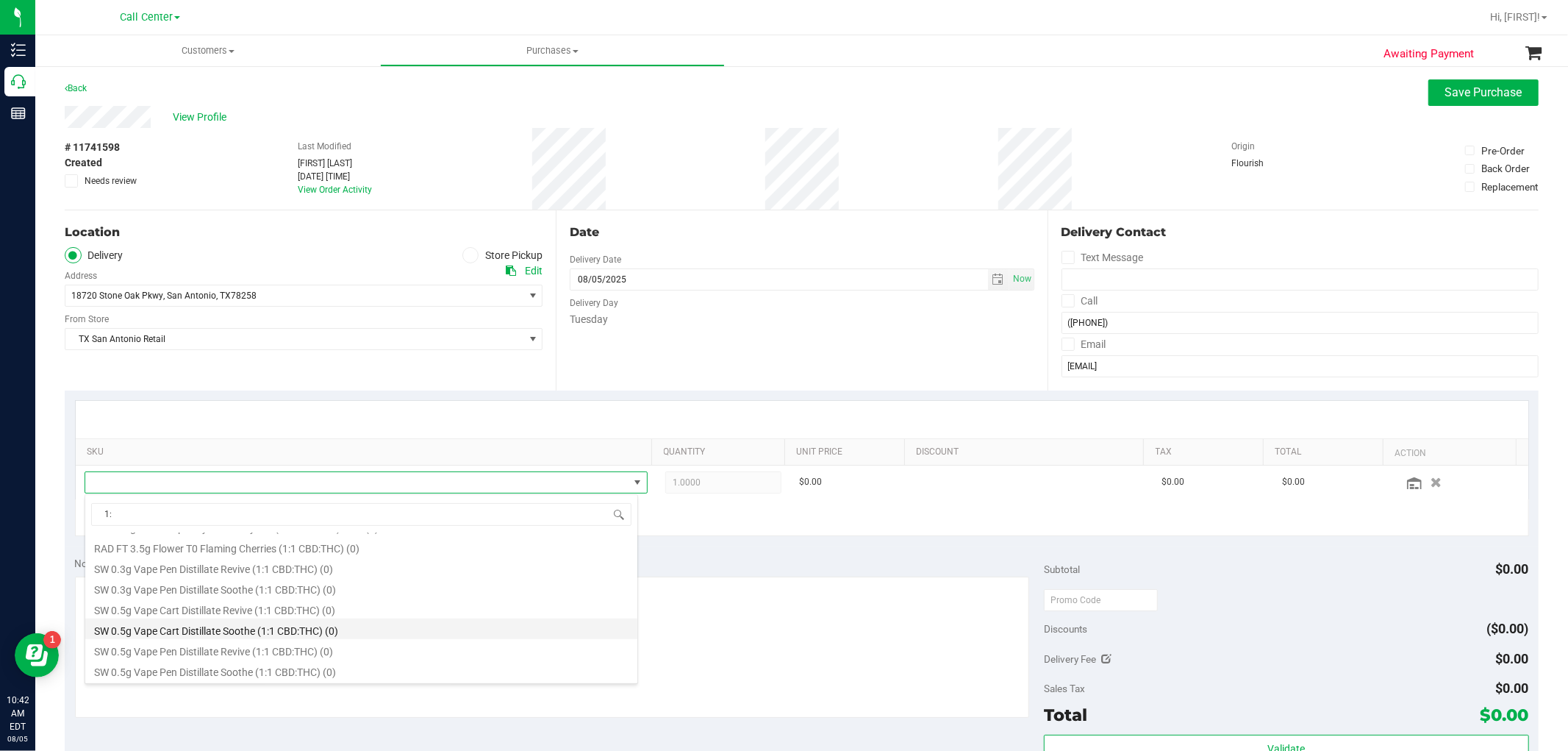 type on "1" 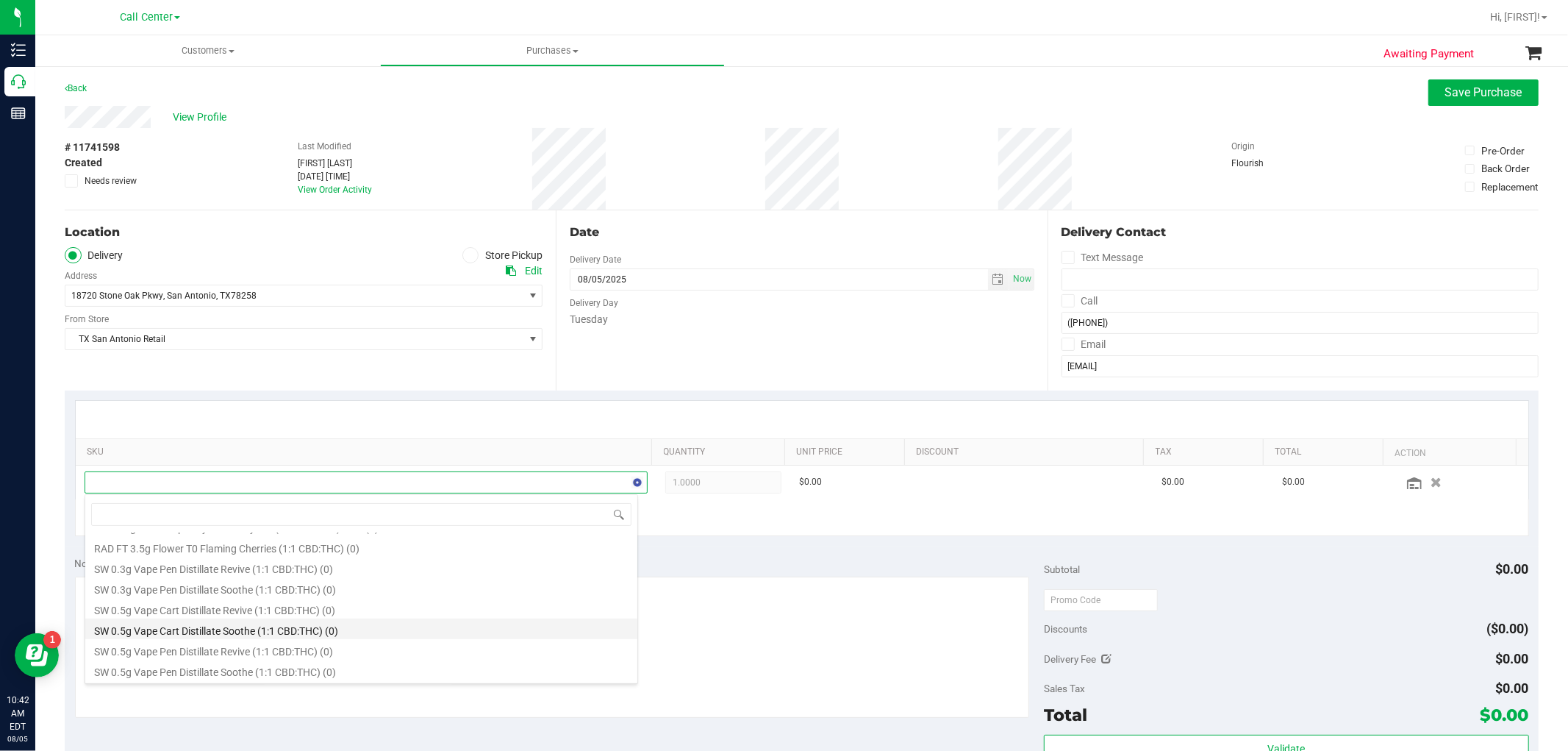 scroll, scrollTop: 0, scrollLeft: 0, axis: both 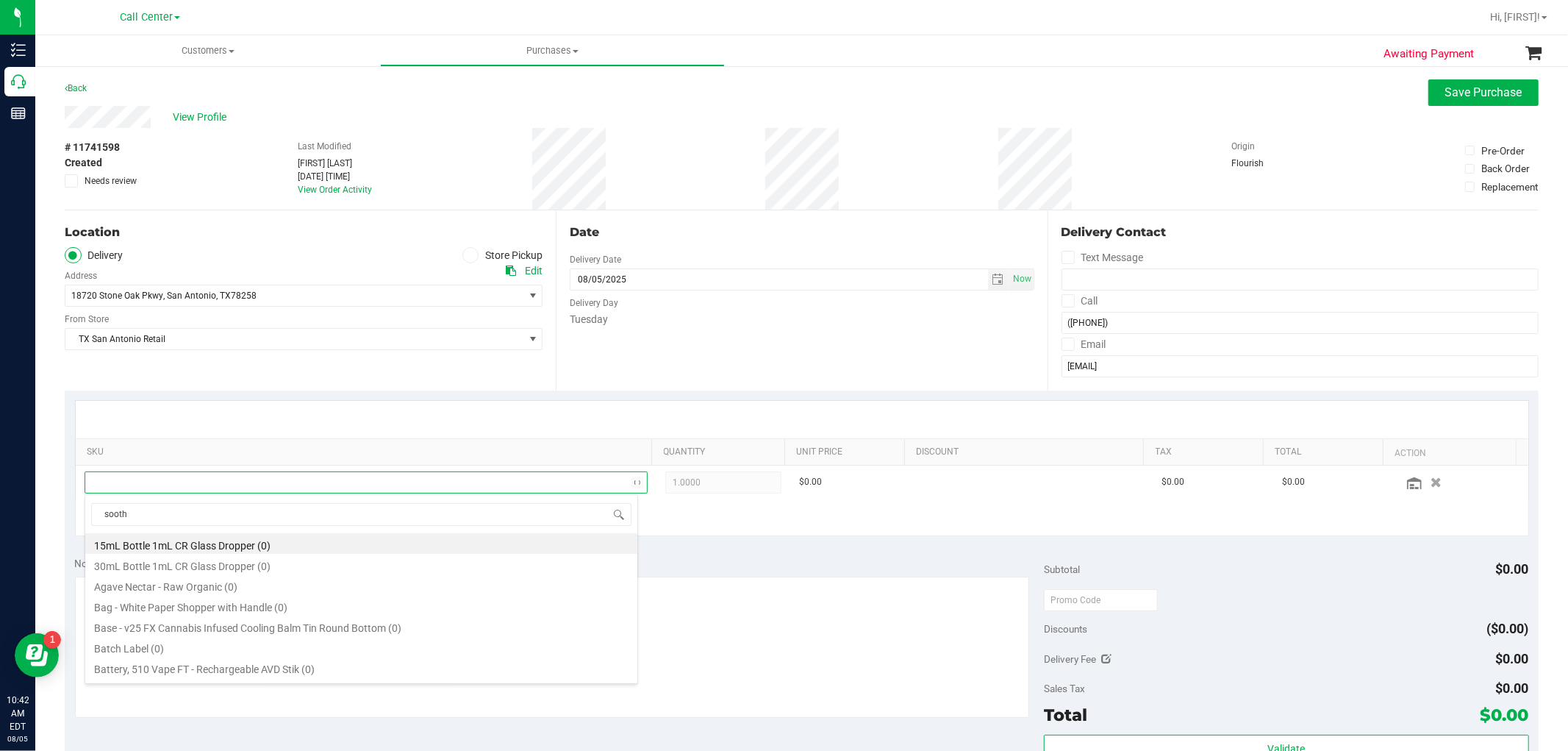 type on "soothe" 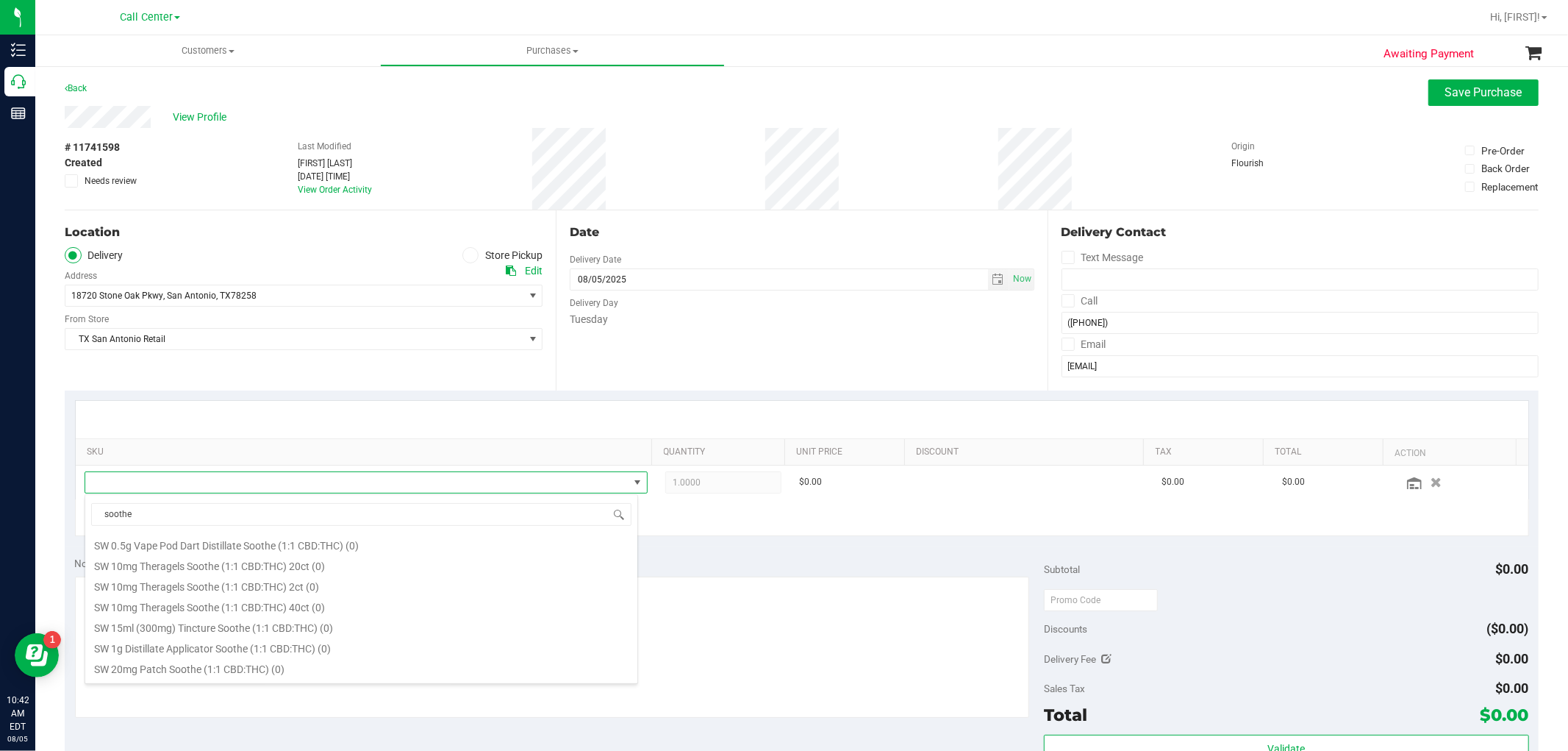 scroll, scrollTop: 883, scrollLeft: 0, axis: vertical 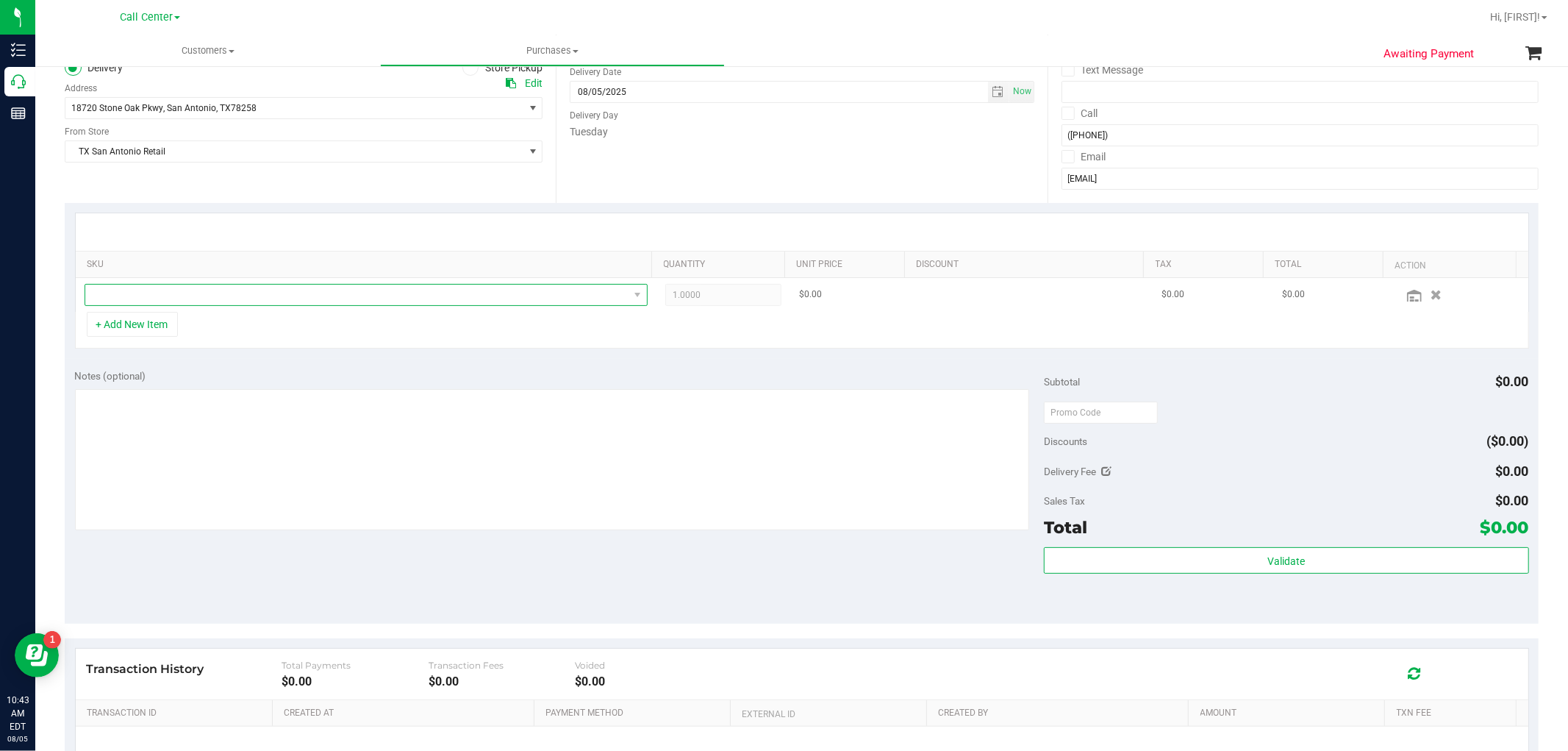 click at bounding box center (637, 295) 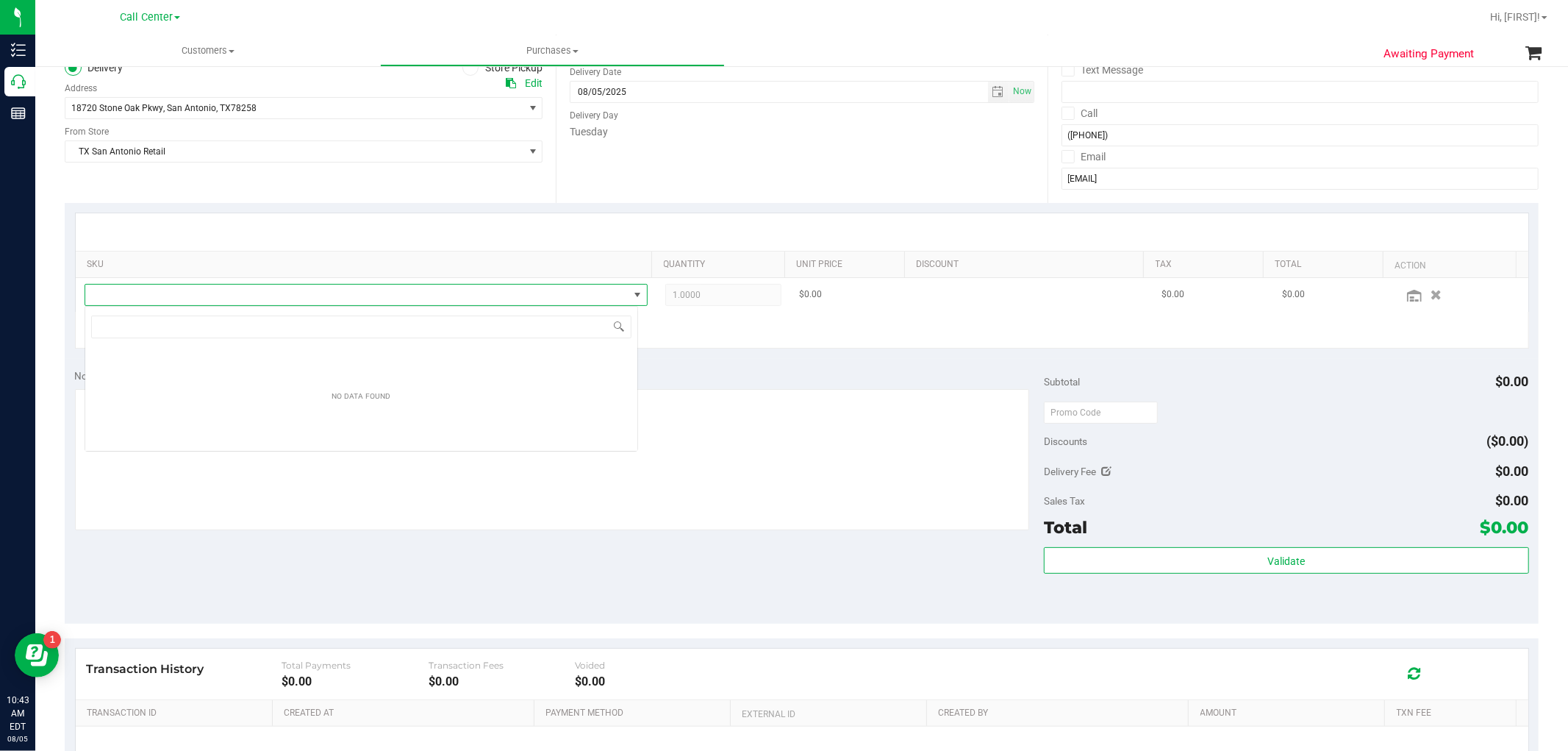 scroll, scrollTop: 73533, scrollLeft: 72957, axis: both 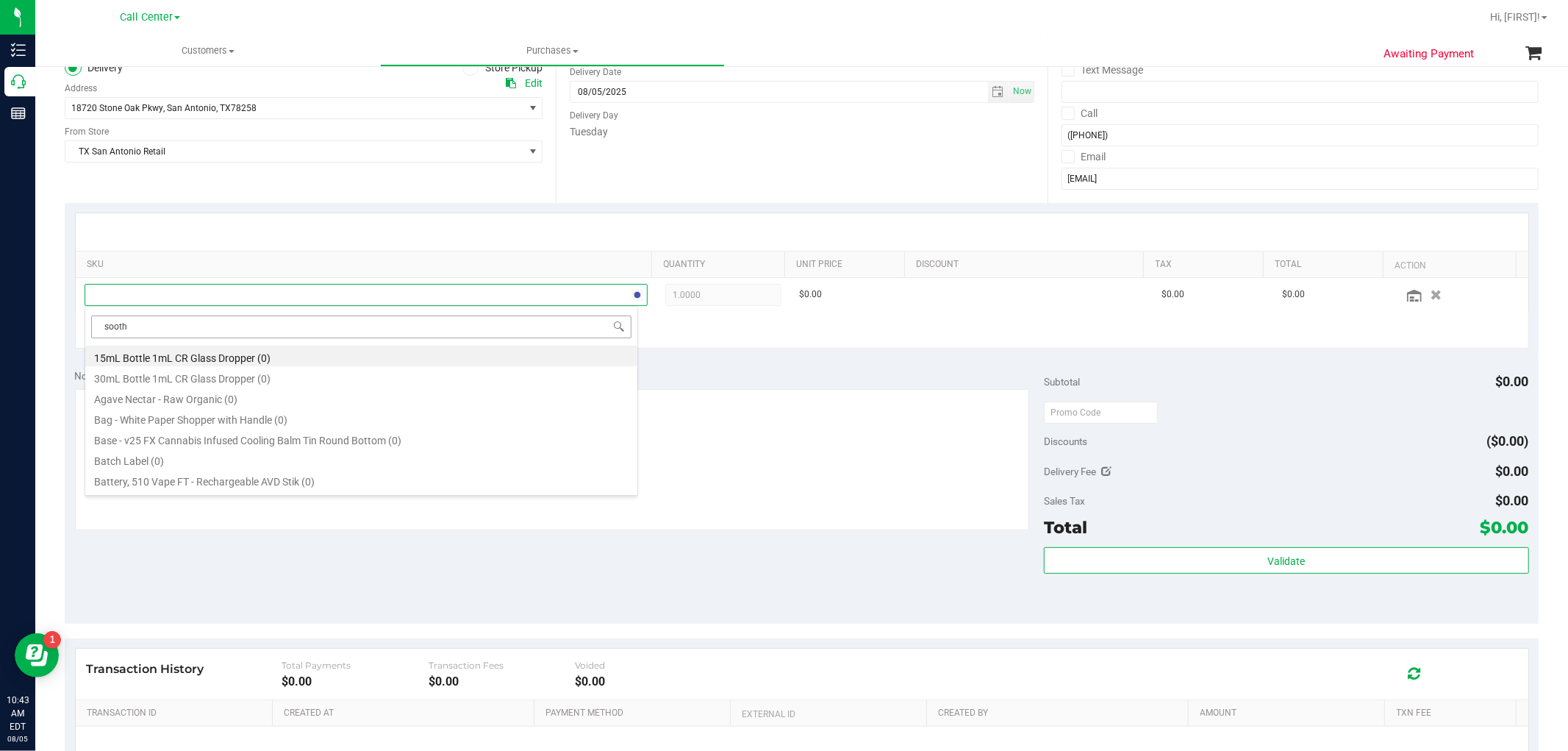 type on "soothe" 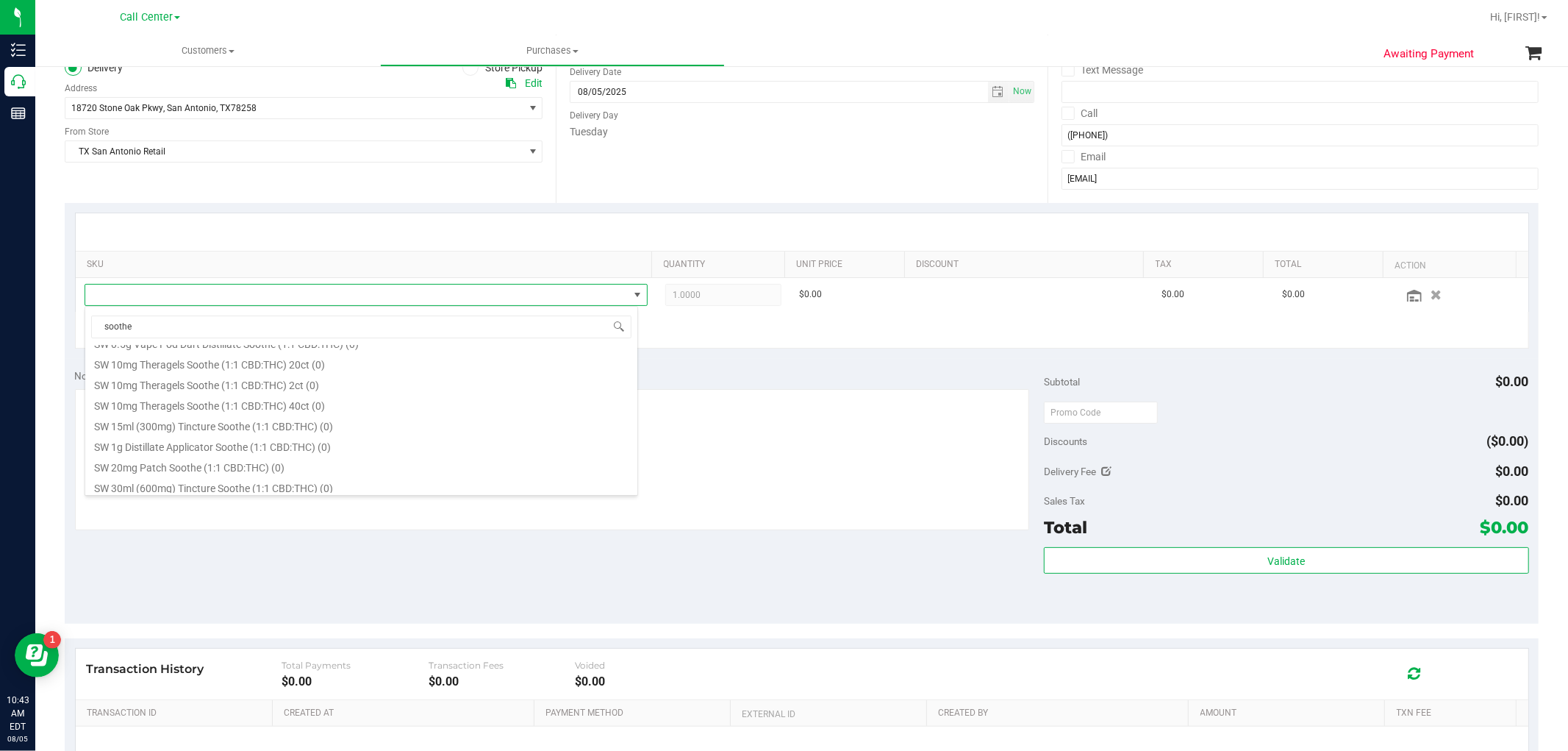 scroll, scrollTop: 883, scrollLeft: 0, axis: vertical 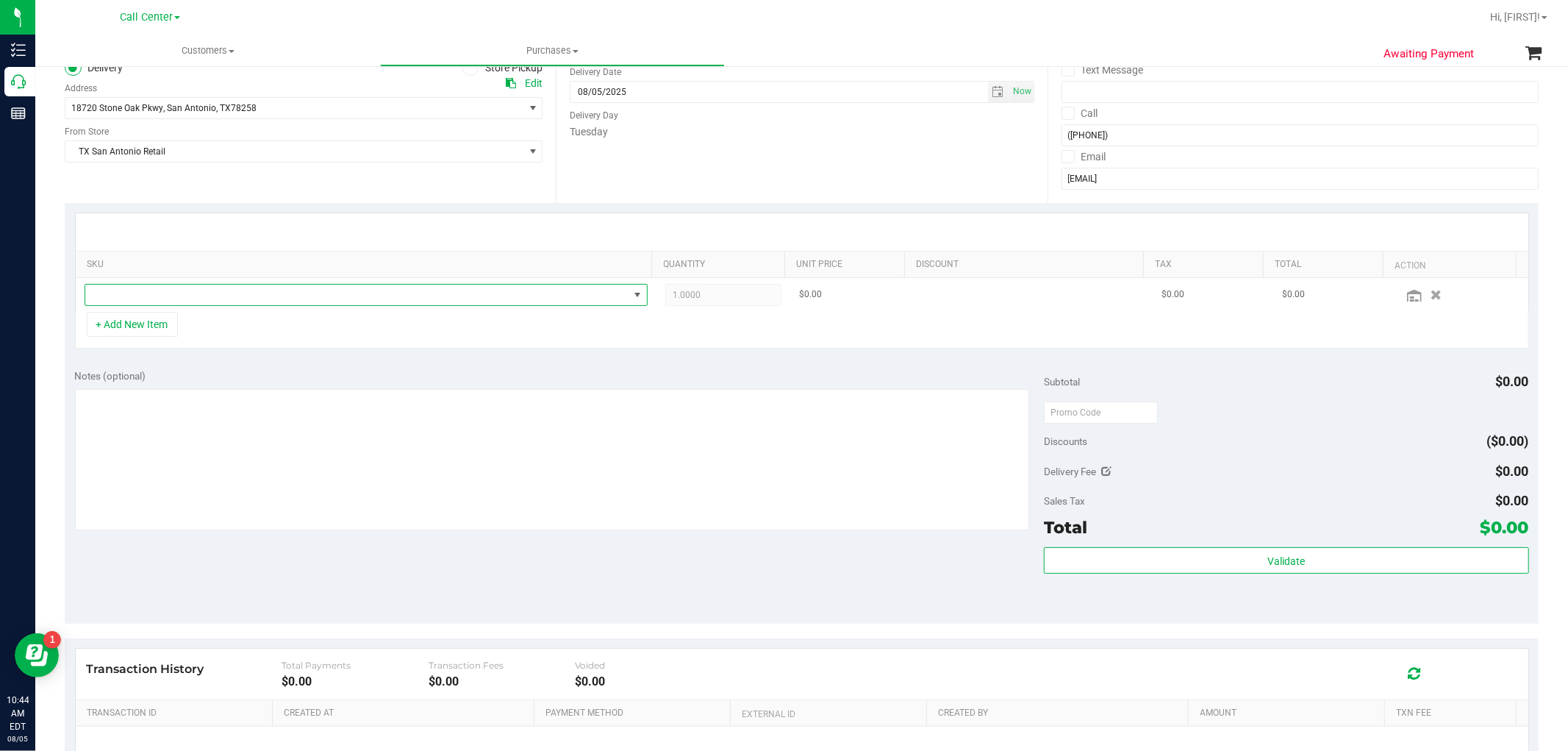click at bounding box center (637, 295) 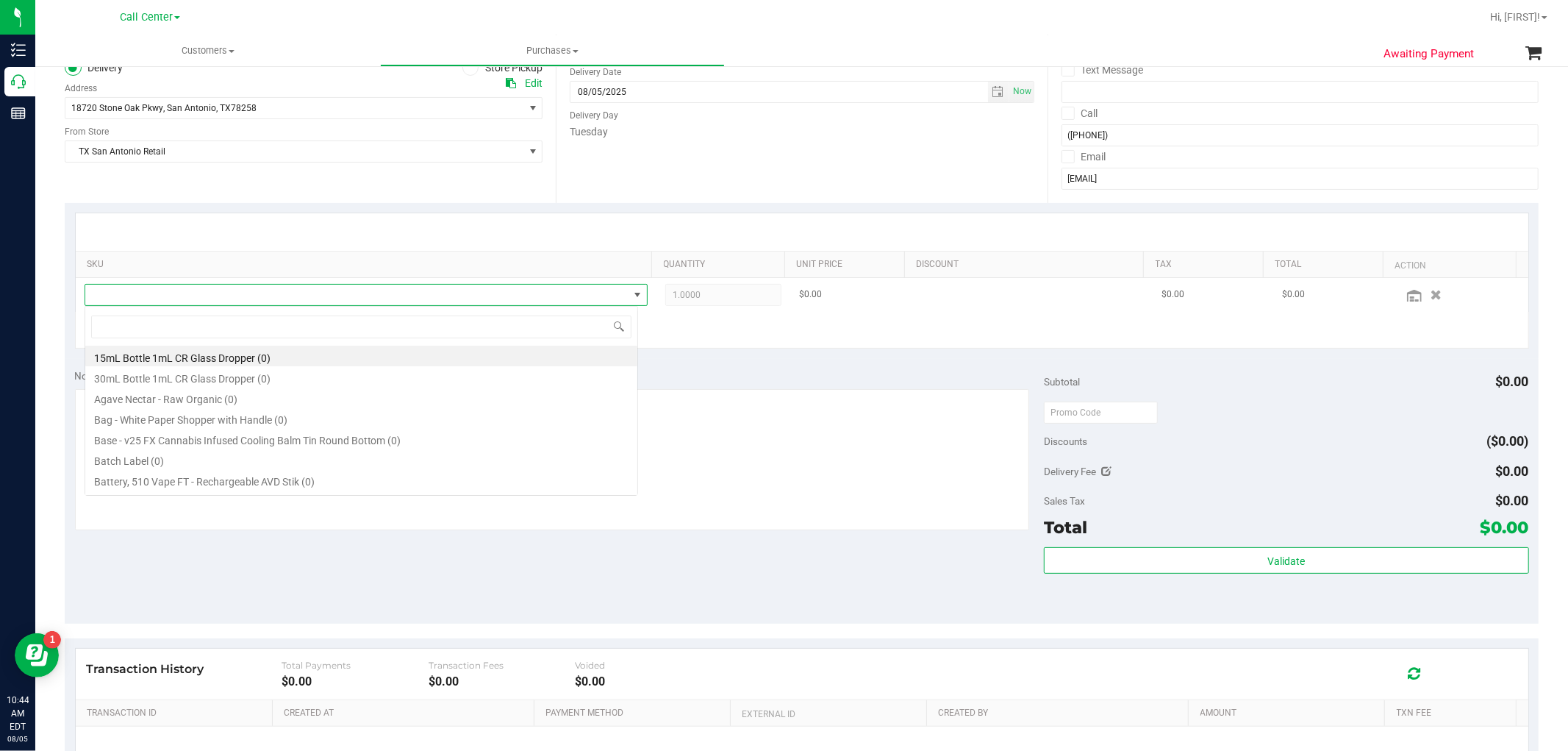 scroll, scrollTop: 73533, scrollLeft: 72957, axis: both 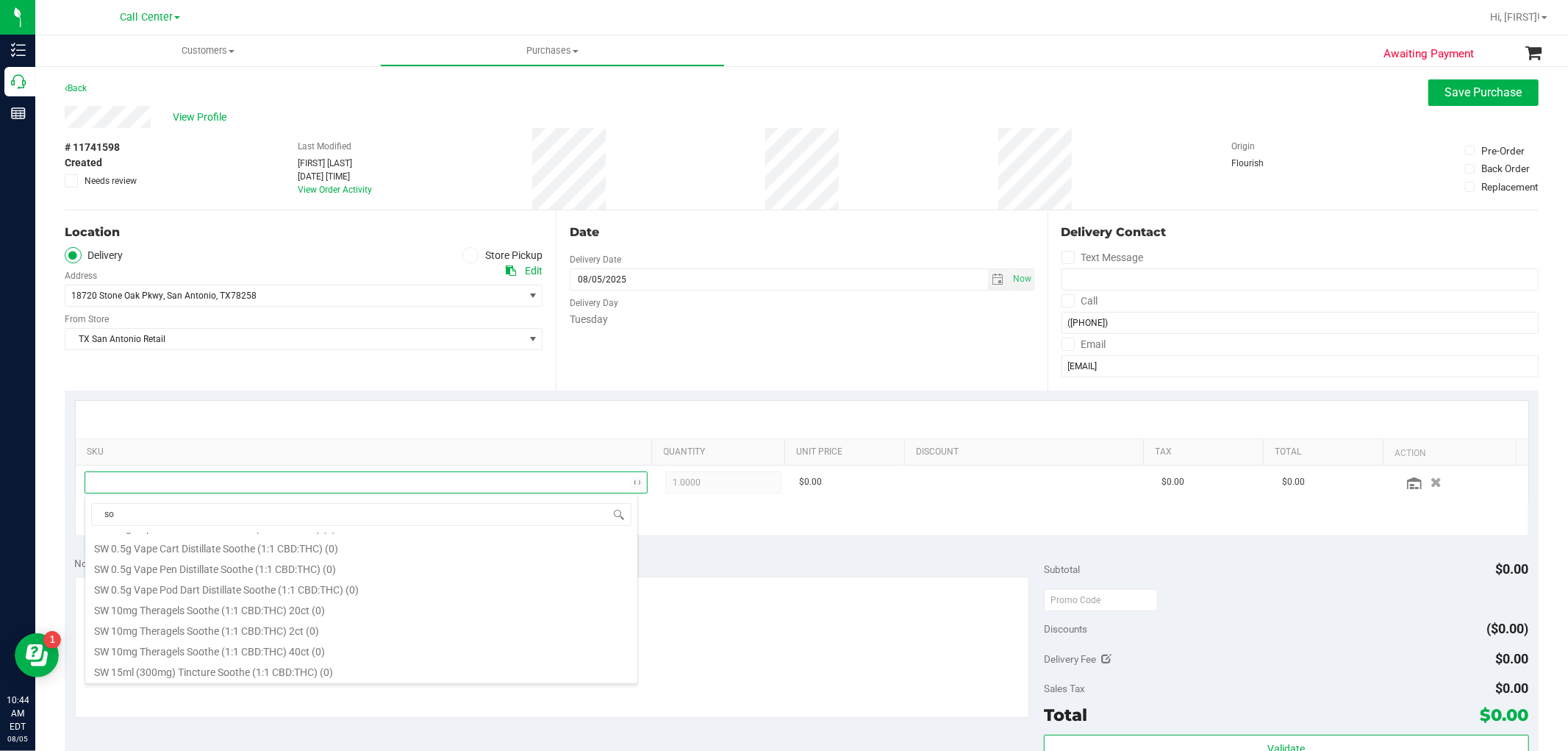 type on "s" 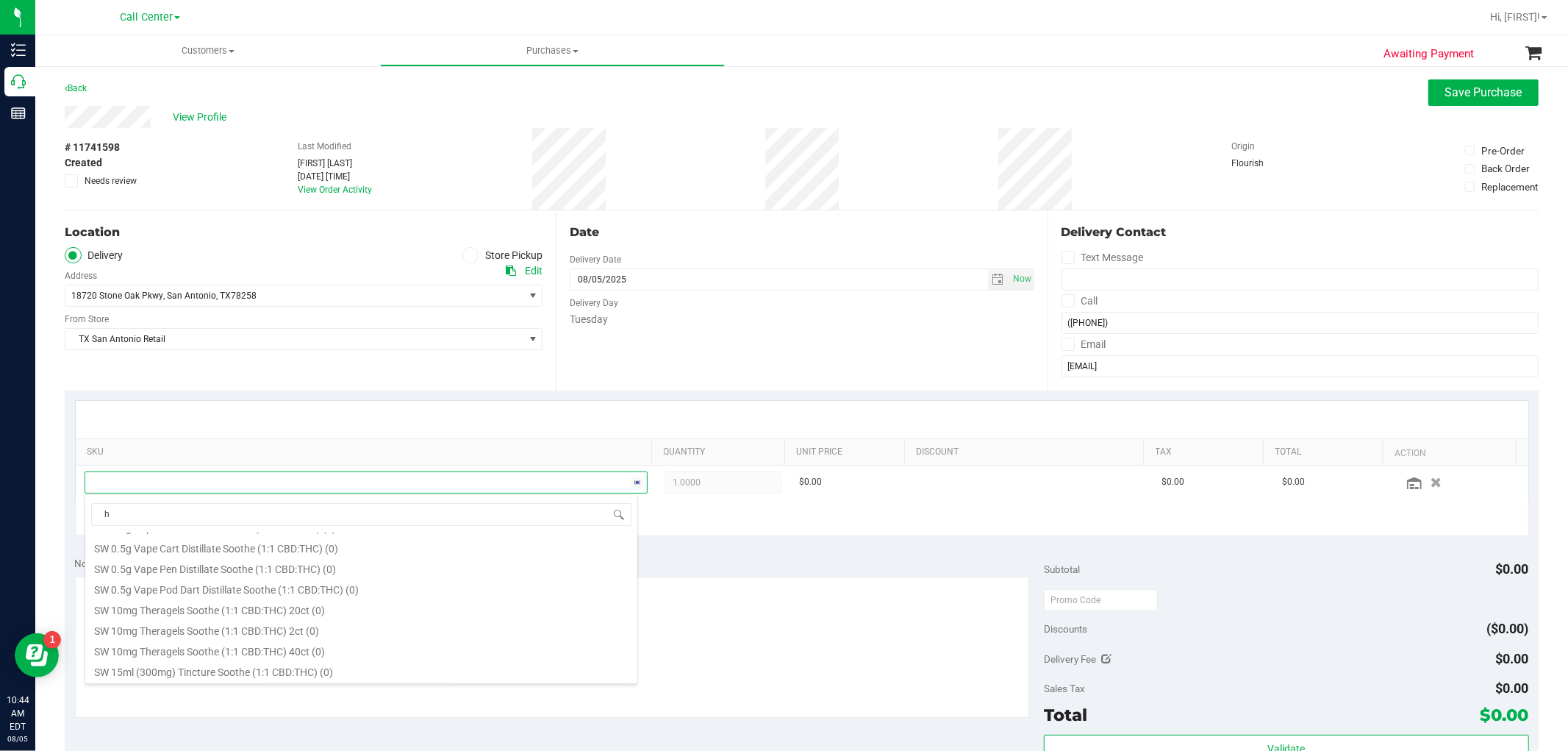 scroll, scrollTop: 0, scrollLeft: 0, axis: both 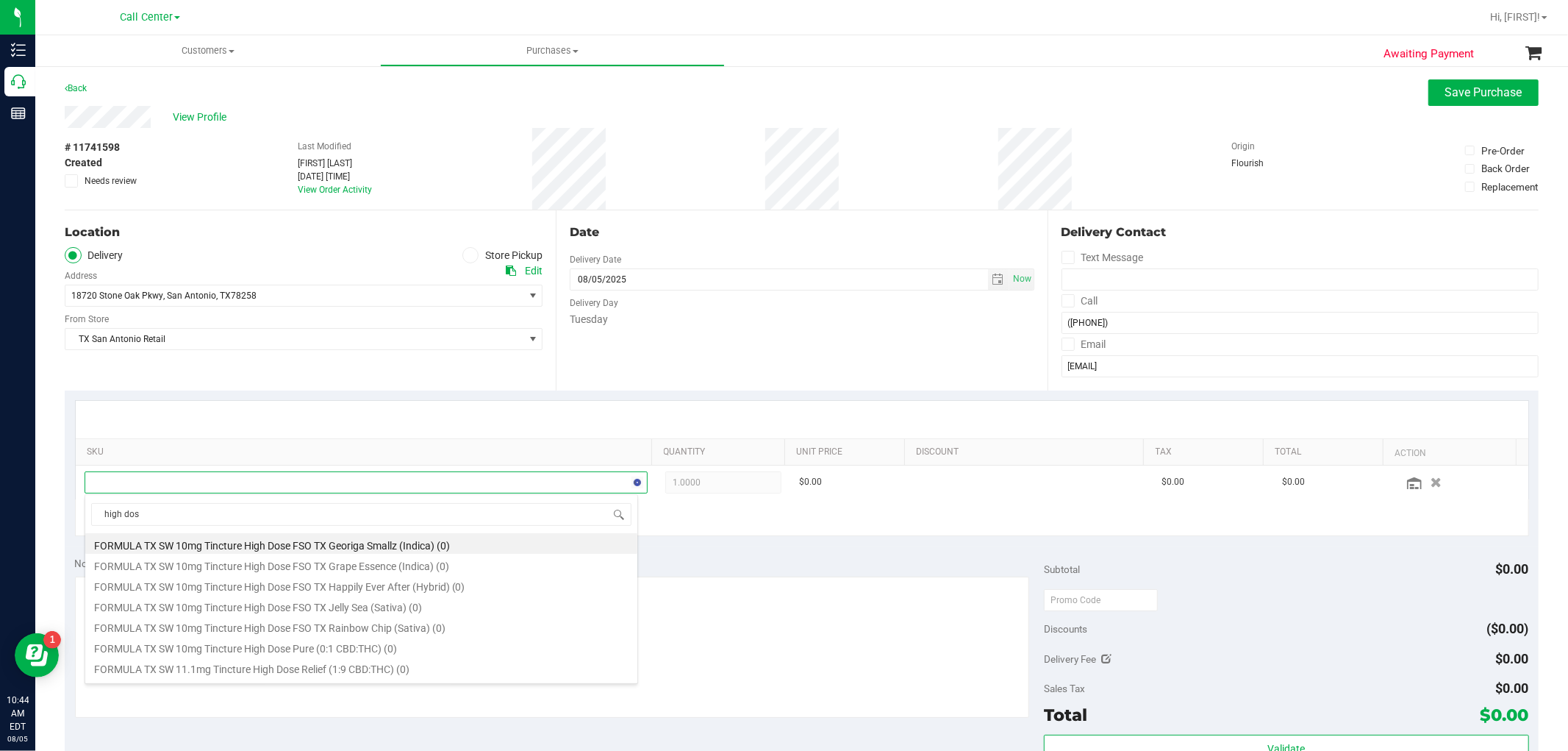 type on "high dose" 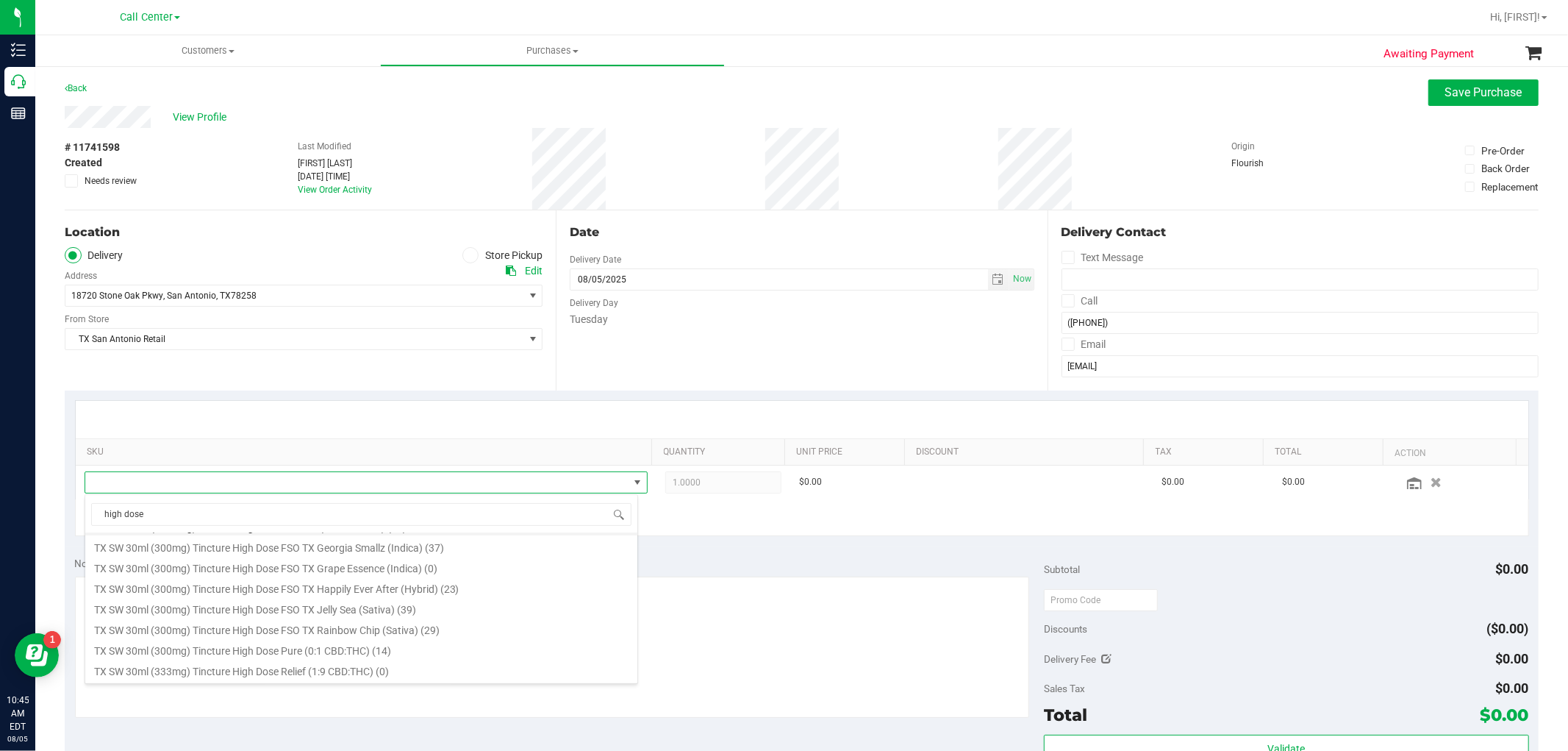scroll, scrollTop: 305, scrollLeft: 0, axis: vertical 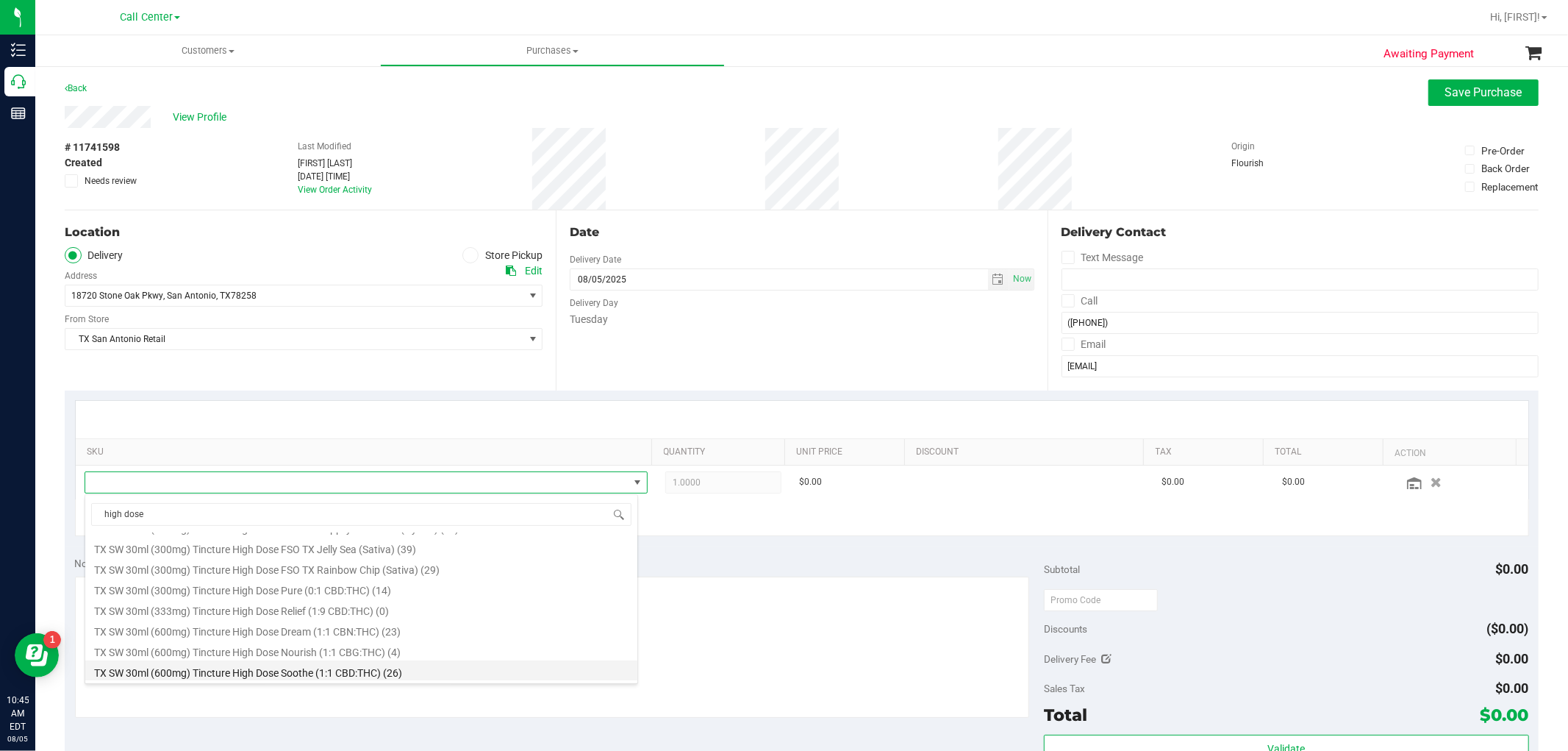 click on "TX SW 30ml (600mg) Tincture High Dose Soothe (1:1 CBD:THC) (26)" at bounding box center [361, 671] 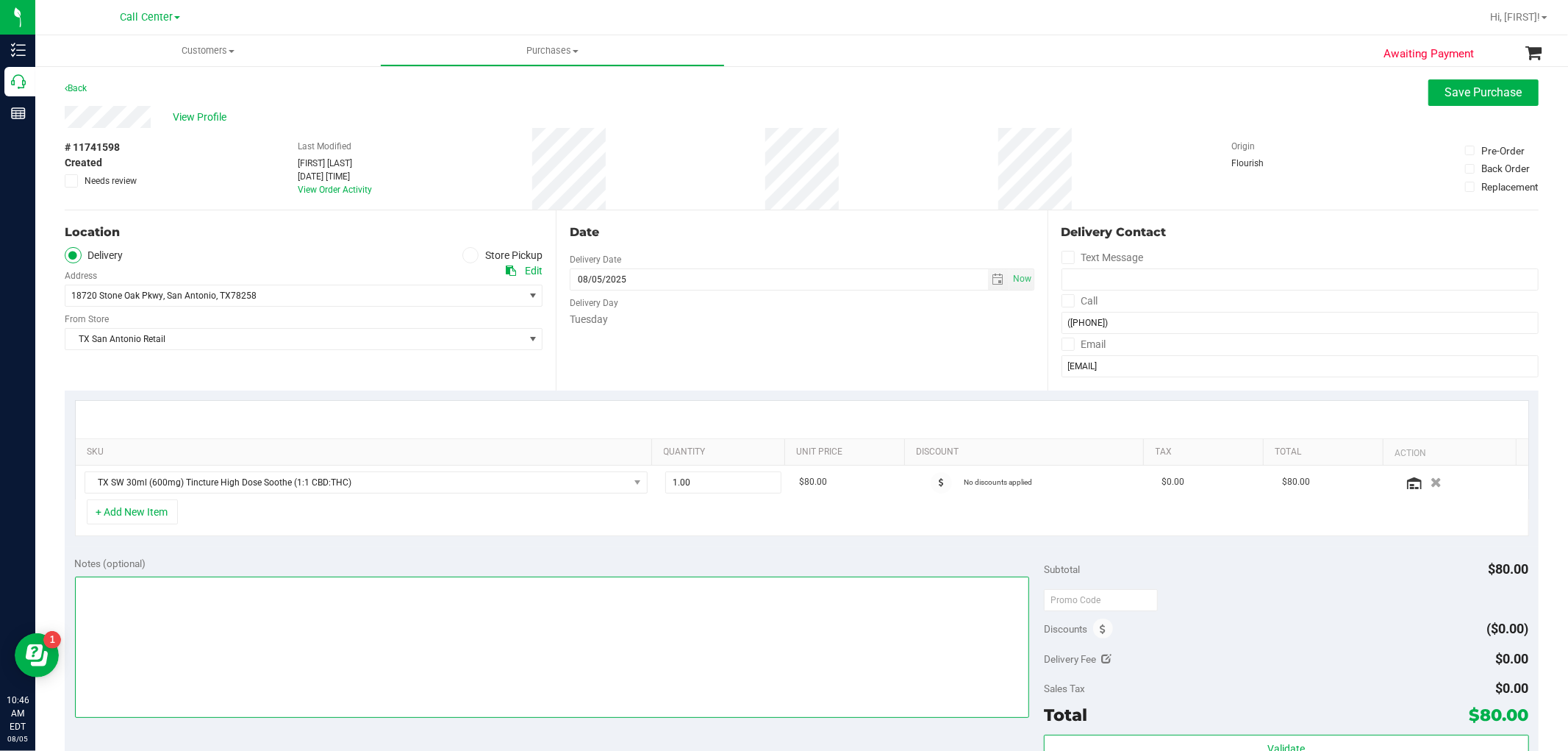 click at bounding box center [552, 647] 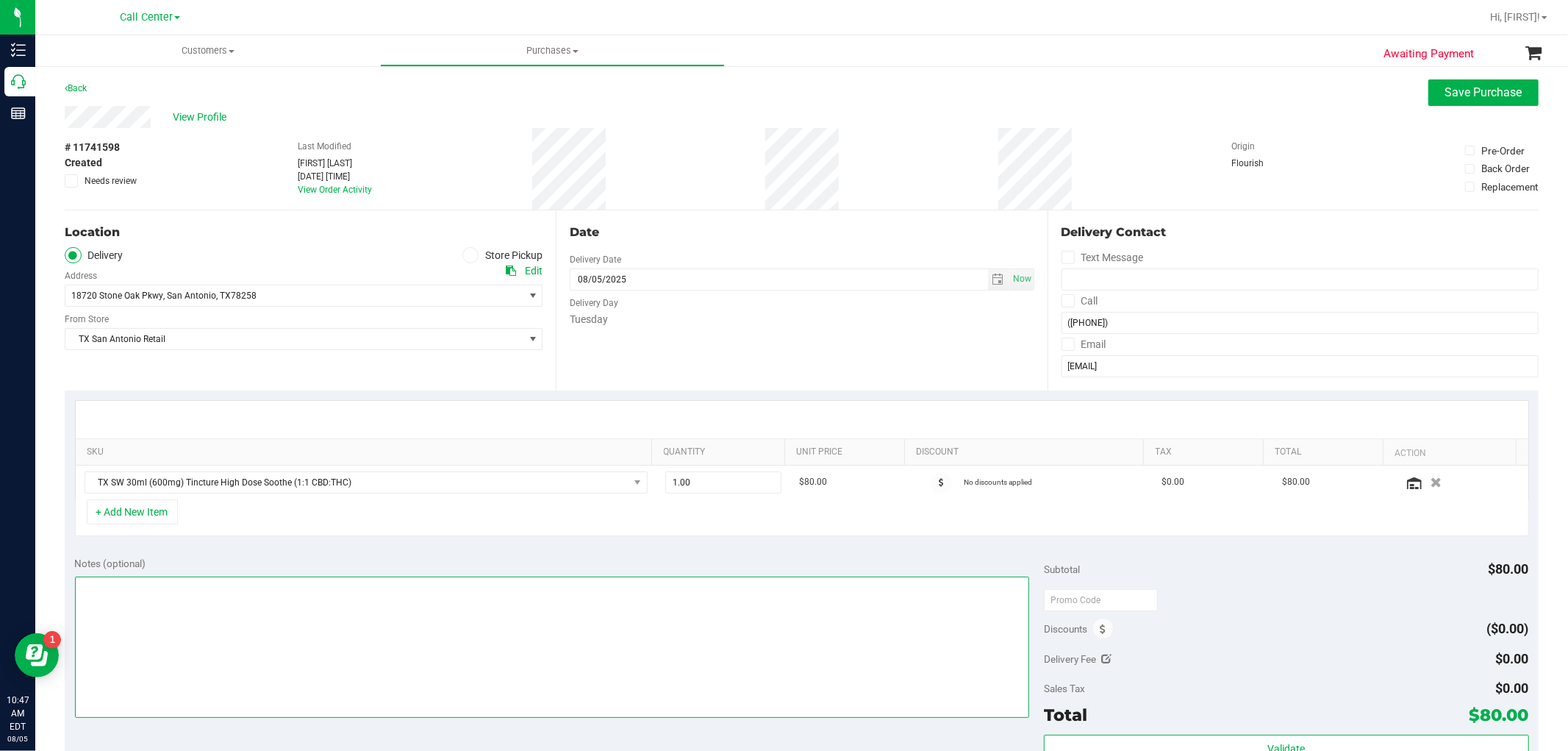 click at bounding box center [552, 647] 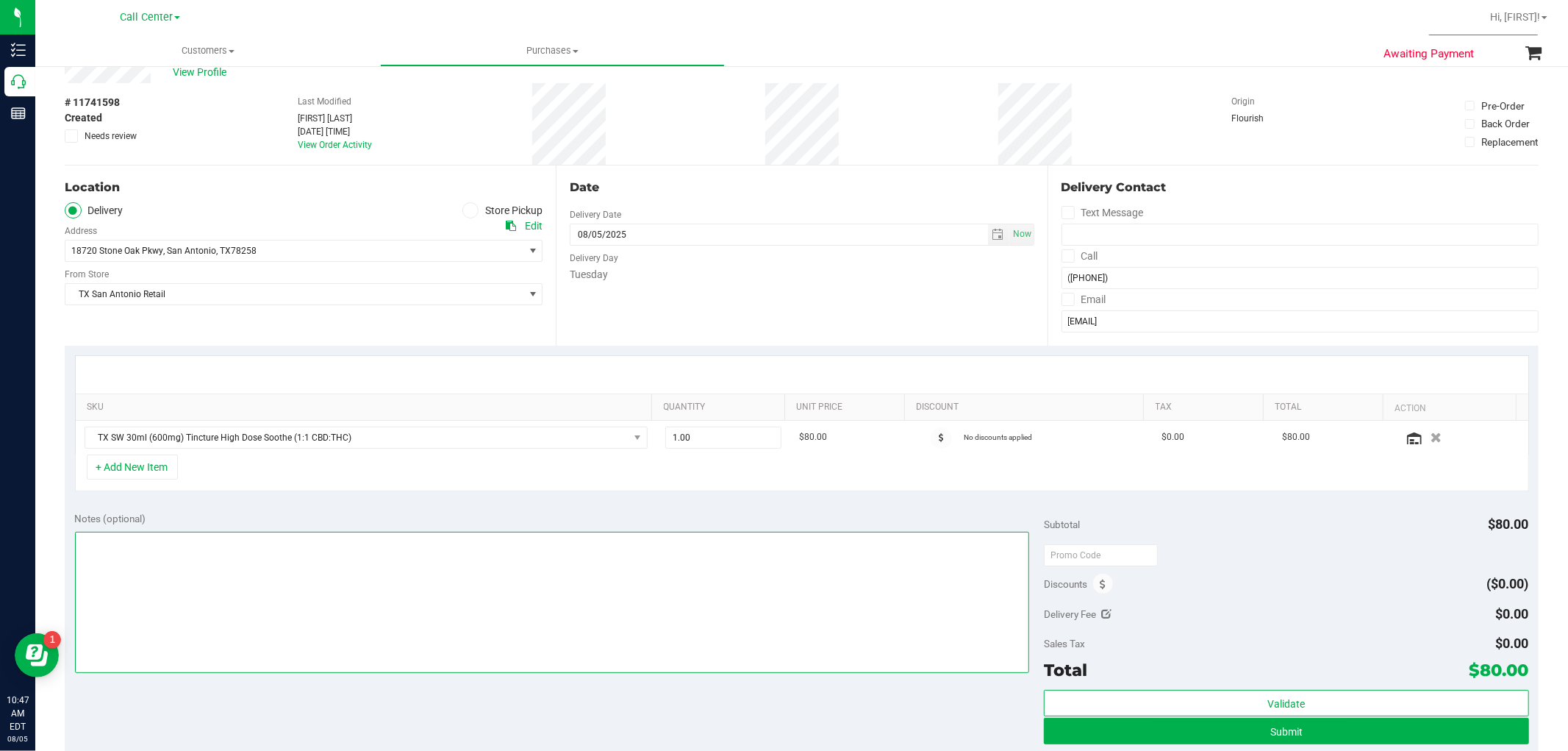 scroll, scrollTop: 82, scrollLeft: 0, axis: vertical 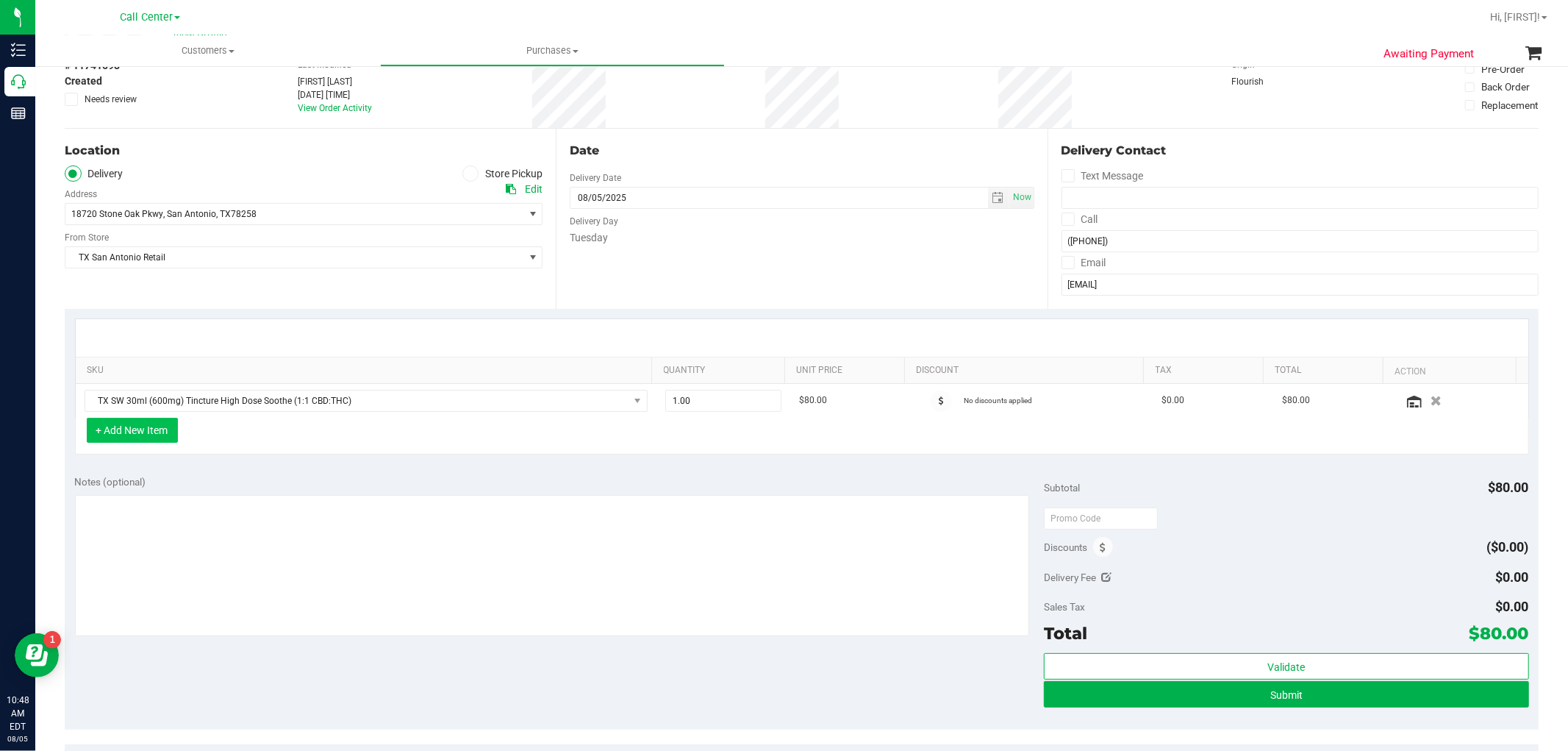 click on "+ Add New Item" at bounding box center [132, 430] 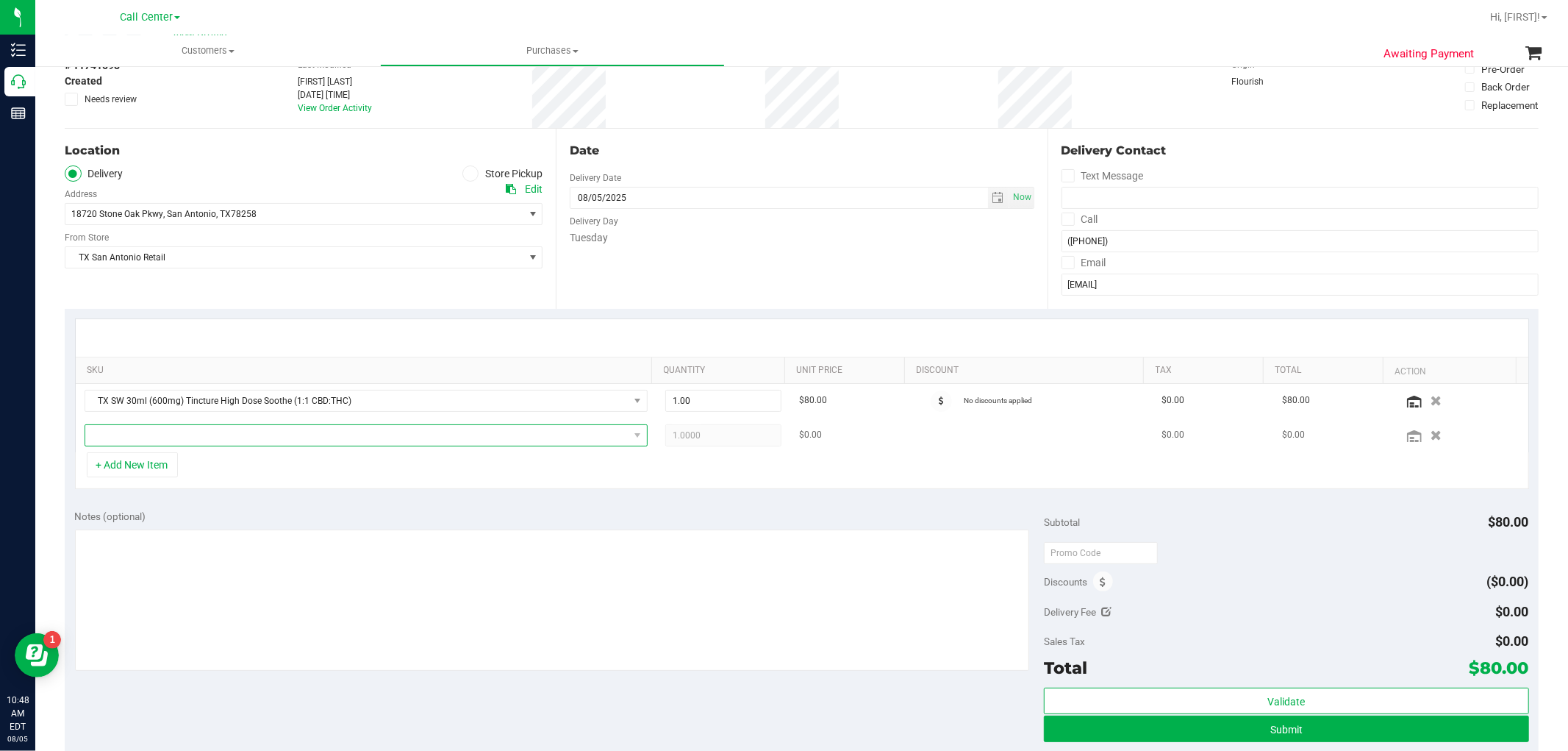 click at bounding box center (357, 435) 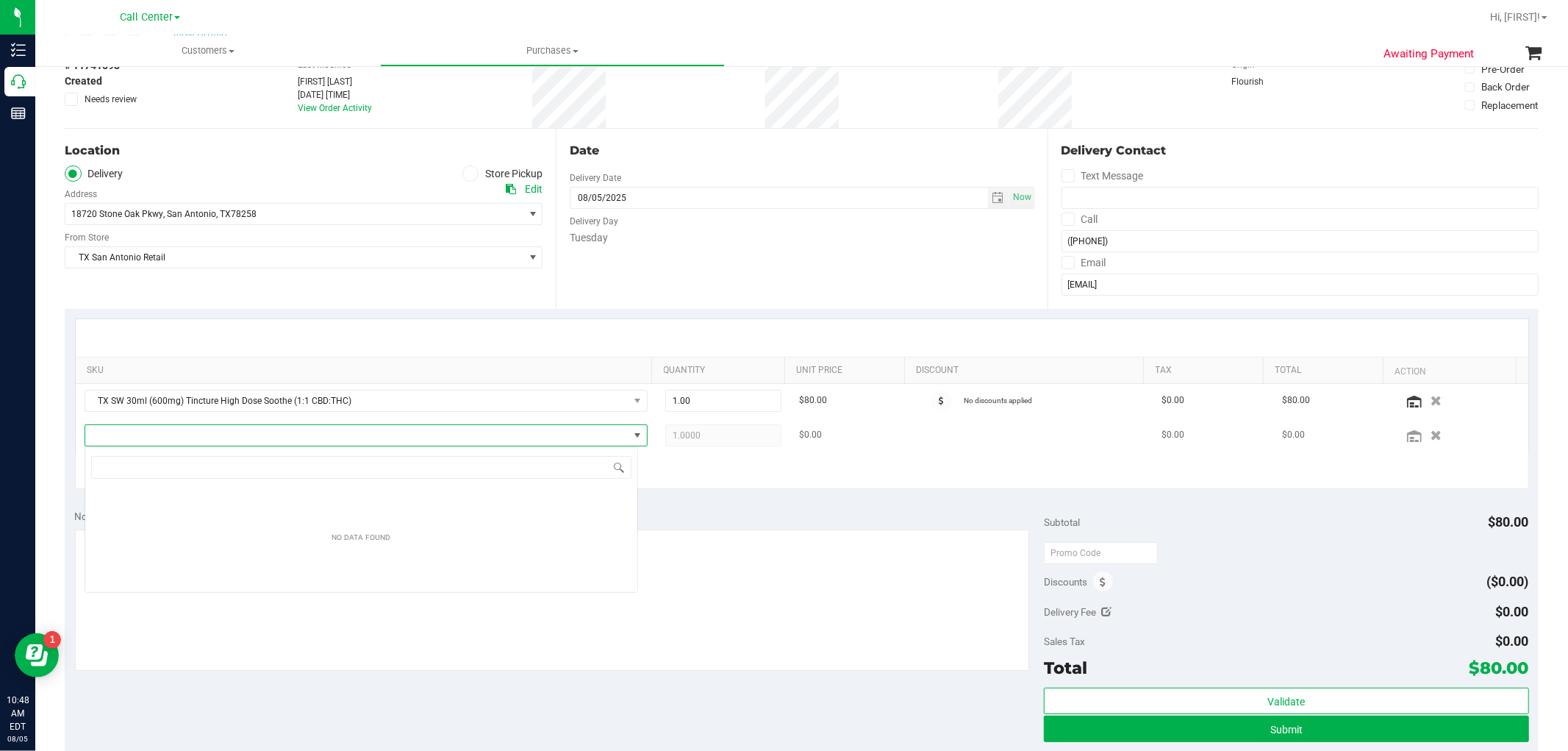 scroll, scrollTop: 73533, scrollLeft: 72957, axis: both 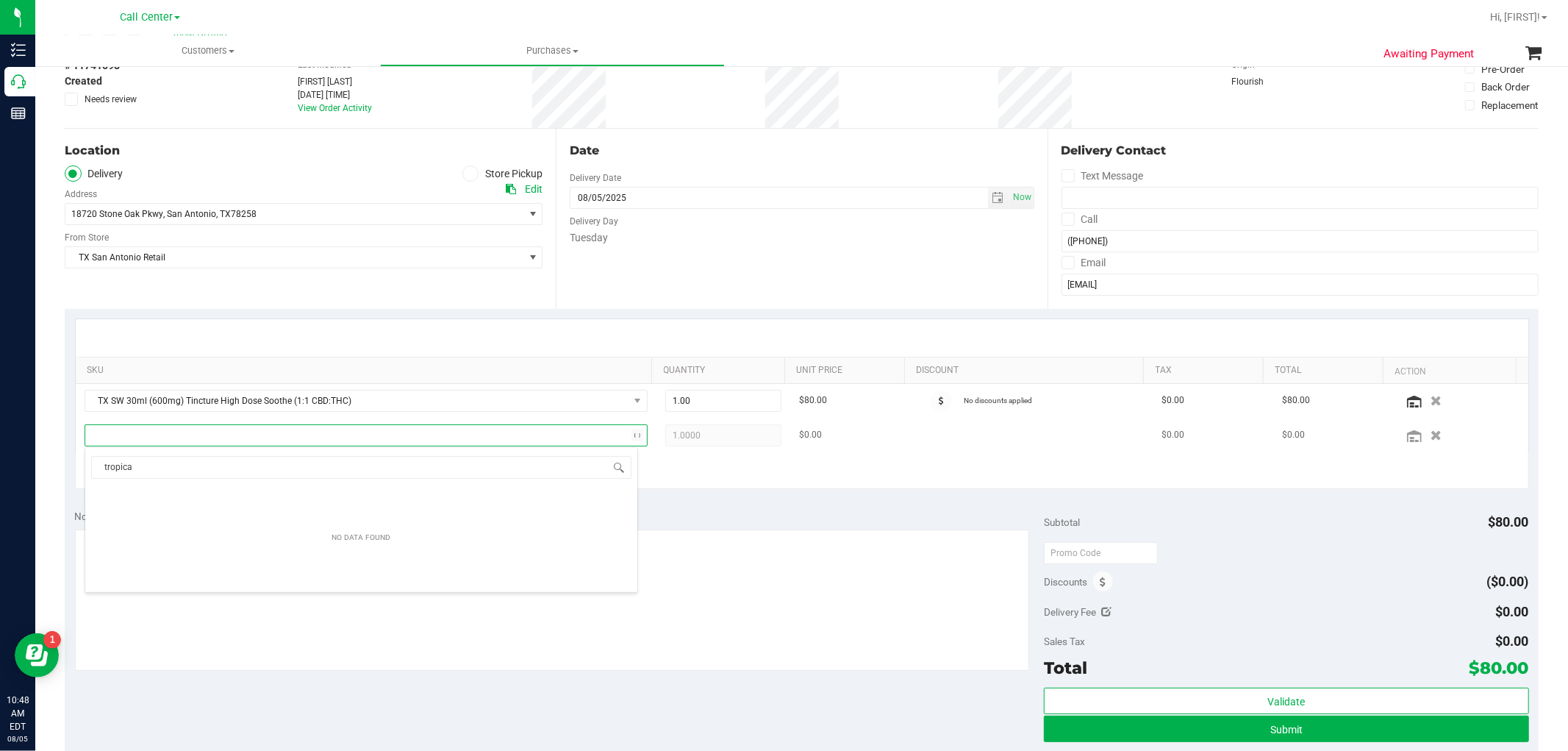 type on "tropical" 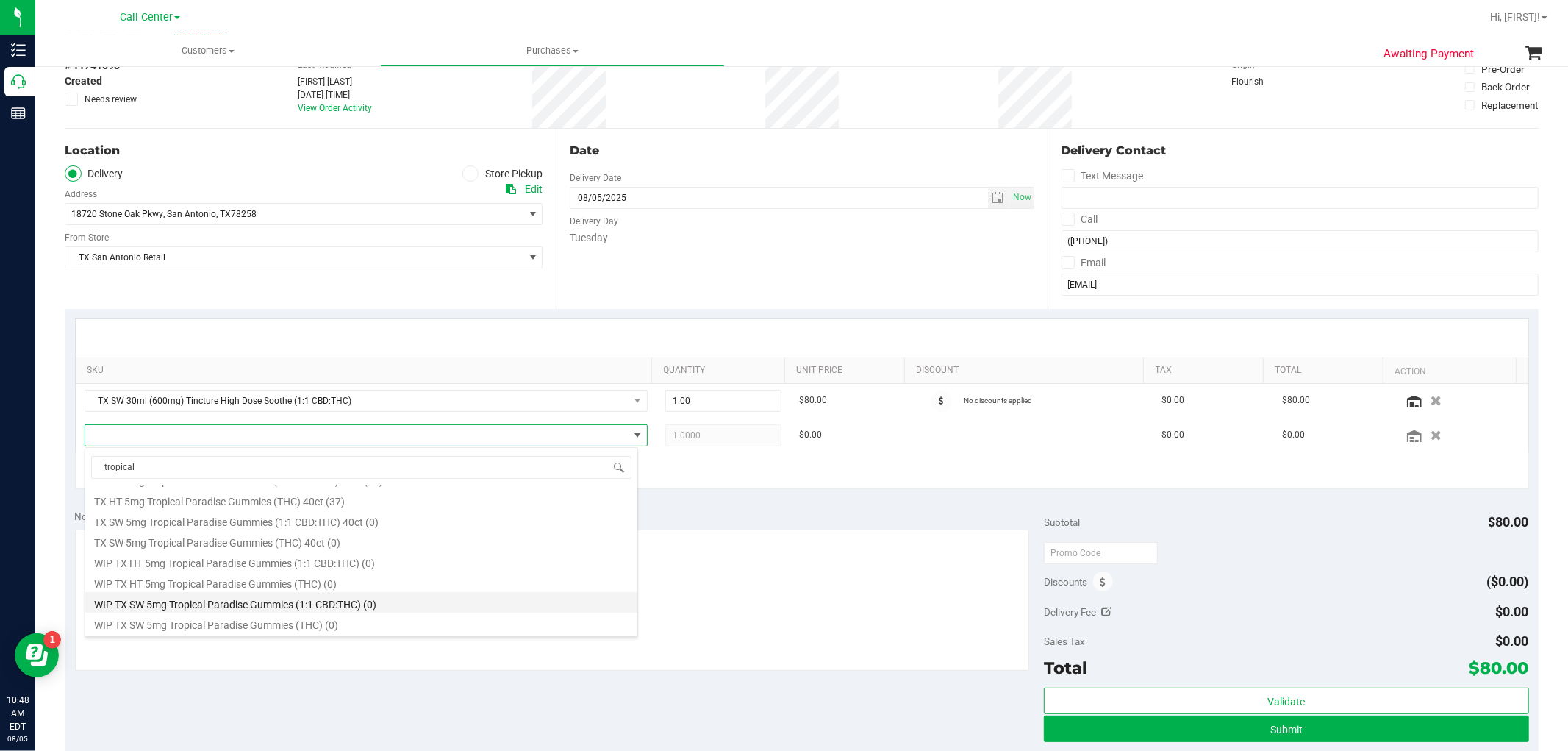 scroll, scrollTop: 388, scrollLeft: 0, axis: vertical 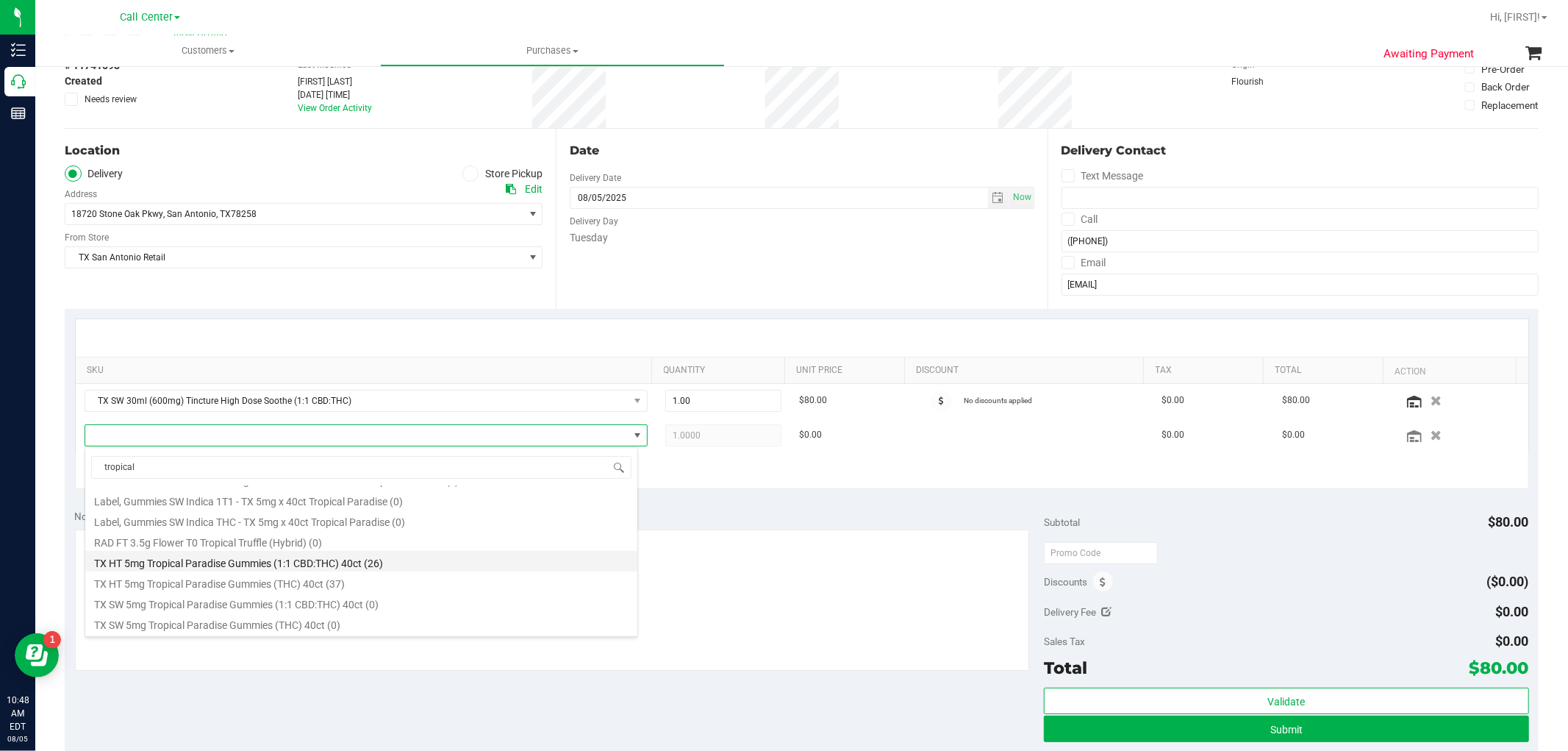 click on "TX HT 5mg Tropical Paradise Gummies (1:1 CBD:THC) 40ct (26)" at bounding box center [361, 561] 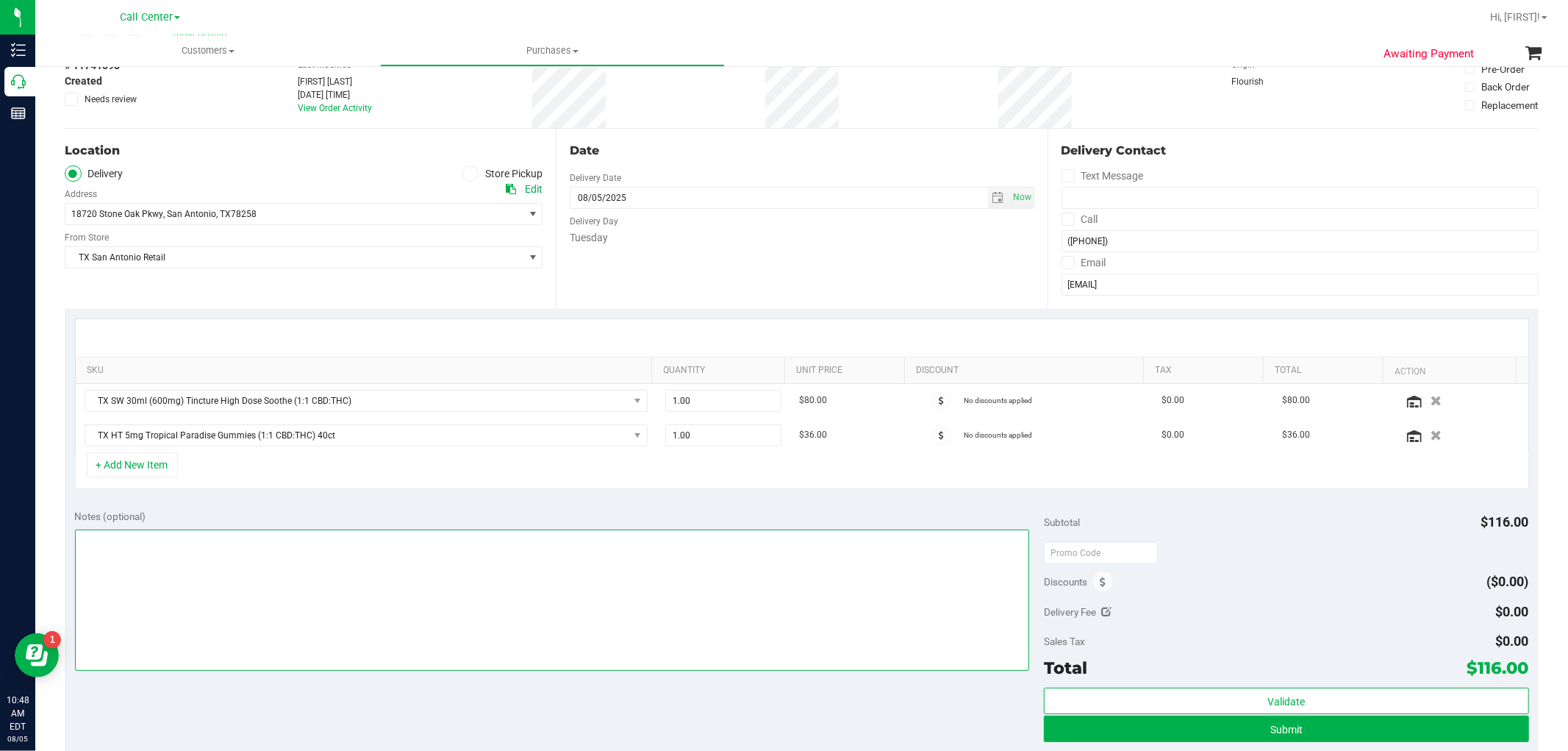 click at bounding box center (552, 600) 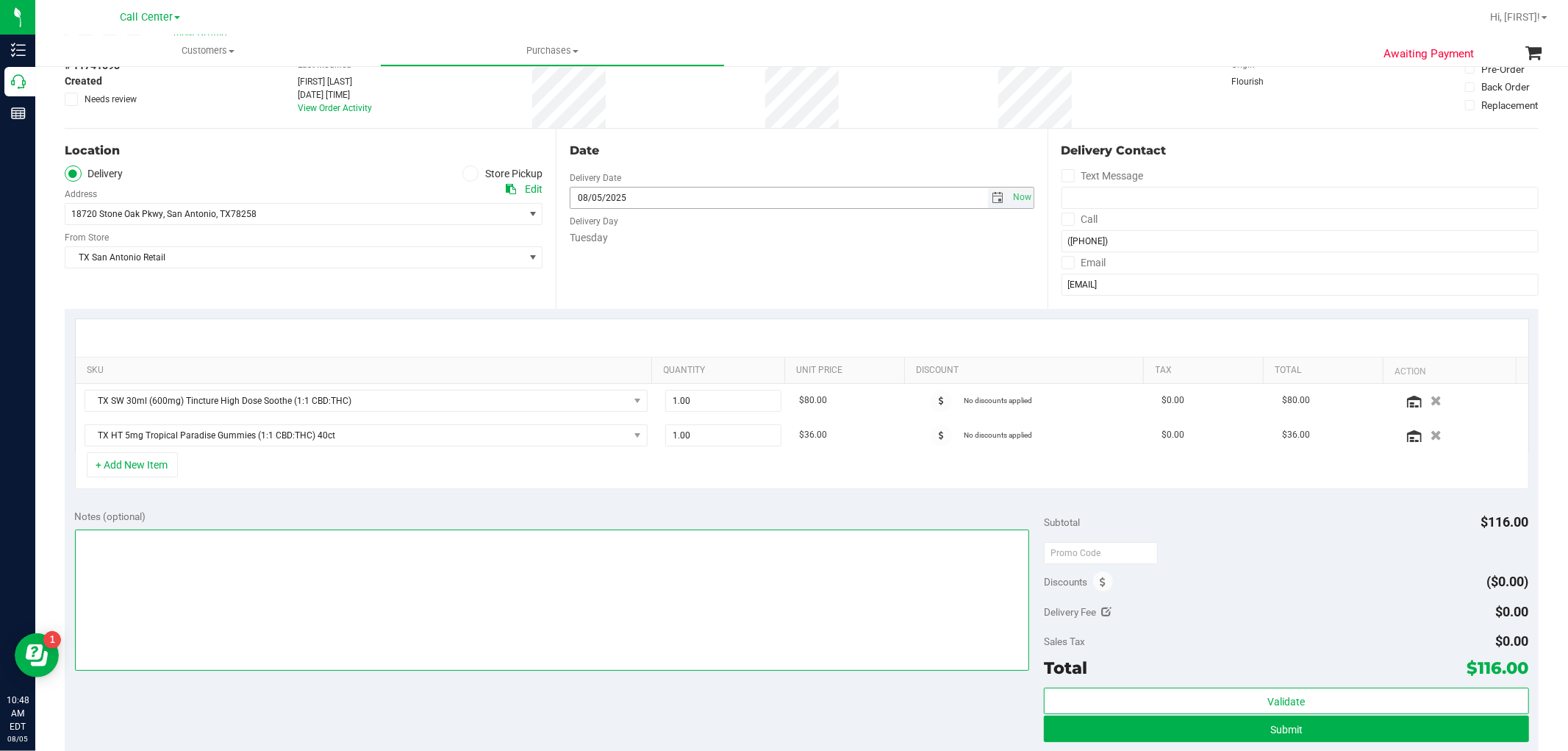 click at bounding box center [998, 198] 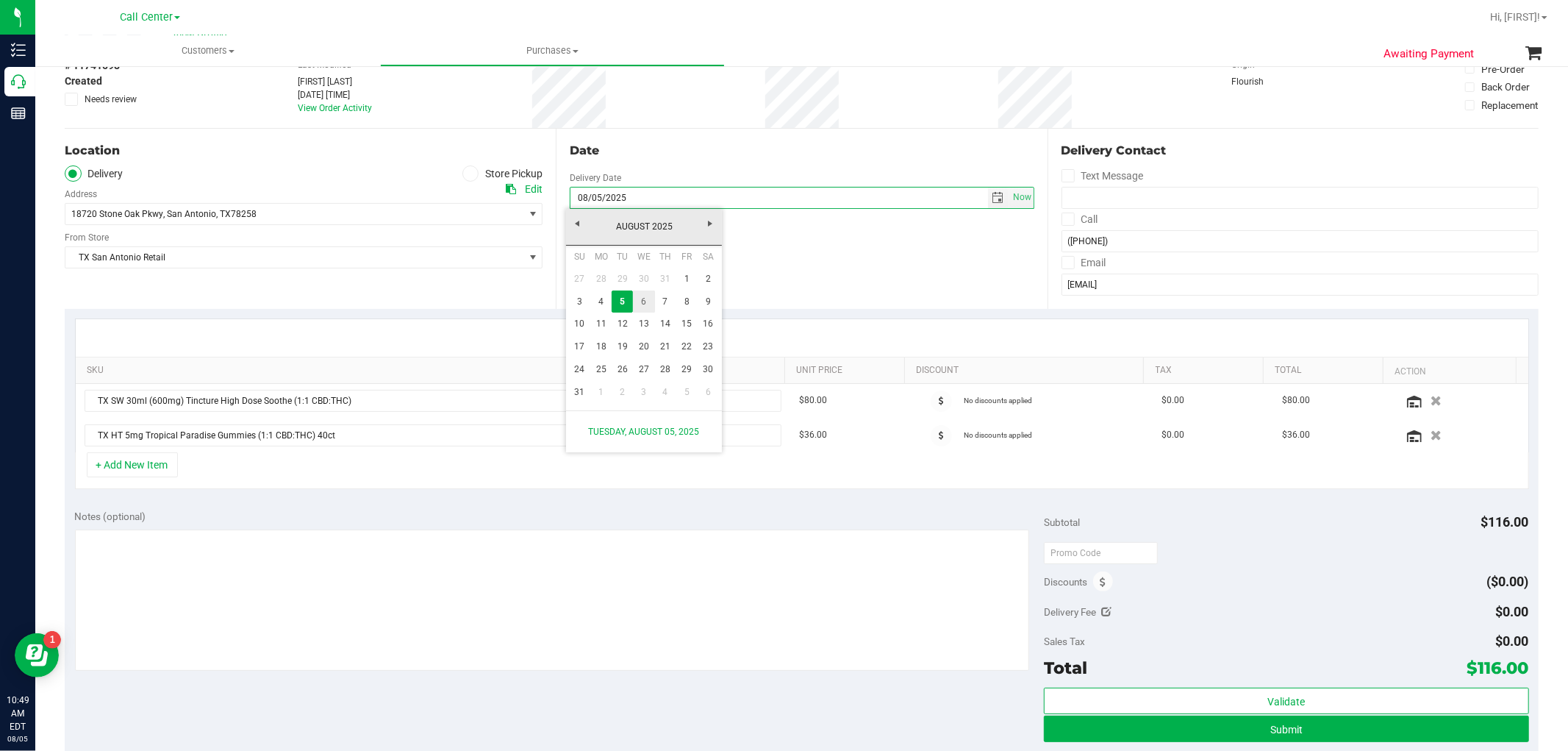 click on "6" at bounding box center (643, 302) 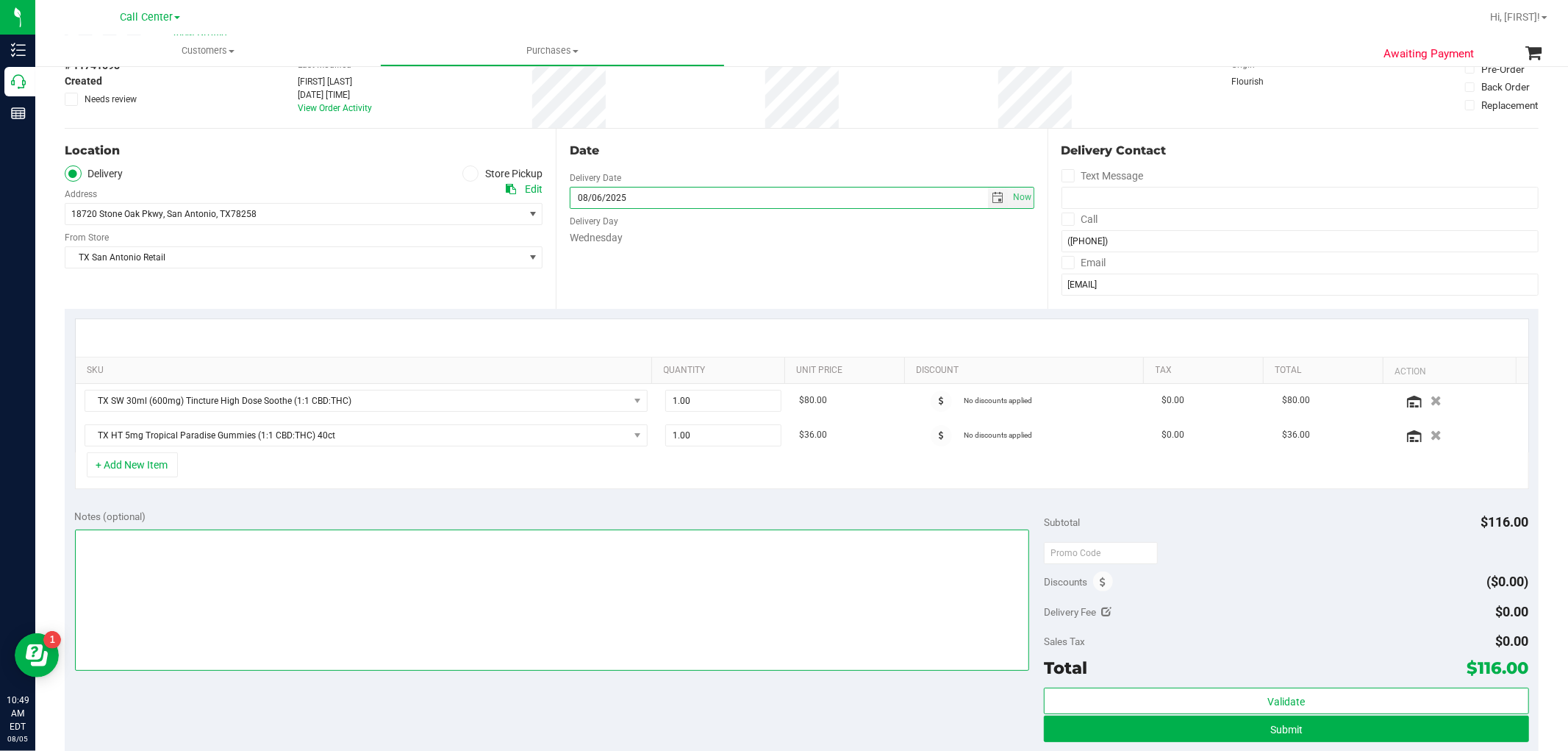 click at bounding box center [552, 600] 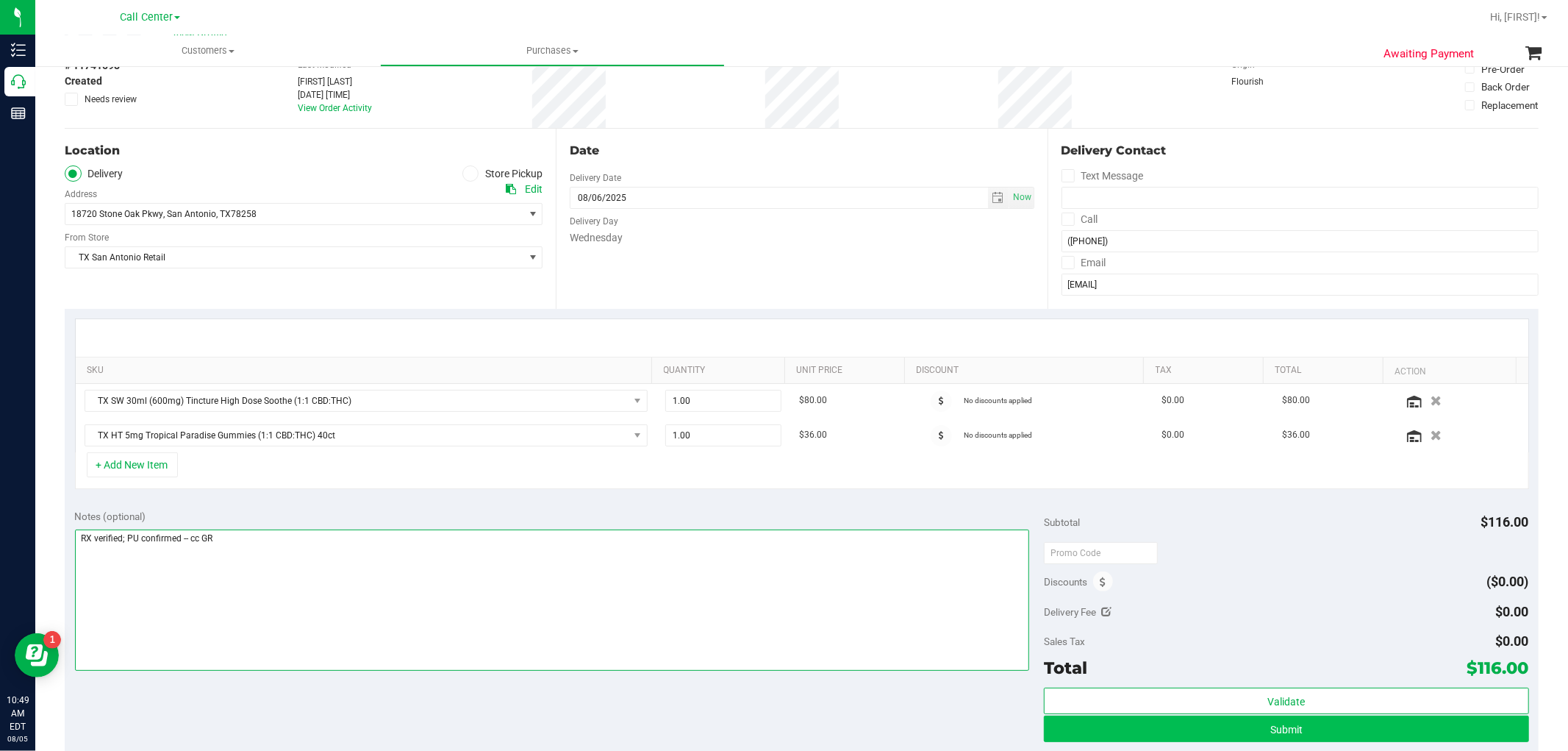 type on "RX verified; PU confirmed -- cc GR" 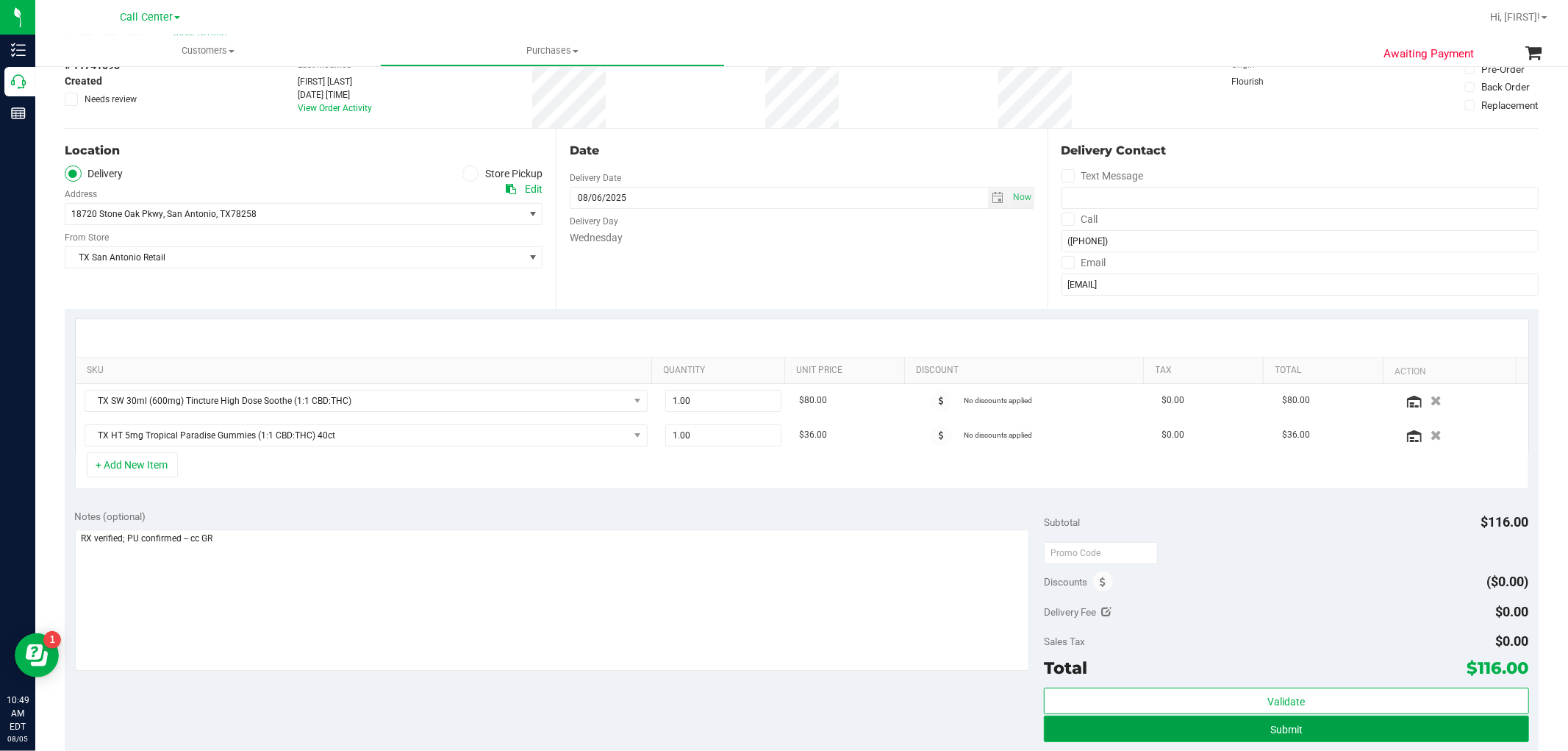 click on "Submit" at bounding box center (1286, 730) 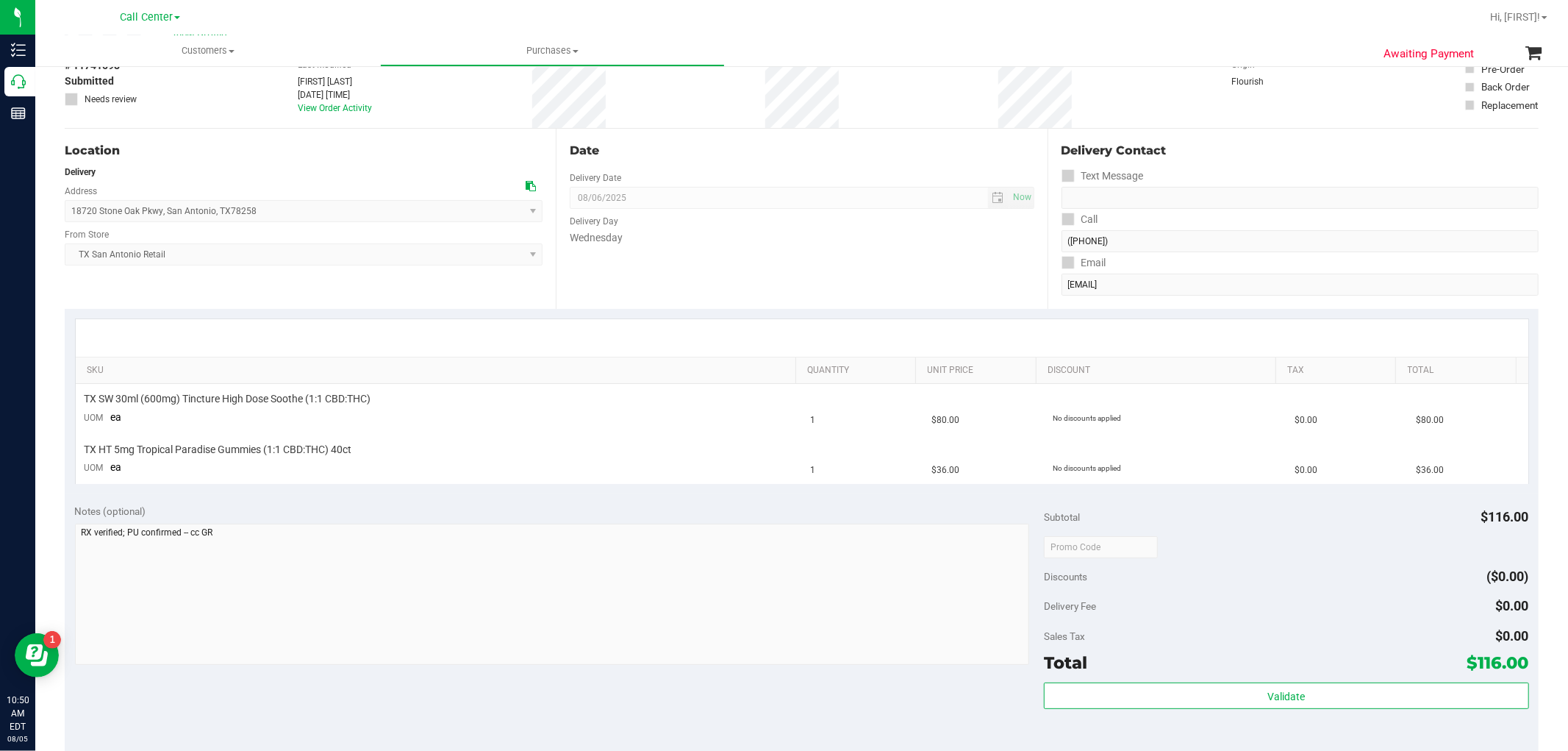 scroll, scrollTop: 0, scrollLeft: 0, axis: both 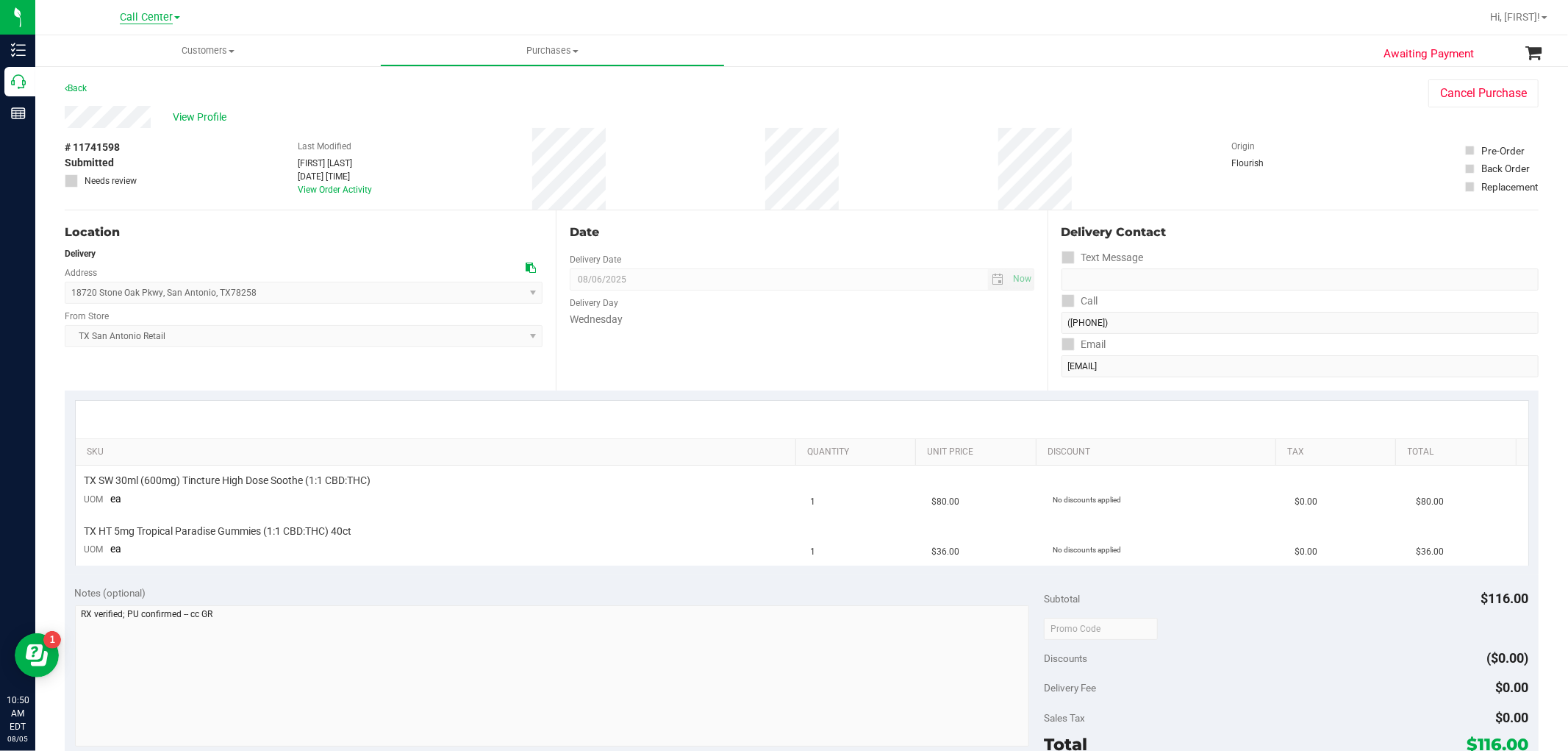 click on "Call Center" at bounding box center (146, 18) 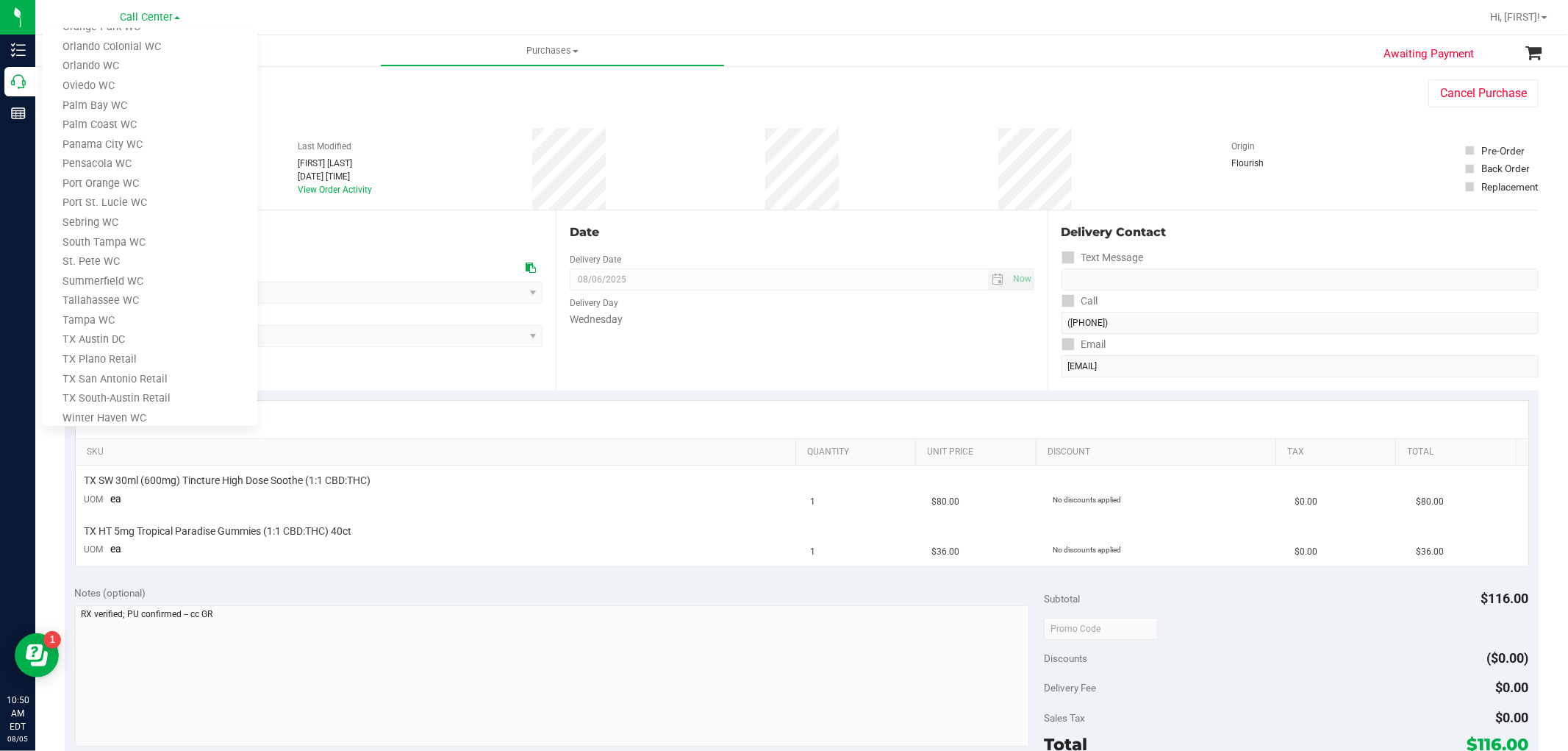 scroll, scrollTop: 624, scrollLeft: 0, axis: vertical 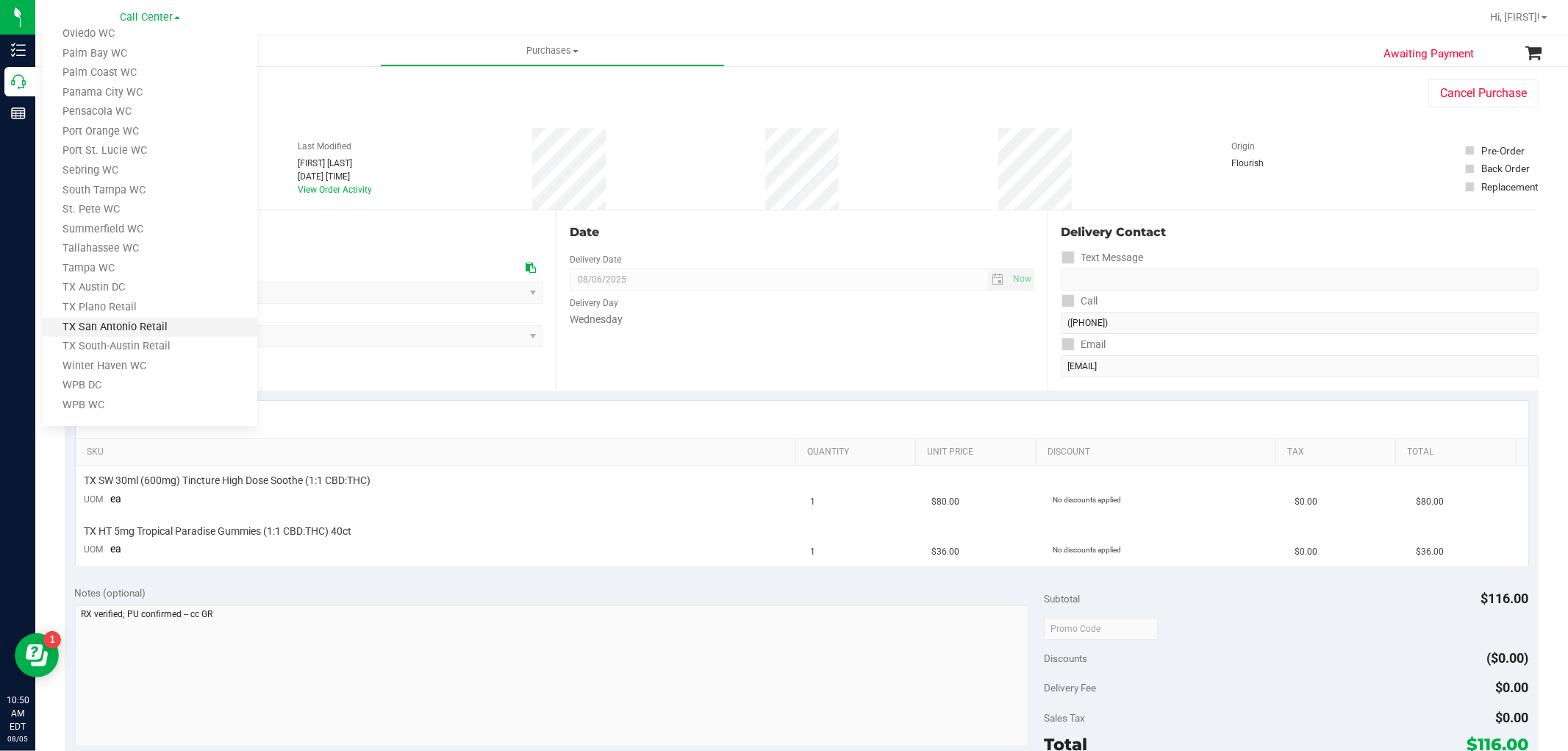 click on "TX San Antonio Retail" at bounding box center [150, 327] 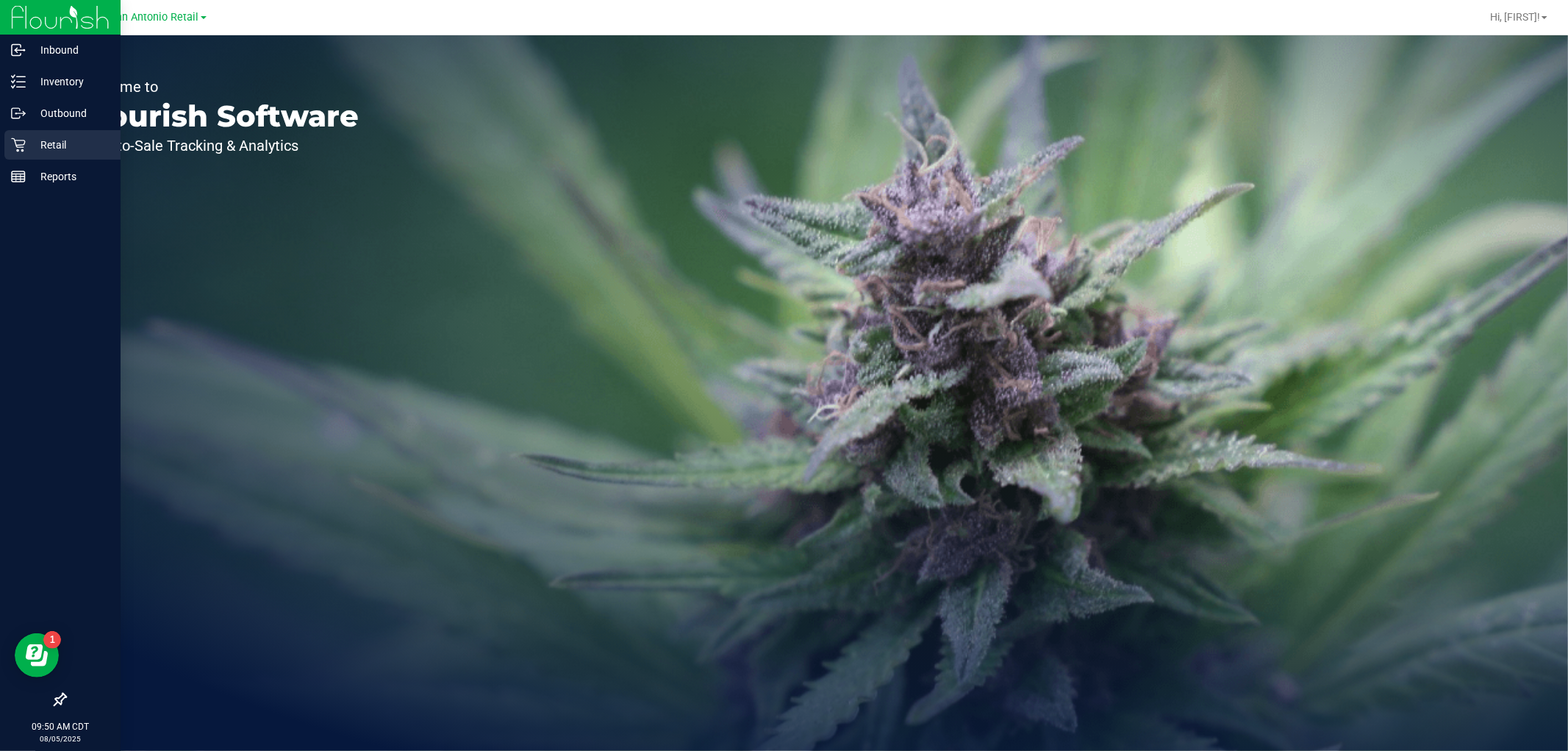 click 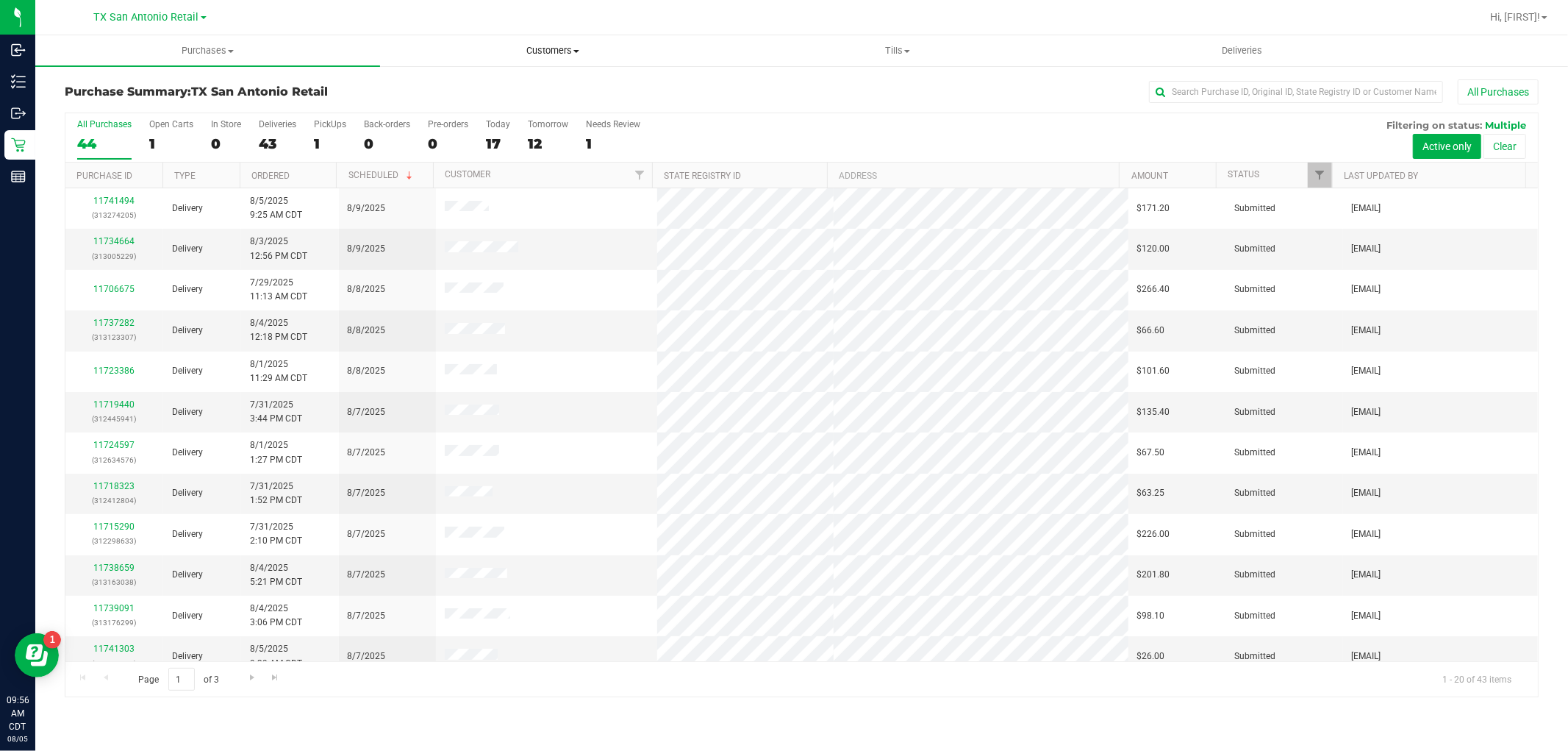 click on "Customers
All customers
Add a new customer
All physicians" at bounding box center [552, 51] 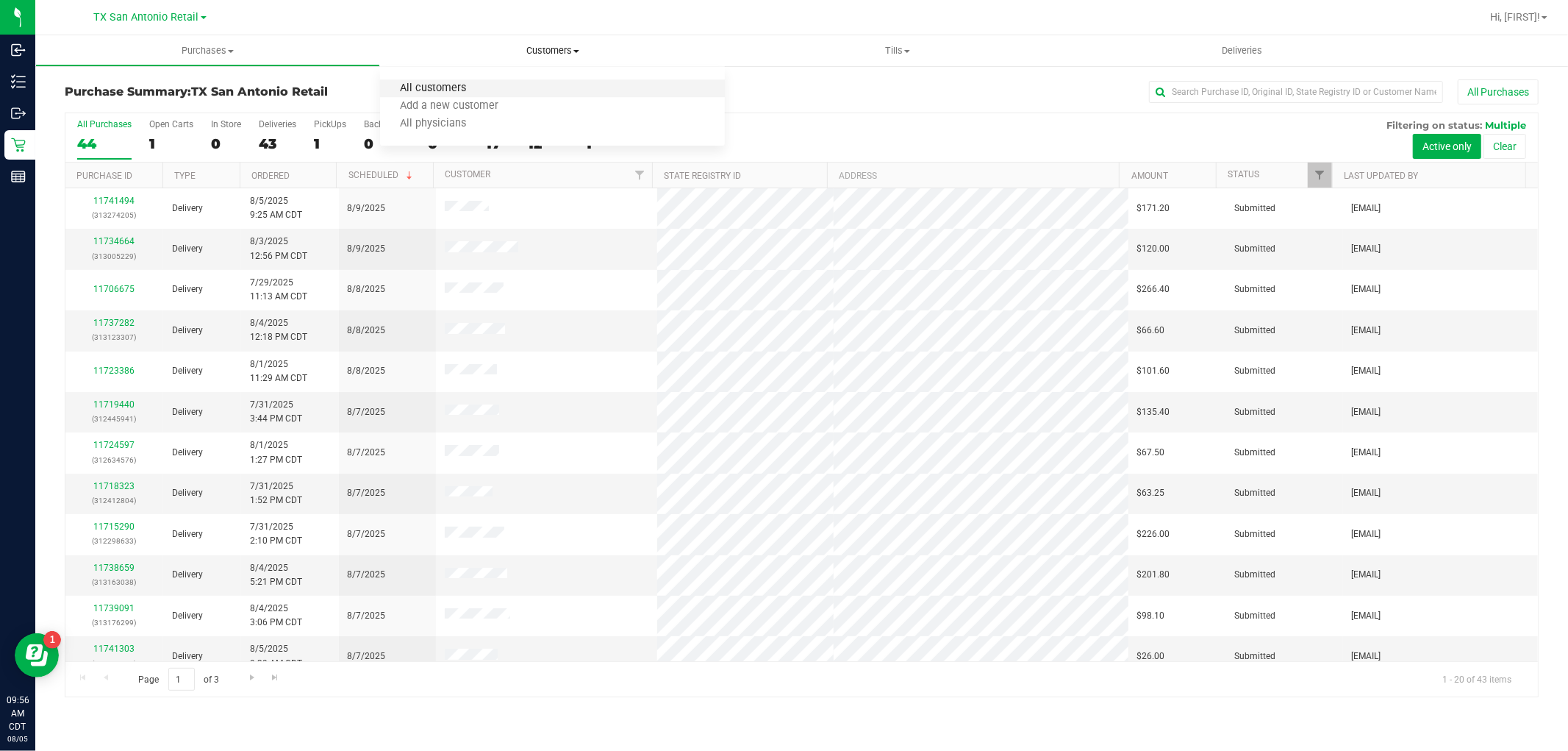 click on "All customers" at bounding box center [433, 88] 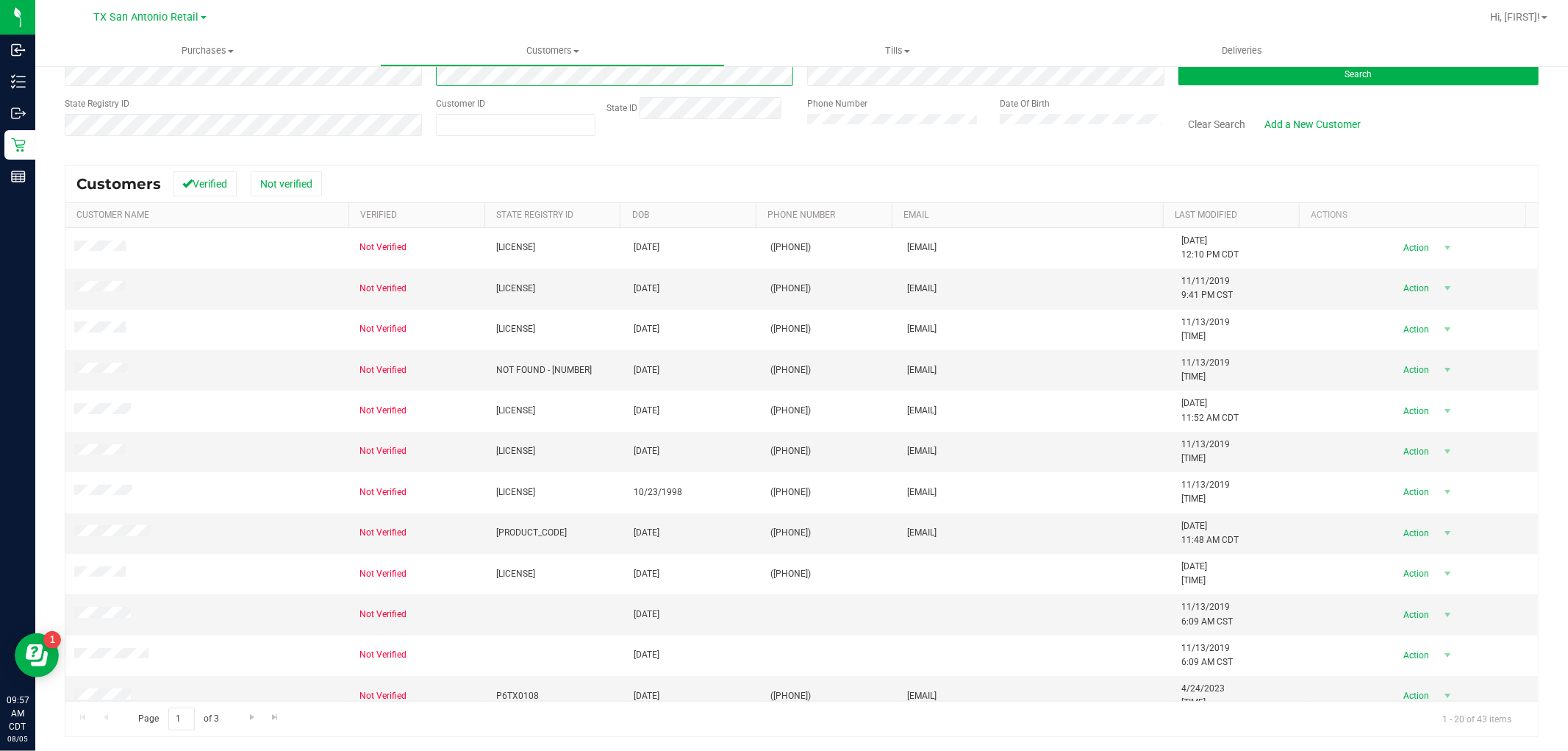 scroll, scrollTop: 103, scrollLeft: 0, axis: vertical 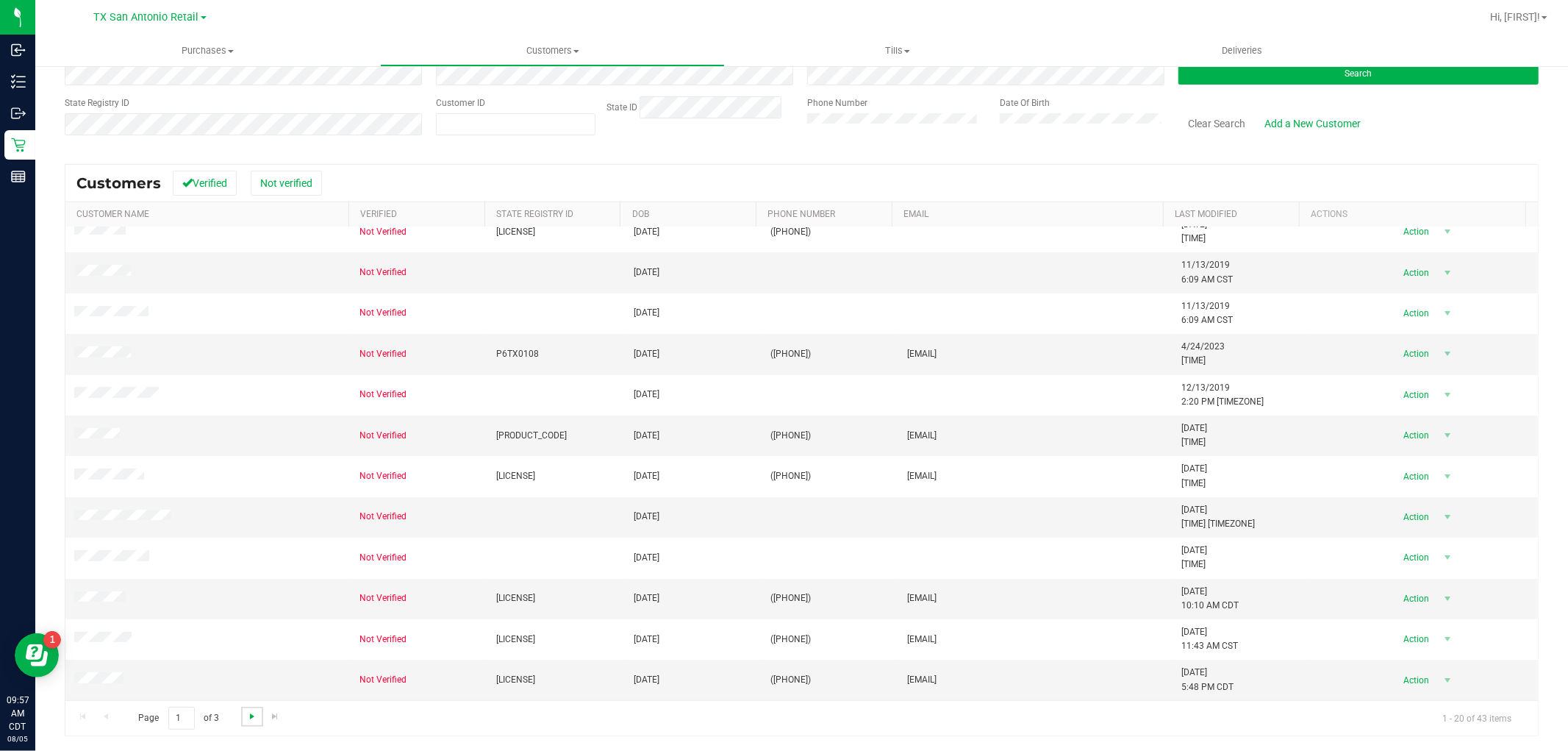 click at bounding box center [252, 716] 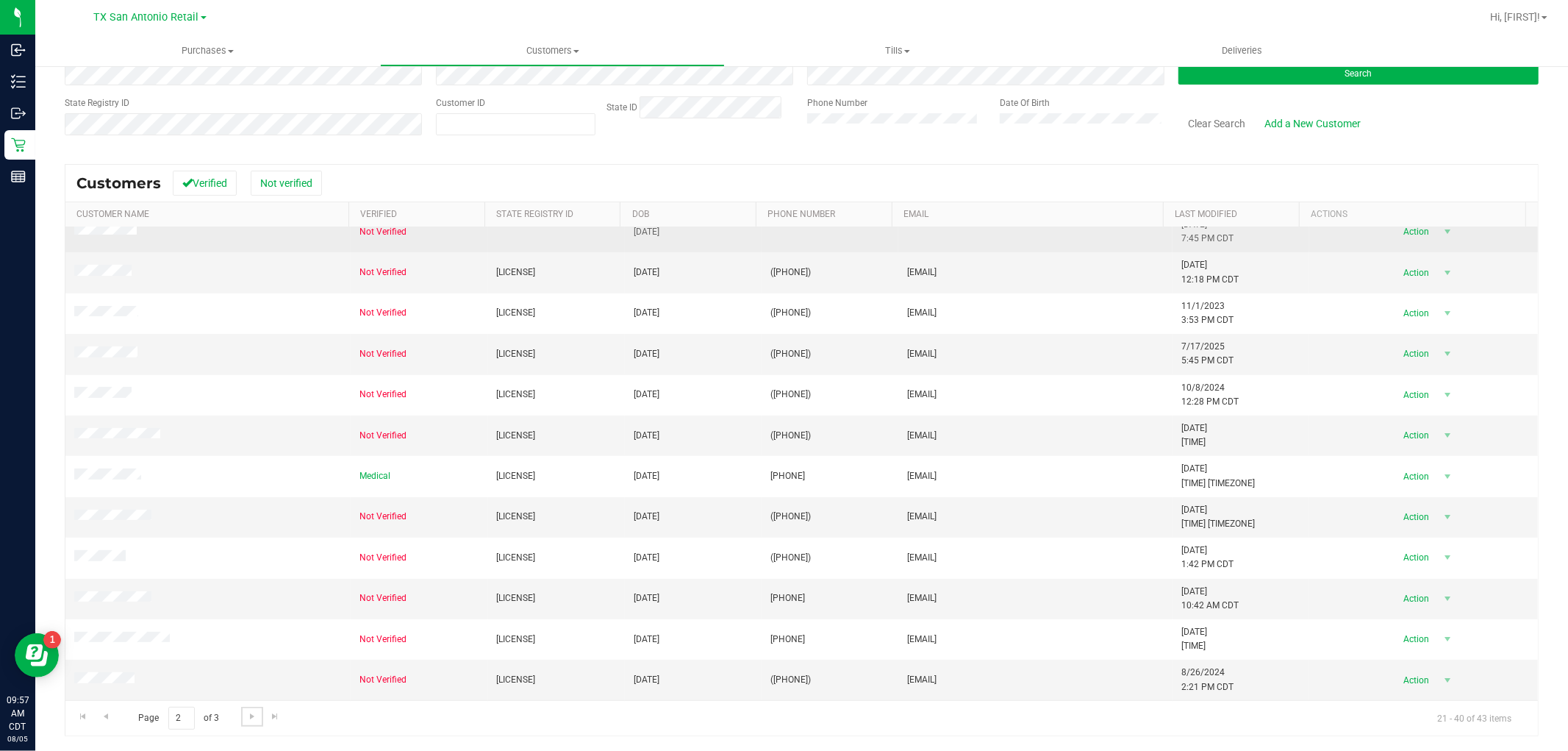 scroll, scrollTop: 0, scrollLeft: 0, axis: both 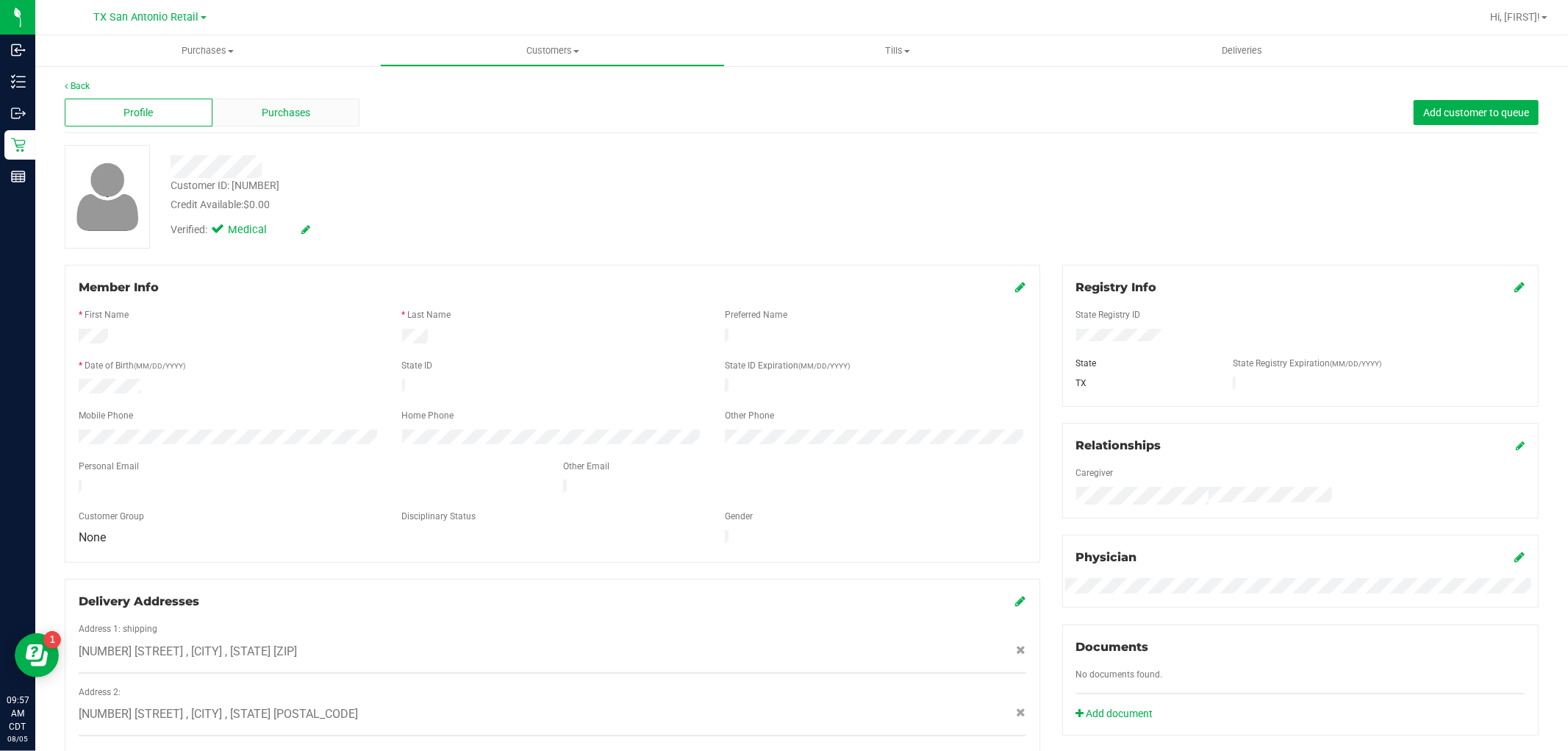 click on "Purchases" at bounding box center (286, 113) 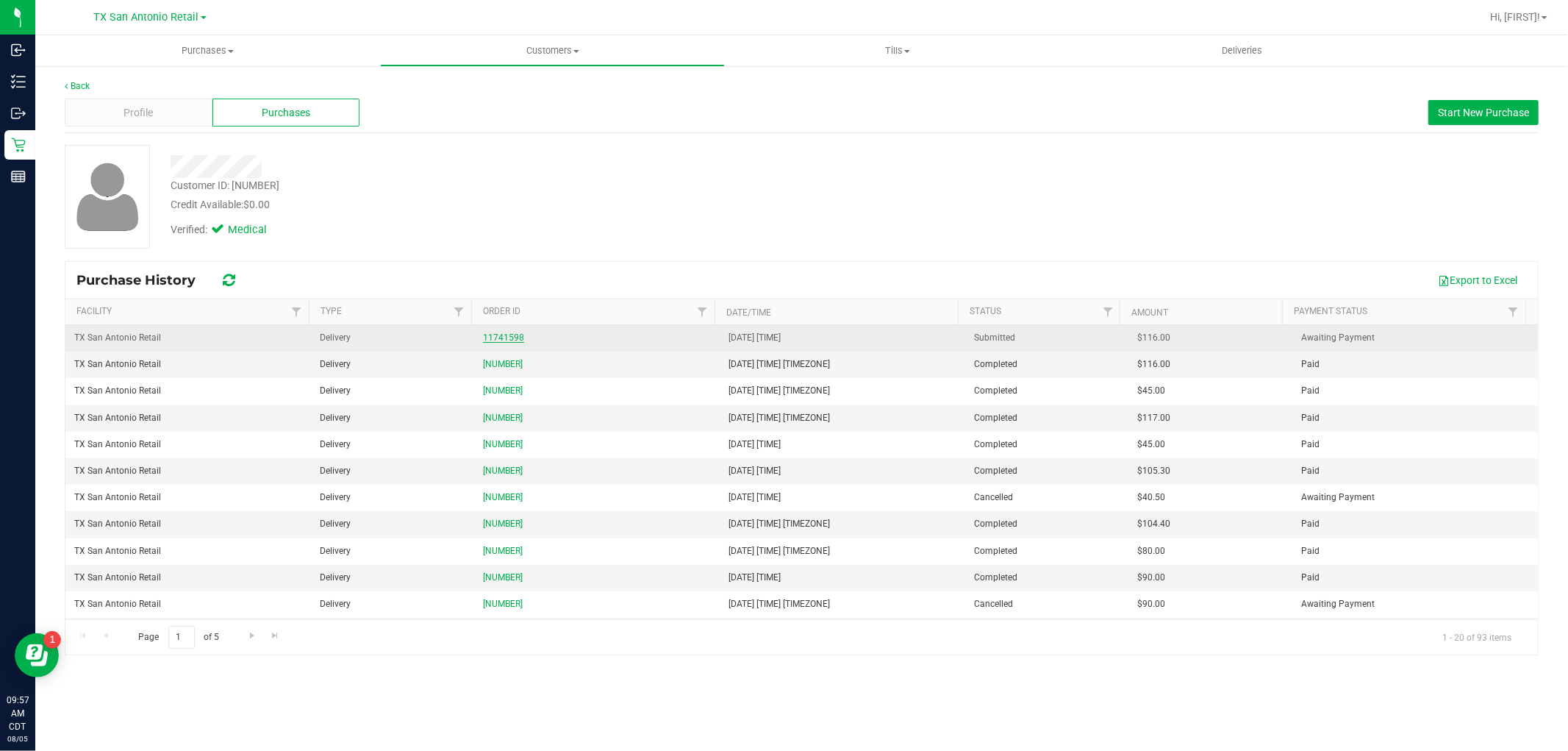 click on "11741598" at bounding box center [504, 338] 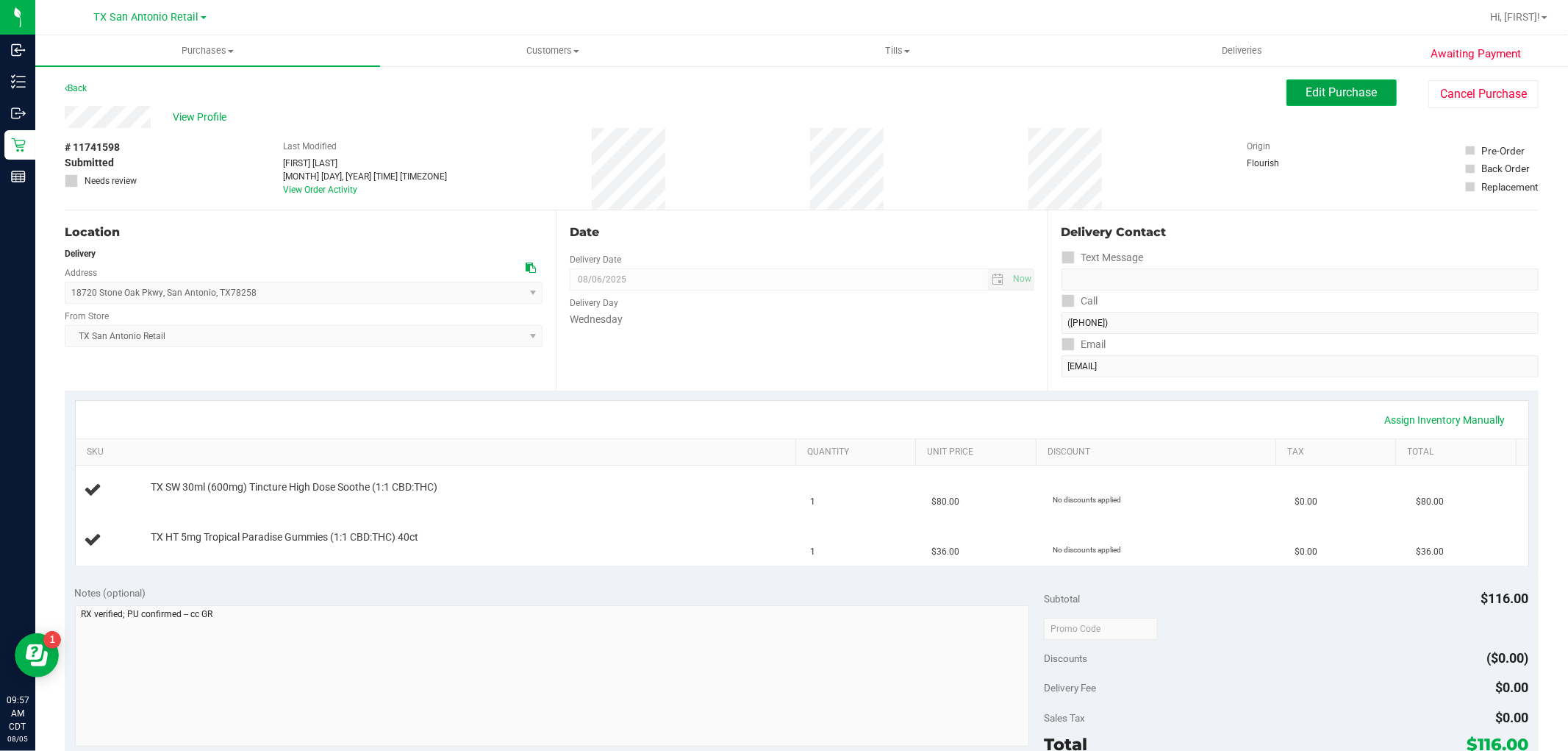 click on "Edit Purchase" at bounding box center [1342, 92] 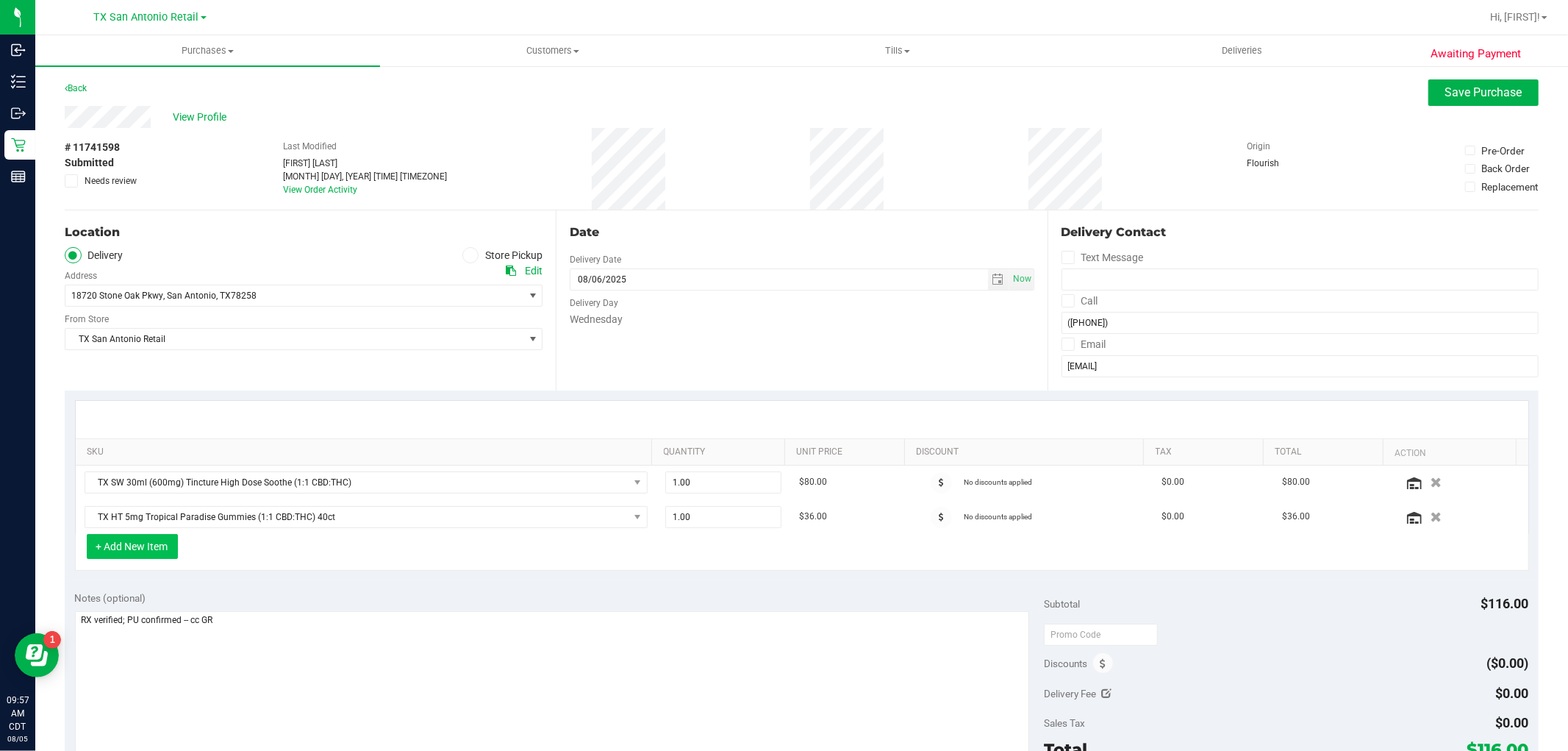 click on "+ Add New Item" at bounding box center [132, 547] 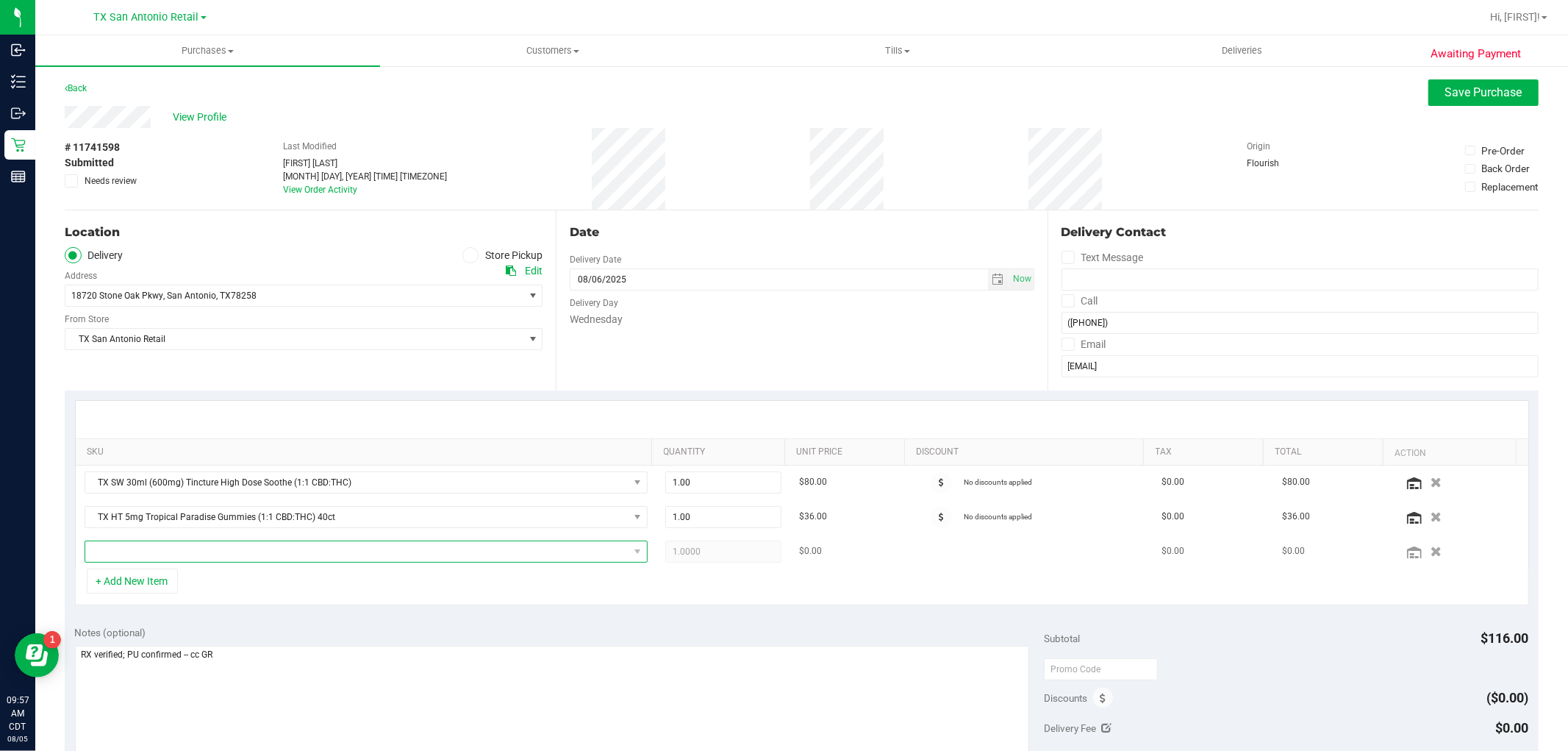click at bounding box center (357, 552) 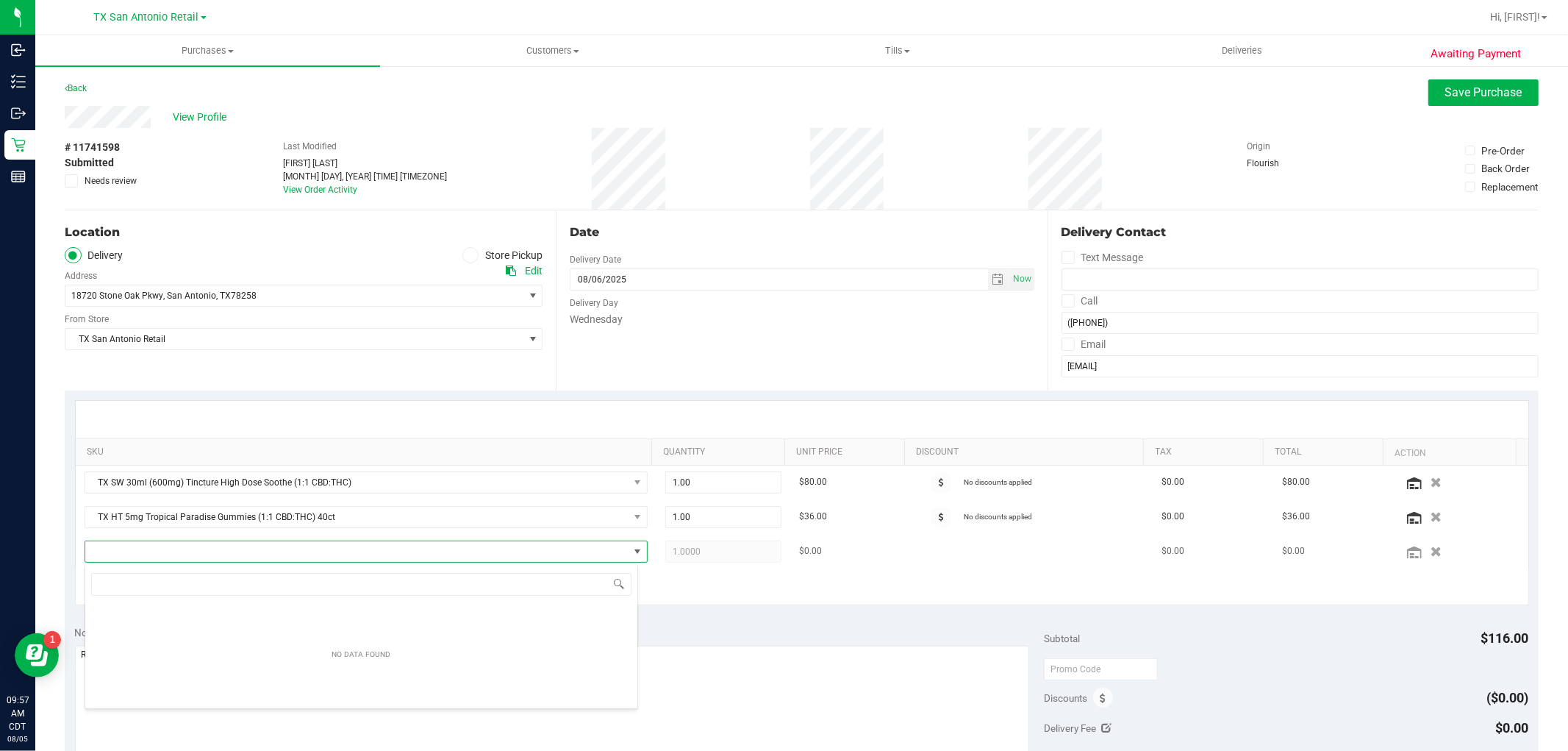 scroll, scrollTop: 73533, scrollLeft: 72957, axis: both 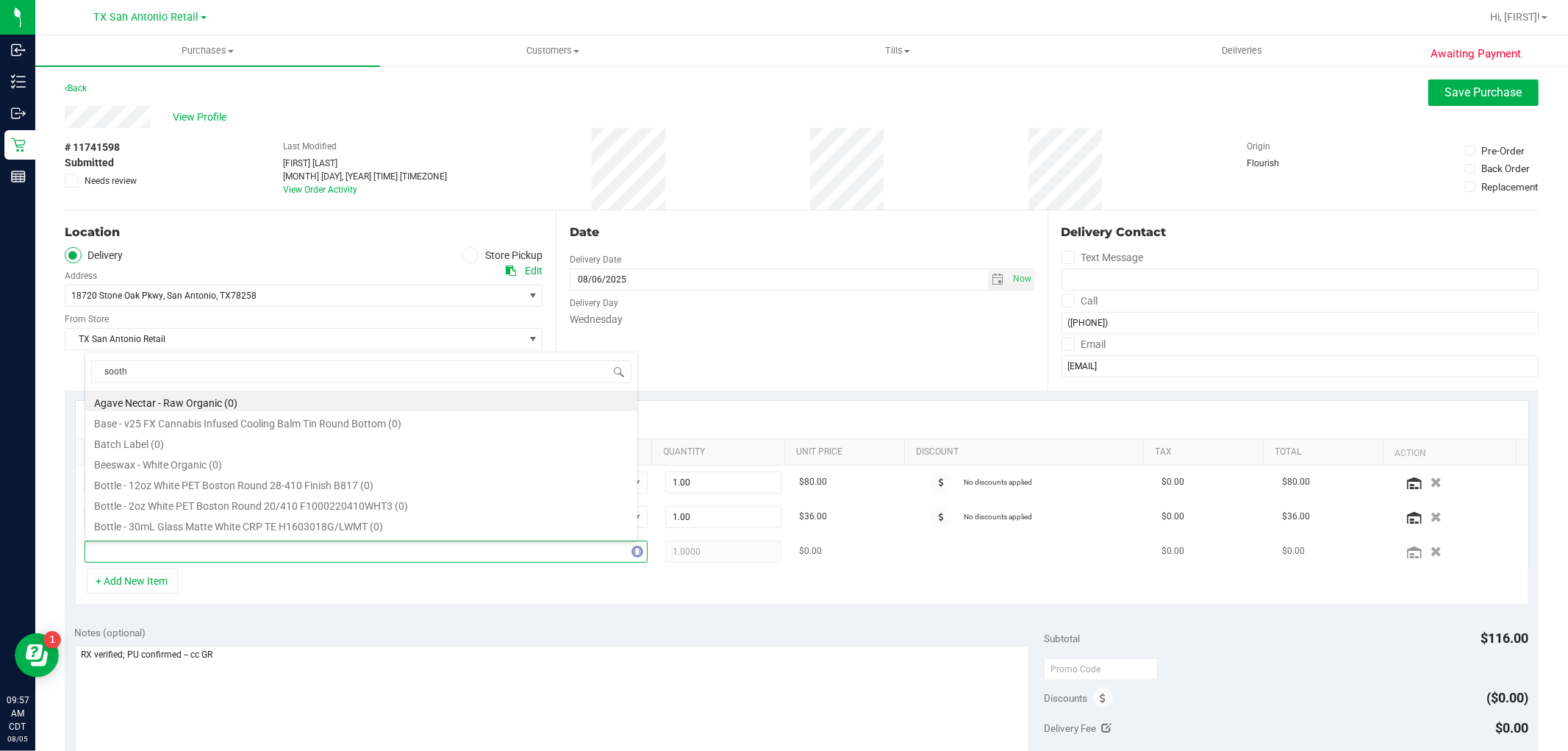 type on "soothe" 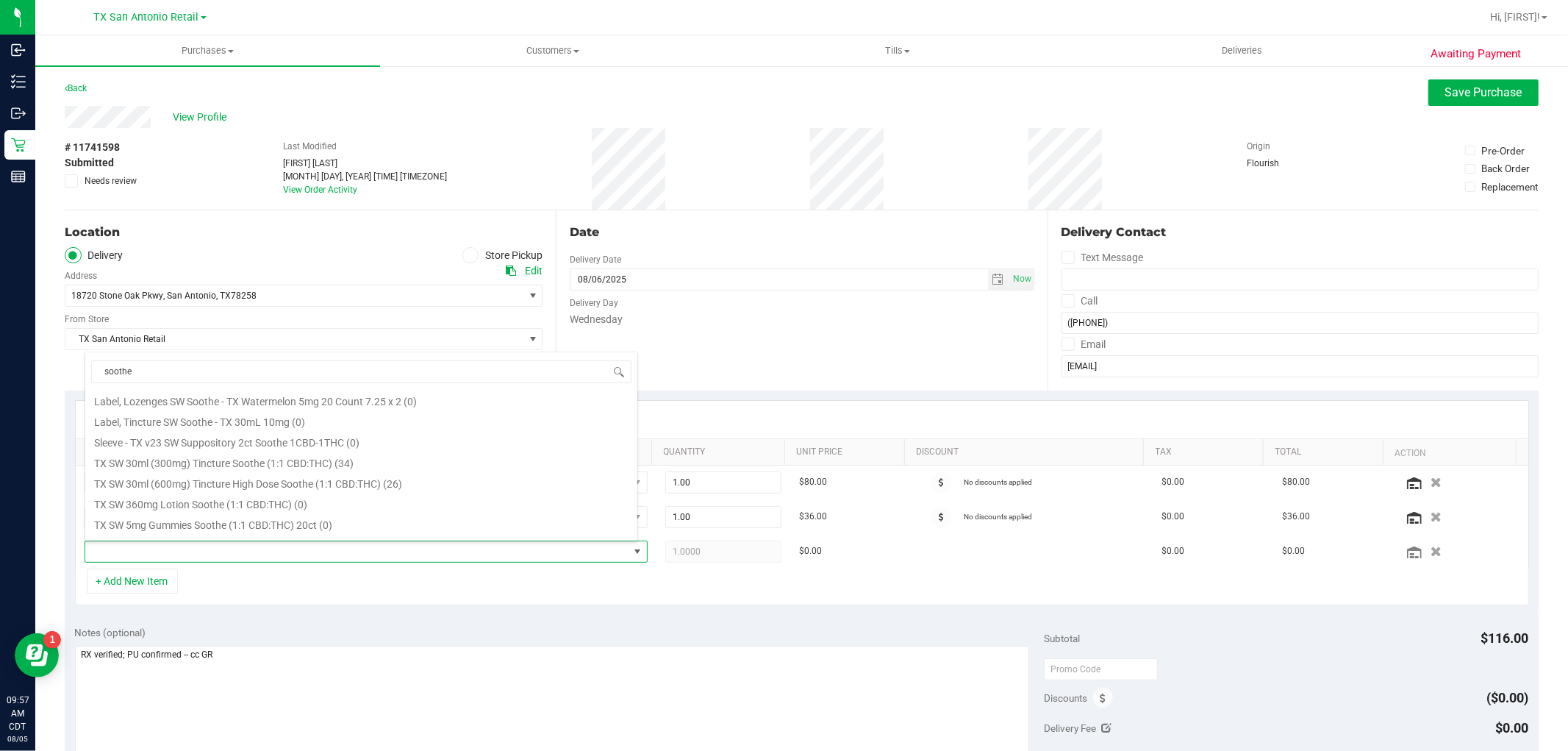 scroll, scrollTop: 409, scrollLeft: 0, axis: vertical 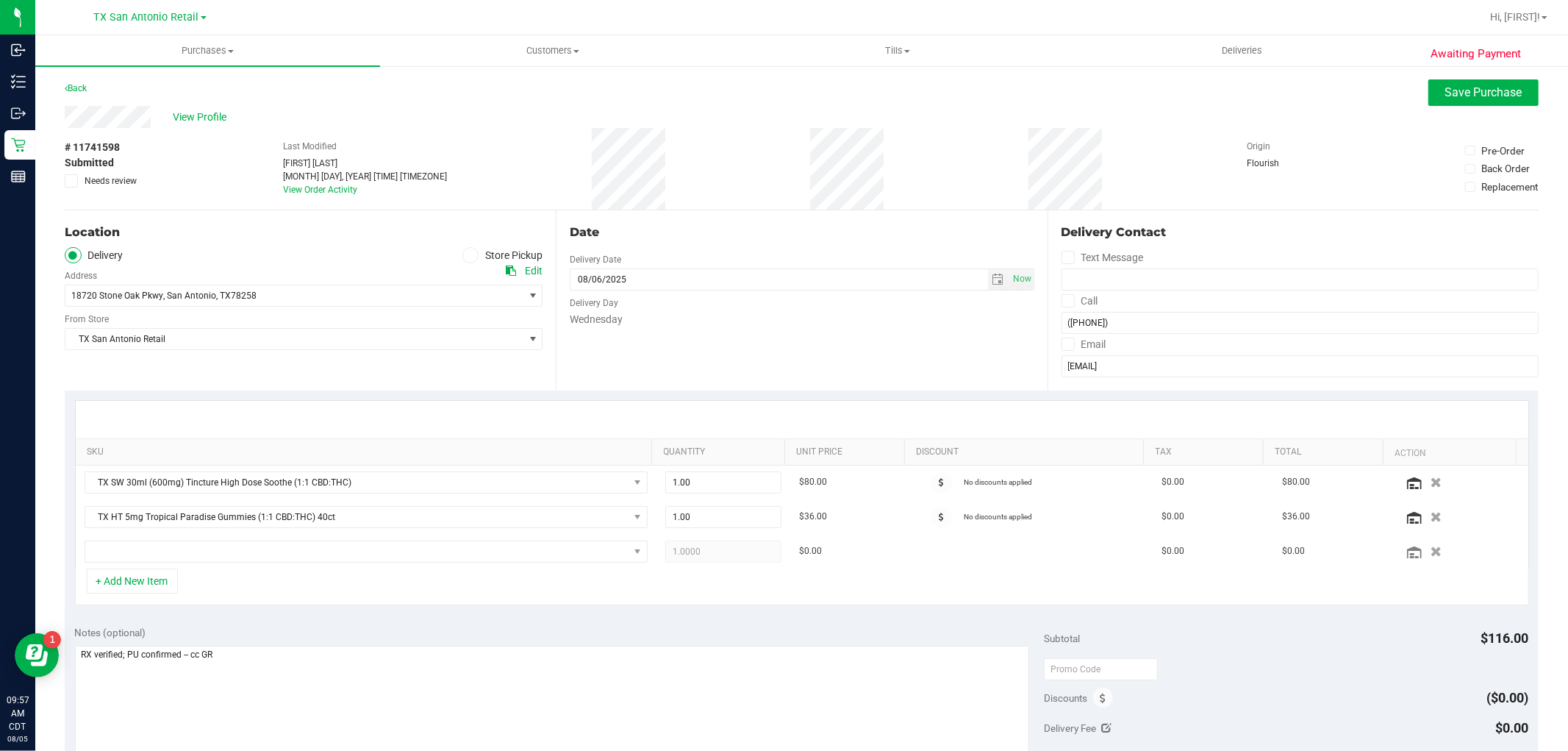click on "+ Add New Item" at bounding box center [802, 587] 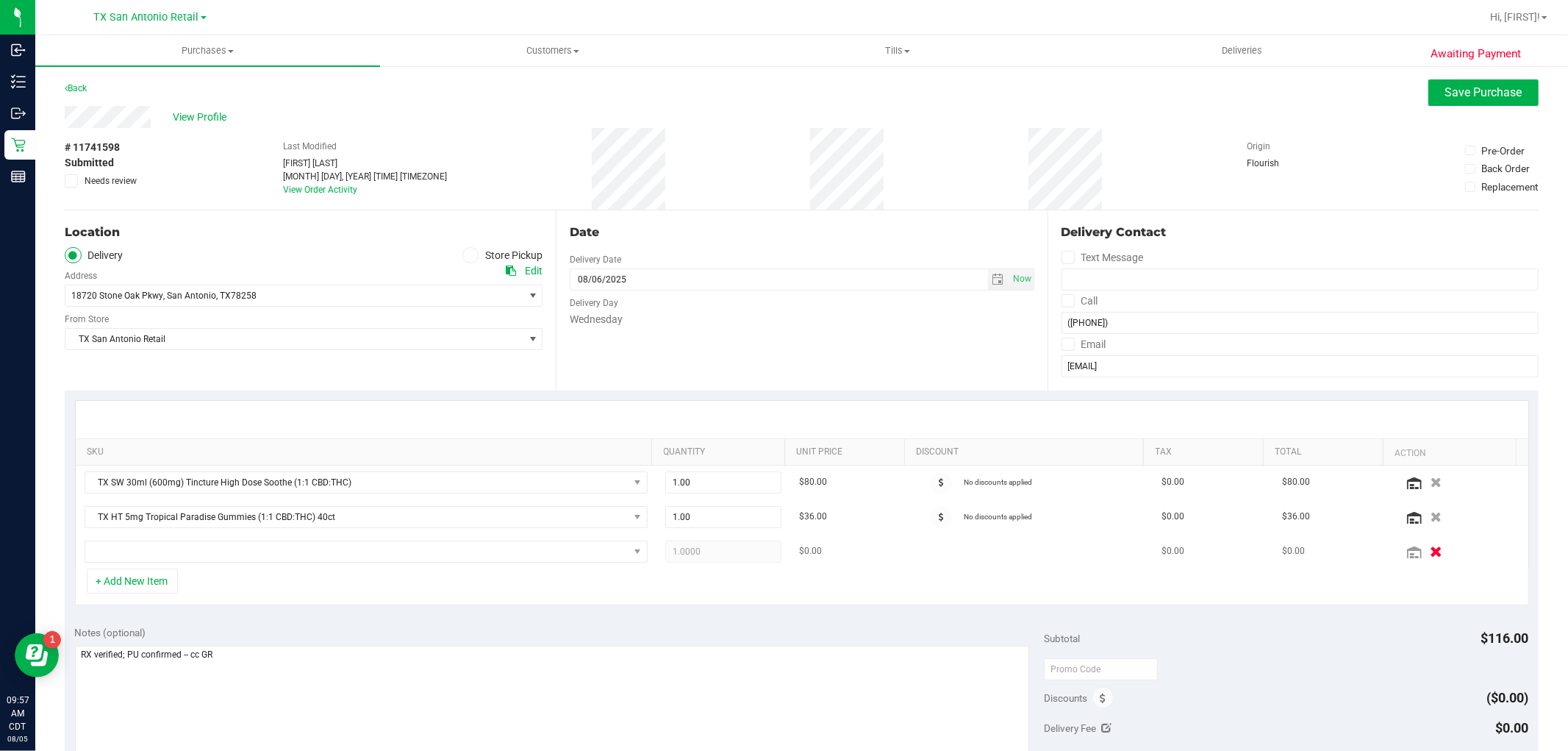 click at bounding box center [1436, 551] 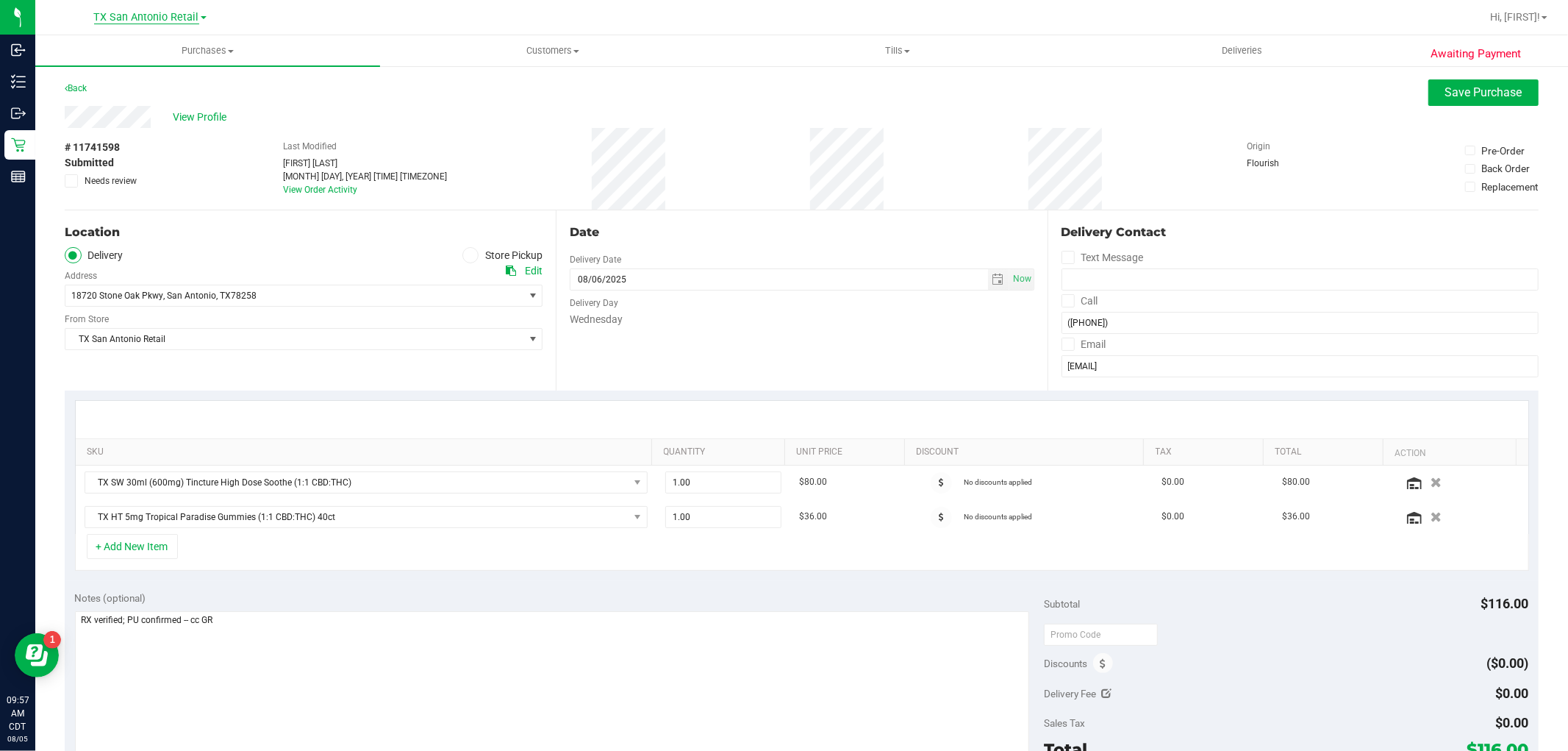 click on "TX San Antonio Retail" at bounding box center (146, 18) 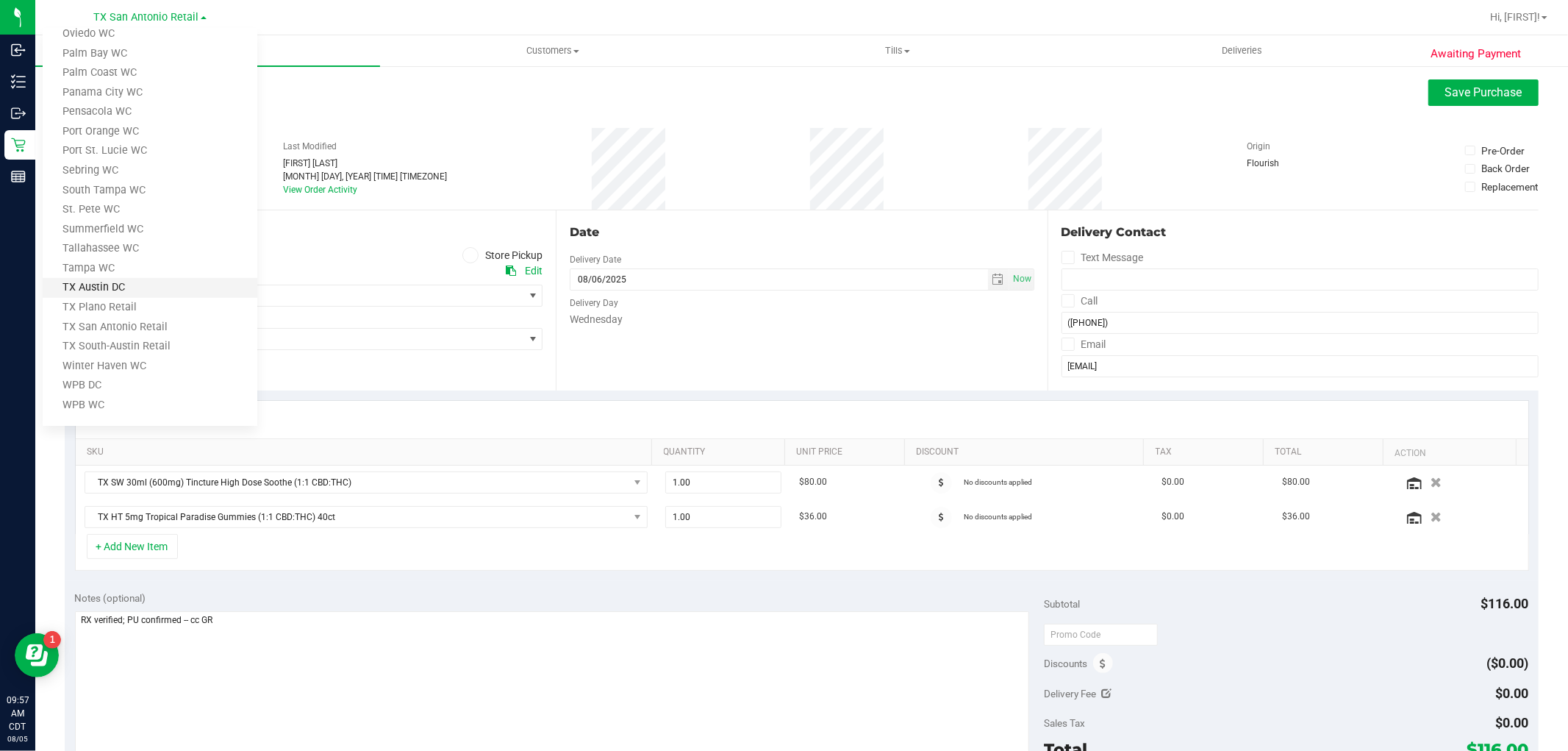 click on "TX Austin DC" at bounding box center [150, 288] 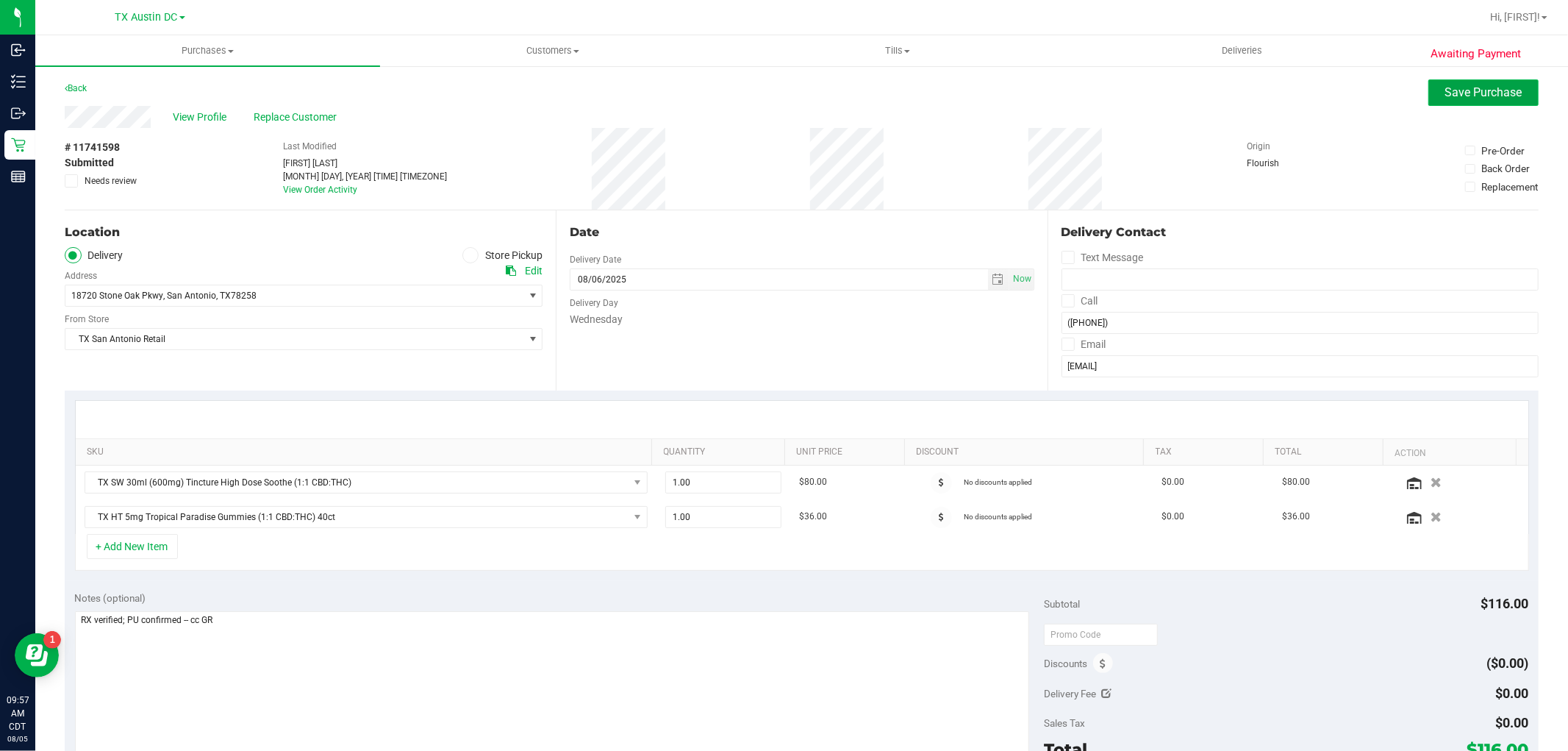 click on "Save Purchase" at bounding box center [1483, 92] 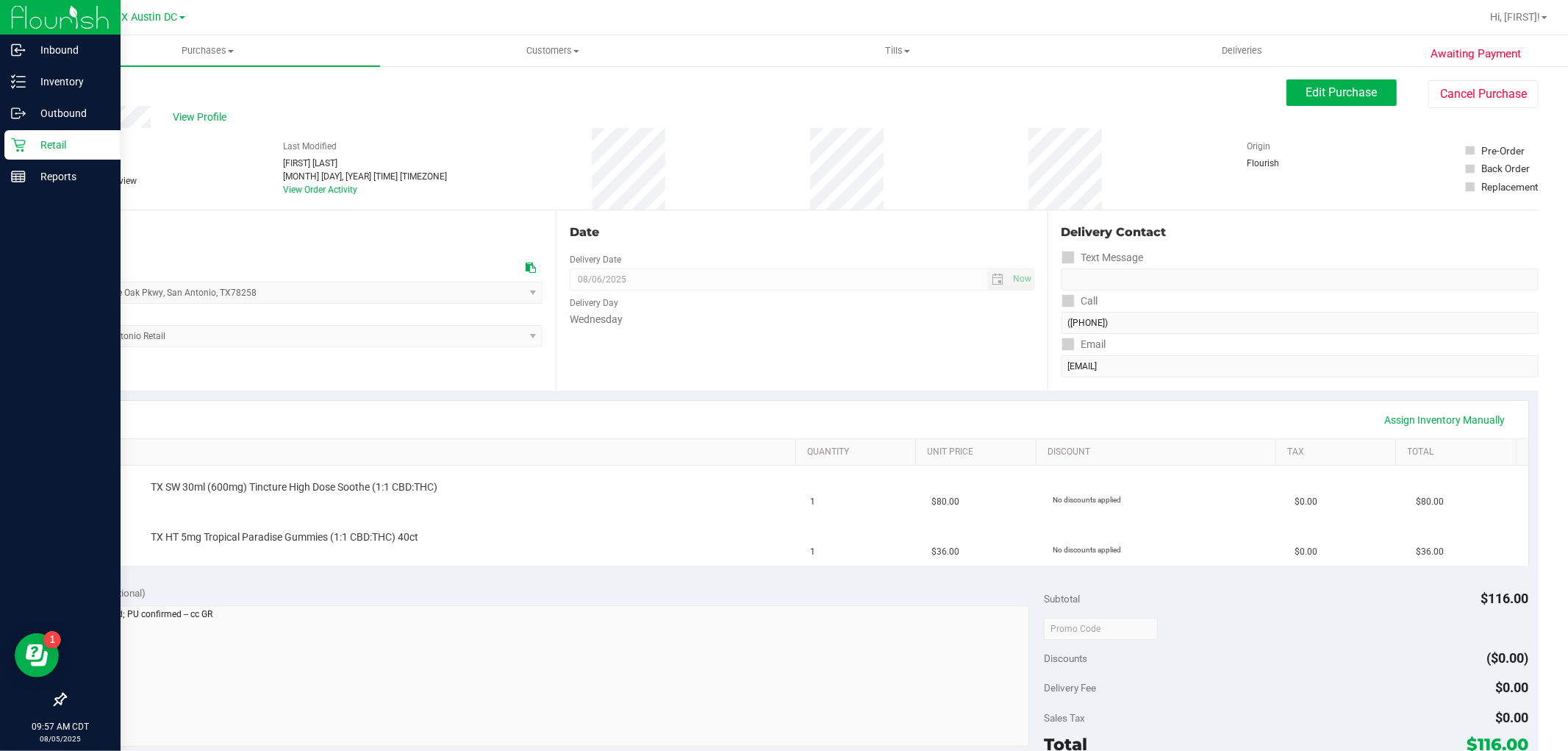 click 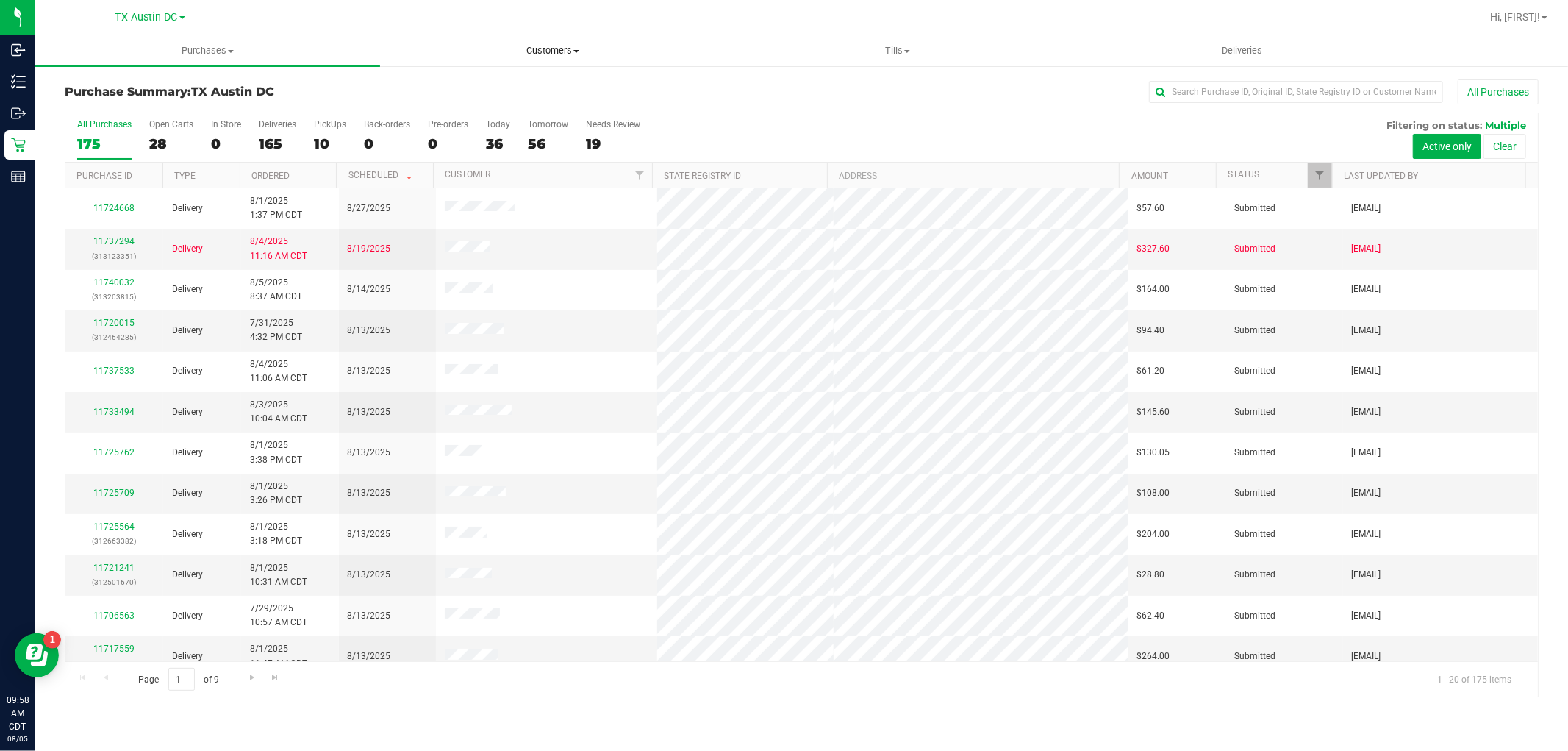 click on "Customers" at bounding box center (552, 51) 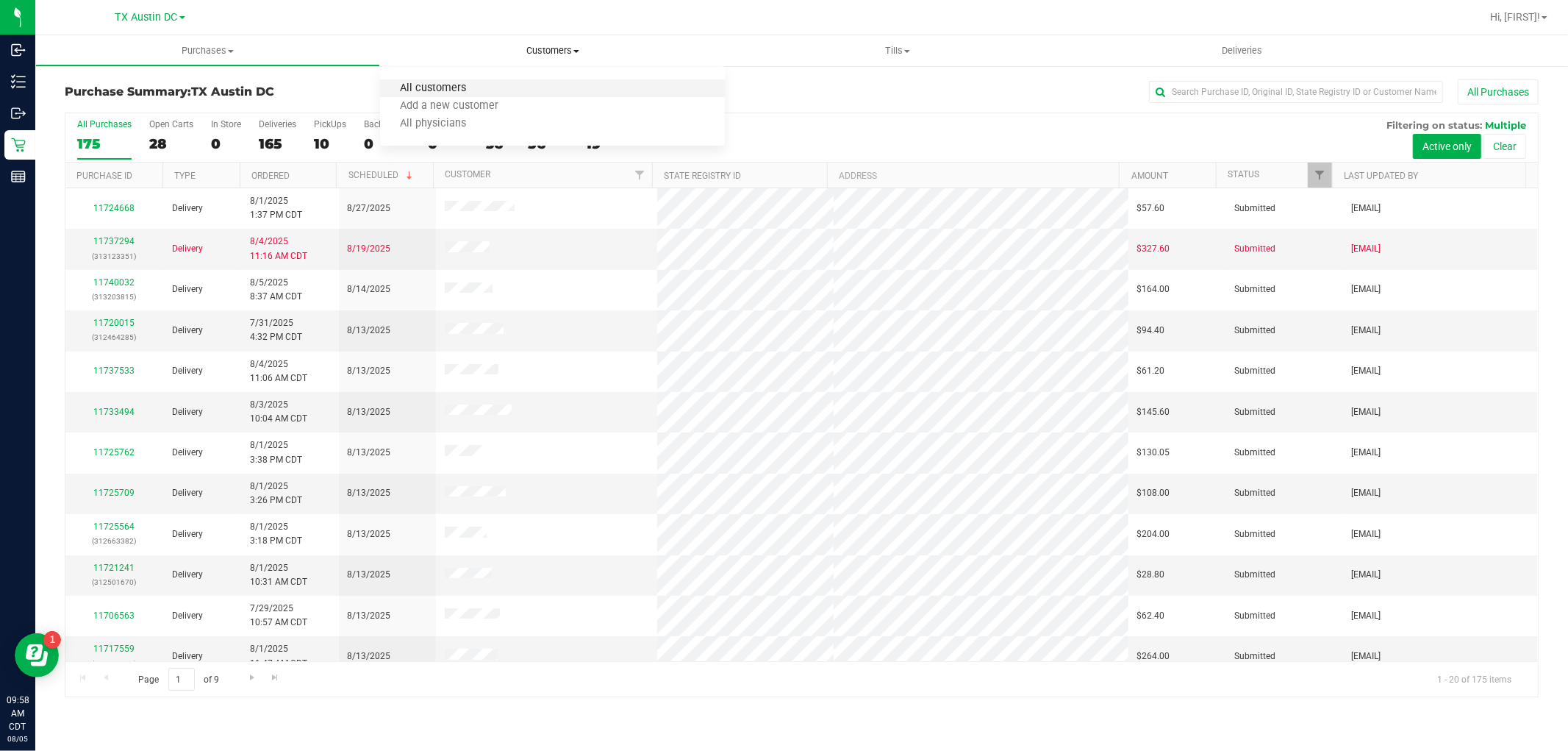 click on "All customers" at bounding box center [433, 88] 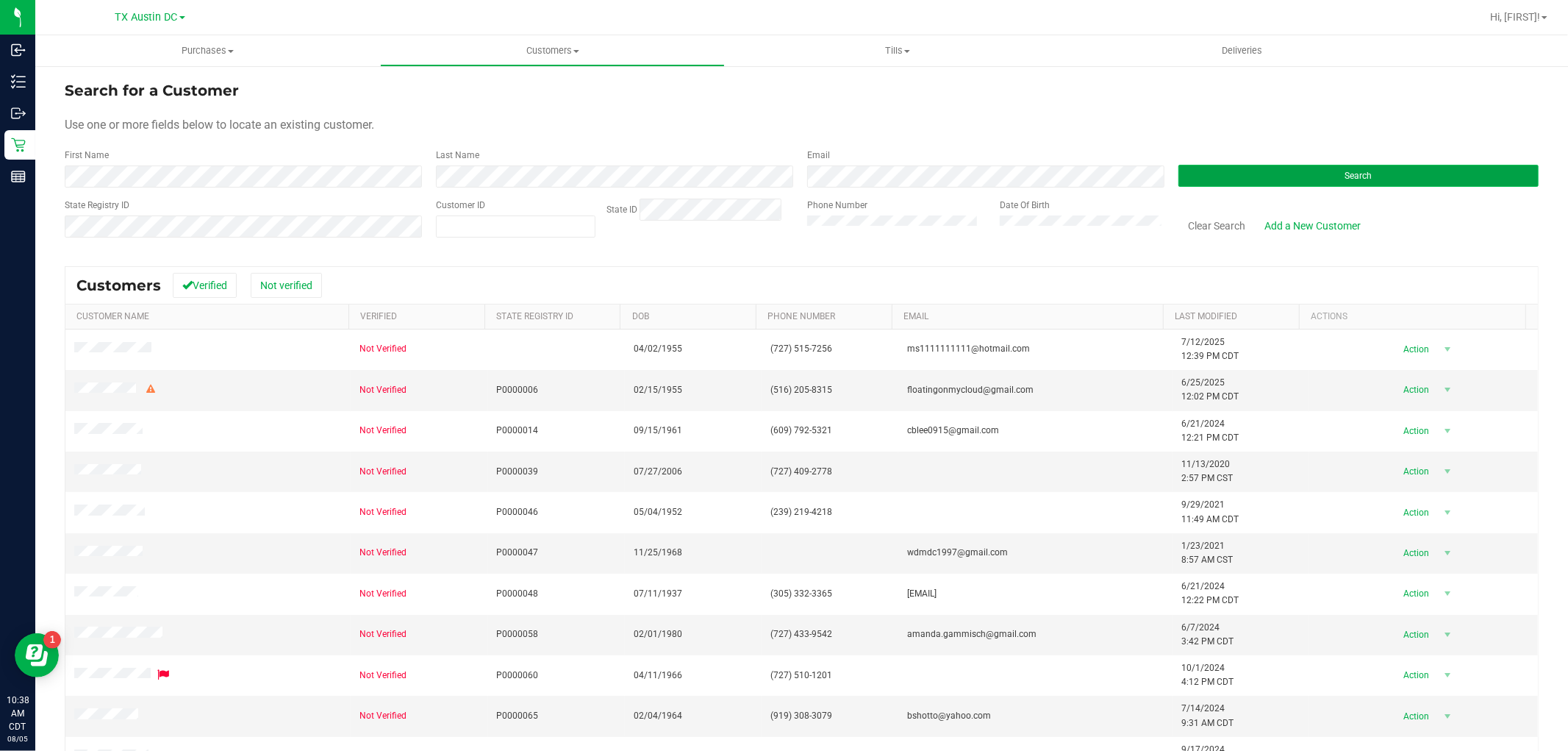 click on "Search" at bounding box center (1358, 176) 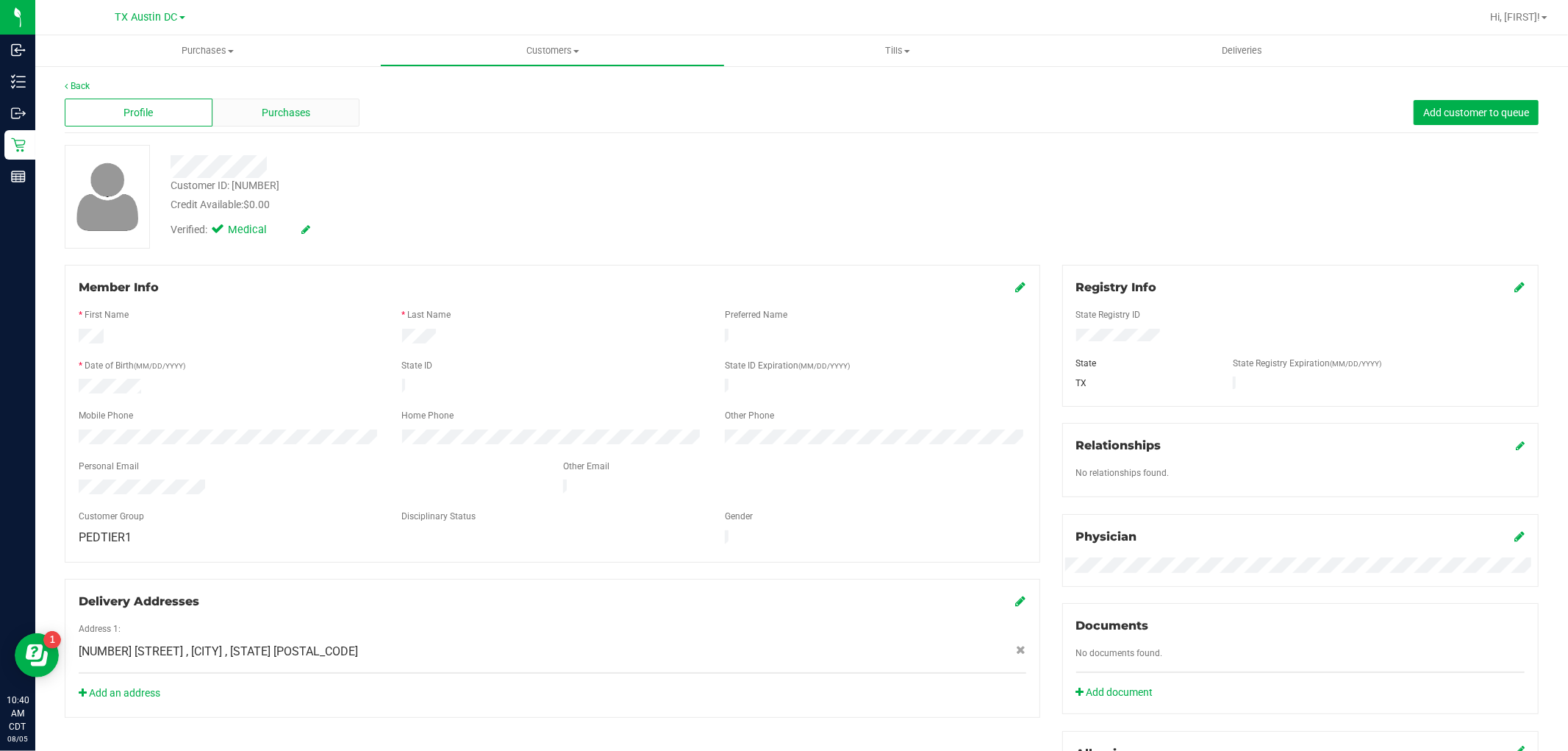 click on "Purchases" at bounding box center (286, 113) 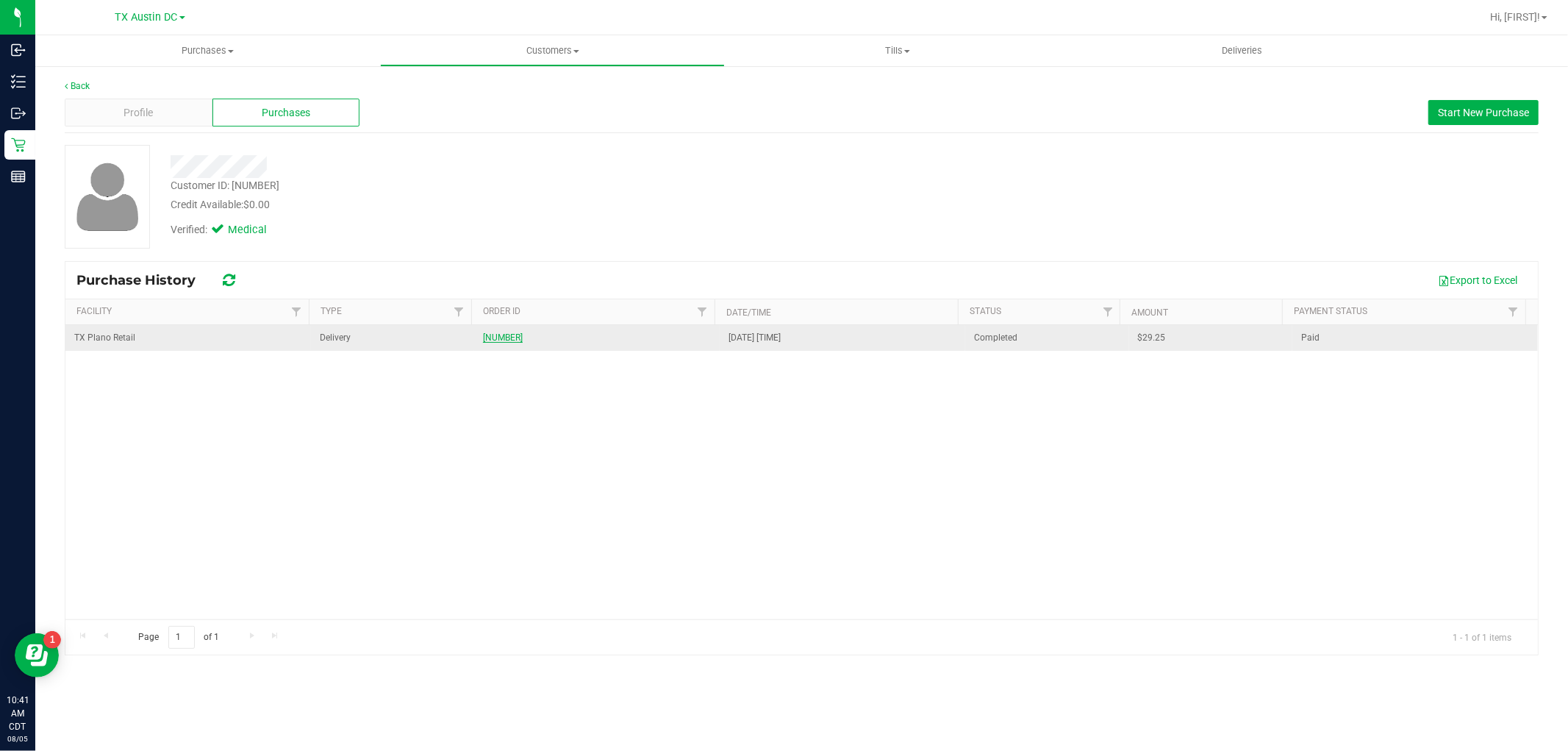 click on "11607955" at bounding box center (503, 338) 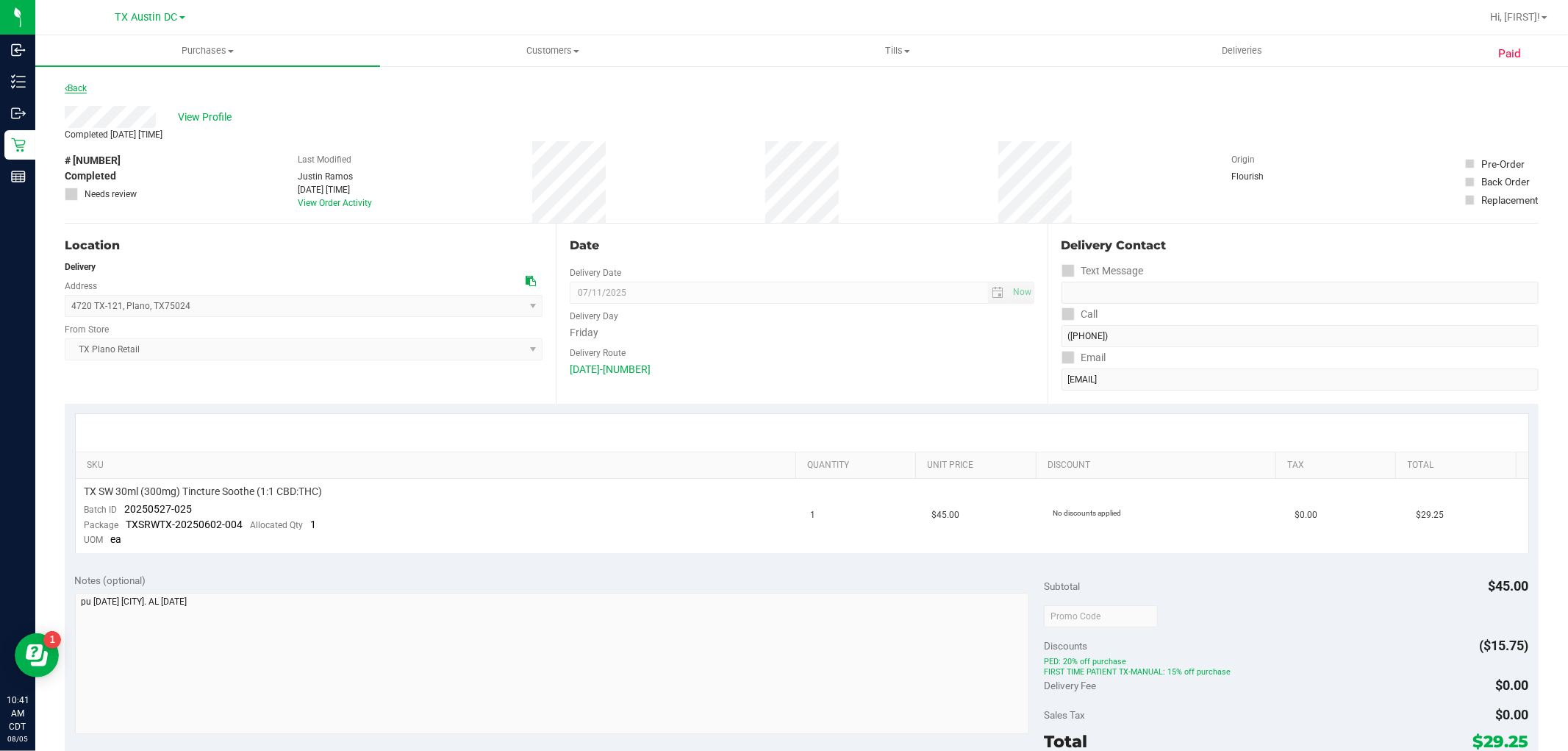 click on "Back" at bounding box center (76, 88) 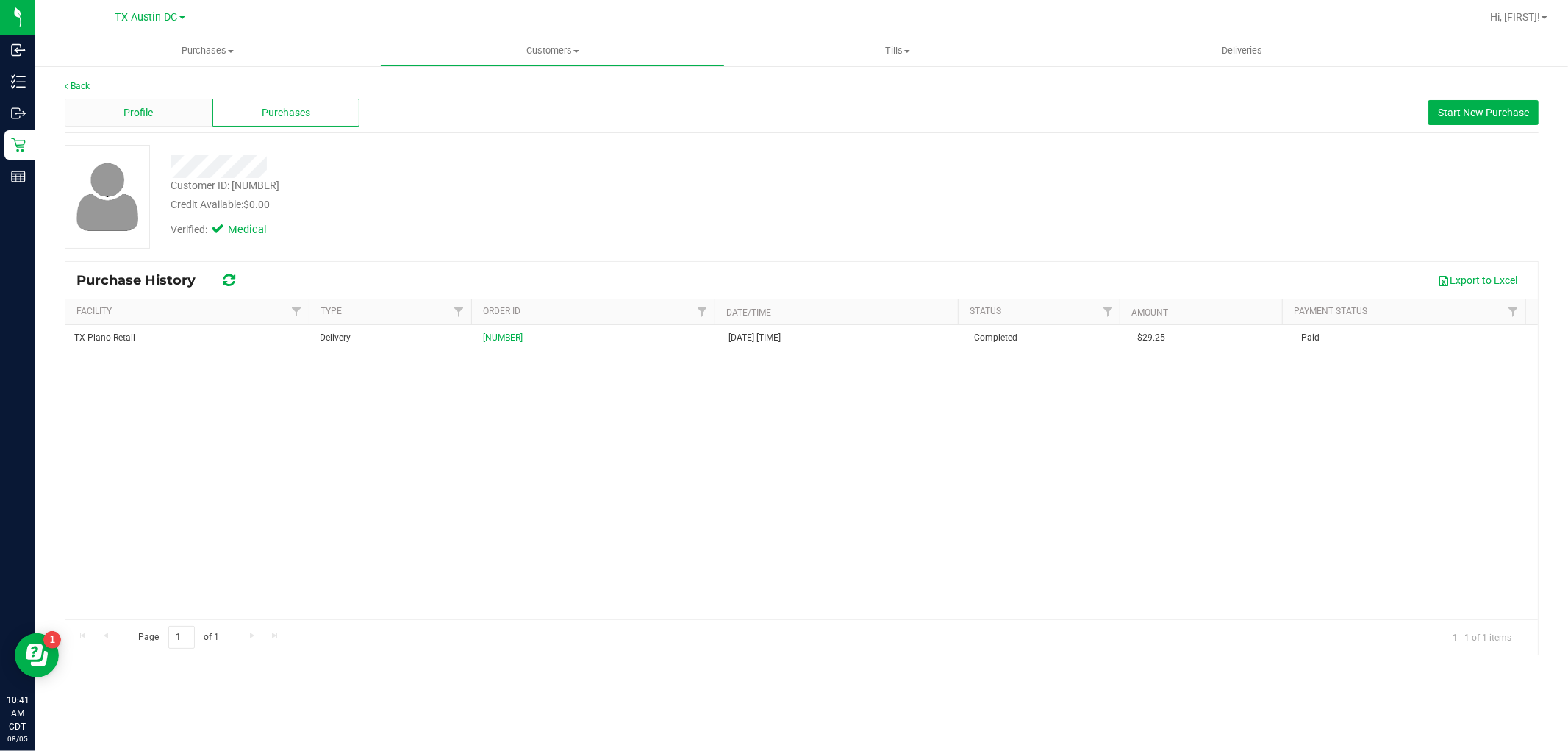click on "Profile" at bounding box center [138, 113] 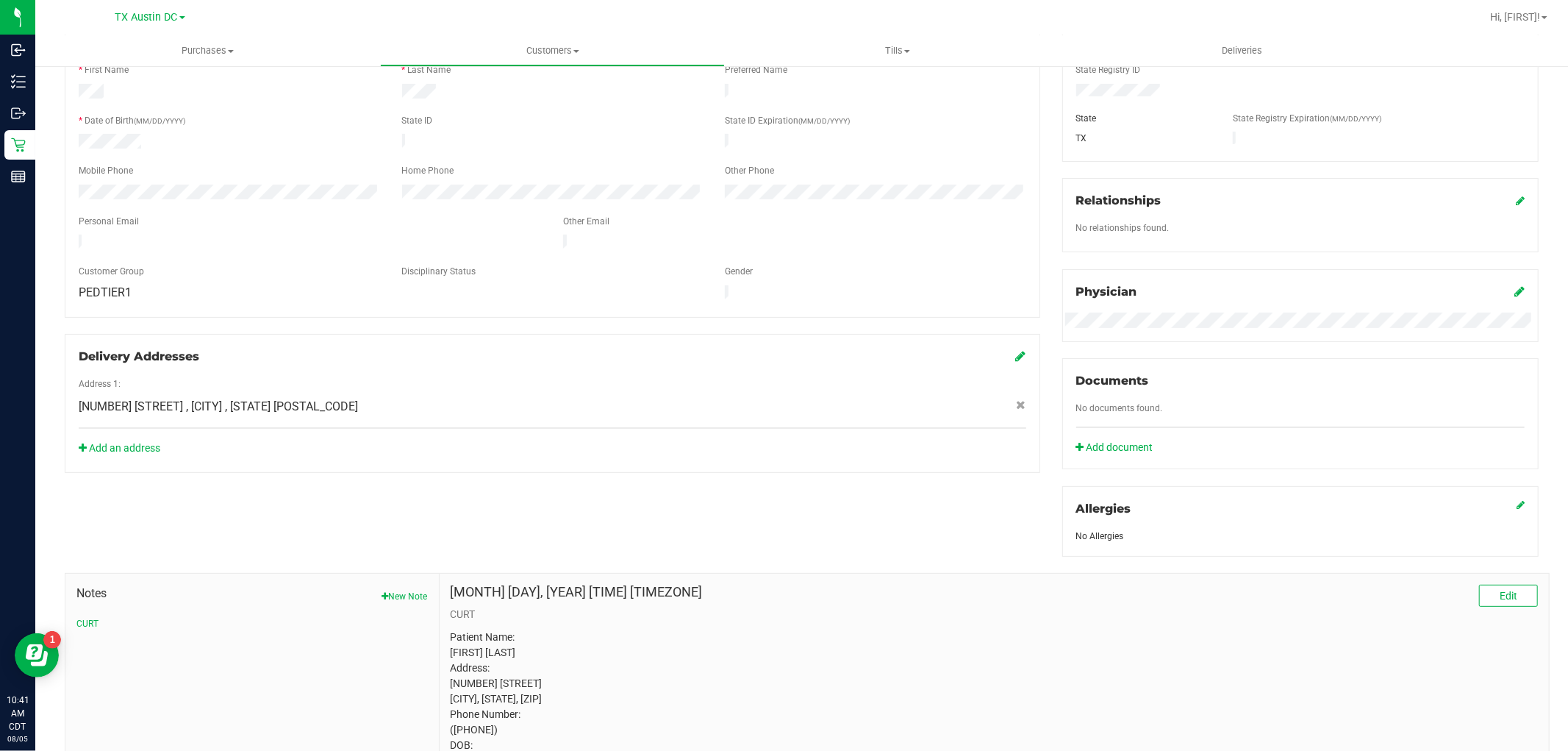scroll, scrollTop: 476, scrollLeft: 0, axis: vertical 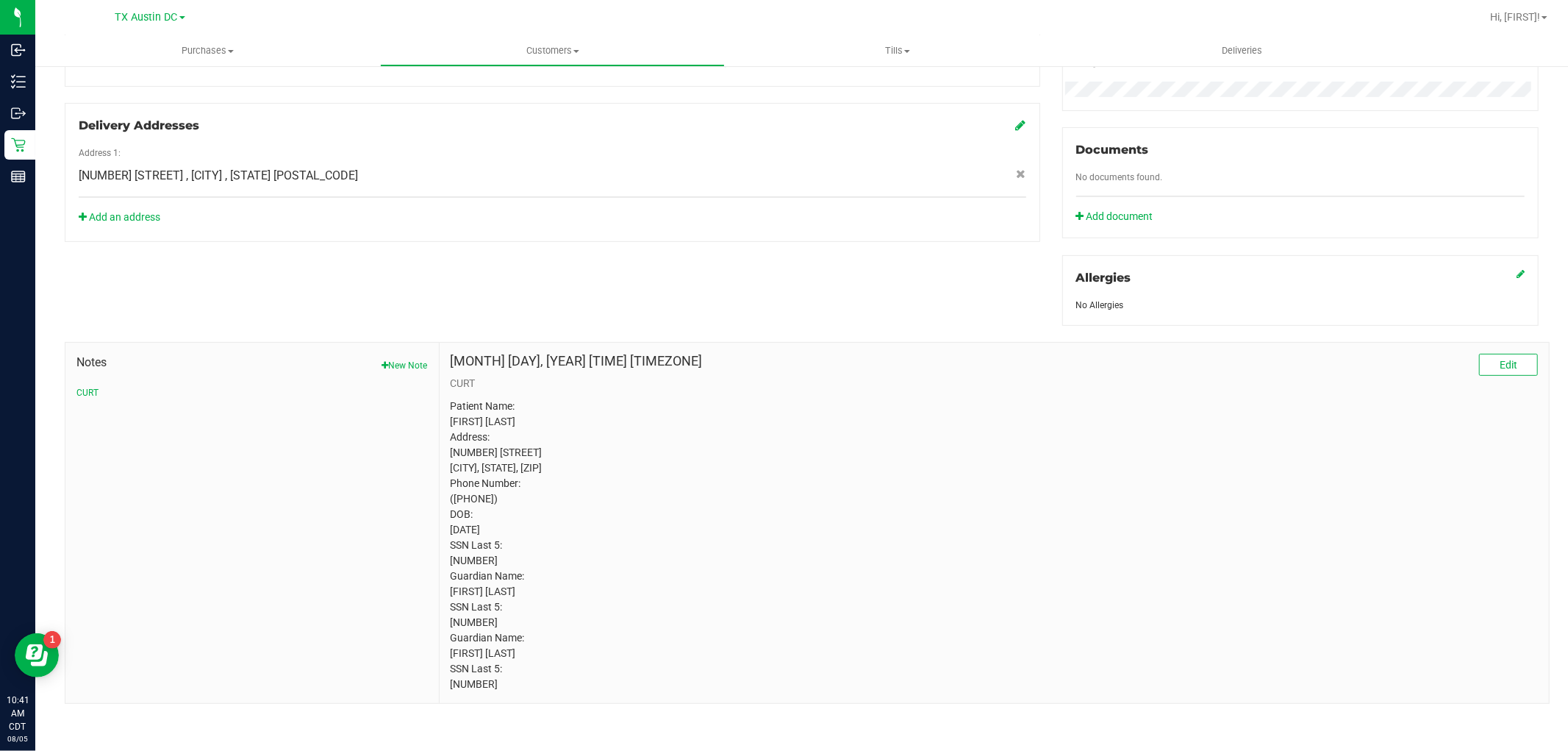 click on "Patient Name:
Elias Peter Najera
Address:
1829 Mallen Farm Rdg
Crandall, TX, 75114
Phone Number:
(214) 991-7865
DOB:
12/20/2019
SSN Last 5:
56304
Guardian Name:
Samantha Jo White
SSN Last 5:
97074
Guardian Name:
Alejandro Pedro Najera
SSN Last 5:
90281" at bounding box center (994, 545) 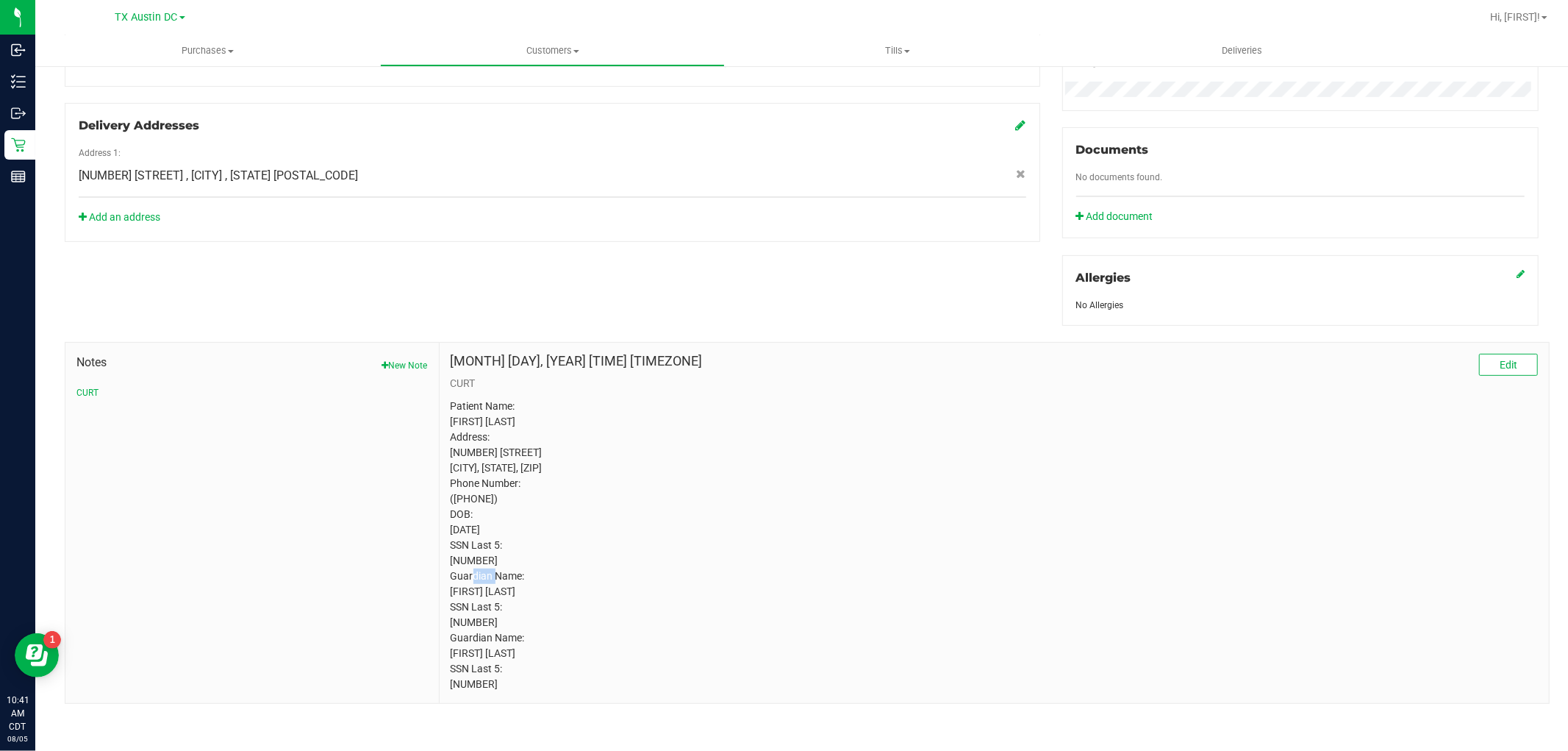 click on "Patient Name:
Elias Peter Najera
Address:
1829 Mallen Farm Rdg
Crandall, TX, 75114
Phone Number:
(214) 991-7865
DOB:
12/20/2019
SSN Last 5:
56304
Guardian Name:
Samantha Jo White
SSN Last 5:
97074
Guardian Name:
Alejandro Pedro Najera
SSN Last 5:
90281" at bounding box center (994, 545) 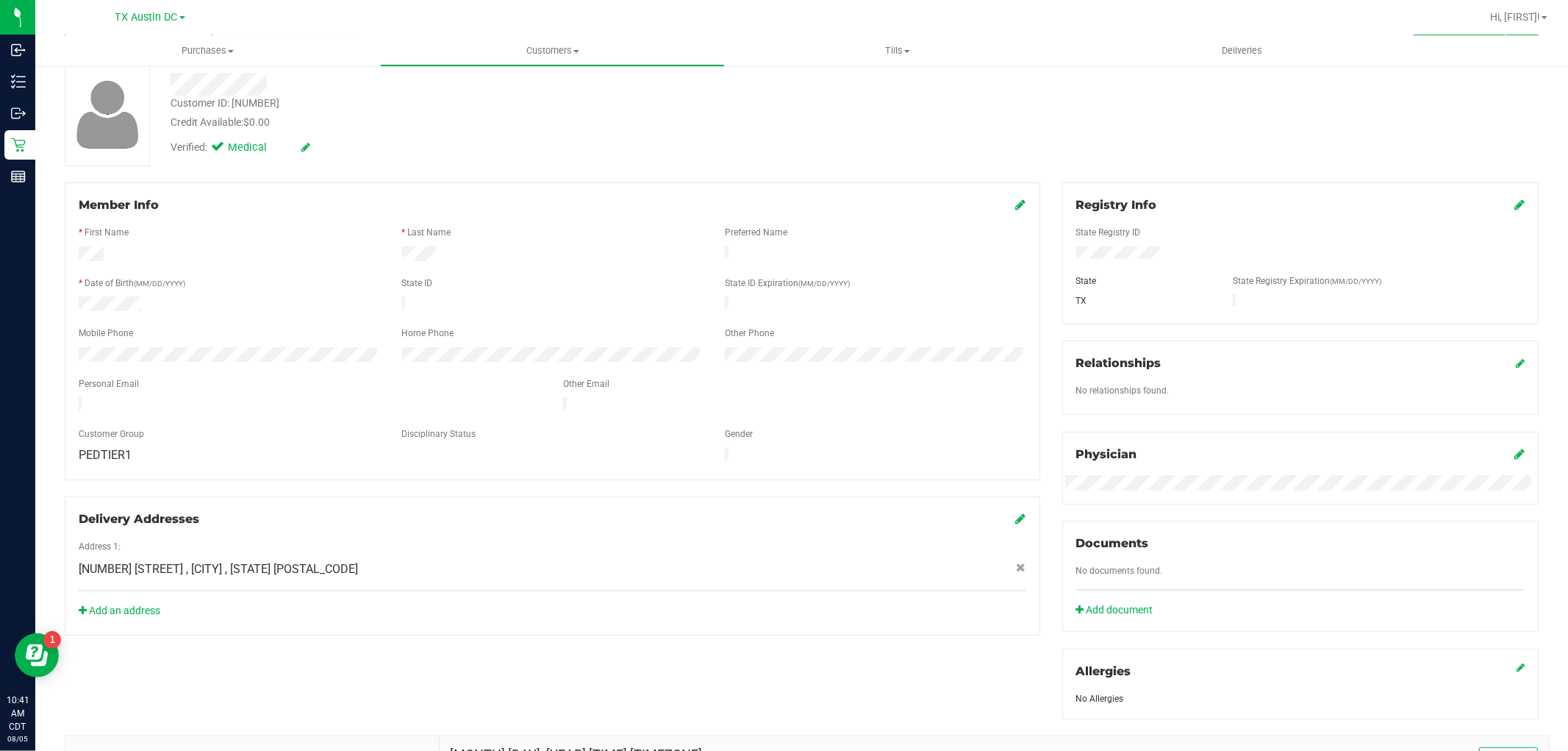 scroll, scrollTop: 0, scrollLeft: 0, axis: both 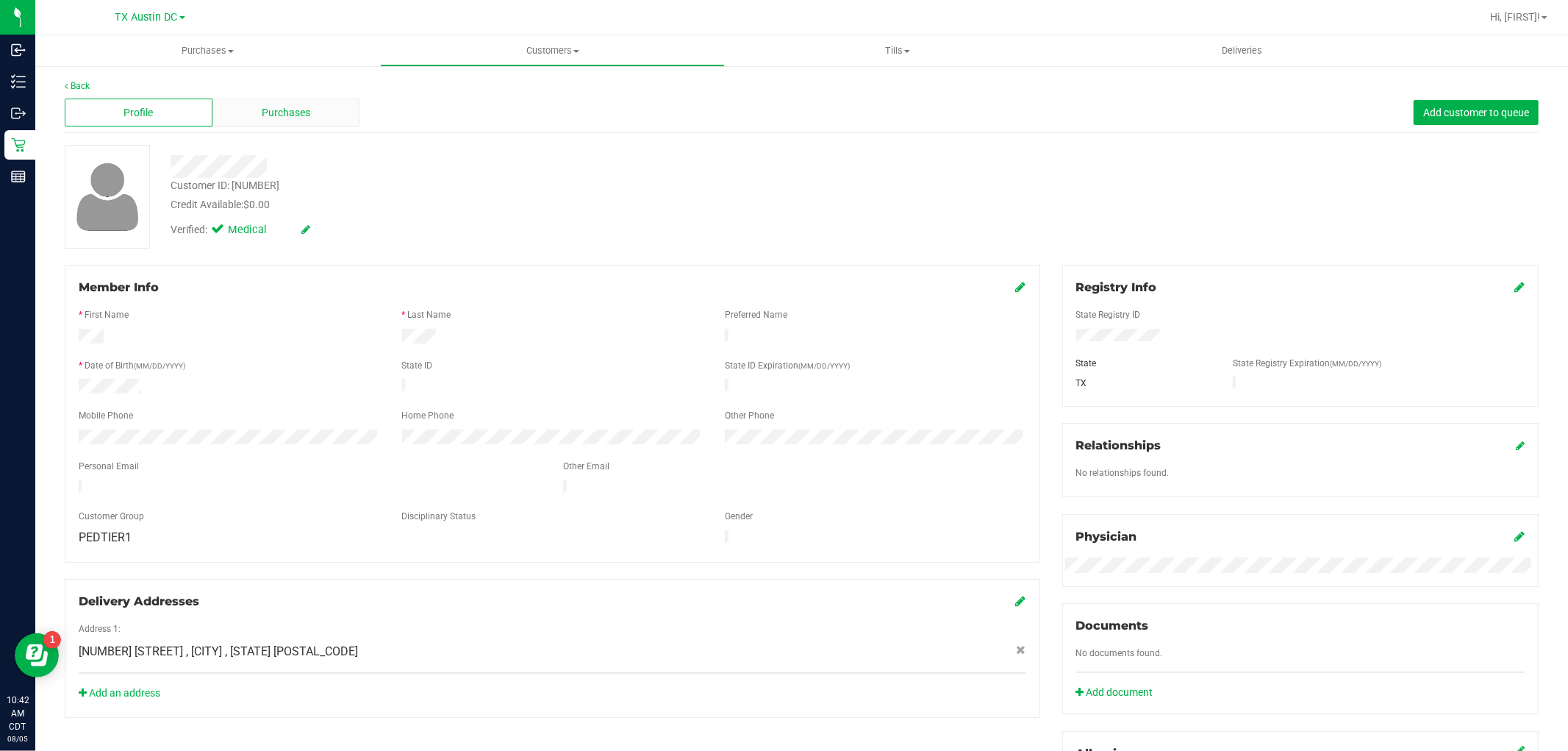 click on "Purchases" at bounding box center [286, 113] 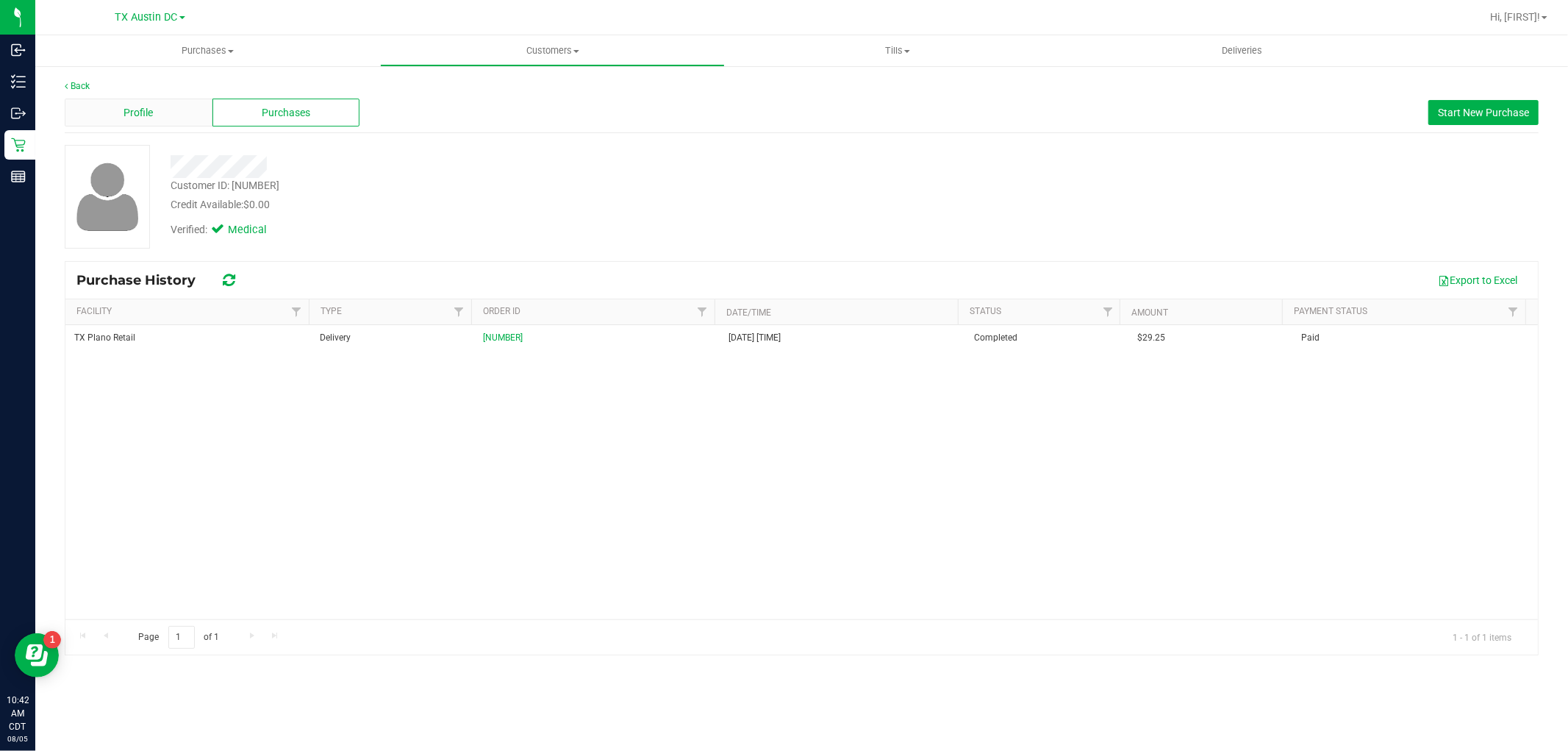 click on "Profile" at bounding box center (138, 113) 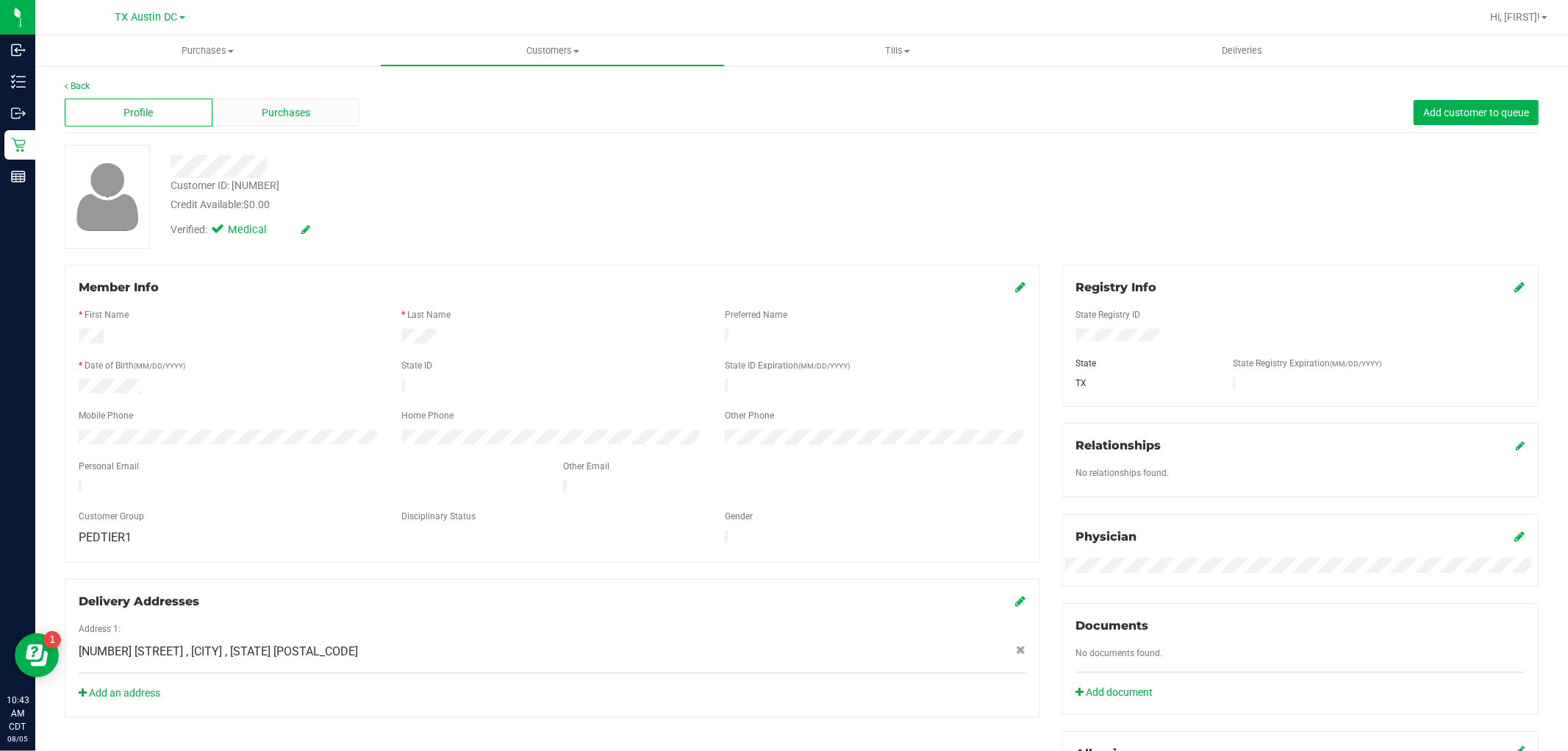 click on "Purchases" at bounding box center (286, 113) 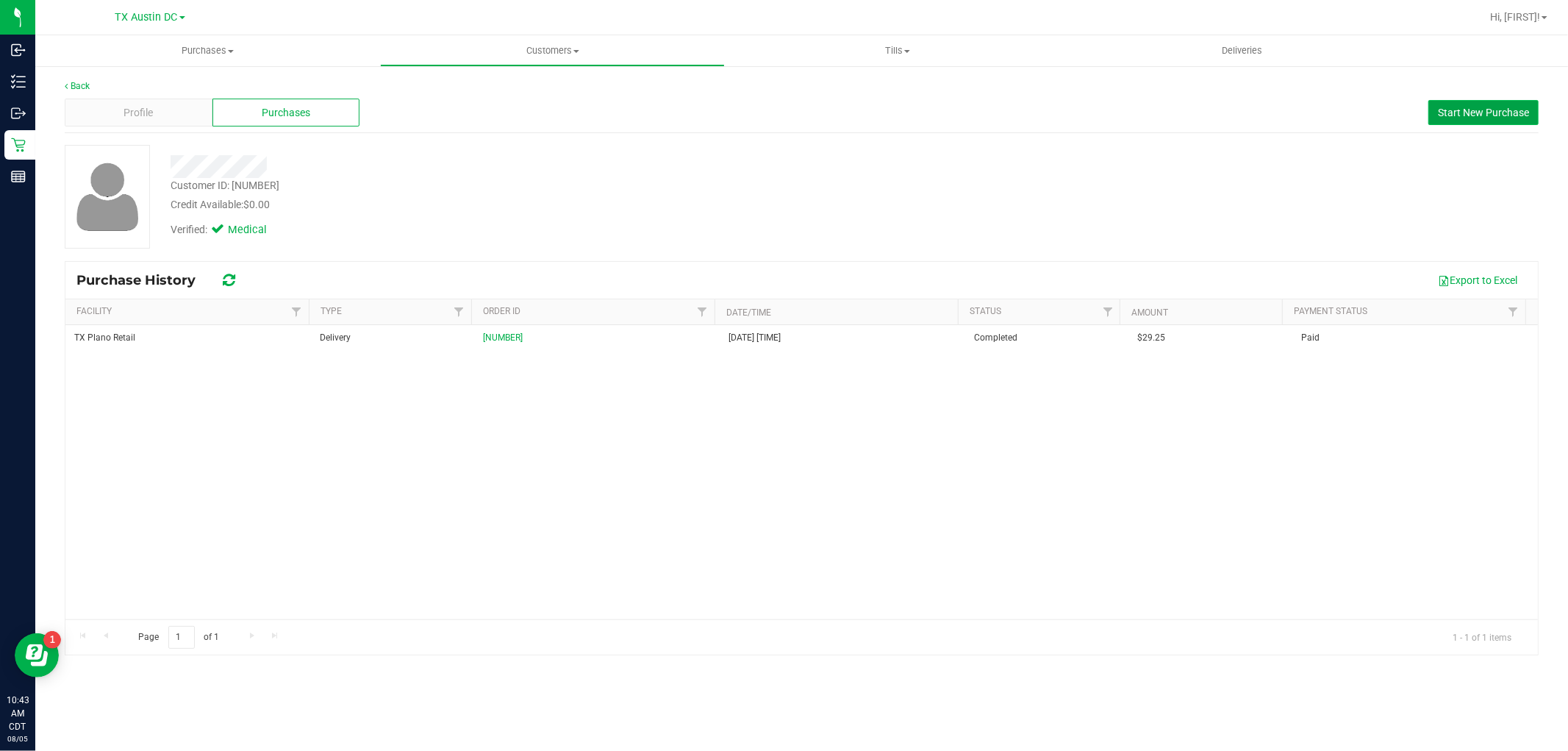 click on "Start New Purchase" at bounding box center [1483, 113] 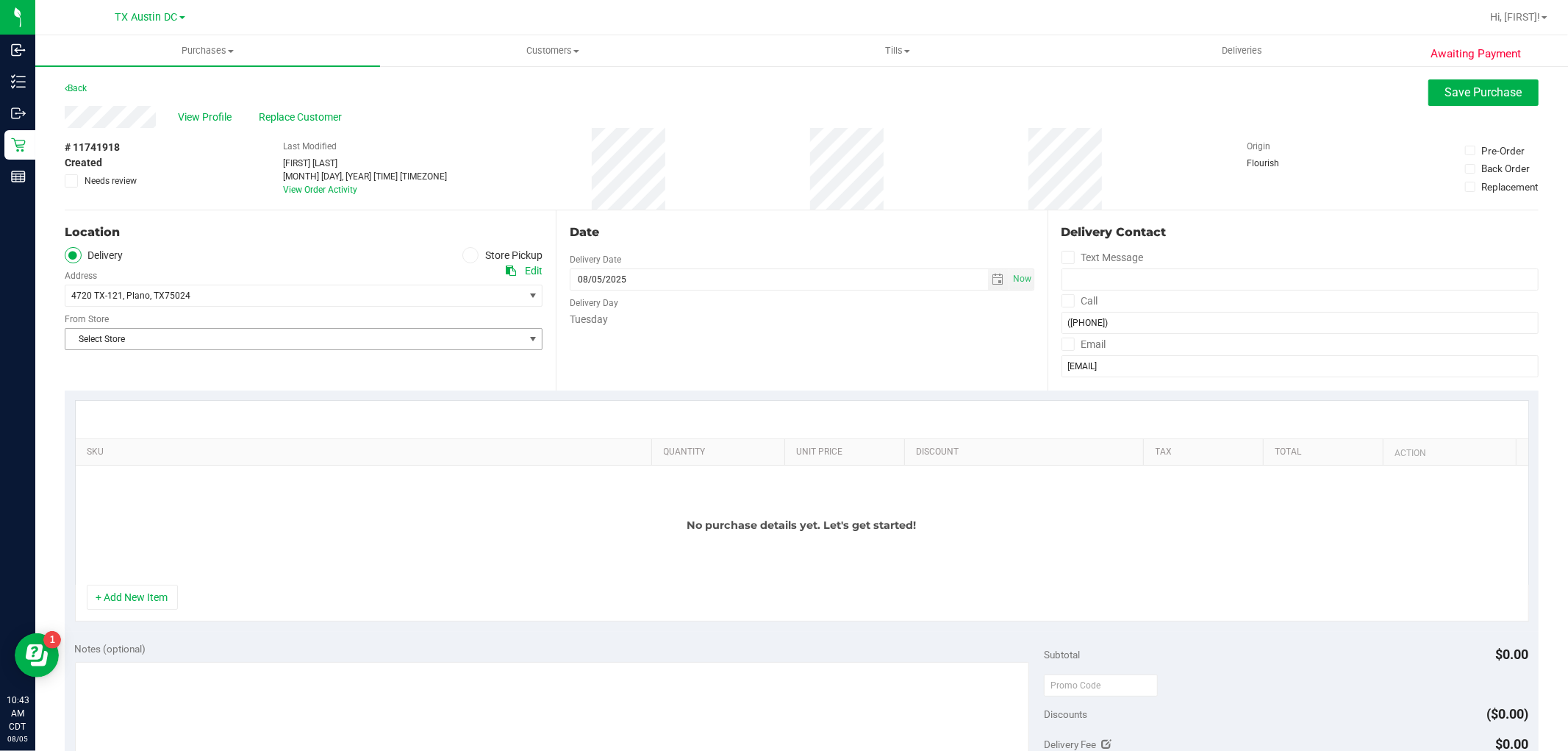 click on "Location
Delivery
Store Pickup
Address
Edit
4720 TX-121
, Plano
, TX
75024
Select address 4720 TX-121
From Store
Select Store Select Store Bonita Springs WC Boynton Beach WC Bradenton WC Brandon WC Brooksville WC Call Center Clermont WC Crestview WC Deerfield Beach WC Delray Beach WC Deltona WC Ft Walton Beach WC Ft. Lauderdale WC Ft. Myers WC JAX DC REP" at bounding box center [310, 300] 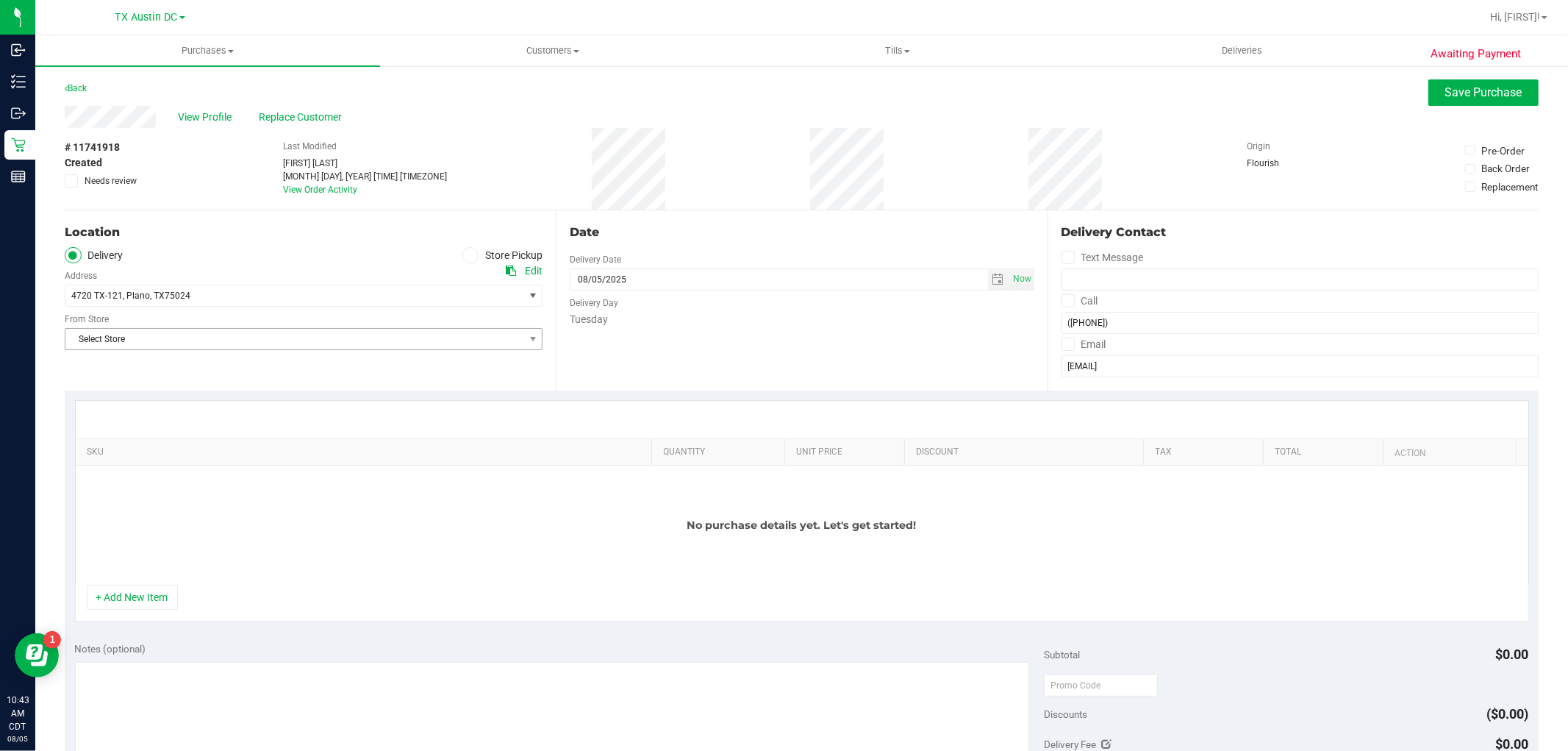 click on "Select Store" at bounding box center [294, 339] 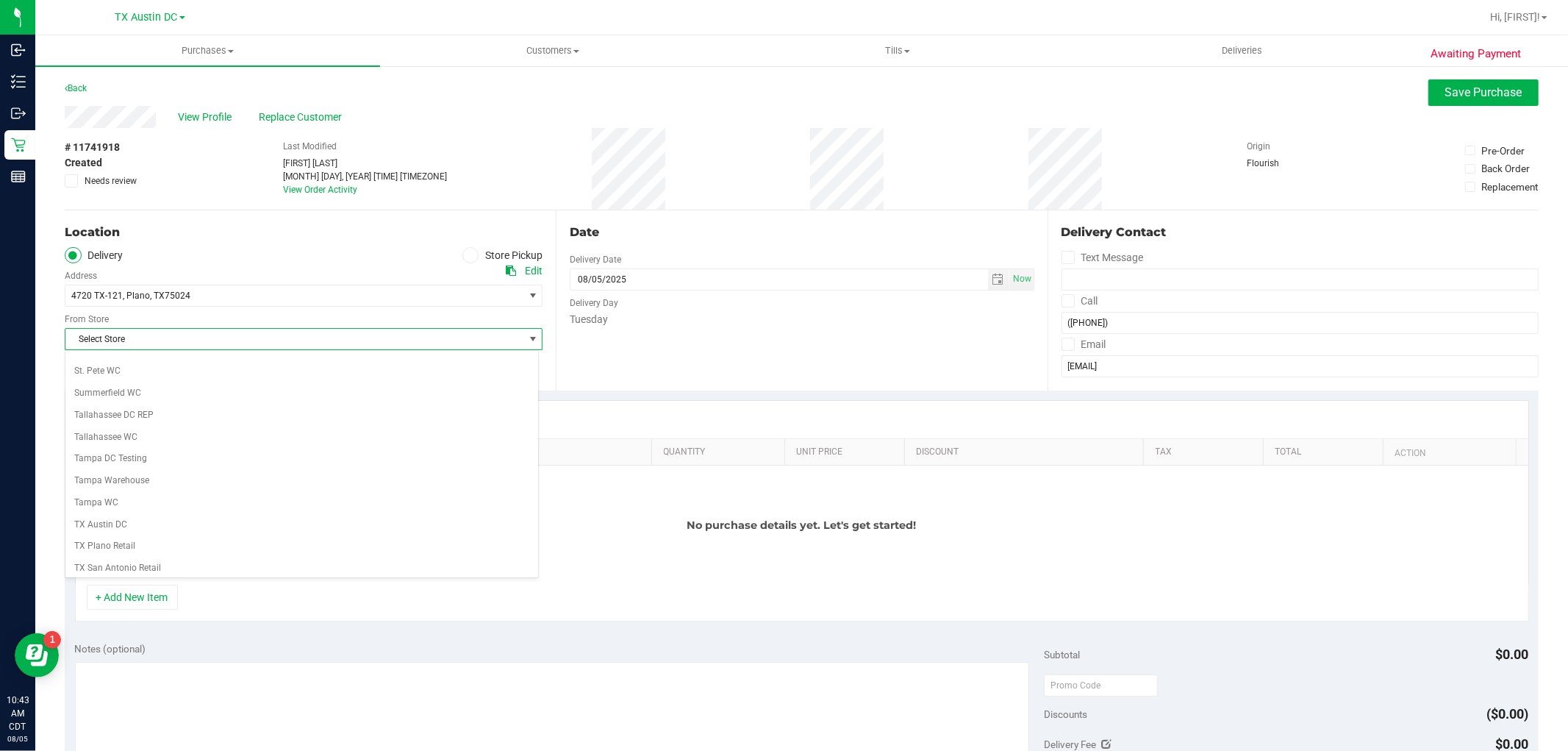 scroll, scrollTop: 980, scrollLeft: 0, axis: vertical 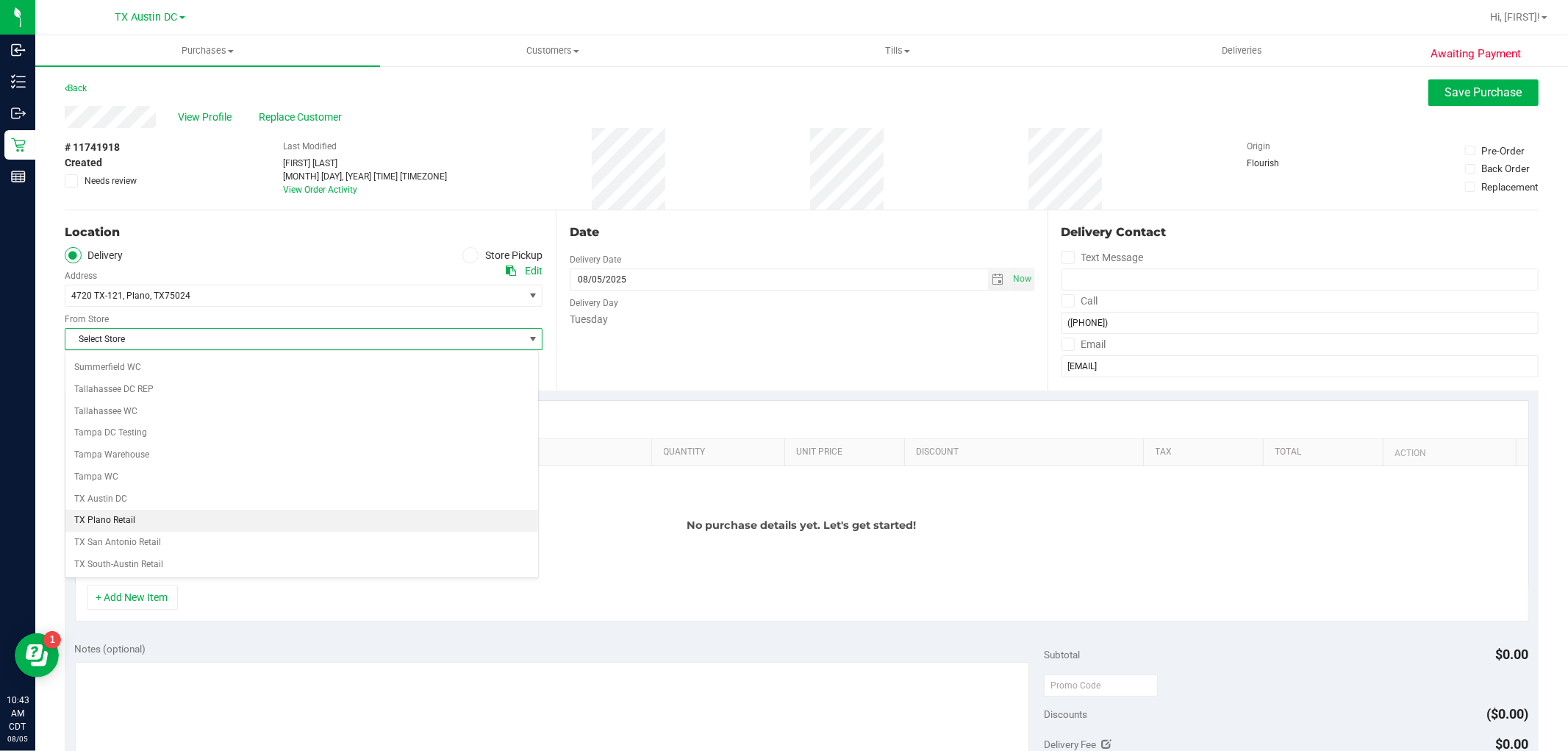 click on "TX Plano Retail" at bounding box center (301, 521) 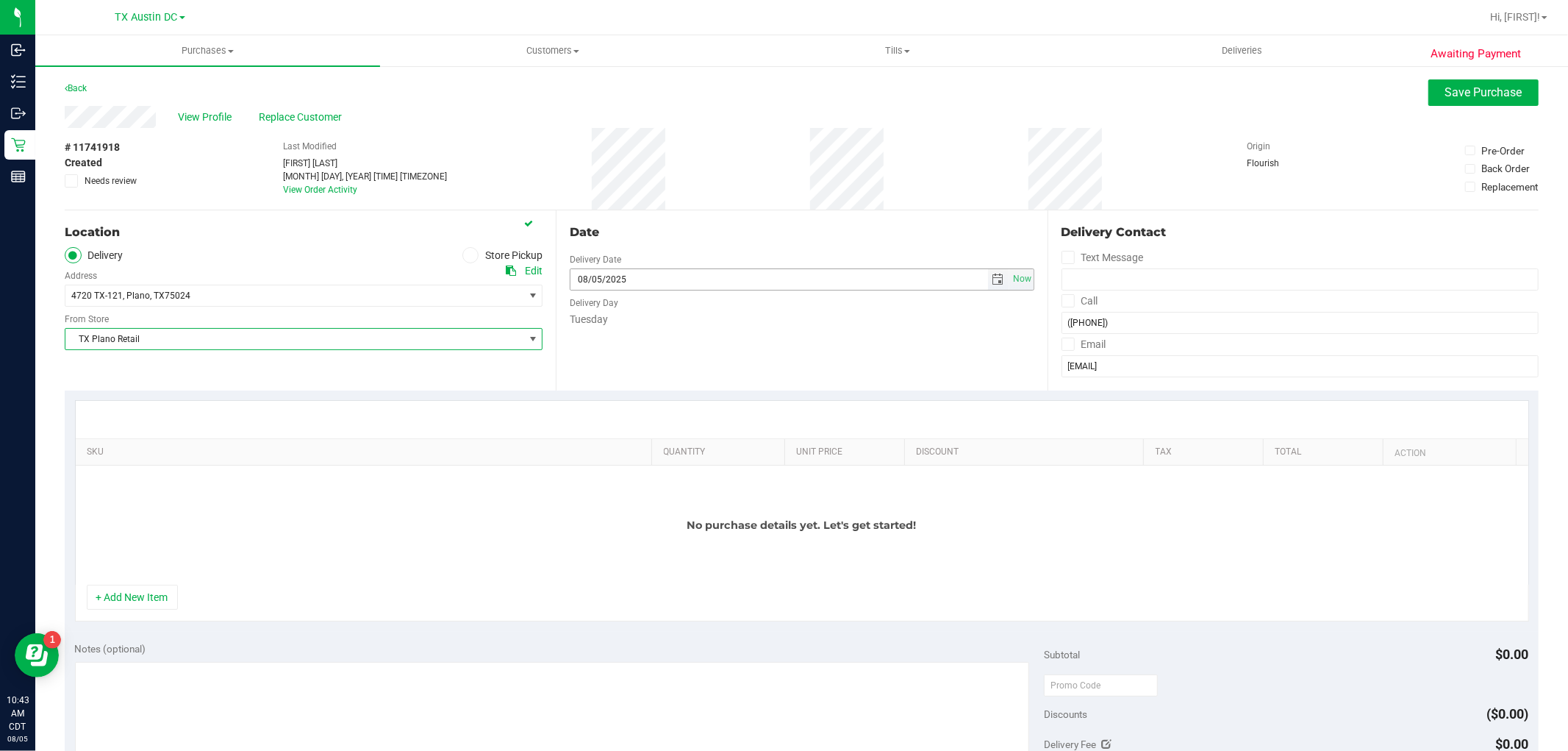 click at bounding box center (998, 280) 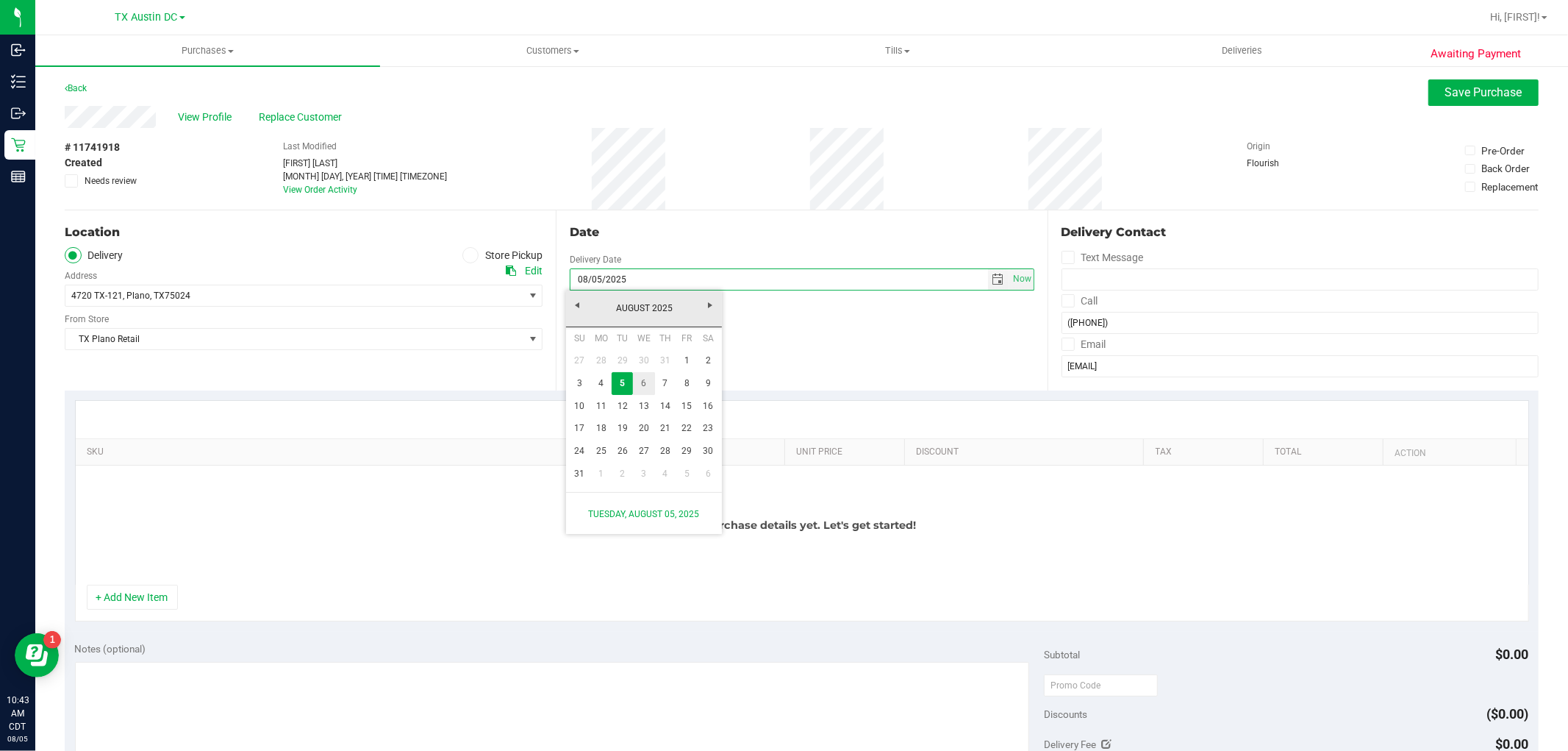click on "6" at bounding box center [643, 383] 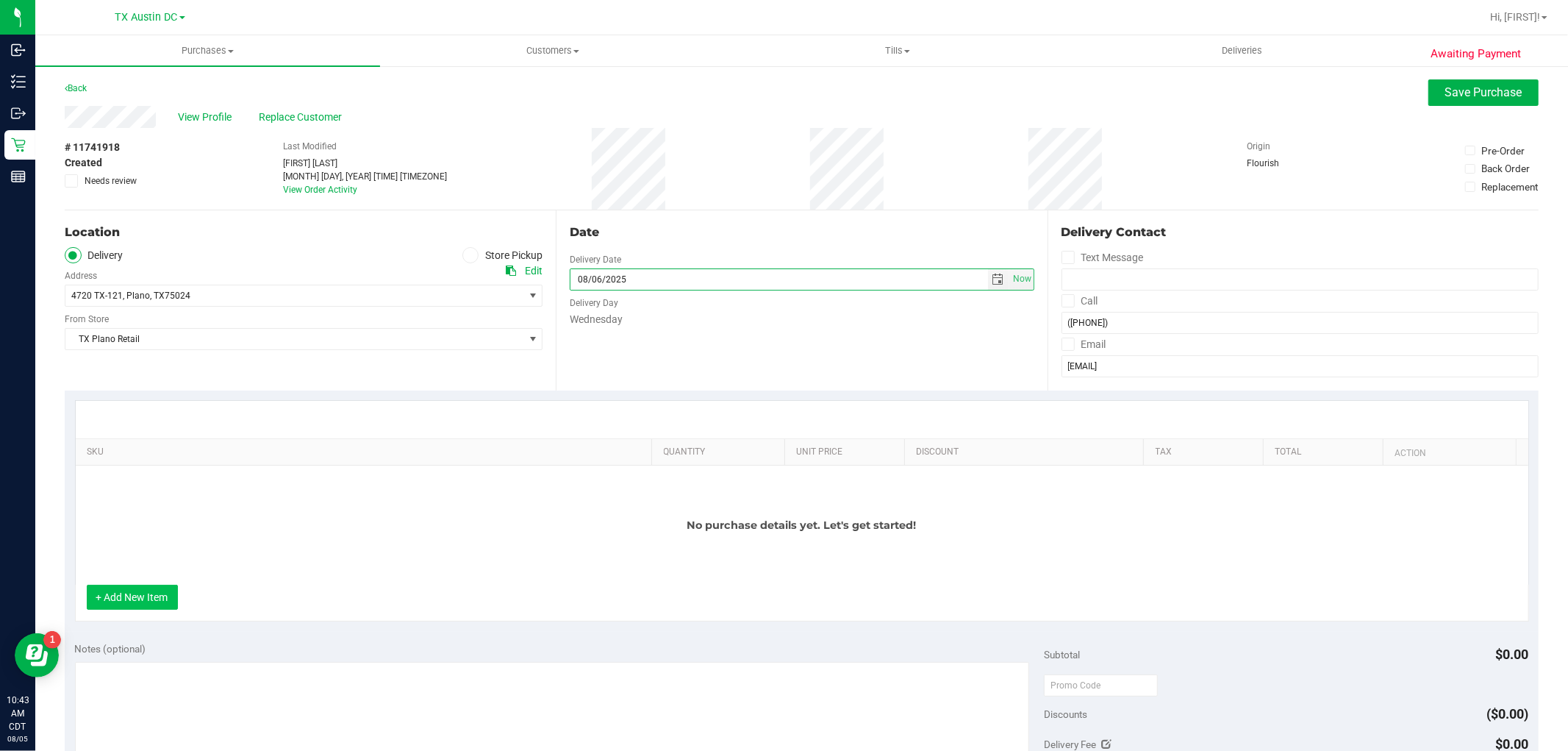 click on "+ Add New Item" at bounding box center [132, 597] 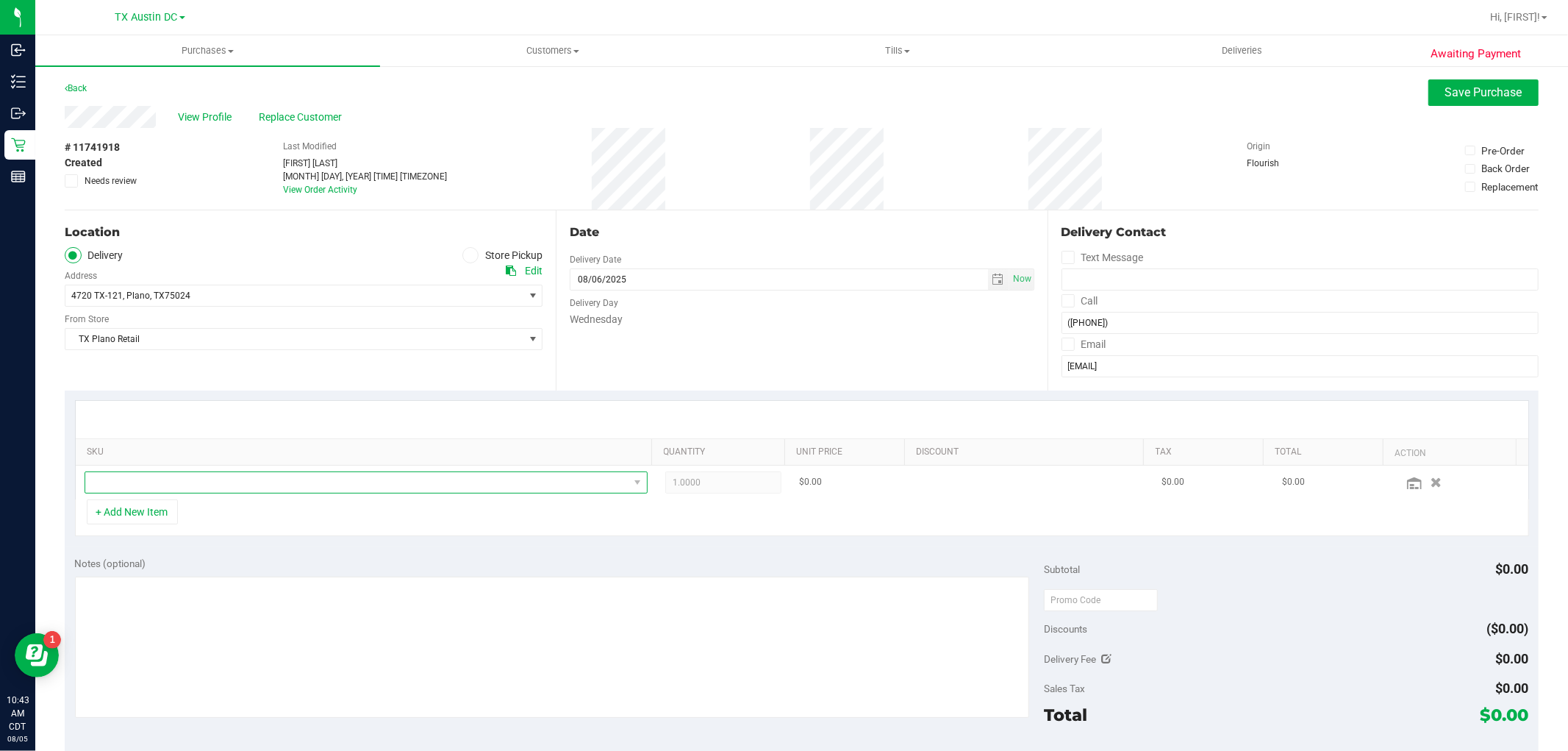 click at bounding box center [357, 483] 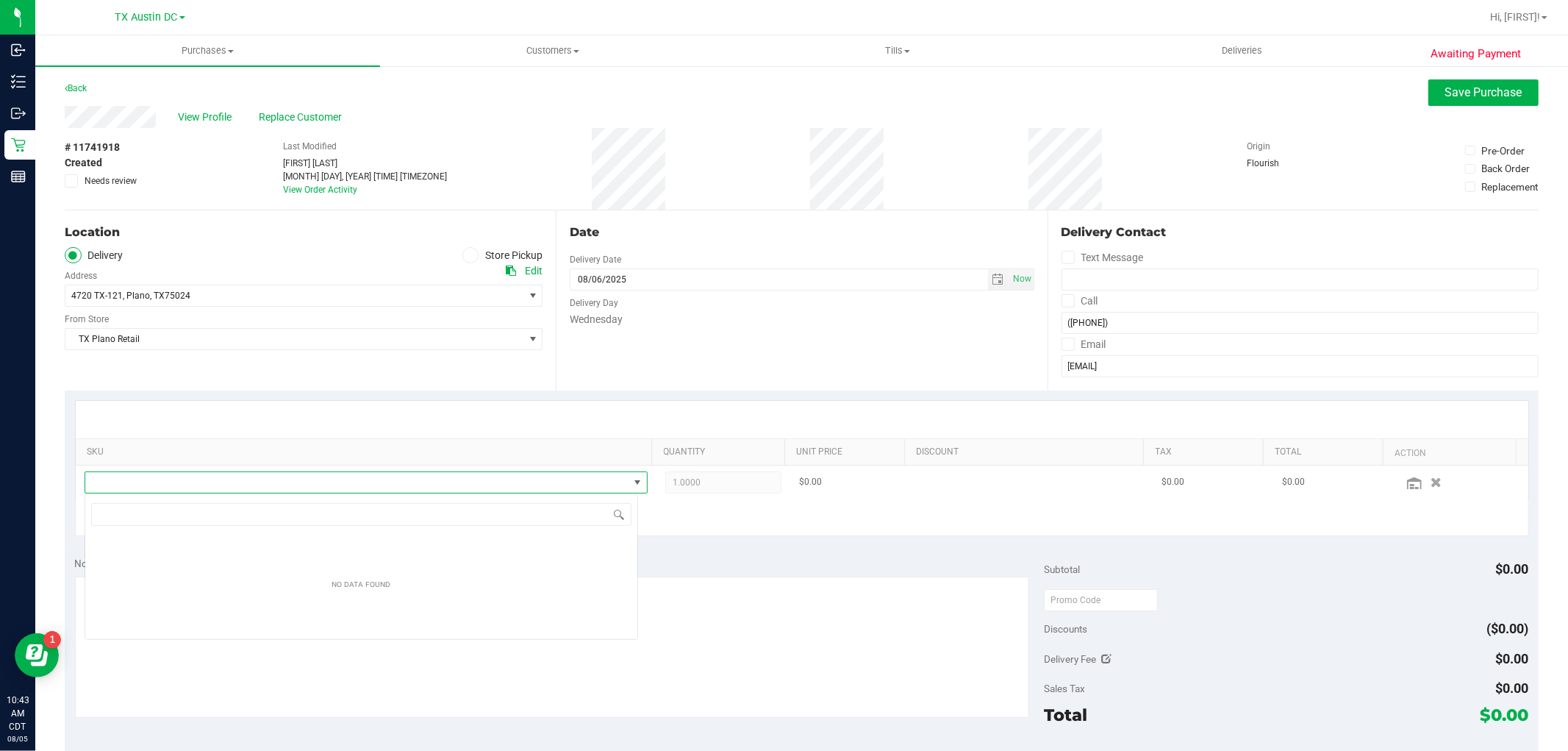 scroll, scrollTop: 73533, scrollLeft: 72957, axis: both 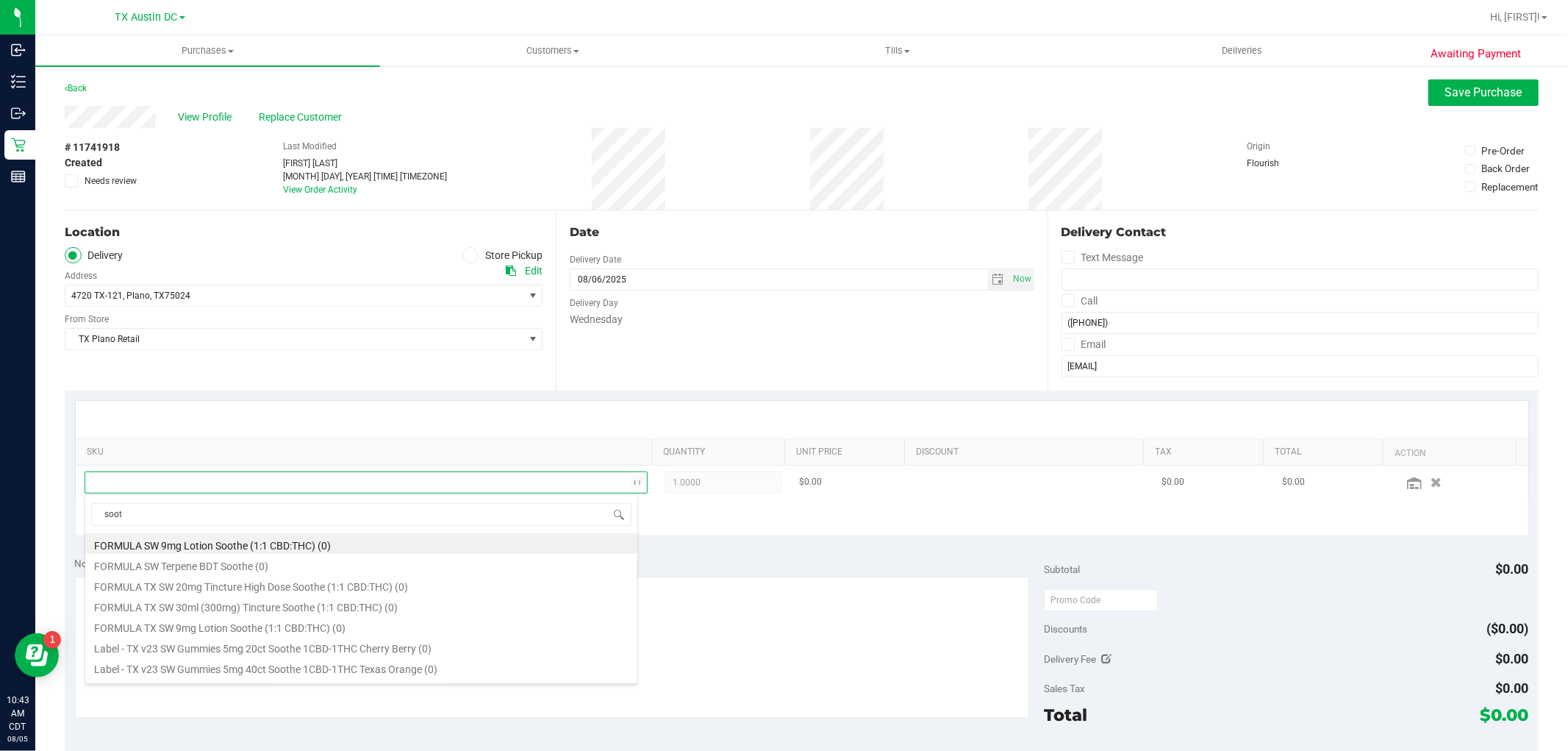 type on "sooth" 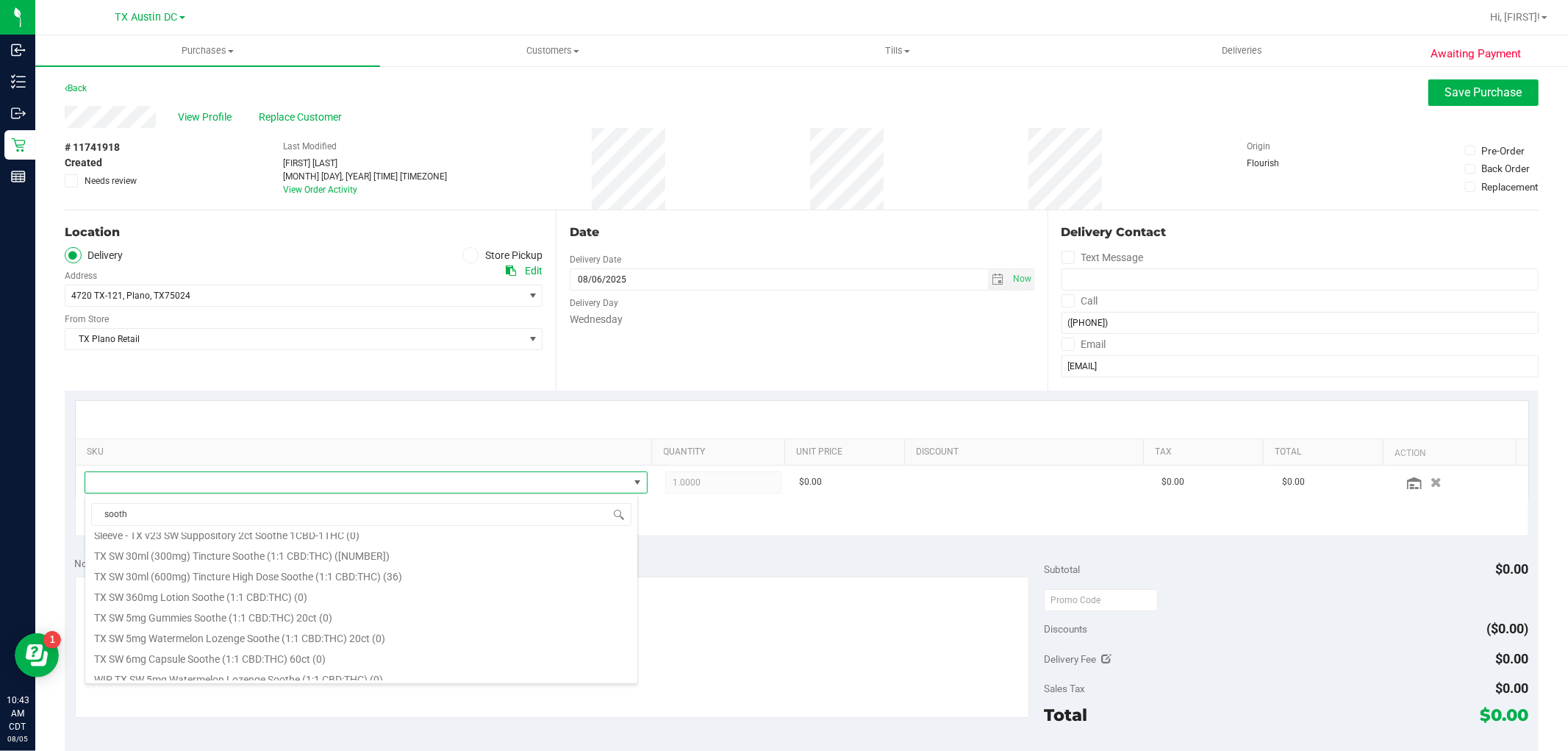 scroll, scrollTop: 491, scrollLeft: 0, axis: vertical 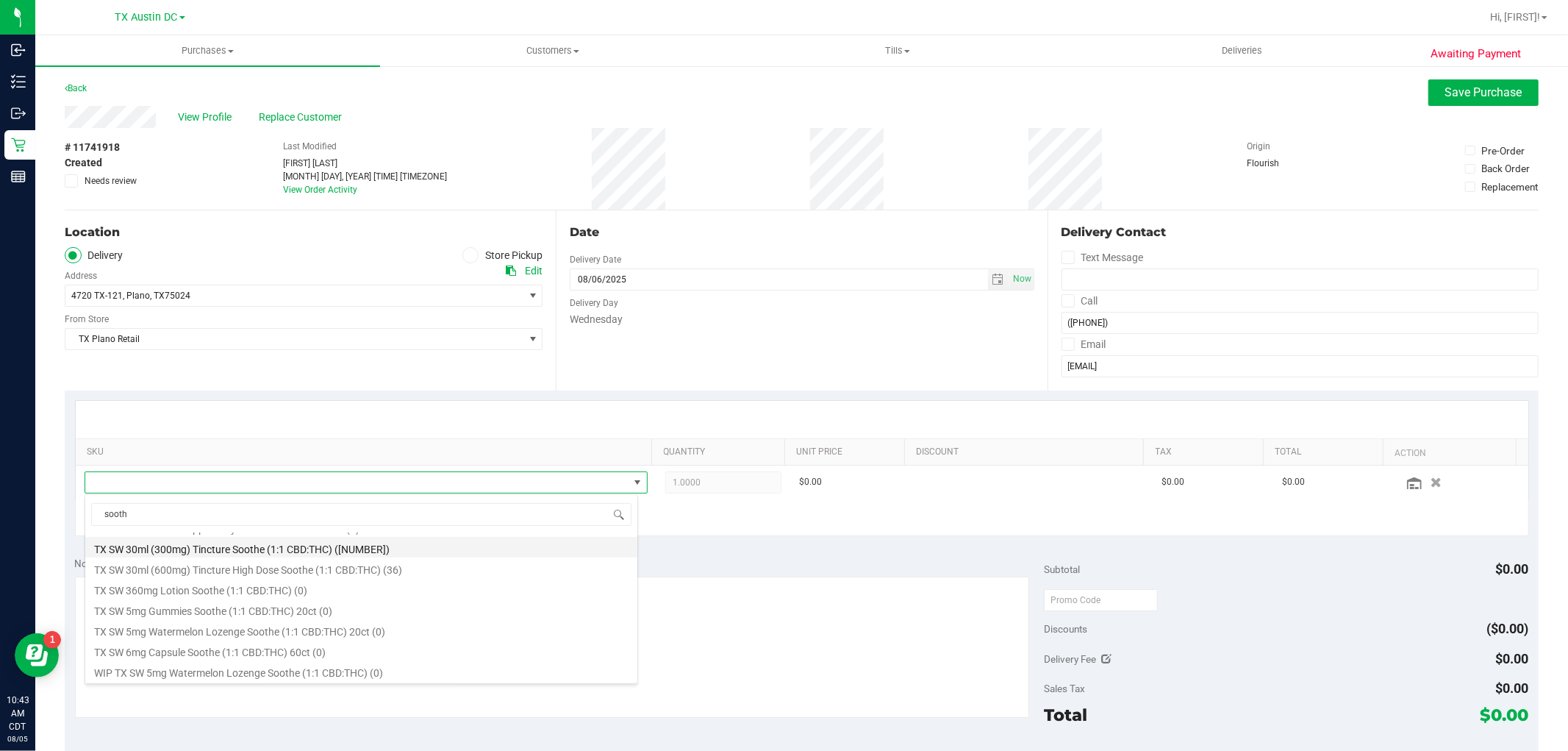 click on "TX SW 30ml (300mg) Tincture Soothe (1:1 CBD:THC) (7)" at bounding box center [361, 547] 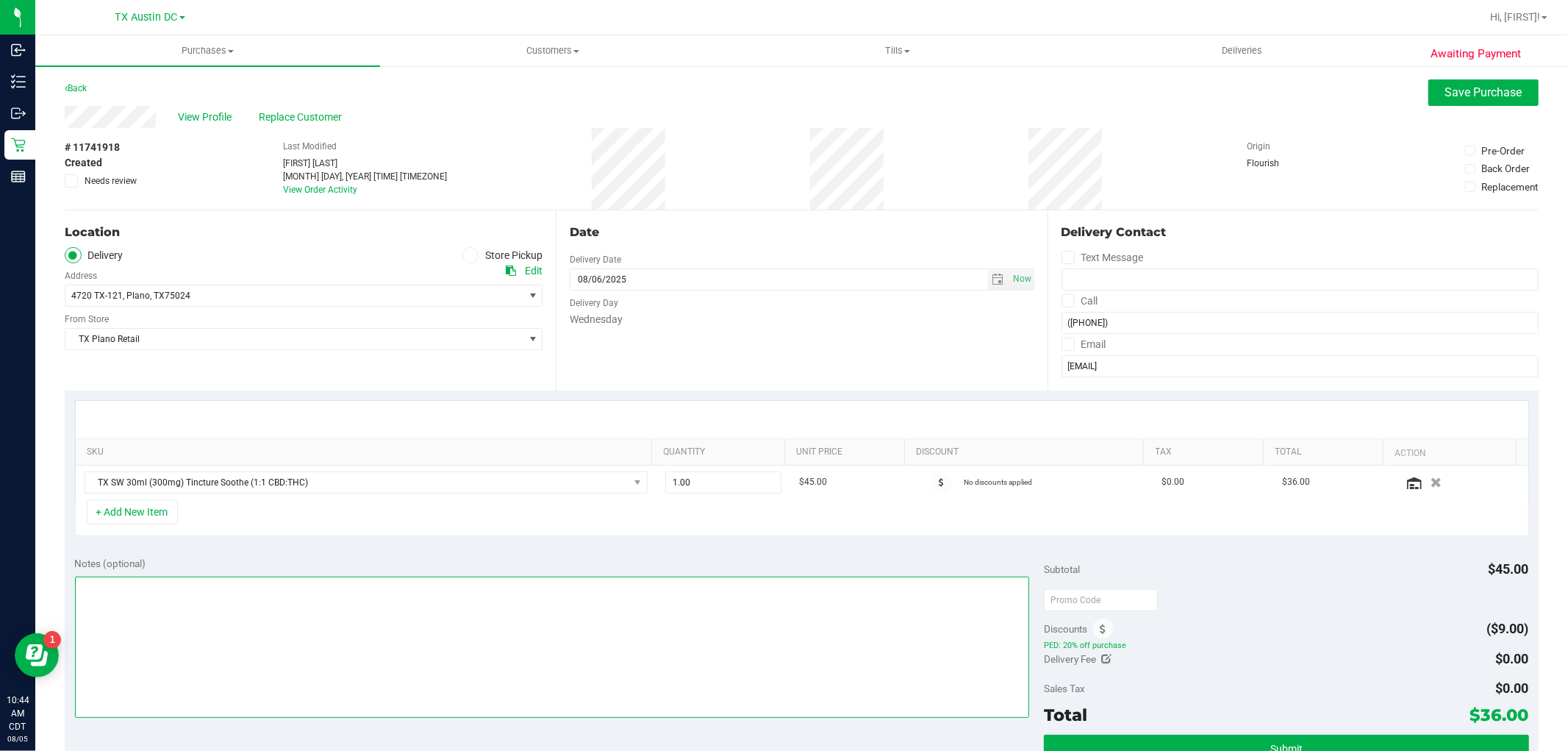 click at bounding box center (552, 647) 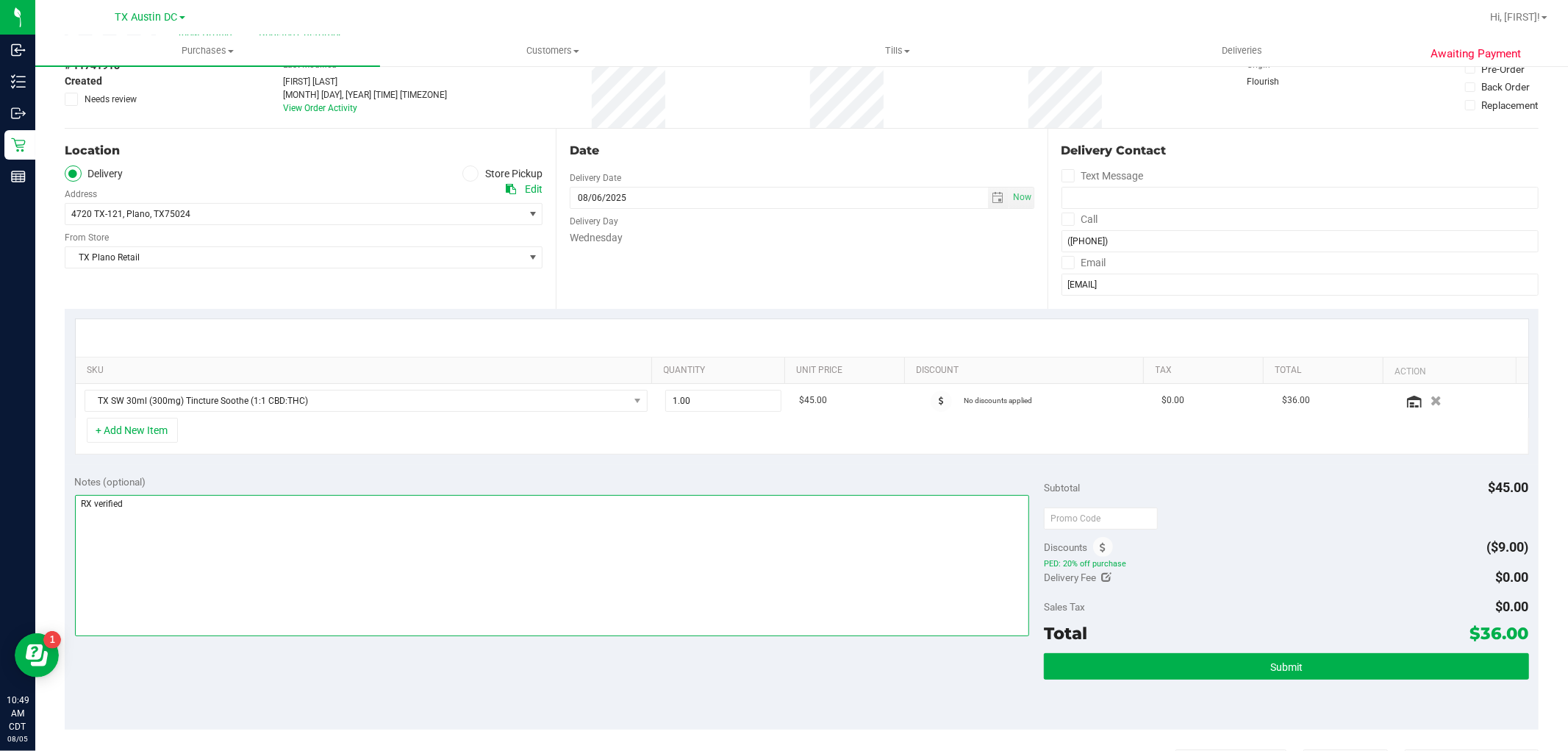 scroll, scrollTop: 0, scrollLeft: 0, axis: both 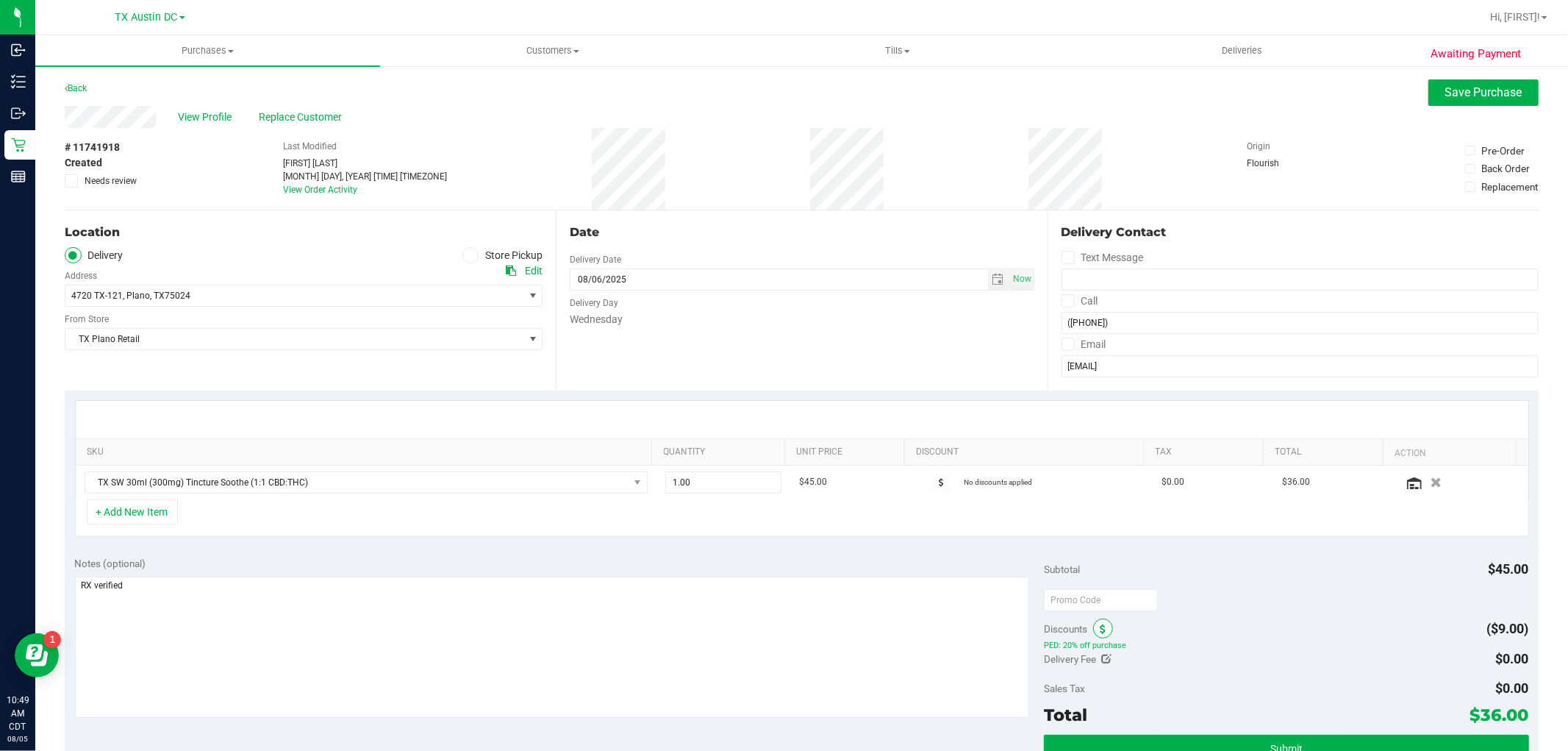 click at bounding box center [1103, 630] 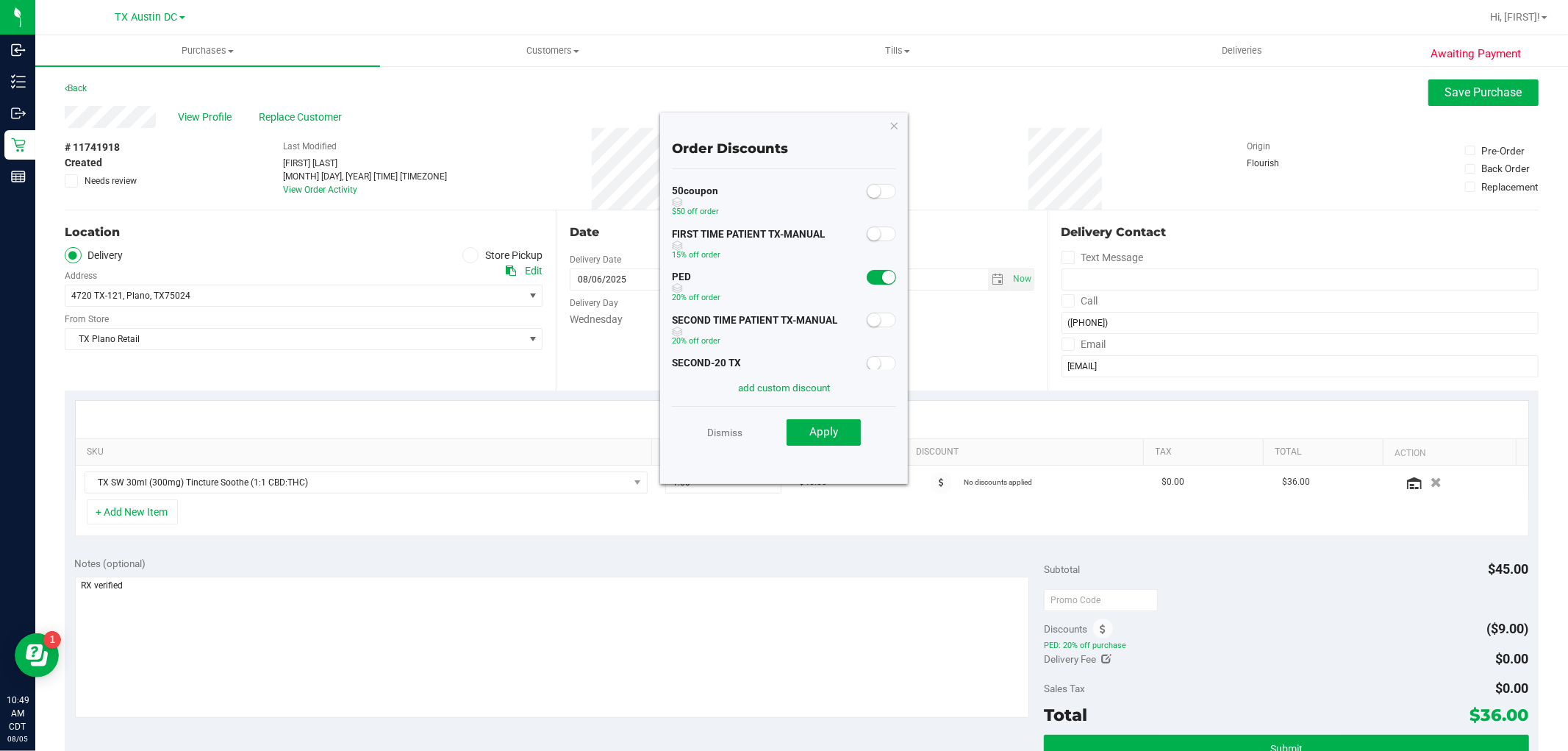 click at bounding box center [881, 320] 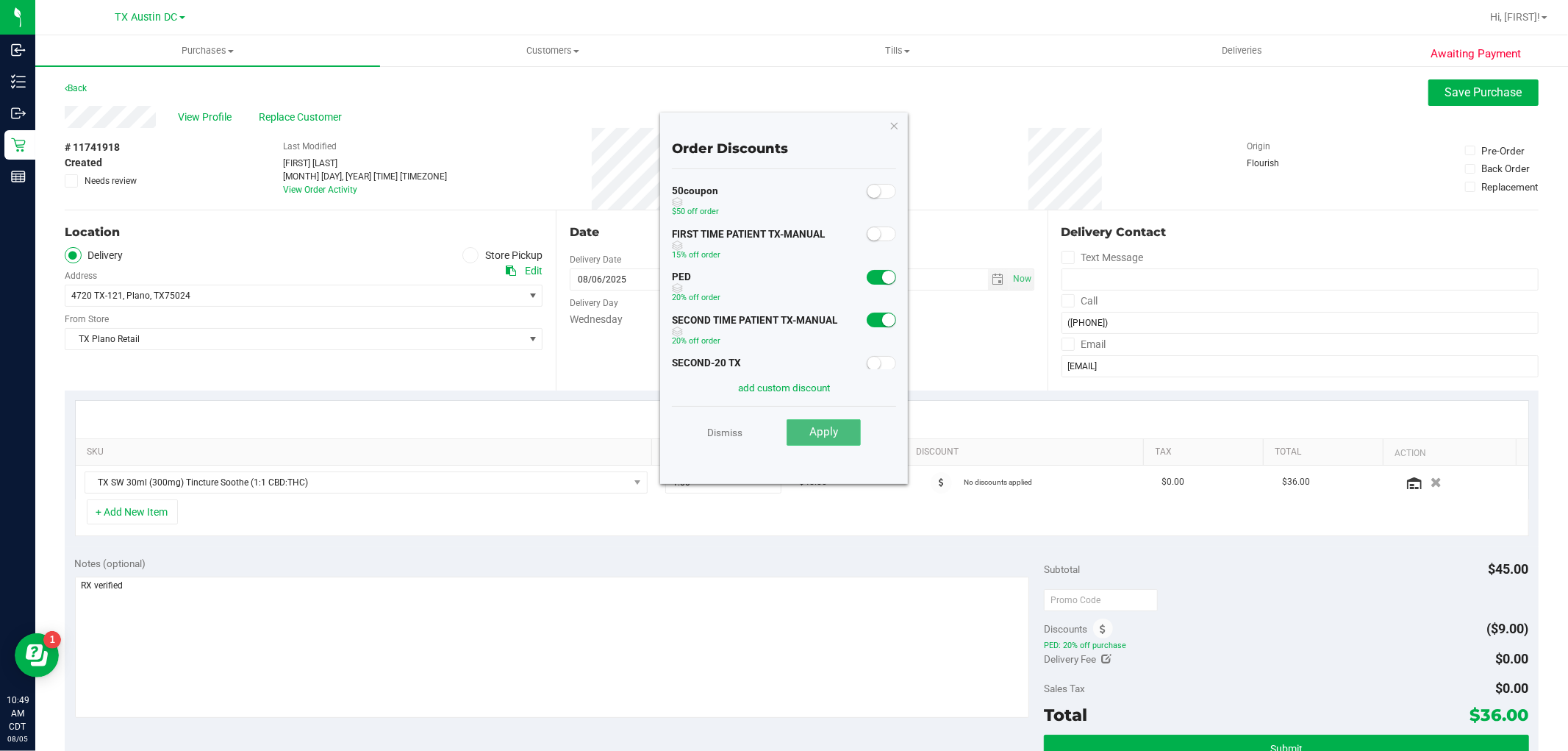click on "Apply" at bounding box center (823, 433) 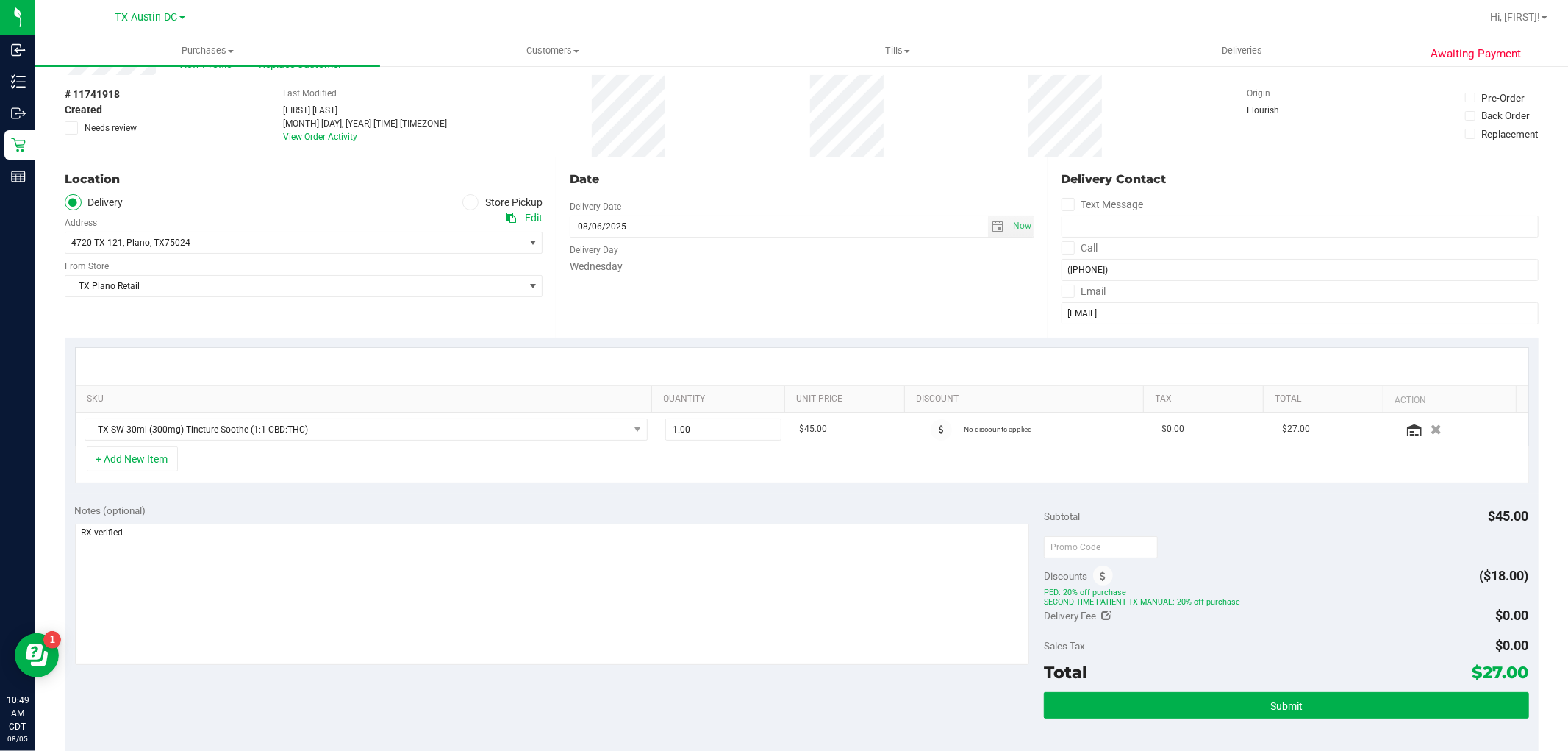scroll, scrollTop: 82, scrollLeft: 0, axis: vertical 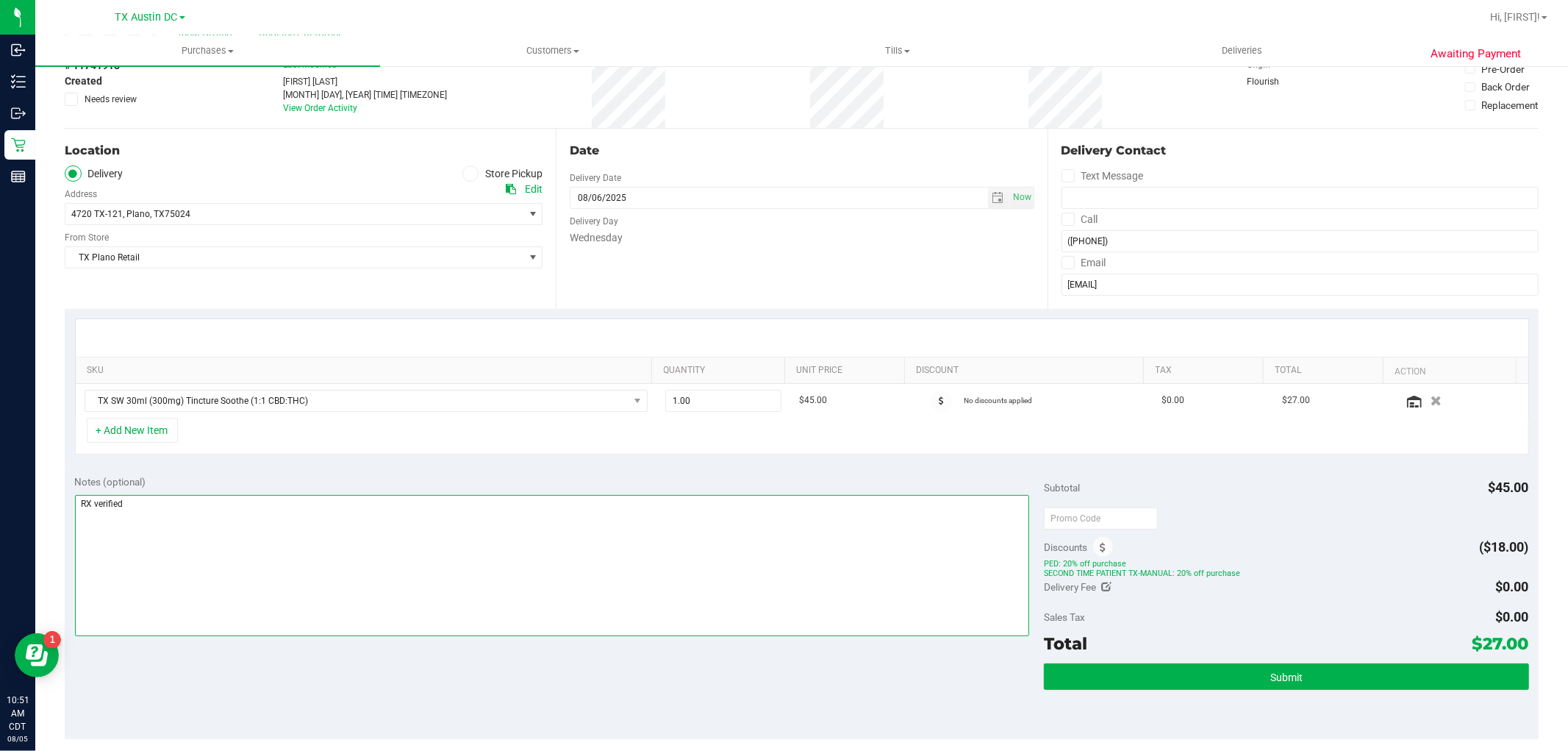 click at bounding box center [552, 566] 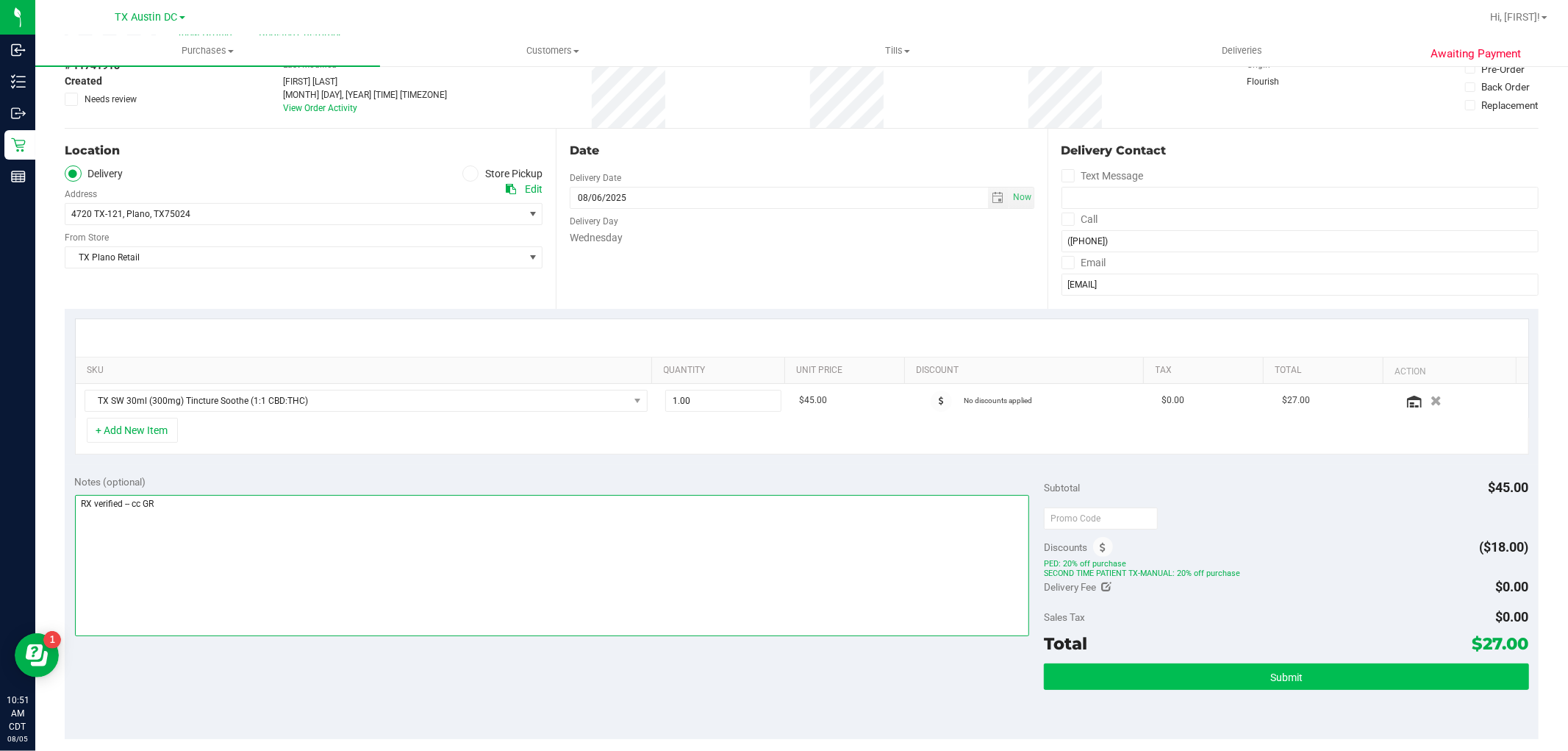 type on "RX verified -- cc GR" 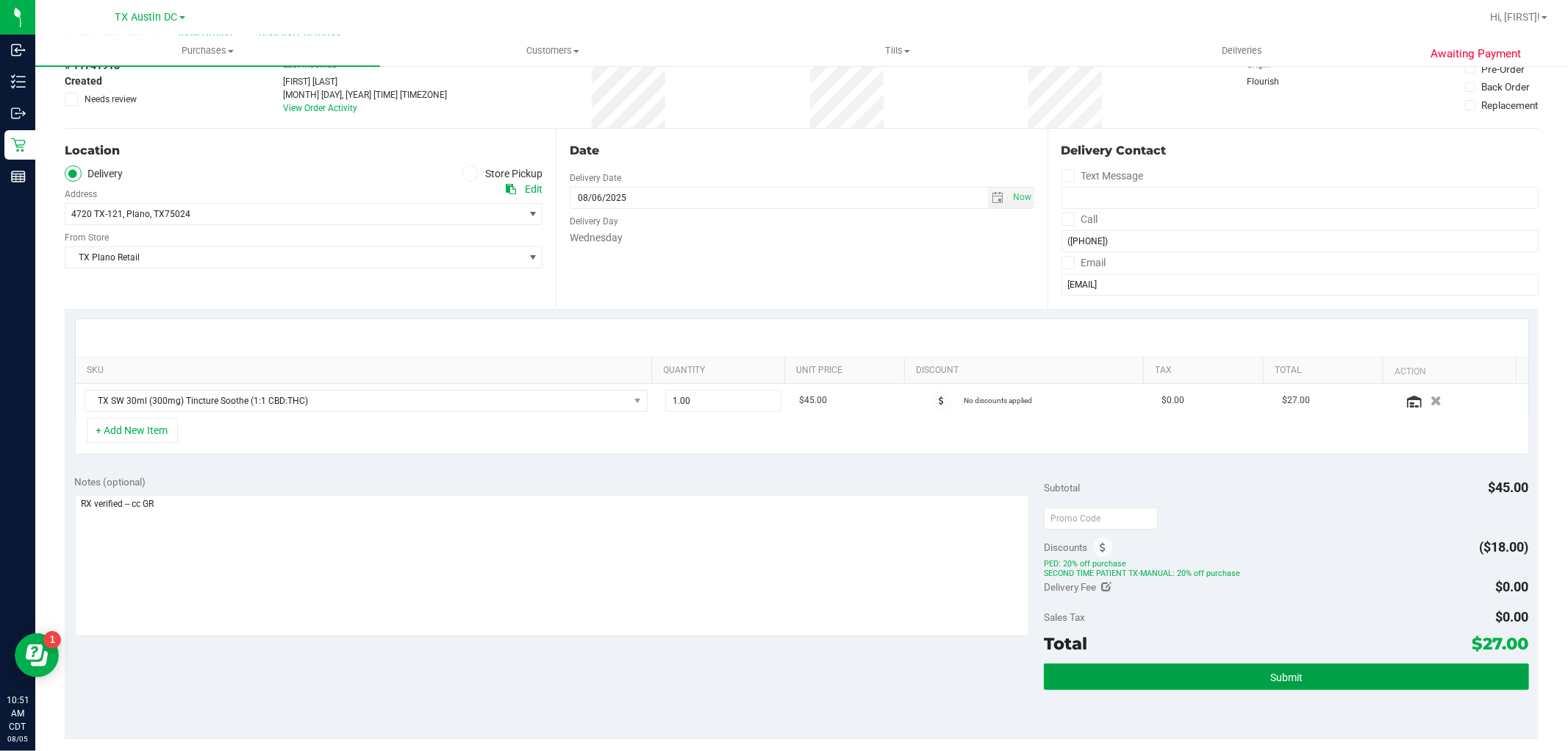 click on "Submit" at bounding box center [1286, 677] 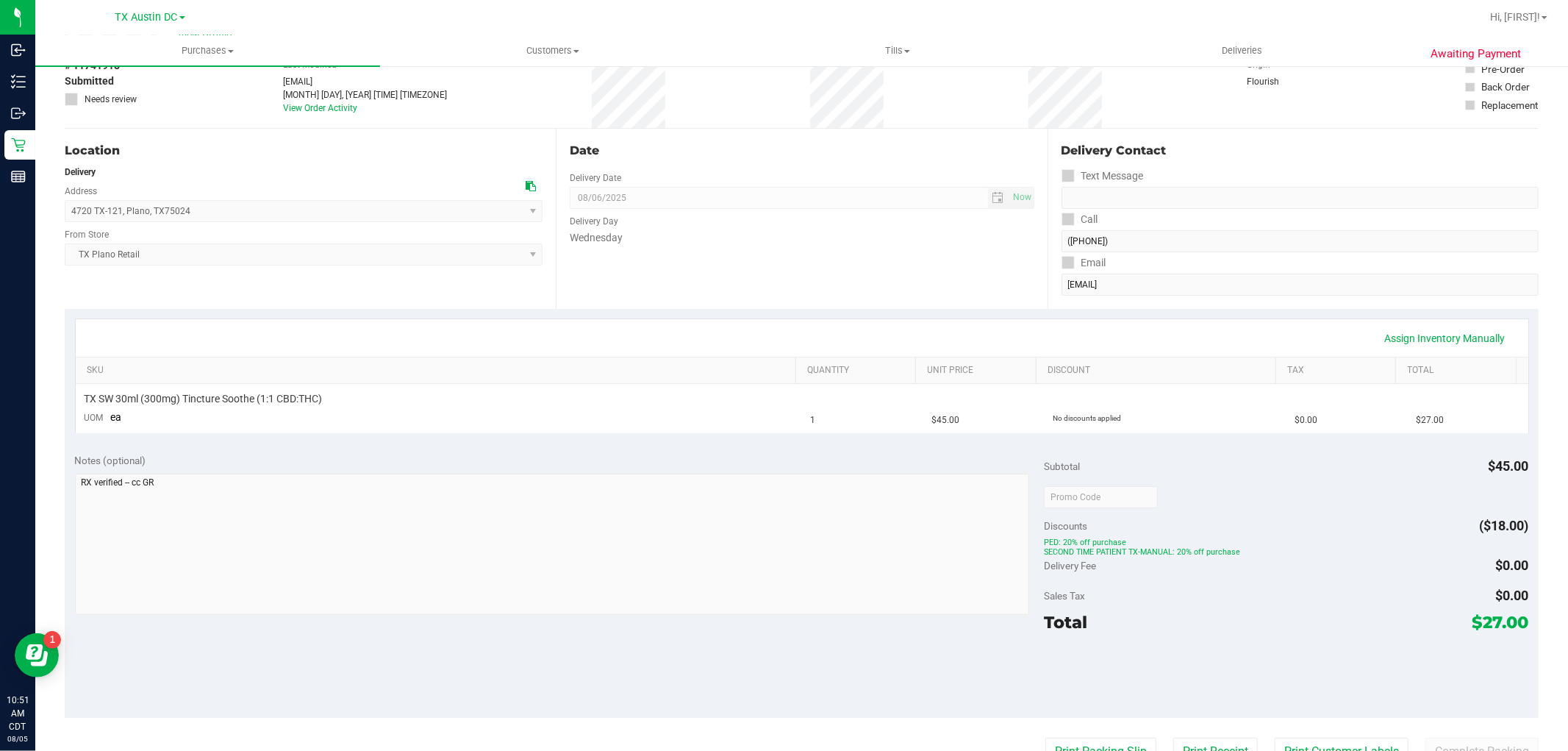 scroll, scrollTop: 0, scrollLeft: 0, axis: both 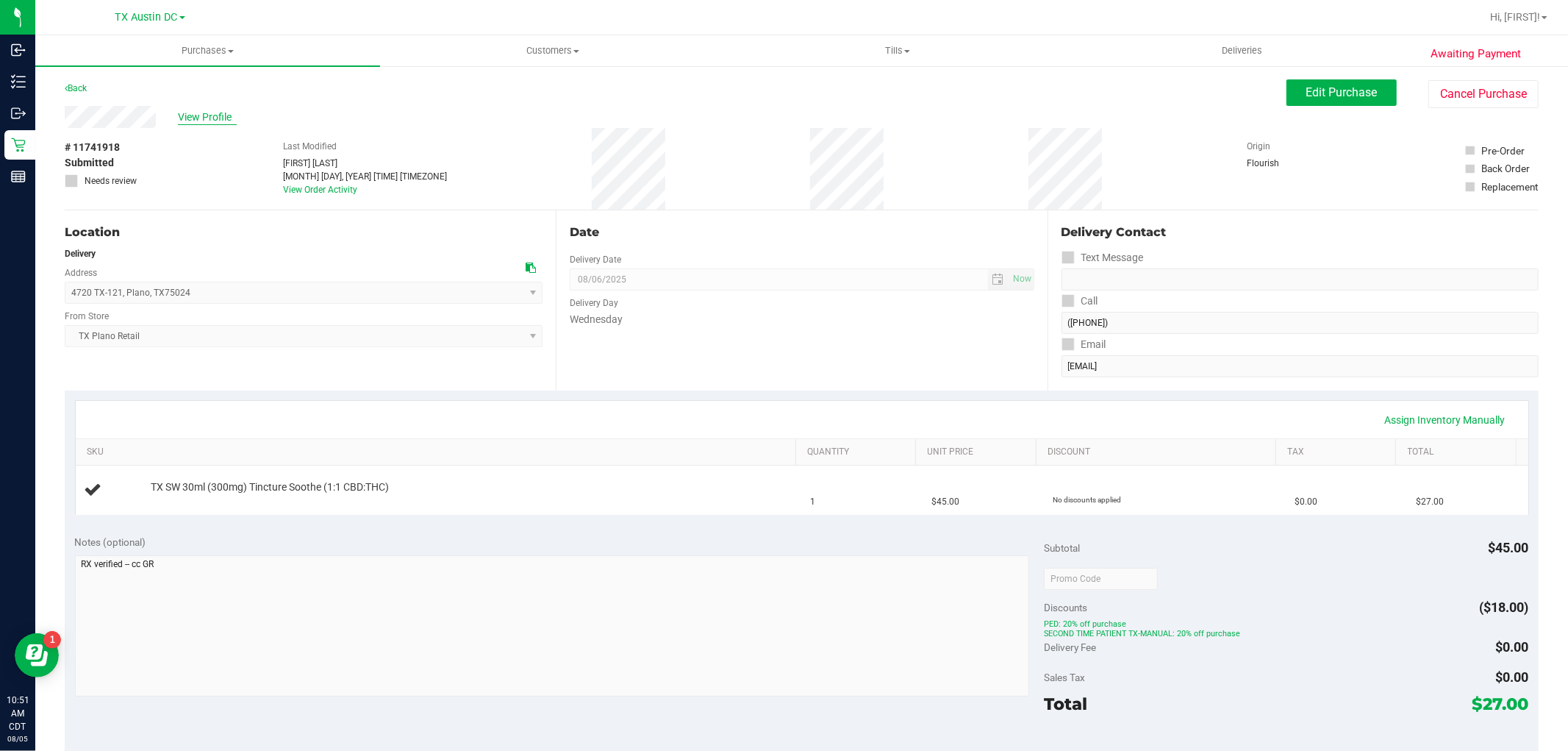 click on "View Profile" at bounding box center (207, 117) 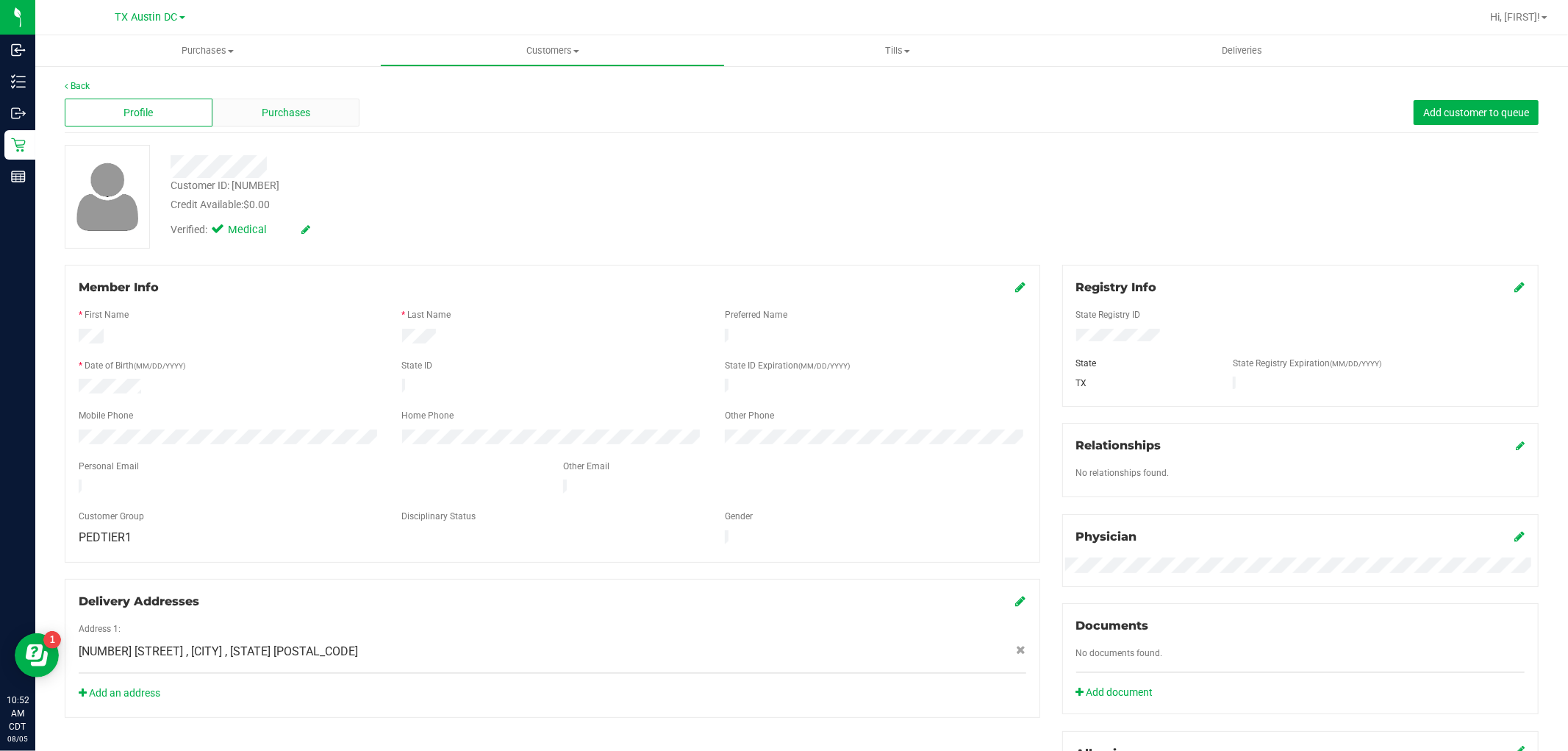 click on "Purchases" at bounding box center (286, 113) 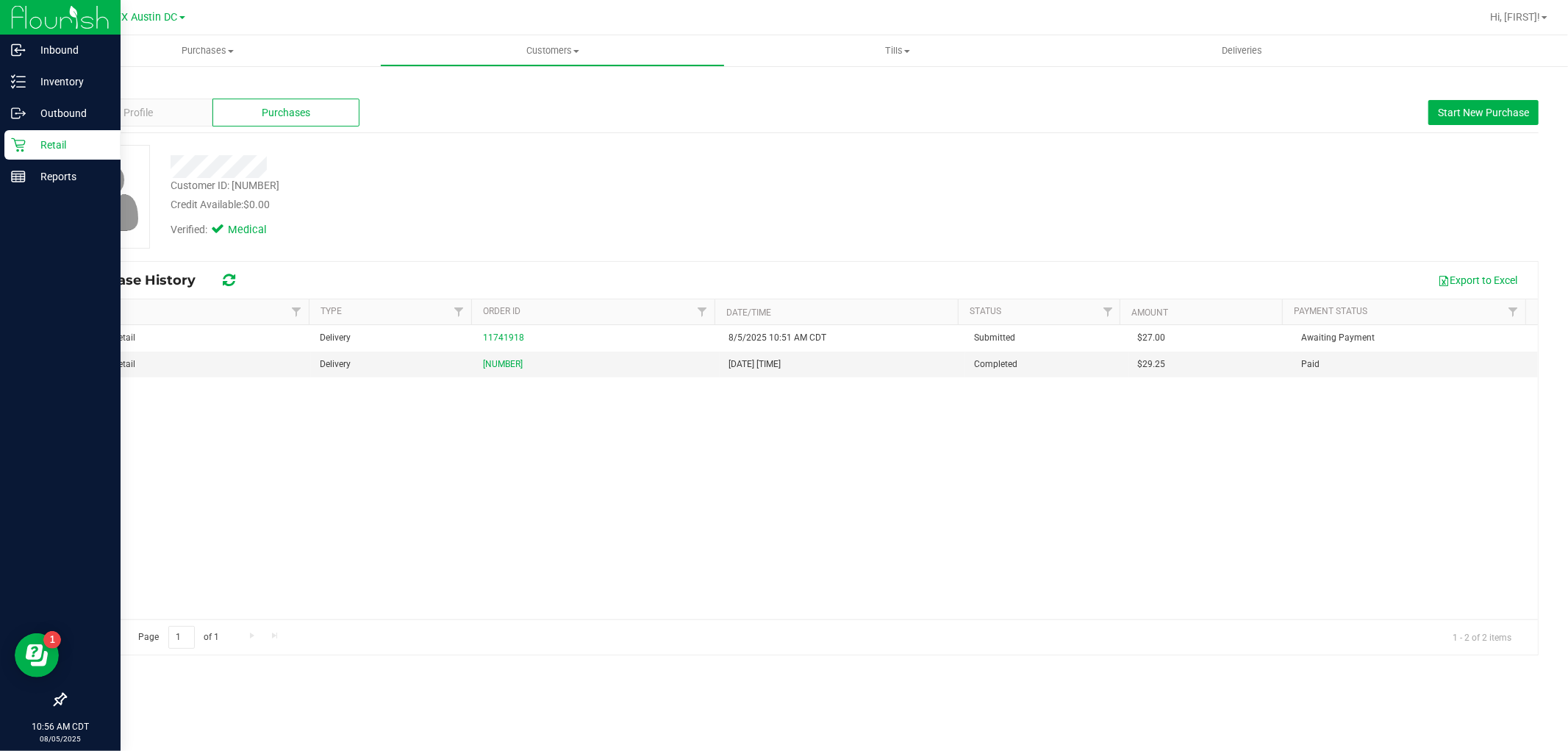 click 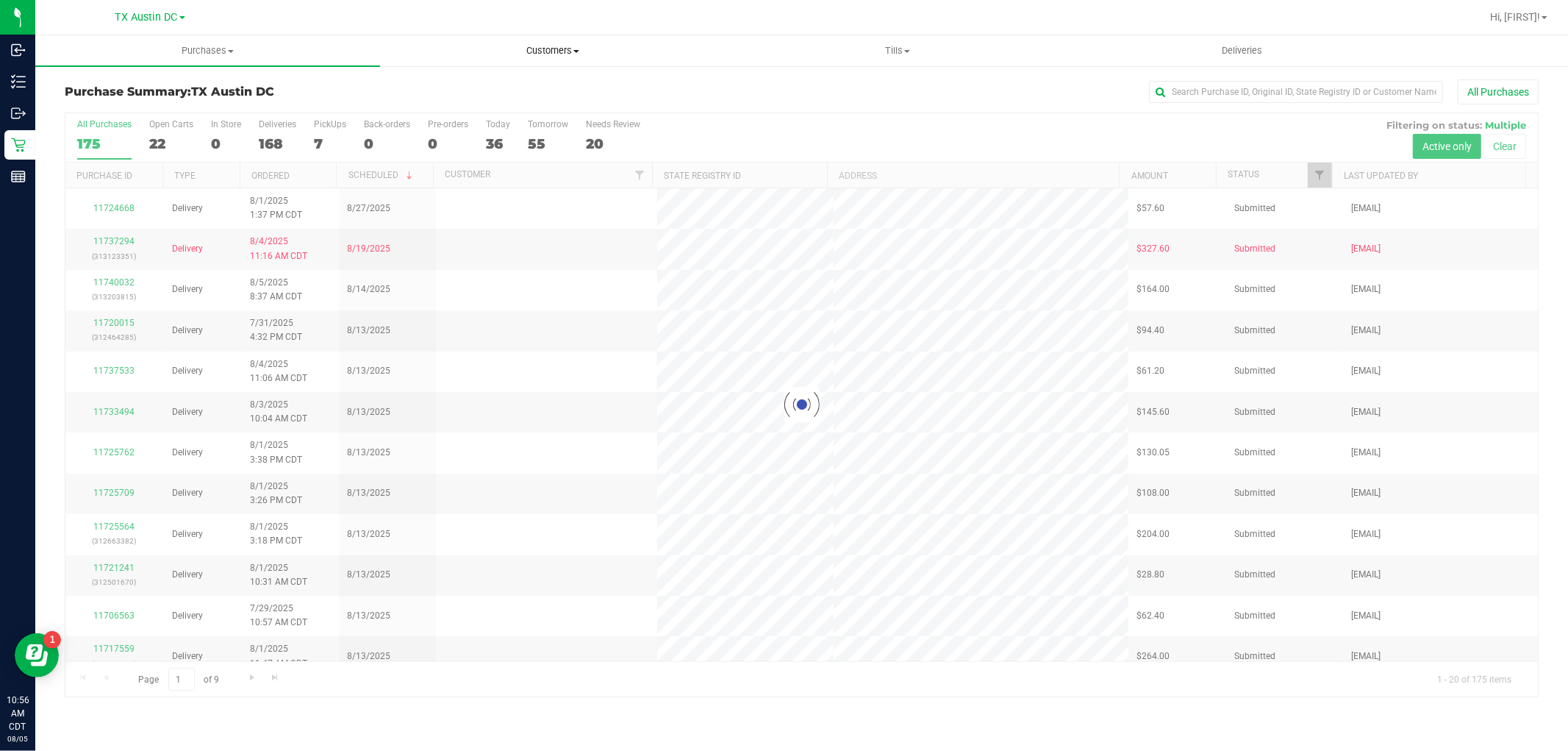 click on "Customers" at bounding box center [552, 51] 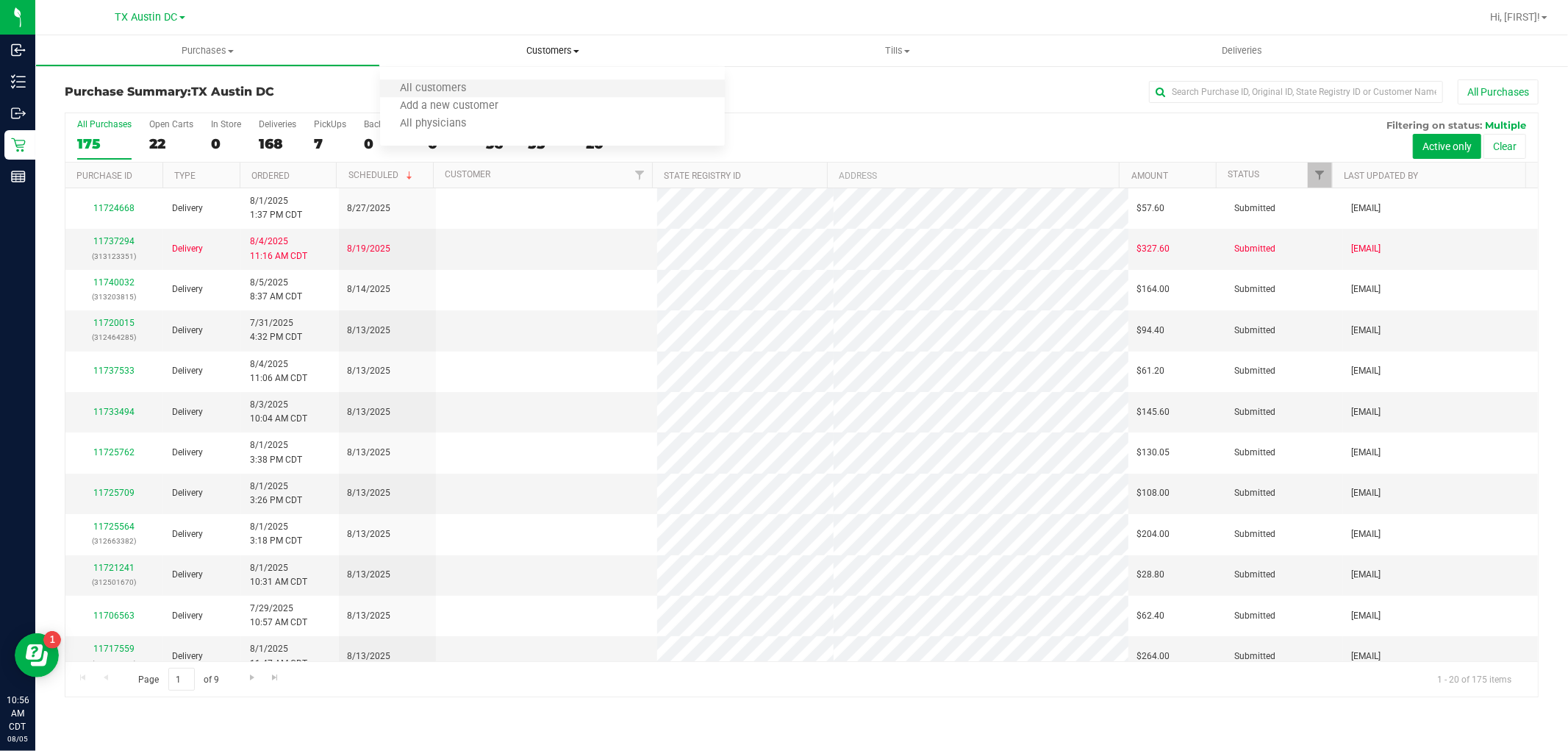 click on "All customers" at bounding box center [552, 89] 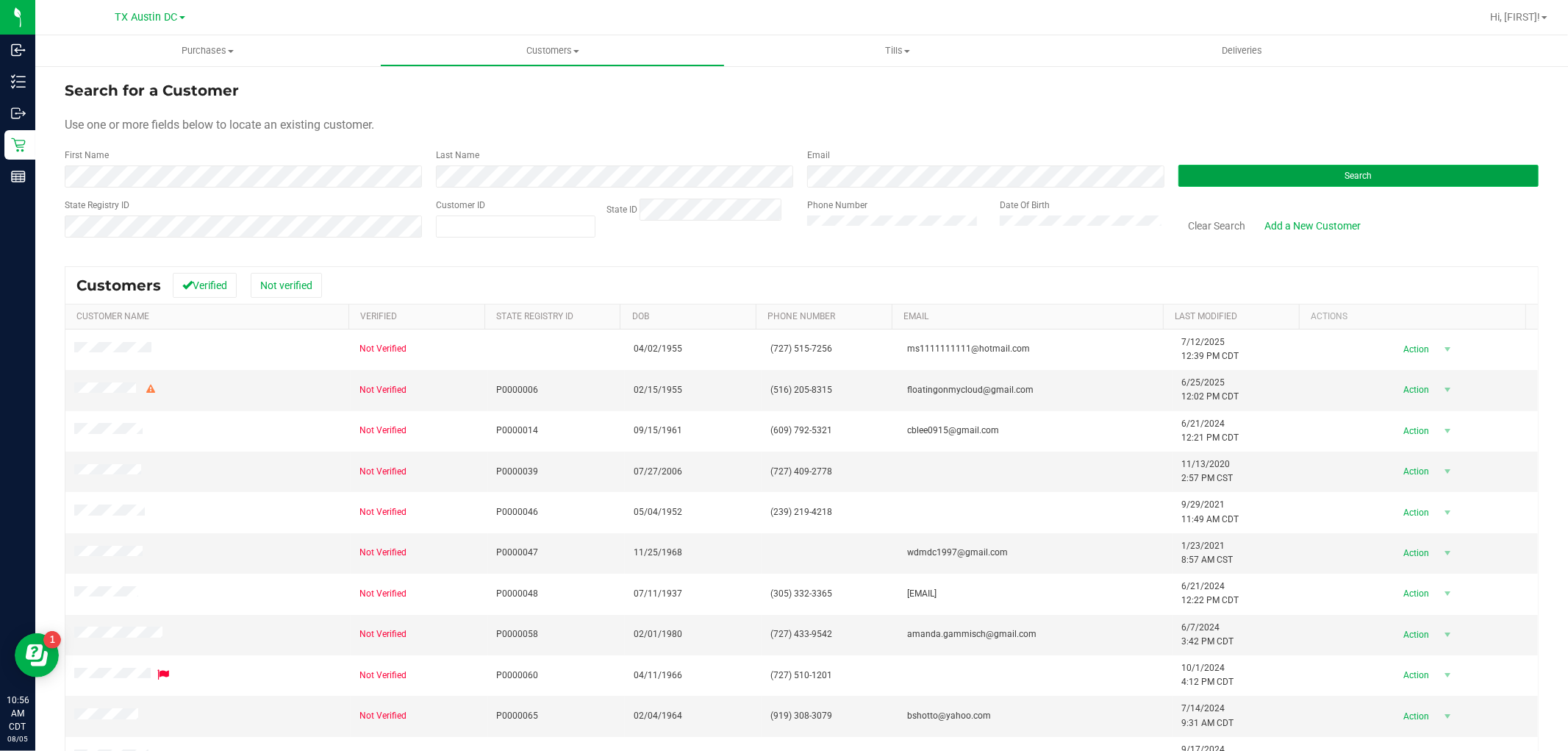 click on "Search" at bounding box center [1358, 176] 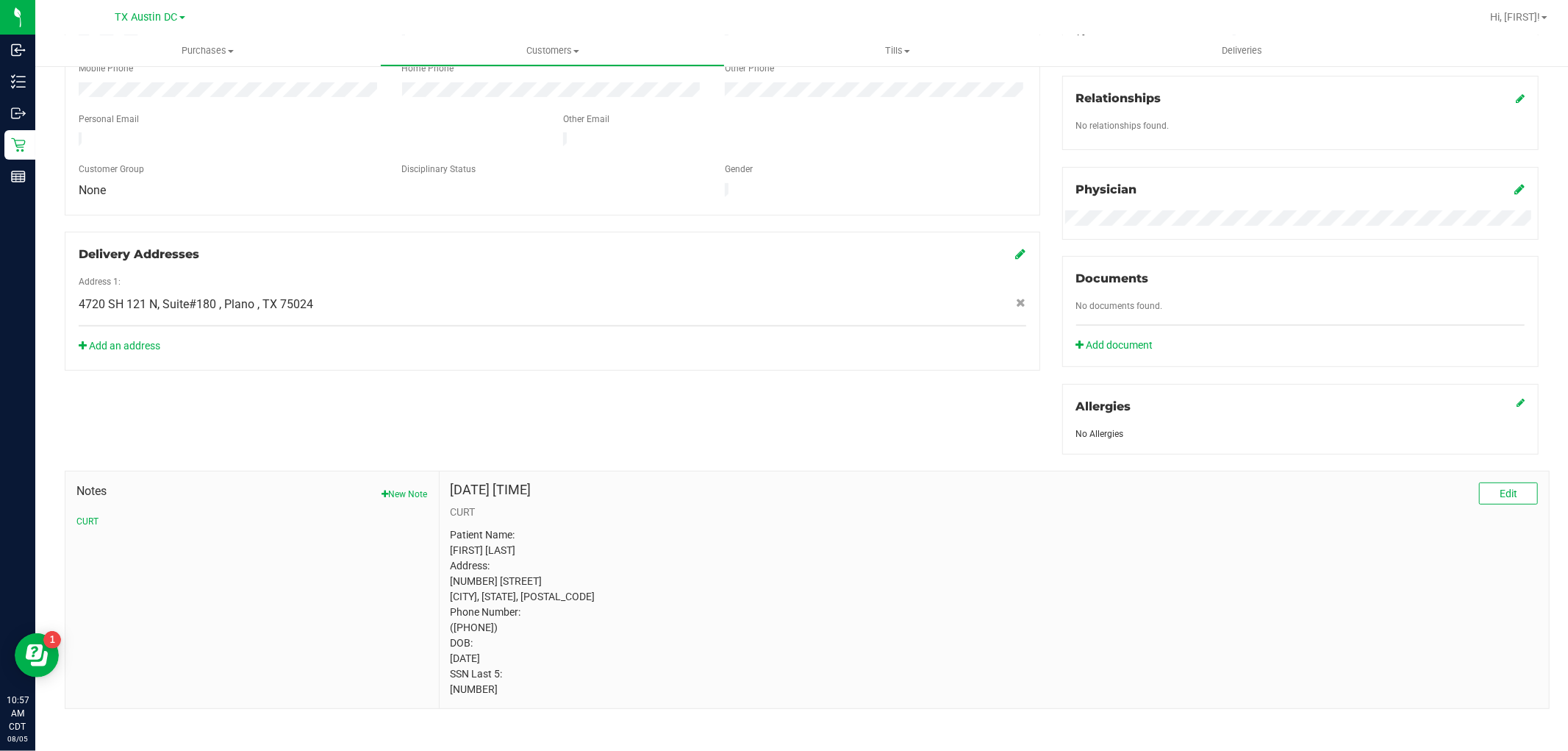 scroll, scrollTop: 353, scrollLeft: 0, axis: vertical 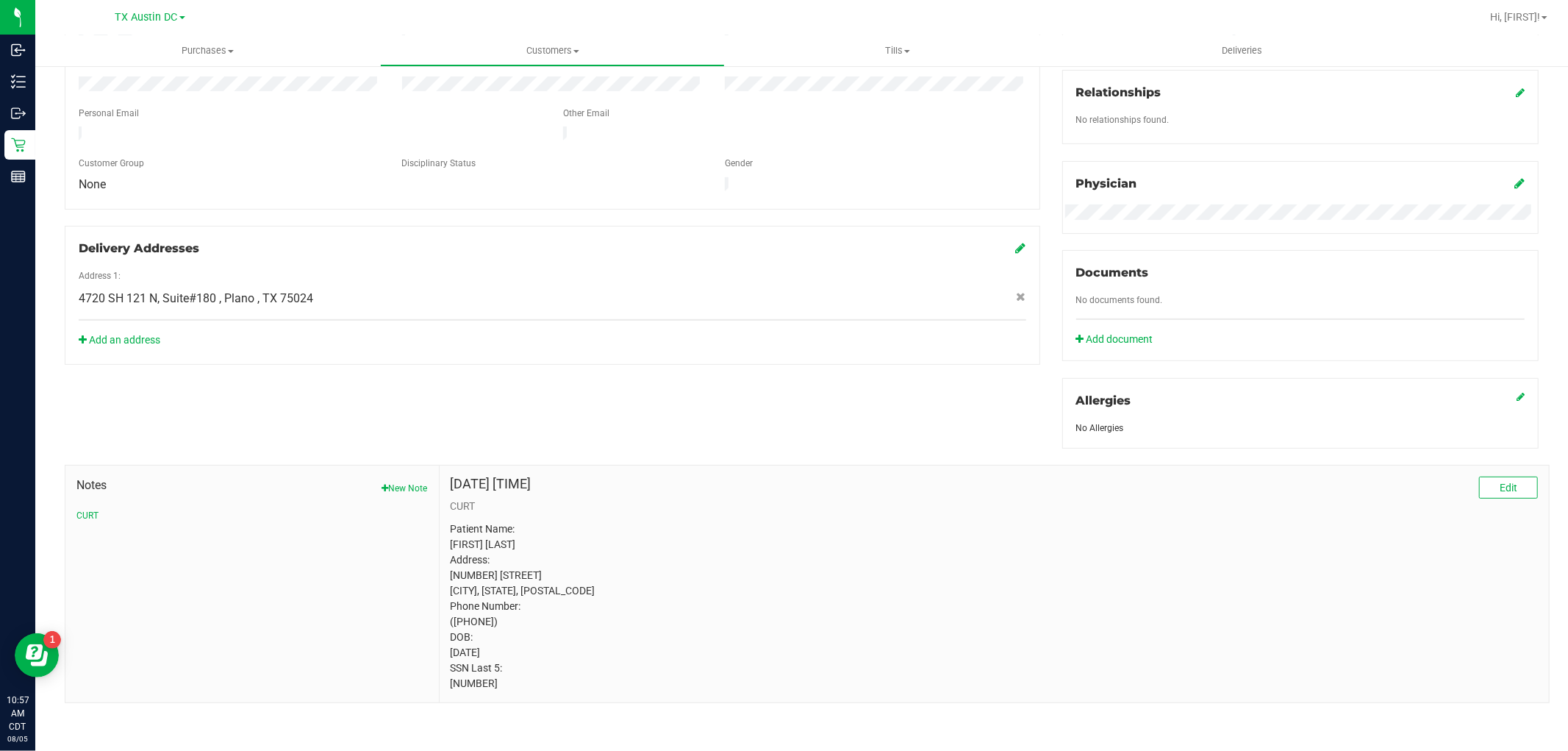 click on "Patient Name:
Lauren Lindsey
Address:
3340 Prancer Way
Celina, TX, 75009
Phone Number:
(469) 287-7115
DOB:
04/11/1979
SSN Last 5:
27788" at bounding box center [994, 606] 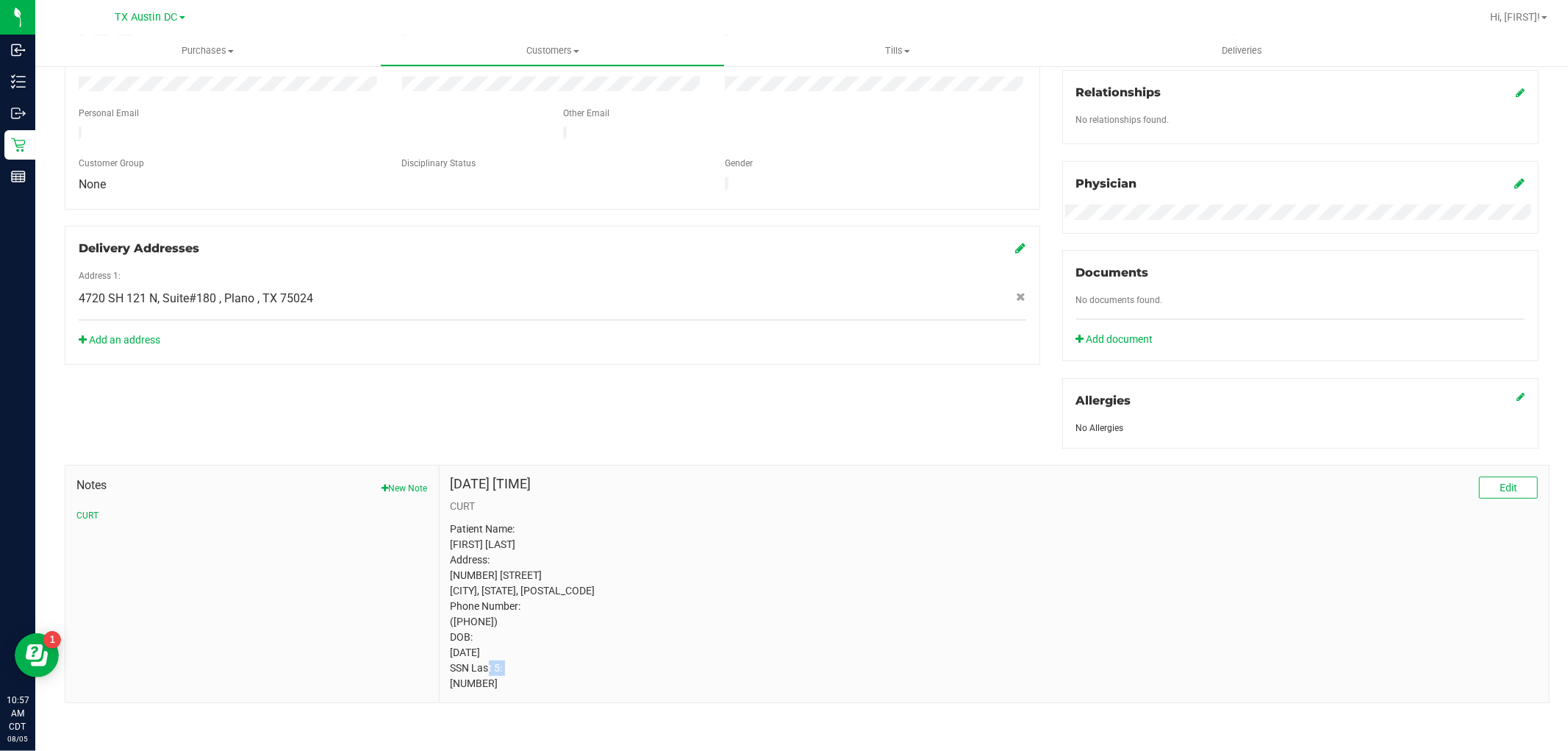 click on "Patient Name:
Lauren Lindsey
Address:
3340 Prancer Way
Celina, TX, 75009
Phone Number:
(469) 287-7115
DOB:
04/11/1979
SSN Last 5:
27788" at bounding box center [994, 606] 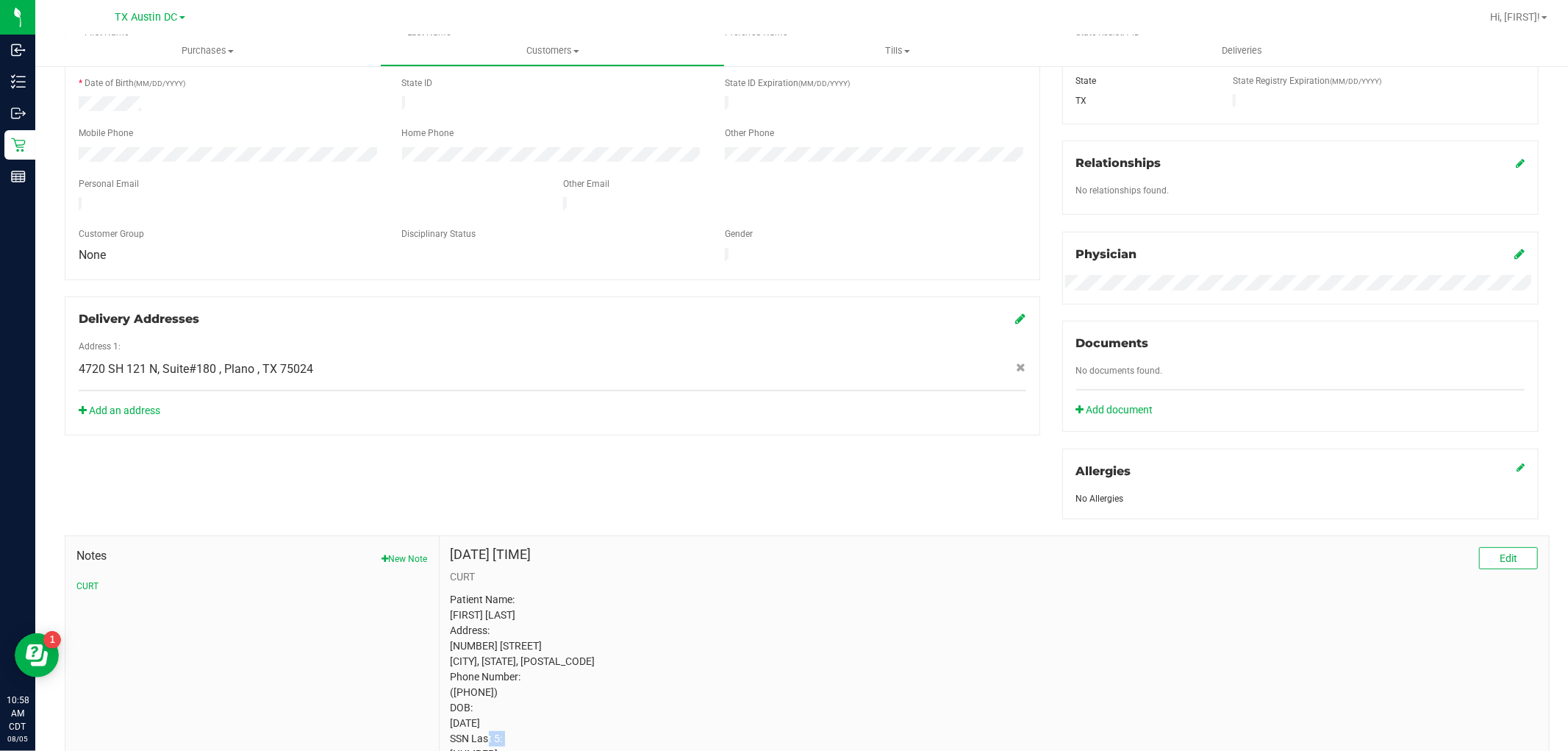 scroll, scrollTop: 26, scrollLeft: 0, axis: vertical 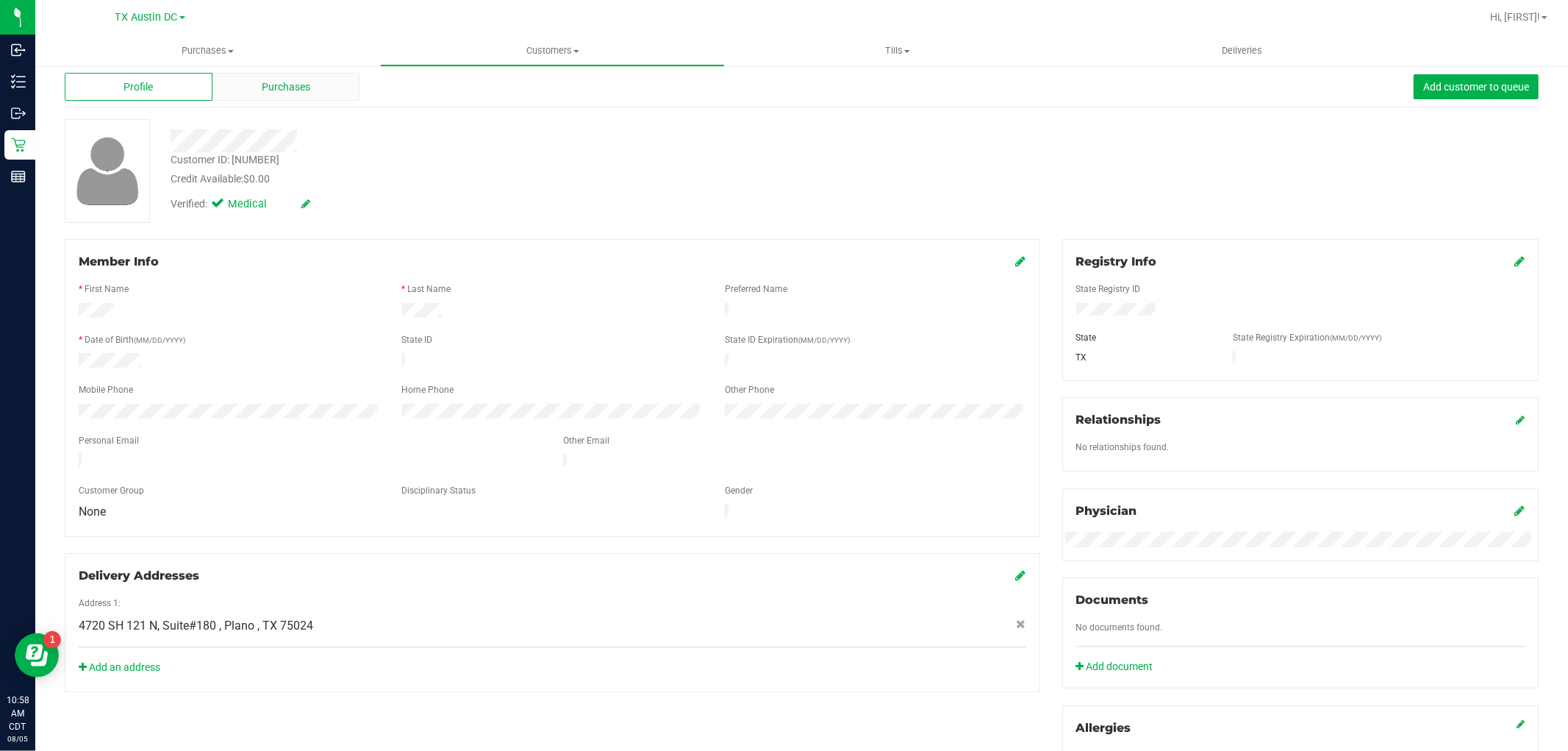 click on "Purchases" at bounding box center (286, 87) 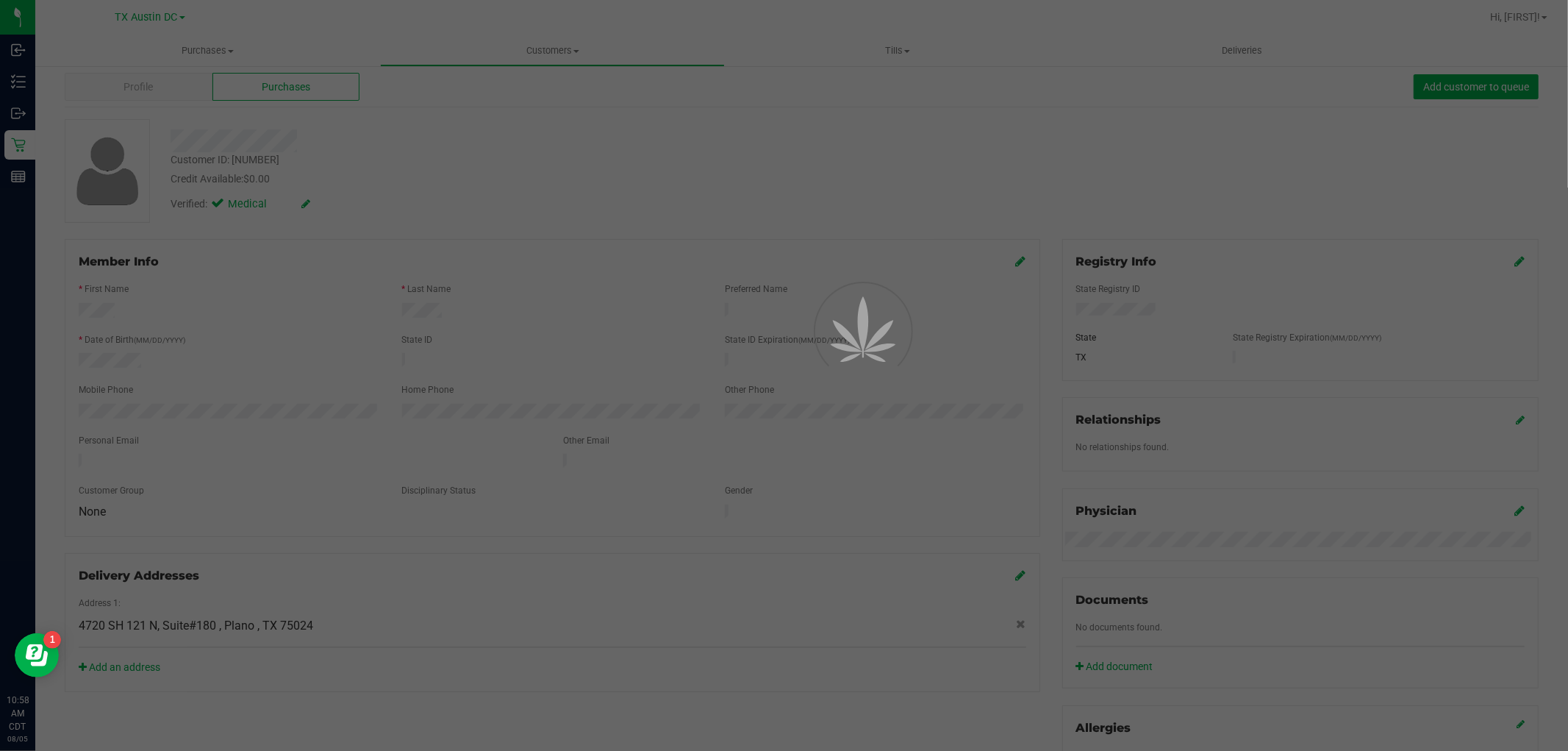 scroll, scrollTop: 0, scrollLeft: 0, axis: both 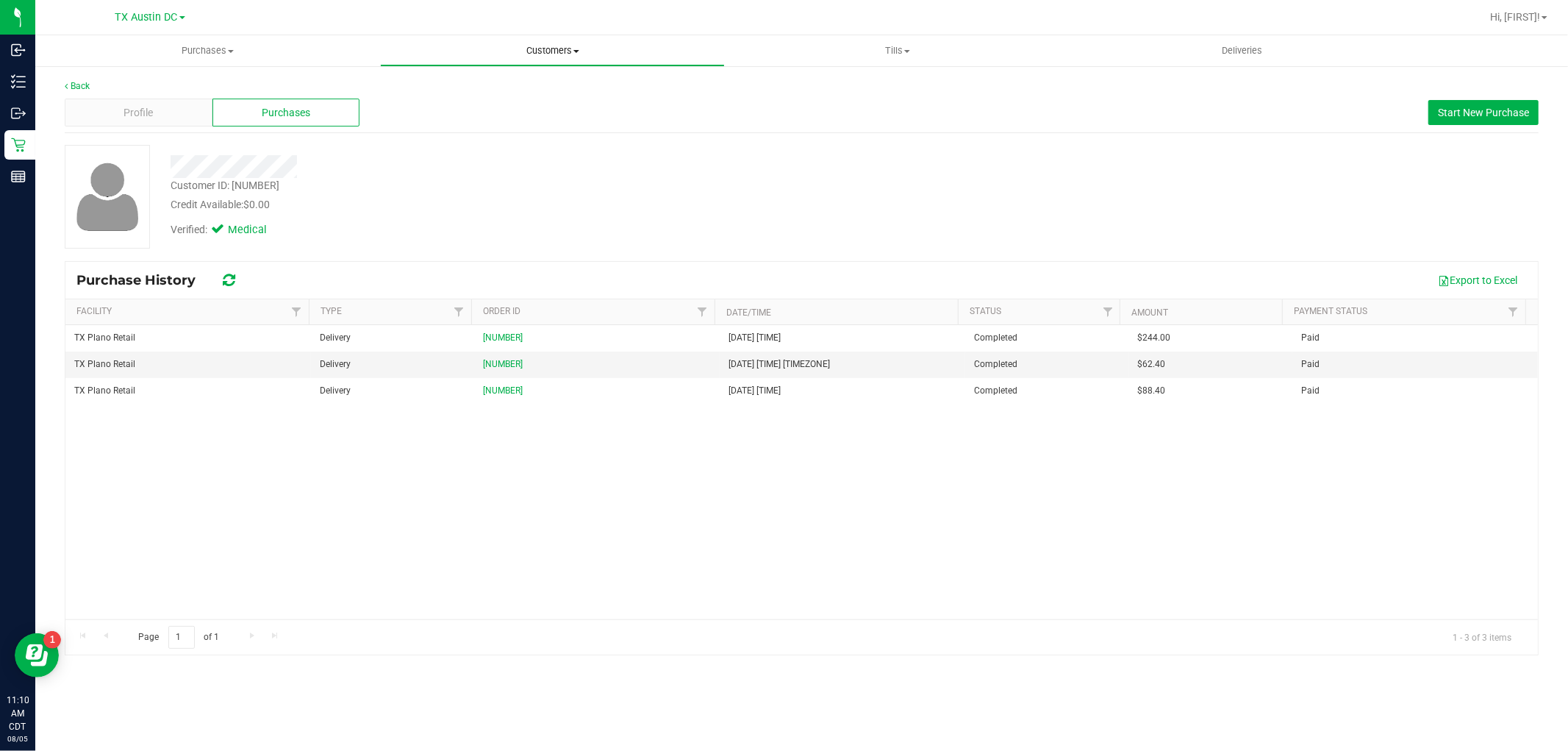 click on "Customers" at bounding box center (552, 51) 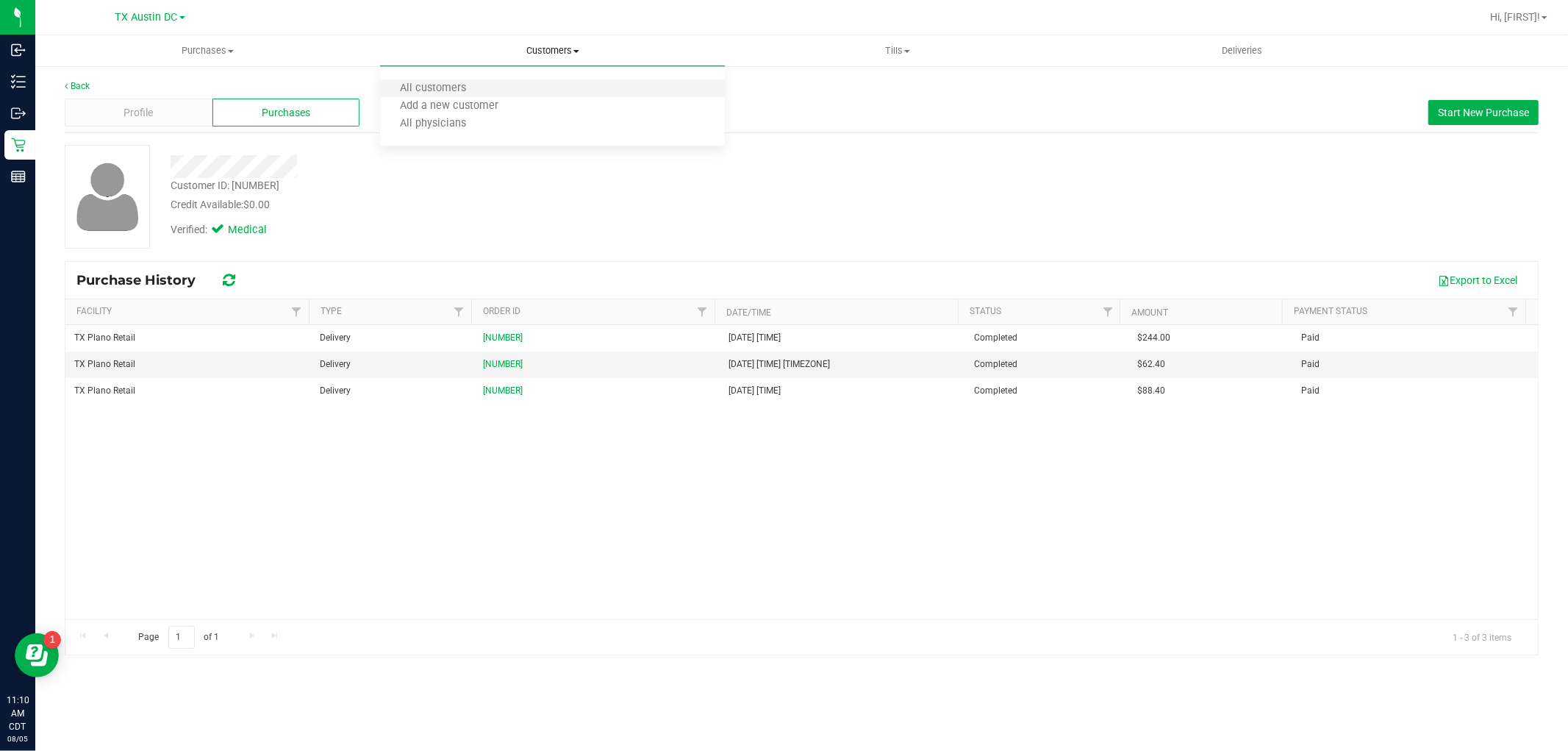 click on "All customers" at bounding box center [552, 89] 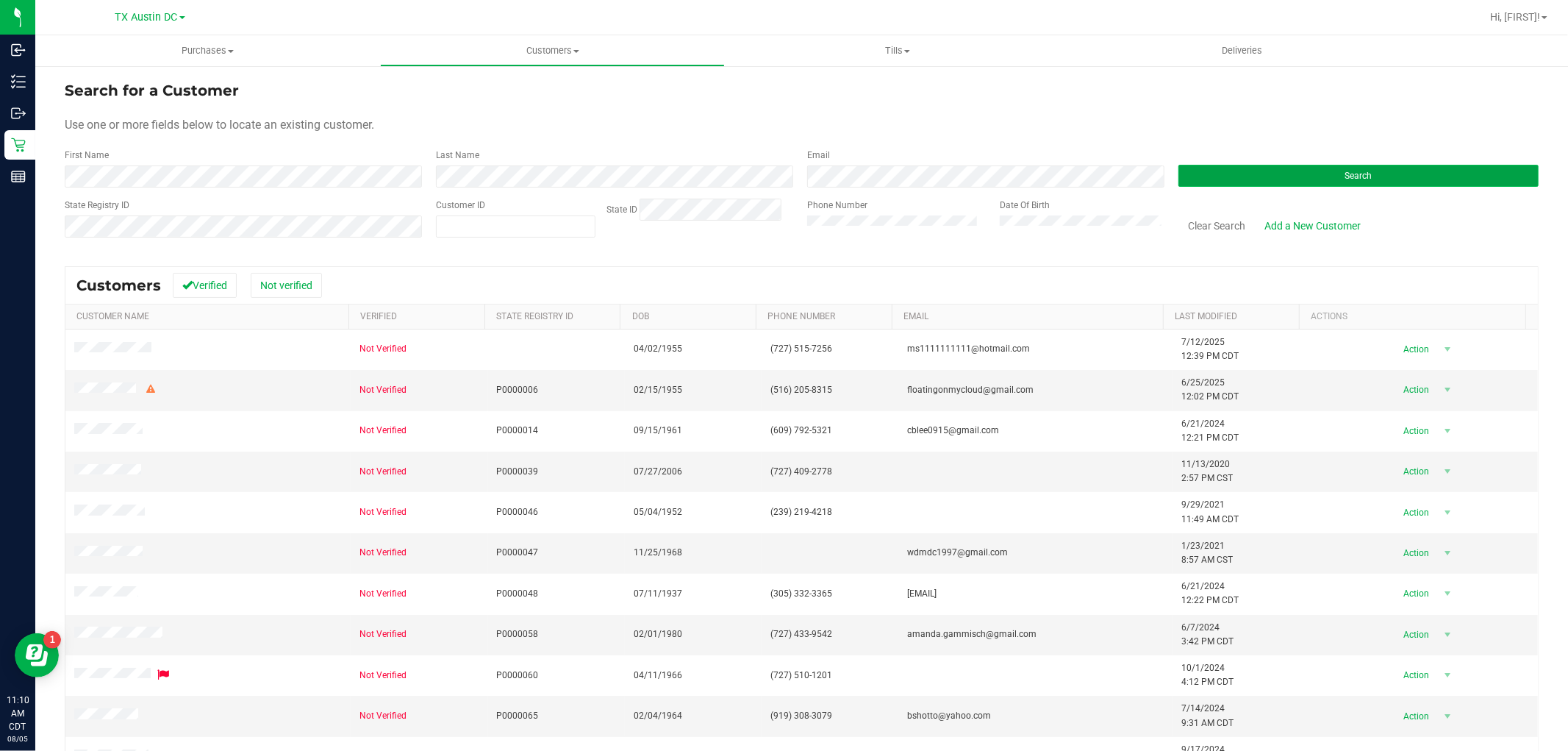click on "Search" at bounding box center [1358, 176] 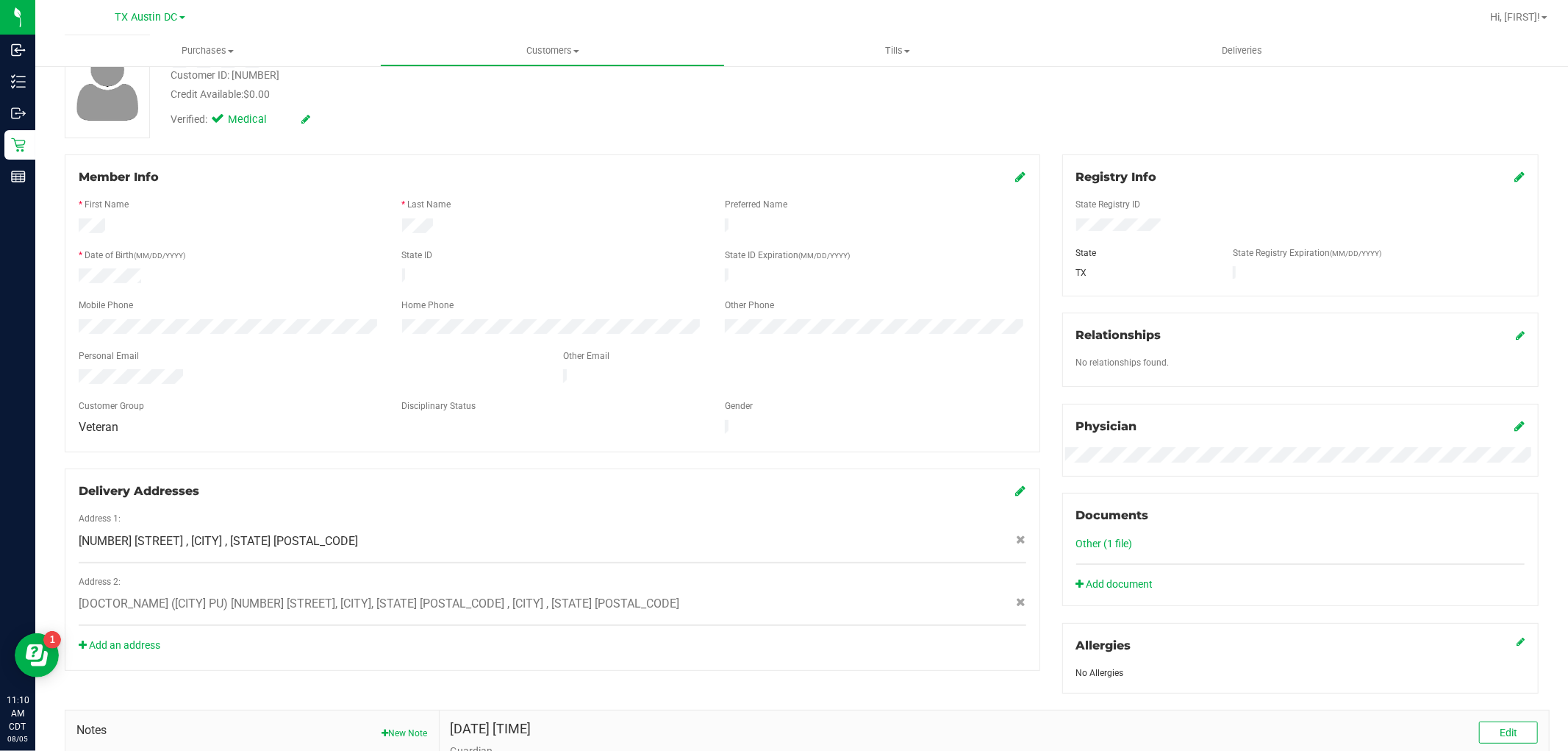 scroll, scrollTop: 315, scrollLeft: 0, axis: vertical 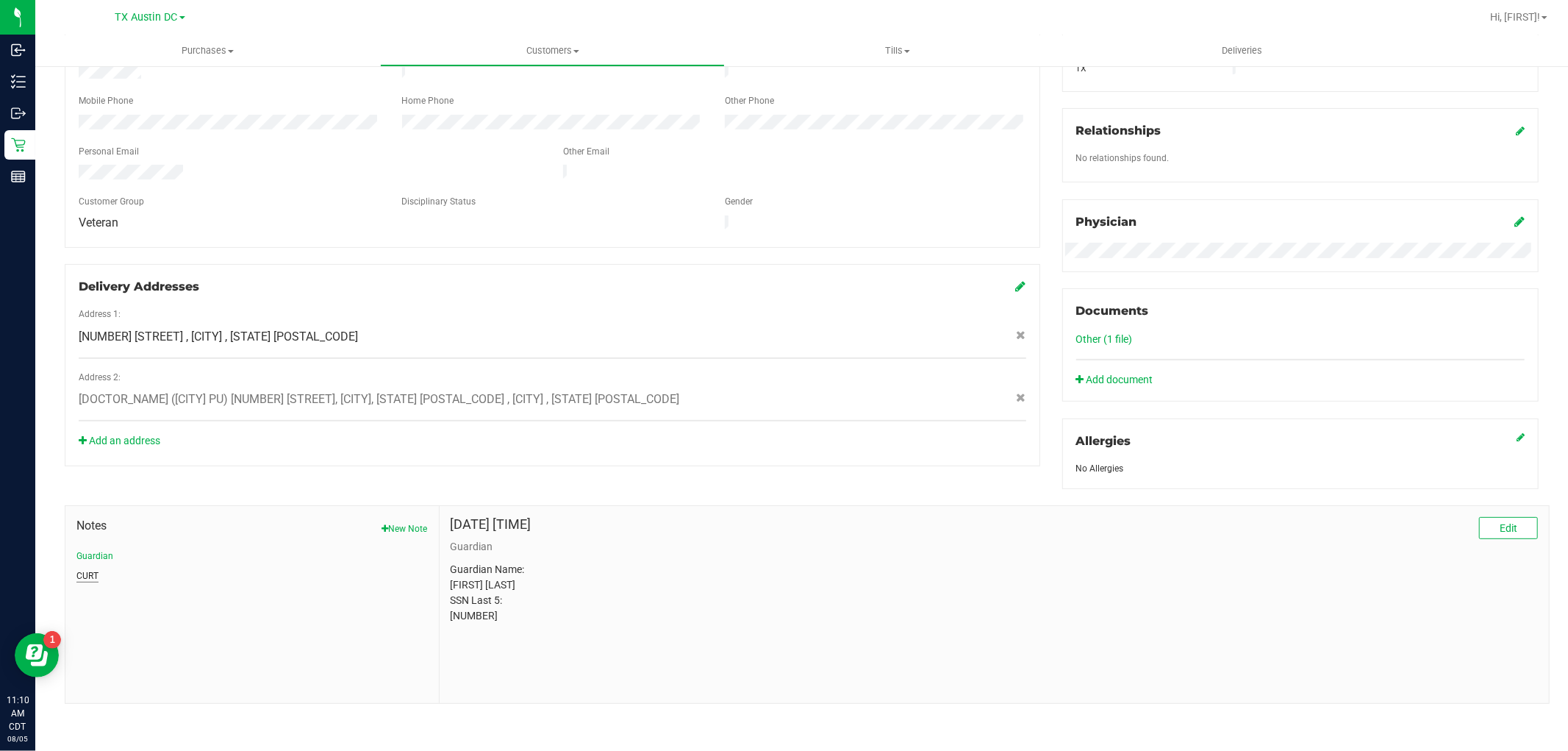 click on "CURT" at bounding box center [87, 576] 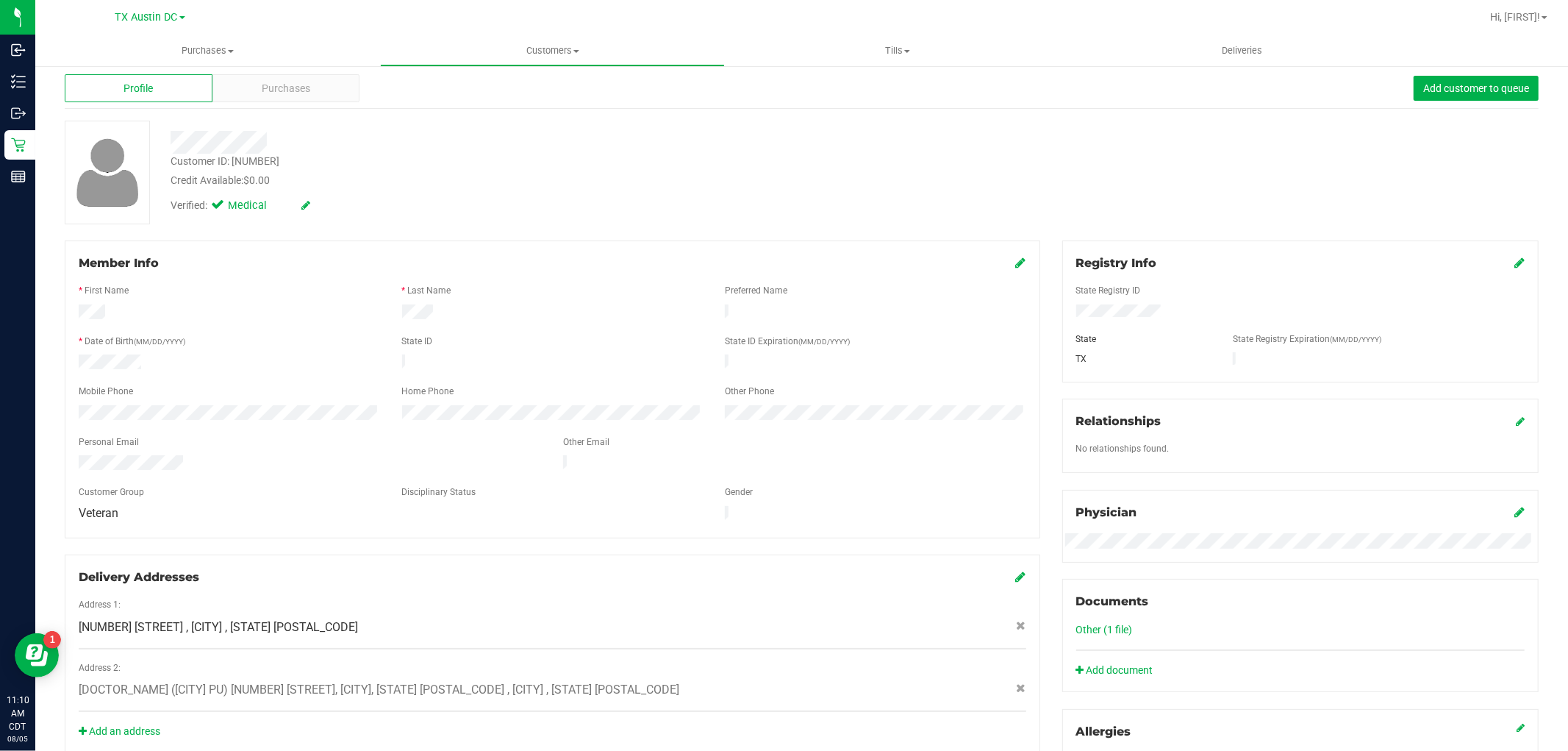 scroll, scrollTop: 0, scrollLeft: 0, axis: both 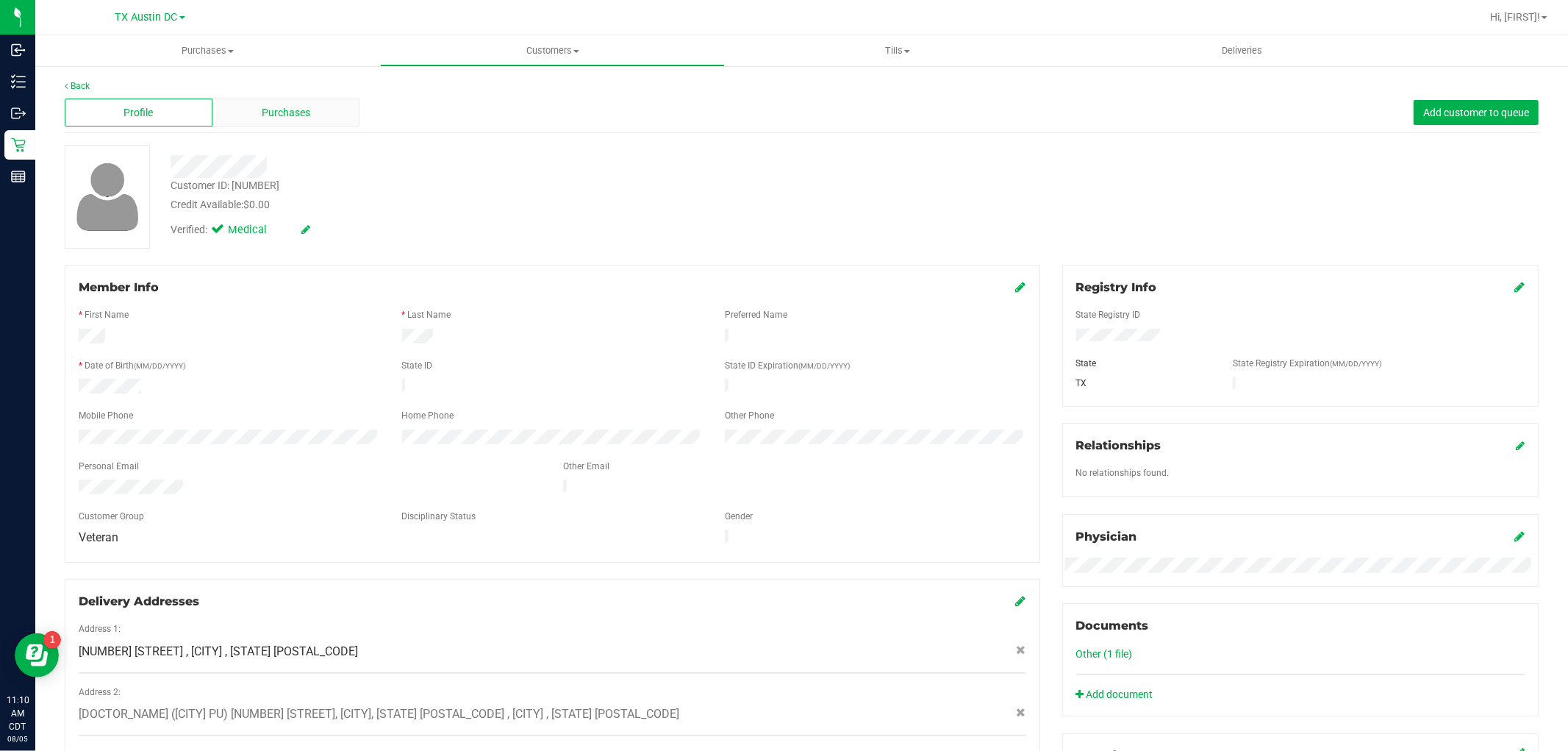click on "Purchases" at bounding box center (286, 113) 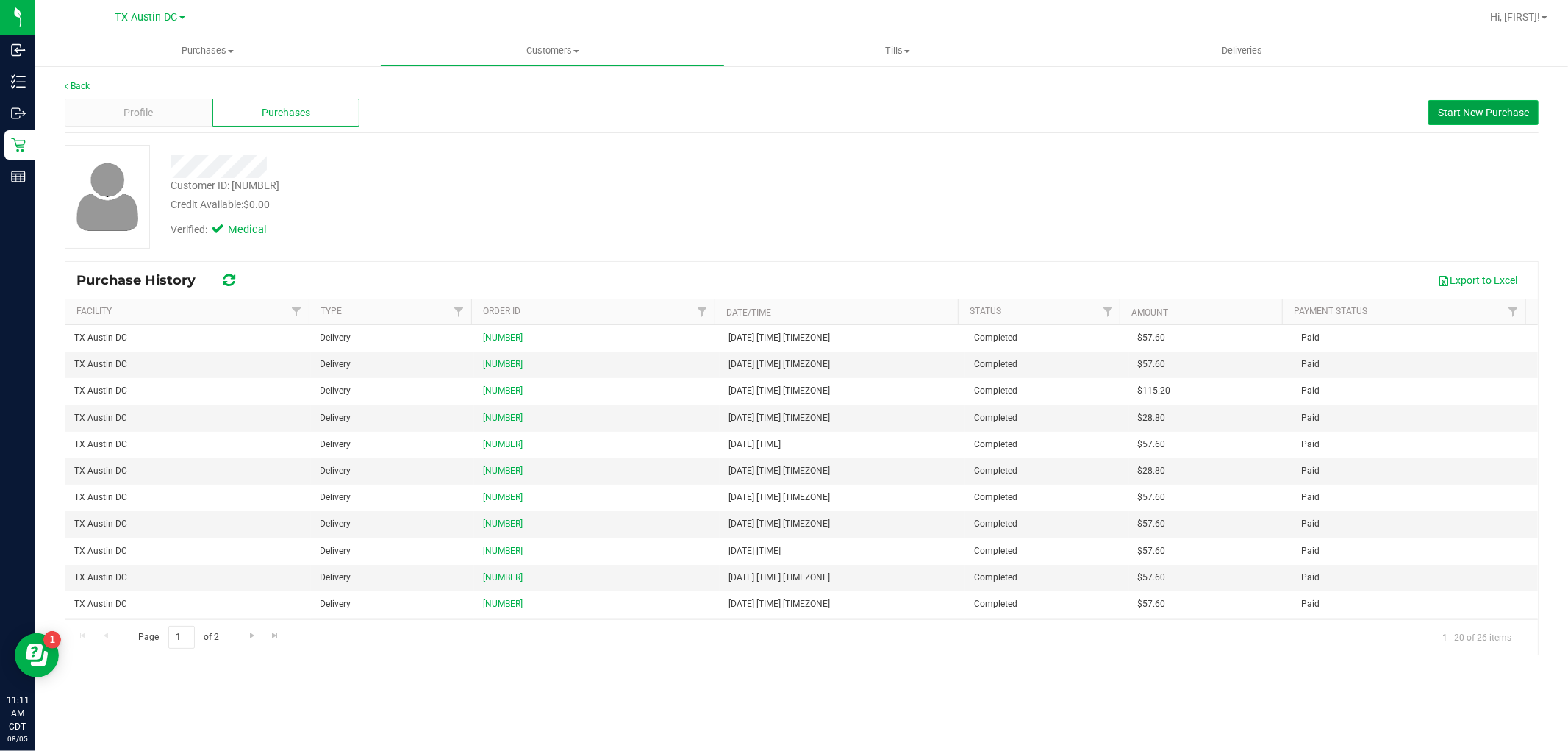 click on "Start New Purchase" at bounding box center (1483, 113) 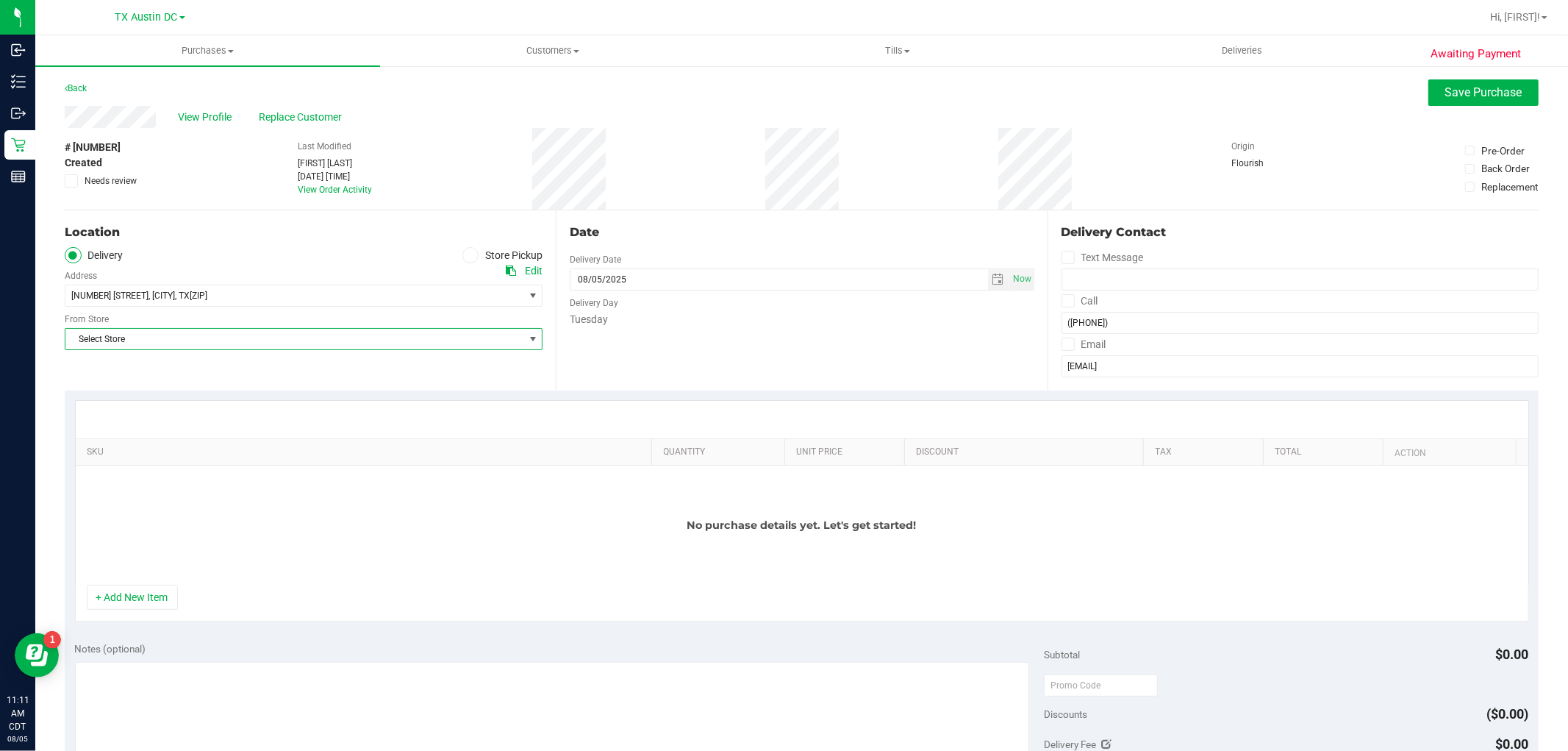 click on "Select Store" at bounding box center (294, 339) 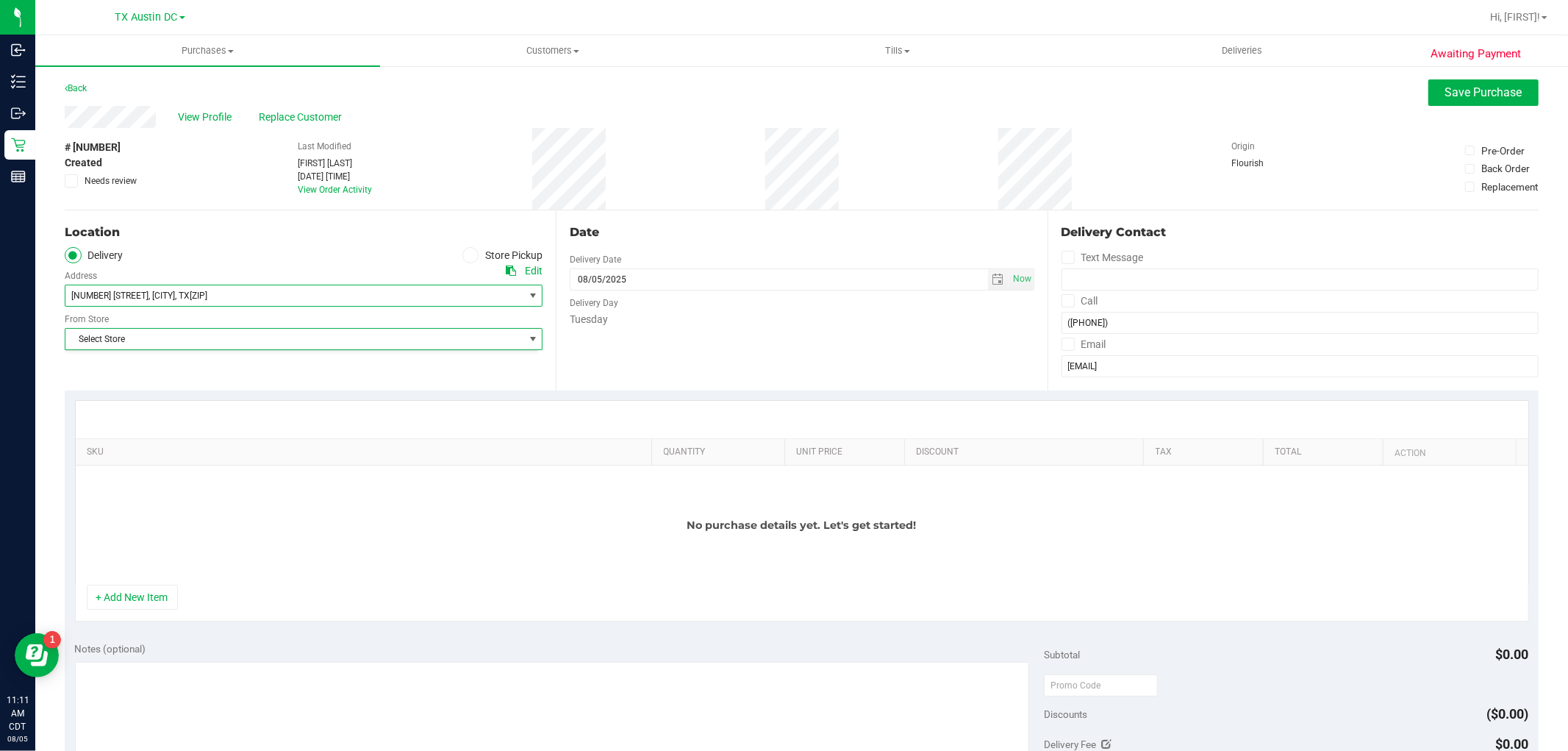 click on "9 Basswood Dr
, Wichita Falls
, TX
76310" at bounding box center [283, 296] 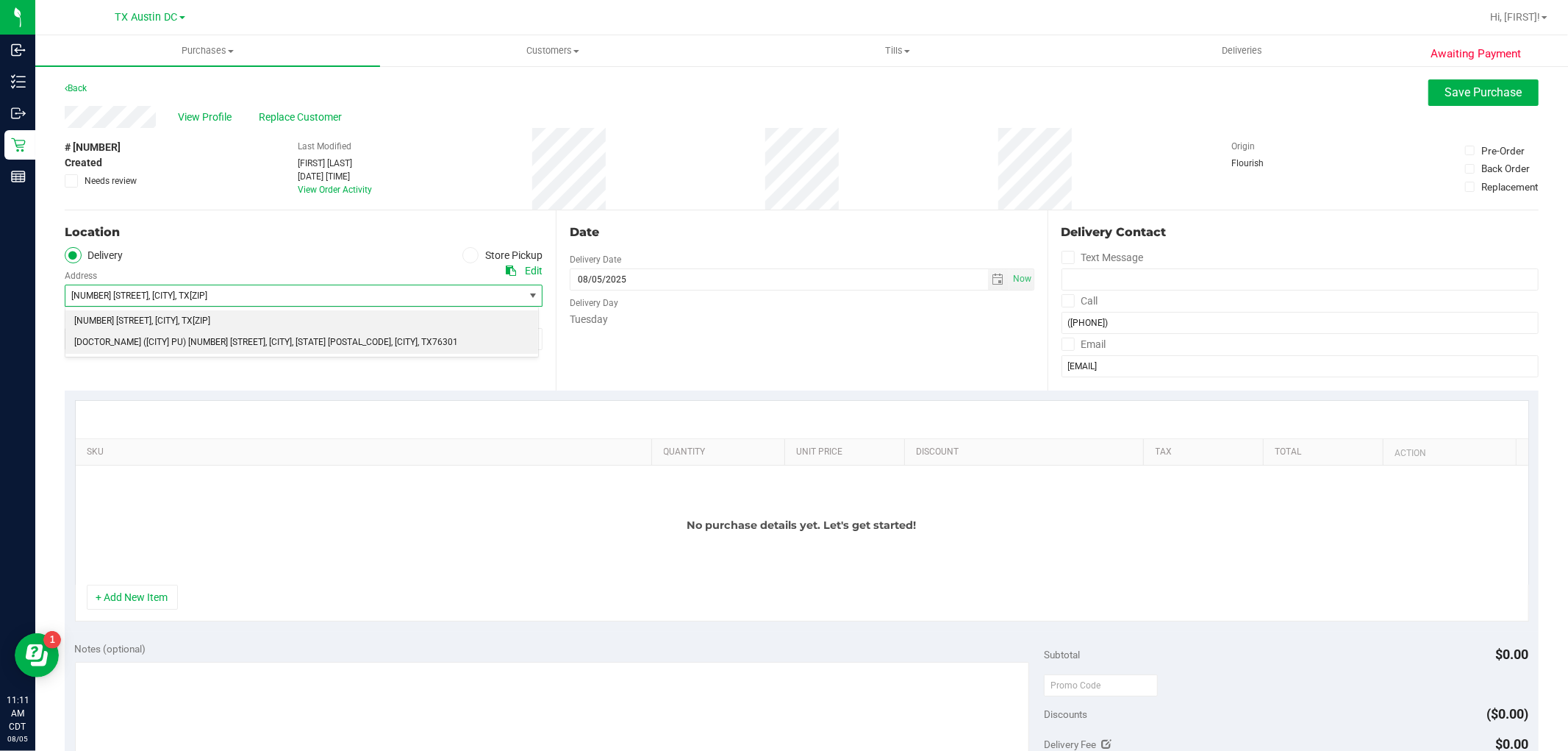 click on "Dr. Bartel M.D. (Wichita Falls PU) 1722 9th St, Wichita Falls, TX 76301
, Wichita Falls
, TX
76301" at bounding box center [301, 343] 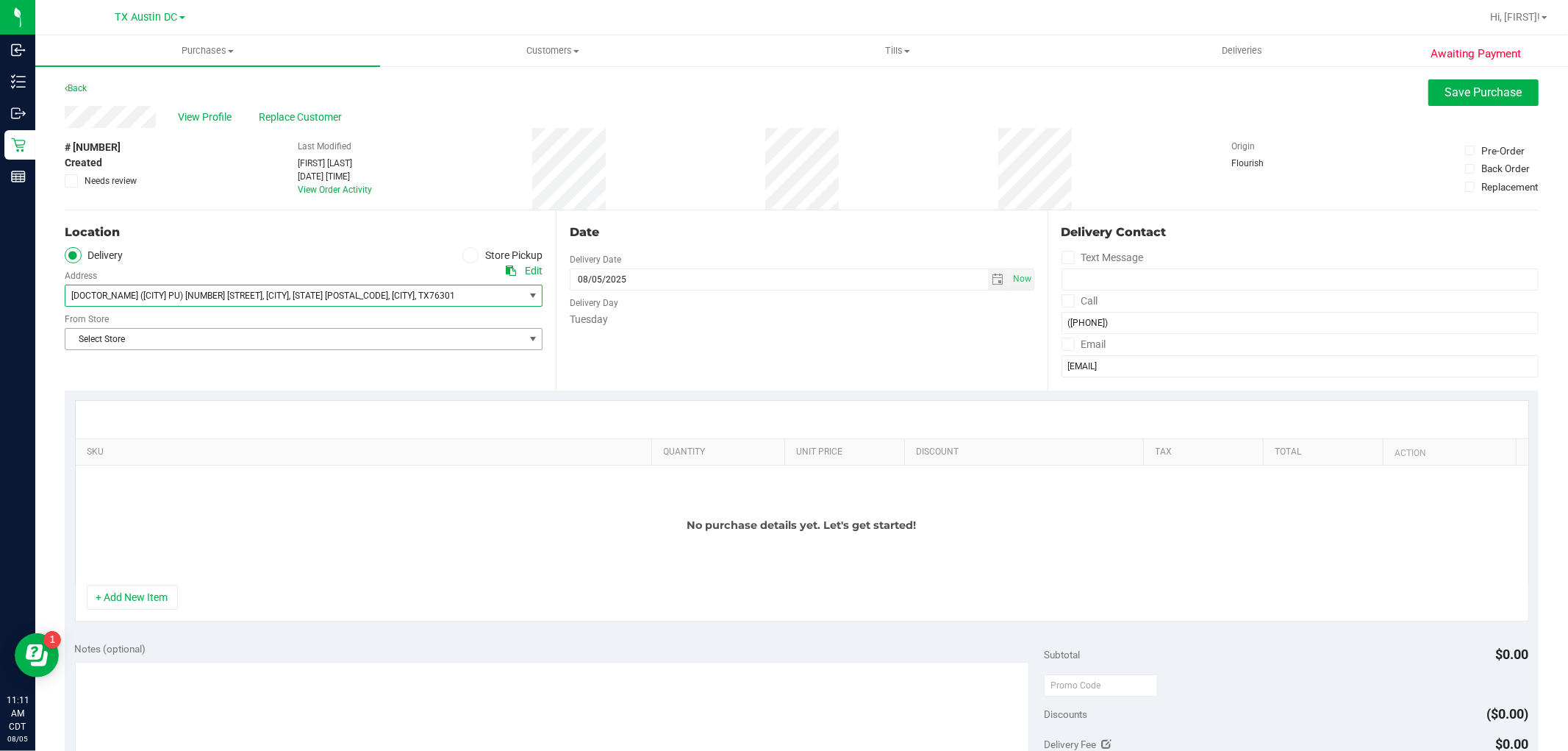 click at bounding box center [533, 339] 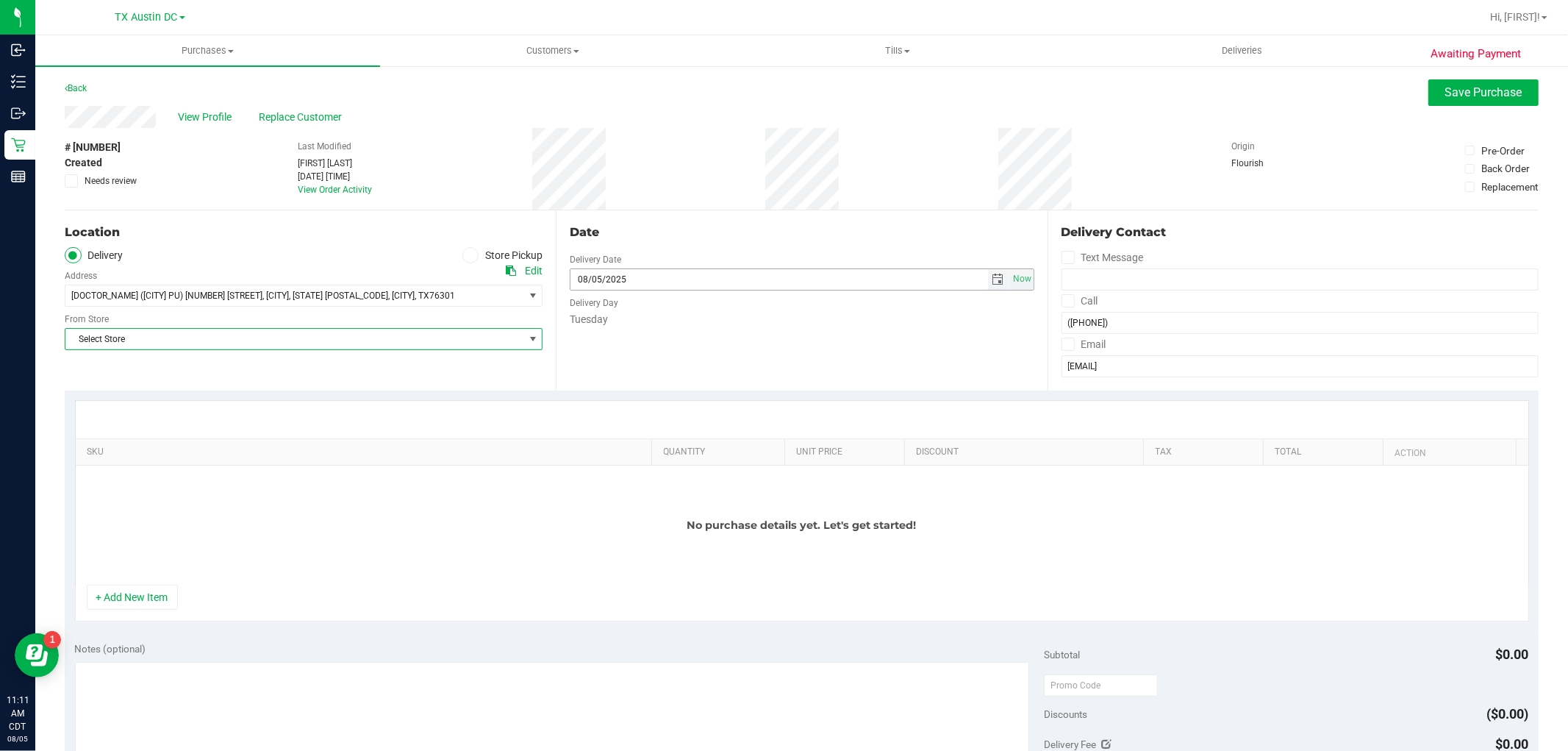 click at bounding box center [998, 280] 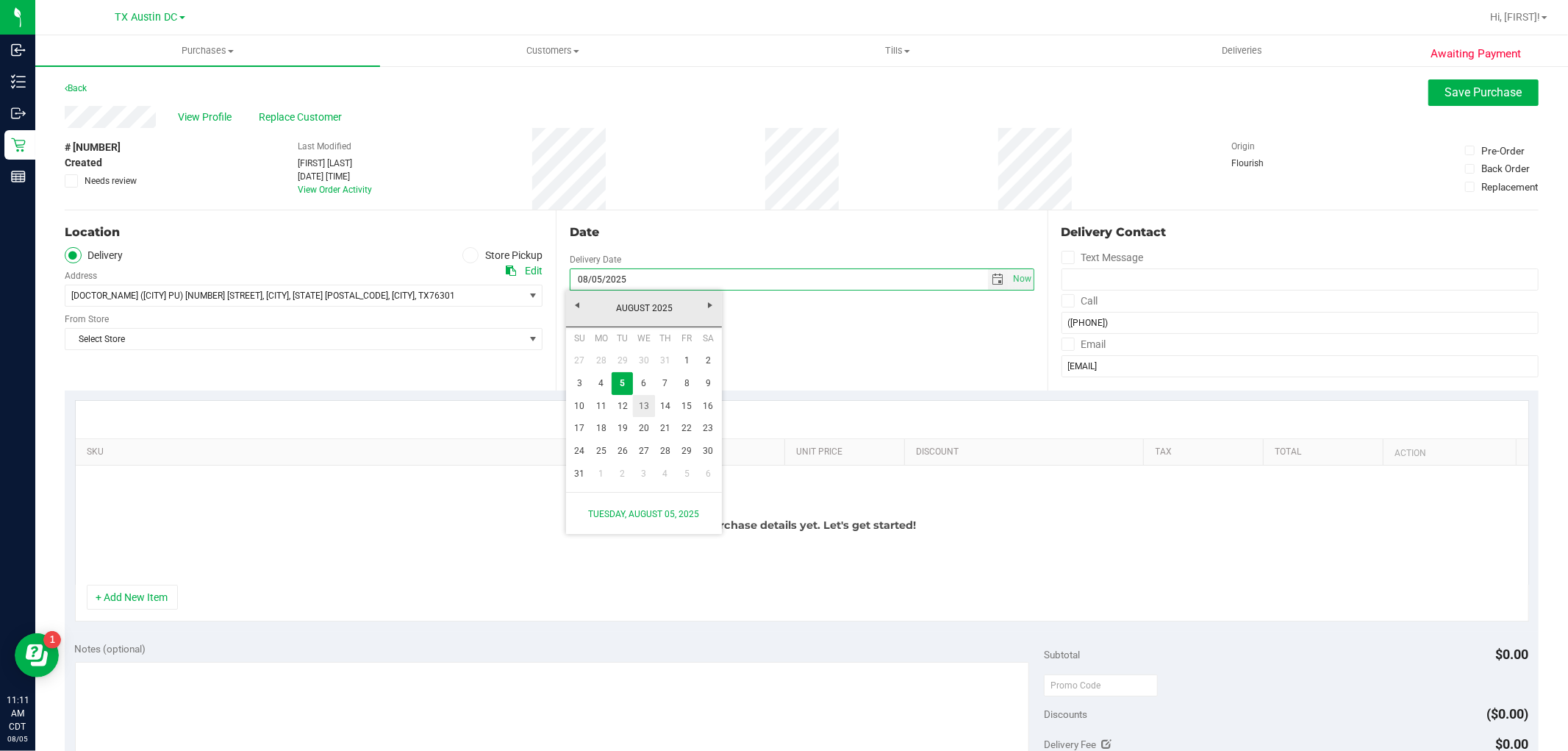 click on "13" at bounding box center [643, 406] 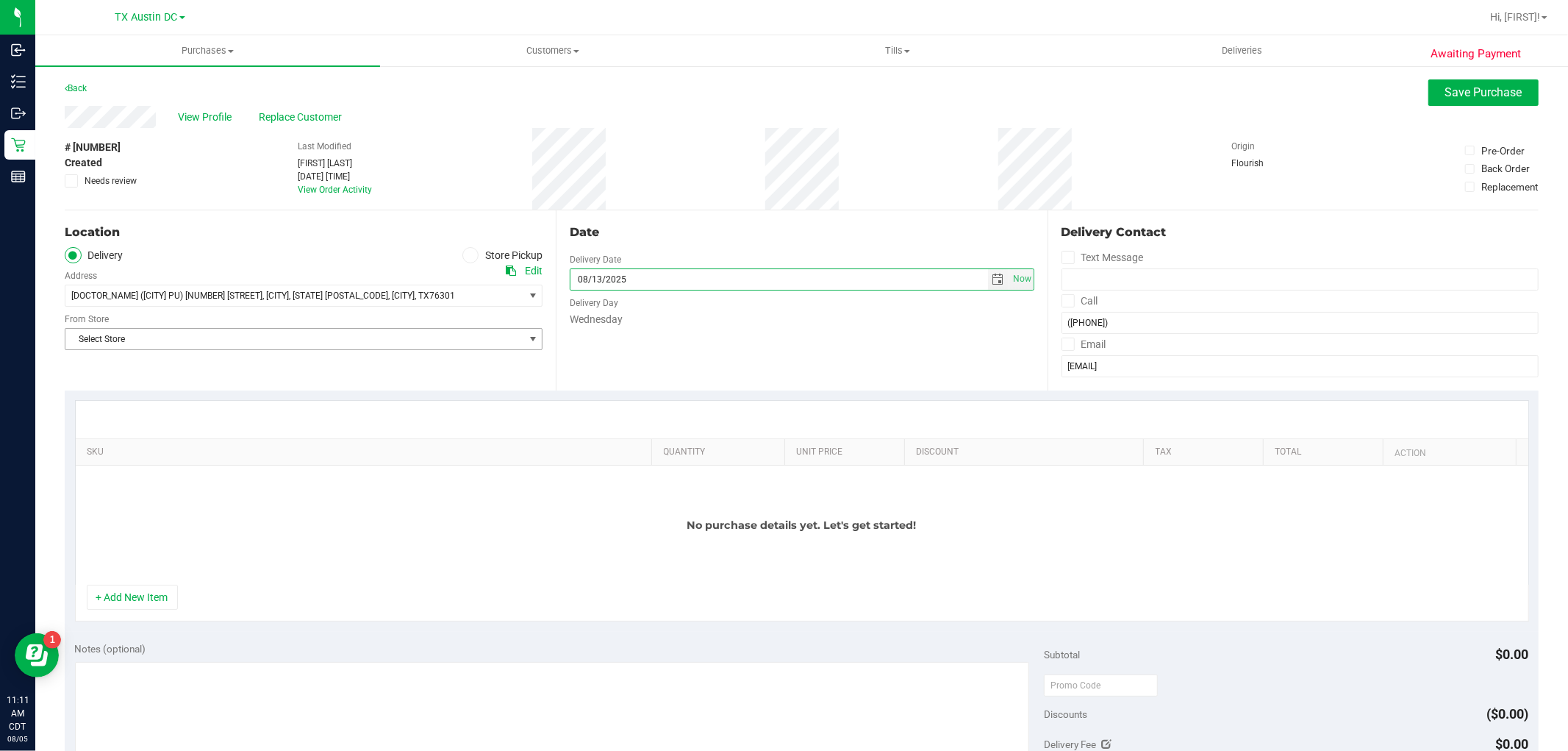 click on "Select Store" at bounding box center (294, 339) 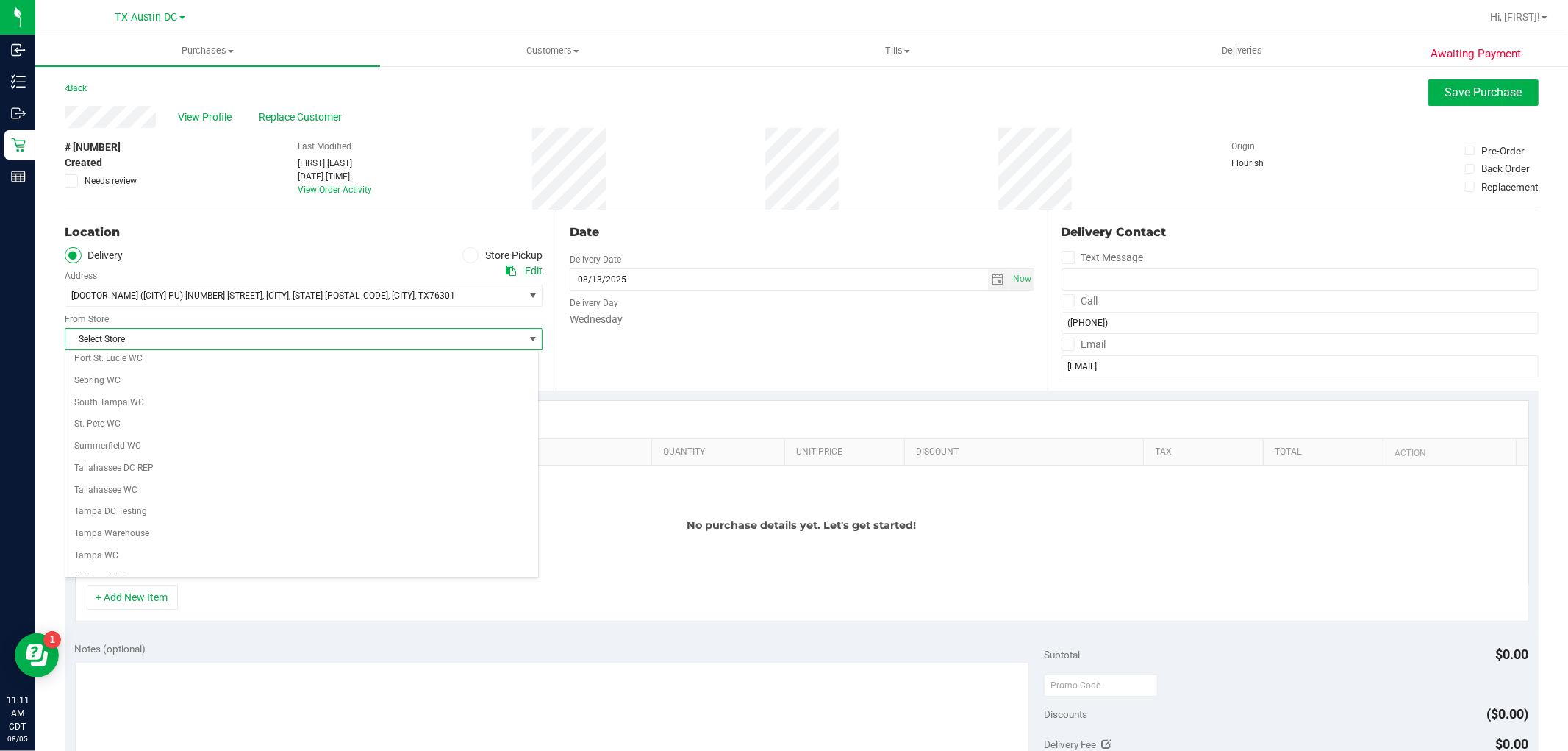 scroll, scrollTop: 1077, scrollLeft: 0, axis: vertical 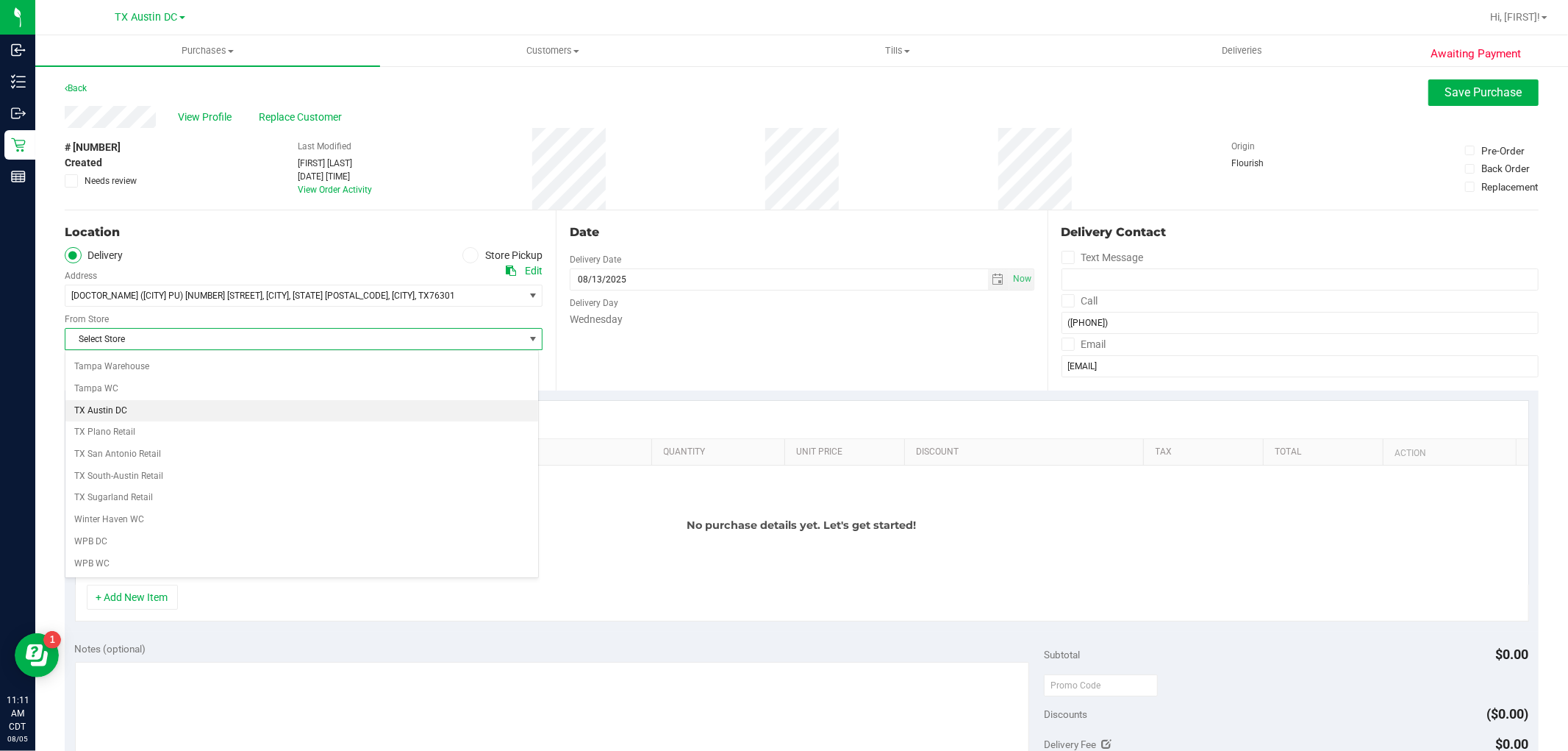 click on "TX Austin DC" at bounding box center [301, 411] 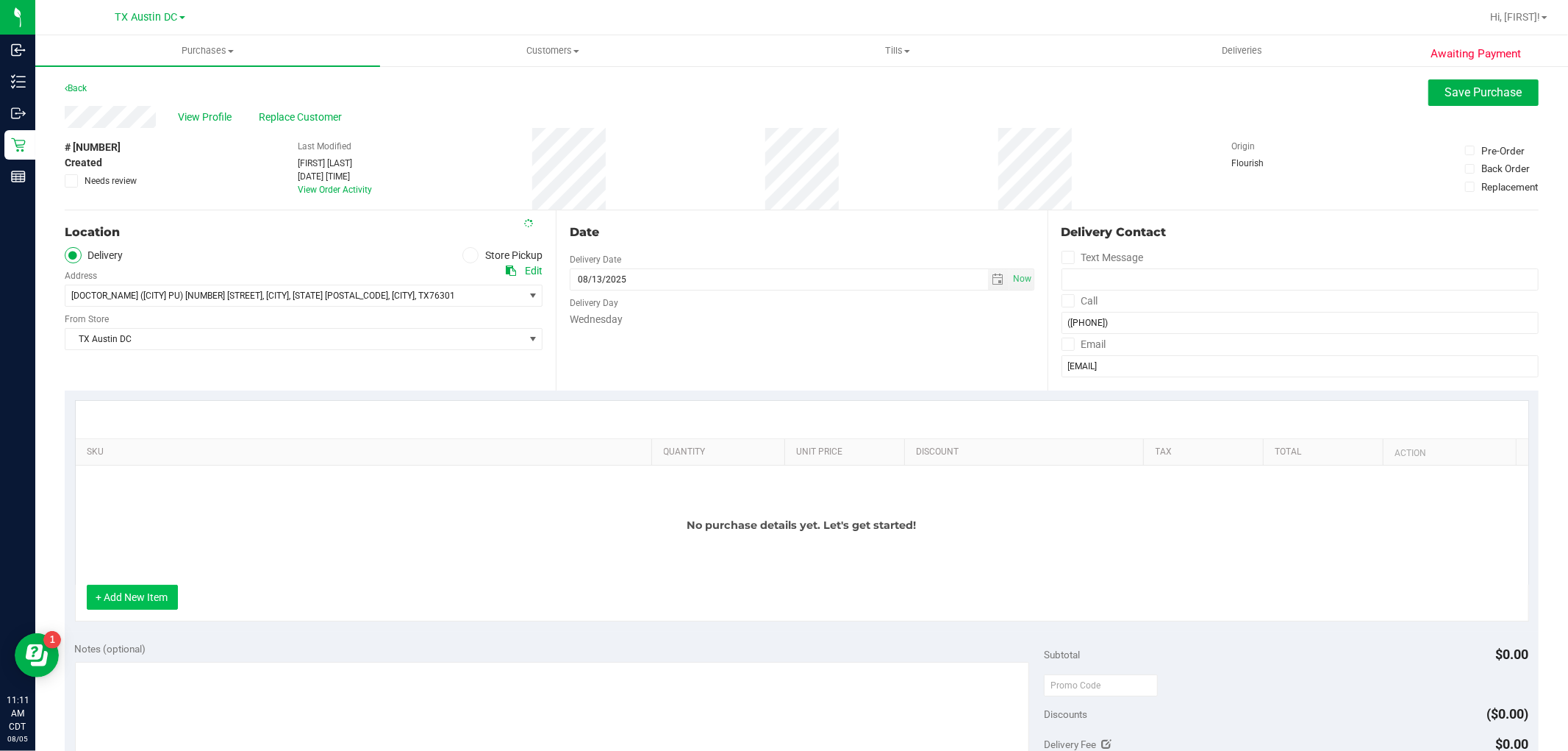 click on "+ Add New Item" at bounding box center [132, 597] 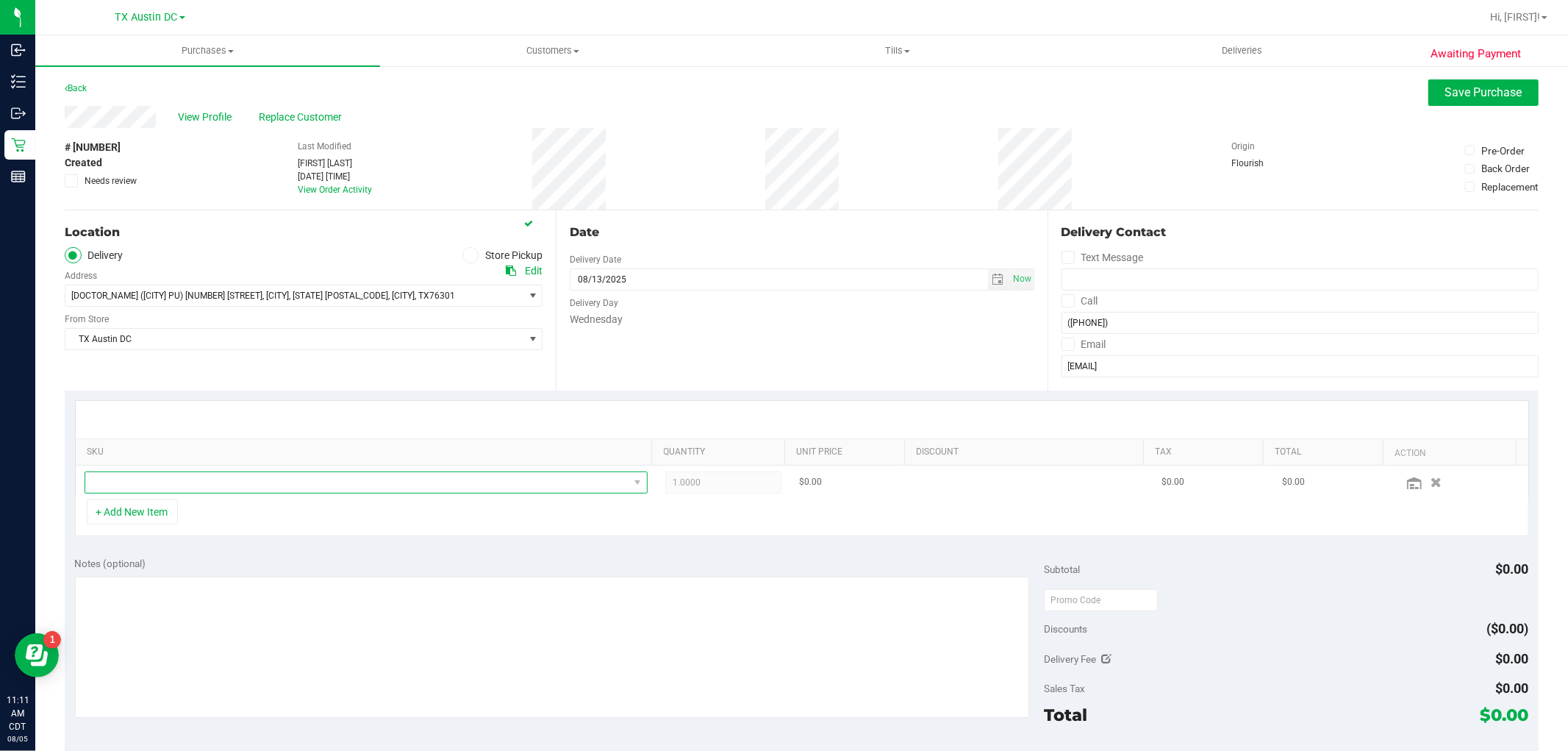 click at bounding box center (357, 483) 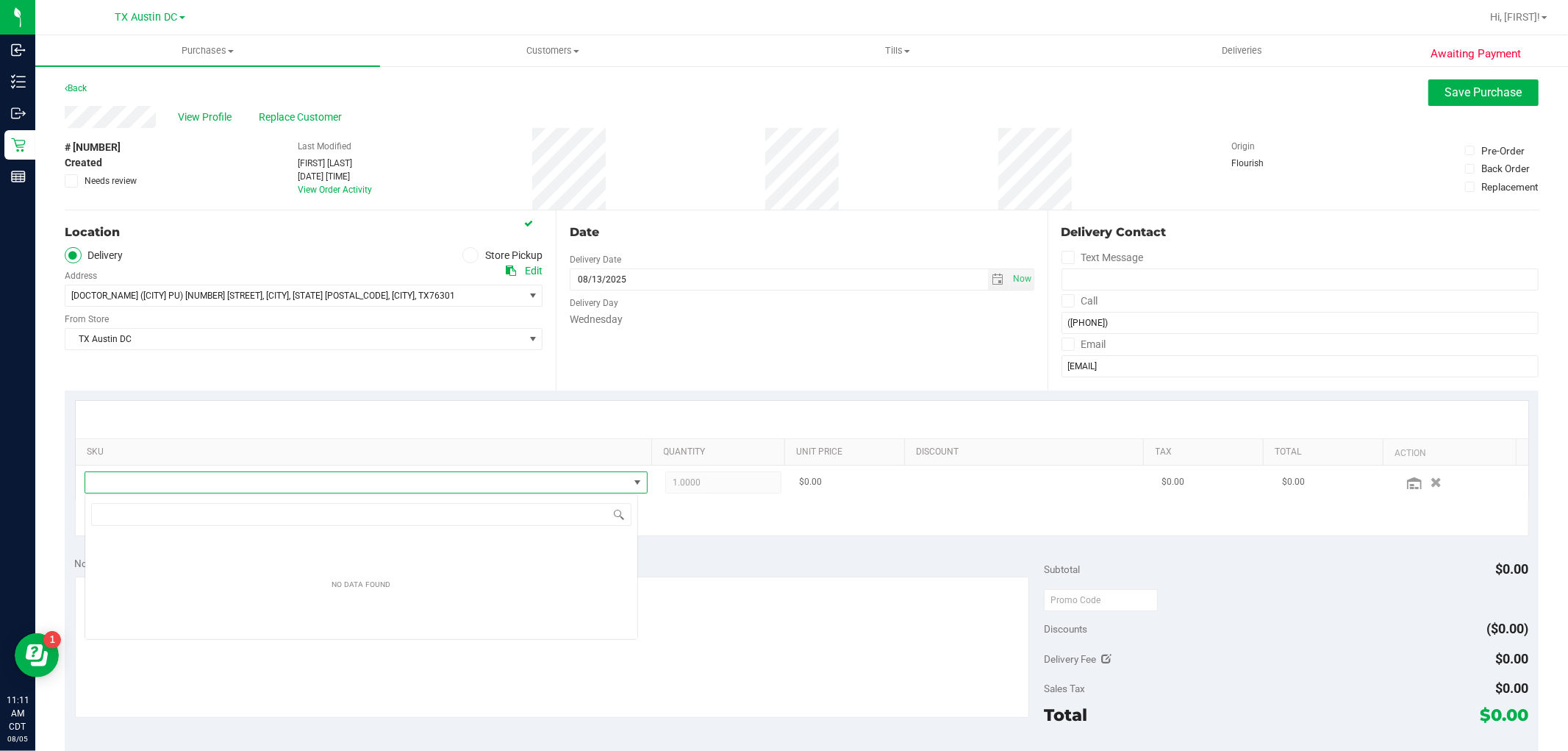 scroll, scrollTop: 73533, scrollLeft: 72957, axis: both 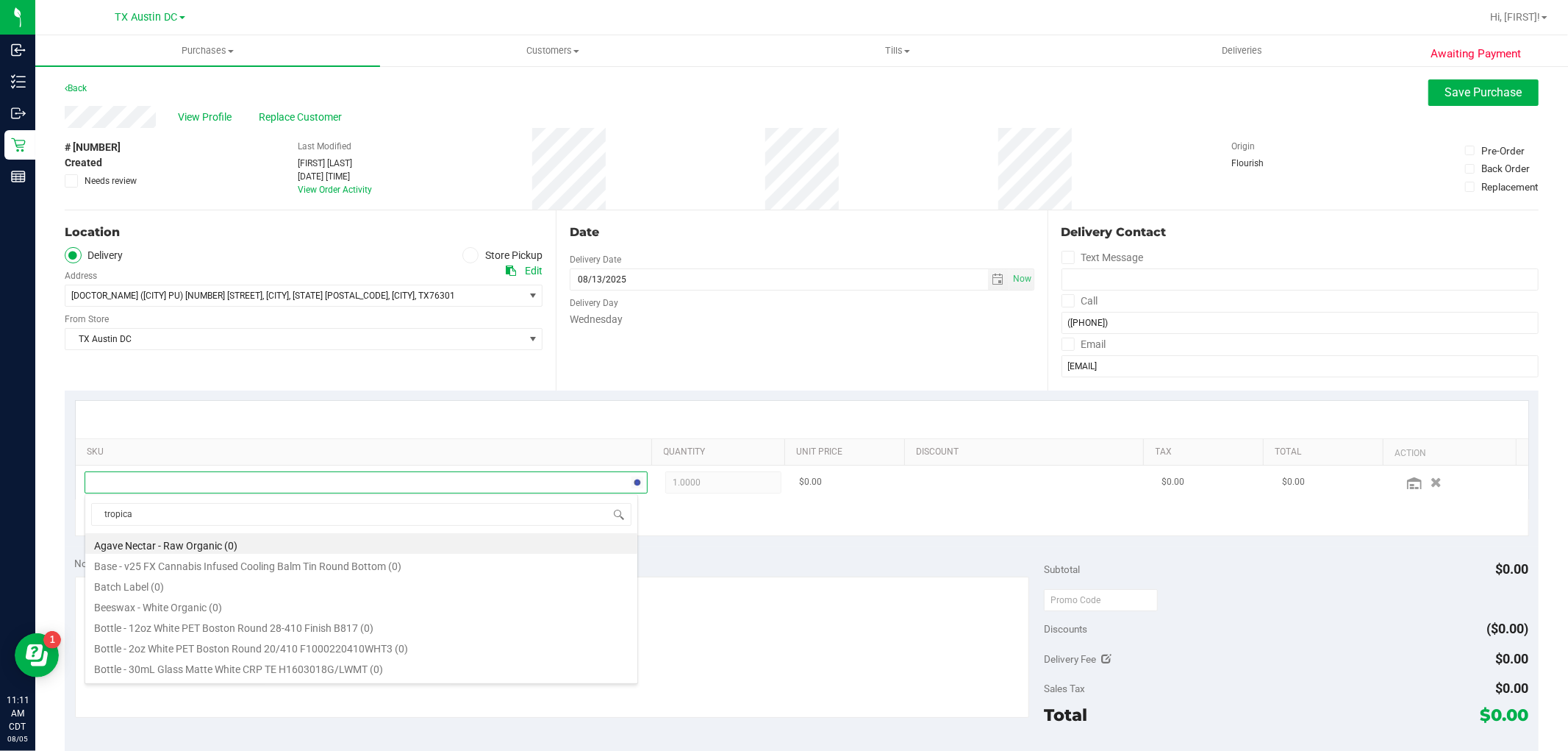 type on "tropical" 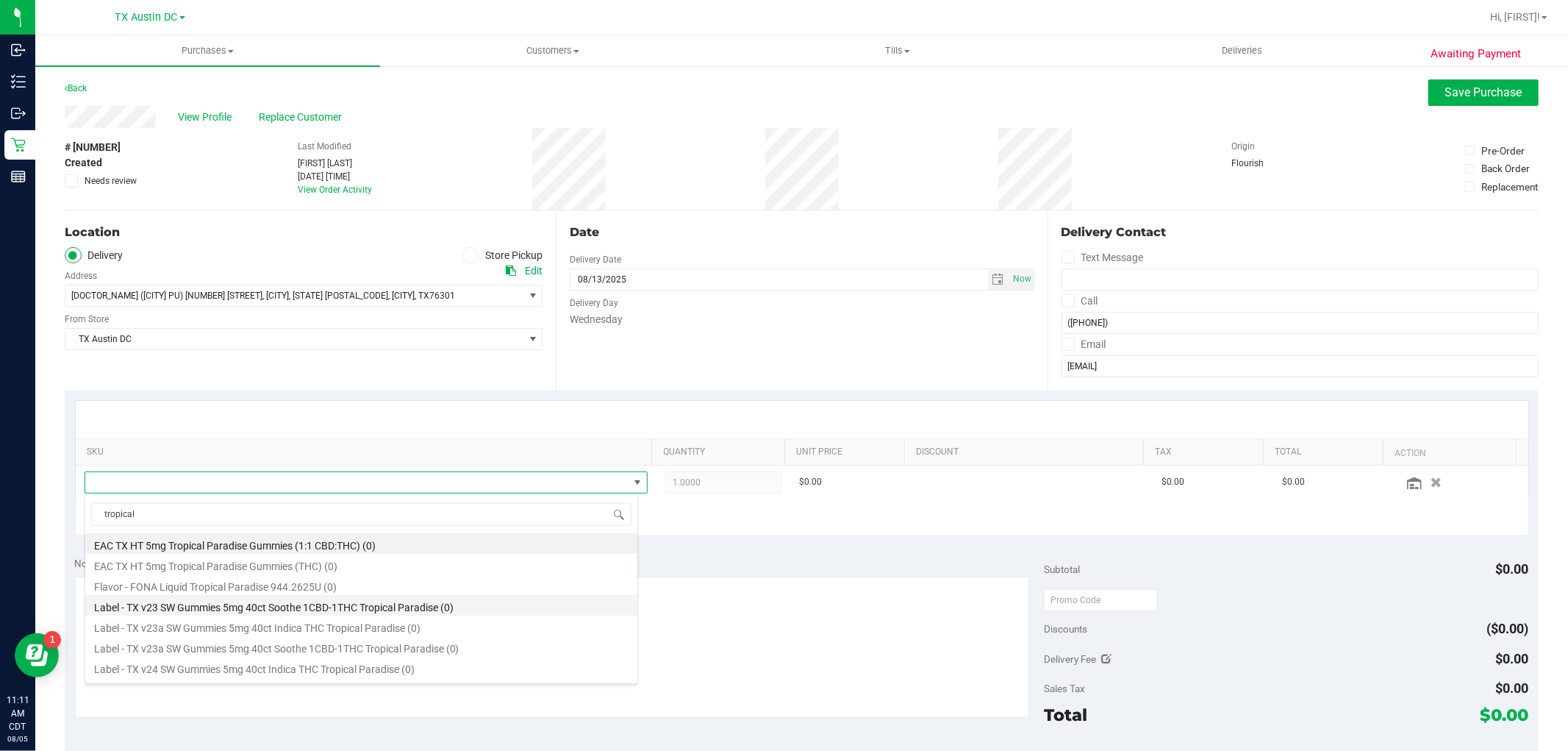 scroll, scrollTop: 163, scrollLeft: 0, axis: vertical 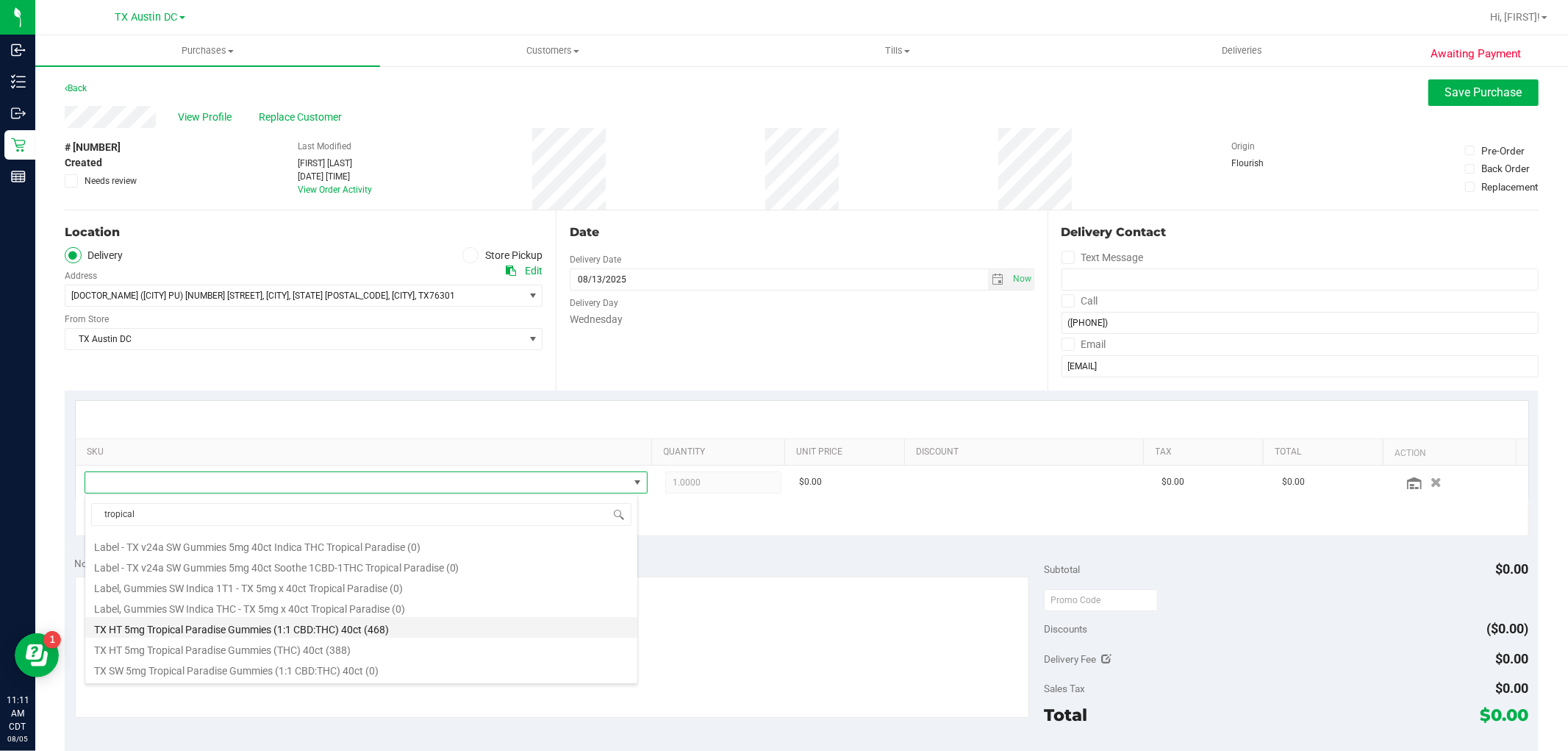 click on "TX HT 5mg Tropical Paradise Gummies (1:1 CBD:THC) 40ct (468)" at bounding box center [361, 627] 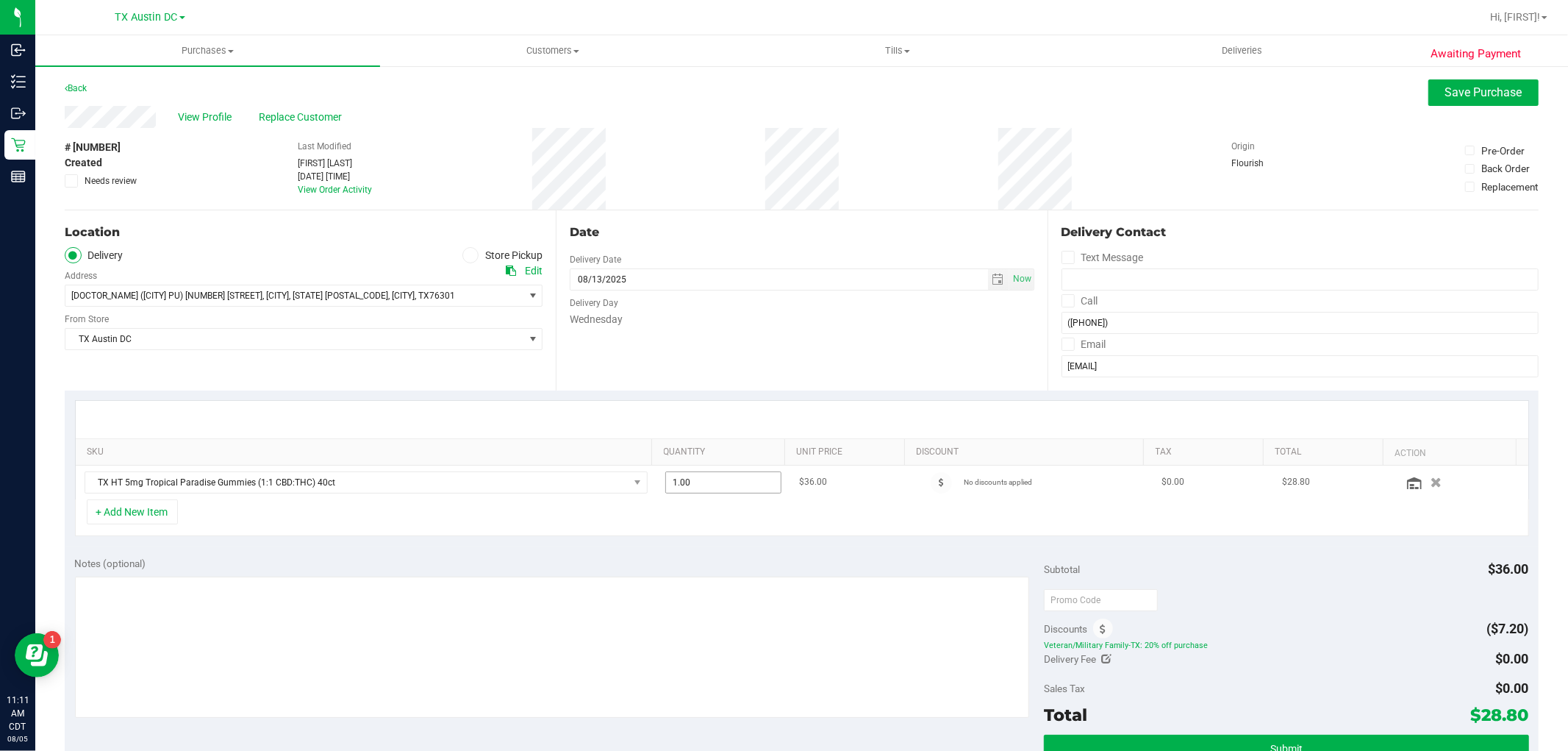 click on "1.00 1" at bounding box center [723, 483] 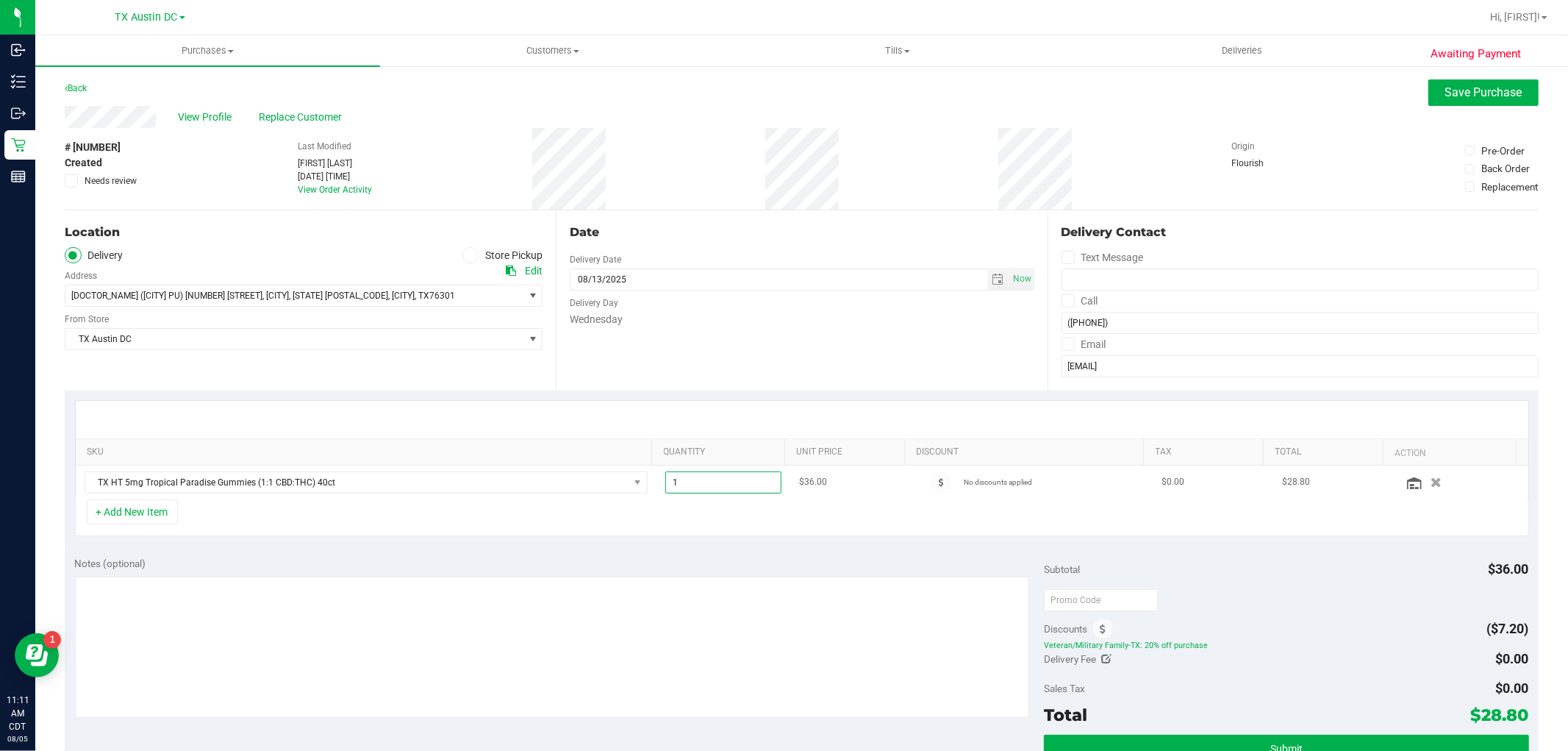 click on "1" at bounding box center (723, 483) 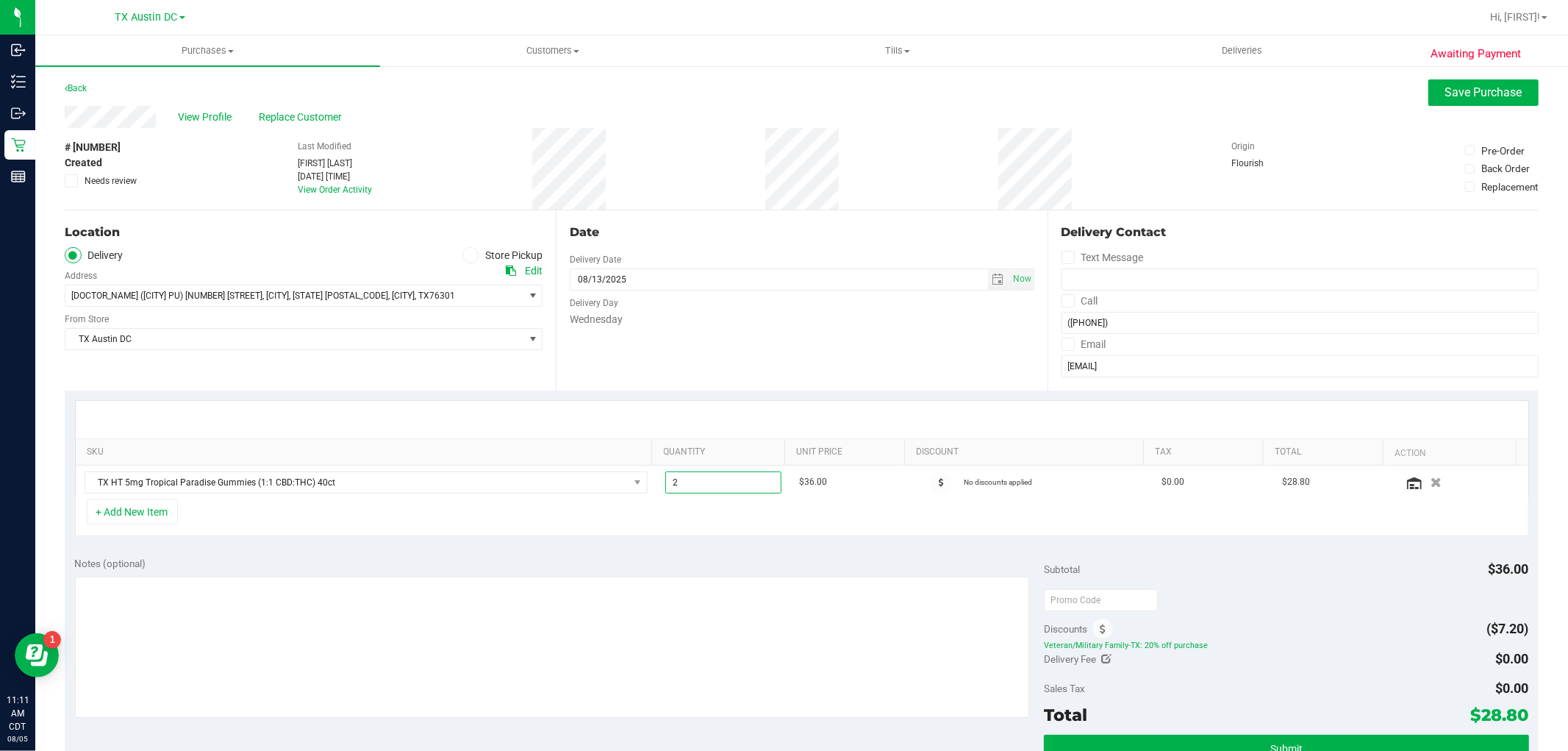 type on "2.00" 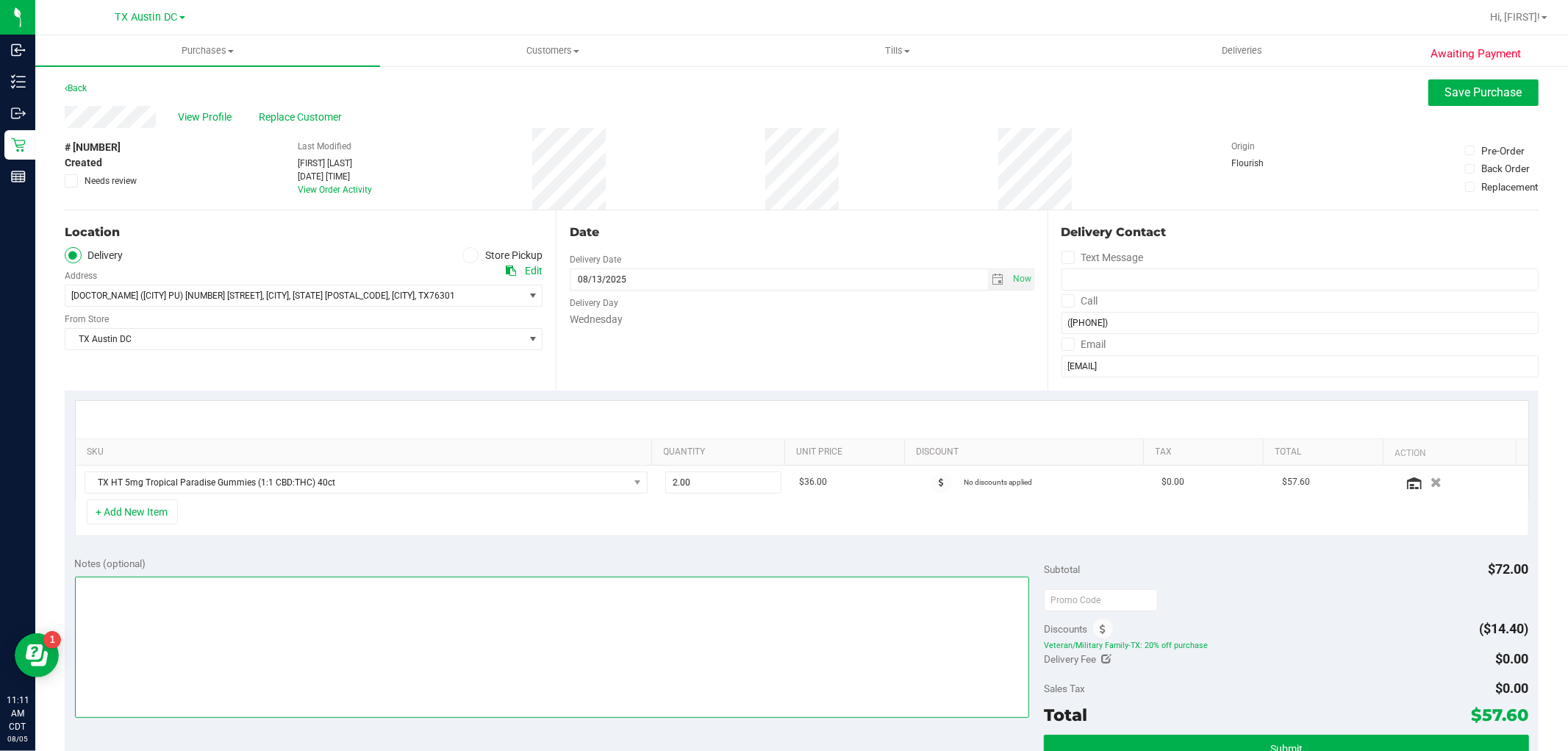 click at bounding box center [552, 647] 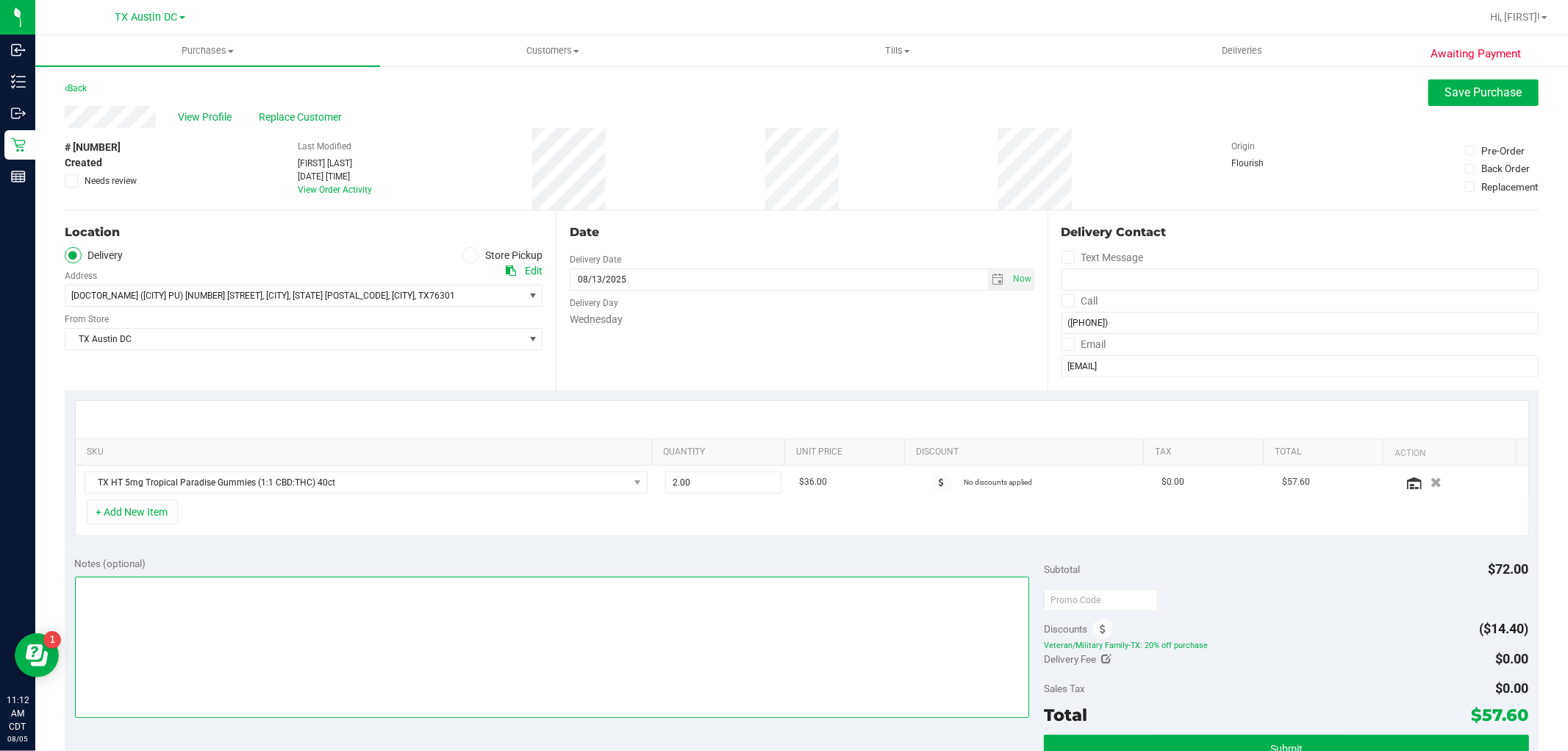 click at bounding box center (552, 647) 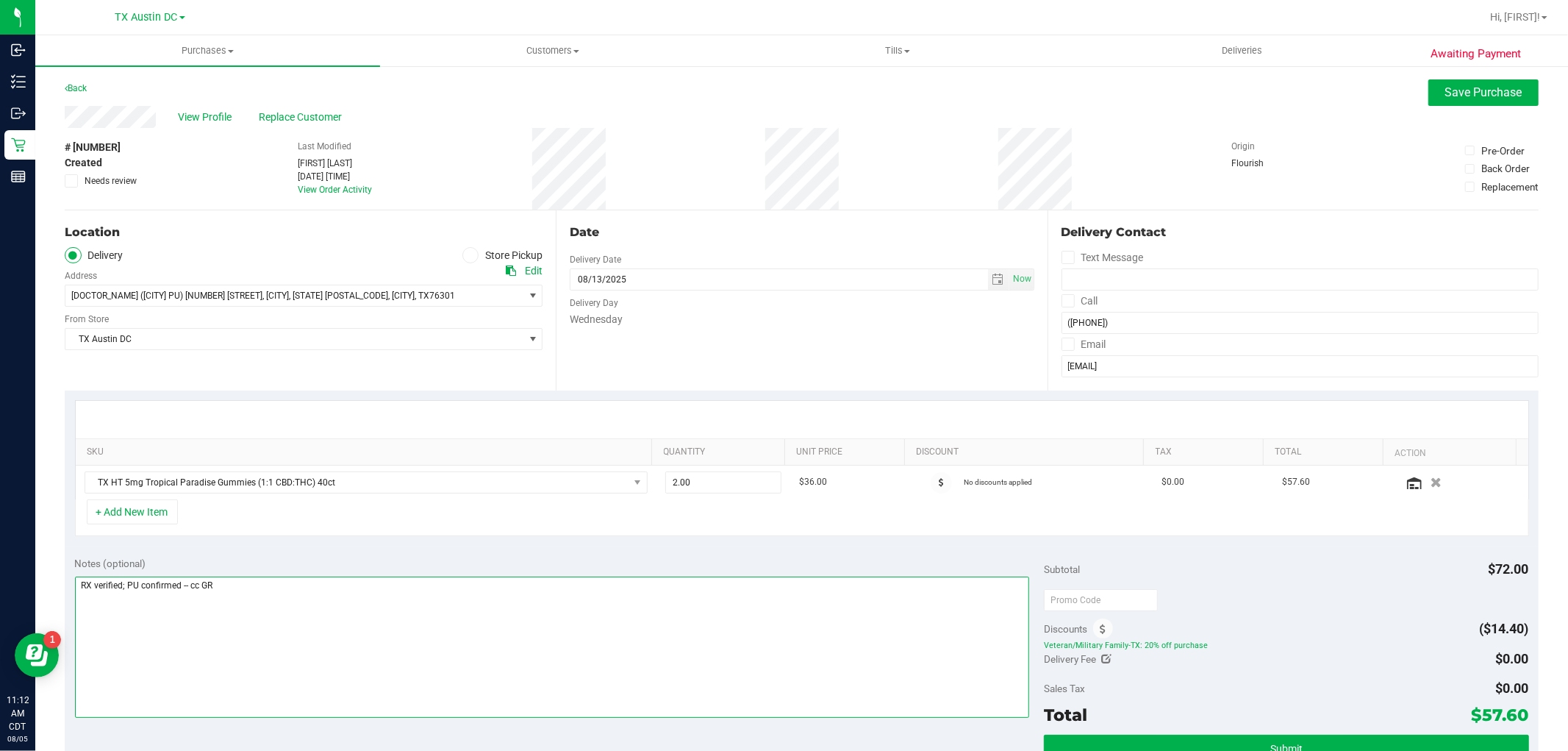 click at bounding box center [552, 647] 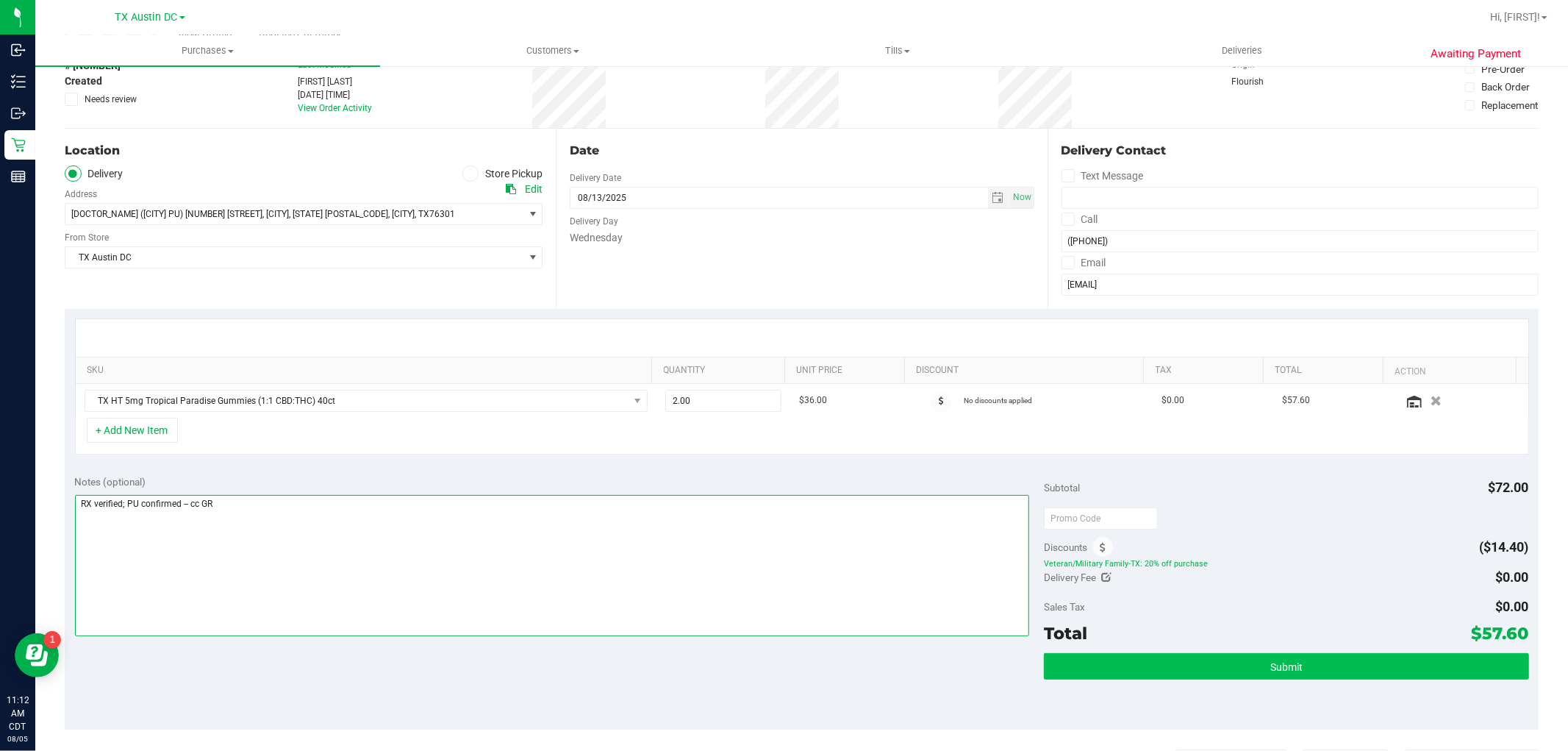 type on "RX verified; p/u confirmed -- cc GR" 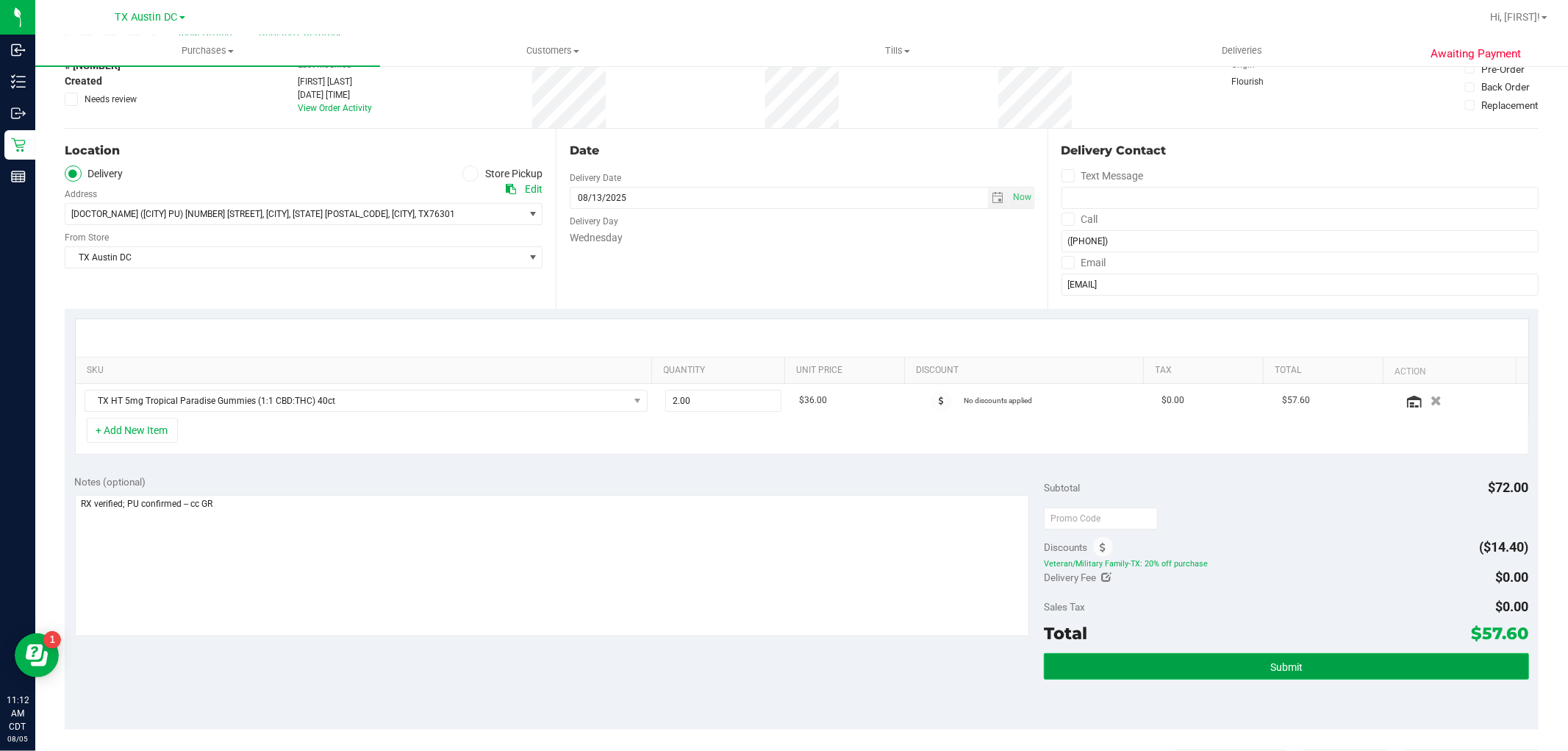 click on "Submit" at bounding box center [1286, 666] 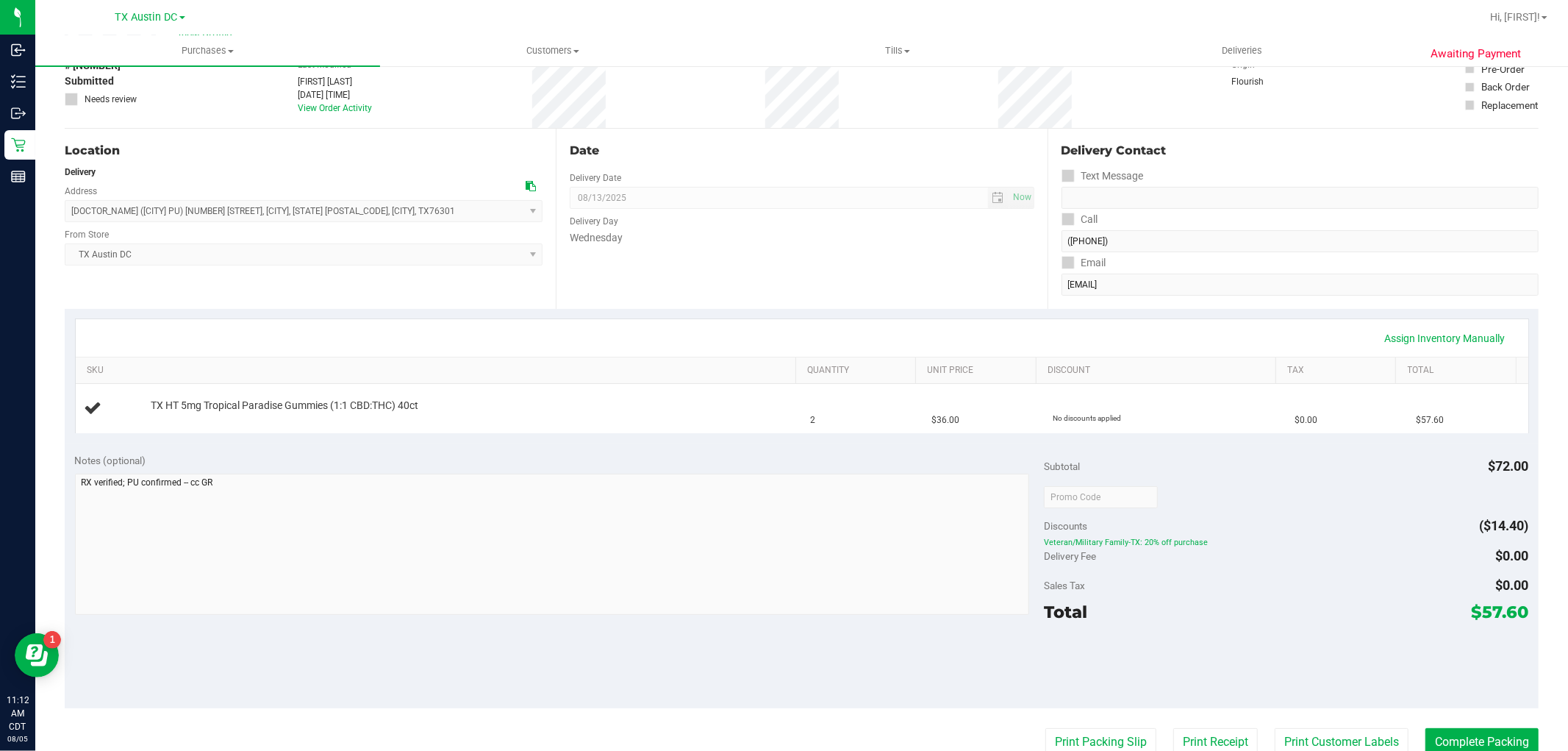 scroll, scrollTop: 0, scrollLeft: 0, axis: both 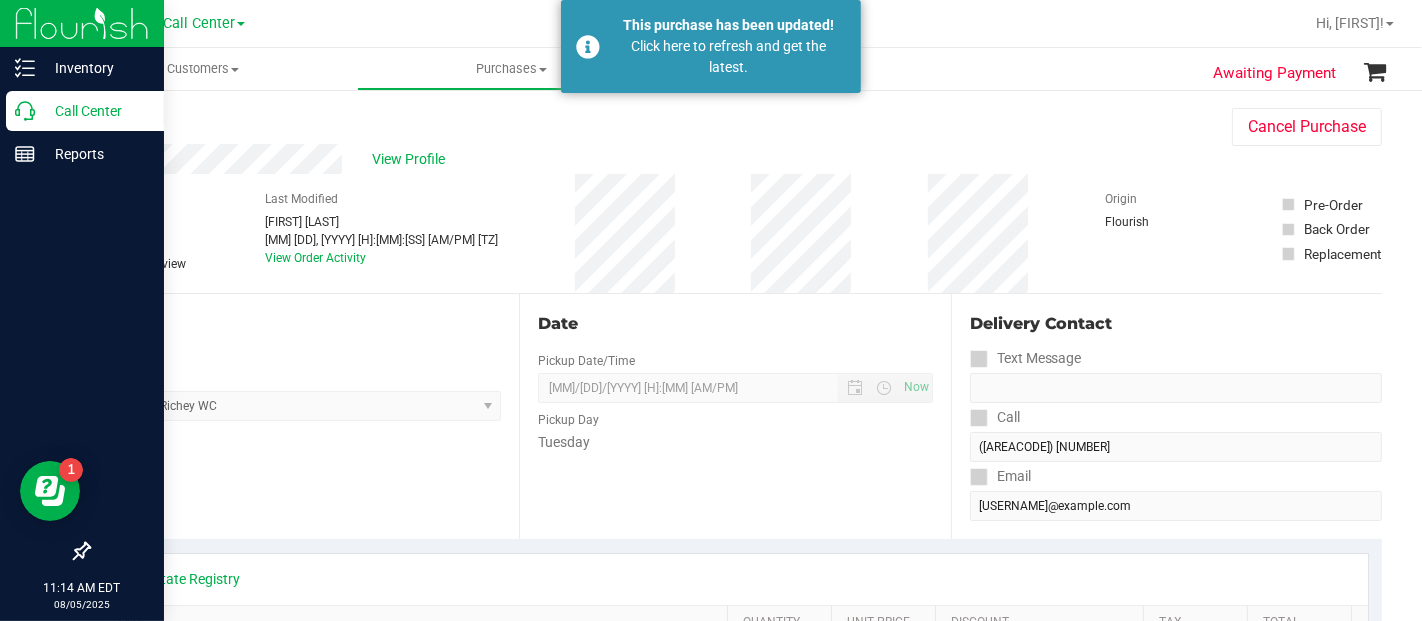 click on "Call Center" at bounding box center [85, 111] 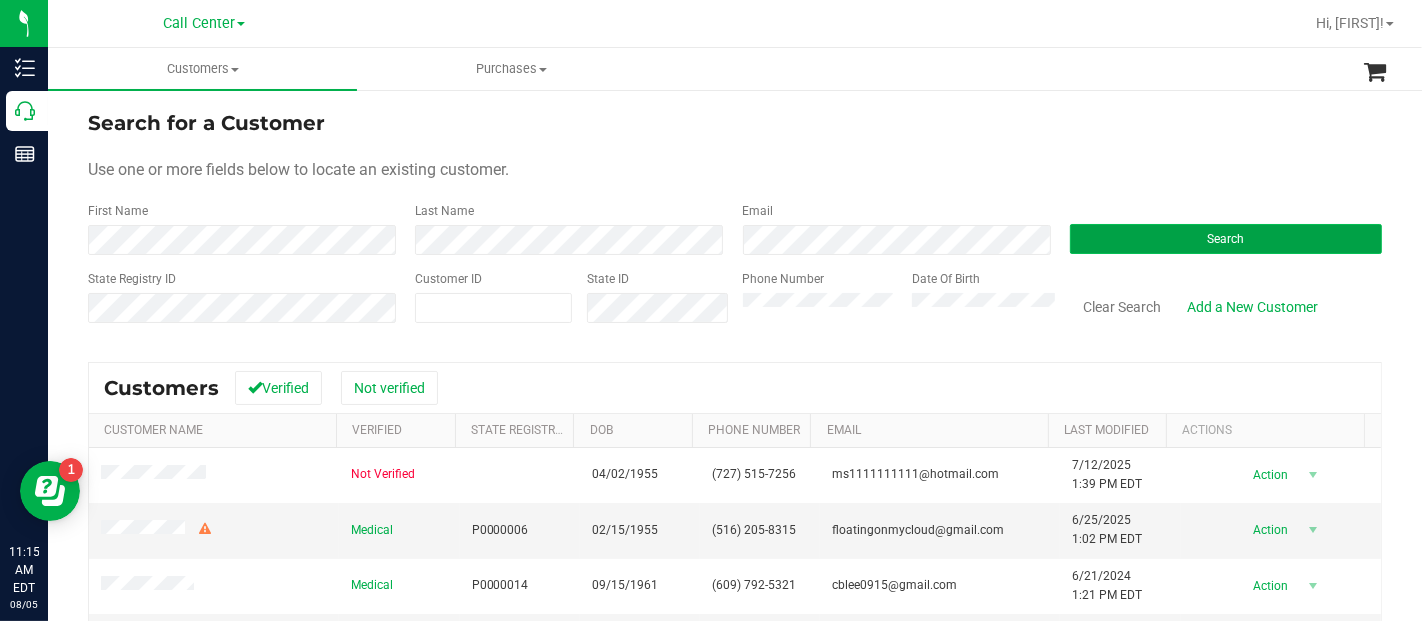 click on "Search" at bounding box center [1226, 239] 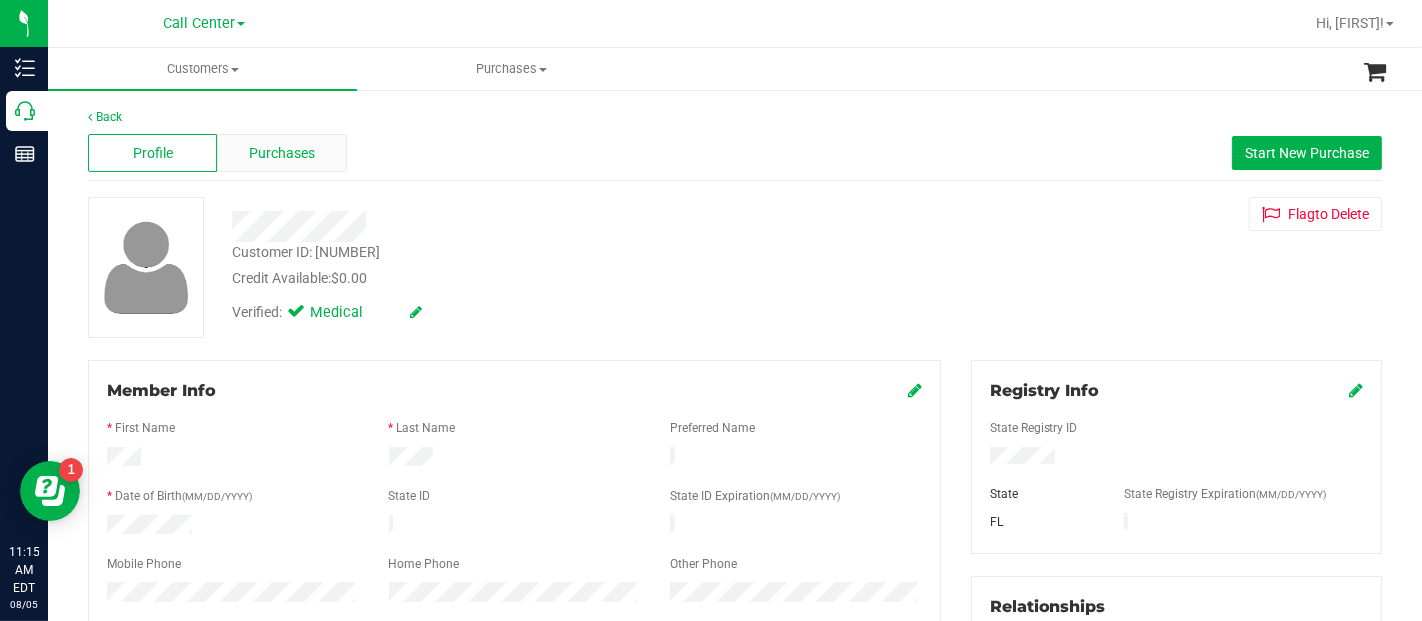 click on "Purchases" at bounding box center [281, 153] 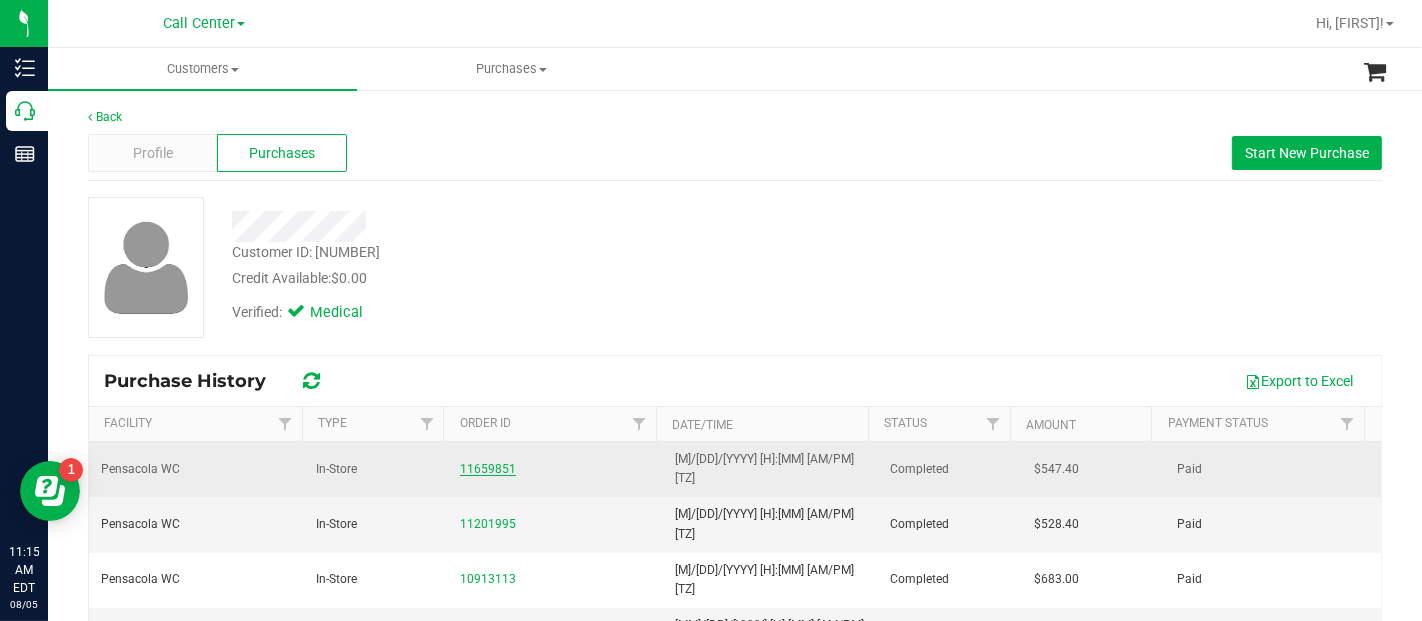 click on "11659851" at bounding box center (488, 469) 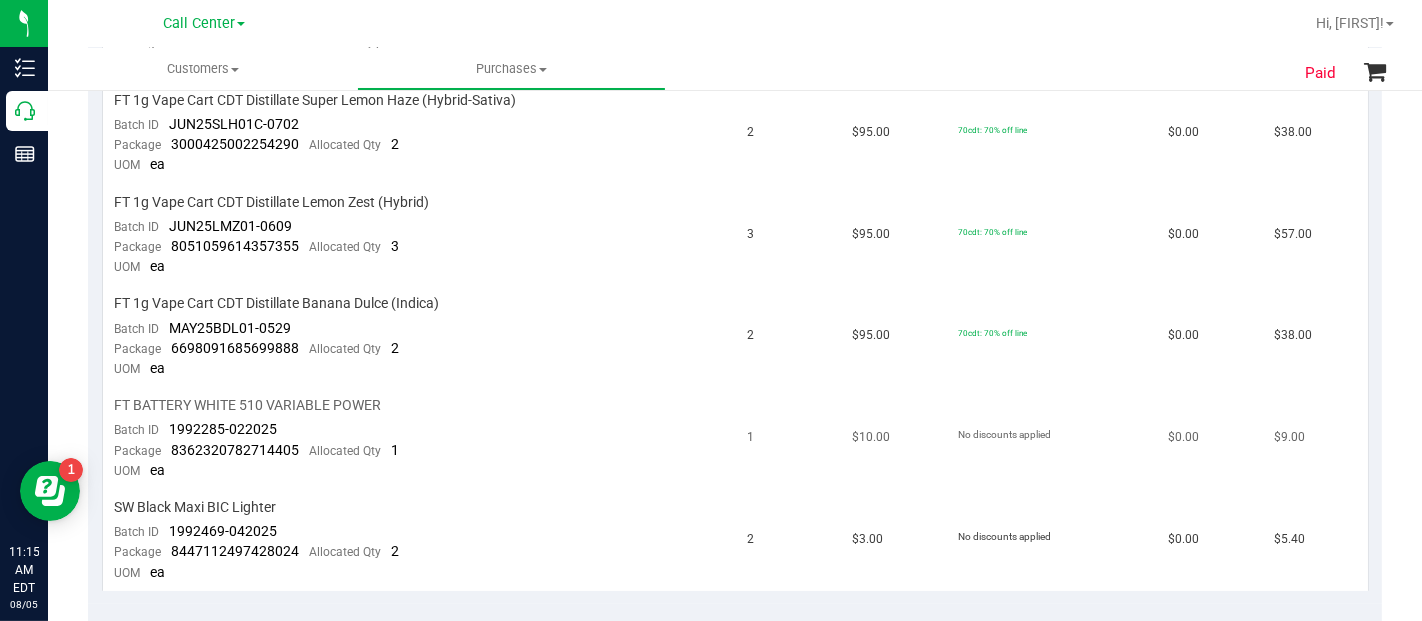 scroll, scrollTop: 777, scrollLeft: 0, axis: vertical 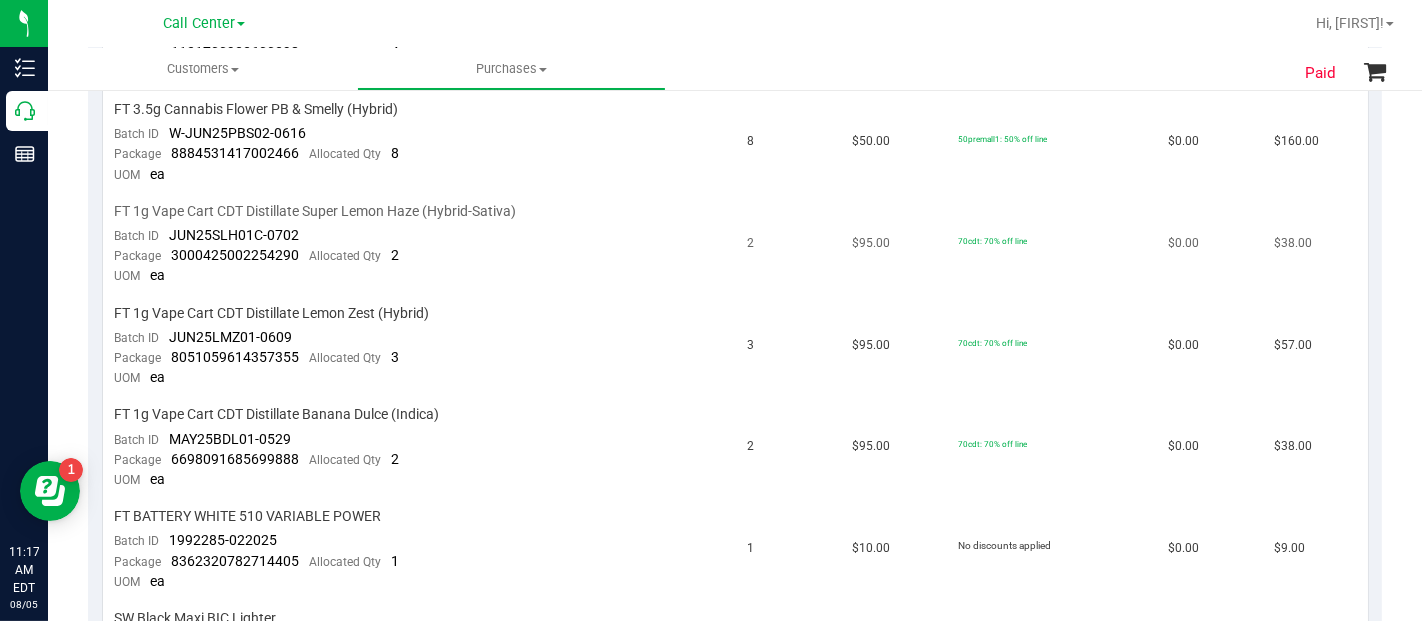 click on "FT 1g Vape Cart CDT Distillate Super Lemon Haze (Hybrid-Sativa)" at bounding box center [419, 211] 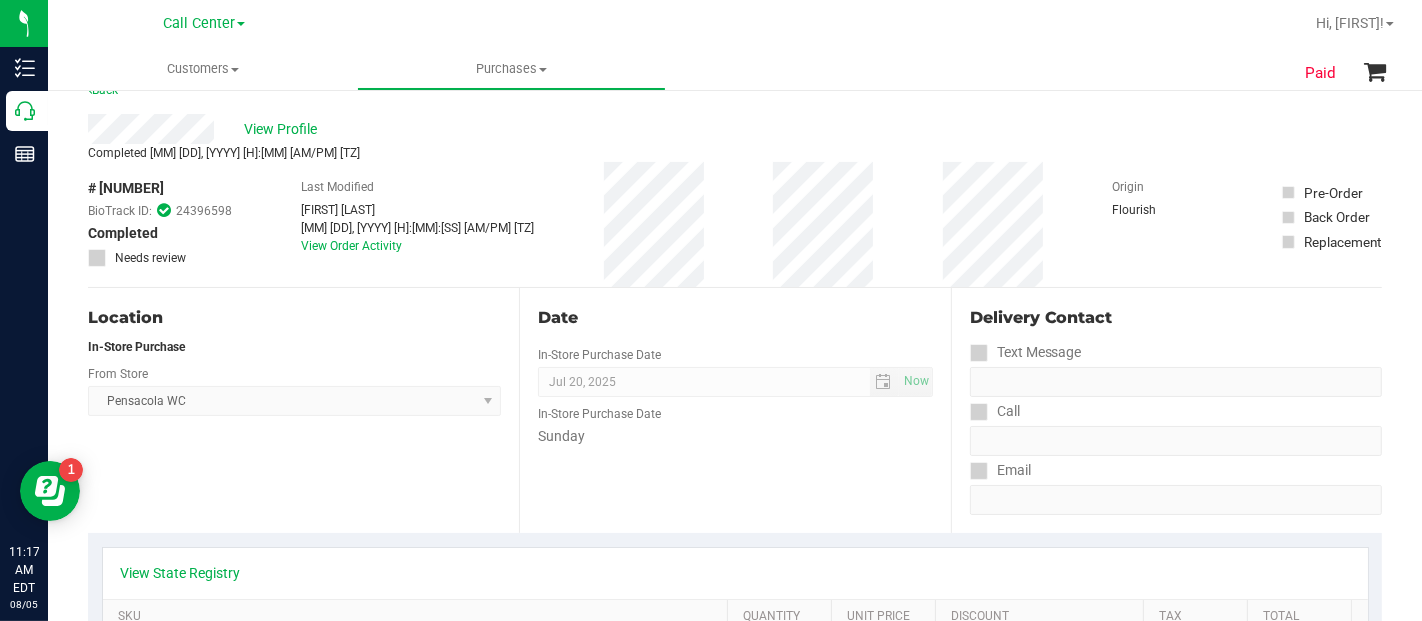 scroll, scrollTop: 0, scrollLeft: 0, axis: both 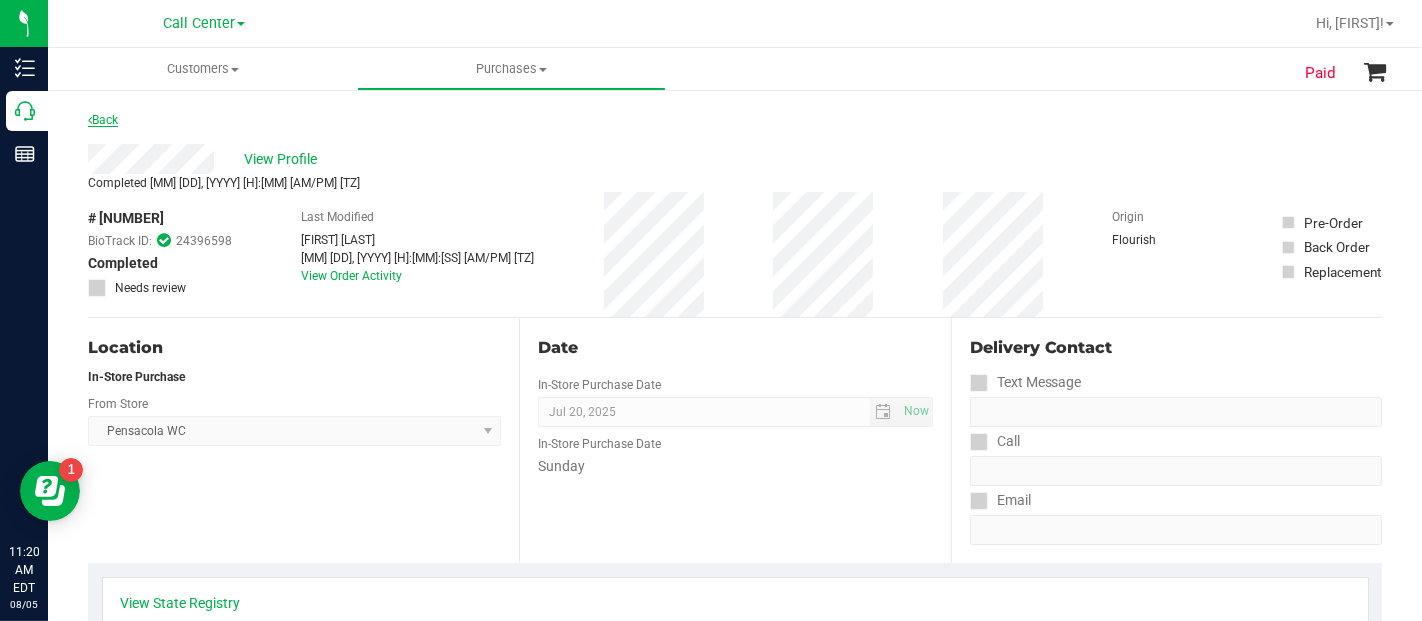 click on "Back" at bounding box center (103, 120) 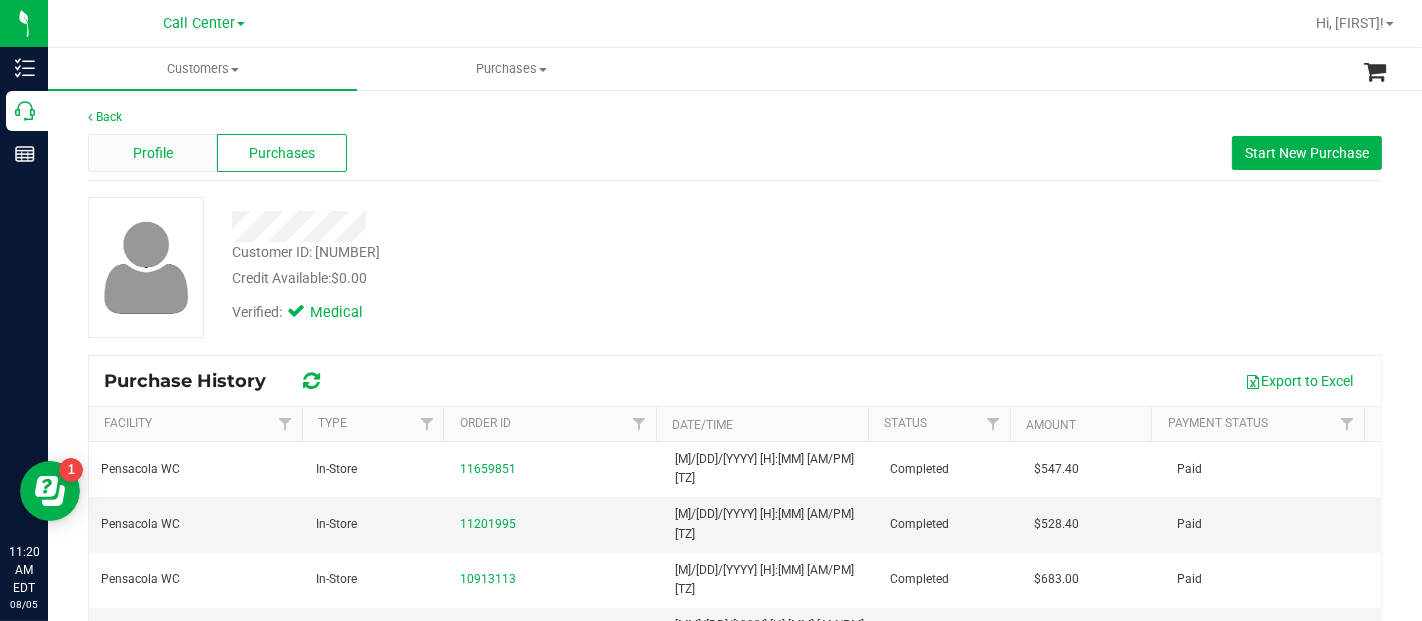 click on "Profile" at bounding box center (152, 153) 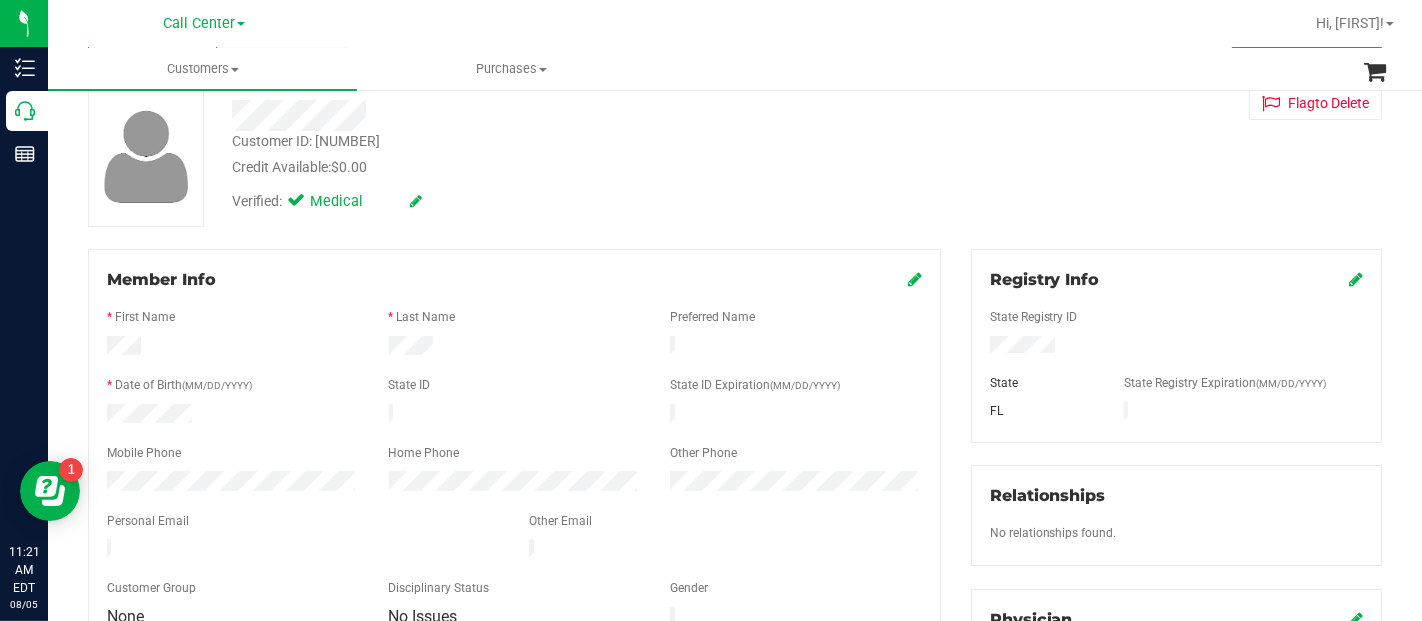 scroll, scrollTop: 0, scrollLeft: 0, axis: both 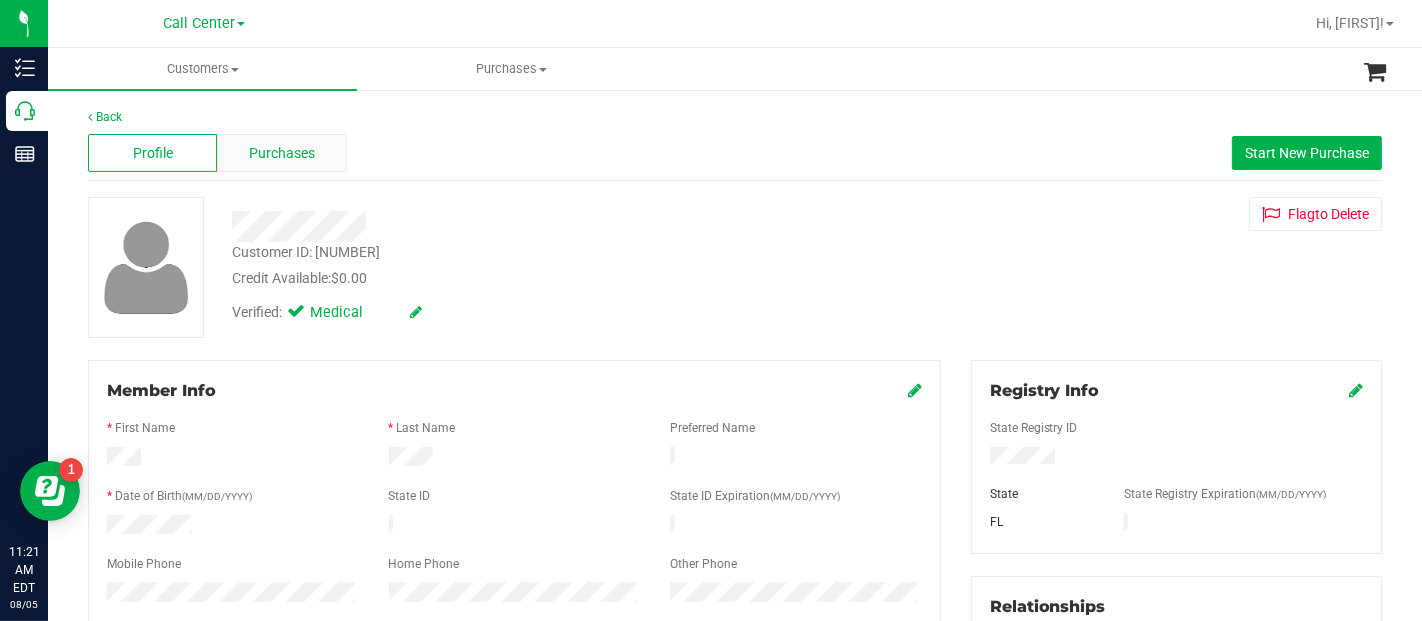 click on "Purchases" at bounding box center [281, 153] 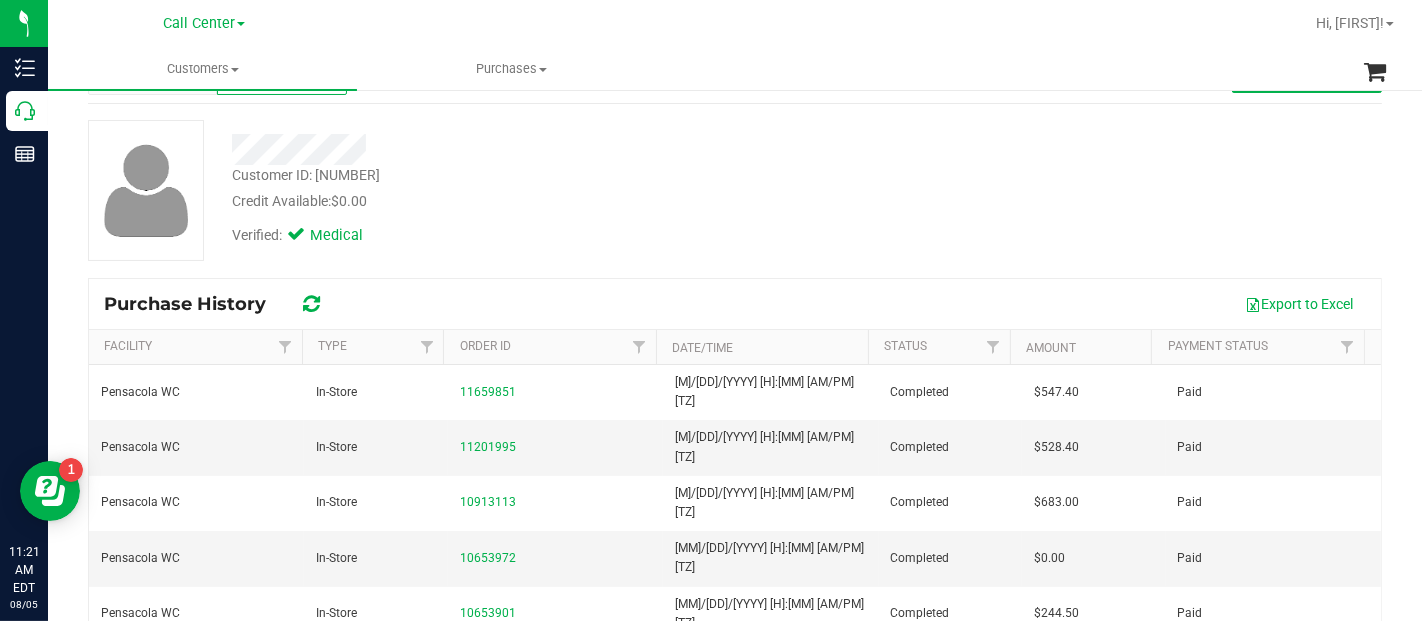 scroll, scrollTop: 111, scrollLeft: 0, axis: vertical 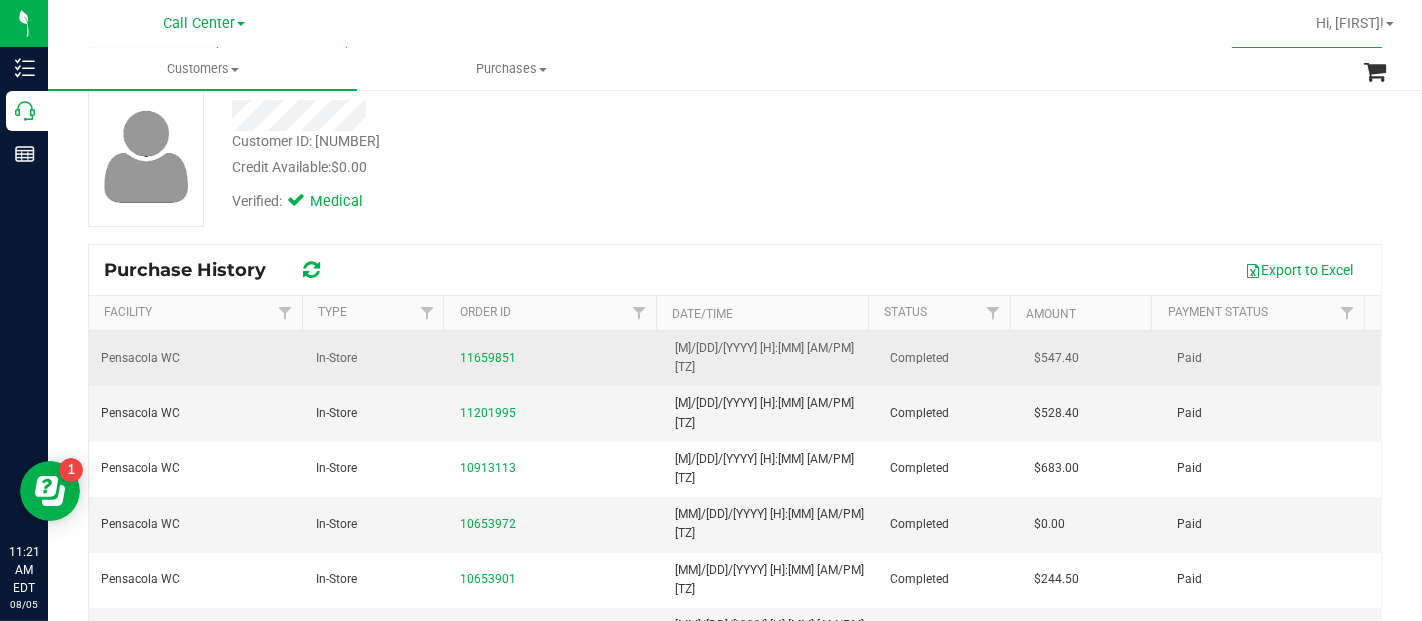 click on "11659851" at bounding box center [555, 358] 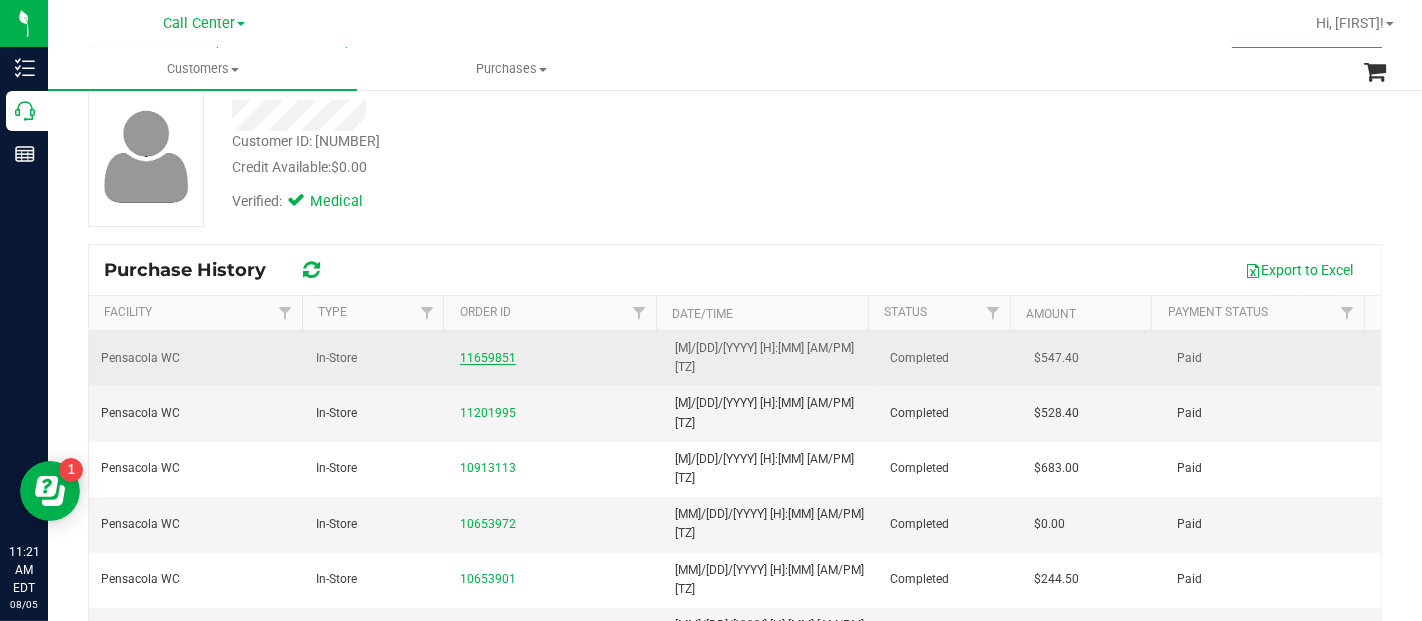 click on "11659851" at bounding box center [488, 358] 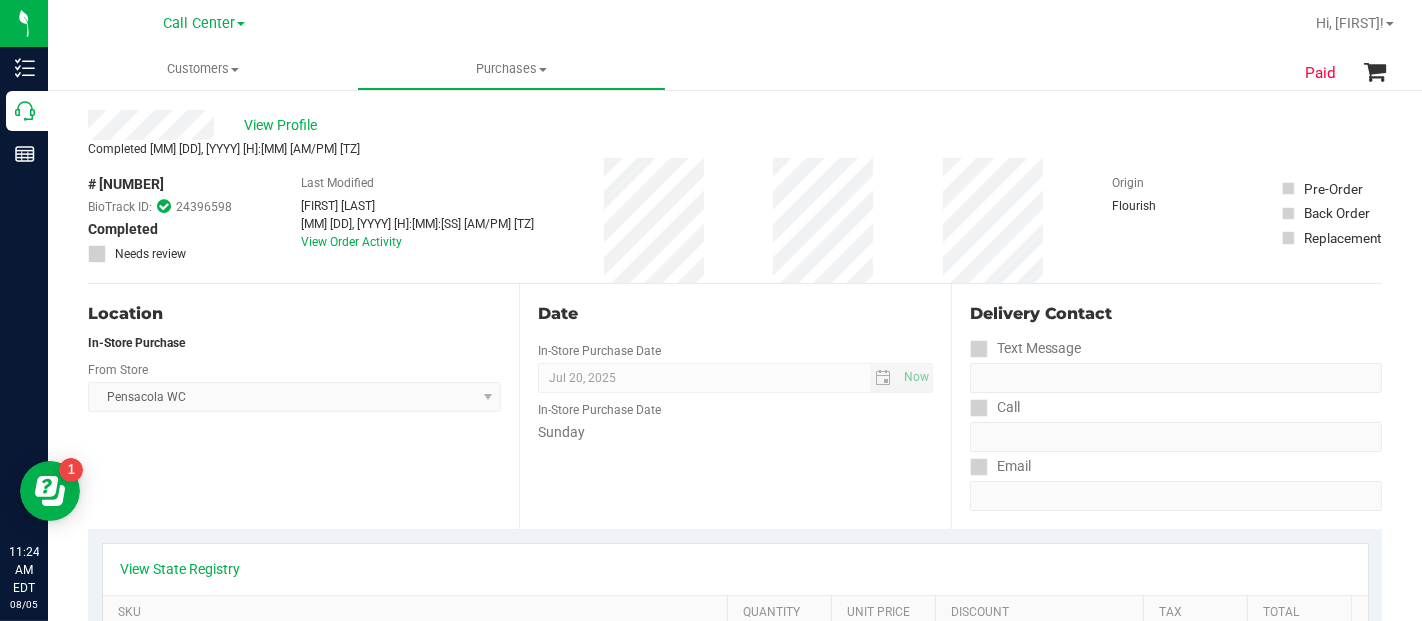 scroll, scrollTop: 0, scrollLeft: 0, axis: both 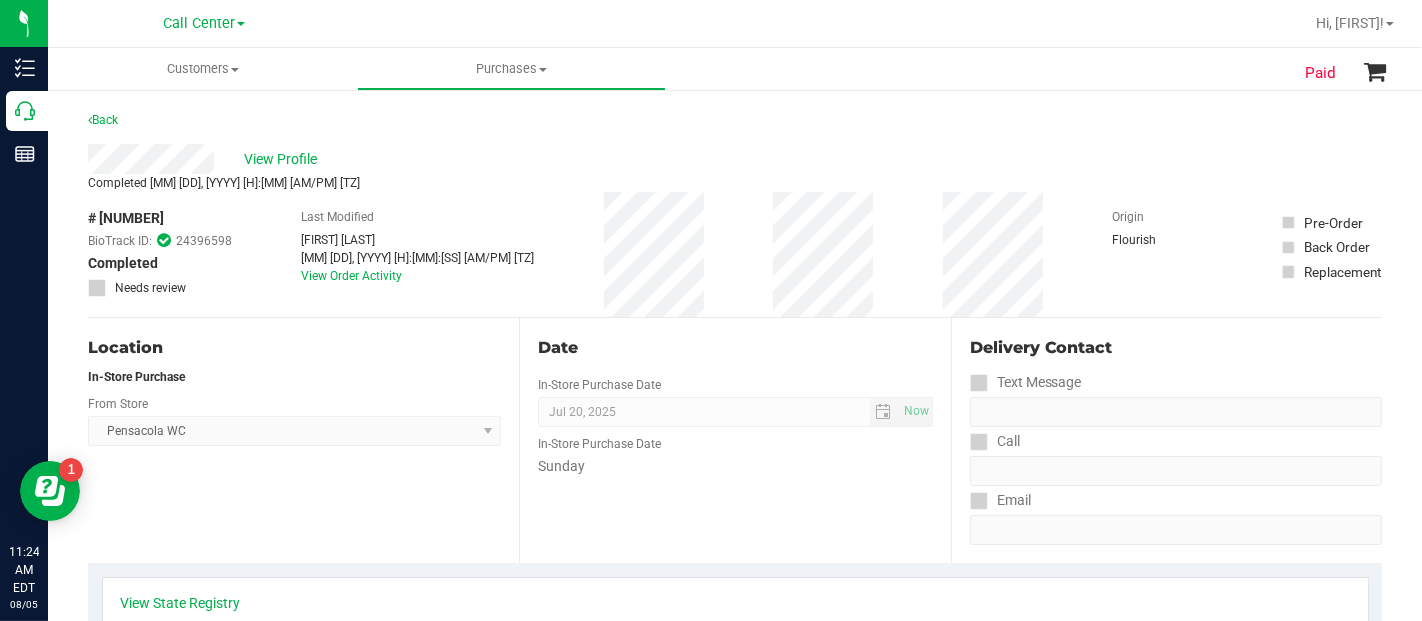 click on "# 11659851" at bounding box center [126, 218] 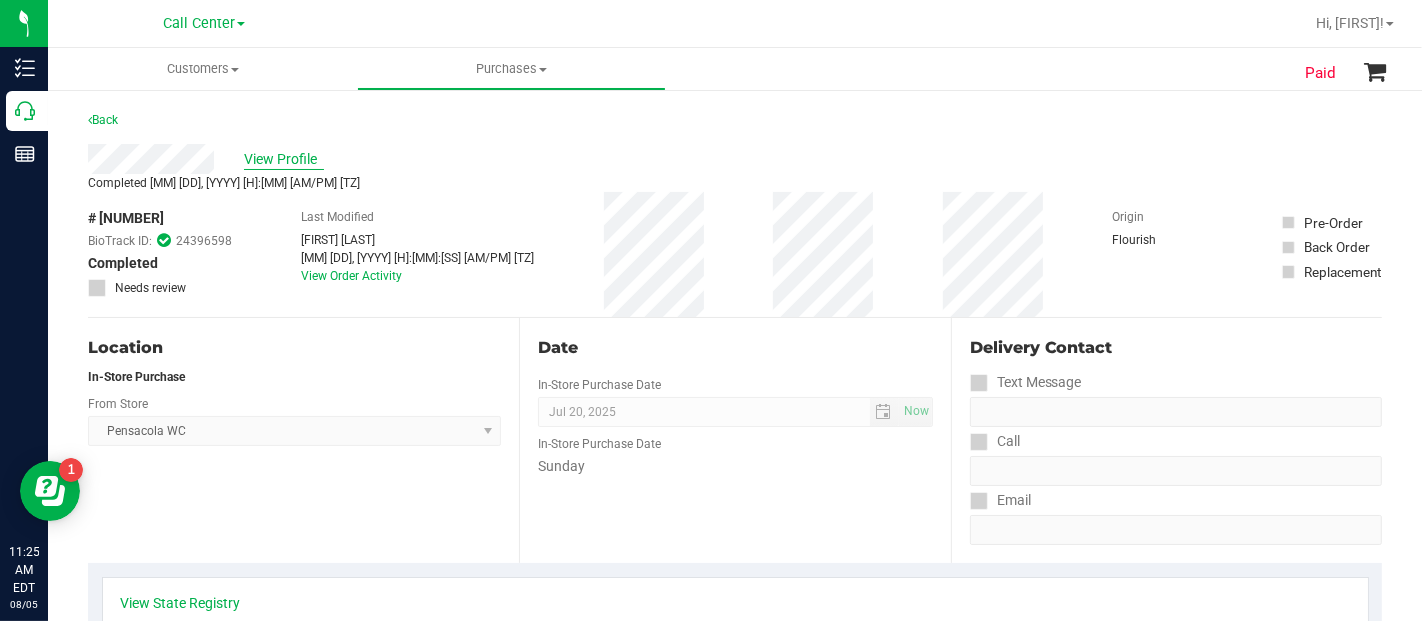 click on "View Profile" at bounding box center [284, 159] 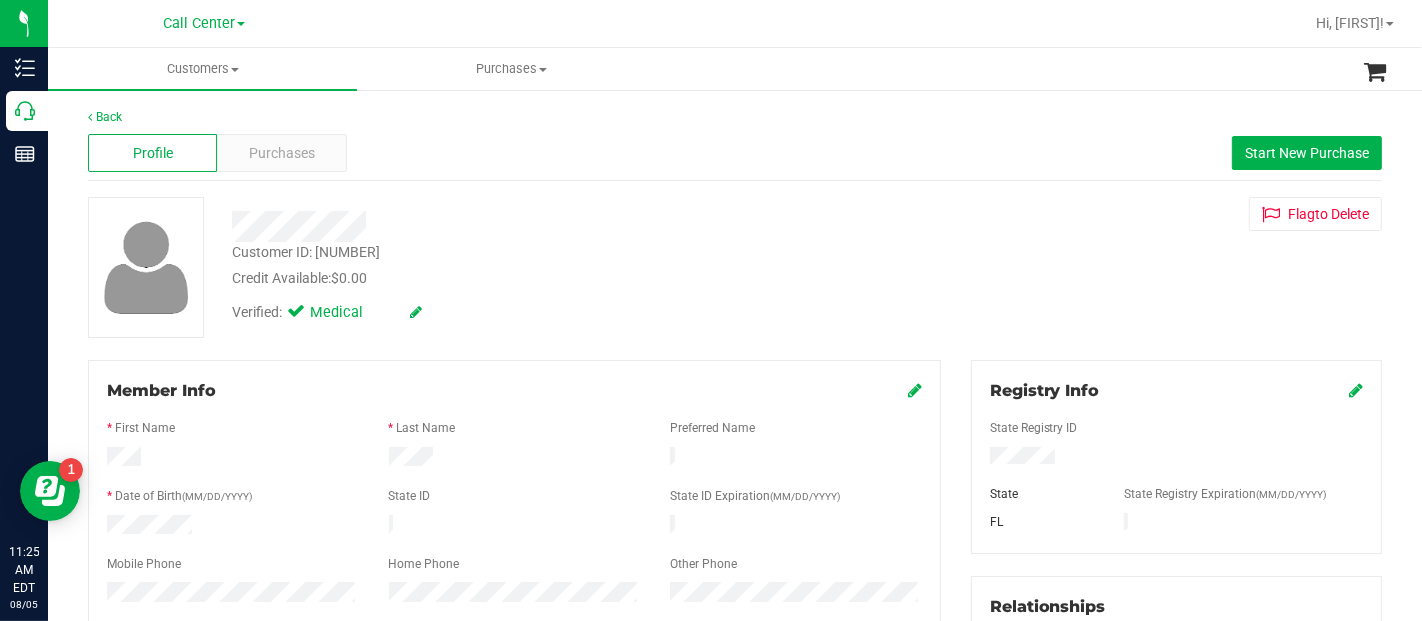 click on "Customer ID: 1409556" at bounding box center (306, 252) 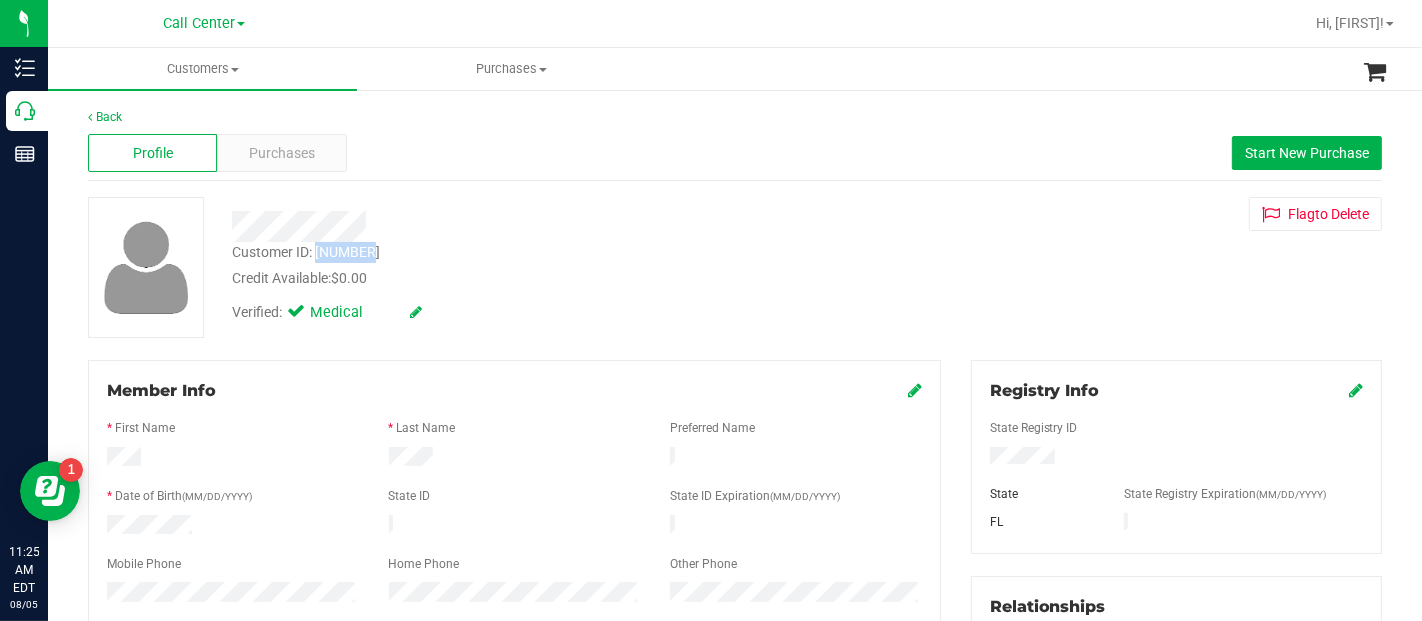 click on "Customer ID: 1409556" at bounding box center (306, 252) 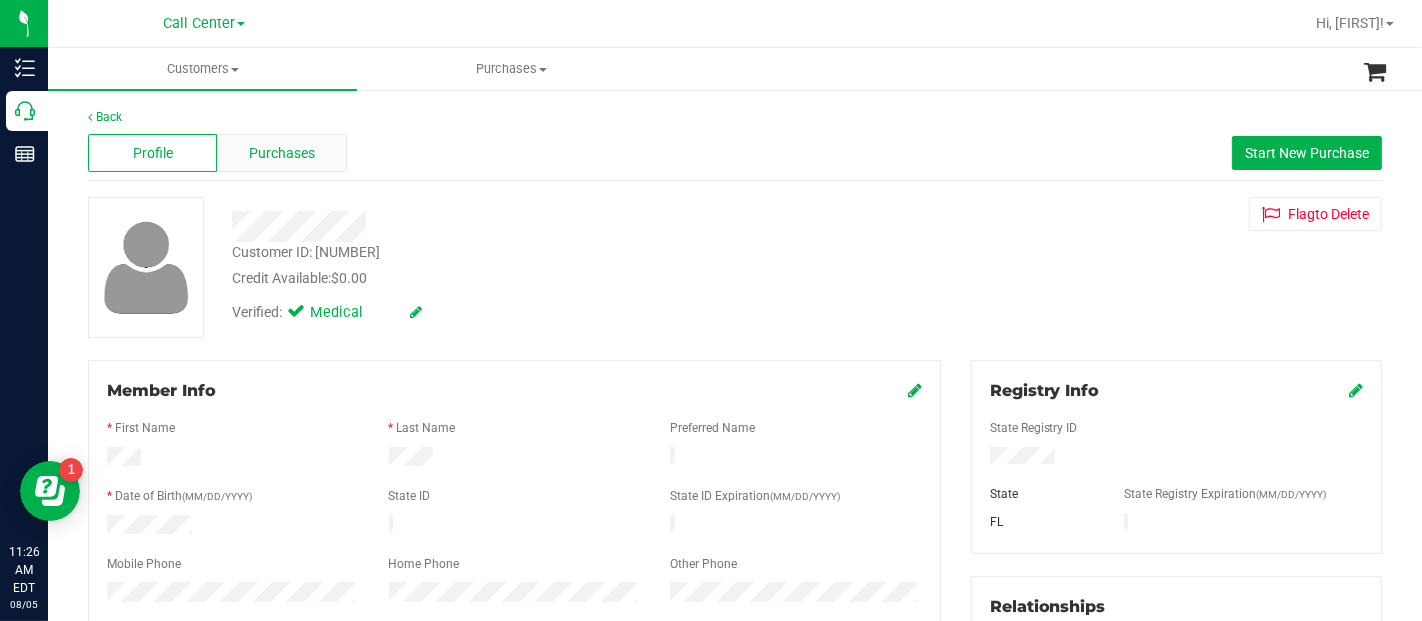 click on "Purchases" at bounding box center (282, 153) 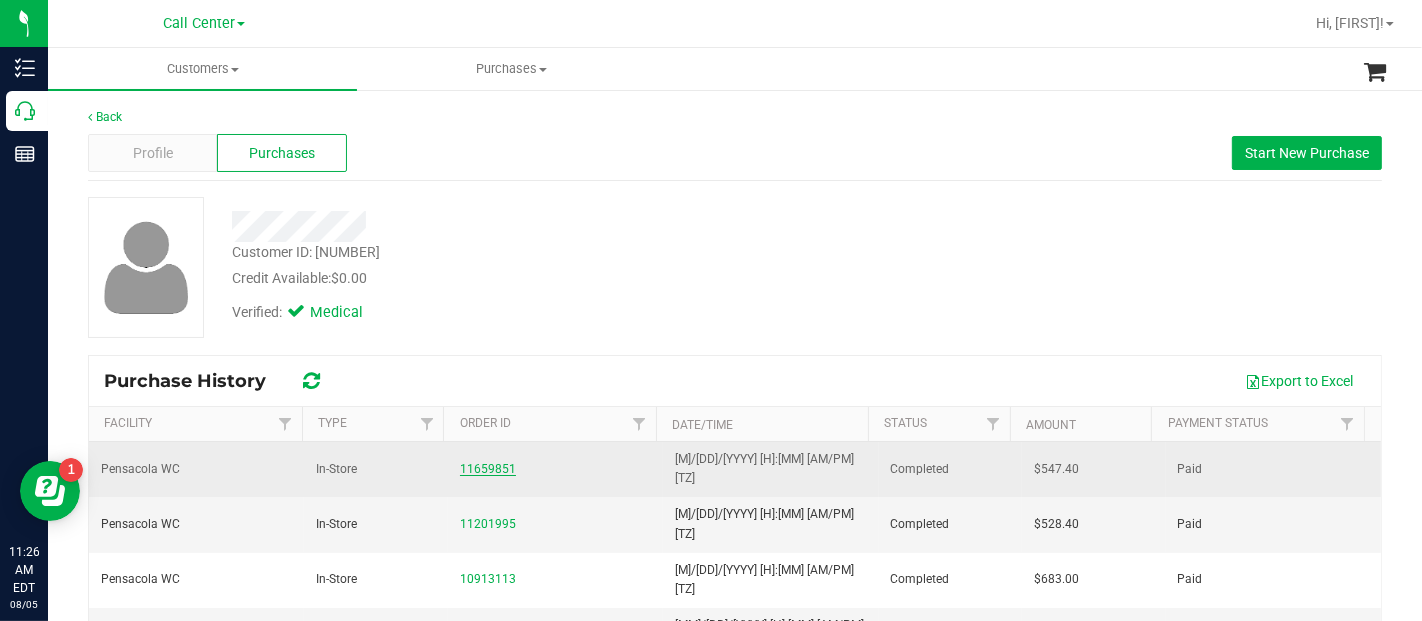 click on "11659851" at bounding box center (488, 469) 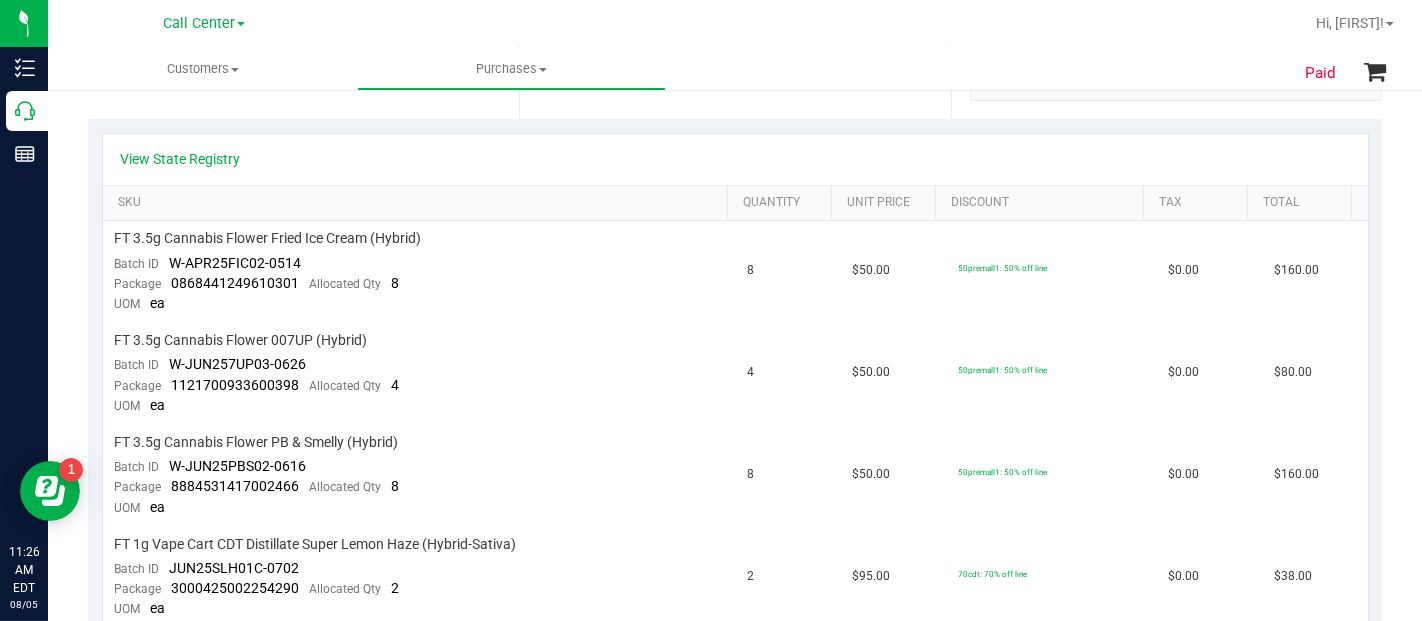 scroll, scrollTop: 777, scrollLeft: 0, axis: vertical 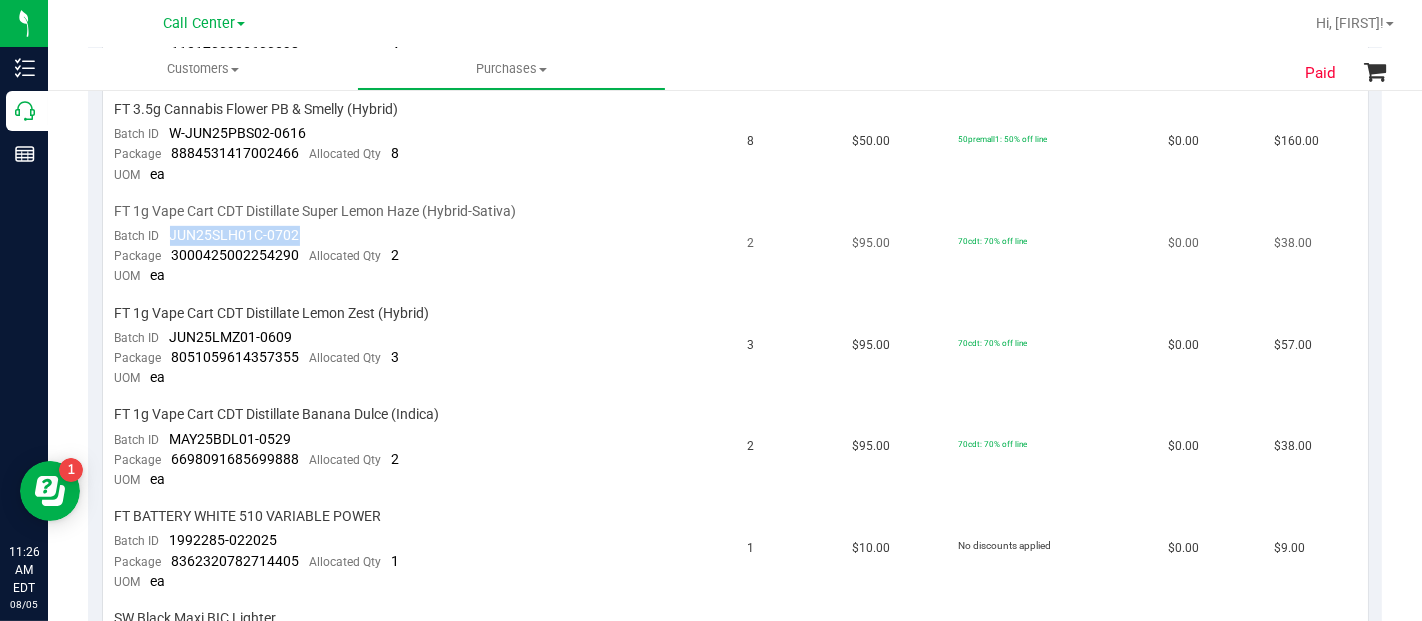 drag, startPoint x: 300, startPoint y: 223, endPoint x: 169, endPoint y: 229, distance: 131.13733 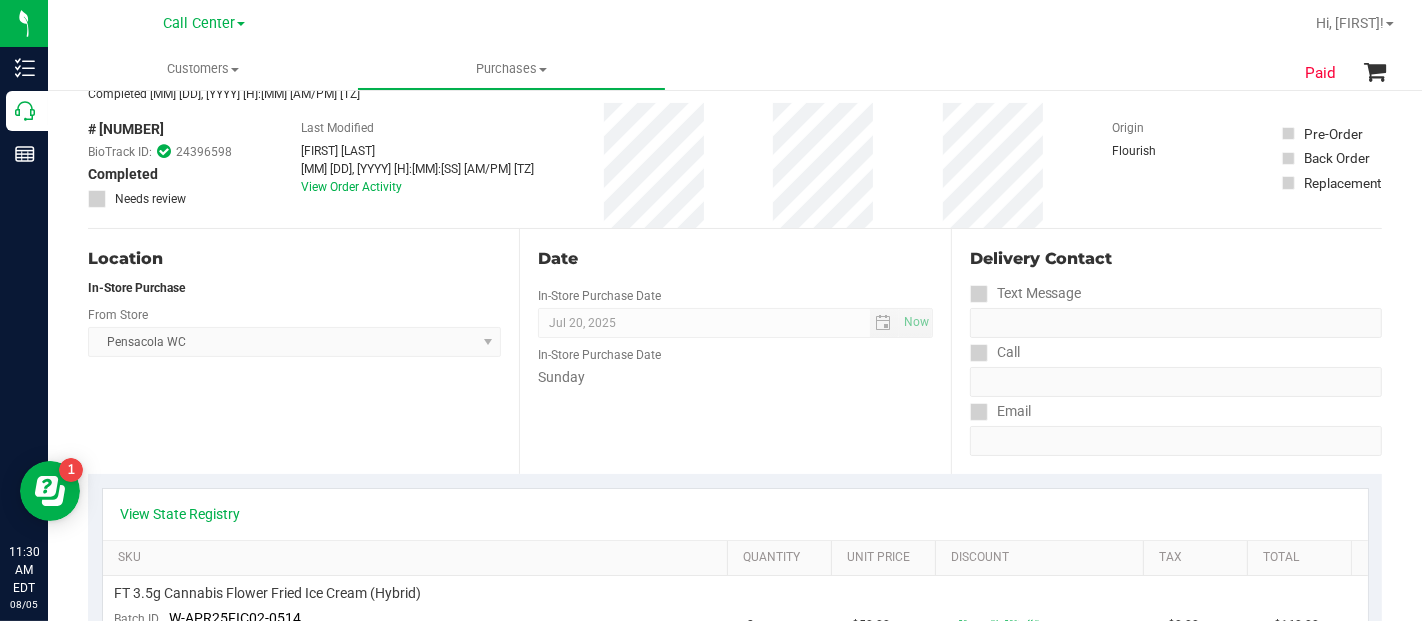 scroll, scrollTop: 0, scrollLeft: 0, axis: both 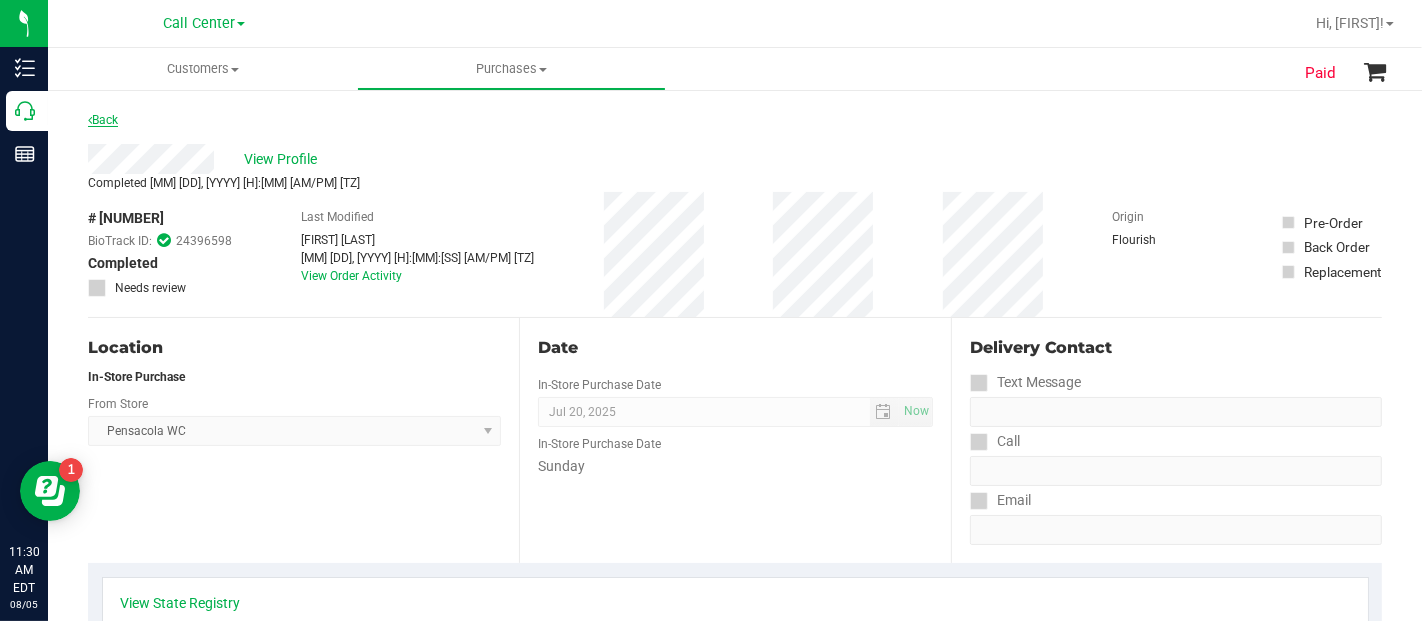 click at bounding box center [90, 120] 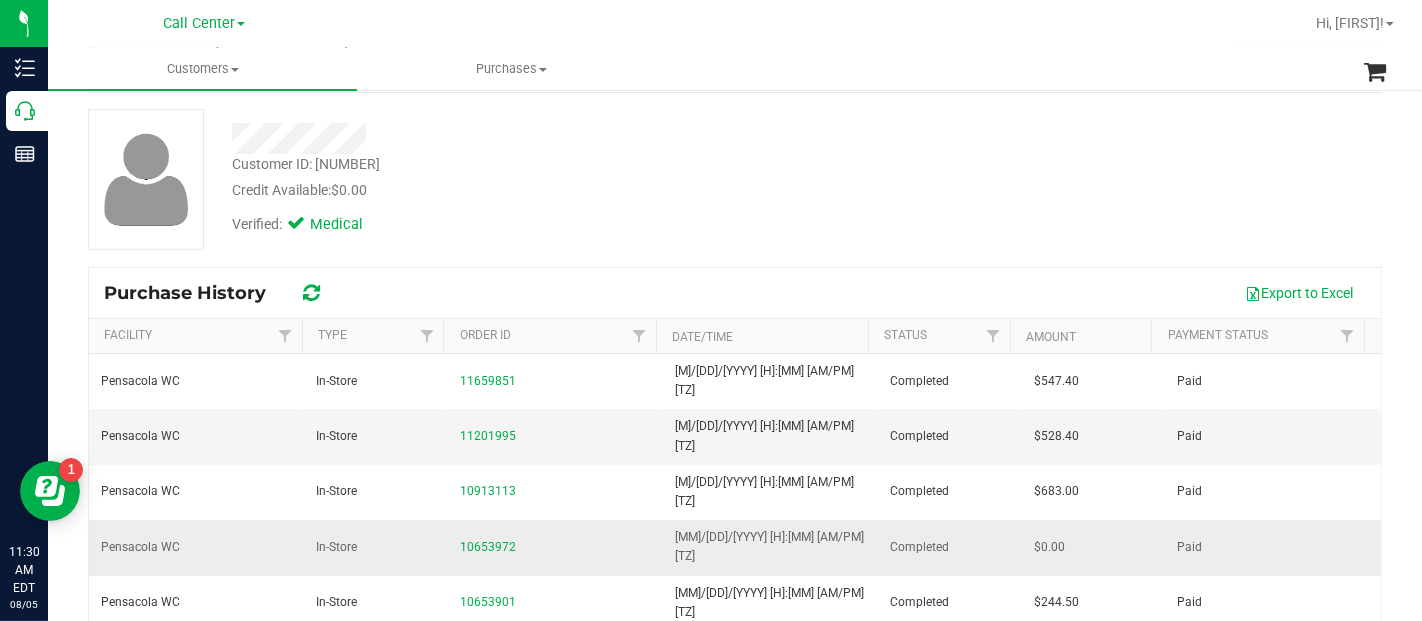 scroll, scrollTop: 0, scrollLeft: 0, axis: both 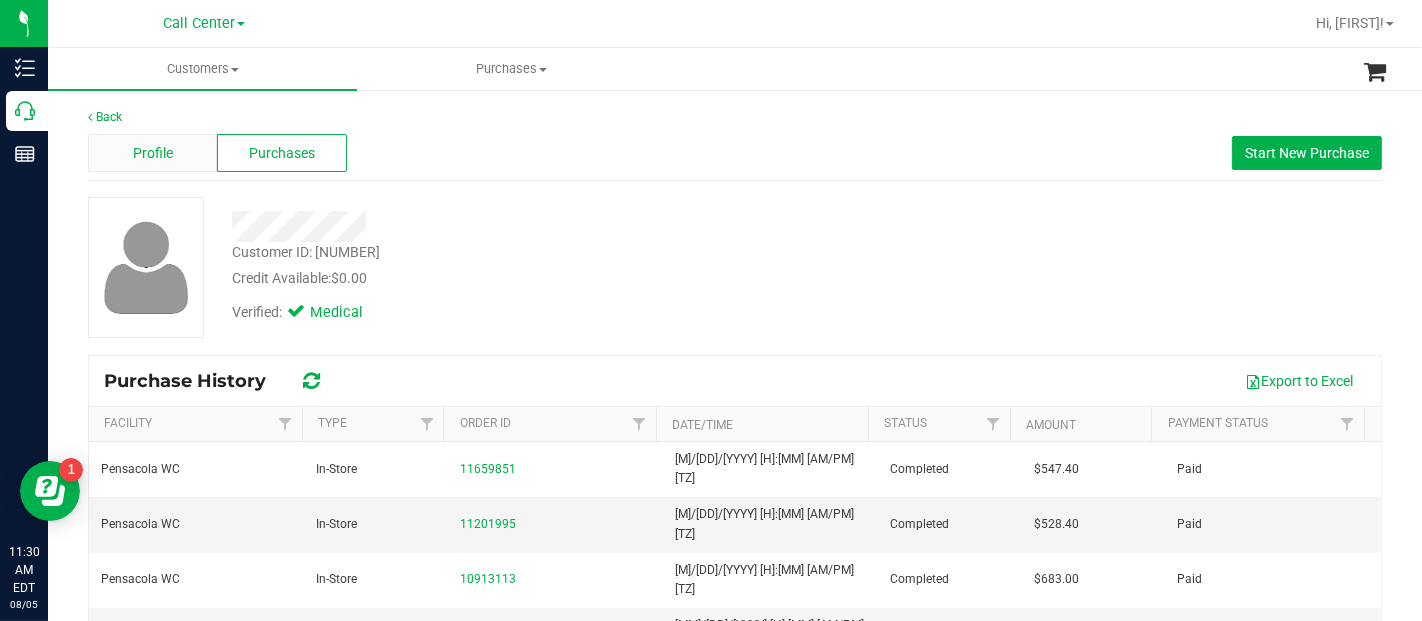 click on "Profile" at bounding box center (152, 153) 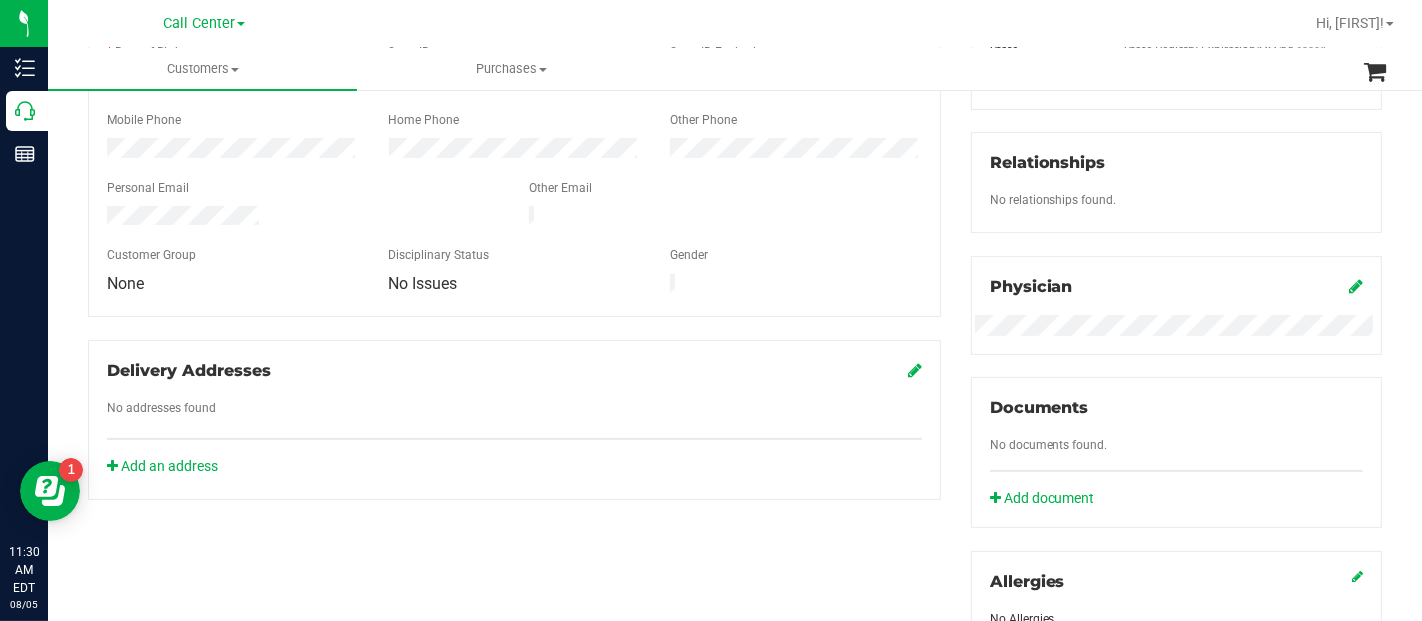 scroll, scrollTop: 820, scrollLeft: 0, axis: vertical 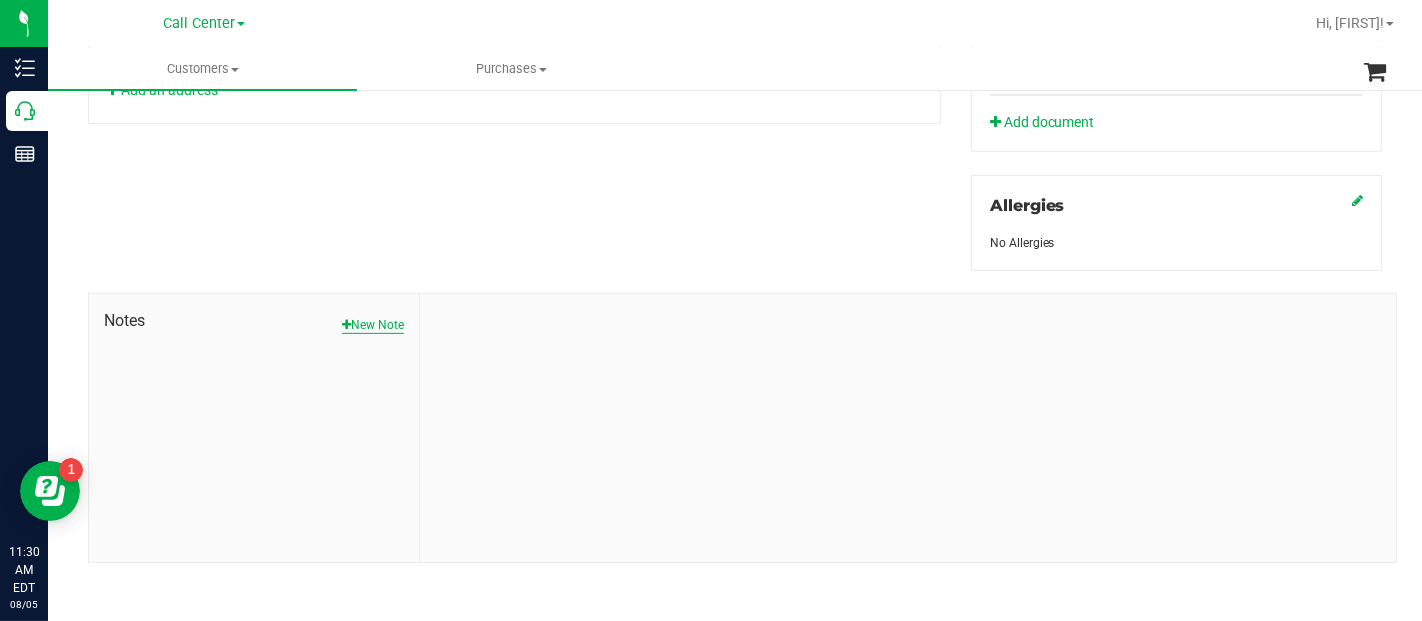 click on "New Note" at bounding box center [373, 325] 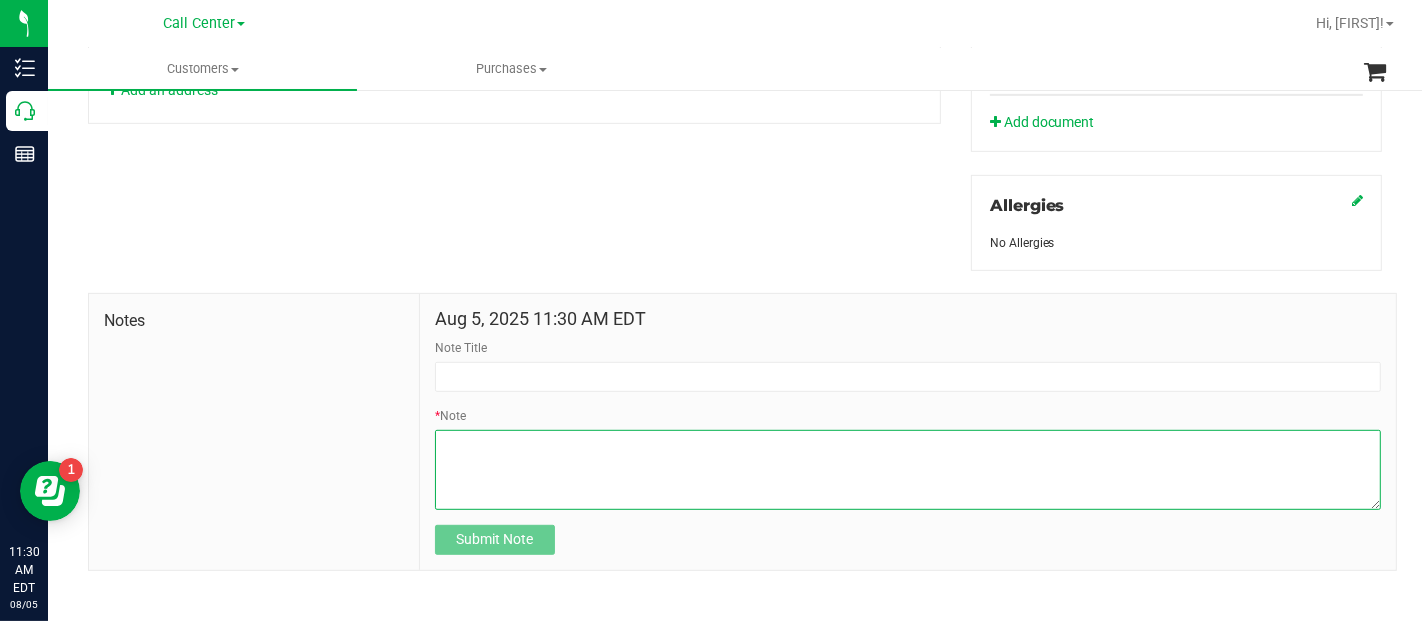 paste on "Completed By: Gabriela Ramirez
Contact Reasons: feedback.complaint.order_total_discrepancy1
Order Number: 11659851
Location Purchased From: pensacola
Notes: The PT is just now opening the CDT Super Lemon Haze vapes he purchased on 7/20 only to find that he was charged for two 1g CDTs instead of two 0.5g CDTs. I confirmed in Flourish that they were scanned in as 1g even though they are 0.5 (product form submitted); pt is seeking credit of direct exchange" 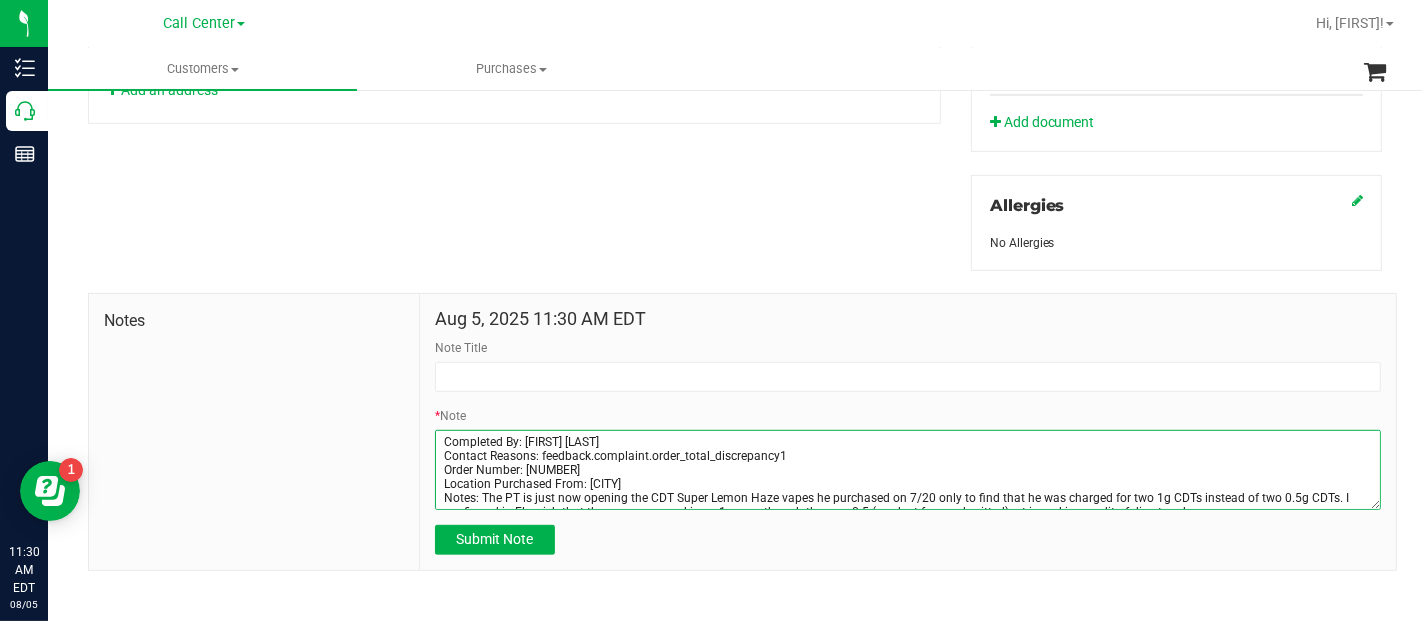 scroll, scrollTop: 10, scrollLeft: 0, axis: vertical 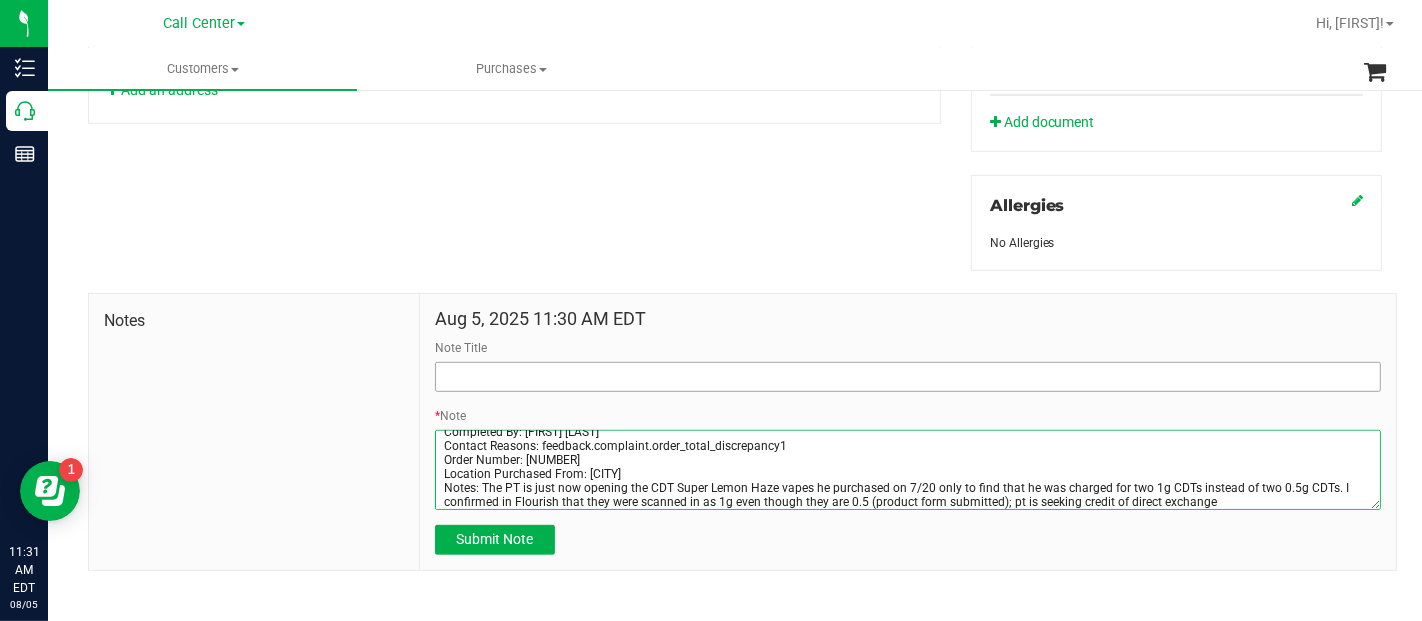 type on "Completed By: Gabriela Ramirez
Contact Reasons: feedback.complaint.order_total_discrepancy1
Order Number: 11659851
Location Purchased From: pensacola
Notes: The PT is just now opening the CDT Super Lemon Haze vapes he purchased on 7/20 only to find that he was charged for two 1g CDTs instead of two 0.5g CDTs. I confirmed in Flourish that they were scanned in as 1g even though they are 0.5 (product form submitted); pt is seeking credit of direct exchange" 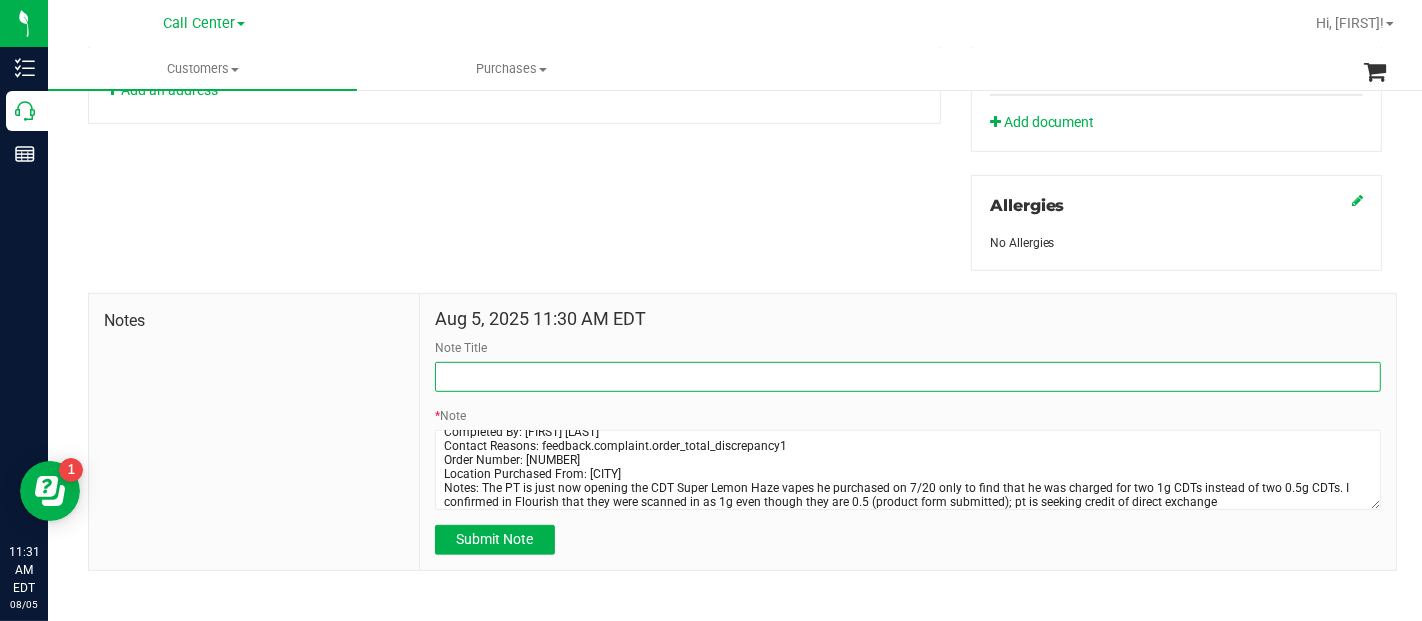 click on "Note Title" at bounding box center [908, 377] 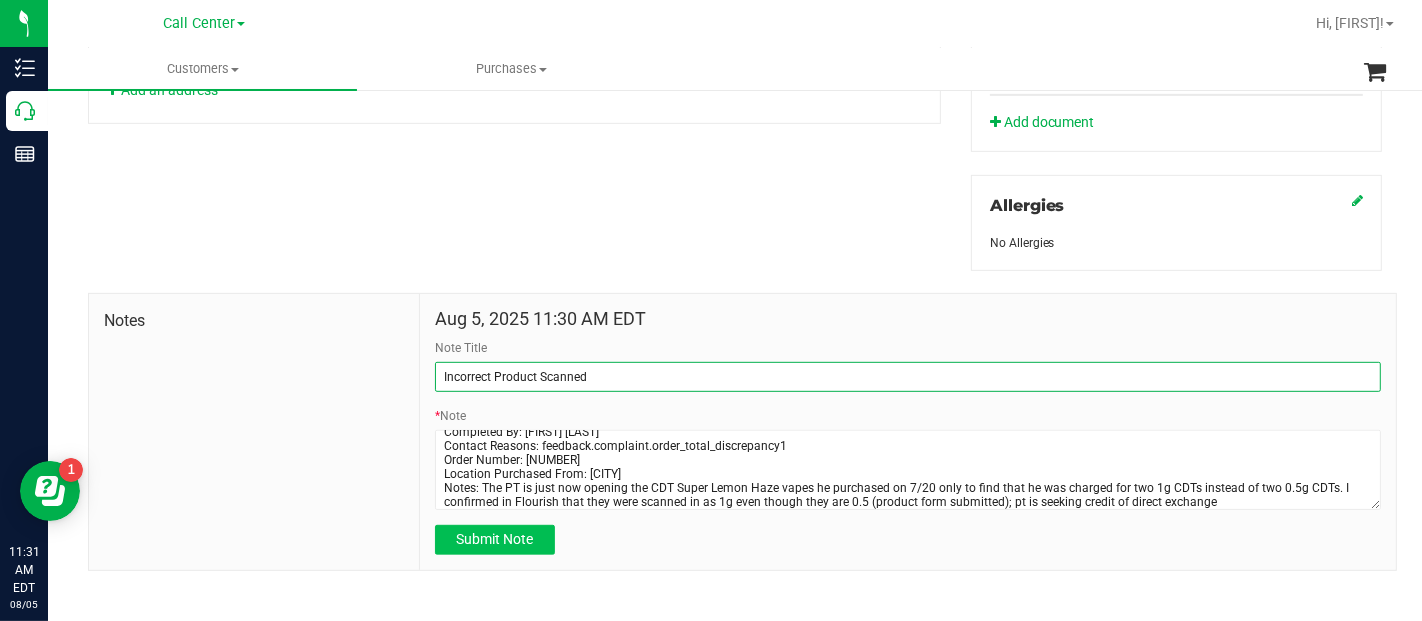 type on "Incorrect Product Scanned" 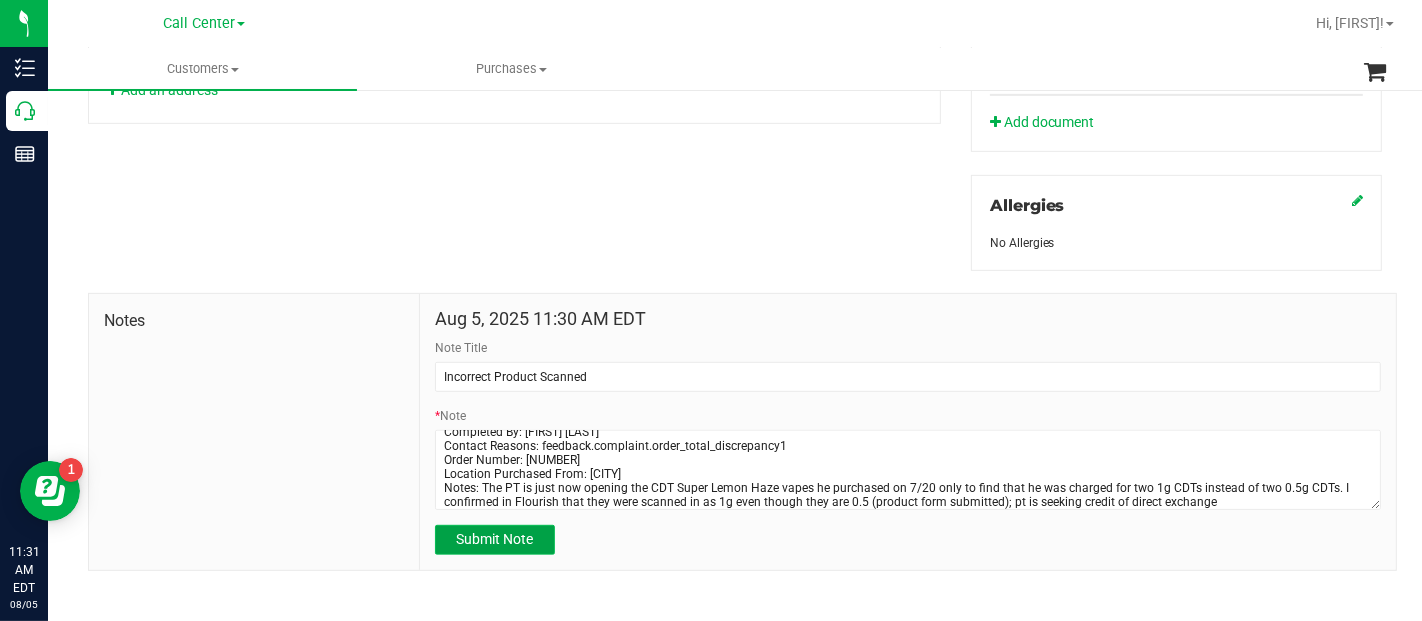 click on "Submit Note" at bounding box center [494, 539] 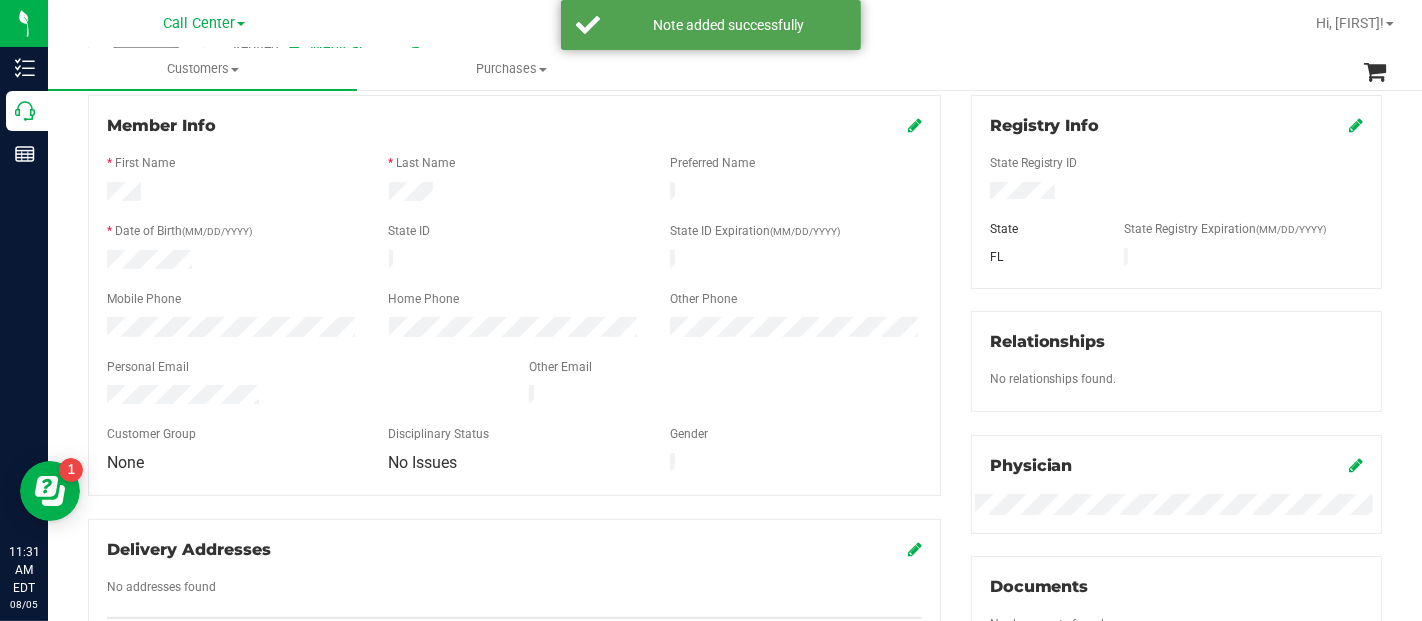 scroll, scrollTop: 0, scrollLeft: 0, axis: both 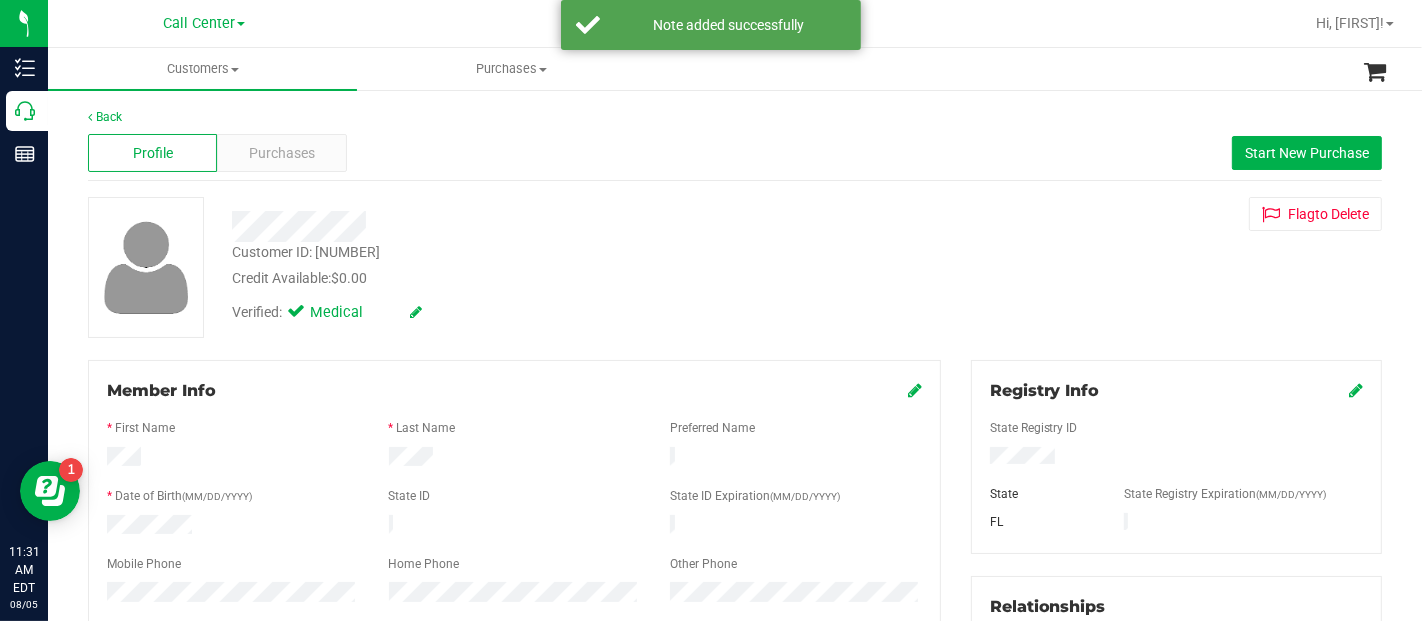 click on "Customer ID: 1409556" at bounding box center [306, 252] 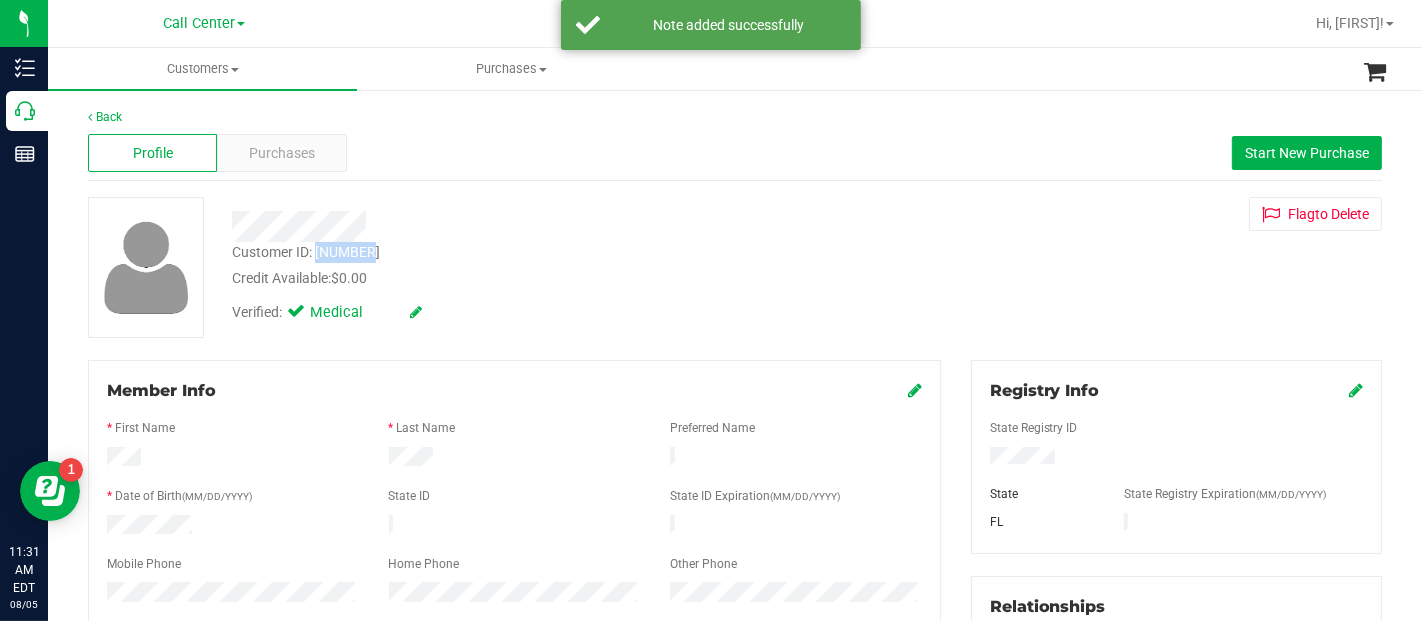 click on "Customer ID: 1409556" at bounding box center [306, 252] 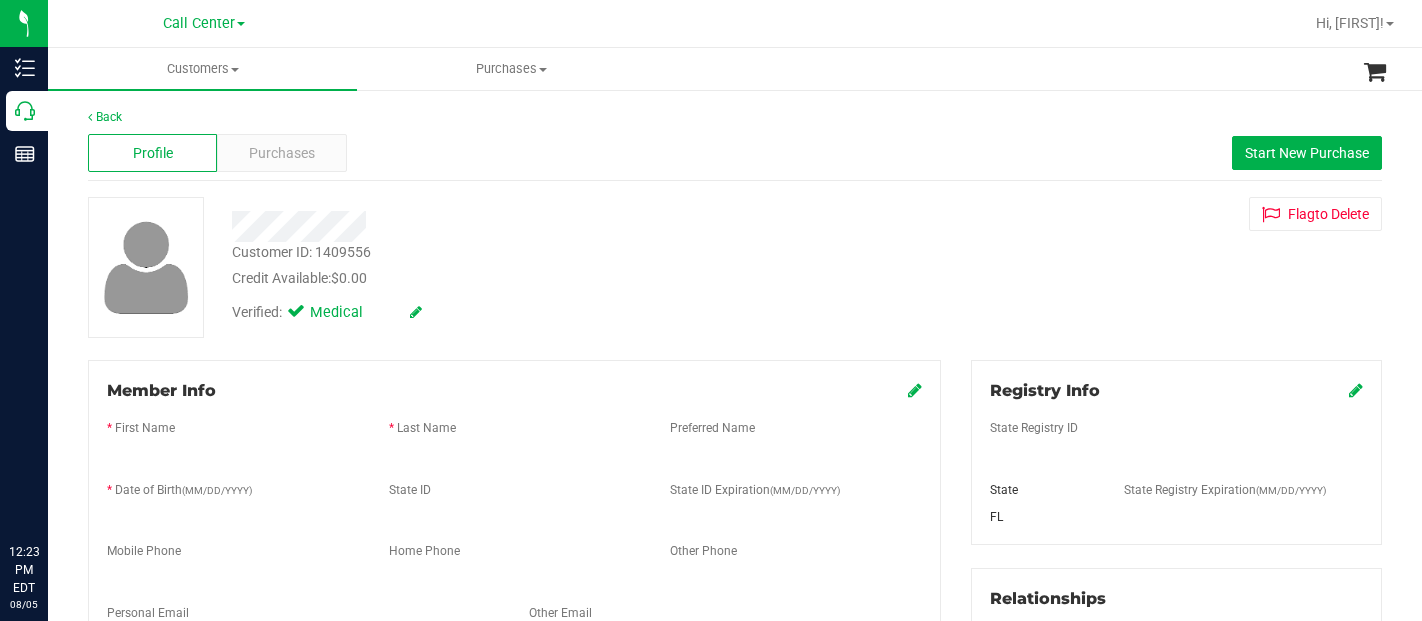 scroll, scrollTop: 0, scrollLeft: 0, axis: both 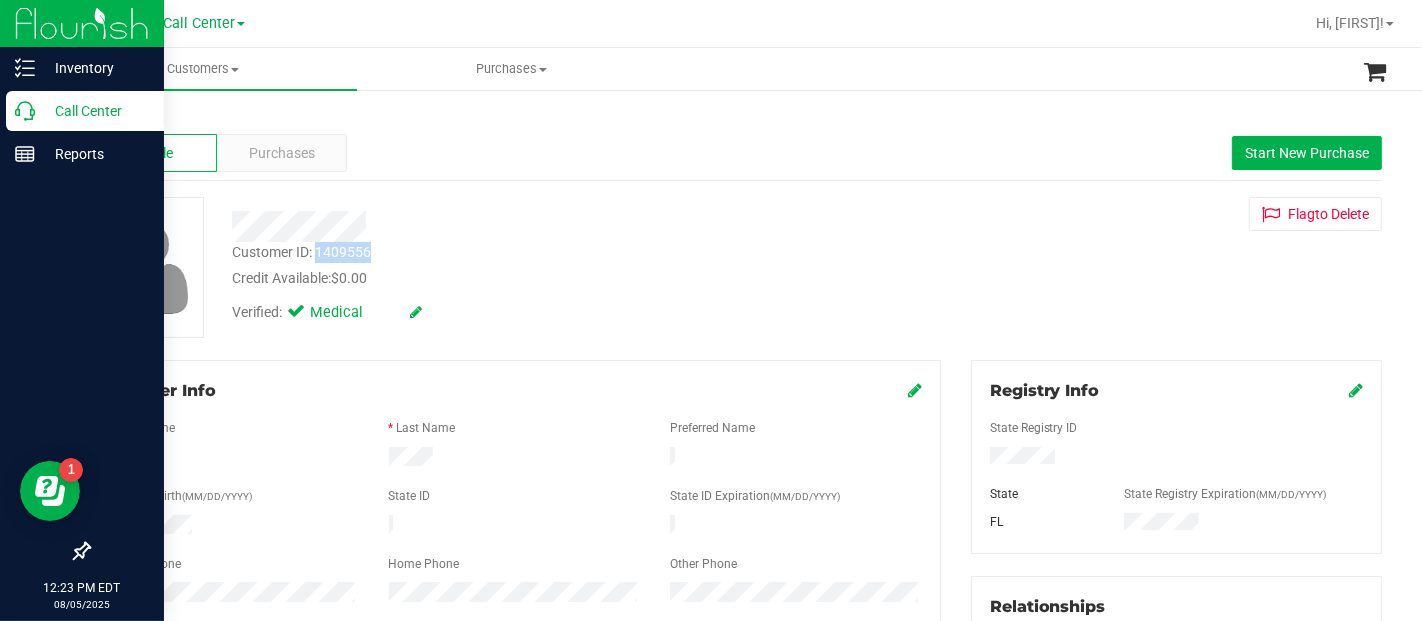 click 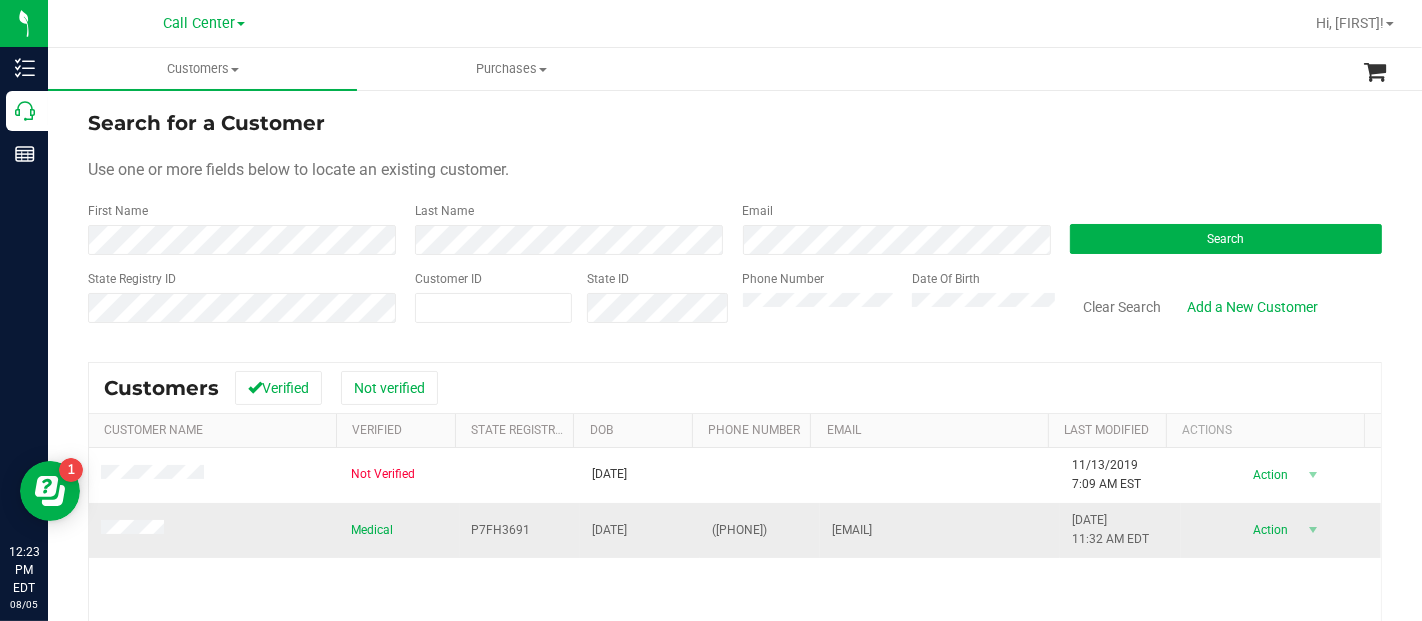 click at bounding box center [135, 530] 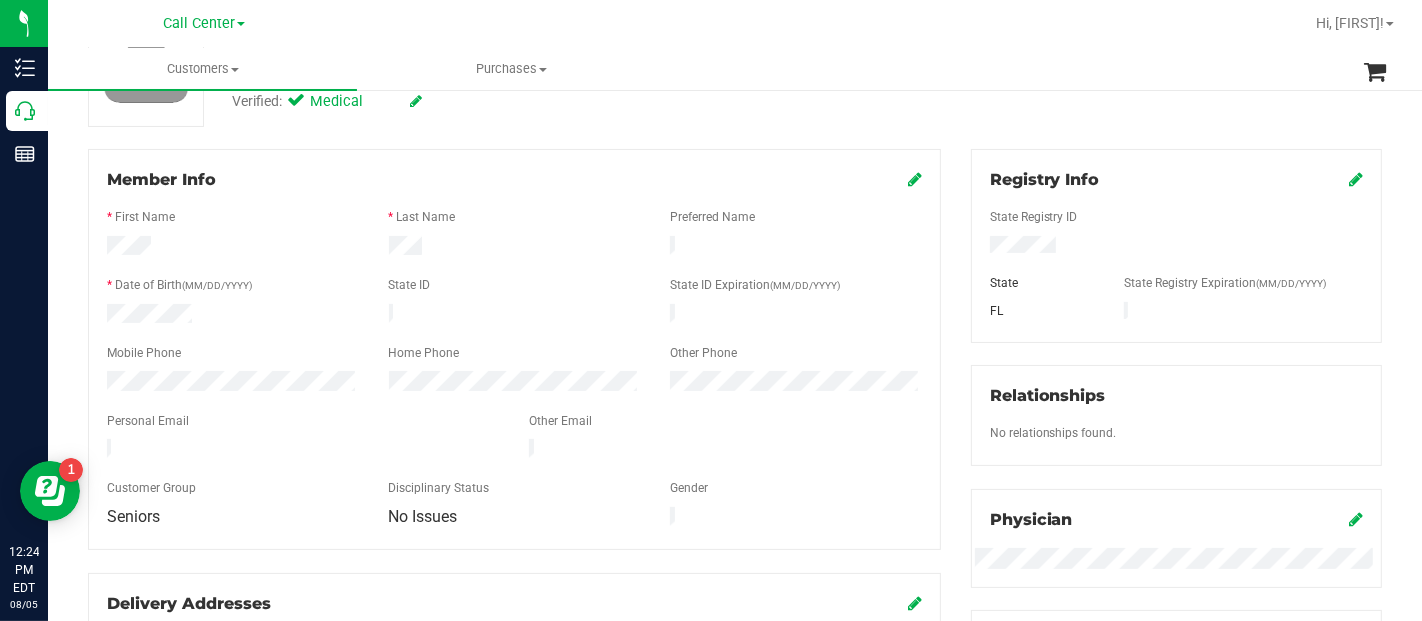 scroll, scrollTop: 0, scrollLeft: 0, axis: both 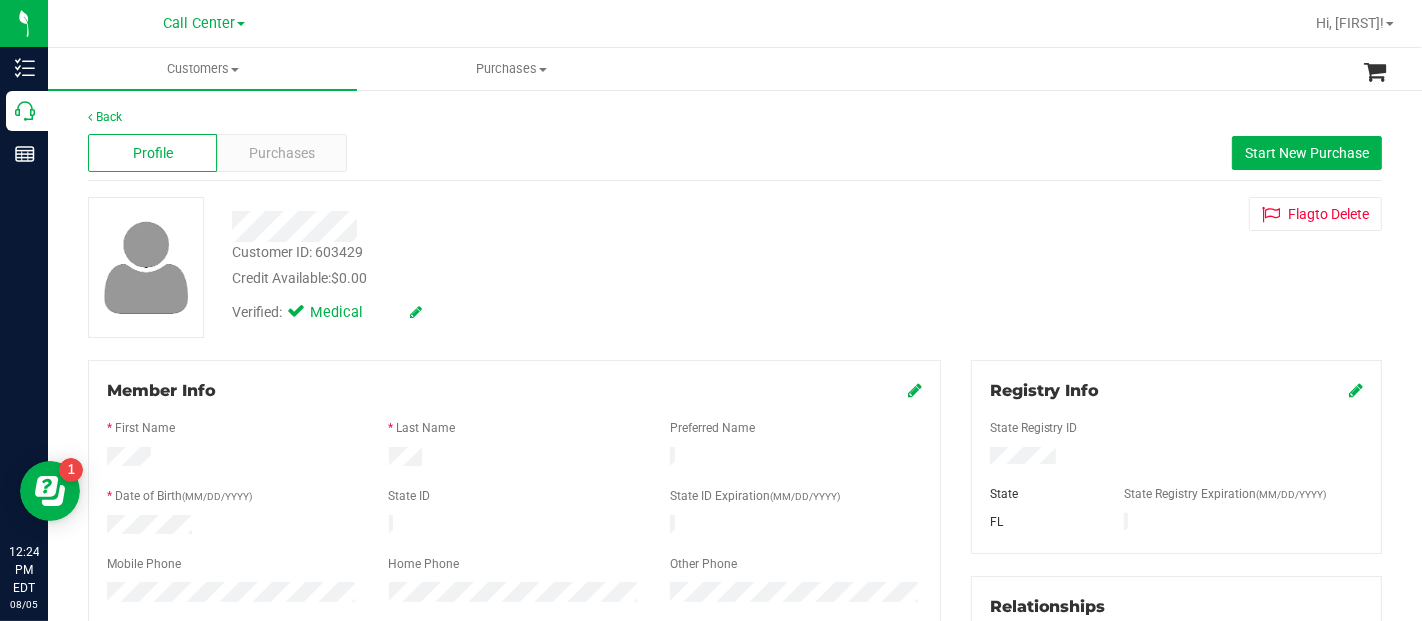 click on "Customer ID: 603429" at bounding box center (297, 252) 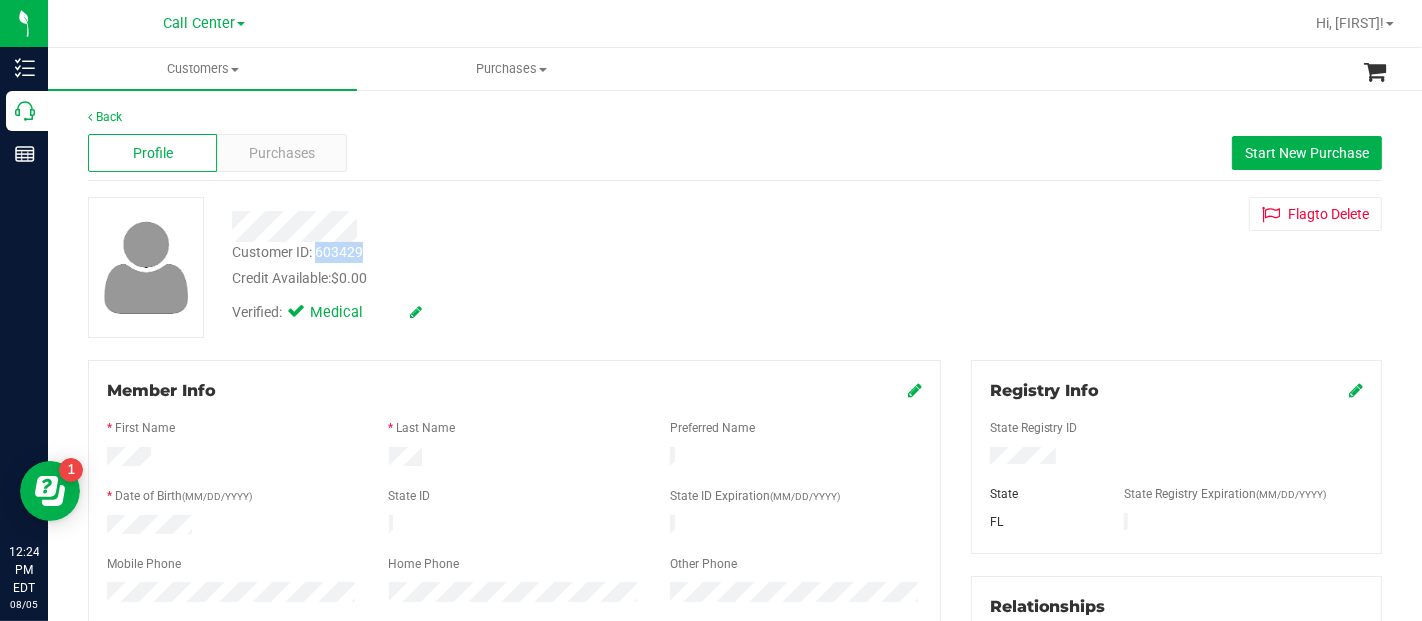 click on "Customer ID: 603429" at bounding box center (297, 252) 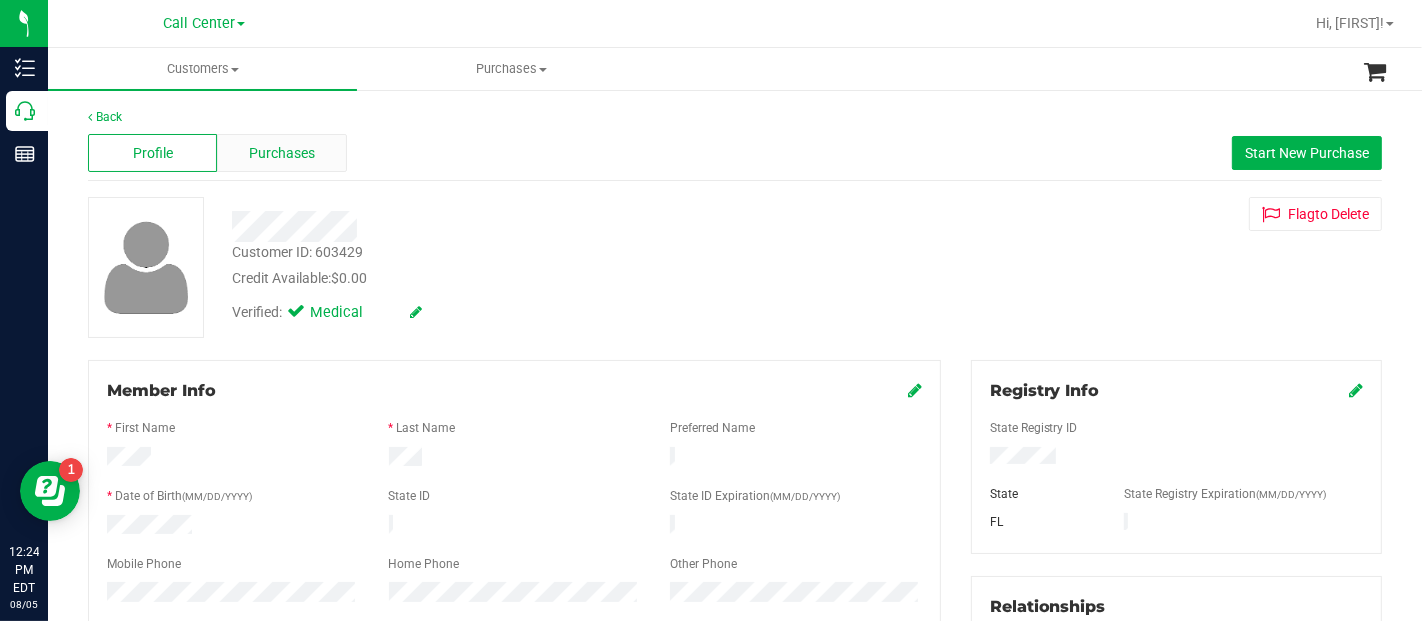 click on "Purchases" at bounding box center (281, 153) 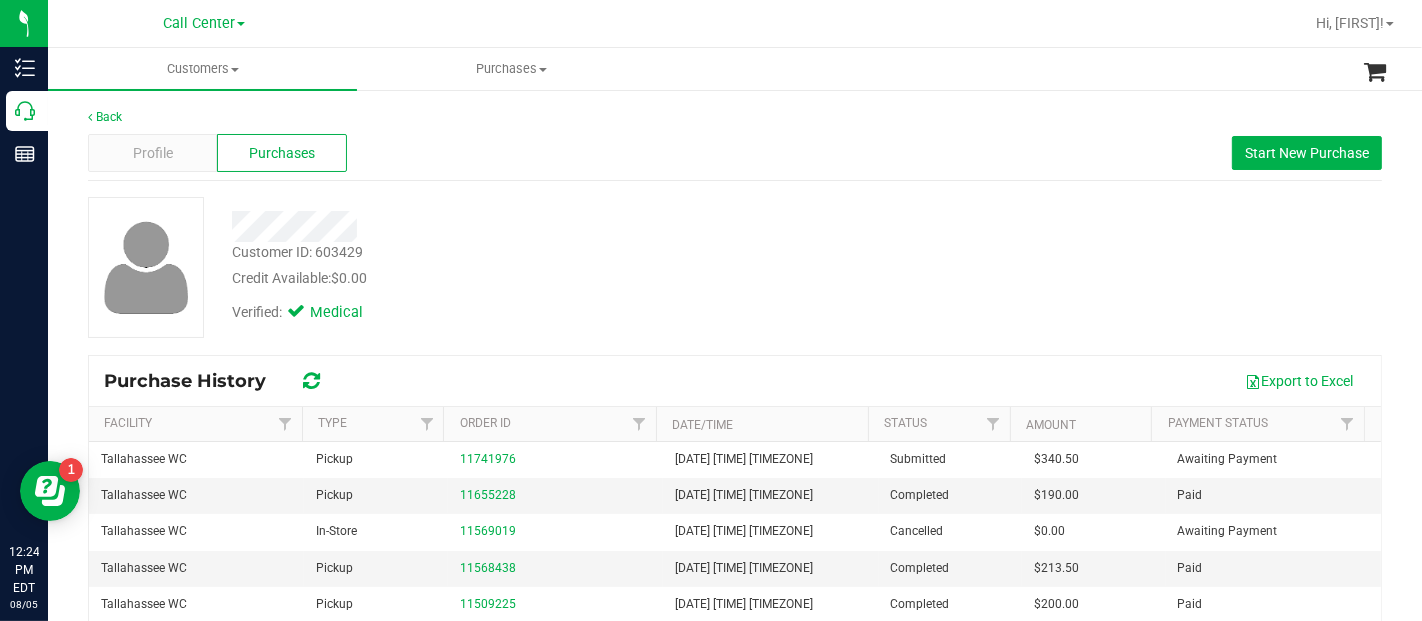drag, startPoint x: 65, startPoint y: 316, endPoint x: 97, endPoint y: 265, distance: 60.207973 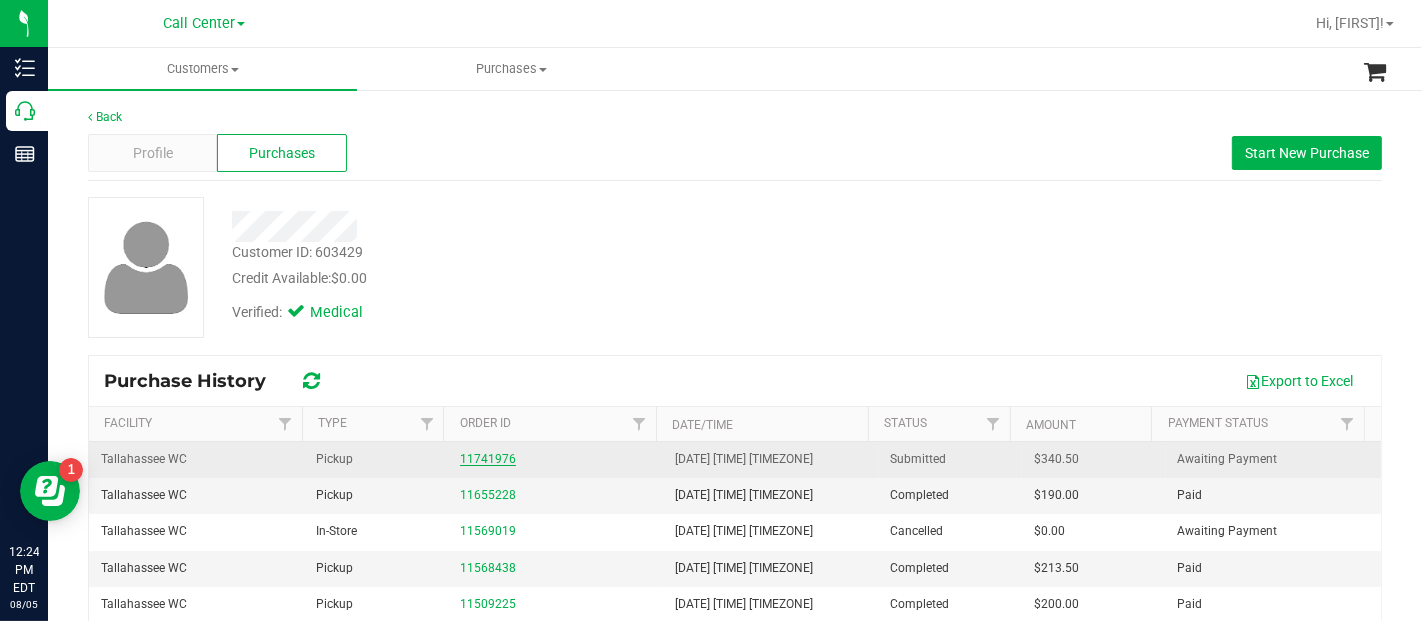 click on "11741976" at bounding box center (488, 459) 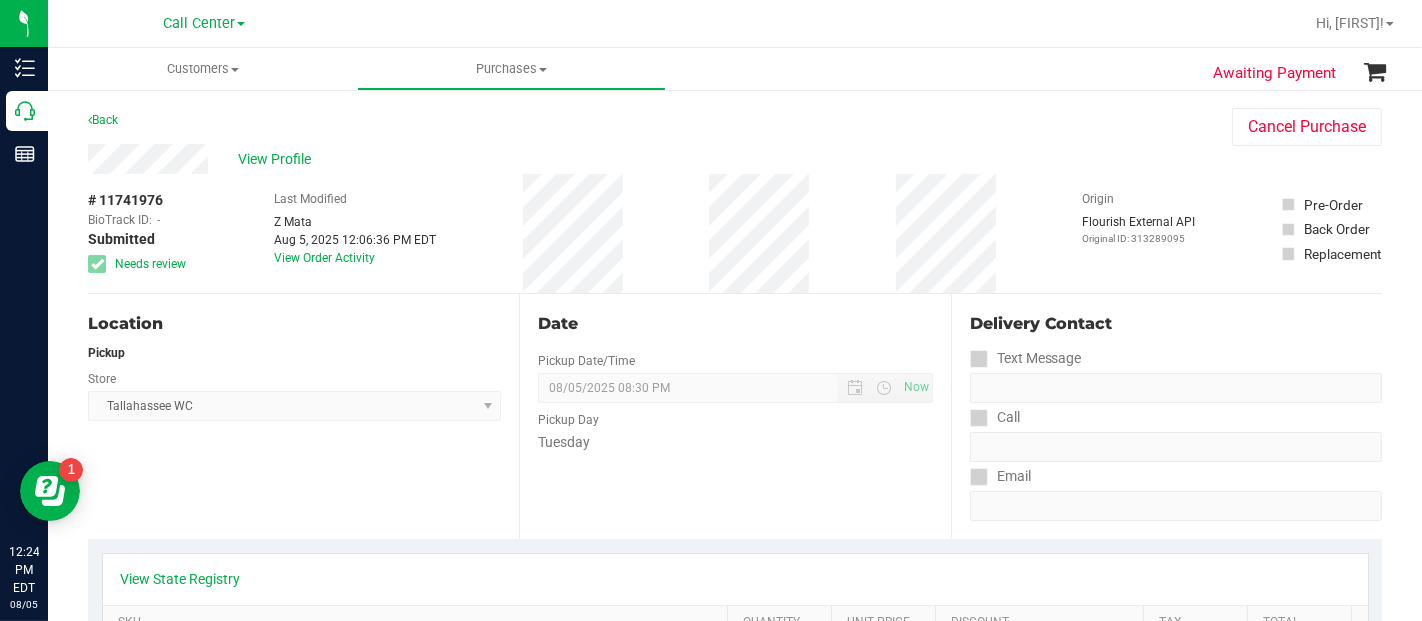 scroll, scrollTop: 222, scrollLeft: 0, axis: vertical 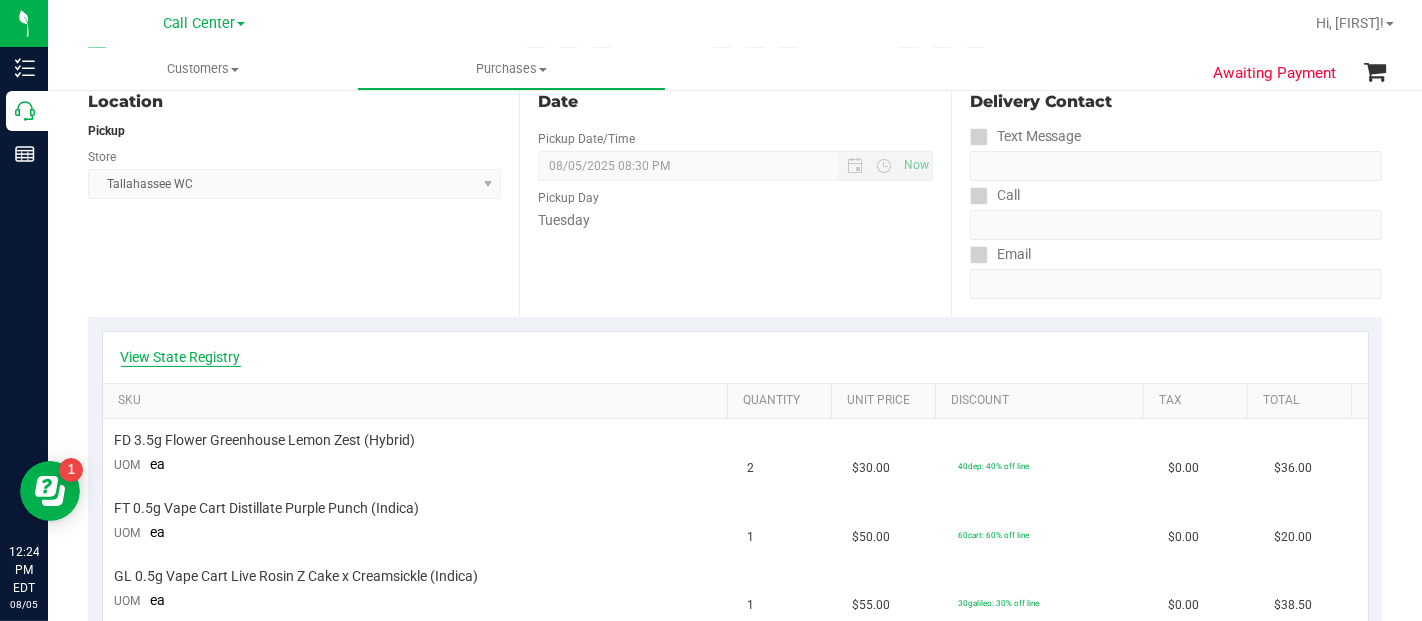 click on "View State Registry" at bounding box center [181, 357] 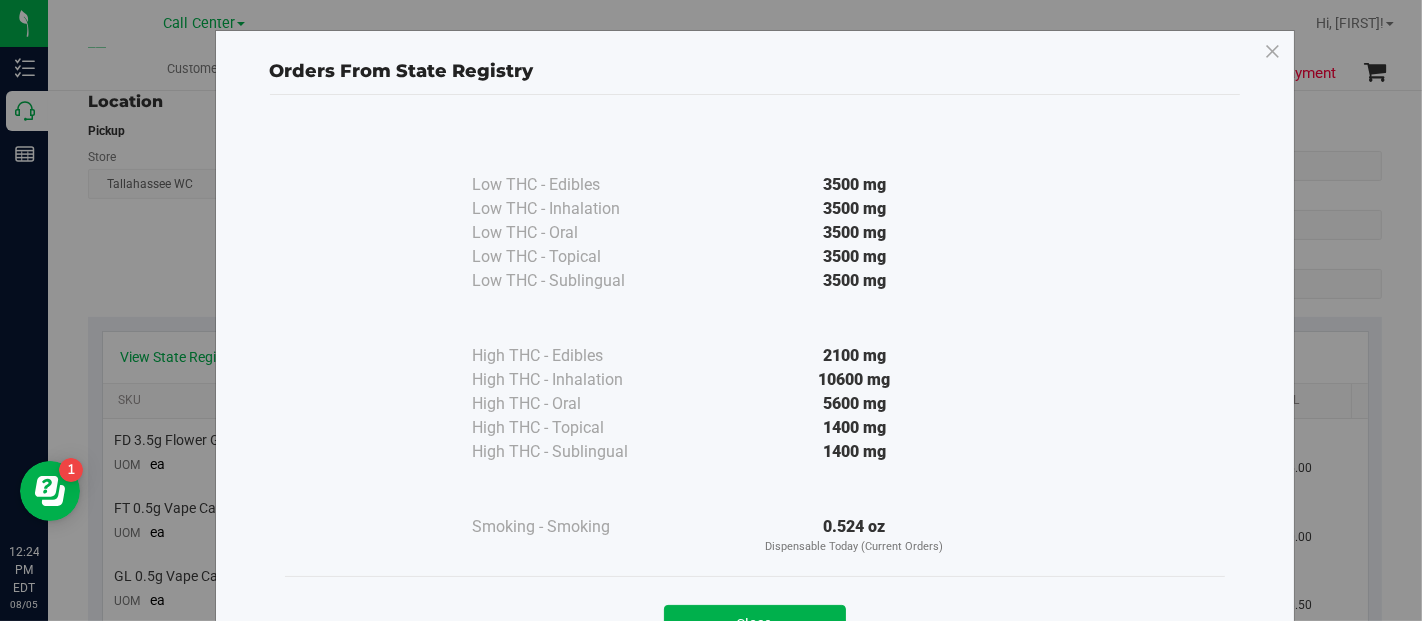 scroll, scrollTop: 86, scrollLeft: 0, axis: vertical 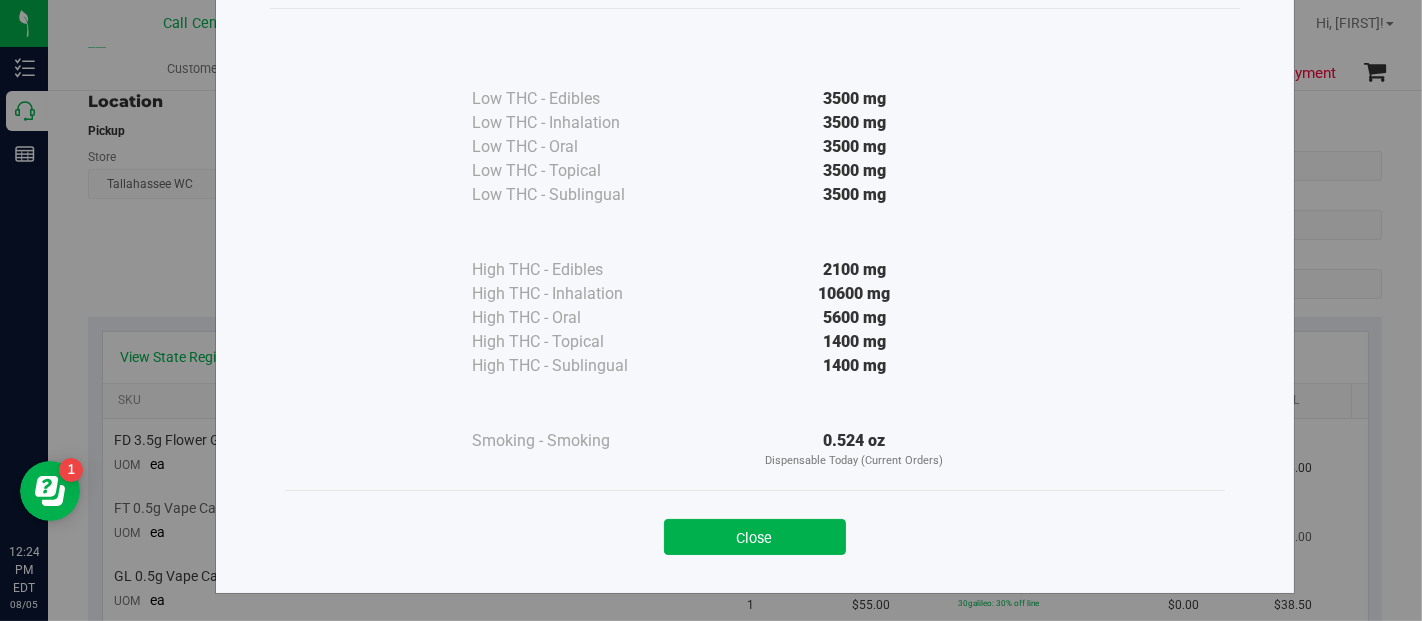 click on "Close" at bounding box center [755, 537] 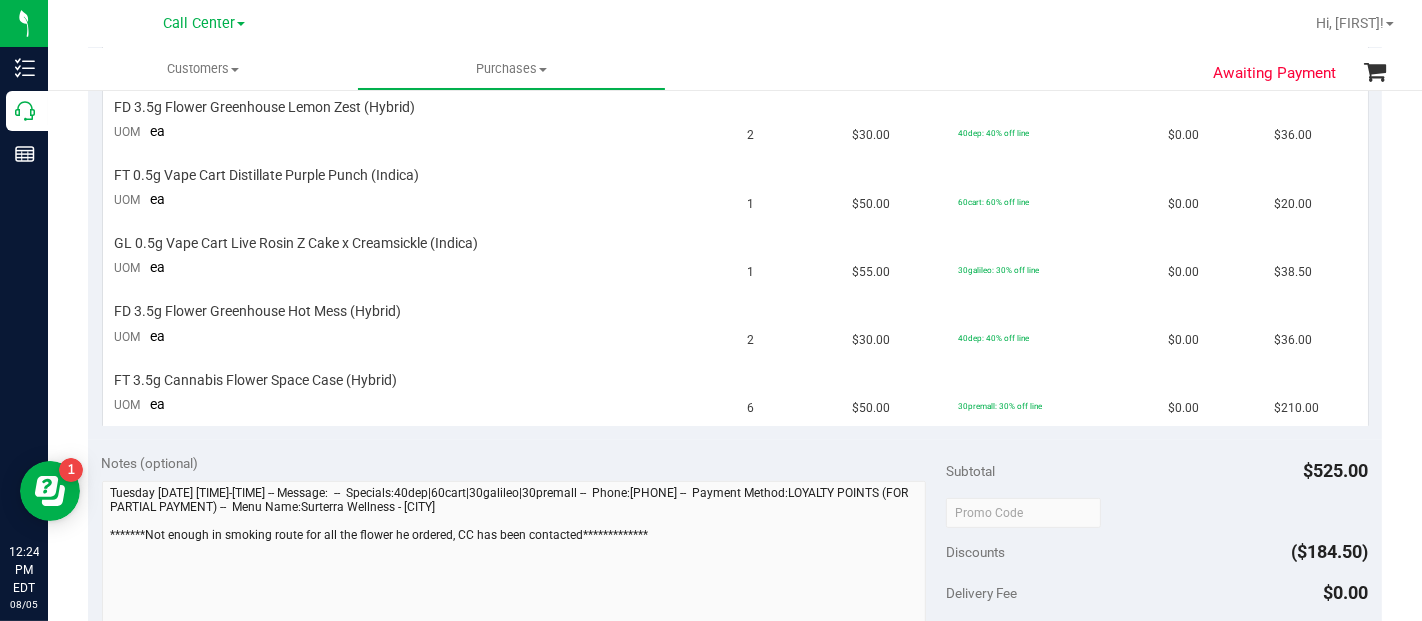 scroll, scrollTop: 444, scrollLeft: 0, axis: vertical 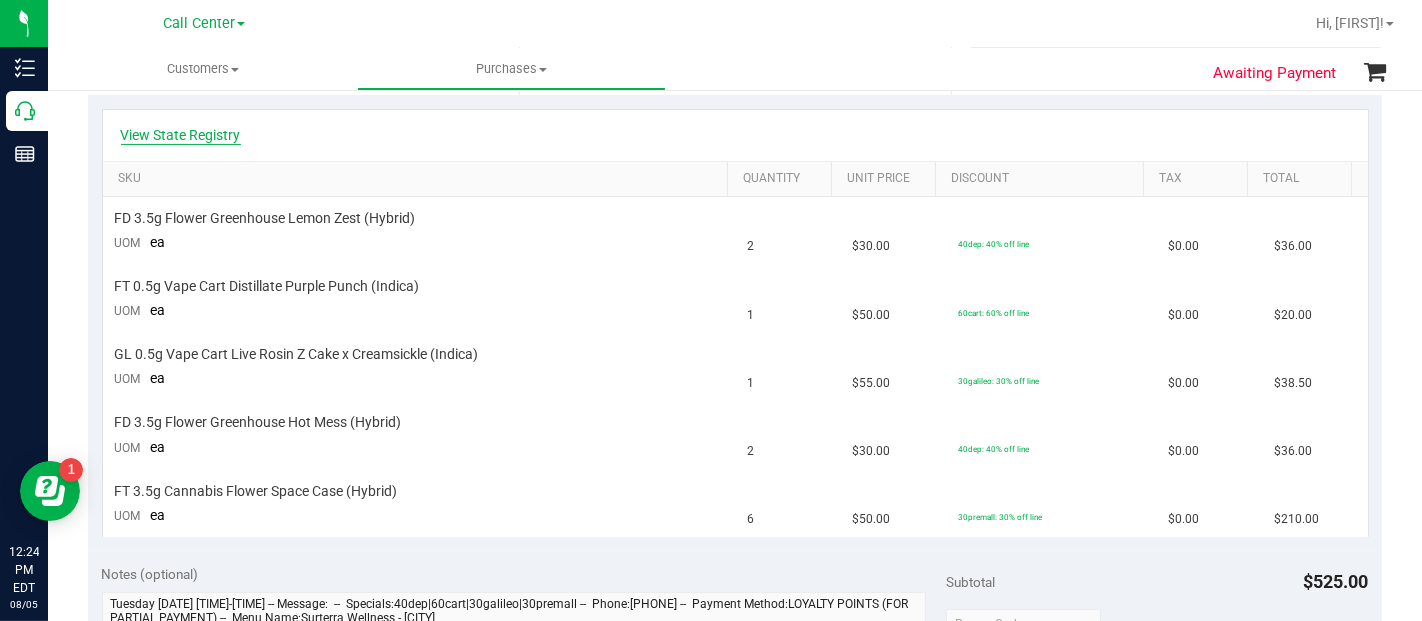 click on "View State Registry" at bounding box center (181, 135) 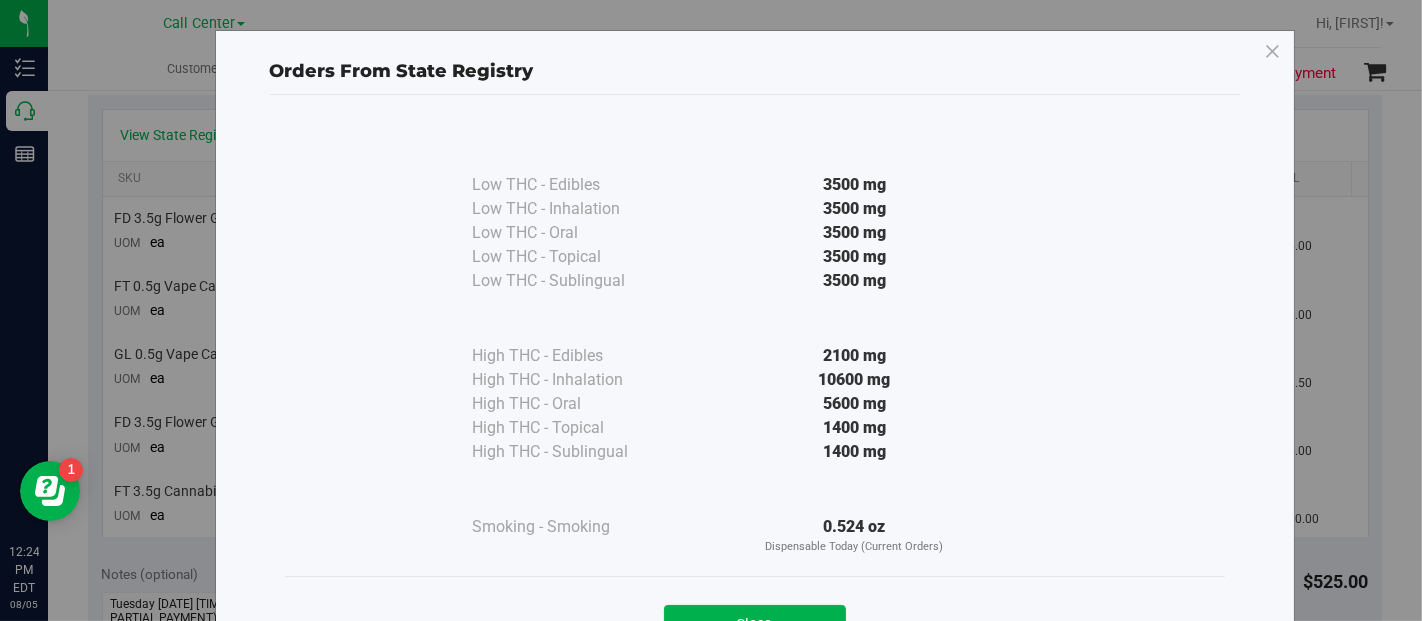 scroll, scrollTop: 86, scrollLeft: 0, axis: vertical 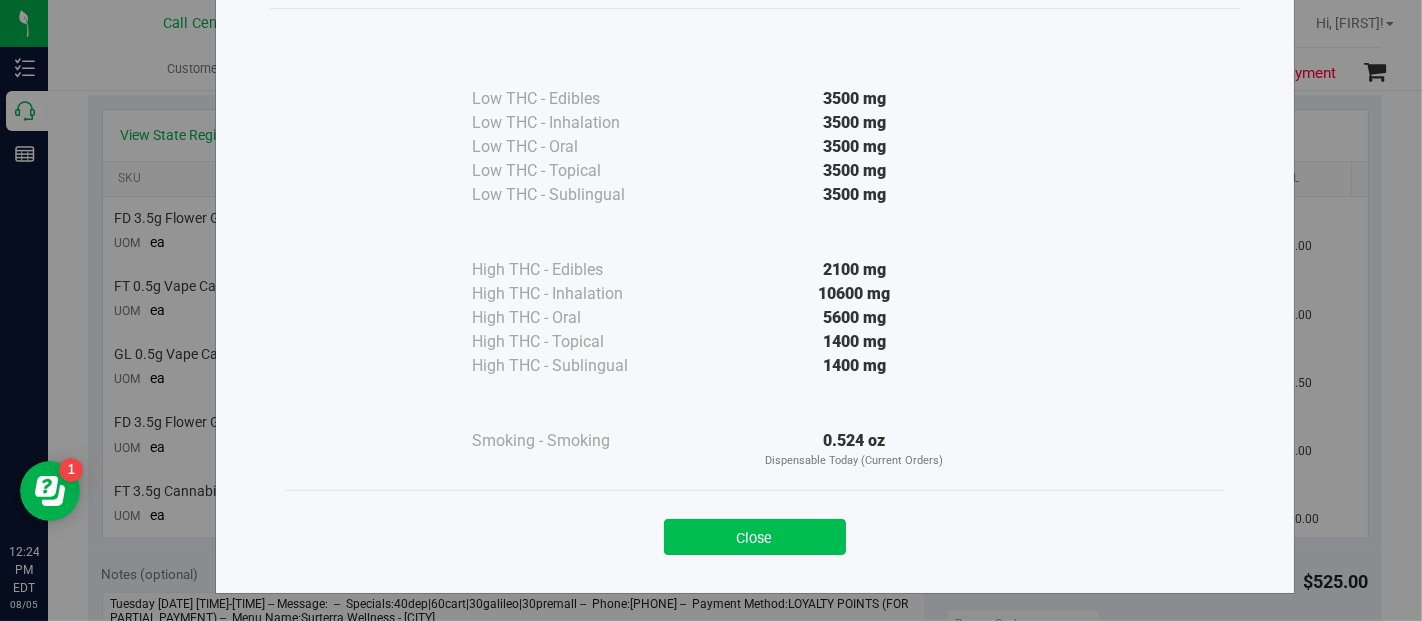 click on "Close" at bounding box center [755, 537] 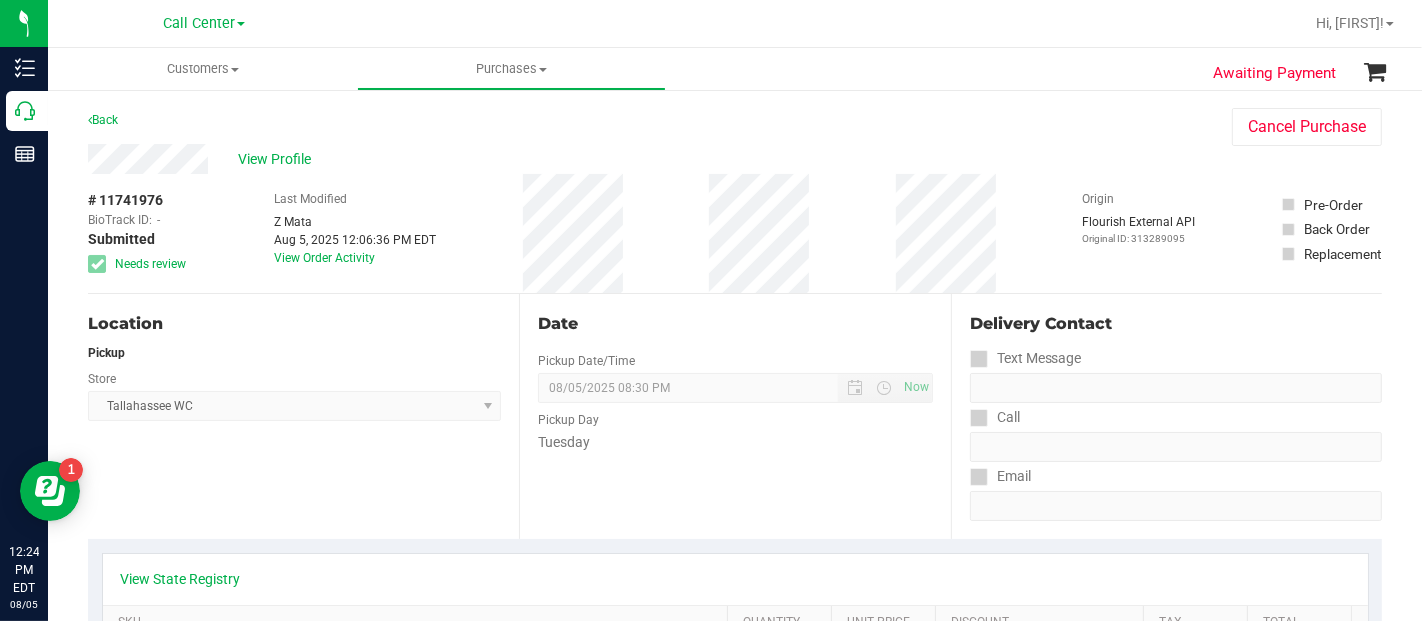 scroll, scrollTop: 444, scrollLeft: 0, axis: vertical 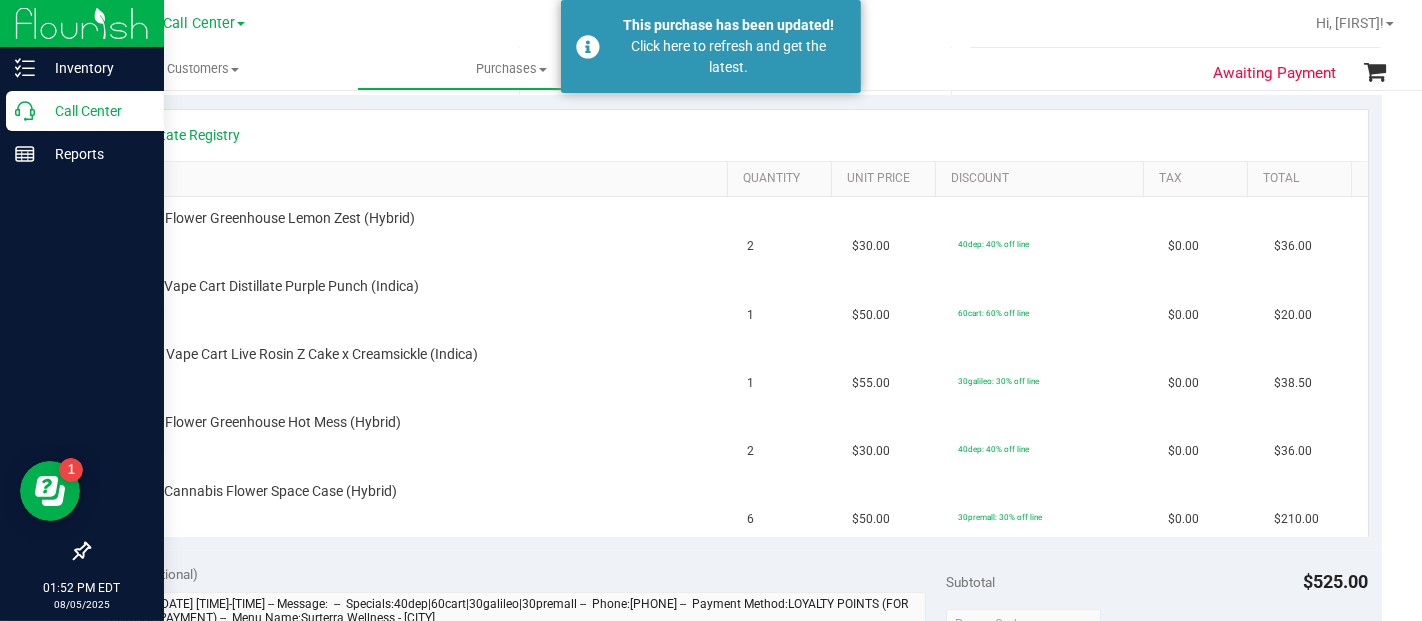 click 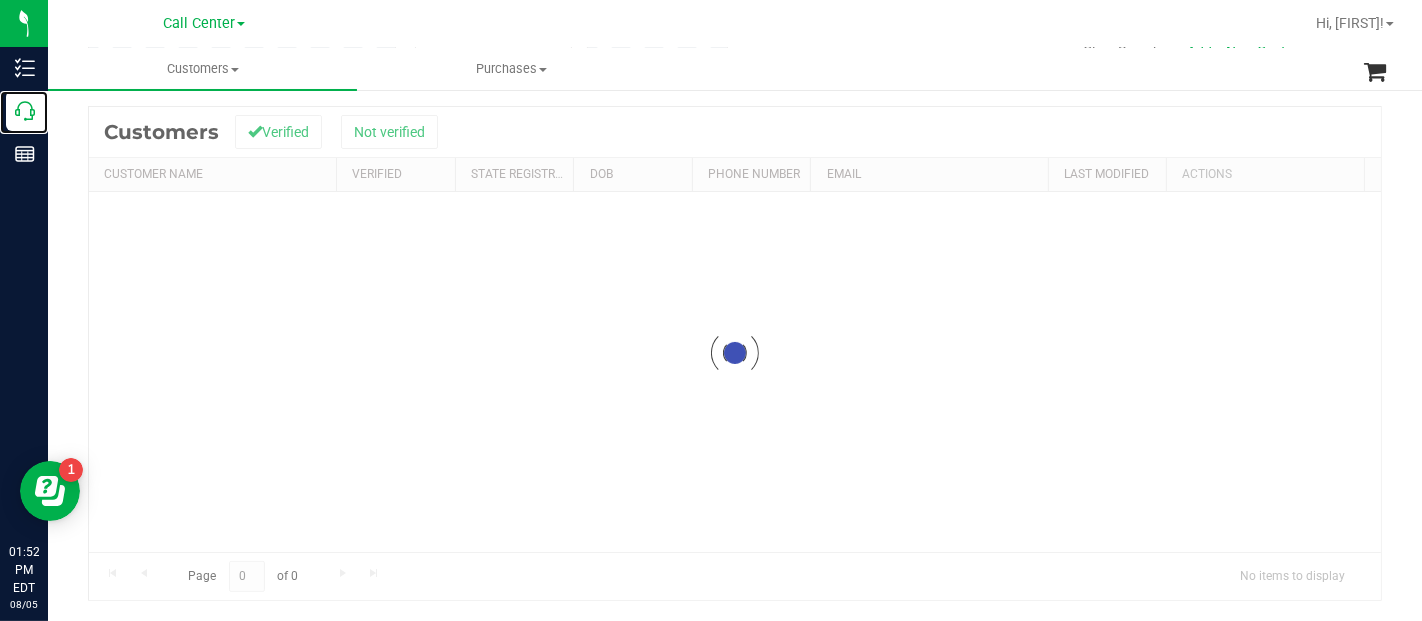 scroll, scrollTop: 0, scrollLeft: 0, axis: both 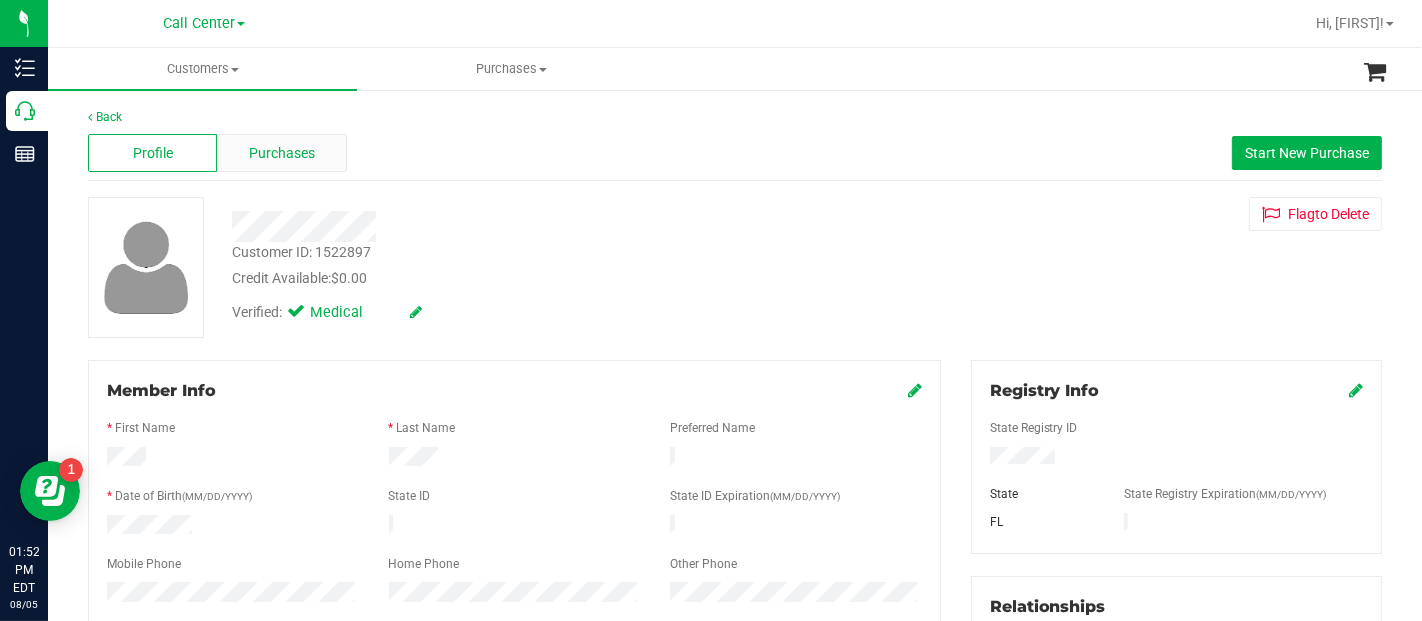 click on "Purchases" at bounding box center (282, 153) 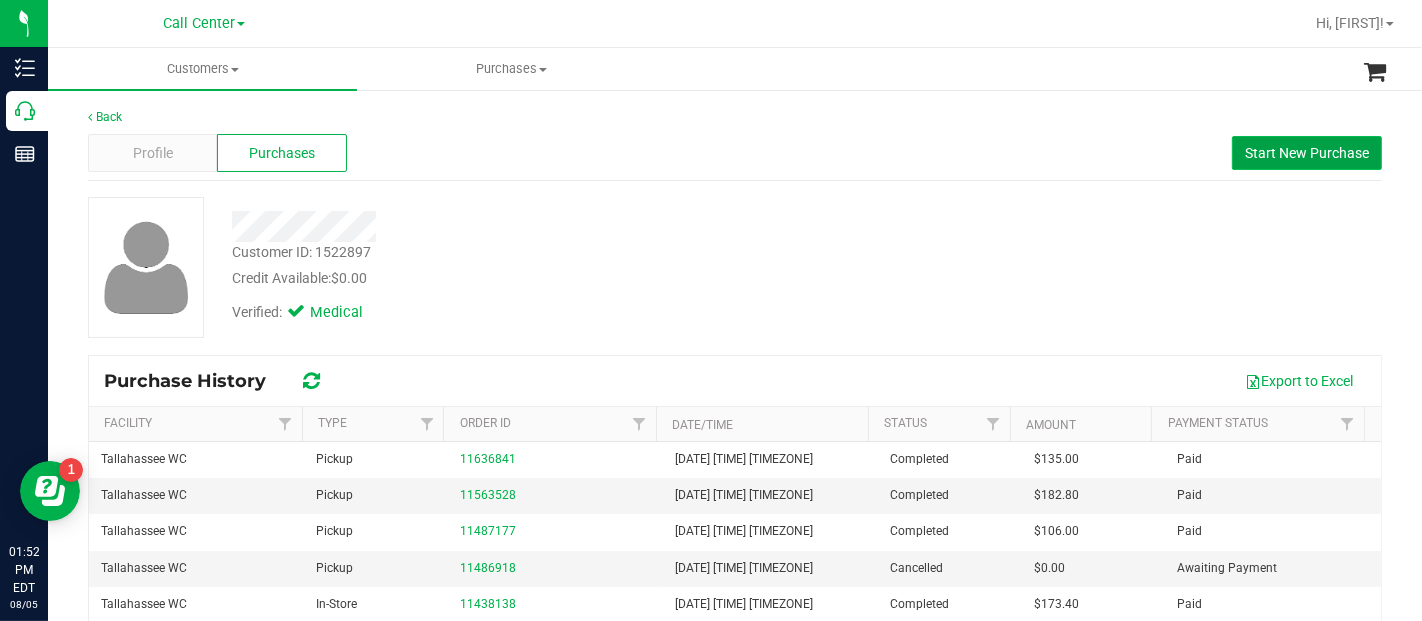 click on "Start New Purchase" at bounding box center [1307, 153] 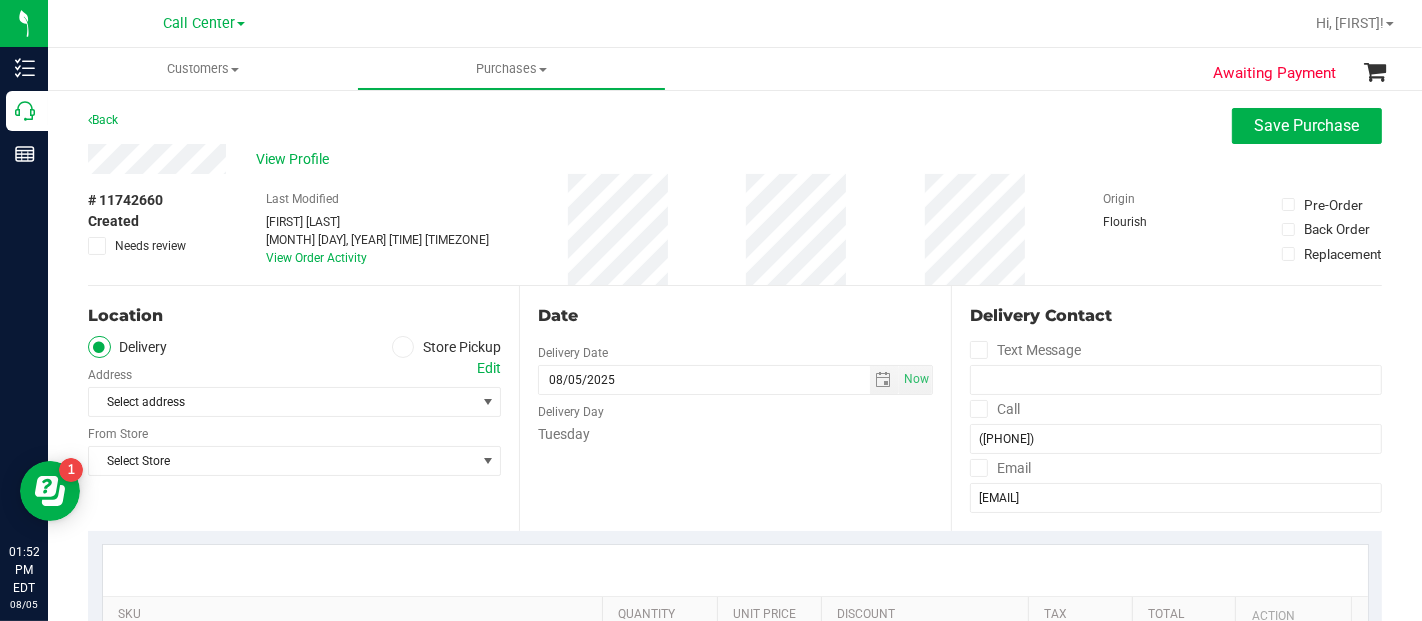 click on "Select address Select address" at bounding box center (294, 387) 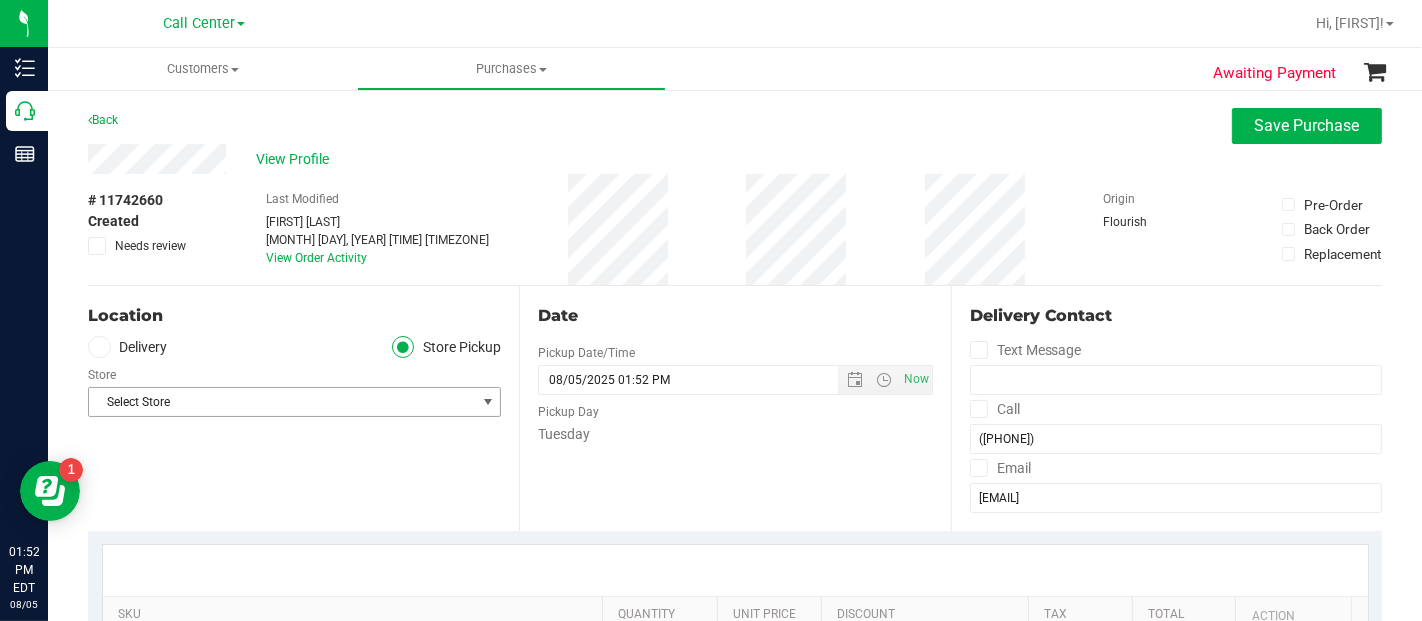 click on "Select Store" at bounding box center [282, 402] 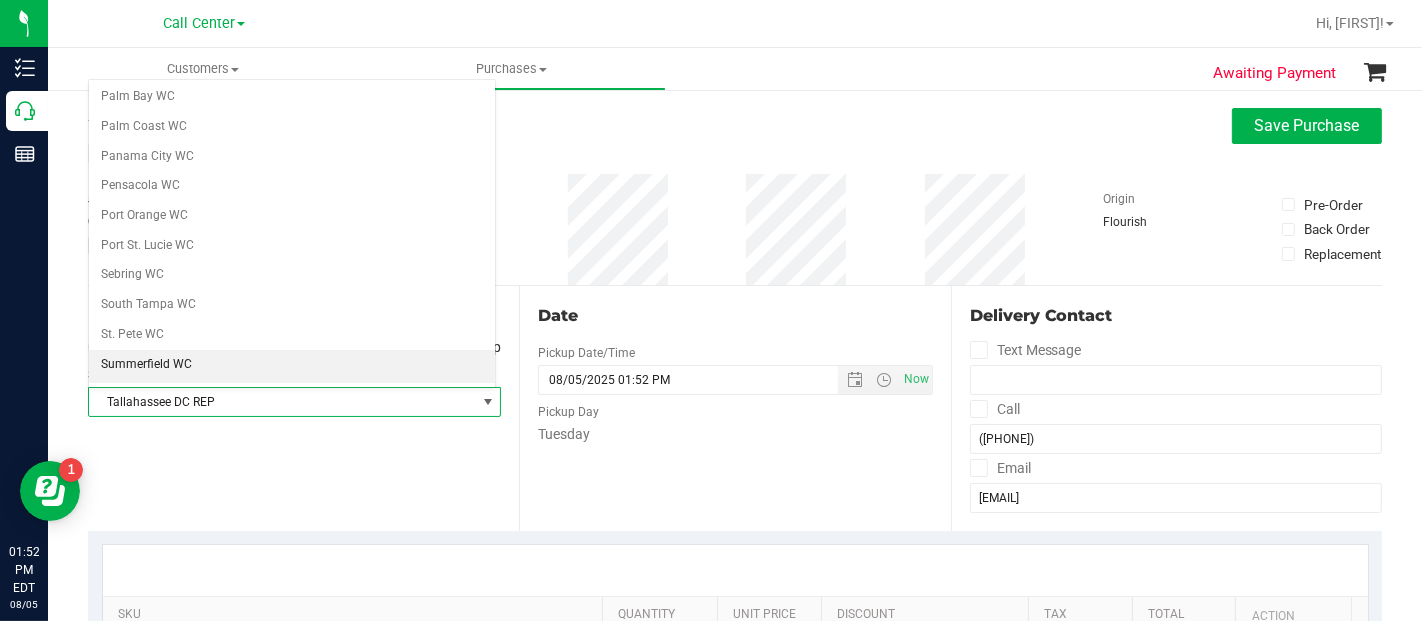 scroll, scrollTop: 1182, scrollLeft: 0, axis: vertical 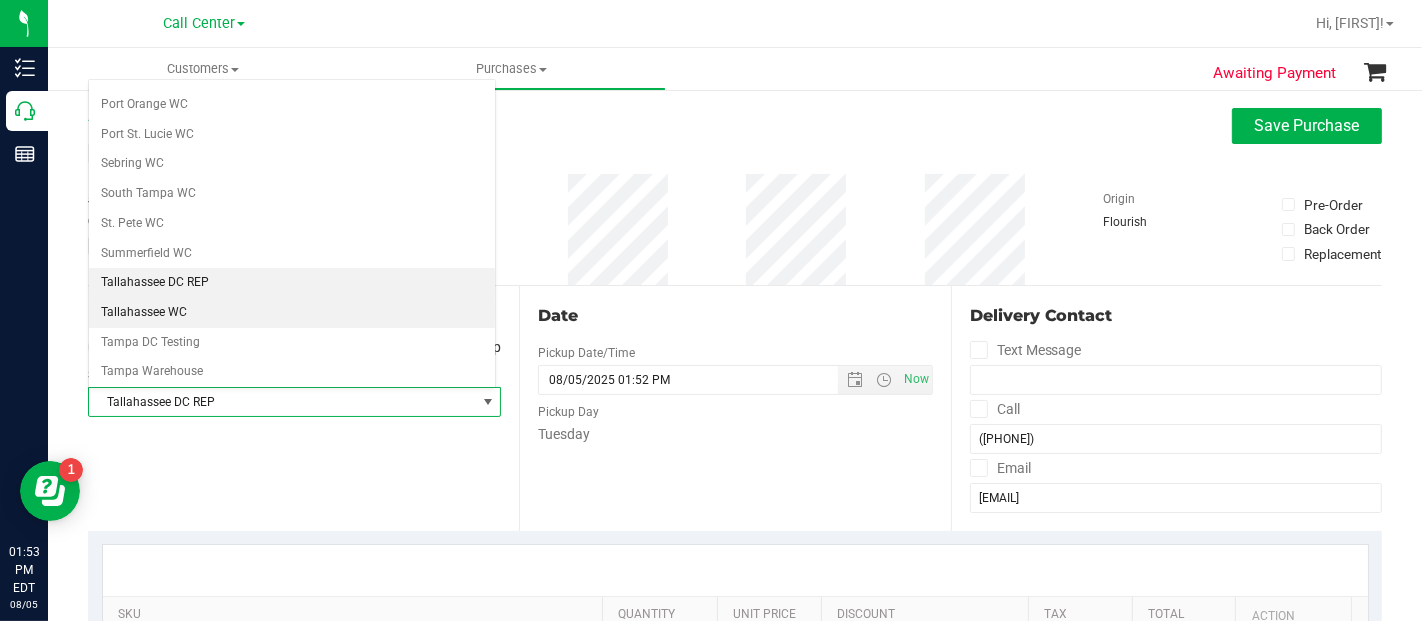 click on "Tallahassee WC" at bounding box center [292, 313] 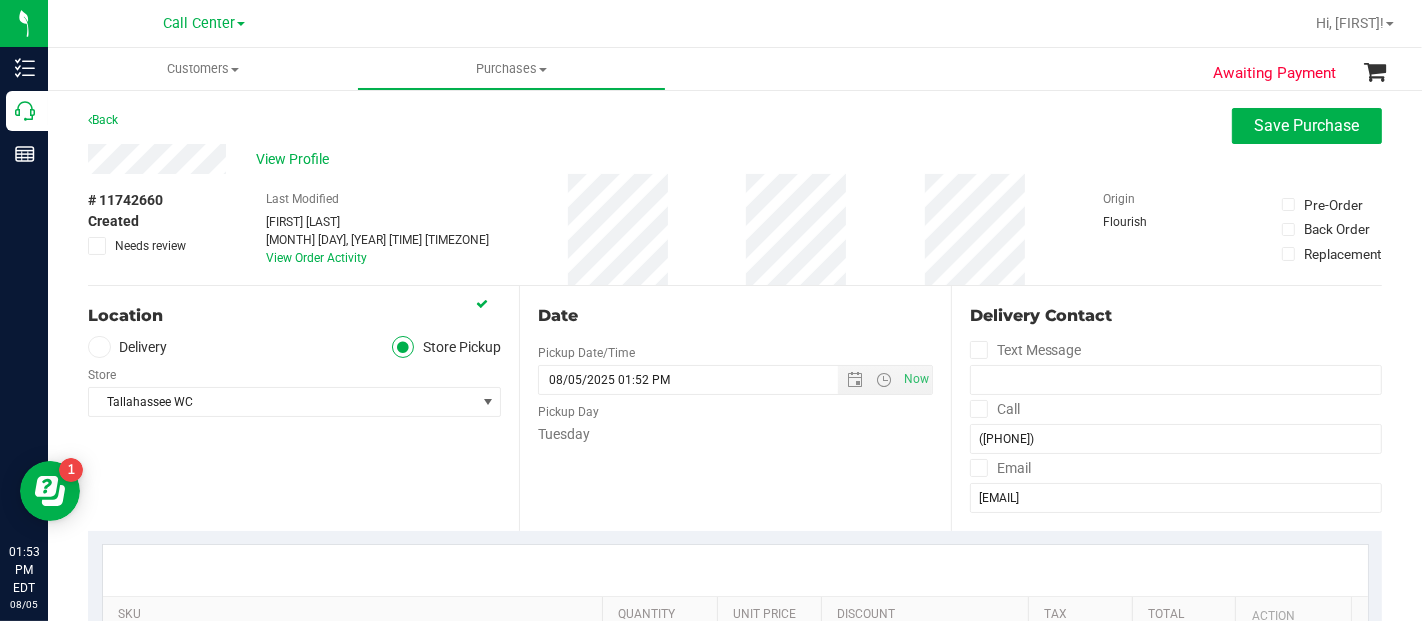 click on "Date
Pickup Date/Time
08/05/2025
Now
08/05/2025 01:52 PM
Now
Pickup Day
Tuesday" at bounding box center [734, 408] 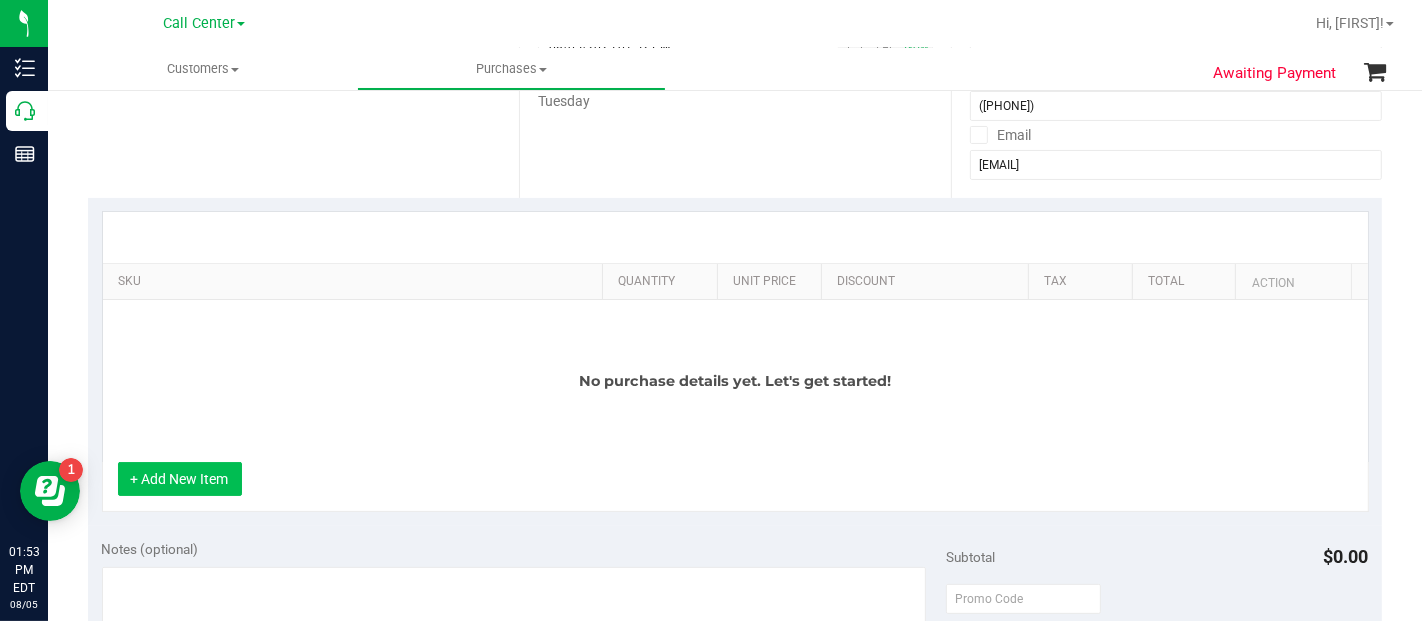click on "+ Add New Item" at bounding box center [180, 479] 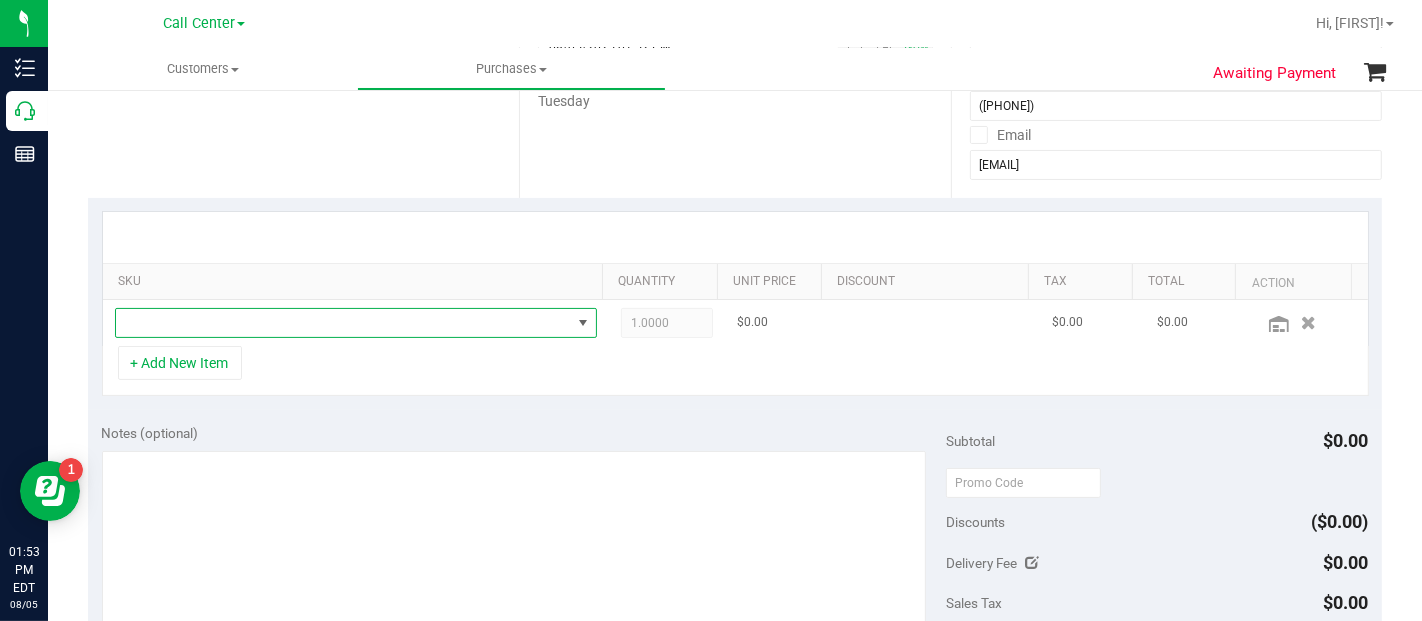 click at bounding box center [343, 323] 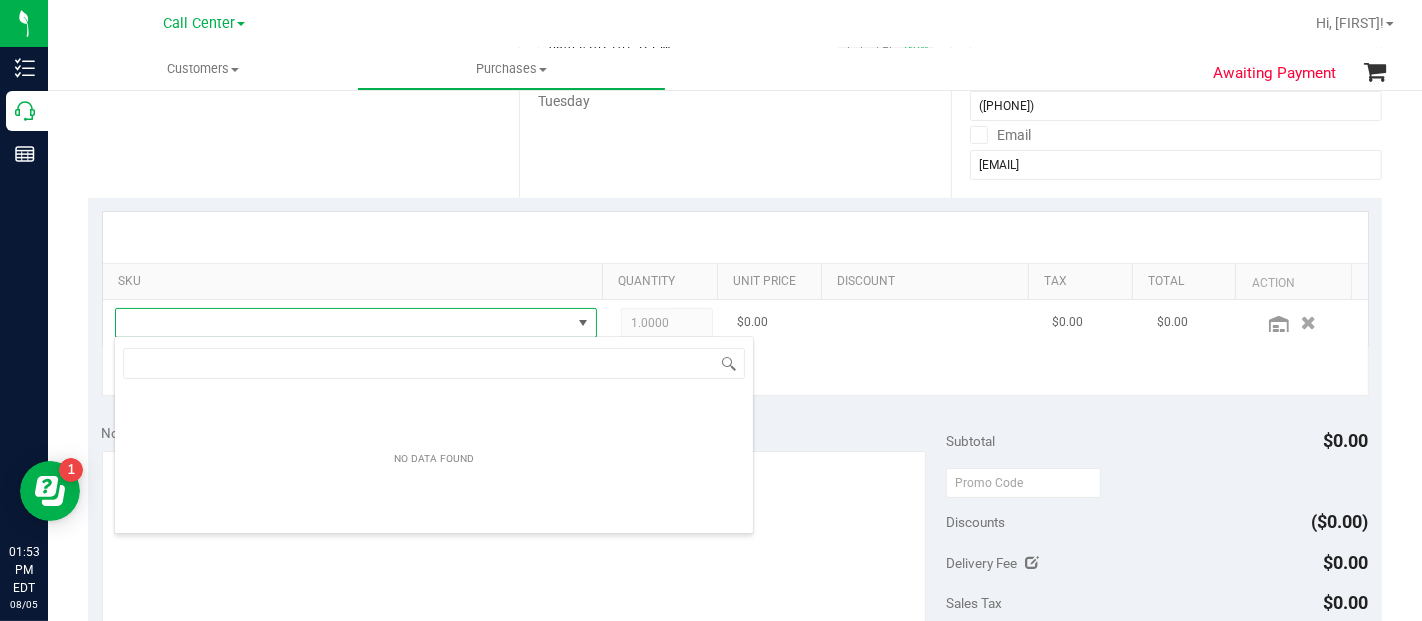 scroll, scrollTop: 99970, scrollLeft: 99531, axis: both 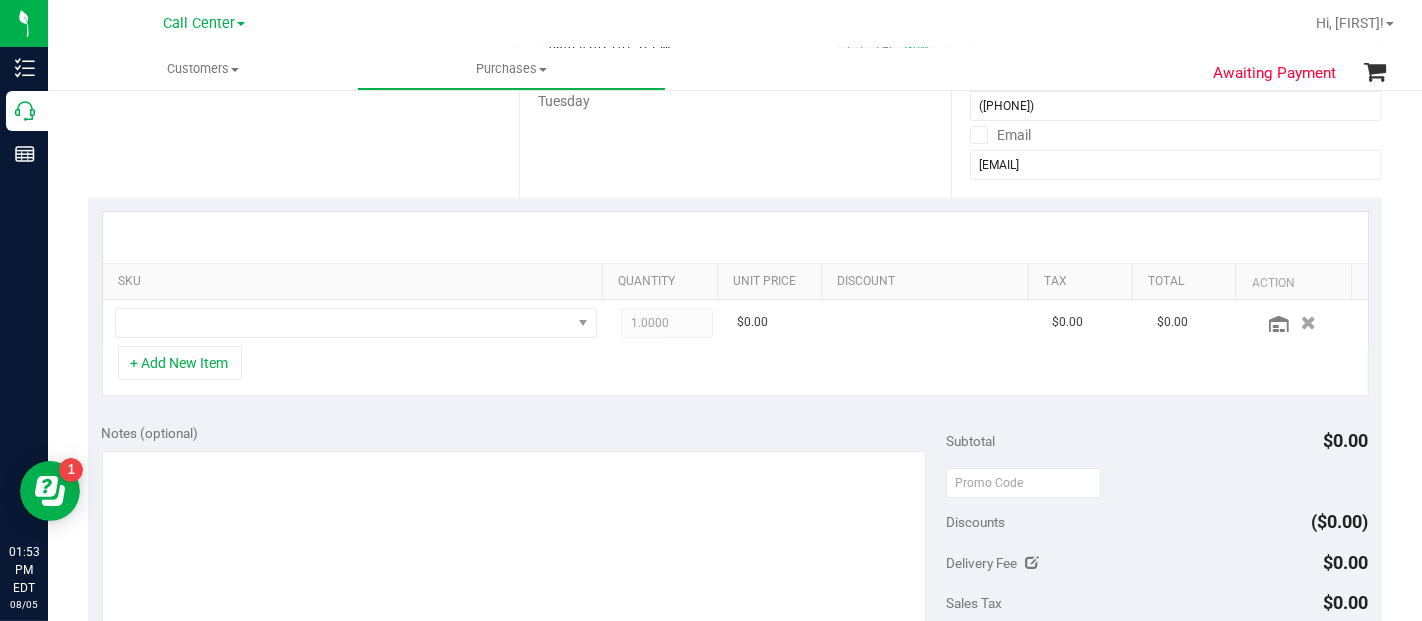 click on "+ Add New Item" at bounding box center [735, 371] 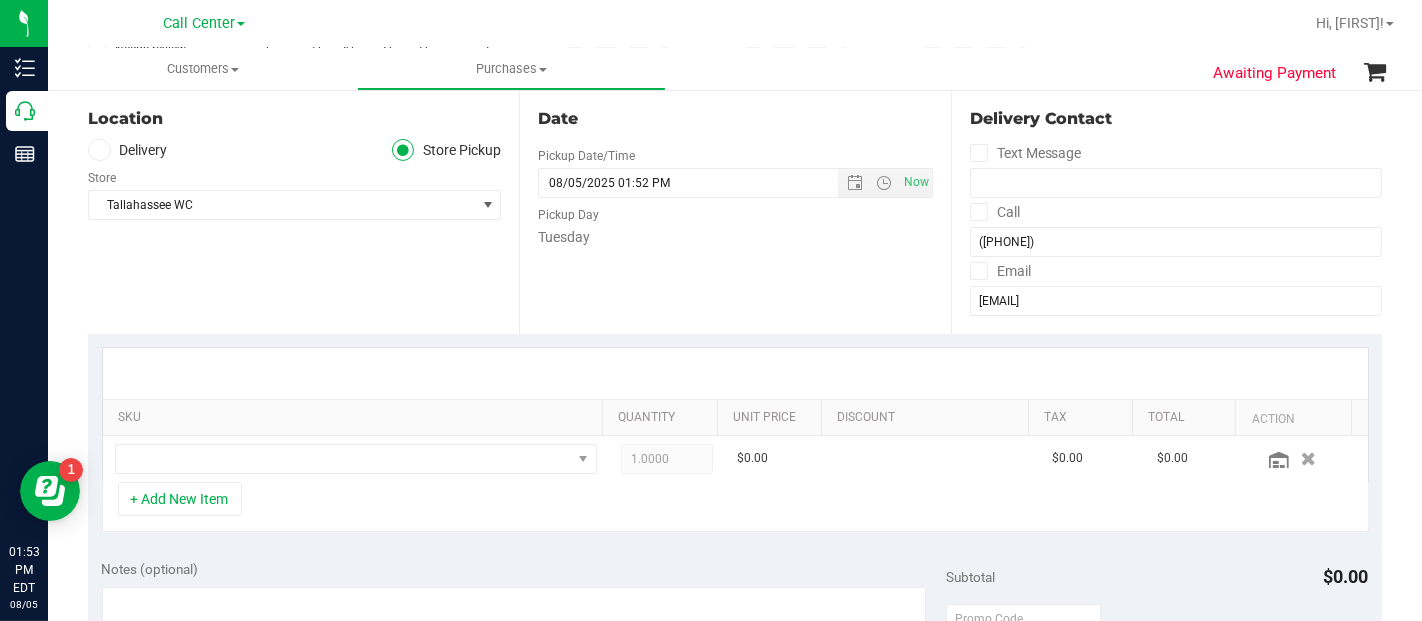 scroll, scrollTop: 0, scrollLeft: 0, axis: both 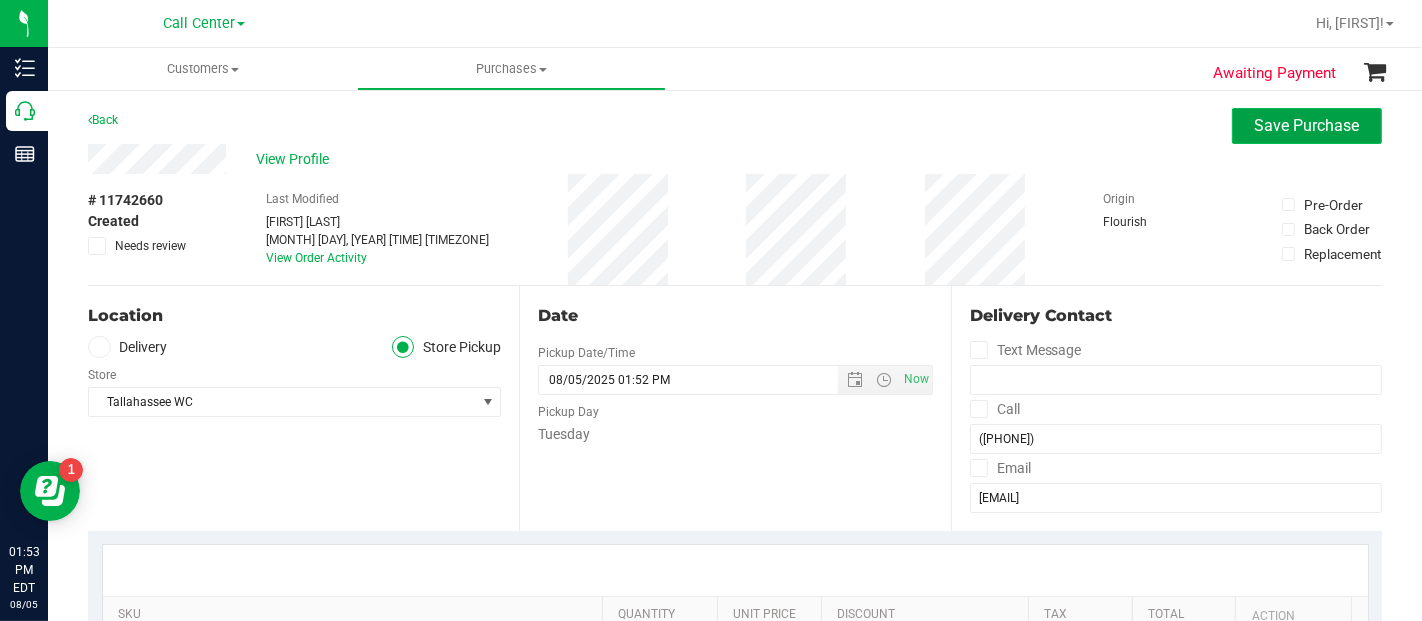 click on "Save Purchase" at bounding box center [1307, 125] 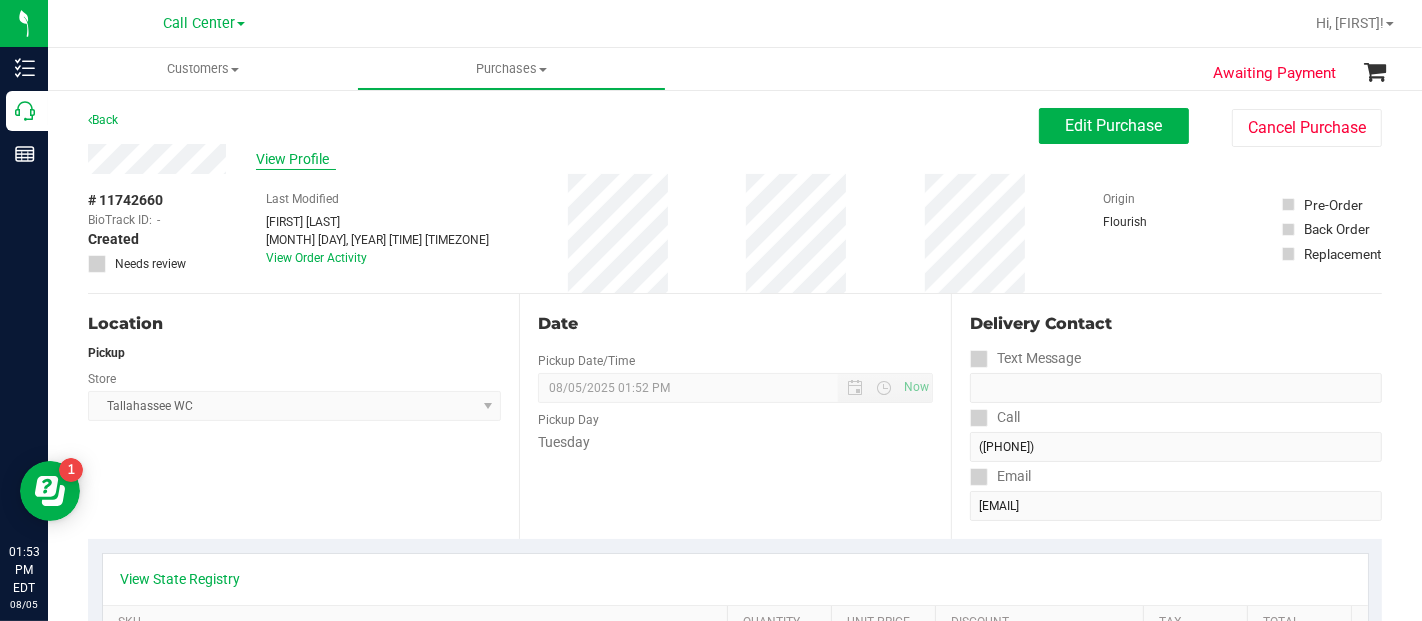 click on "View Profile" at bounding box center [296, 159] 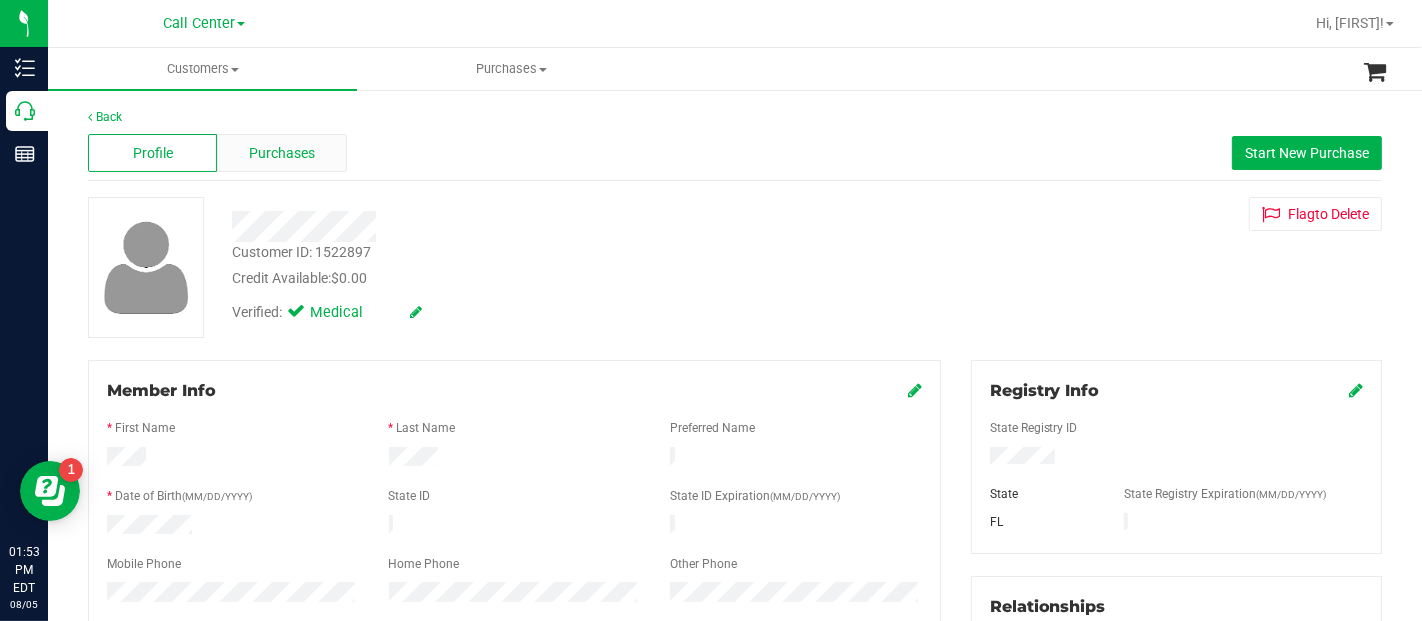 click on "Purchases" at bounding box center (282, 153) 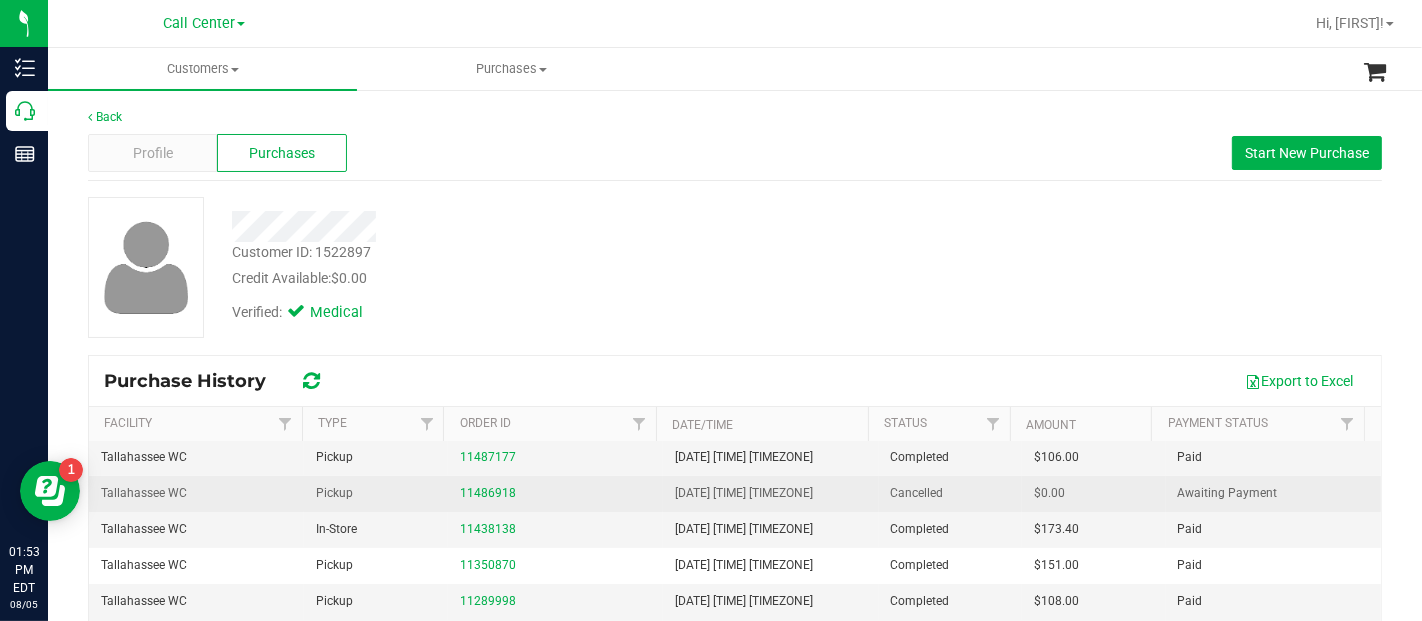 scroll, scrollTop: 0, scrollLeft: 0, axis: both 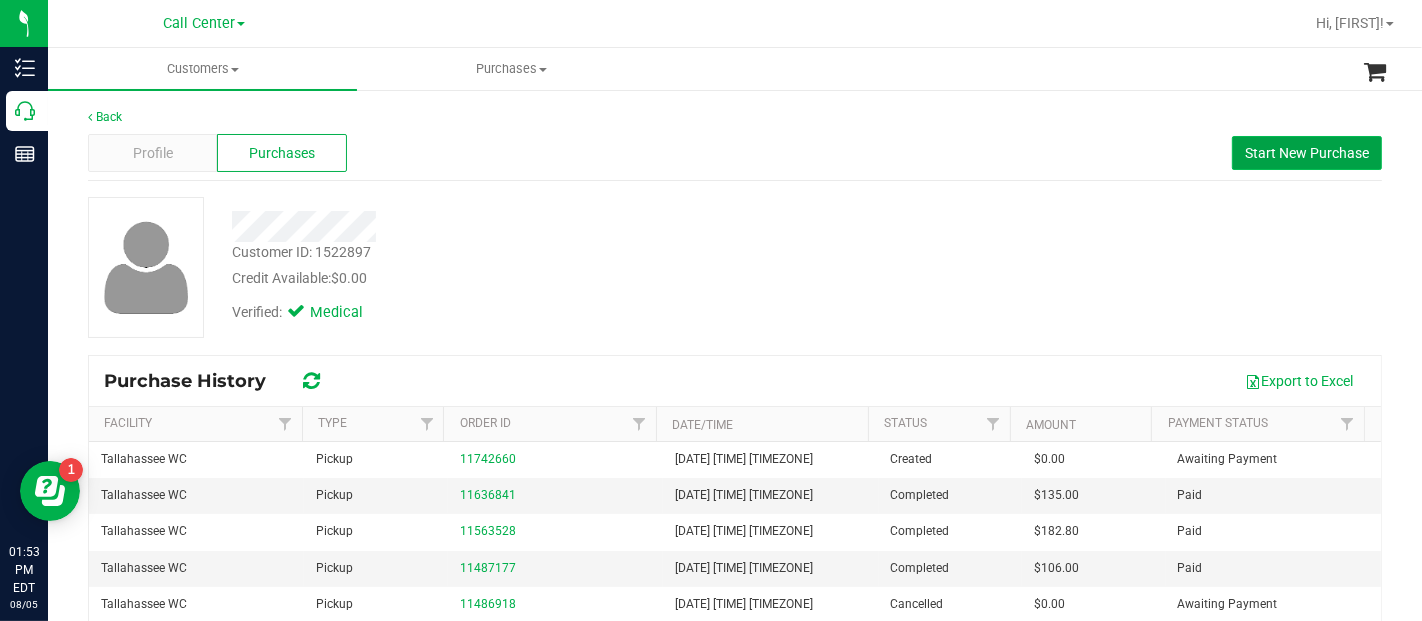 click on "Start New Purchase" at bounding box center [1307, 153] 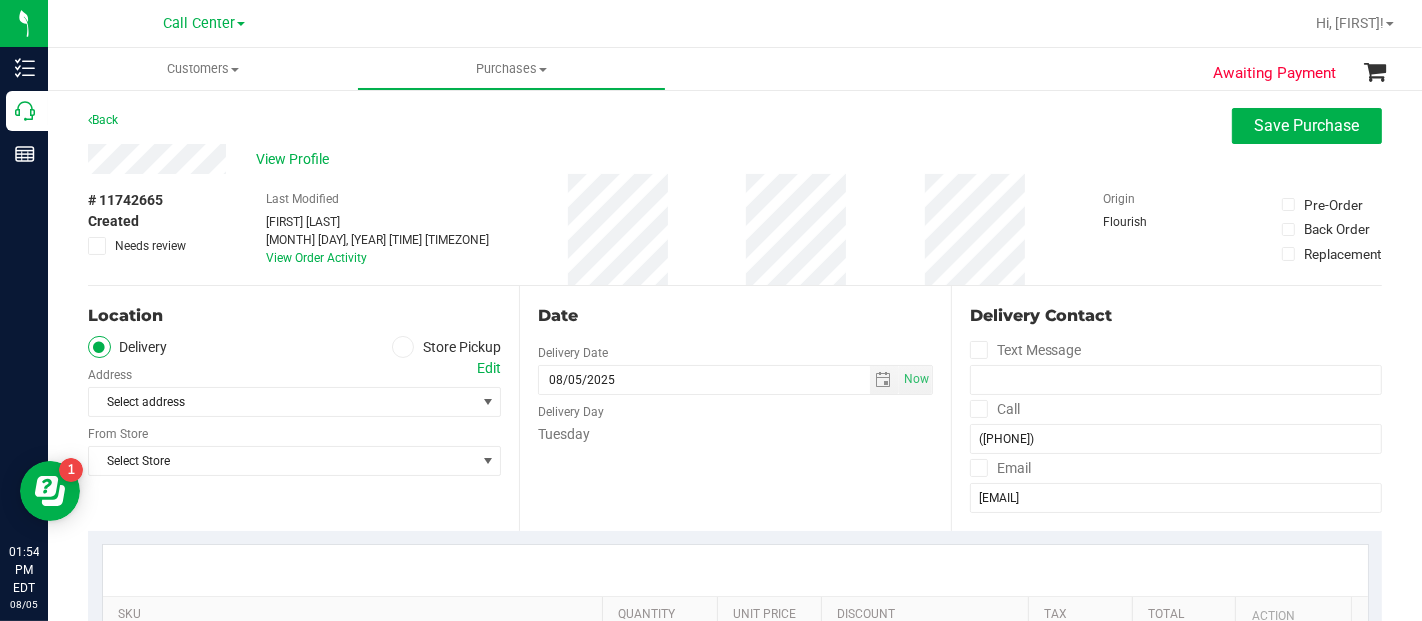 click on "Back" at bounding box center [103, 120] 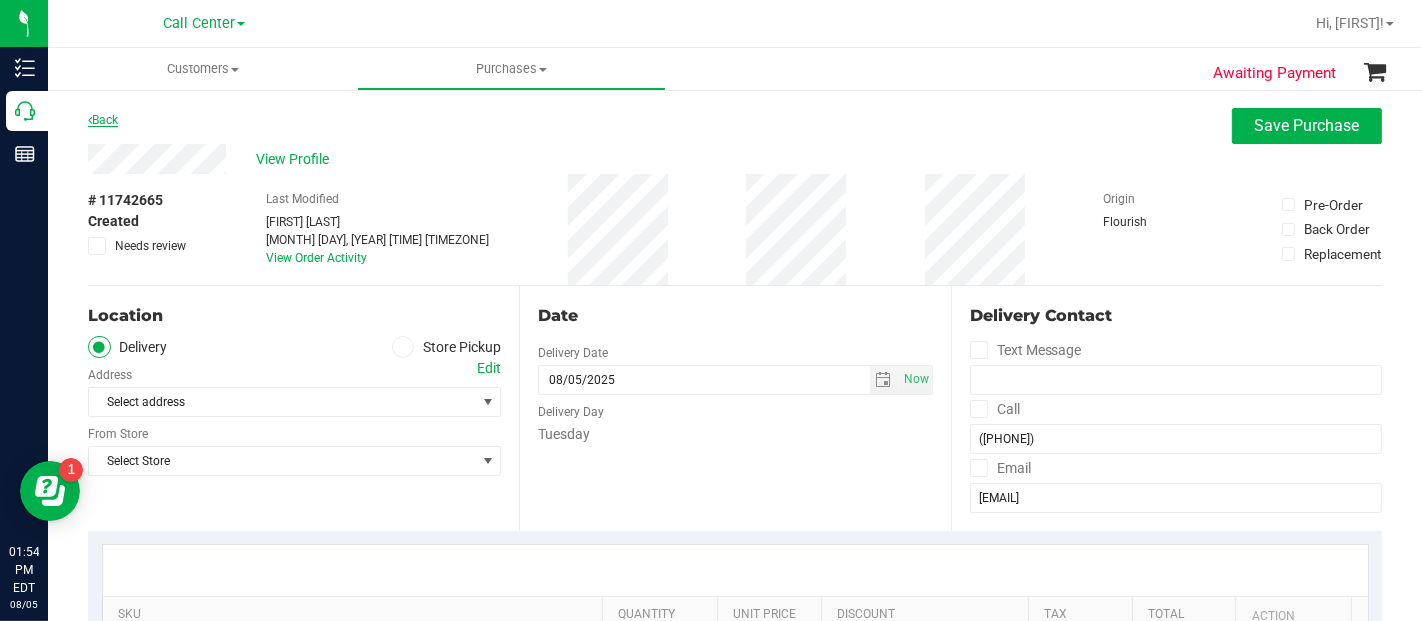 click on "Back" at bounding box center (103, 120) 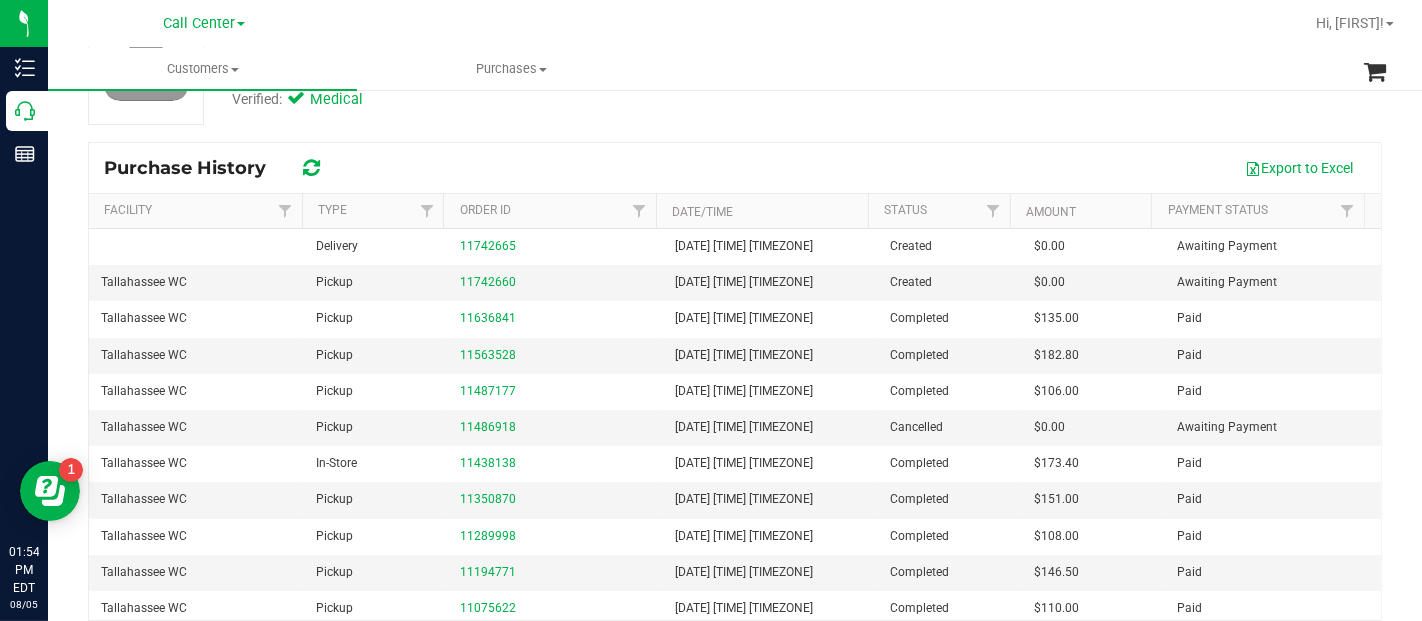 scroll, scrollTop: 222, scrollLeft: 0, axis: vertical 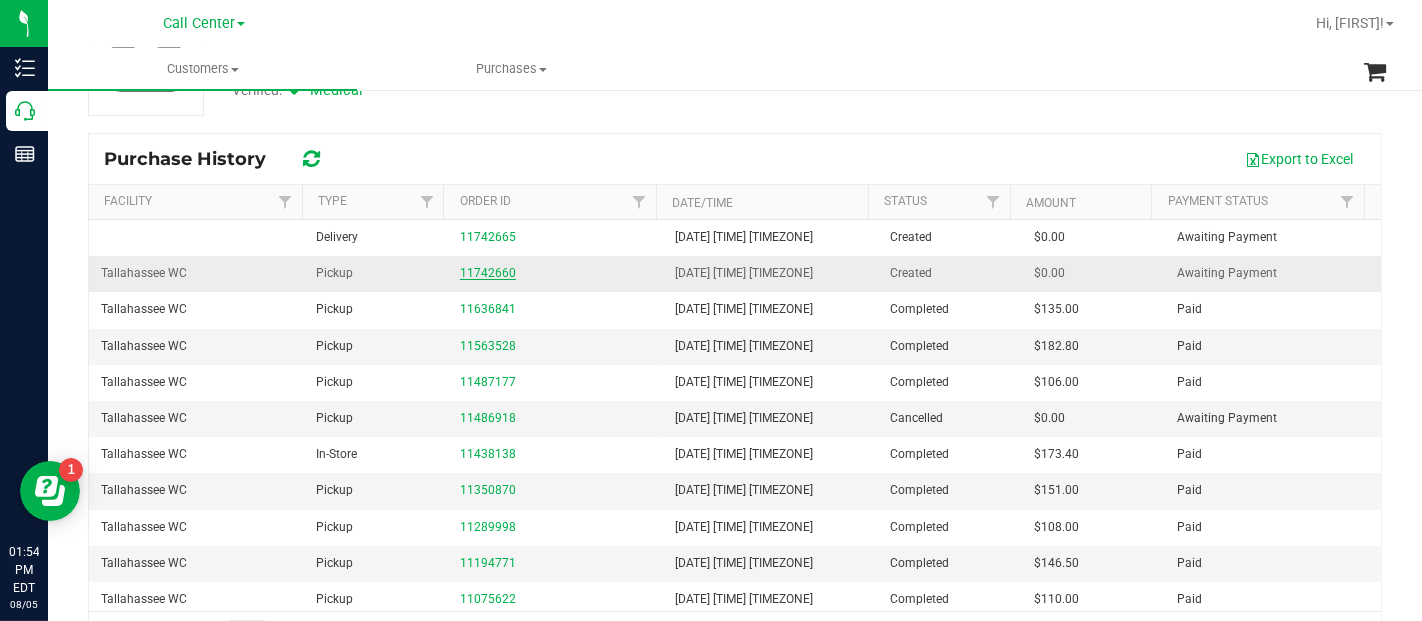 click on "11742660" at bounding box center [488, 273] 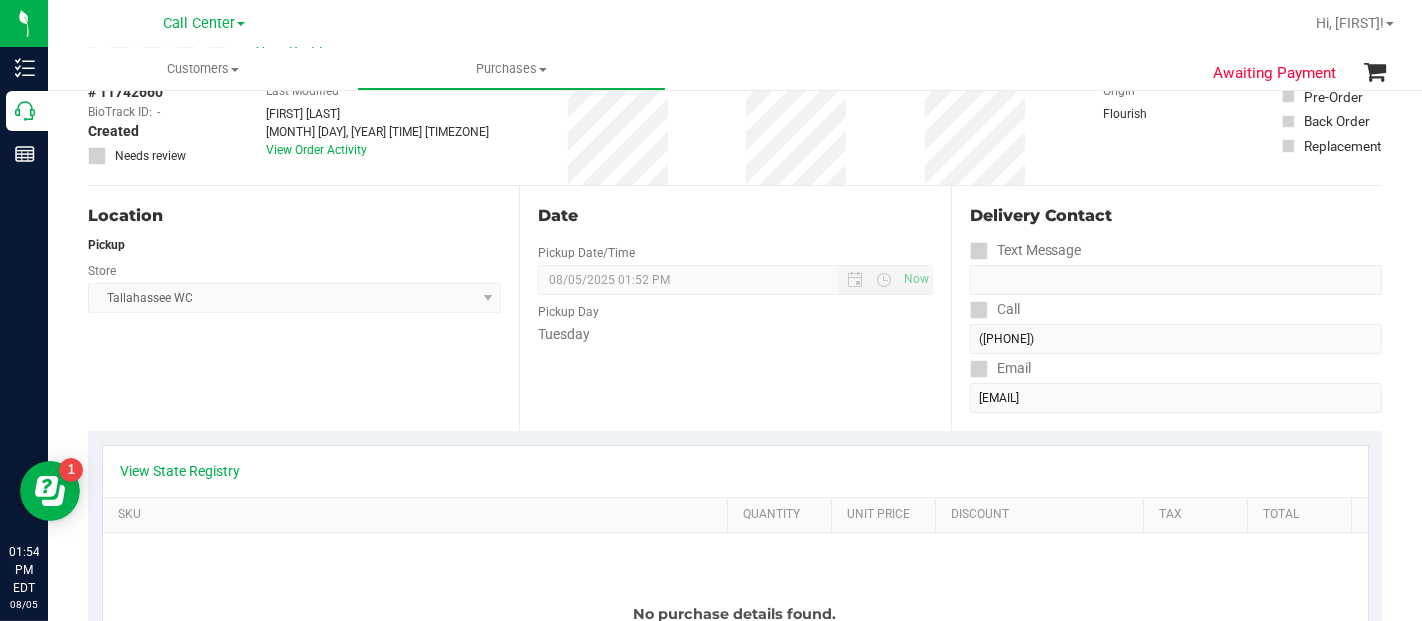 scroll, scrollTop: 0, scrollLeft: 0, axis: both 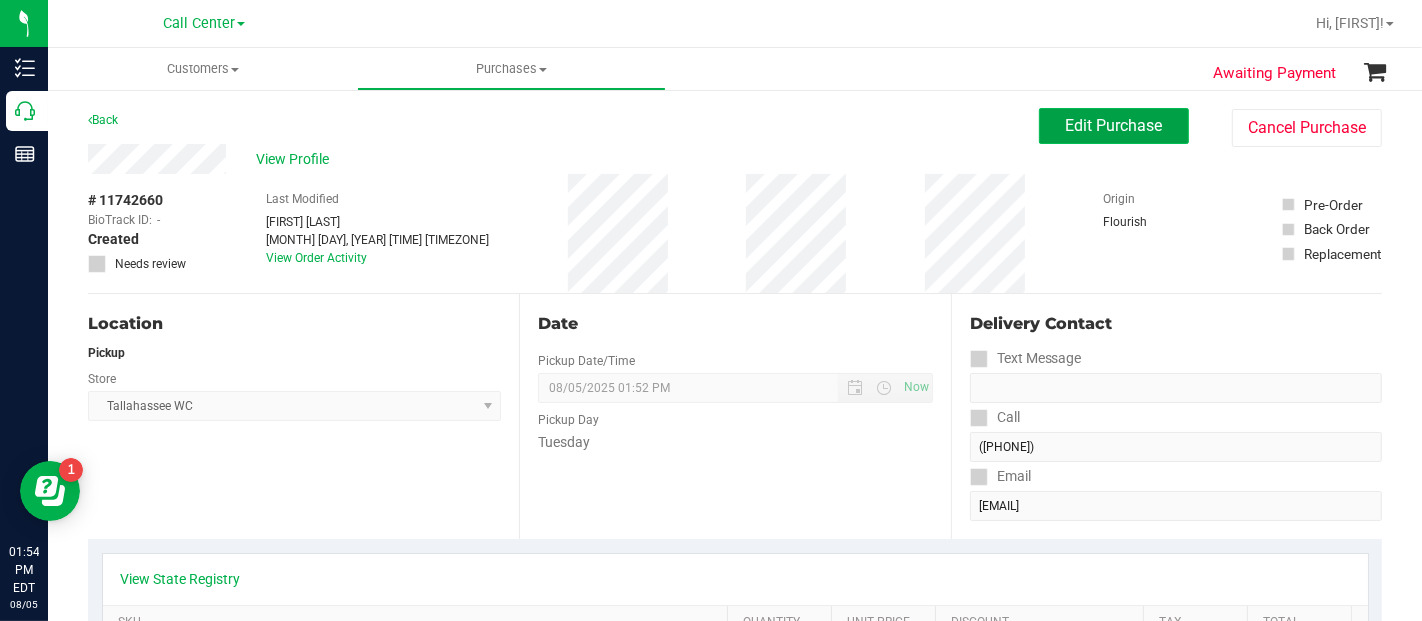 click on "Edit Purchase" at bounding box center (1114, 125) 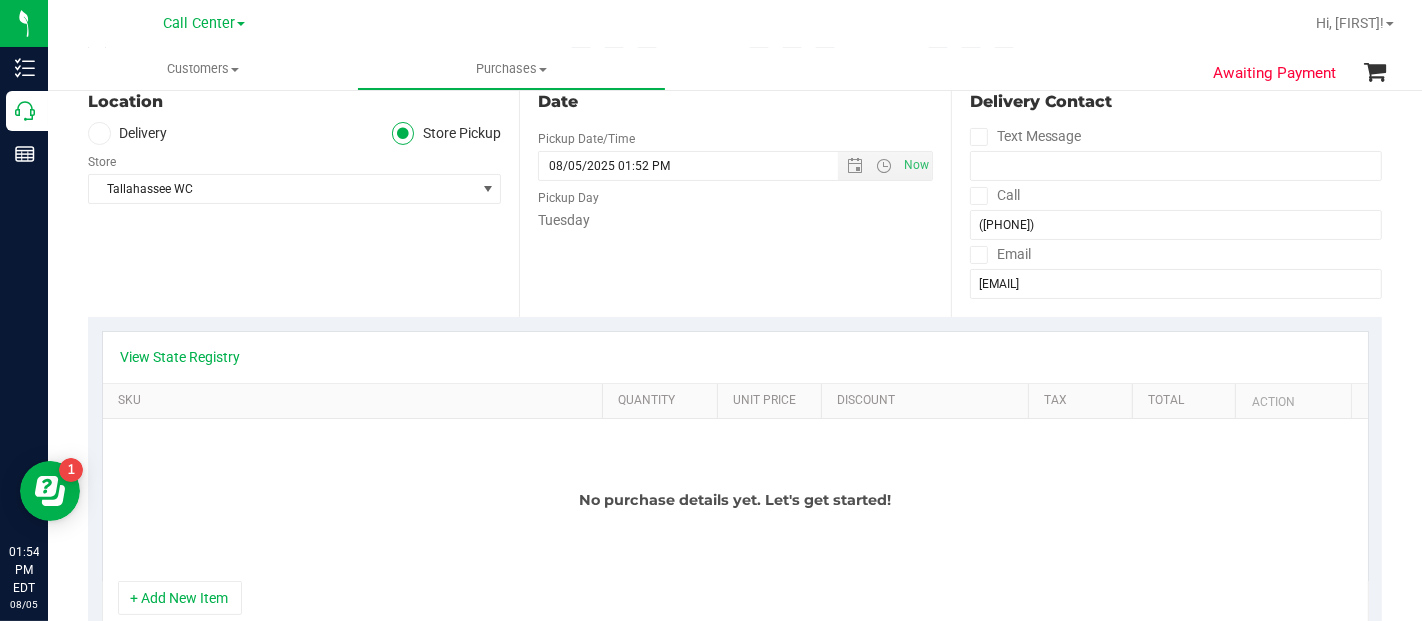 scroll, scrollTop: 333, scrollLeft: 0, axis: vertical 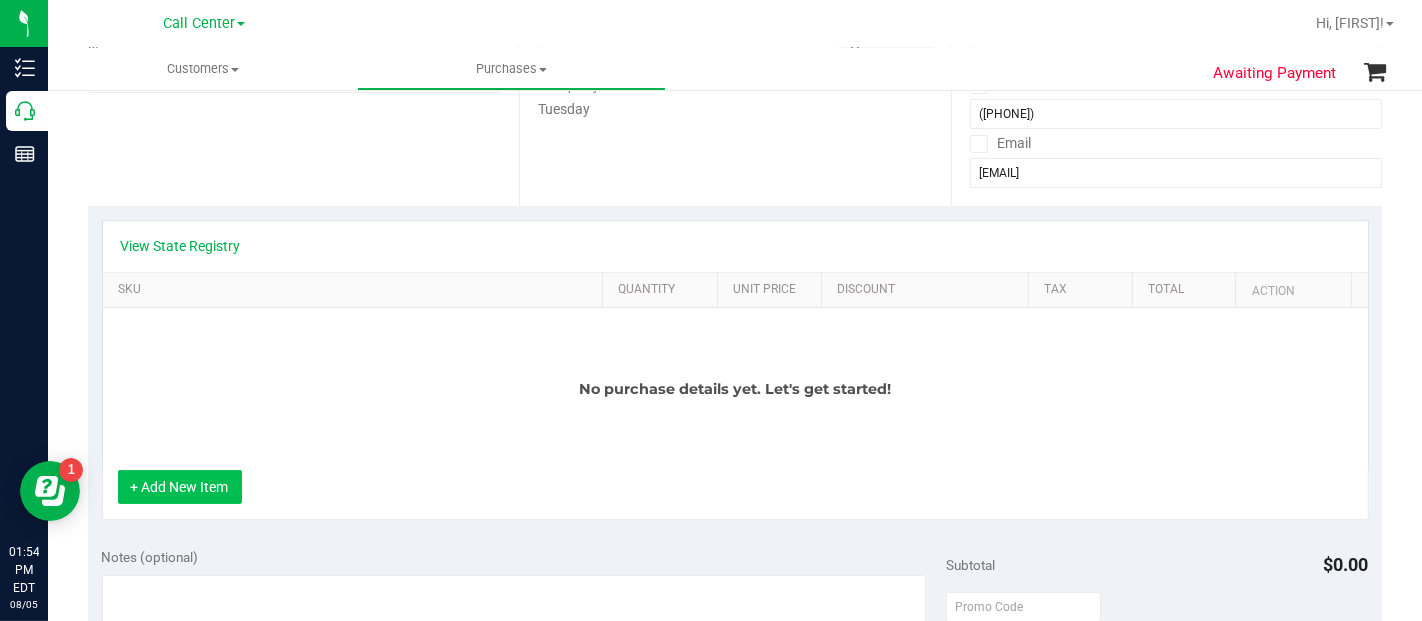 click on "+ Add New Item" at bounding box center (180, 487) 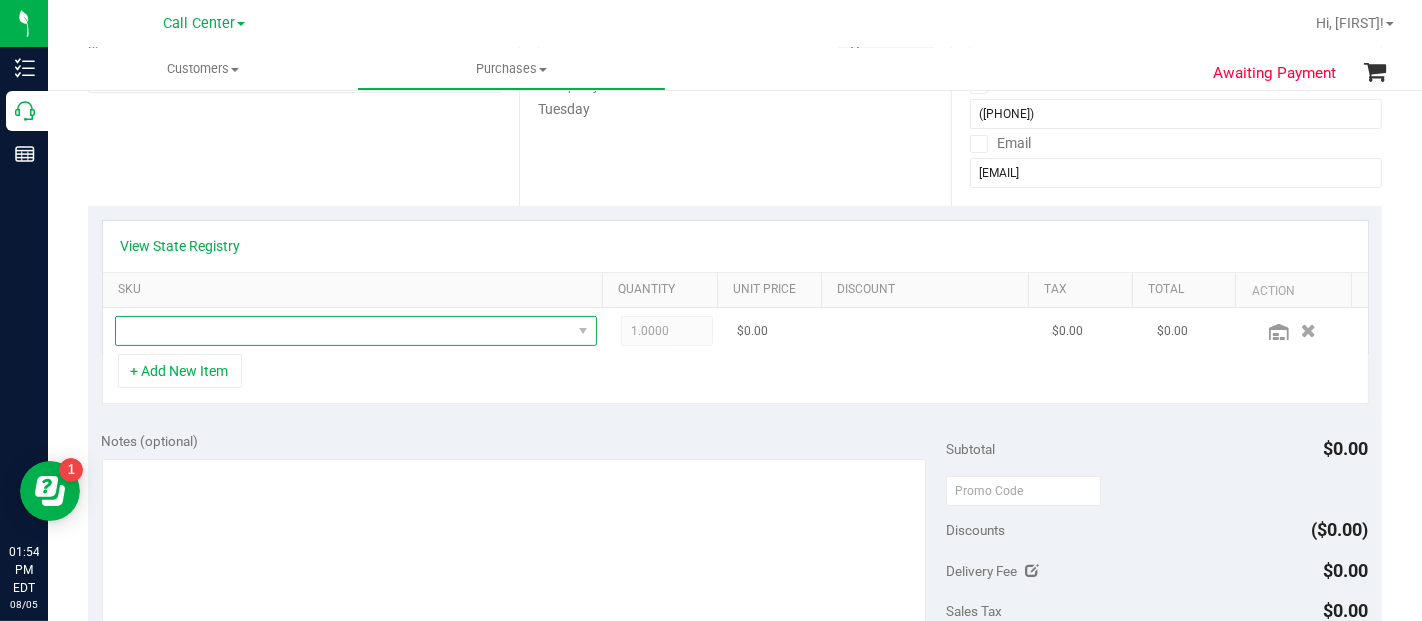click at bounding box center (343, 331) 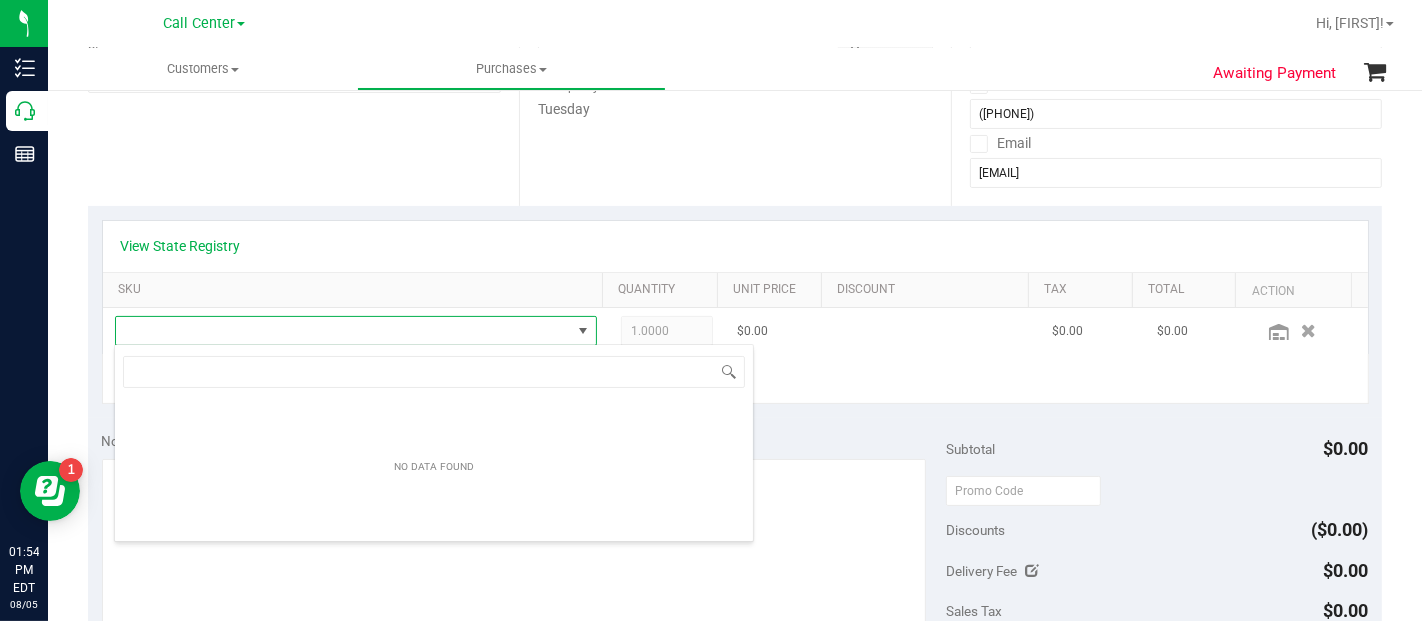 scroll, scrollTop: 99970, scrollLeft: 99531, axis: both 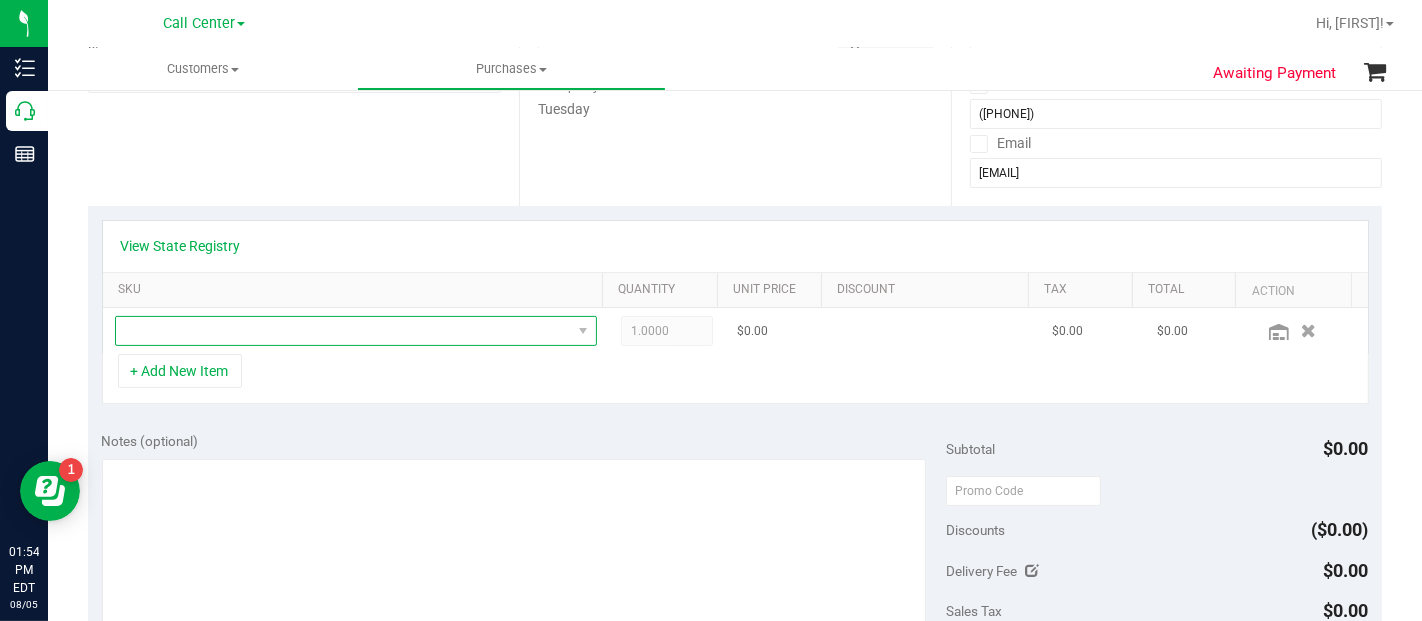 click at bounding box center (343, 331) 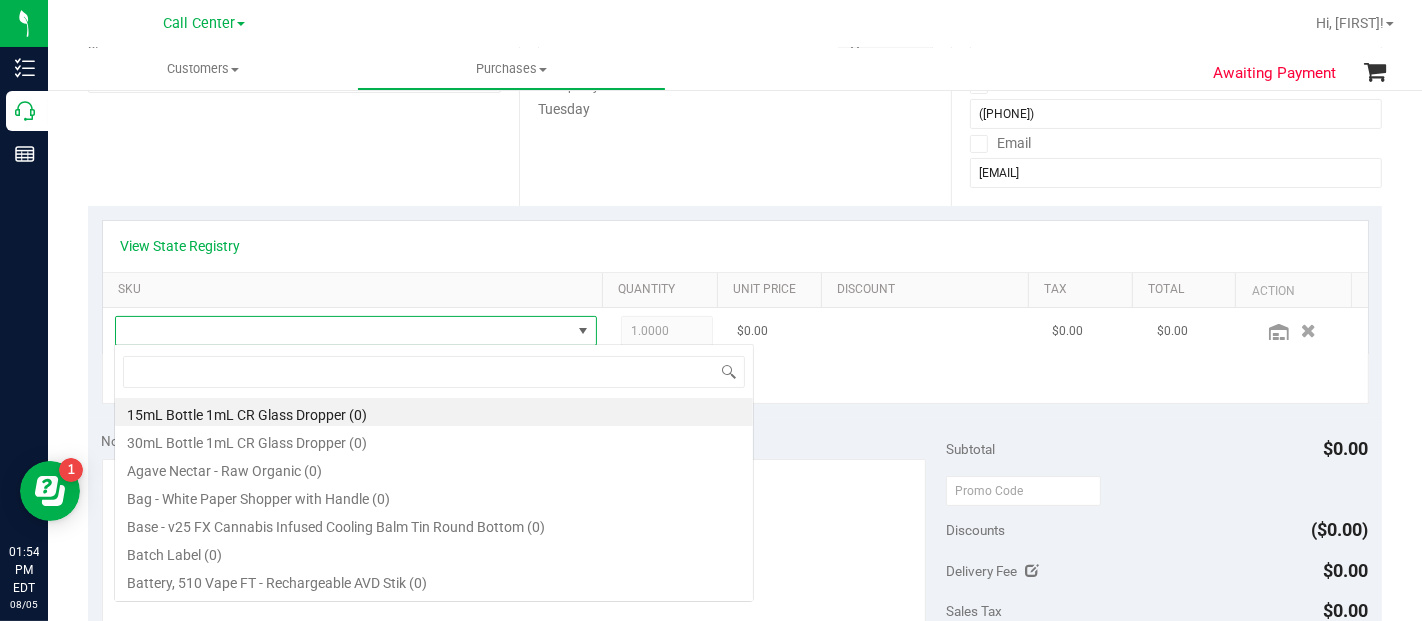 scroll, scrollTop: 99970, scrollLeft: 99531, axis: both 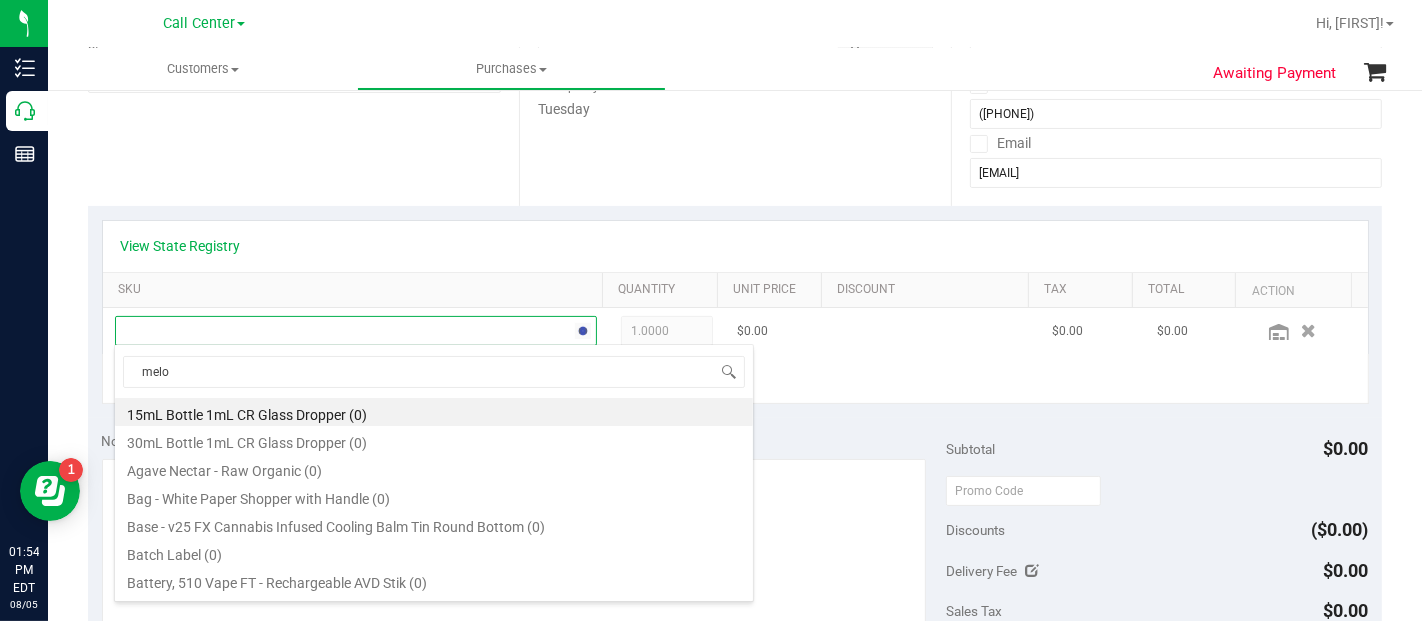 type on "melon" 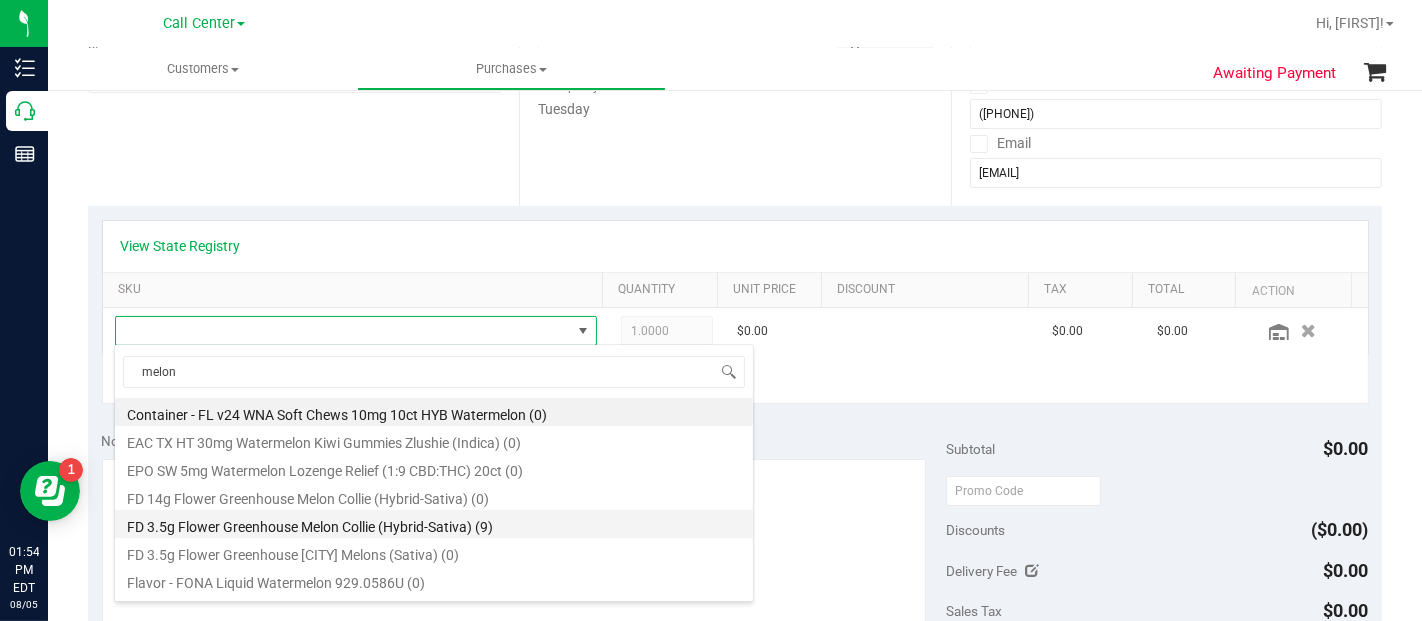 click on "FD 3.5g Flower Greenhouse Melon Collie (Hybrid-Sativa) (9)" at bounding box center (434, 524) 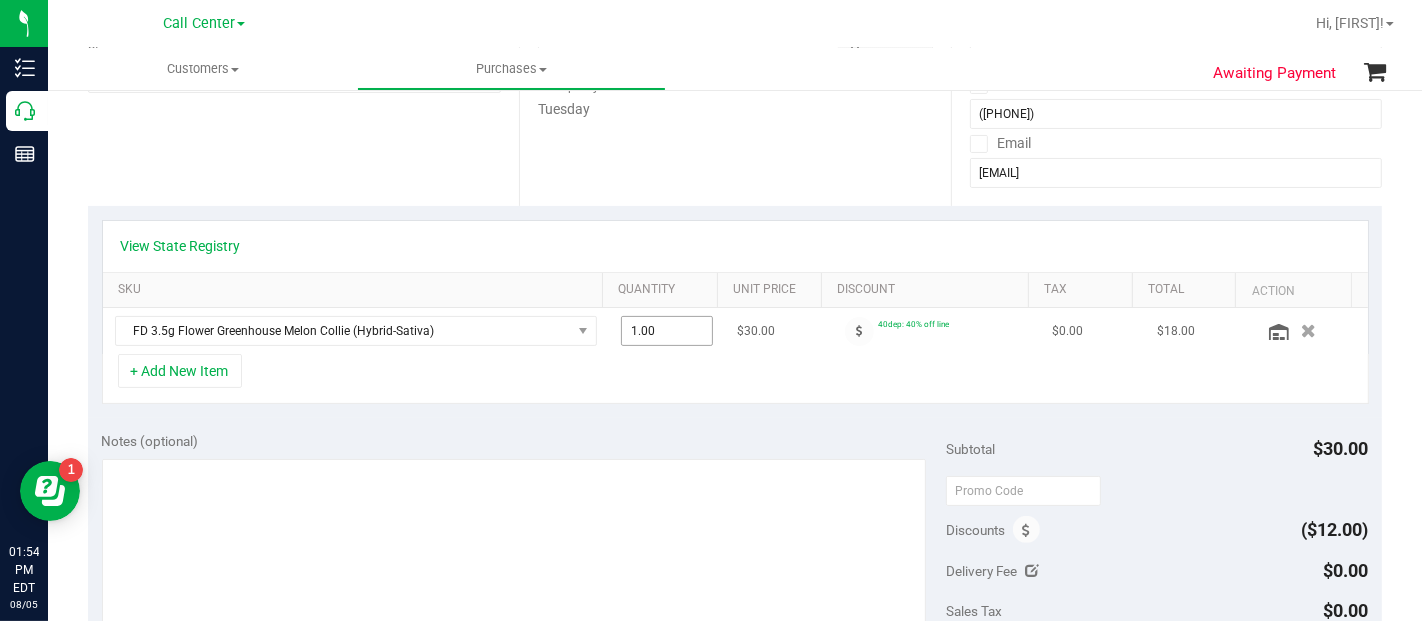 click on "1.00 1" at bounding box center (667, 331) 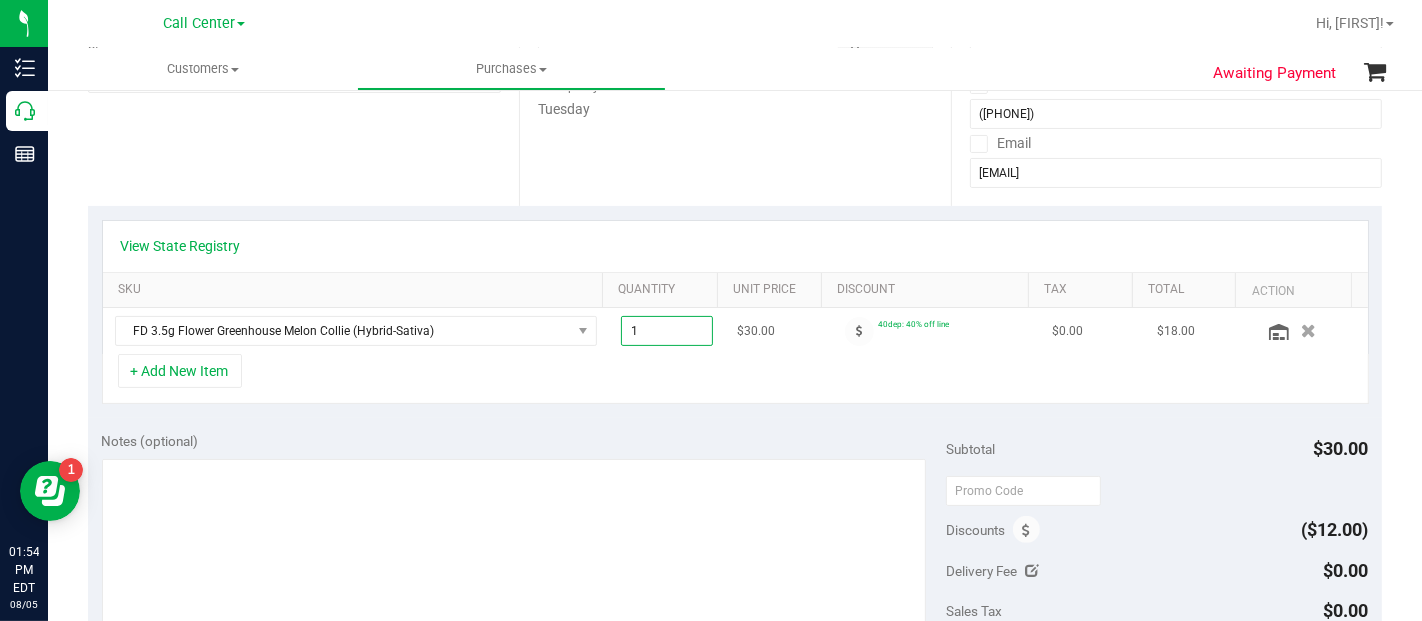 click on "1" at bounding box center [667, 331] 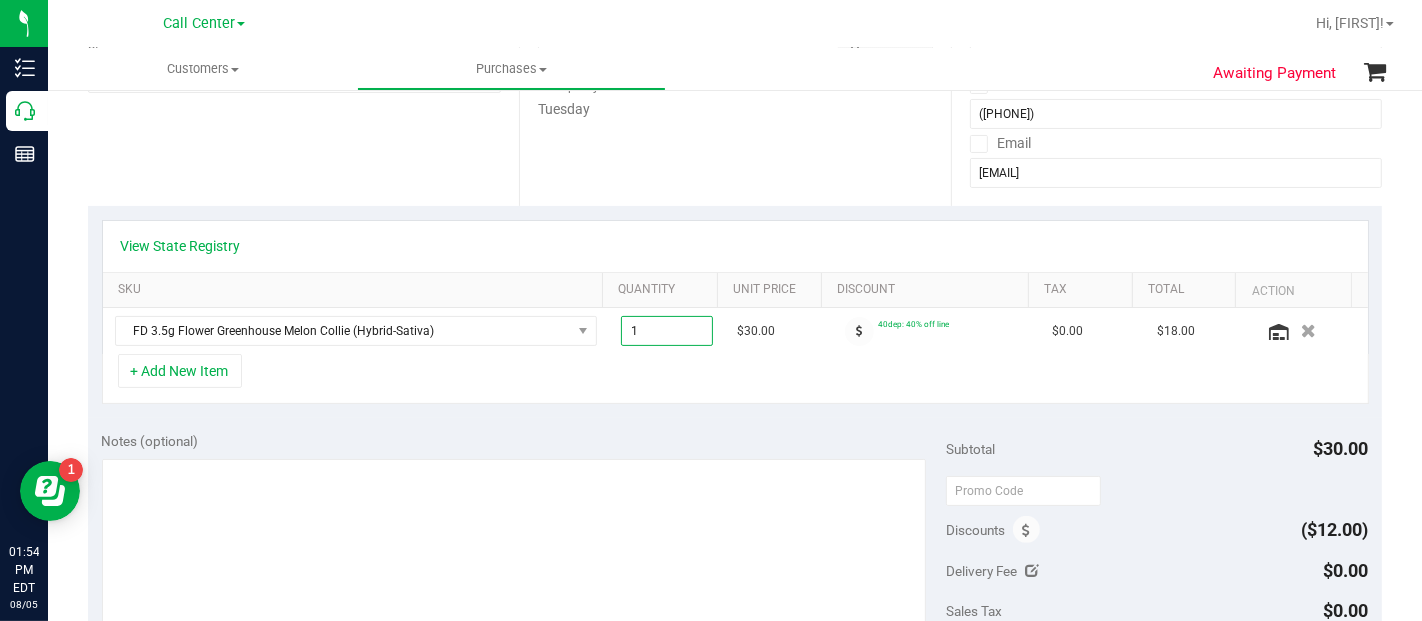 type on "2" 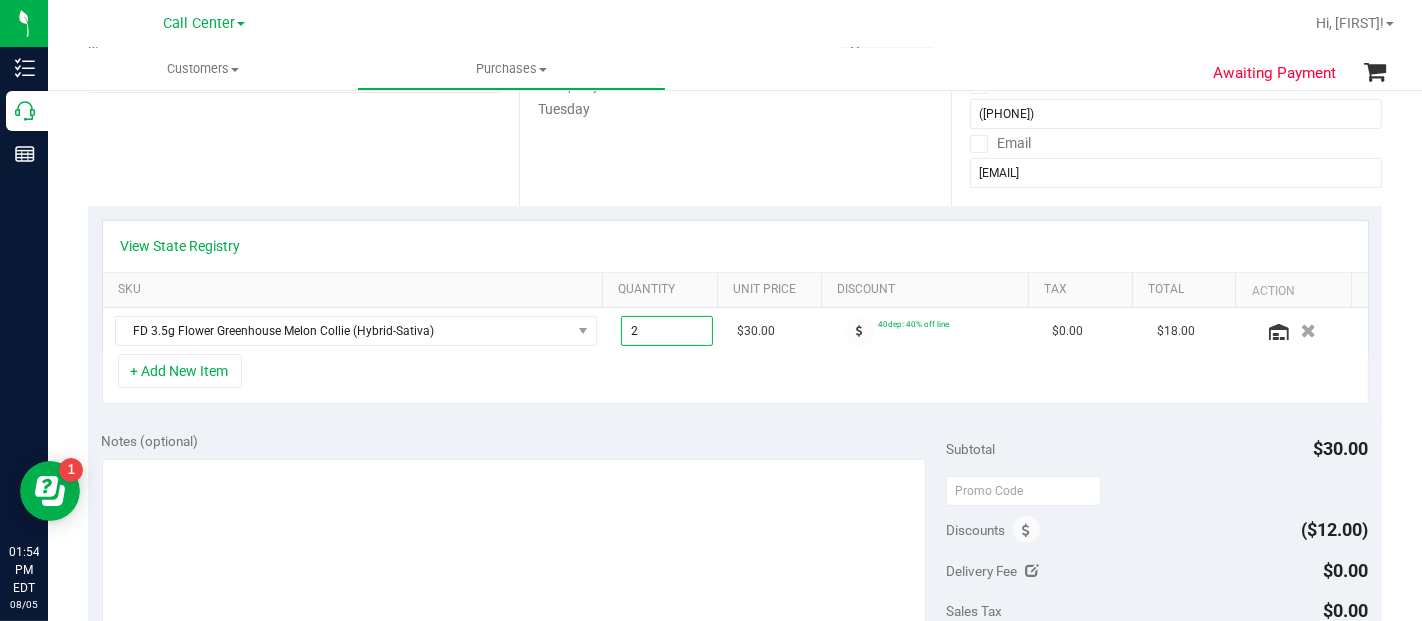 type on "2.00" 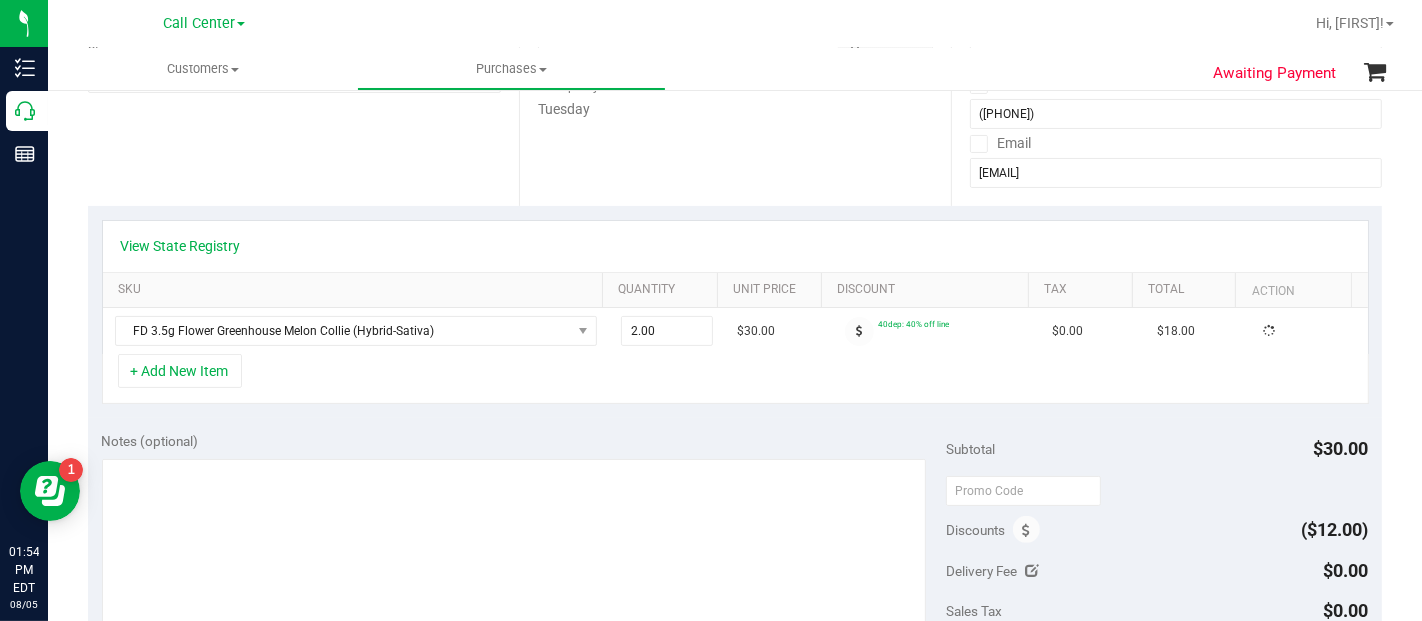 click on "+ Add New Item" at bounding box center [735, 379] 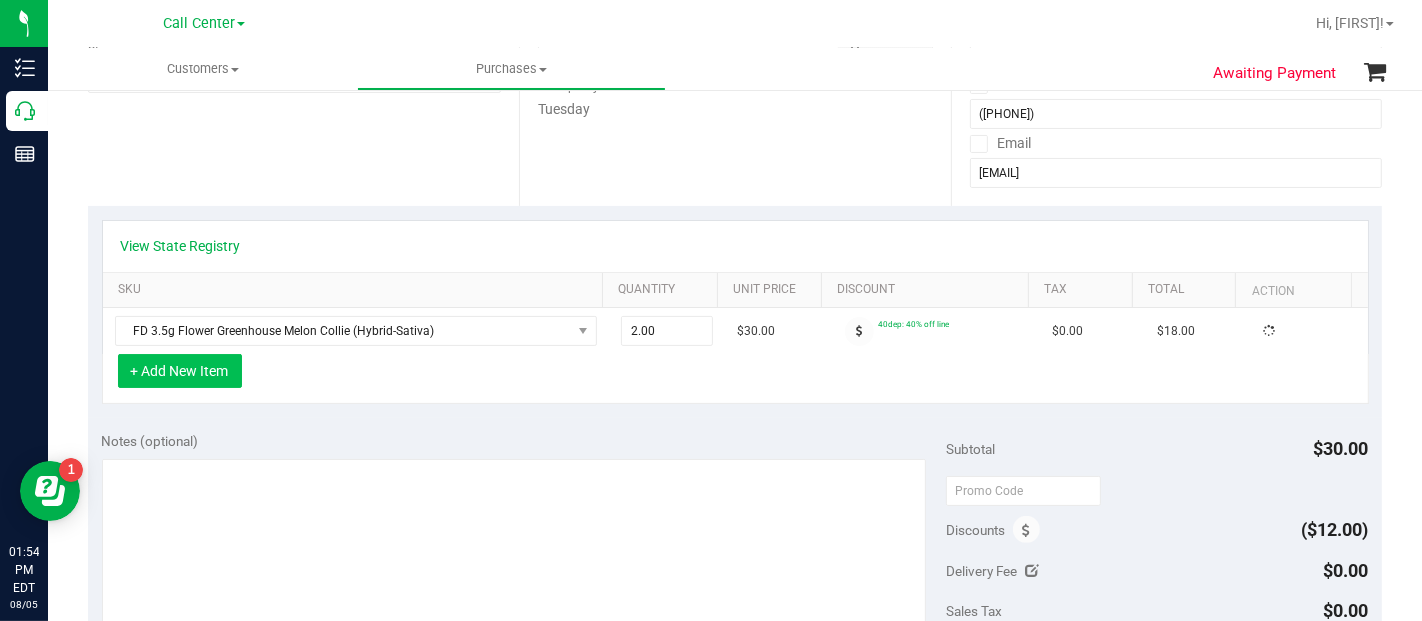 click on "+ Add New Item" at bounding box center [180, 371] 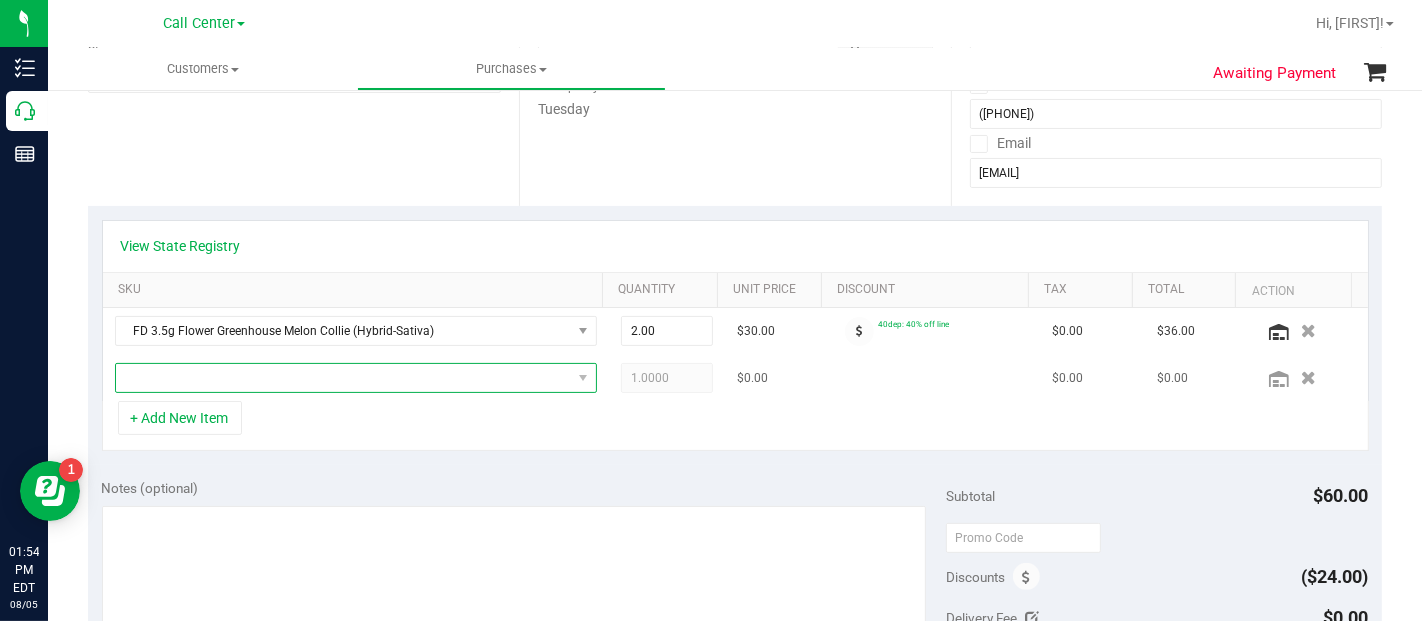 click at bounding box center (343, 378) 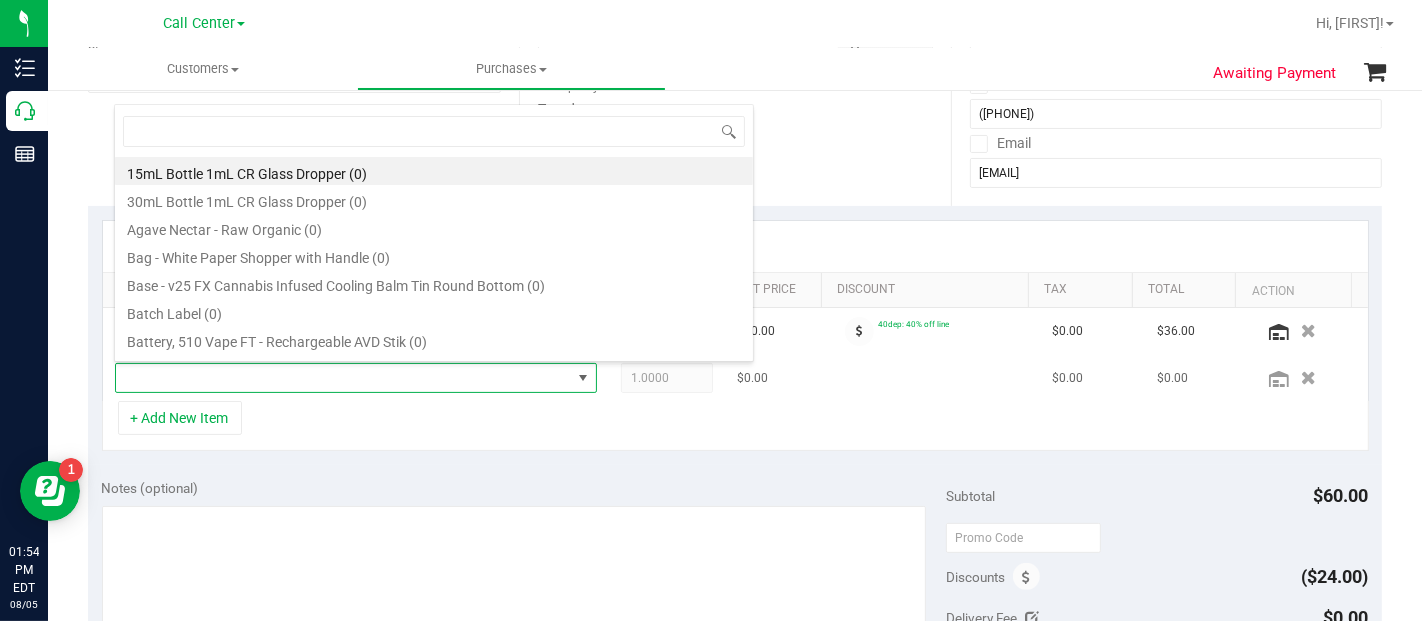 scroll, scrollTop: 99970, scrollLeft: 99531, axis: both 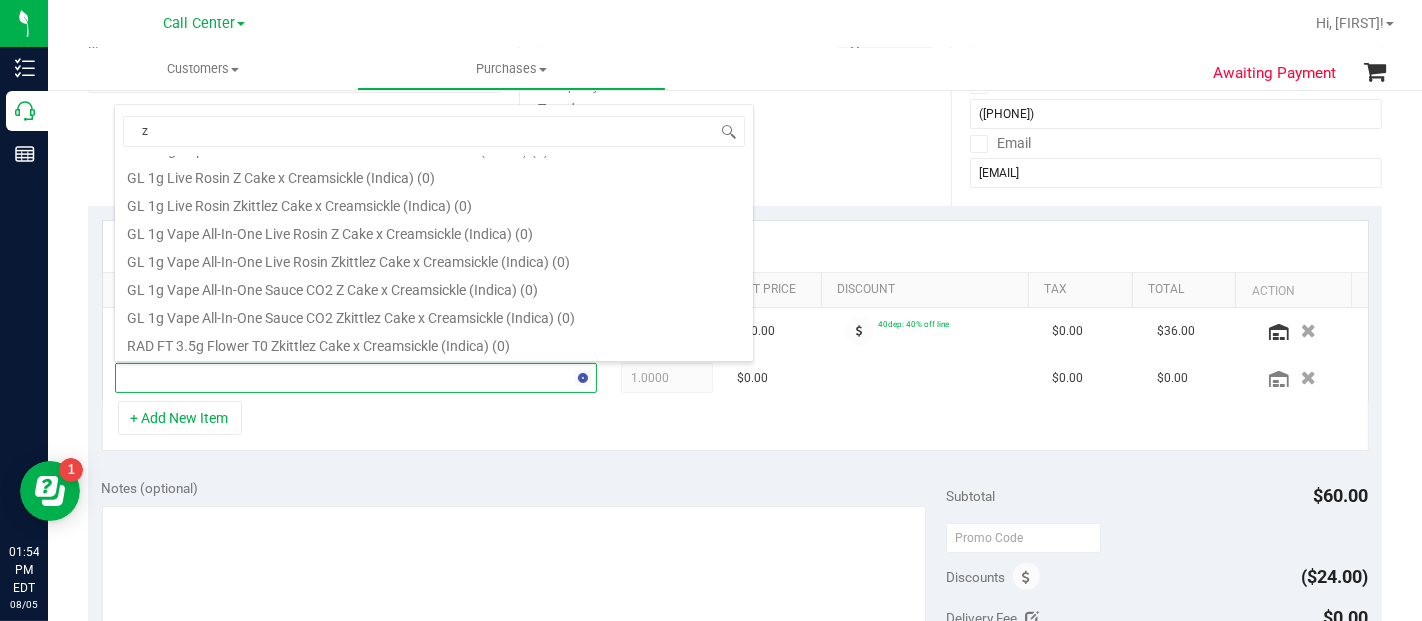 type on "z" 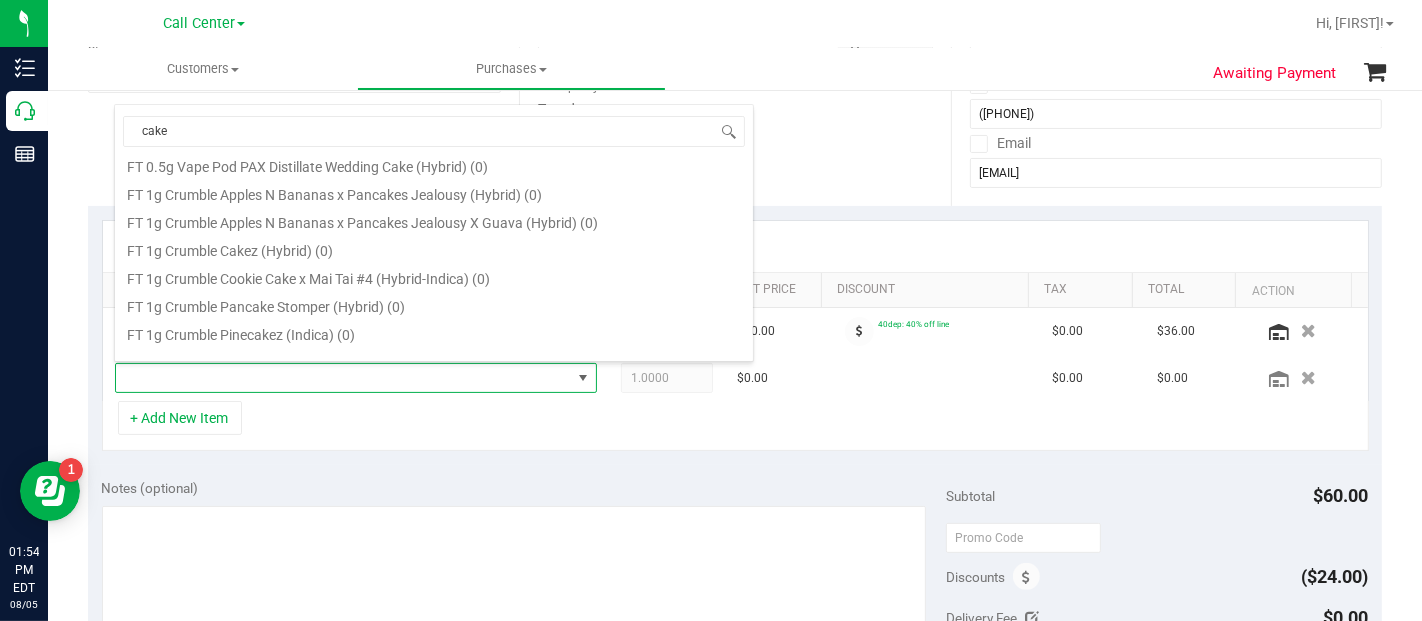 scroll, scrollTop: 1200, scrollLeft: 0, axis: vertical 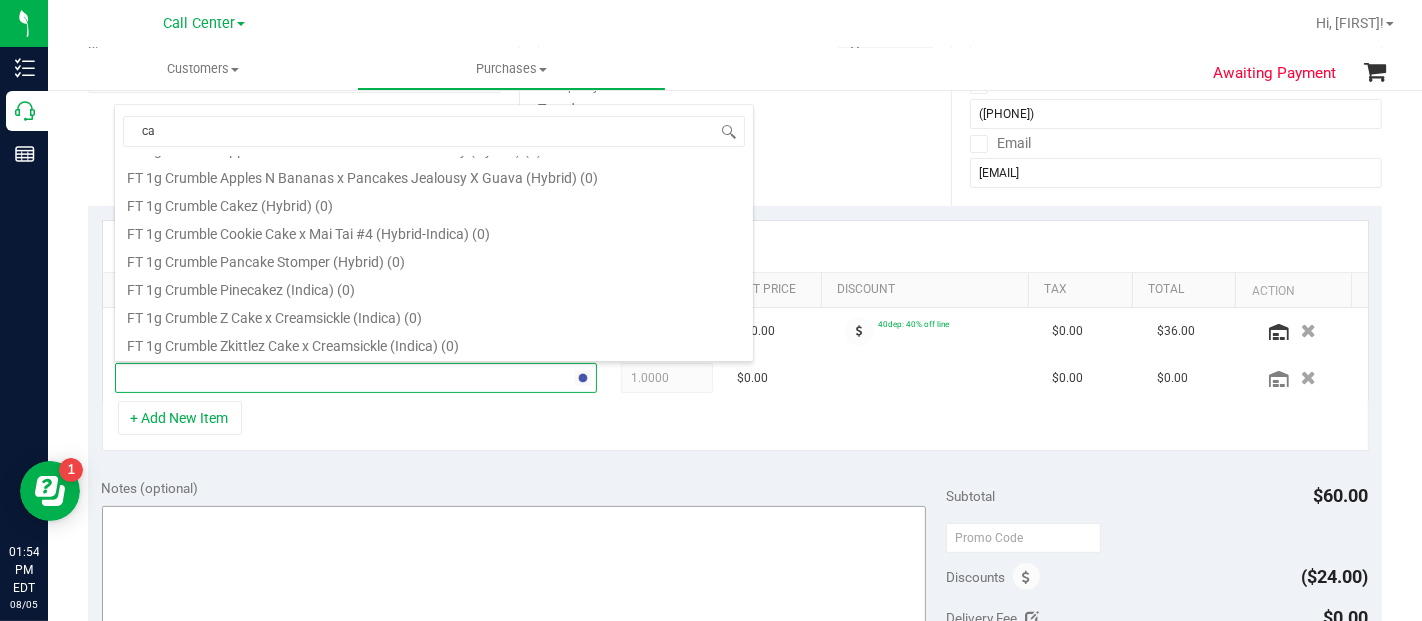 type on "c" 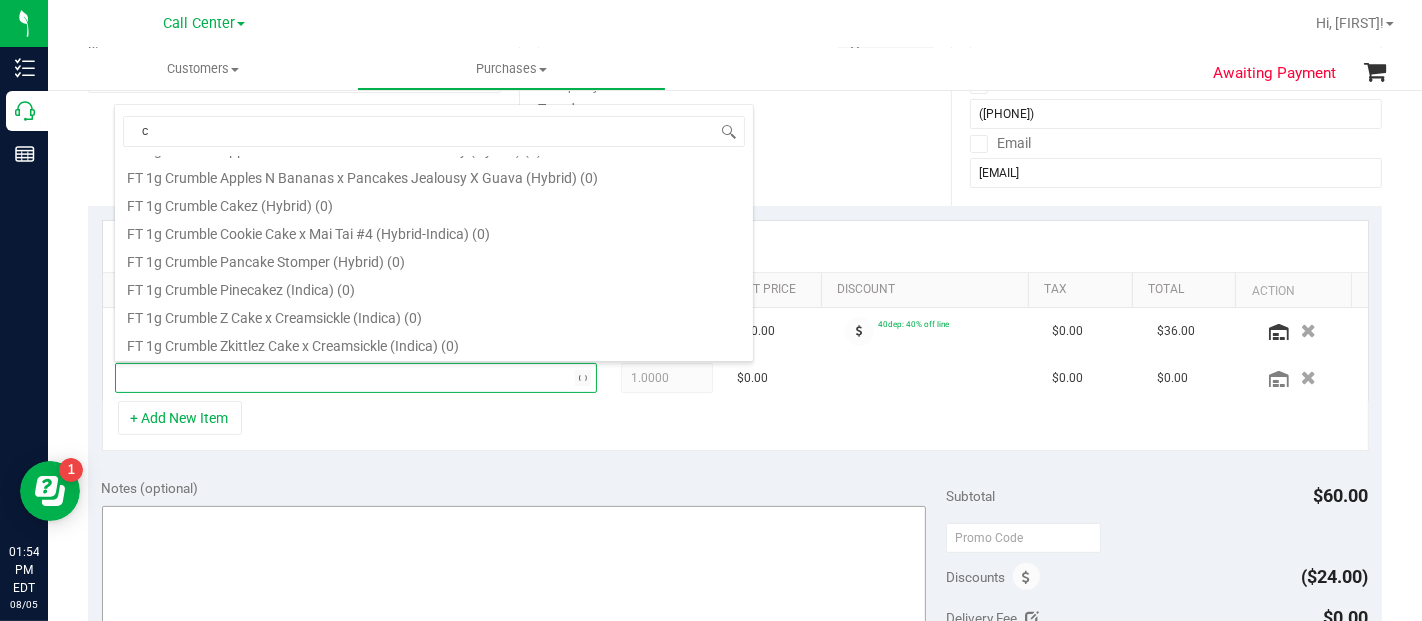 type 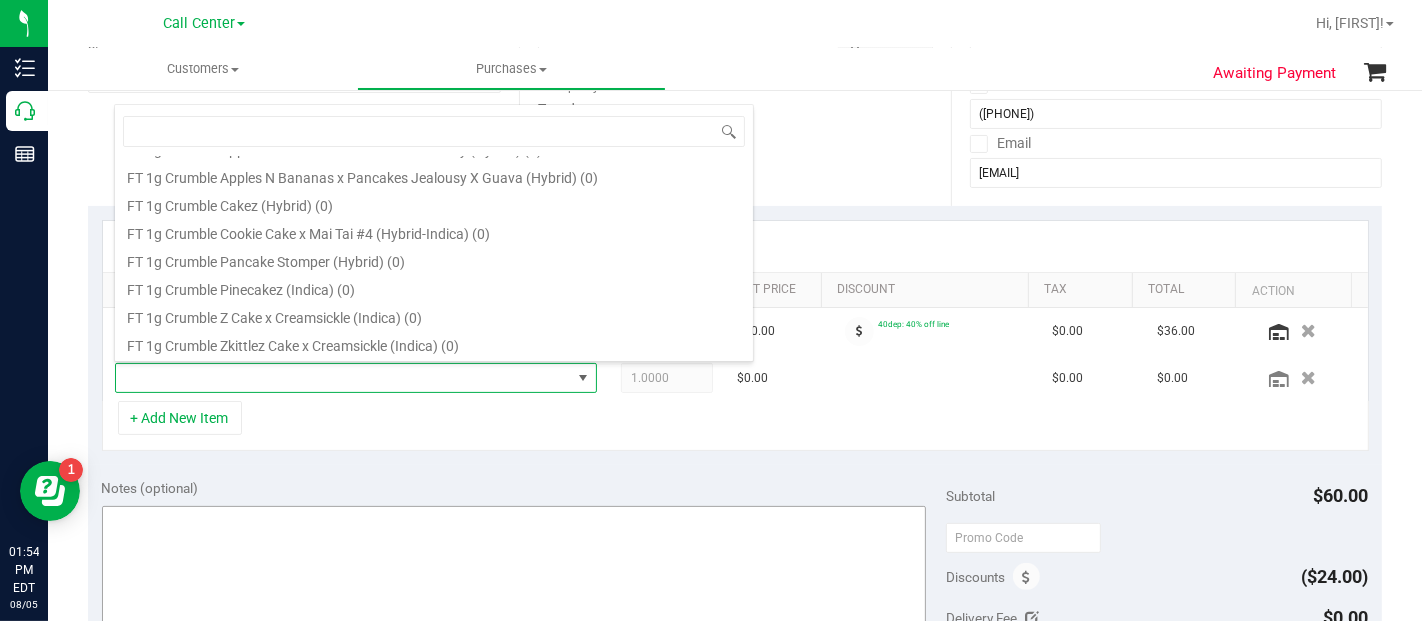 scroll, scrollTop: 0, scrollLeft: 0, axis: both 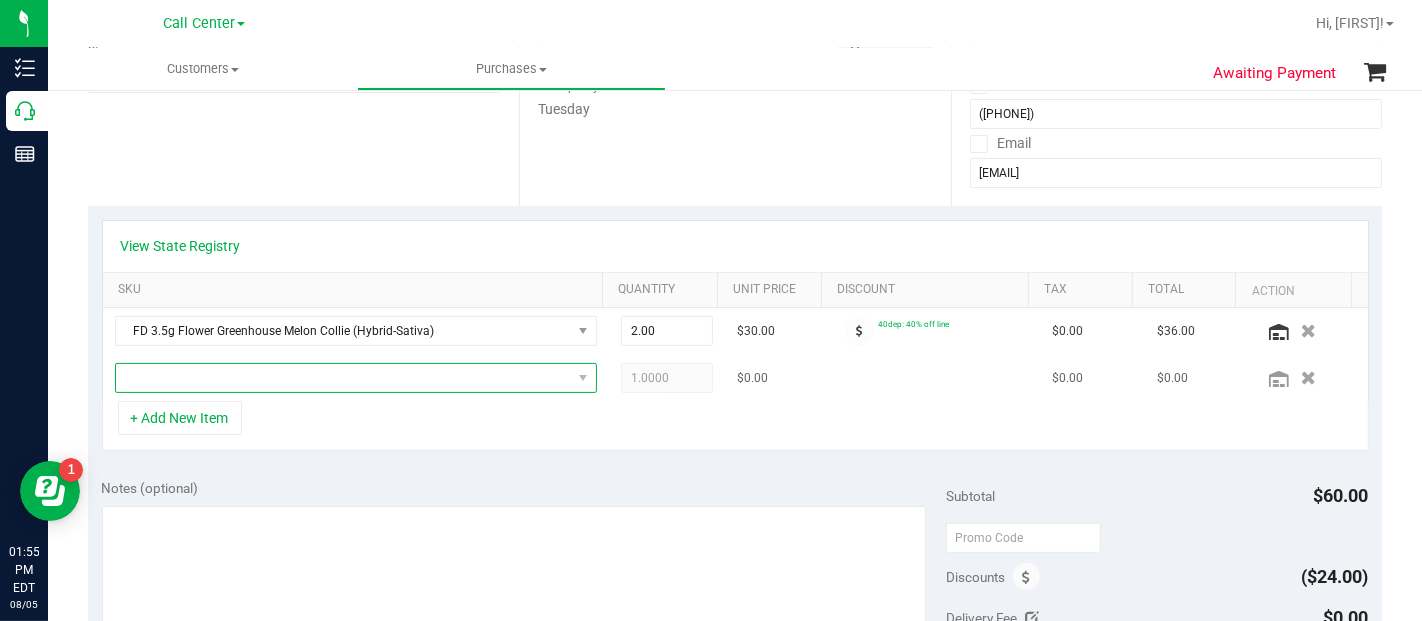 click at bounding box center [343, 378] 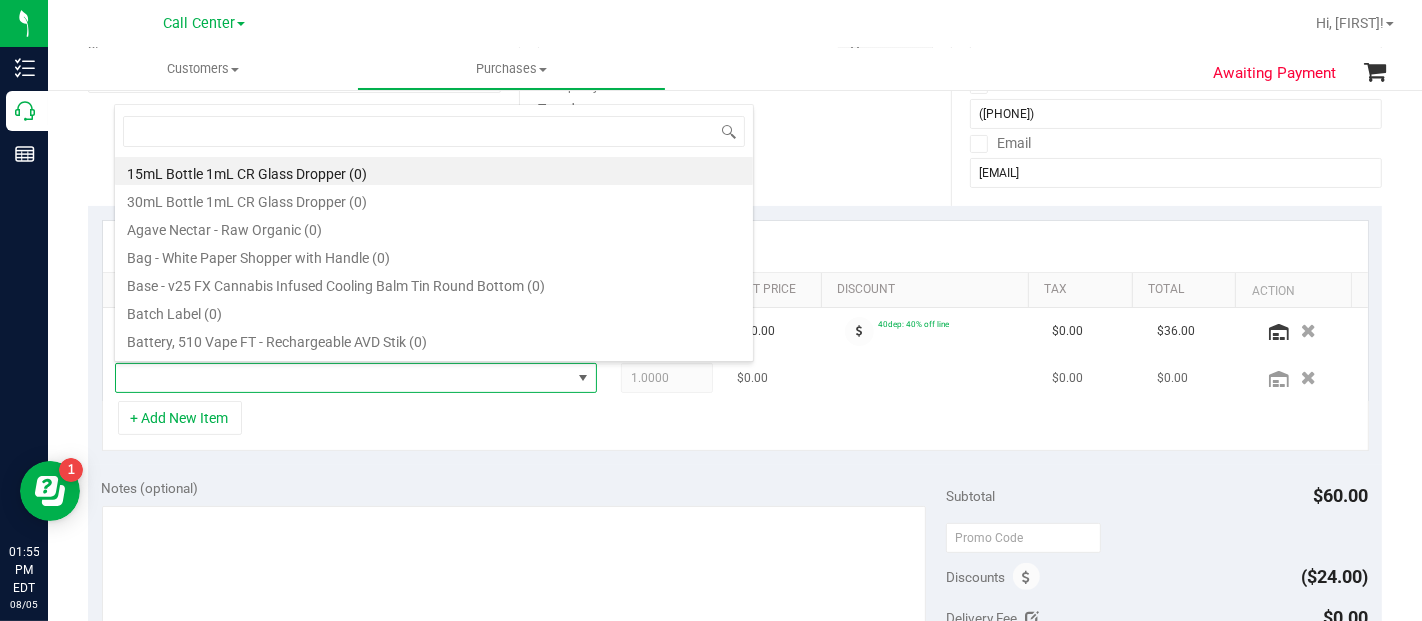 scroll, scrollTop: 99970, scrollLeft: 99531, axis: both 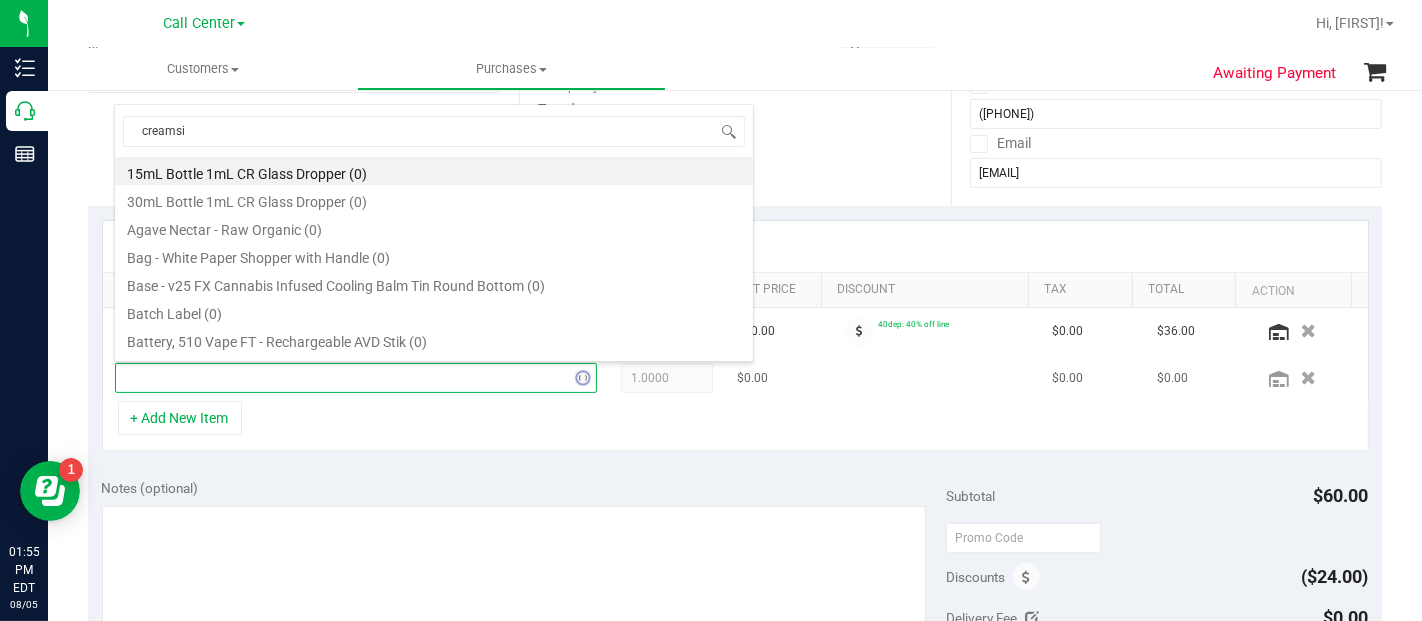type on "creamsic" 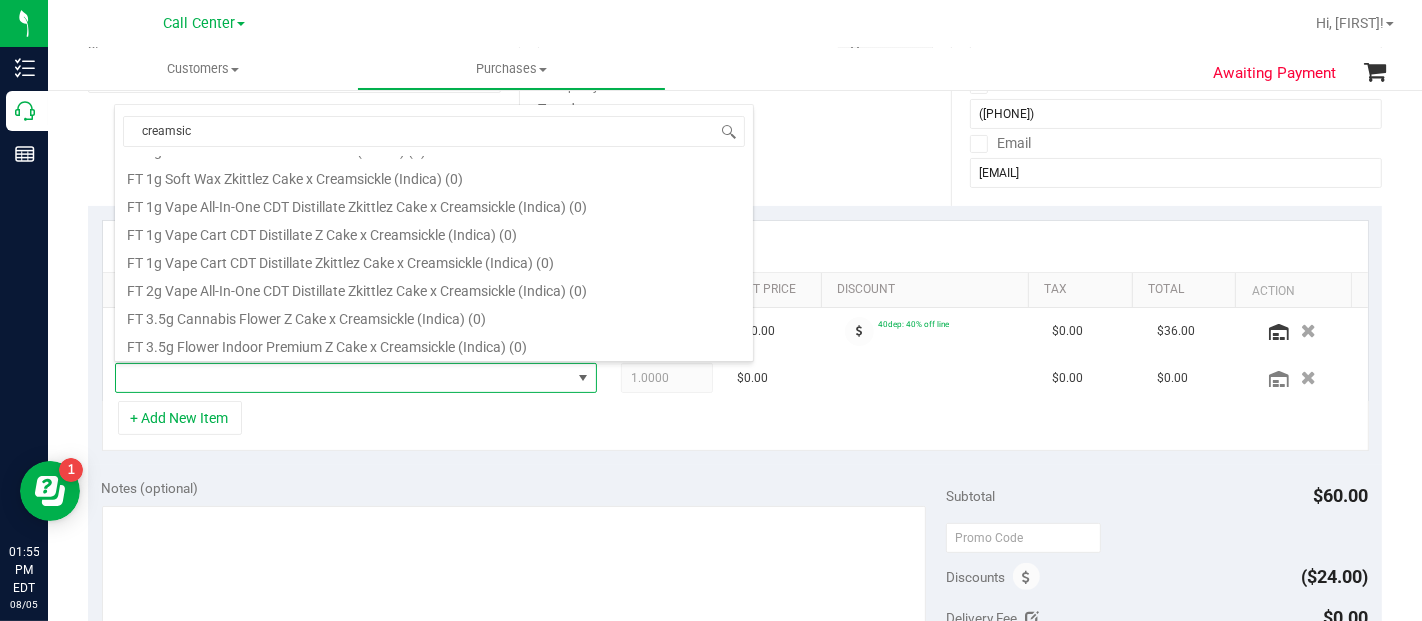 scroll, scrollTop: 666, scrollLeft: 0, axis: vertical 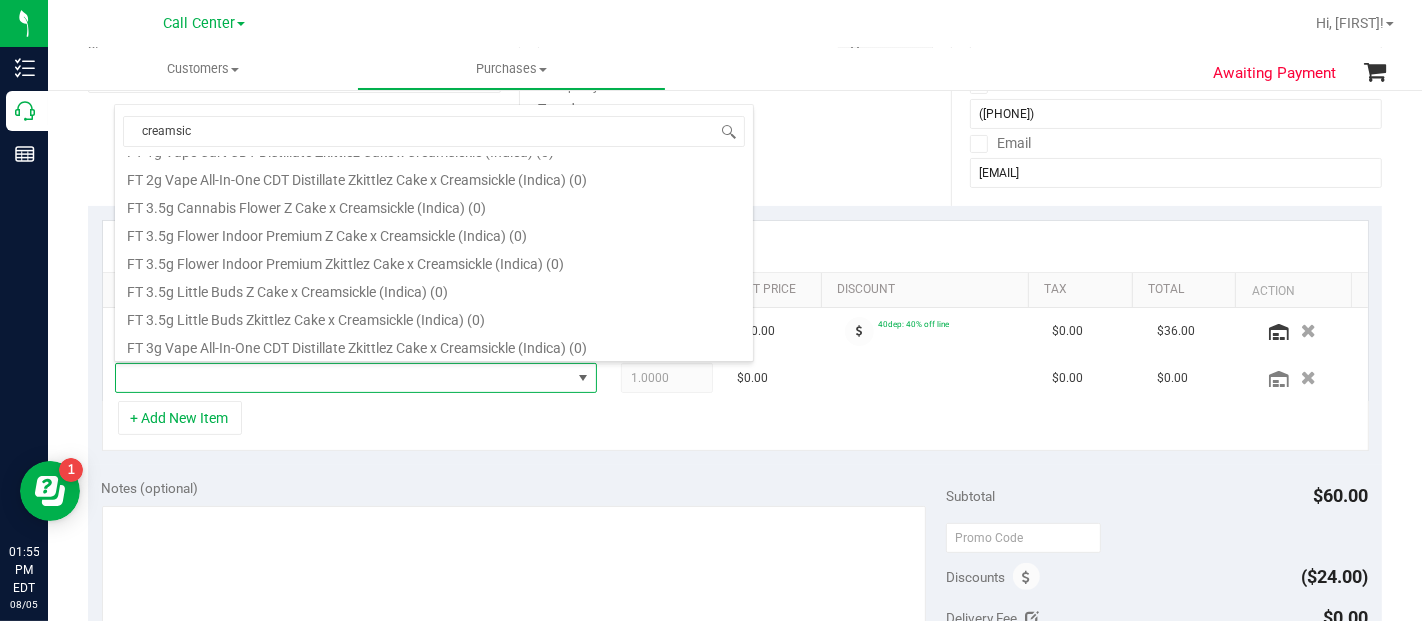 click on "Notes (optional)" at bounding box center [524, 488] 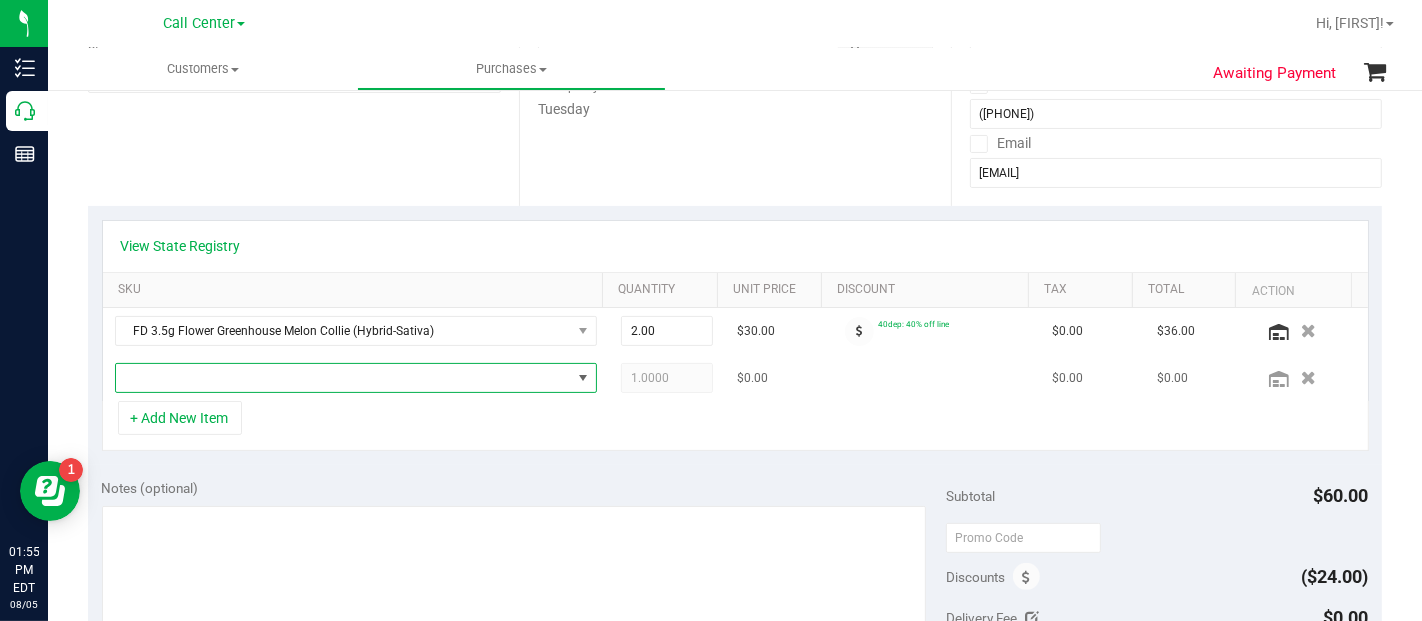 click at bounding box center [343, 378] 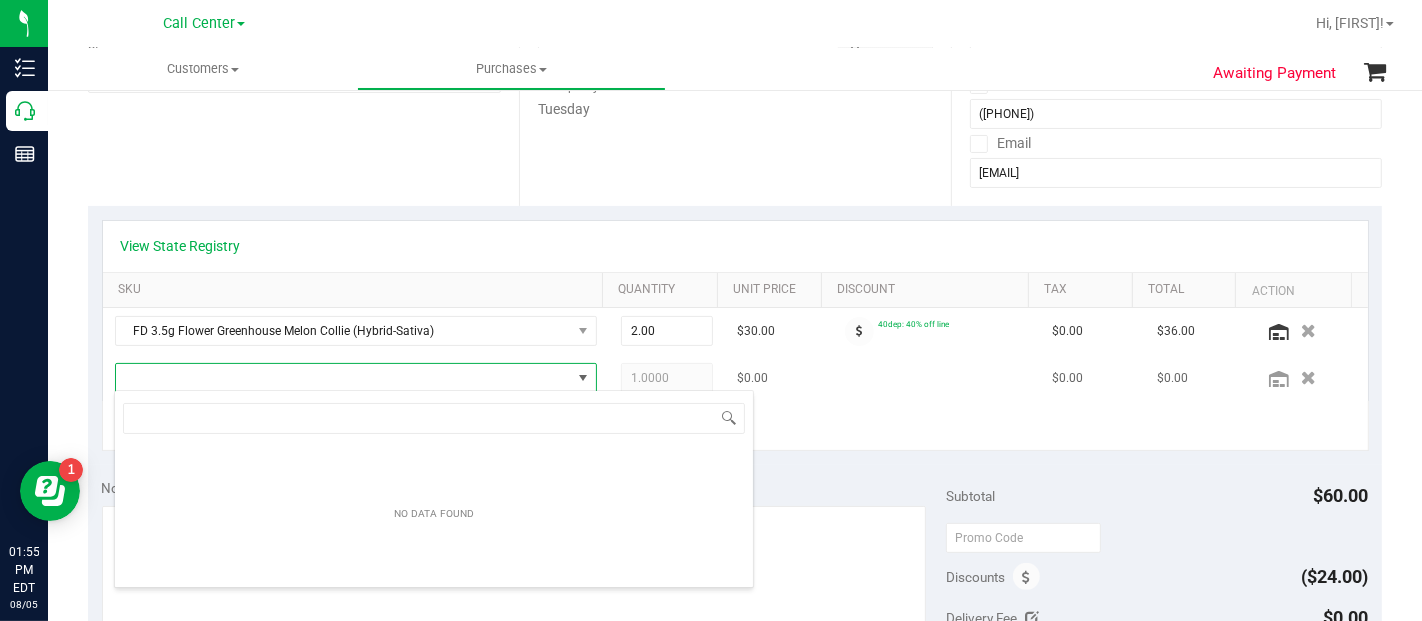 scroll, scrollTop: 99970, scrollLeft: 99531, axis: both 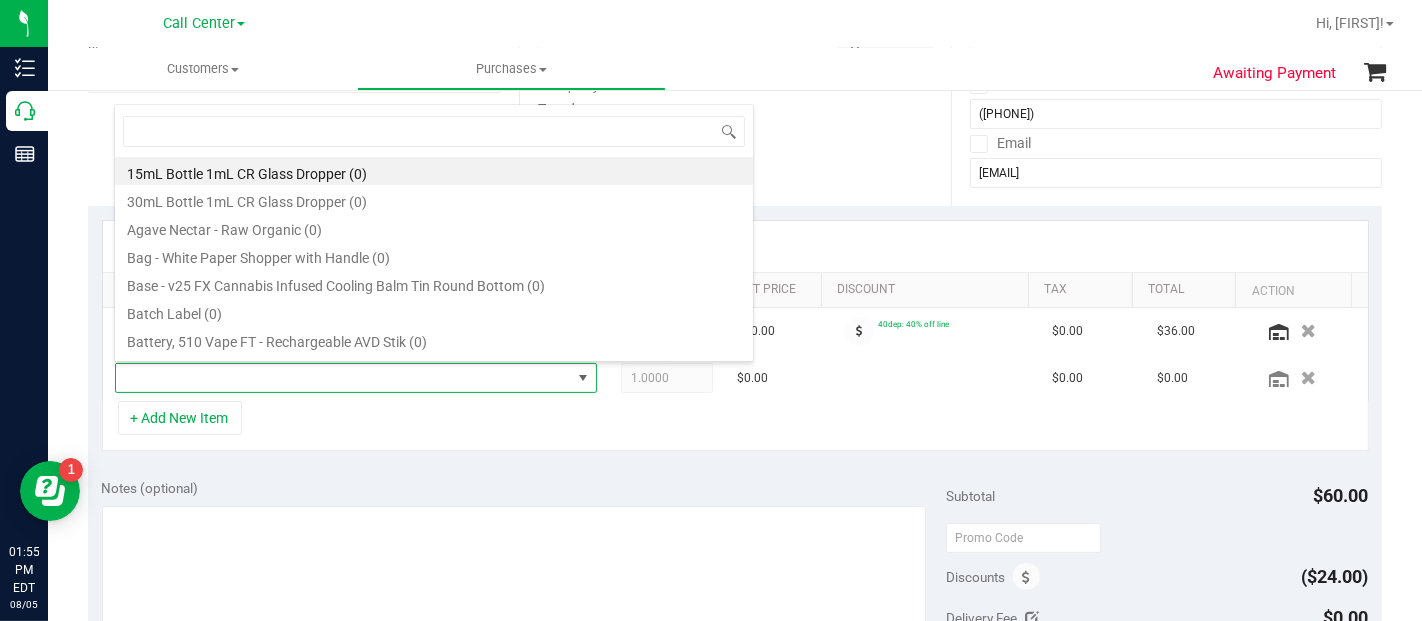 click on "+ Add New Item" at bounding box center [735, 426] 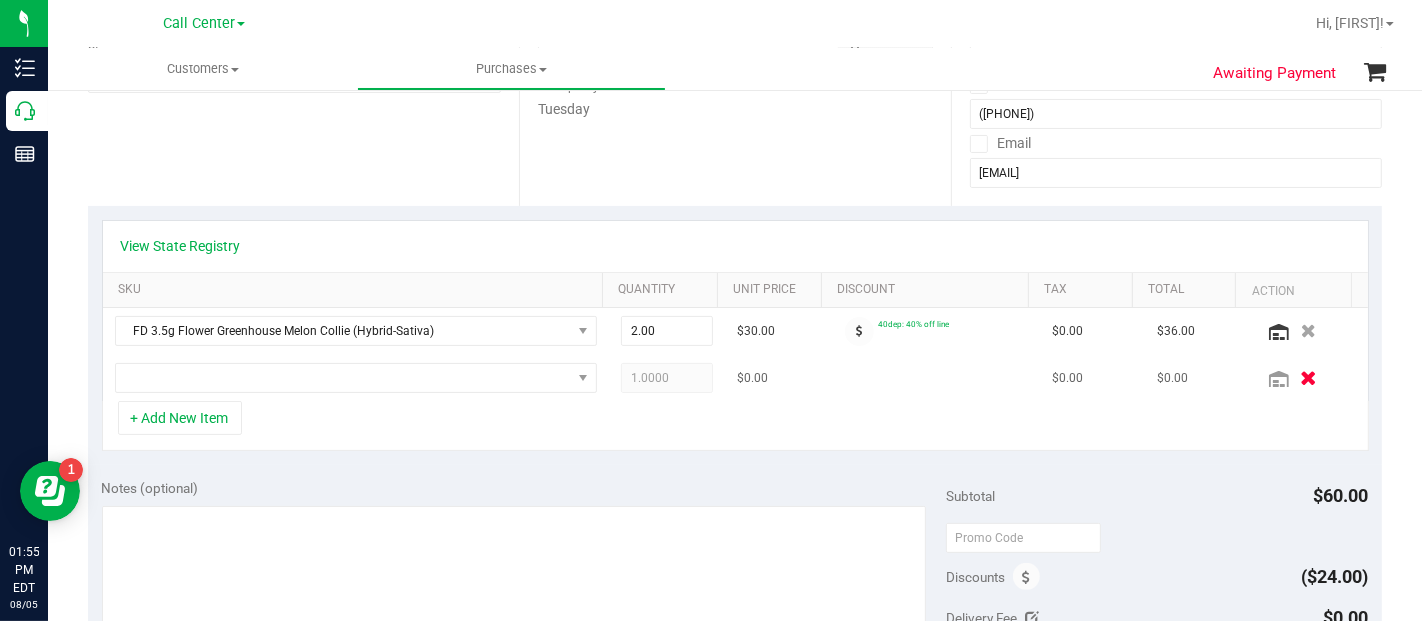 click at bounding box center [1308, 377] 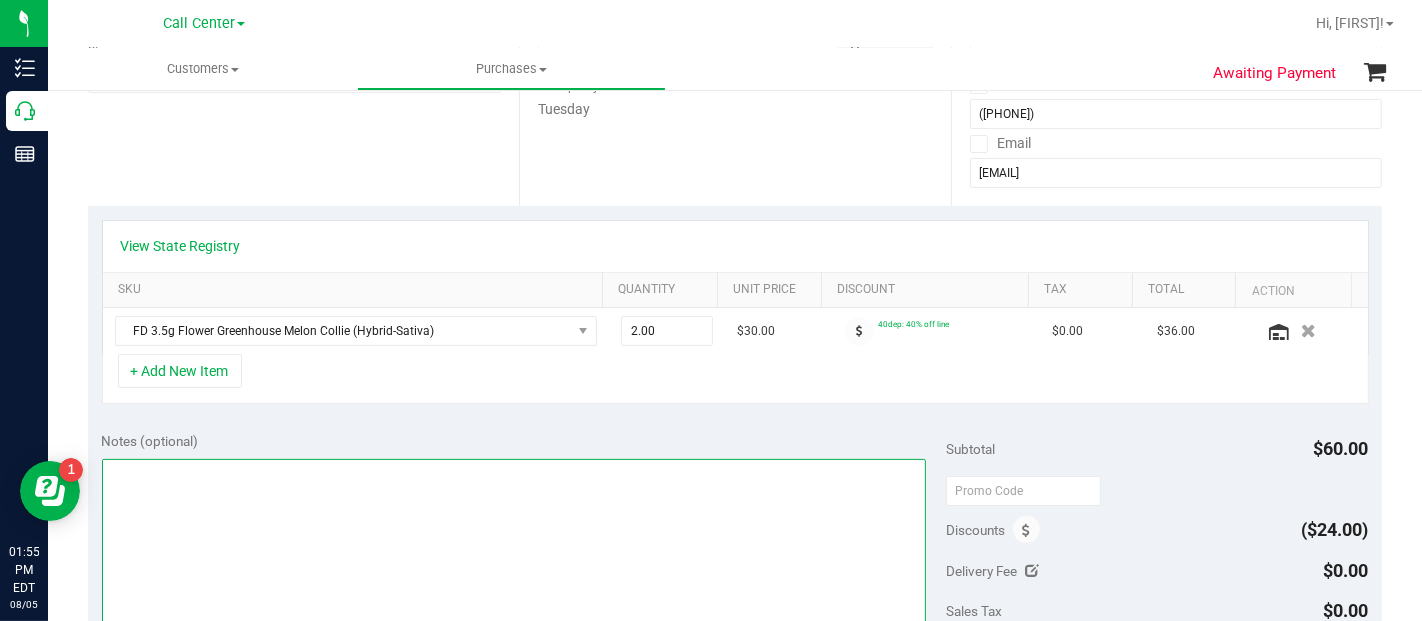 click at bounding box center [514, 555] 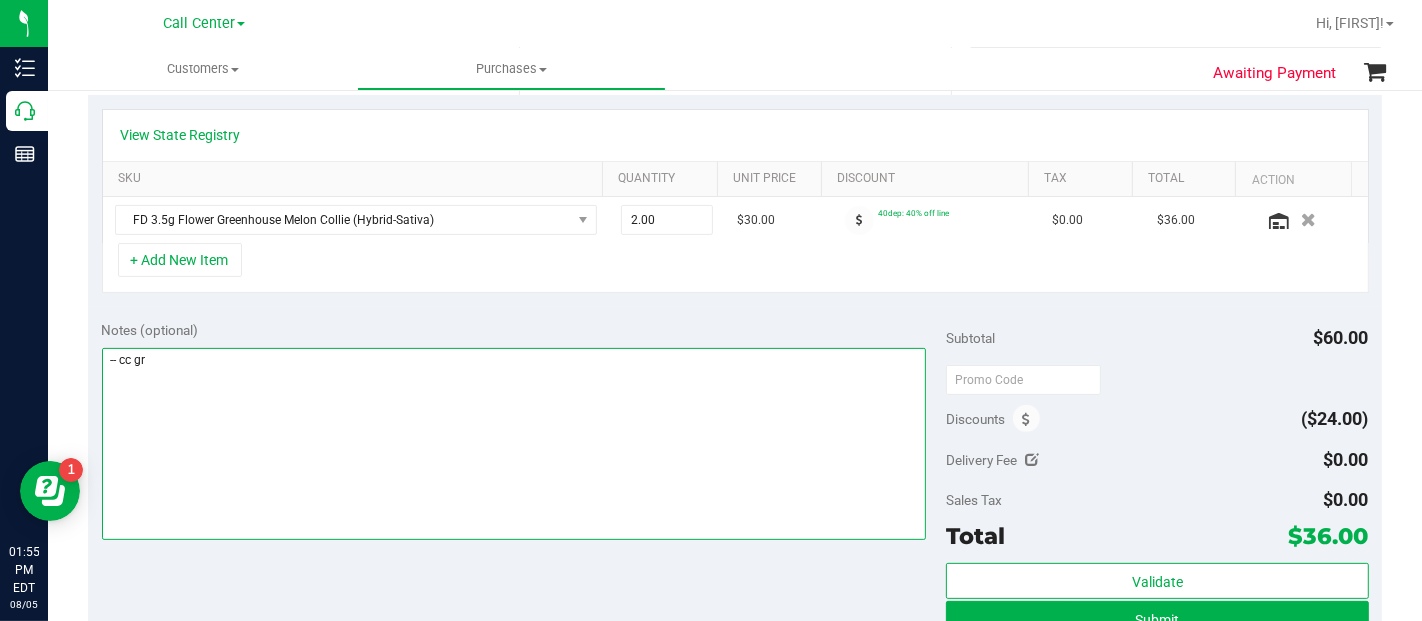 scroll, scrollTop: 555, scrollLeft: 0, axis: vertical 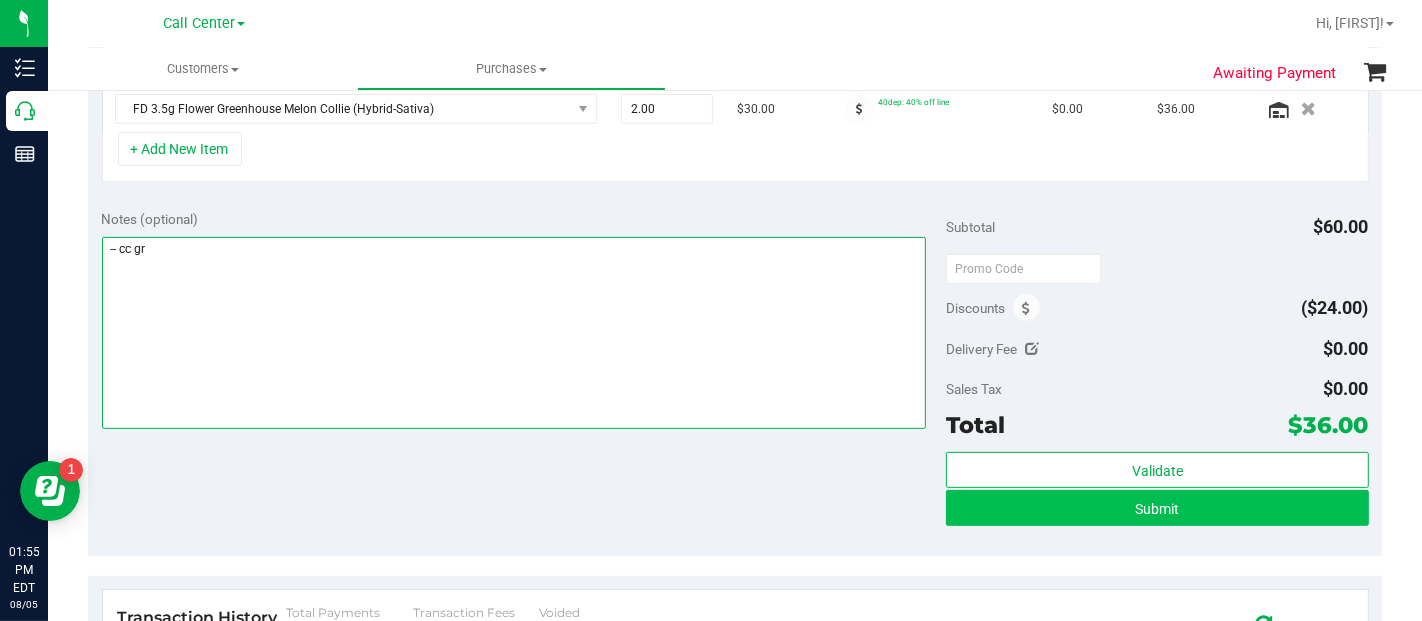type on "-- cc gr" 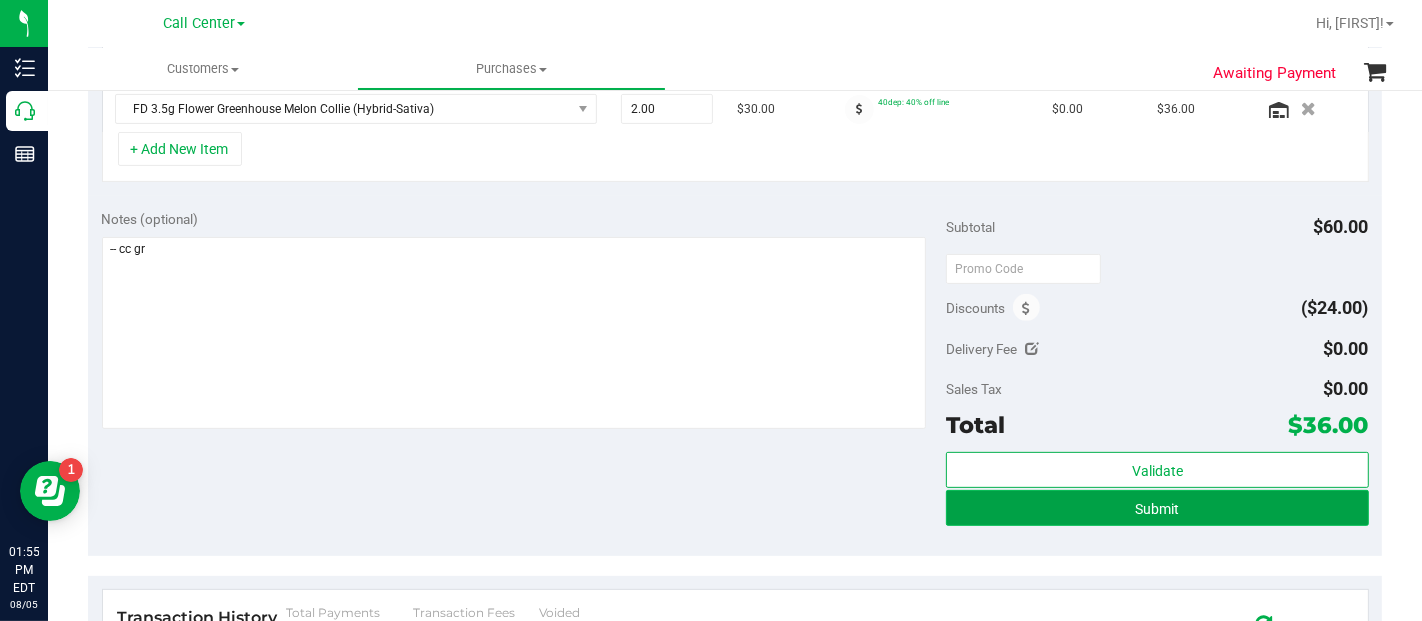 click on "Submit" at bounding box center (1157, 508) 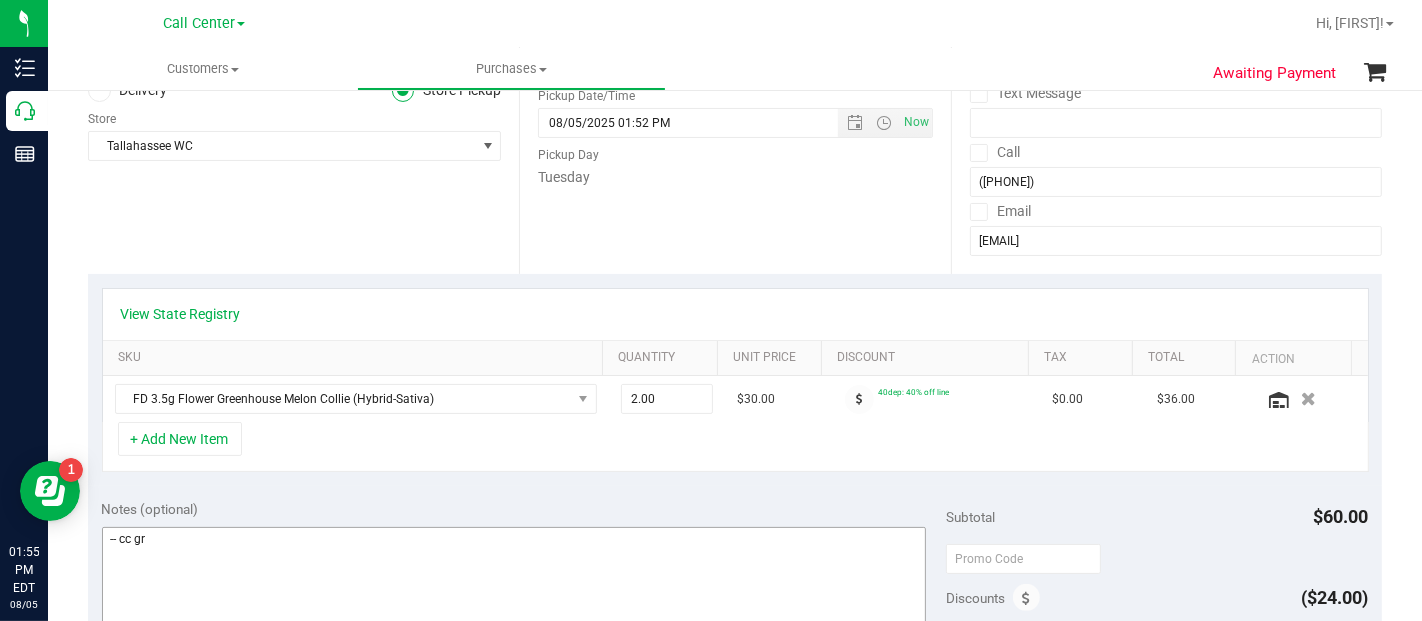 scroll, scrollTop: 111, scrollLeft: 0, axis: vertical 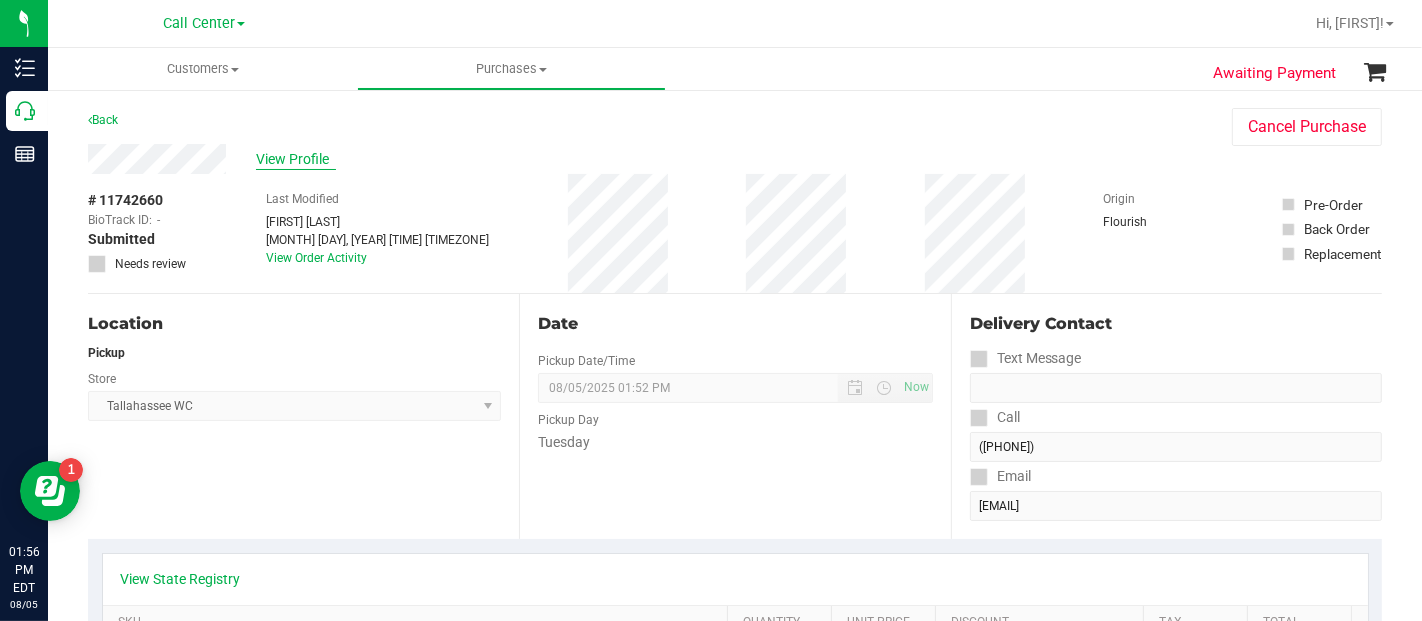 click on "View Profile" at bounding box center (296, 159) 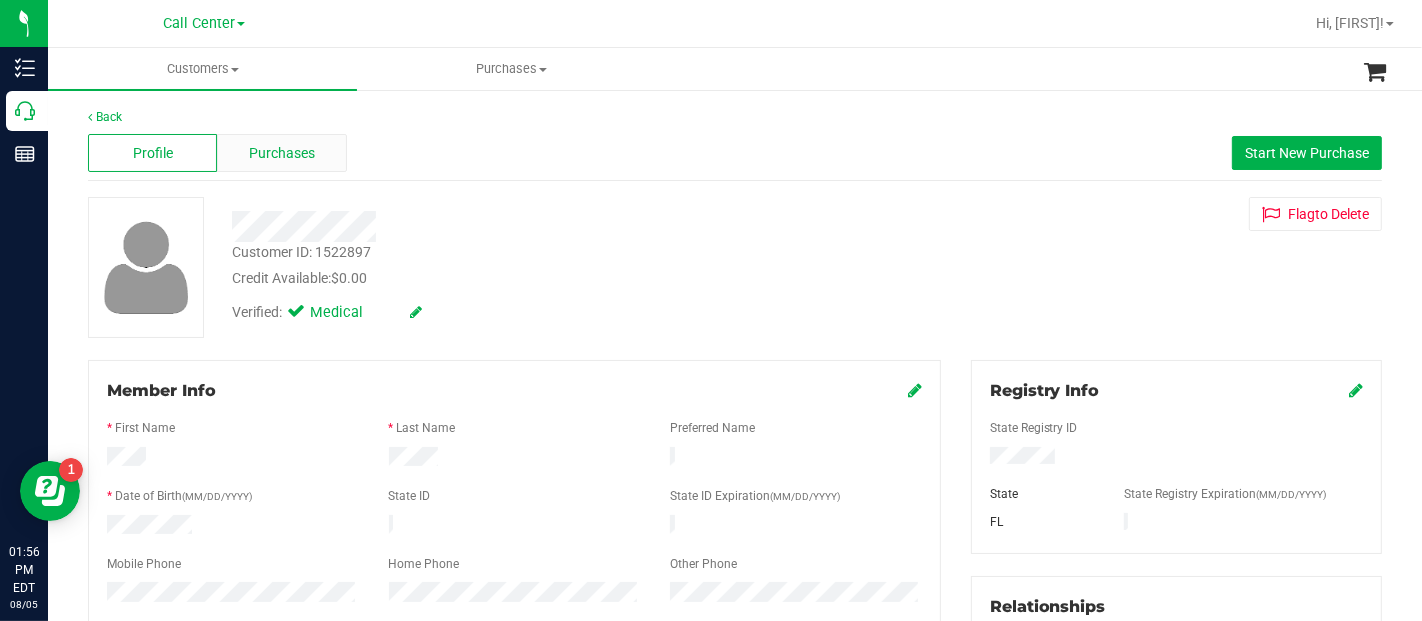 click on "Purchases" at bounding box center [281, 153] 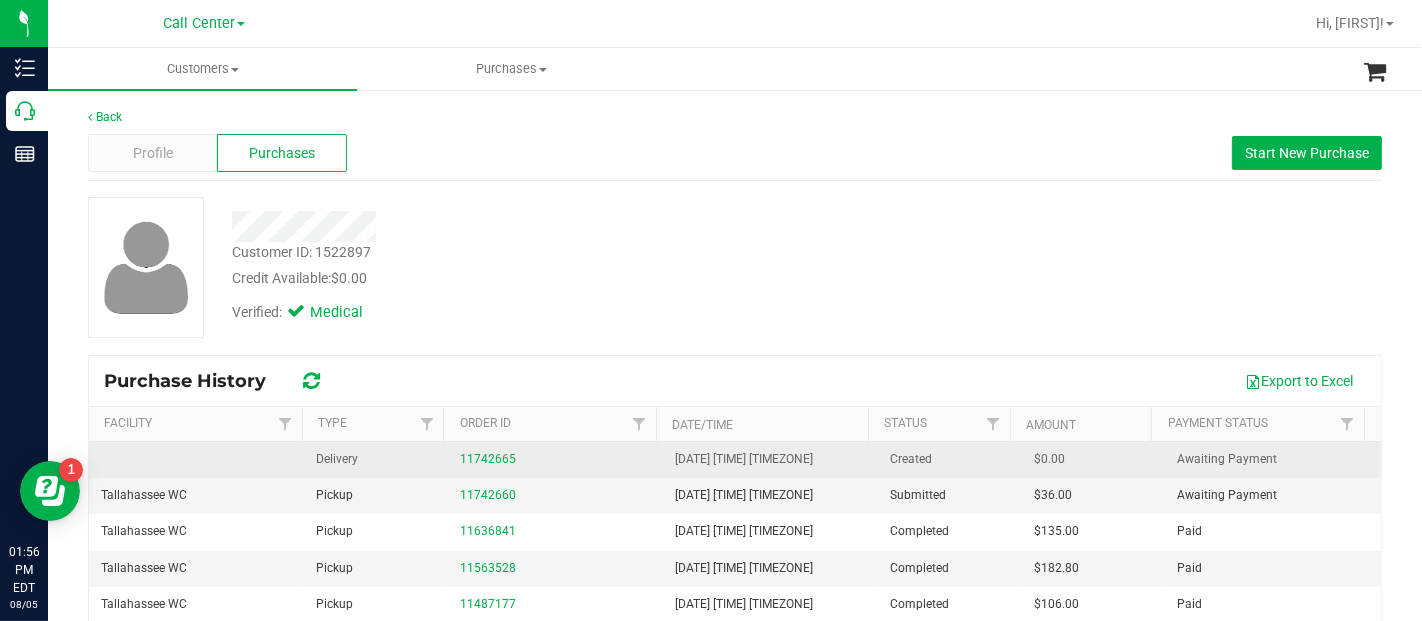 click on "11742665" at bounding box center (555, 459) 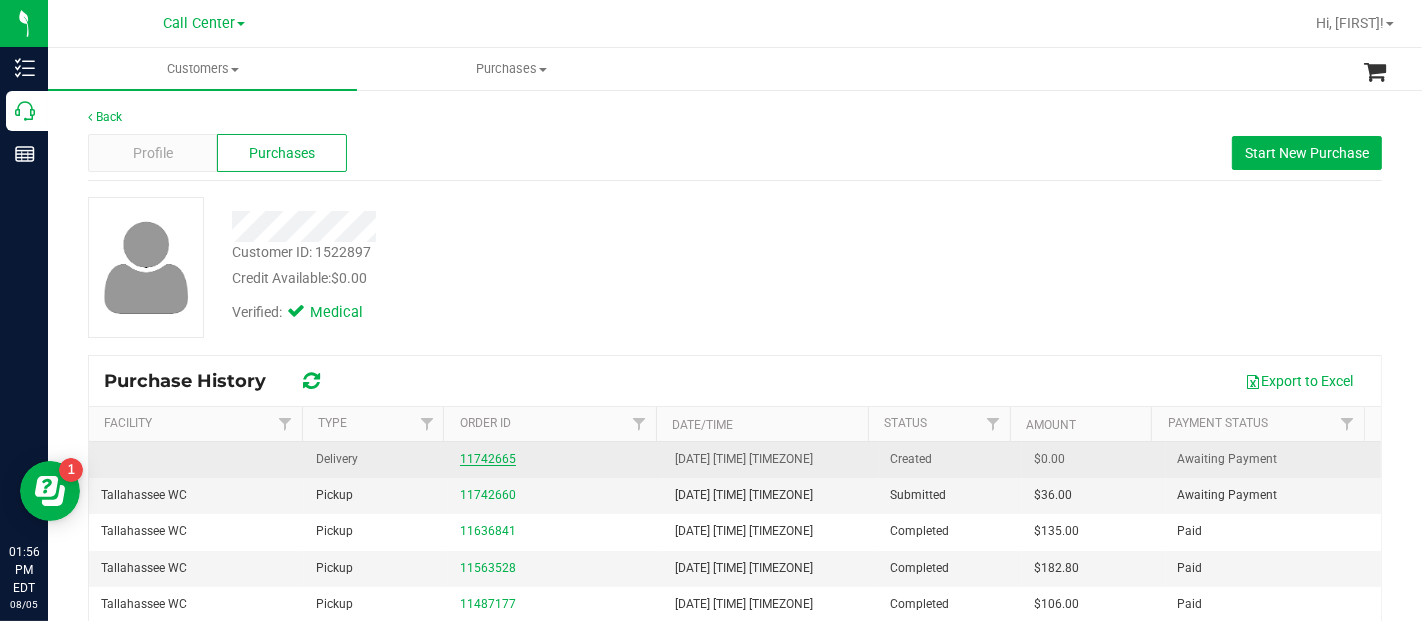 click on "11742665" at bounding box center (488, 459) 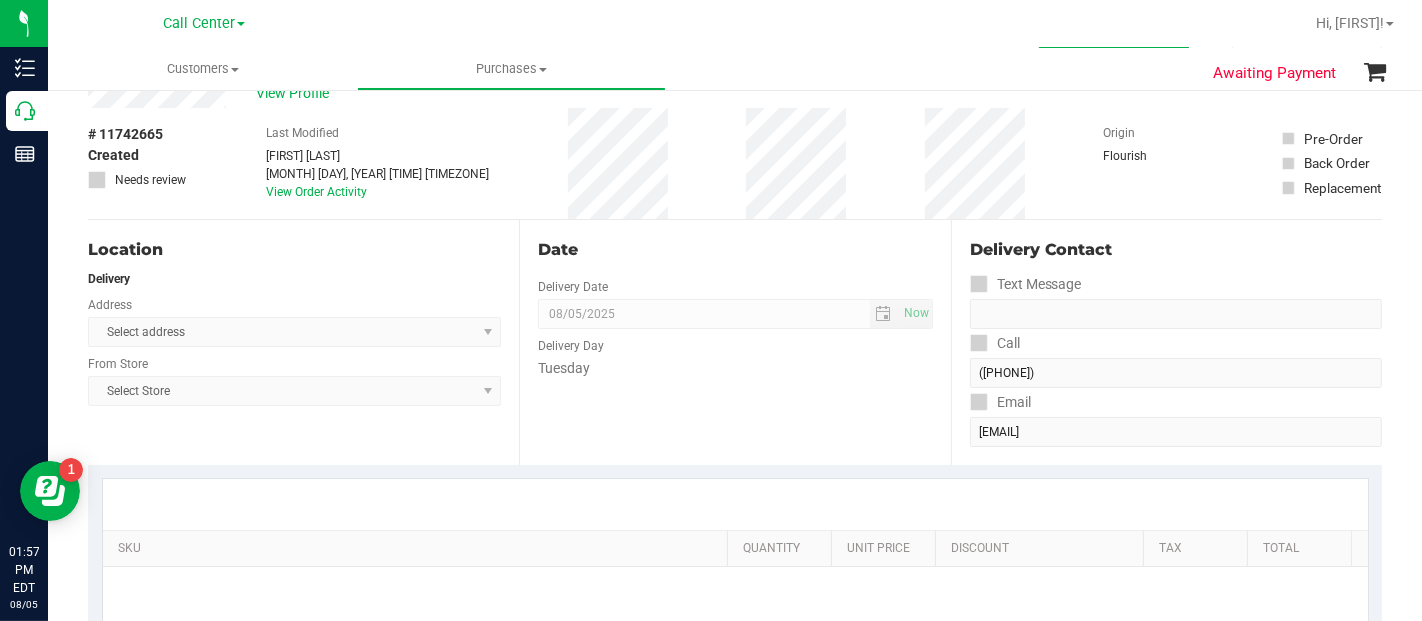 scroll, scrollTop: 0, scrollLeft: 0, axis: both 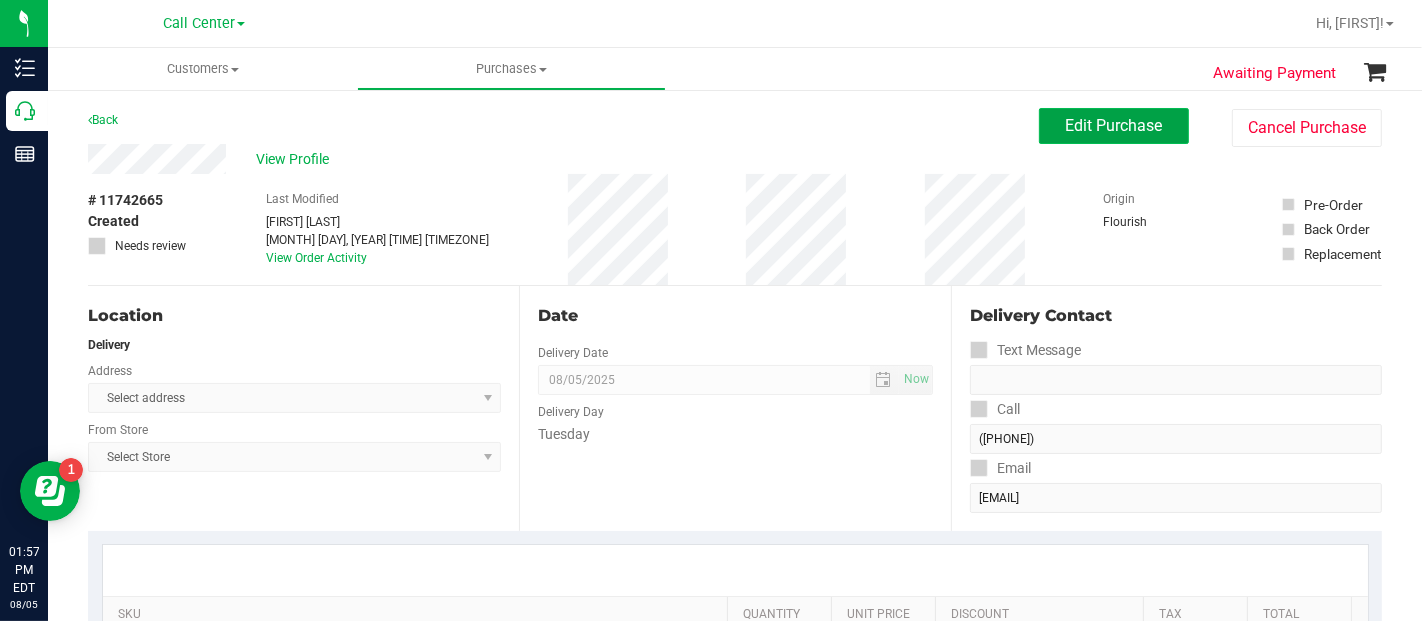 click on "Edit Purchase" at bounding box center (1114, 125) 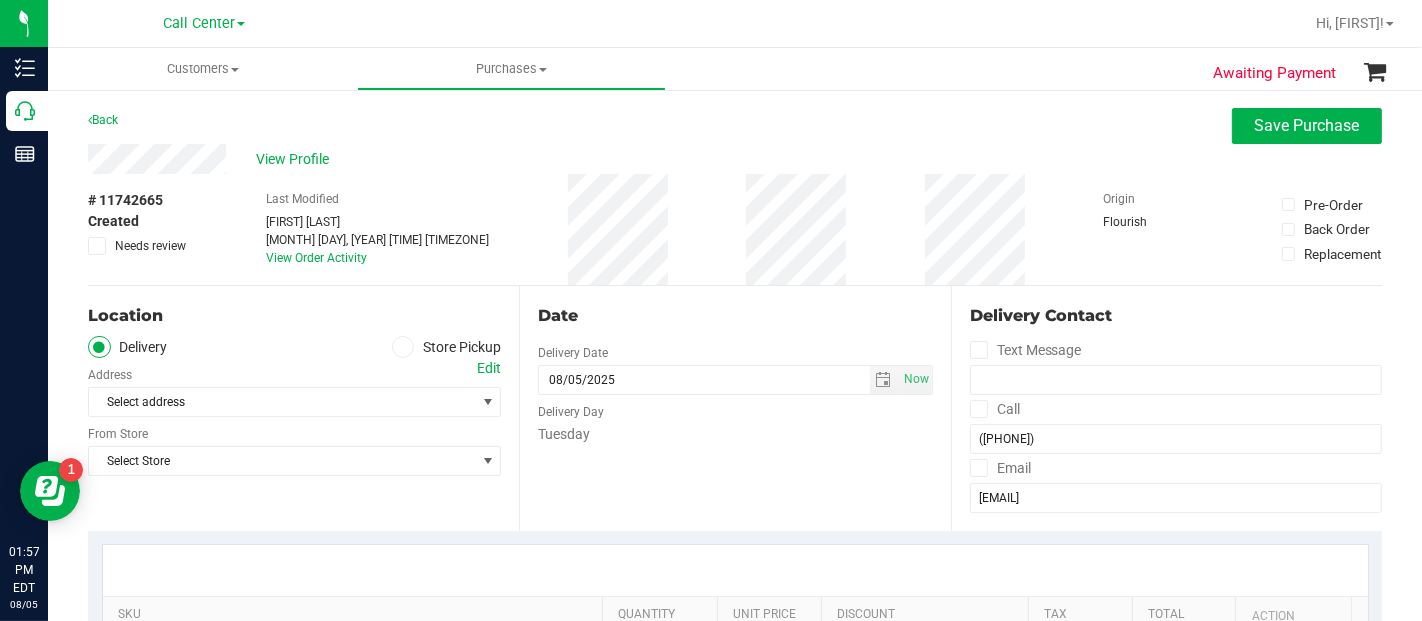 click at bounding box center (403, 347) 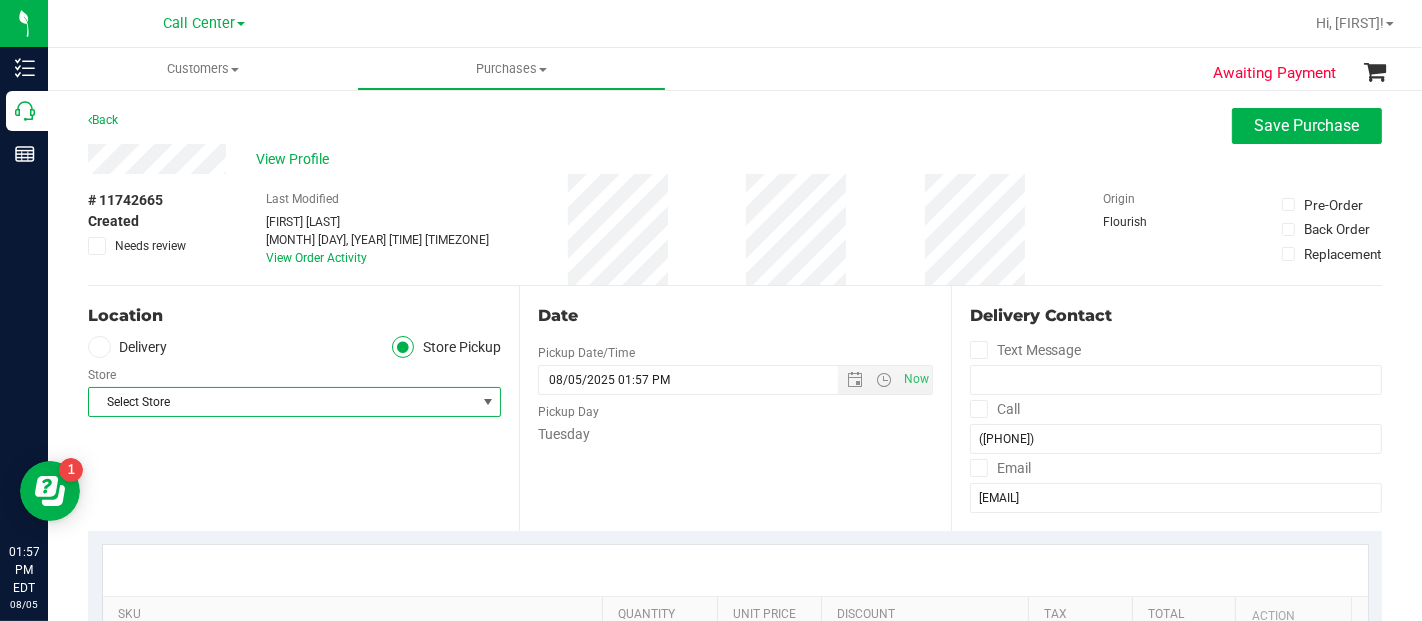 click on "Select Store" at bounding box center (282, 402) 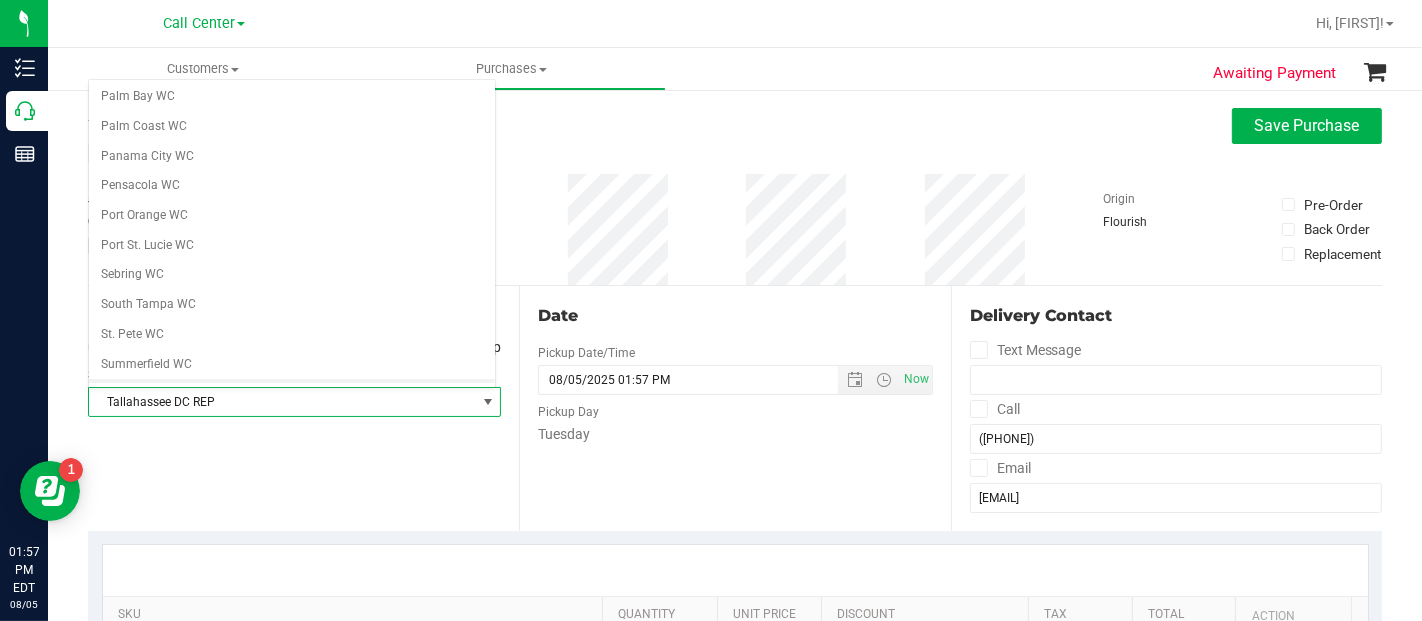 scroll, scrollTop: 1182, scrollLeft: 0, axis: vertical 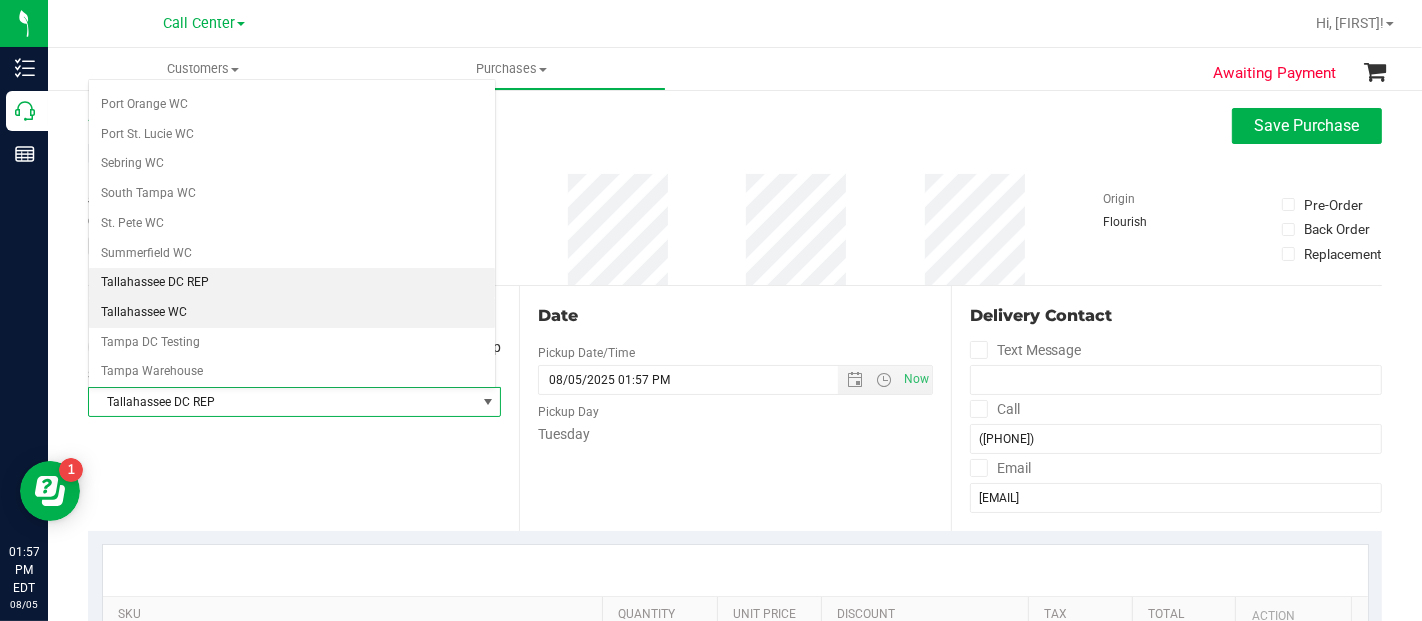 click on "Tallahassee WC" at bounding box center (292, 313) 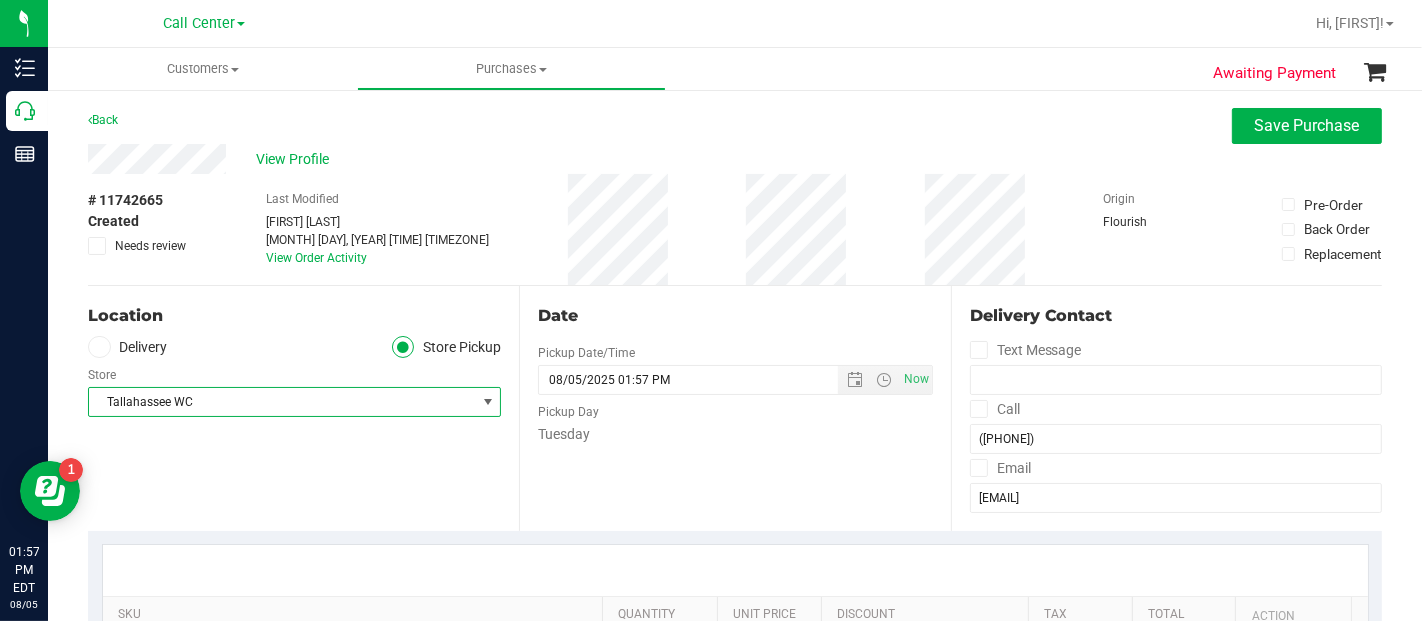 scroll, scrollTop: 333, scrollLeft: 0, axis: vertical 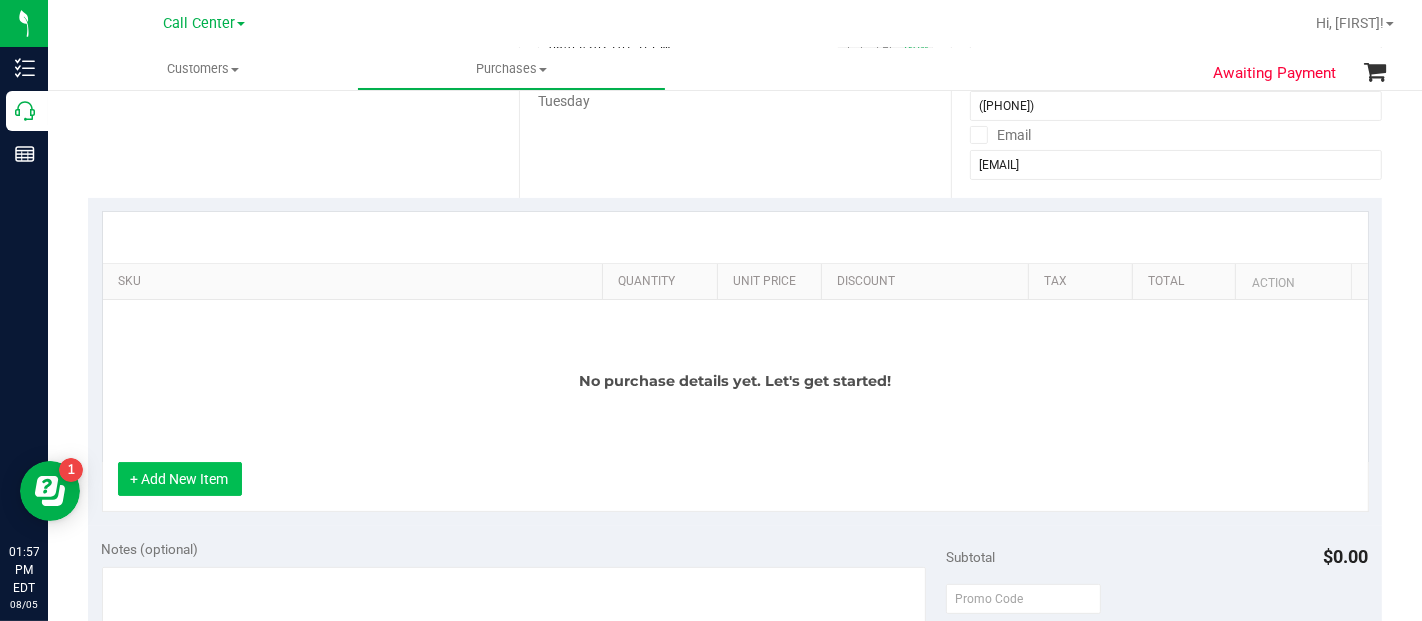click on "+ Add New Item" at bounding box center (180, 479) 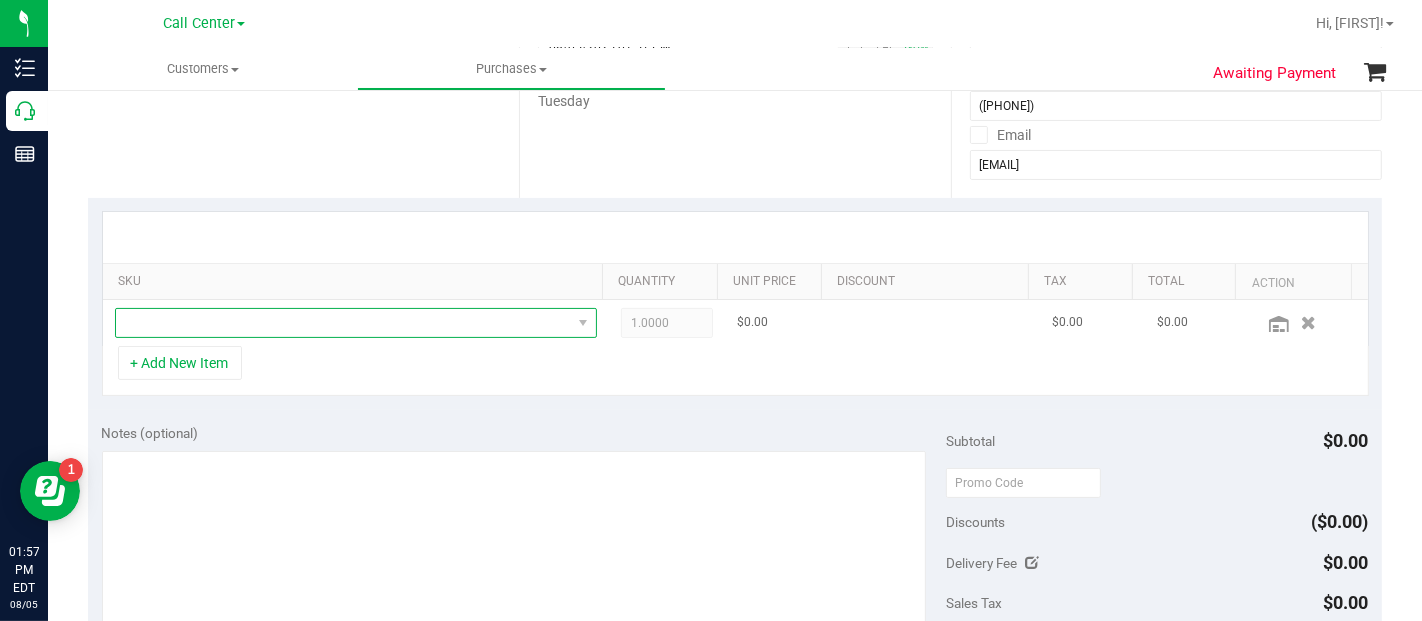 click at bounding box center [343, 323] 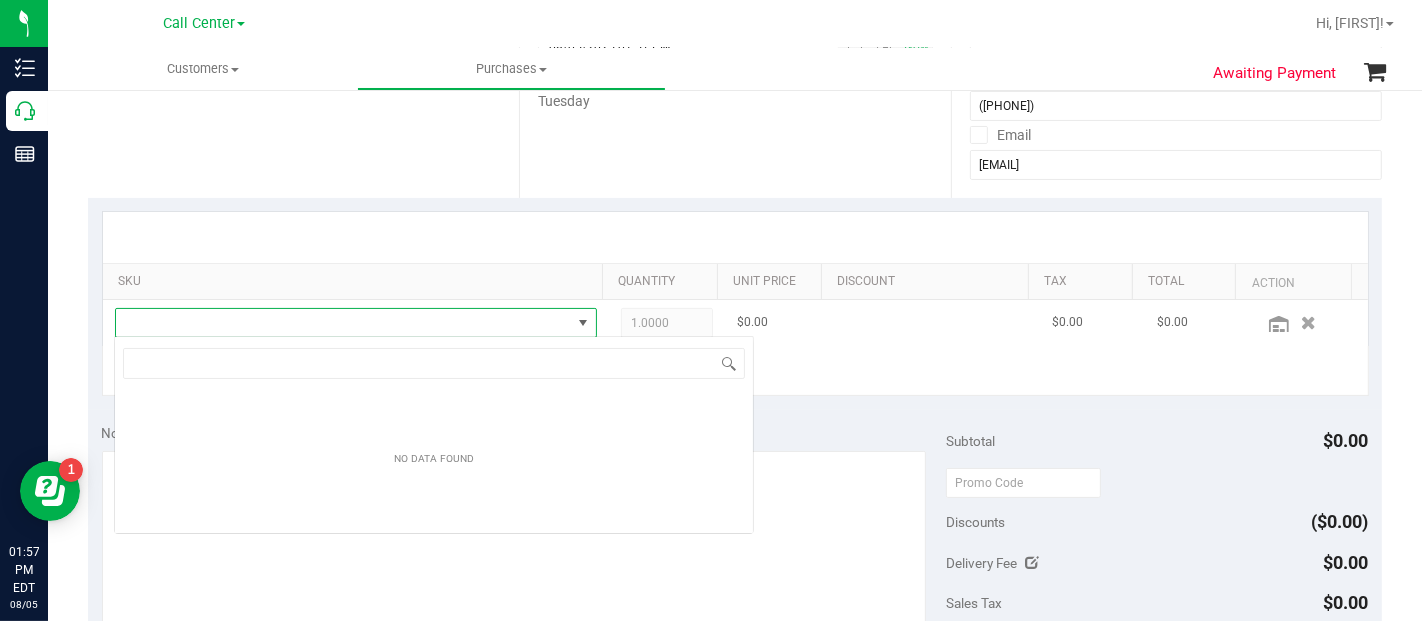 scroll, scrollTop: 99970, scrollLeft: 99531, axis: both 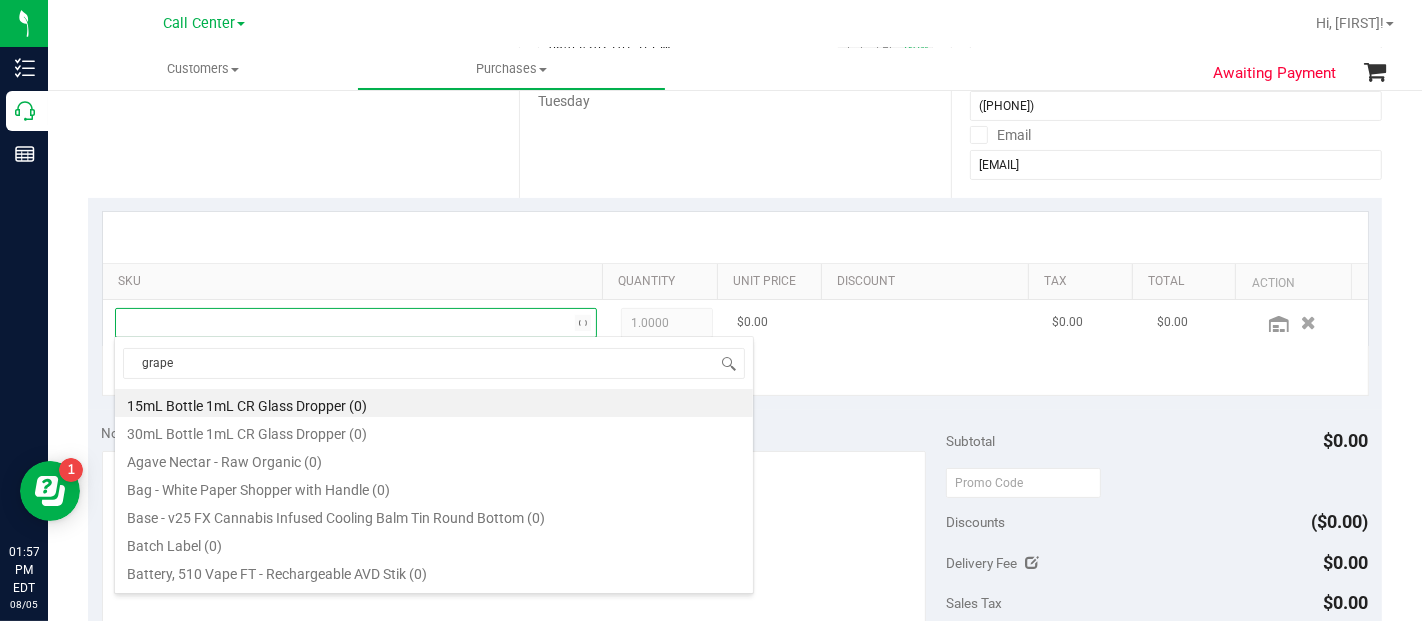 type on "grape" 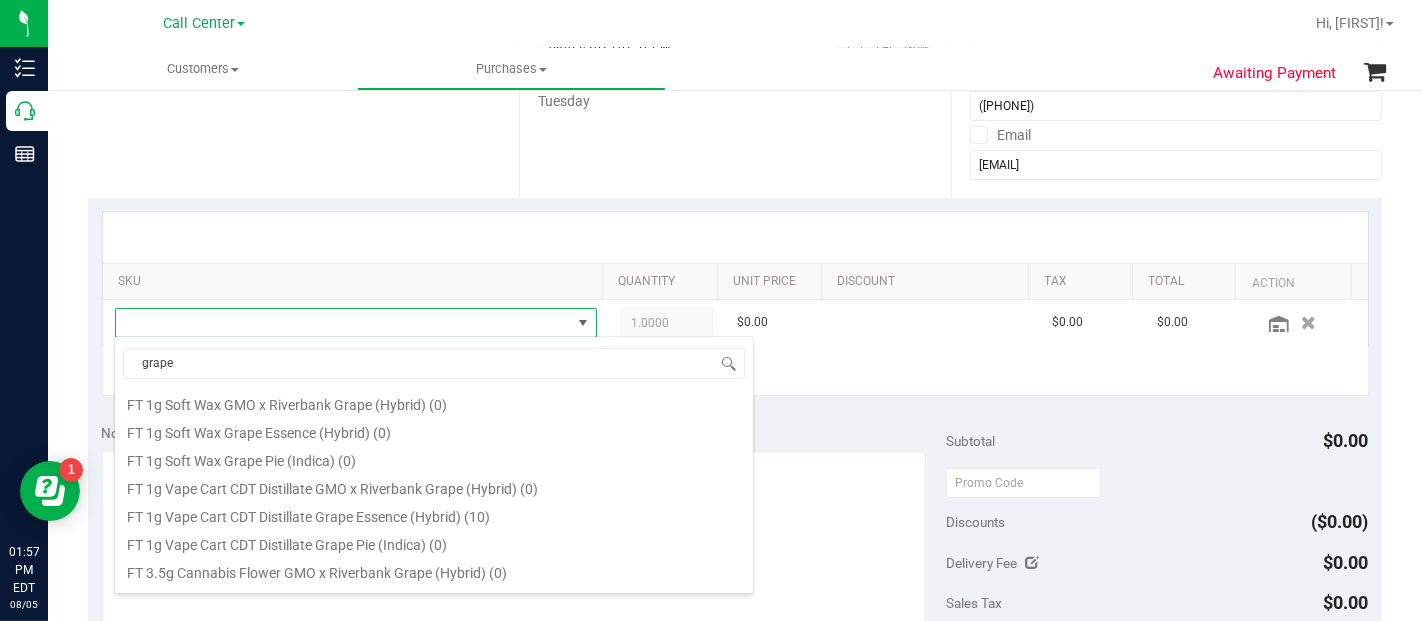 scroll, scrollTop: 555, scrollLeft: 0, axis: vertical 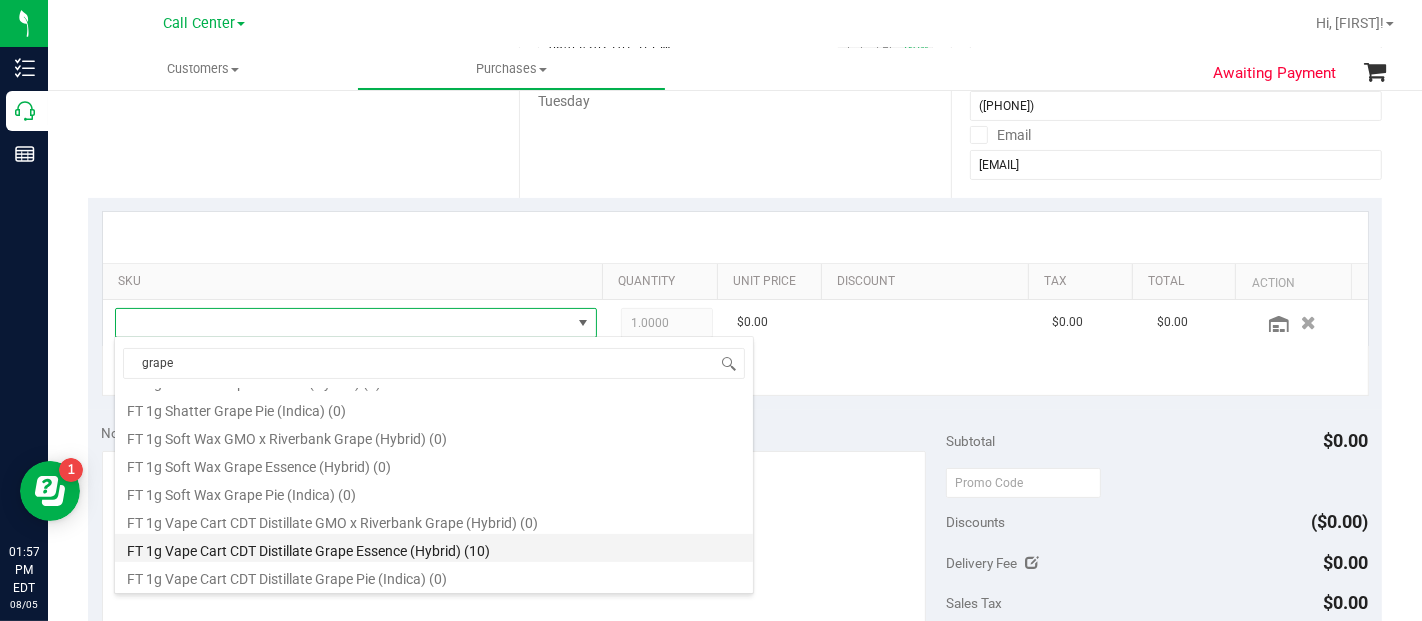 click on "FT 1g Vape Cart CDT Distillate Grape Essence (Hybrid) (10)" at bounding box center [434, 548] 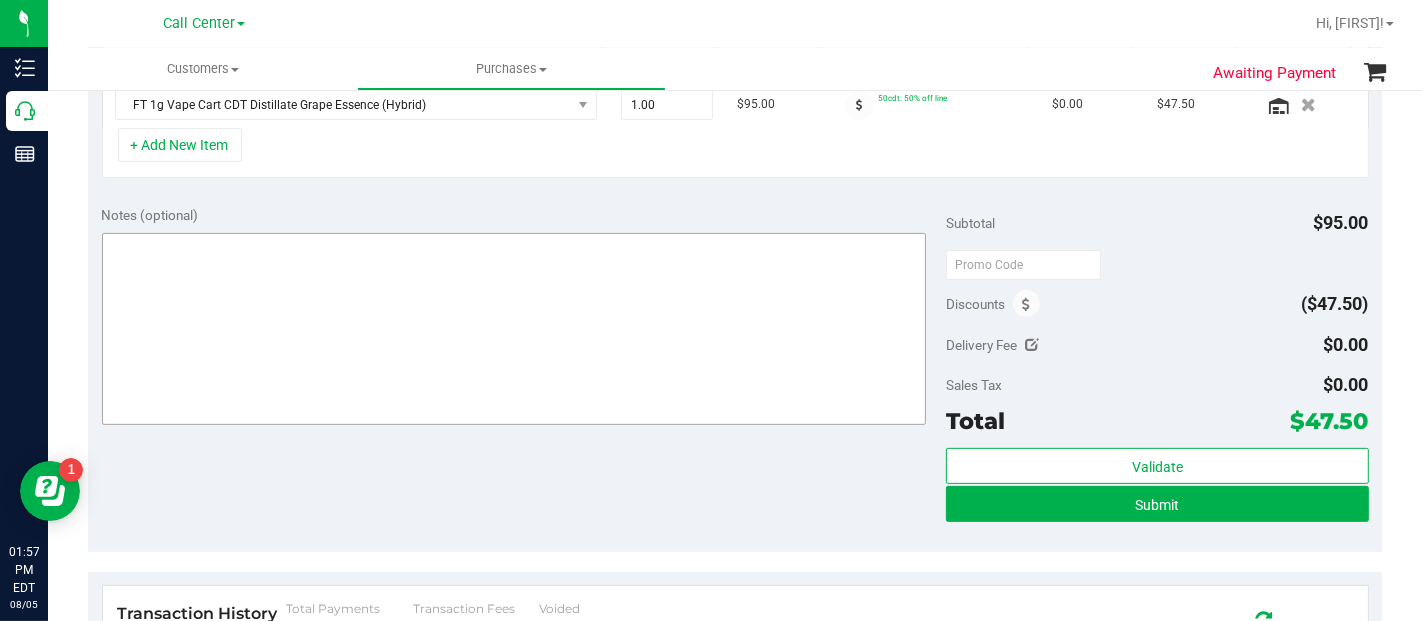 scroll, scrollTop: 555, scrollLeft: 0, axis: vertical 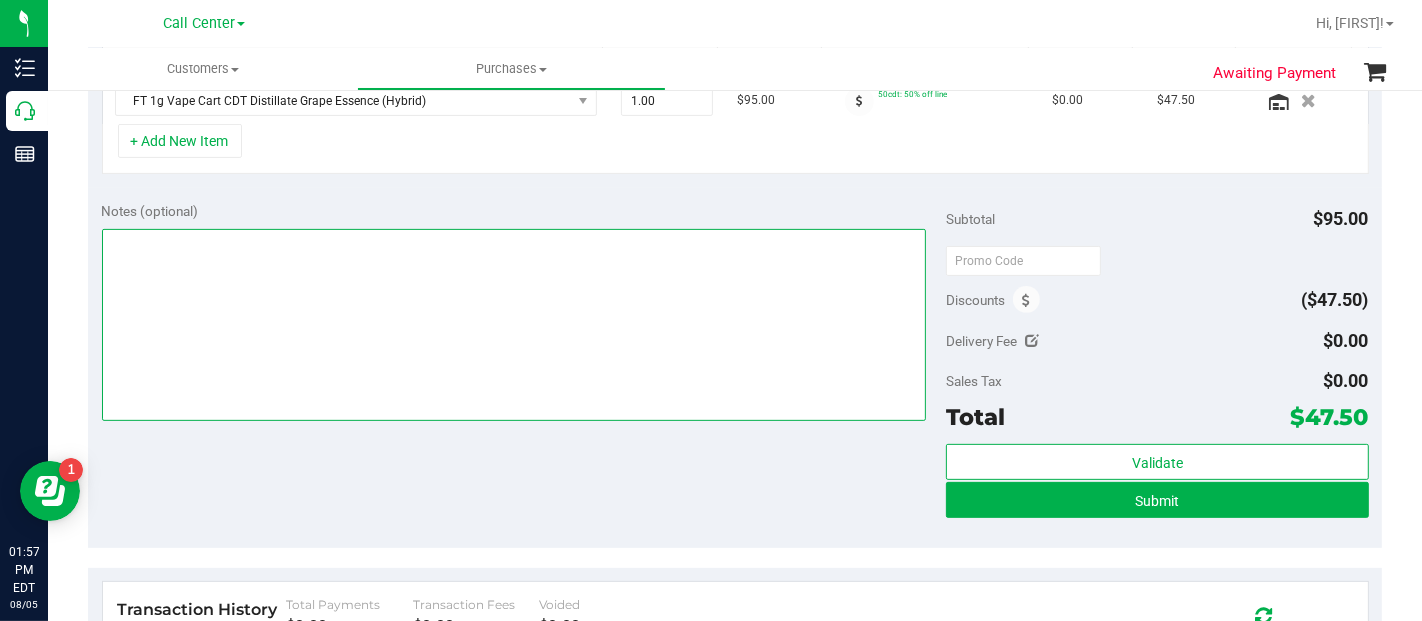 click at bounding box center [514, 325] 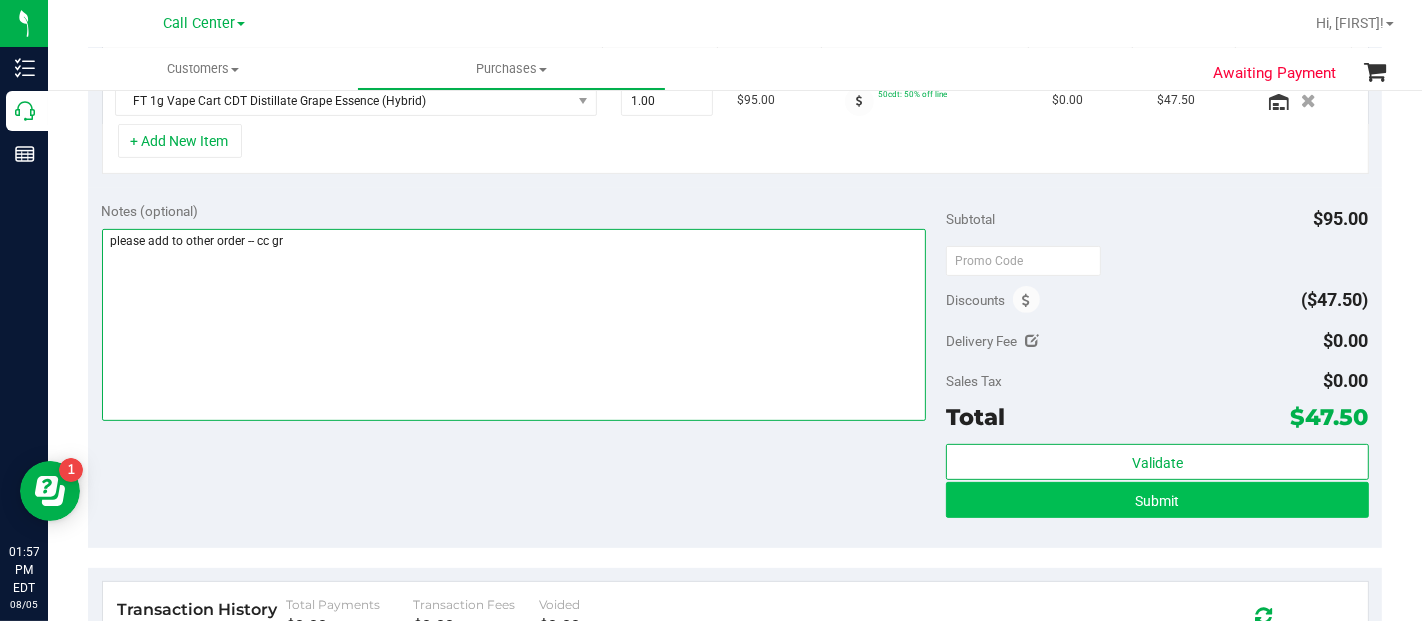 type on "please add to other order -- cc gr" 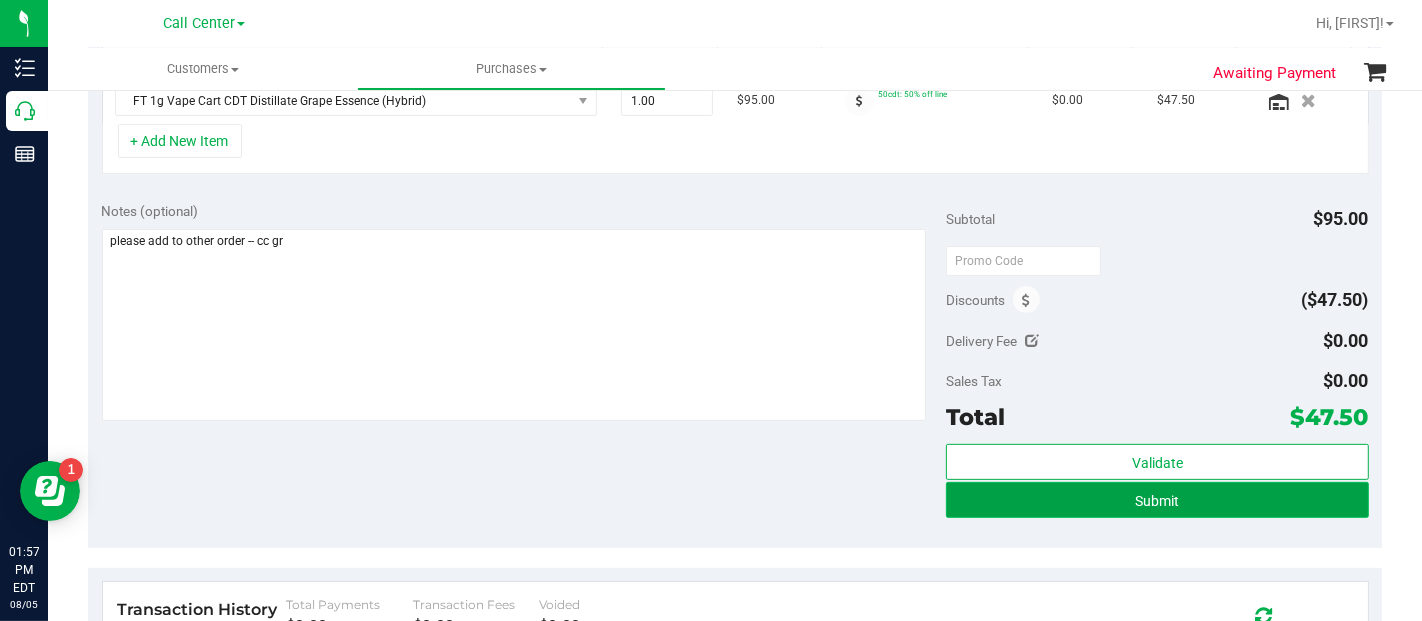 click on "Submit" at bounding box center [1157, 500] 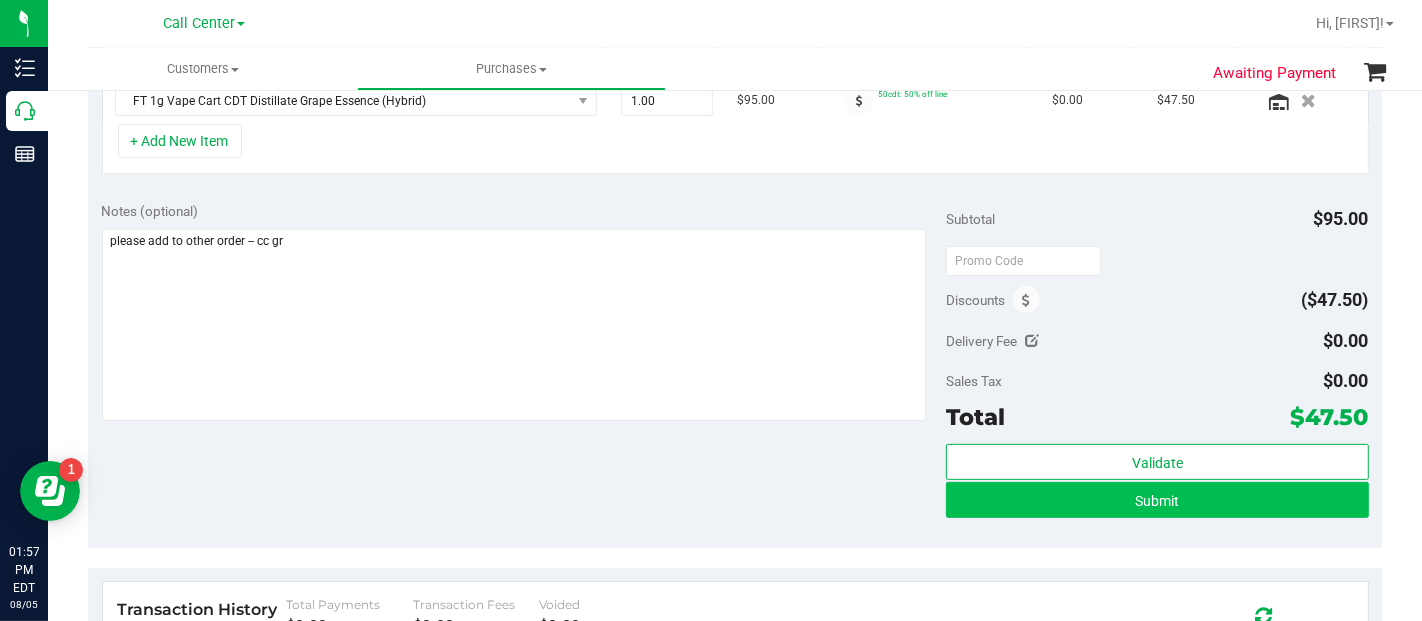 scroll, scrollTop: 559, scrollLeft: 0, axis: vertical 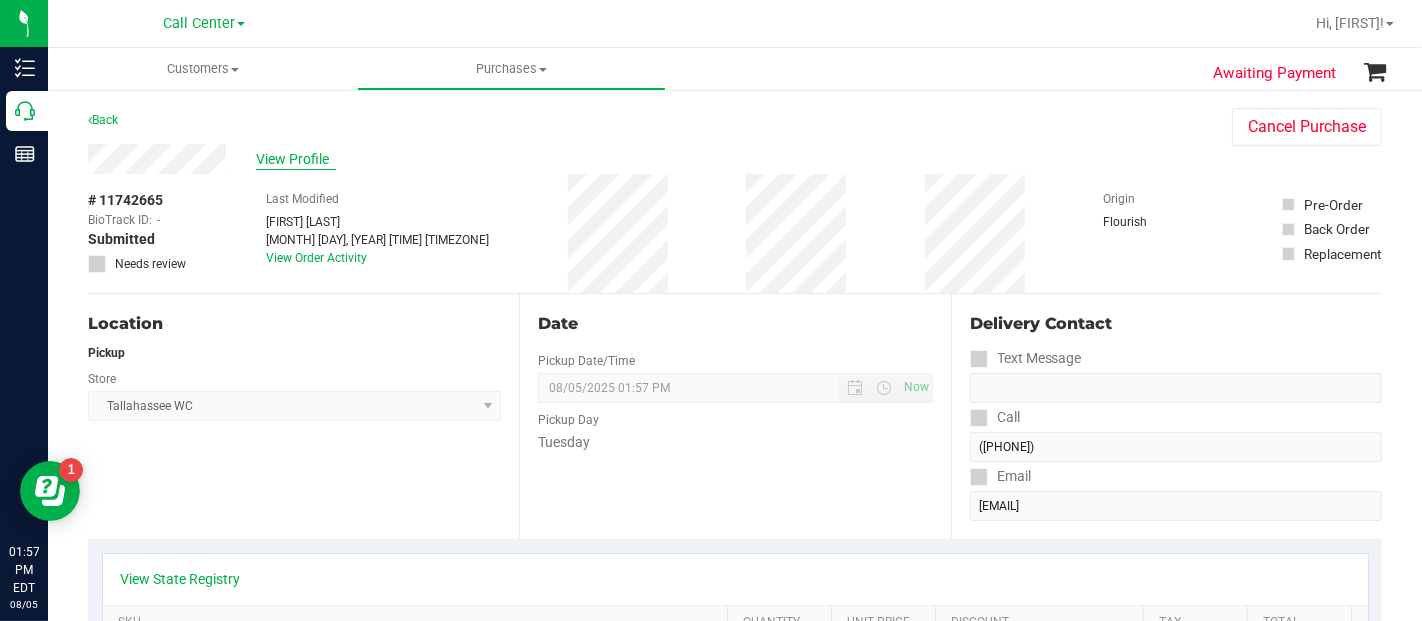 click on "View Profile" at bounding box center (296, 159) 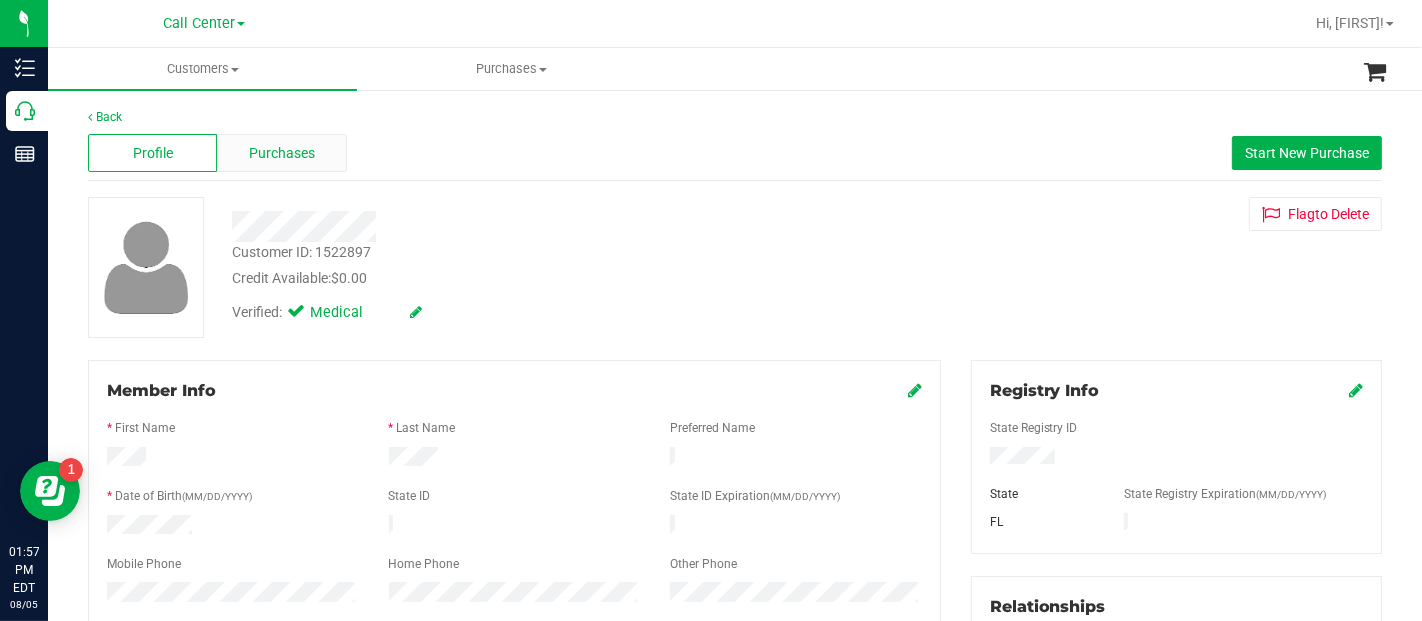 click on "Purchases" at bounding box center (282, 153) 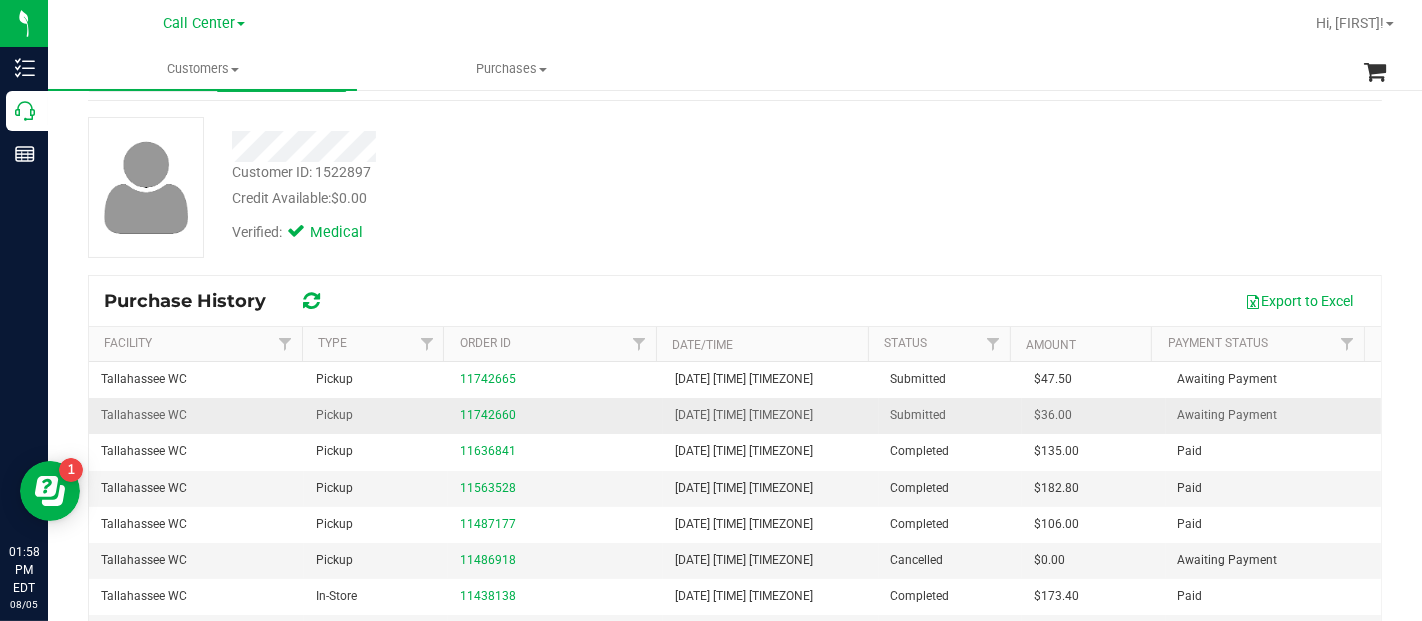 scroll, scrollTop: 0, scrollLeft: 0, axis: both 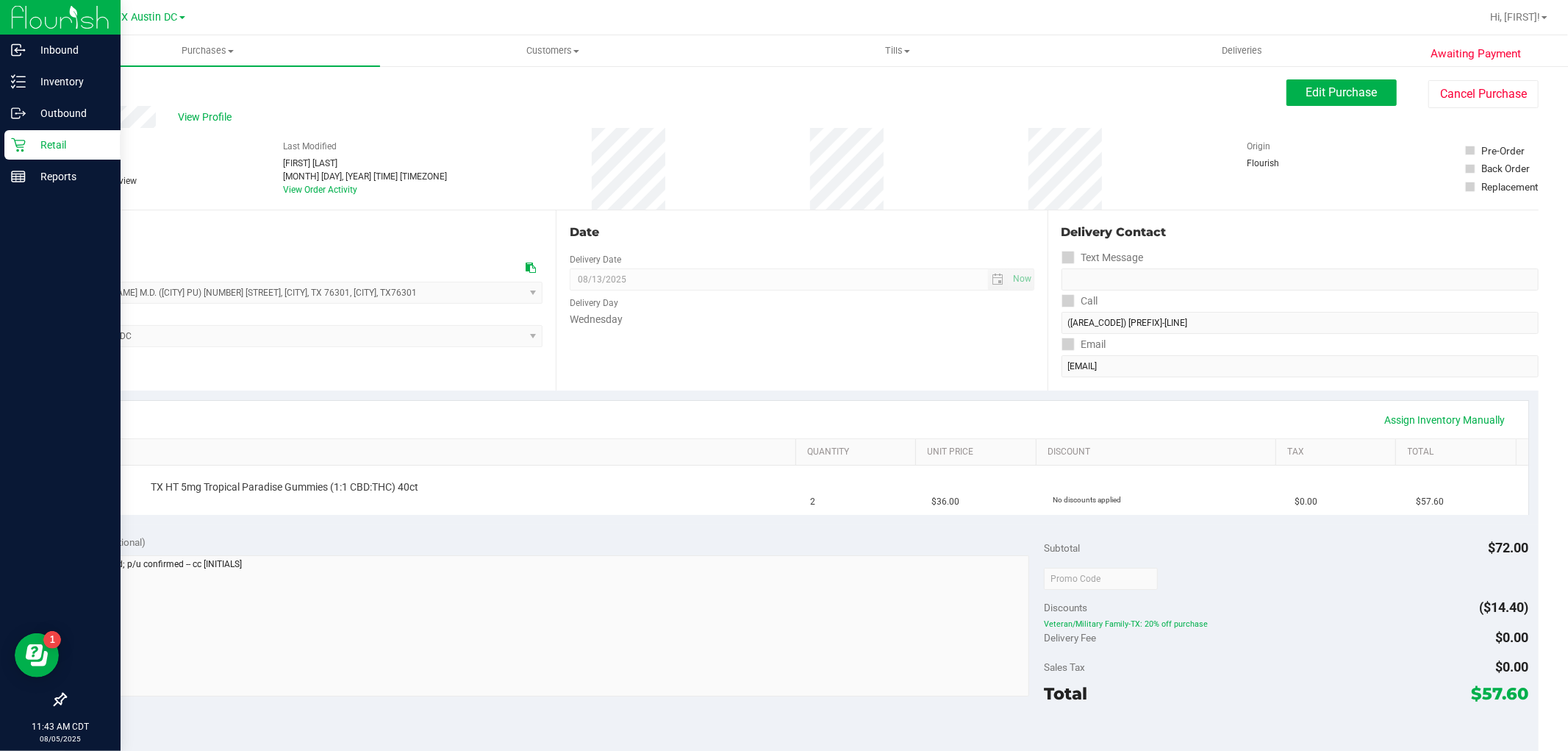 click 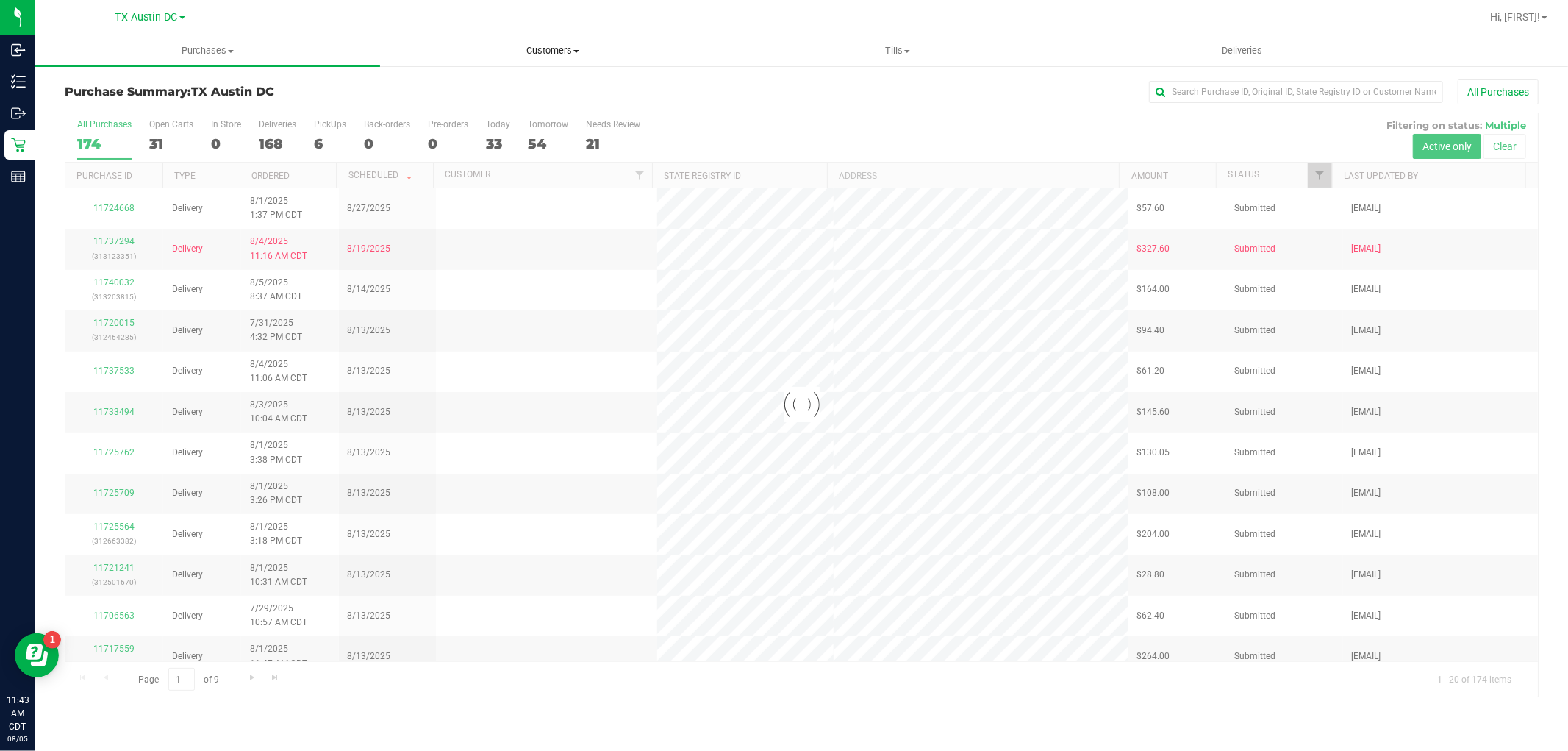 click on "Customers" at bounding box center [552, 51] 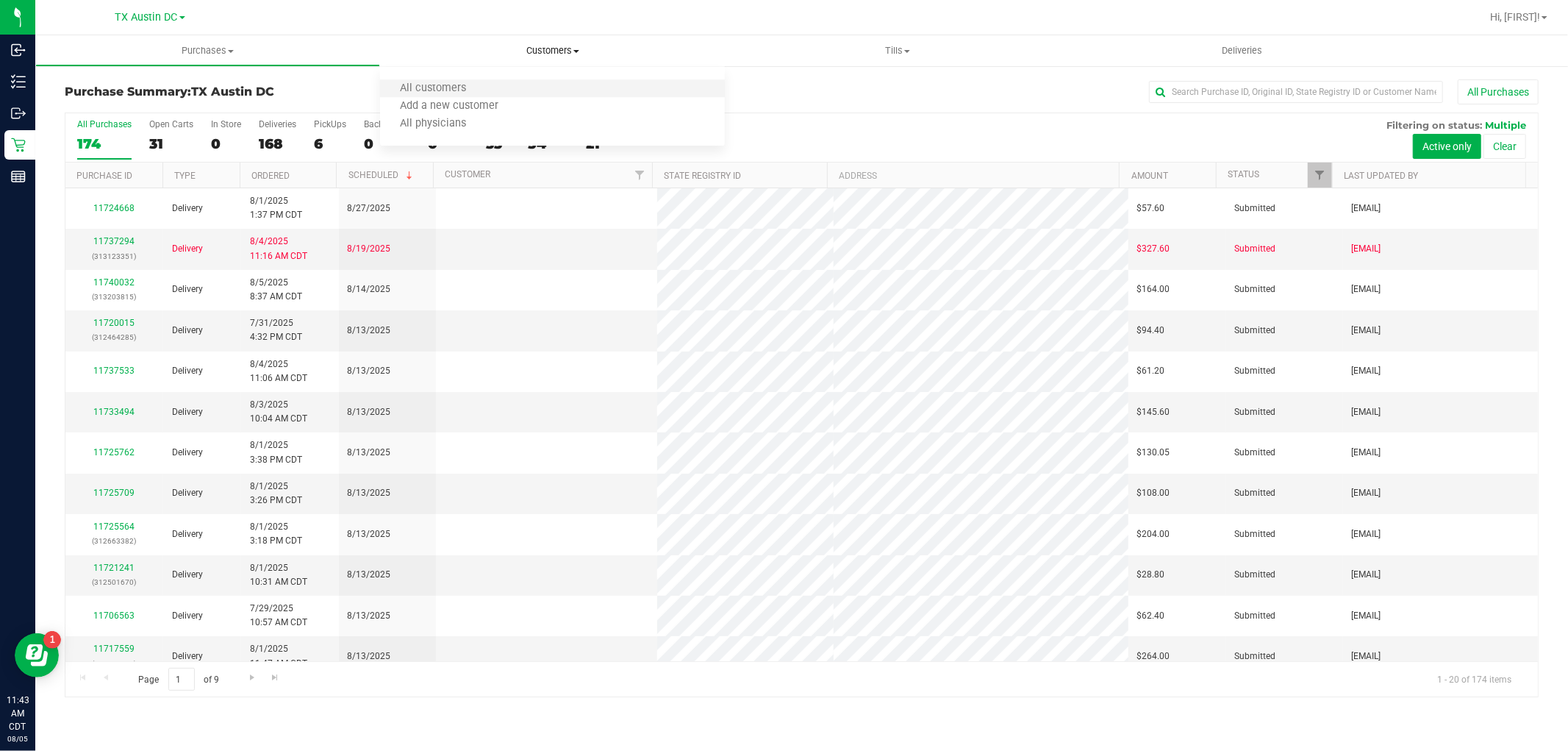 click on "All customers" at bounding box center (552, 89) 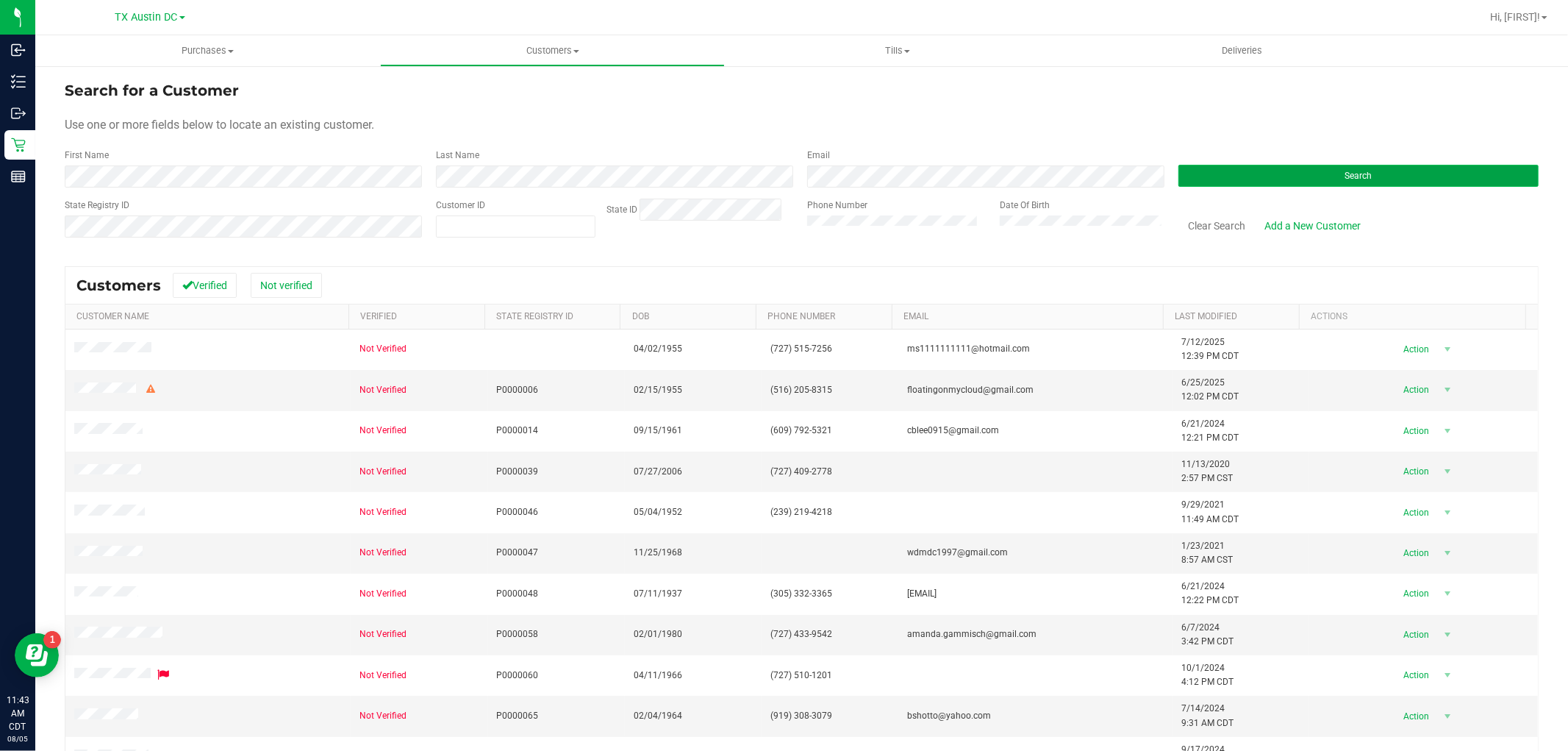click on "Search" at bounding box center (1358, 176) 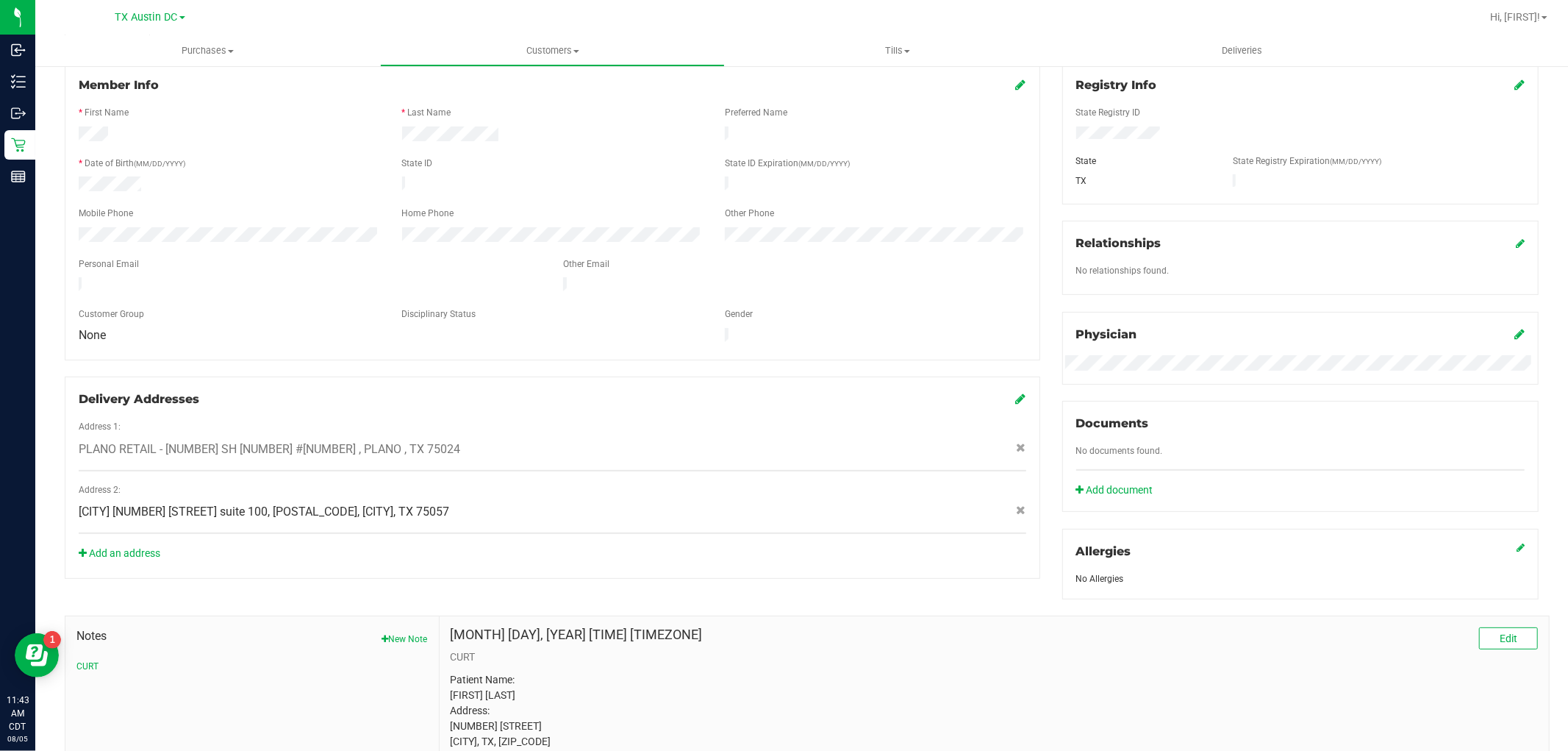 scroll, scrollTop: 0, scrollLeft: 0, axis: both 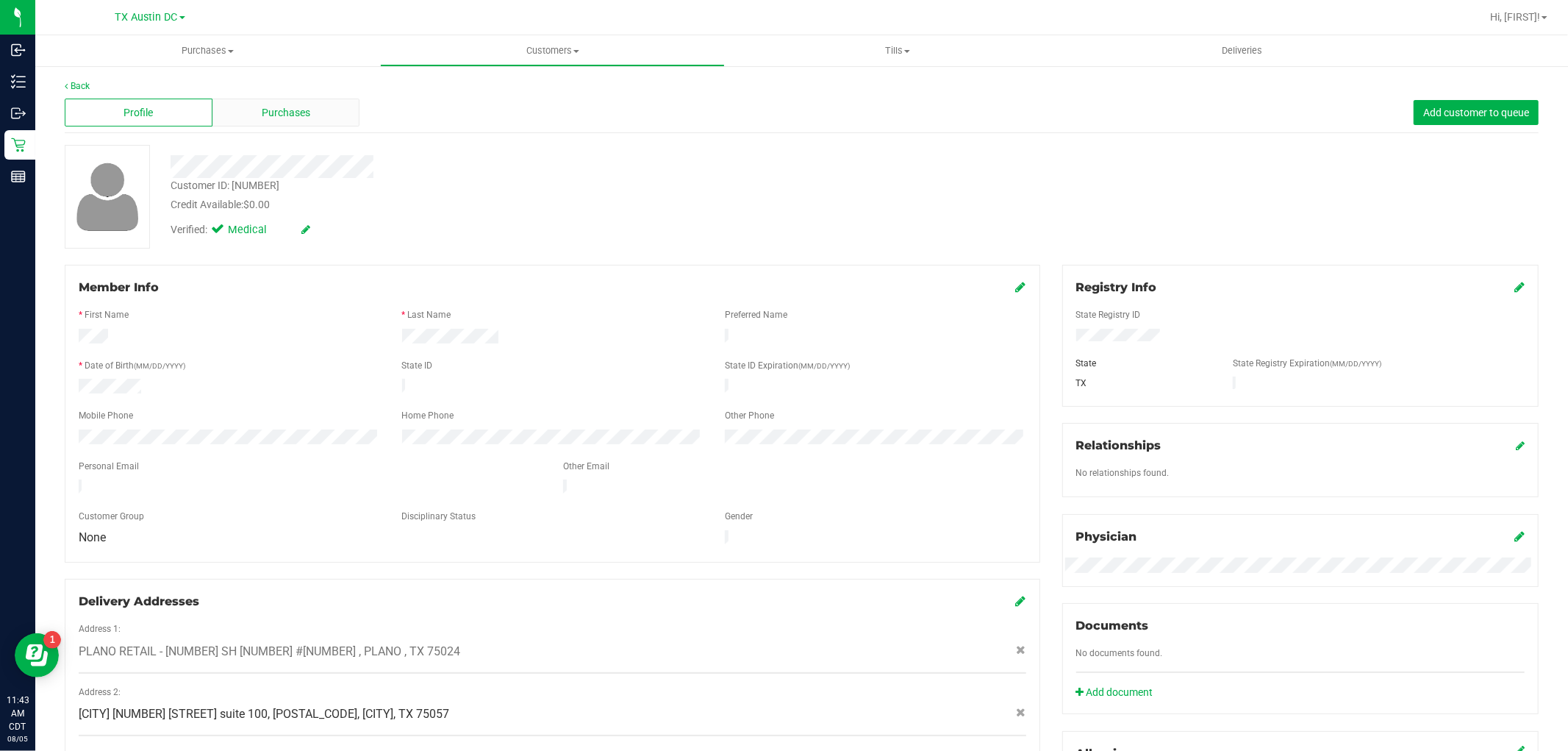 click on "Purchases" at bounding box center [286, 113] 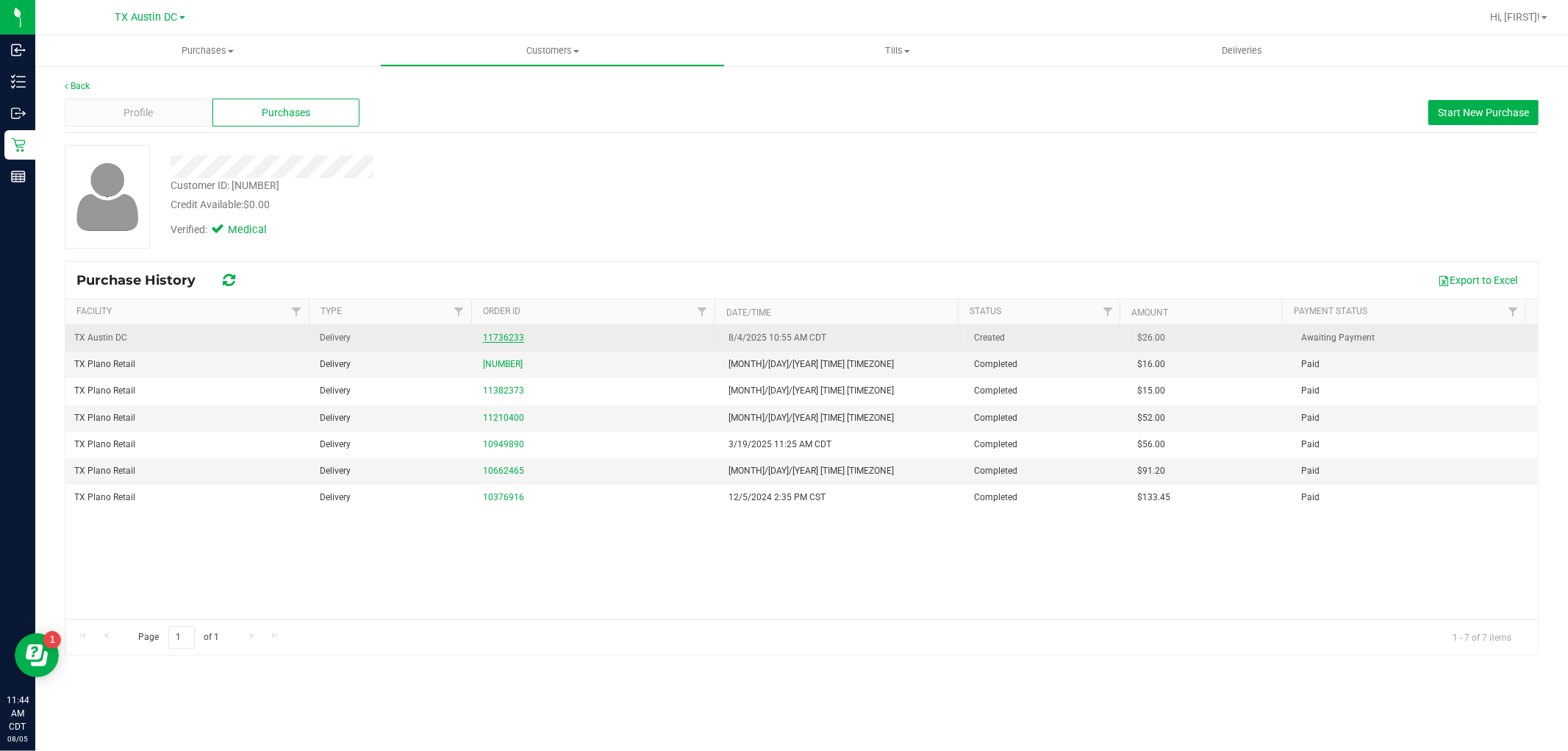 click on "11736233" at bounding box center (504, 338) 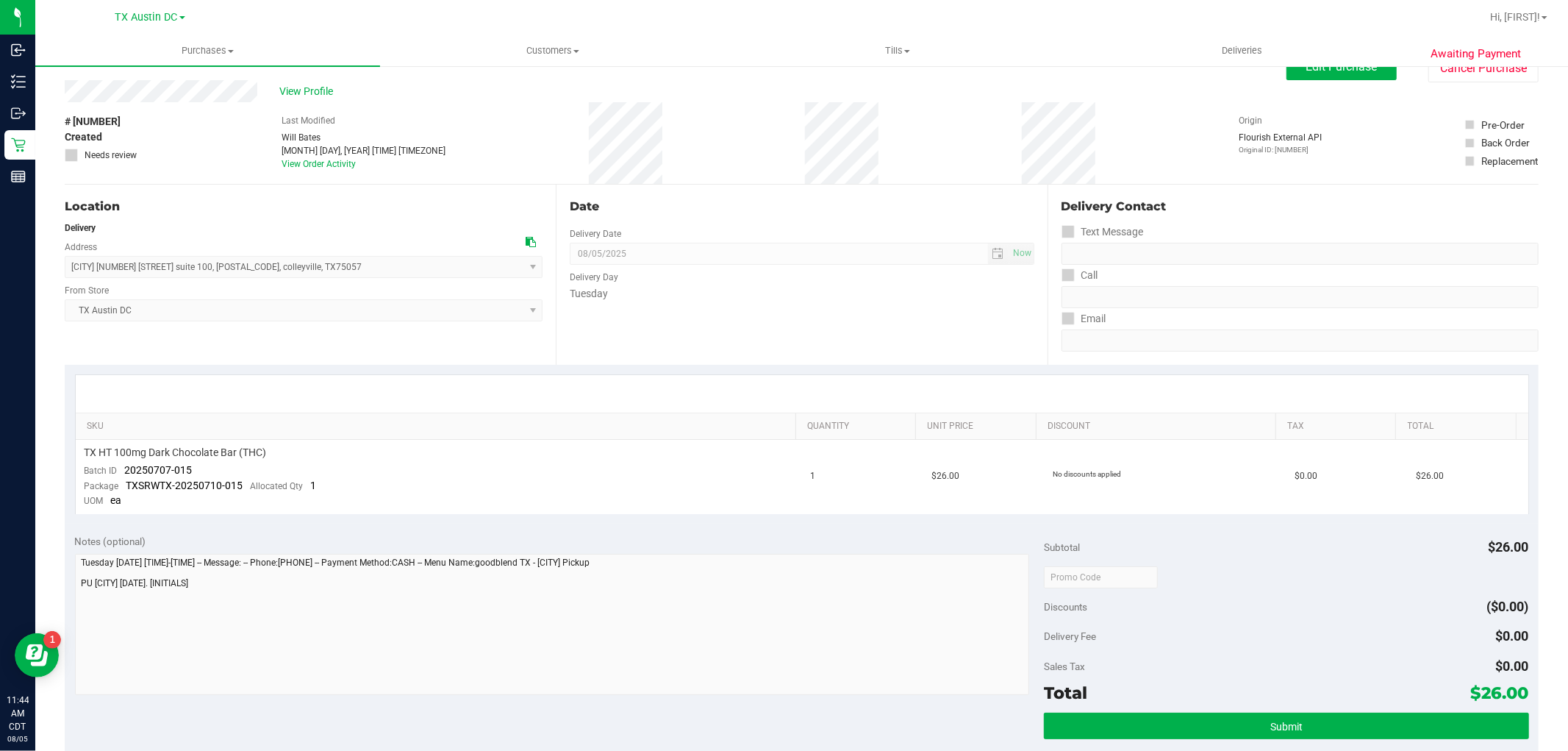 scroll, scrollTop: 0, scrollLeft: 0, axis: both 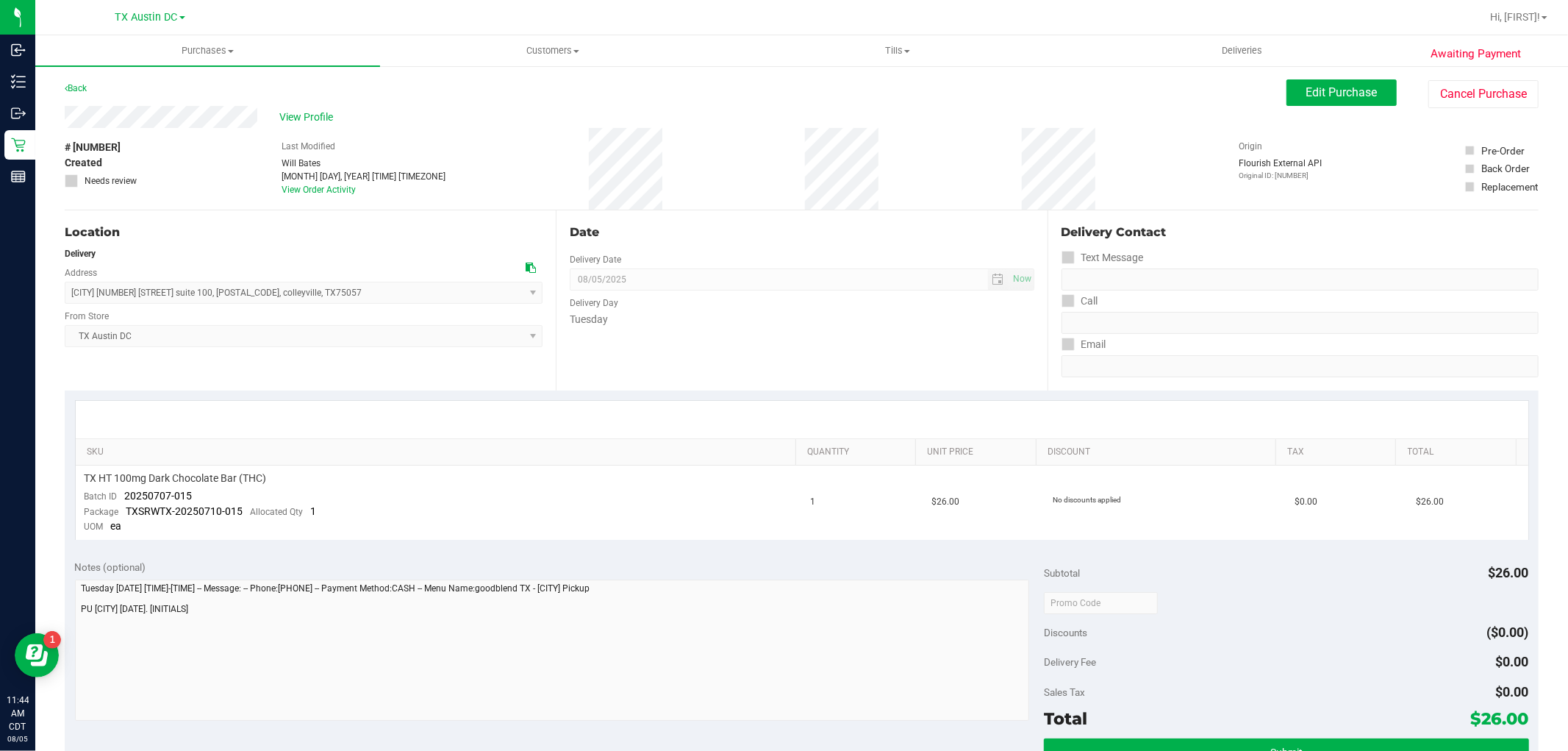 click at bounding box center (531, 268) 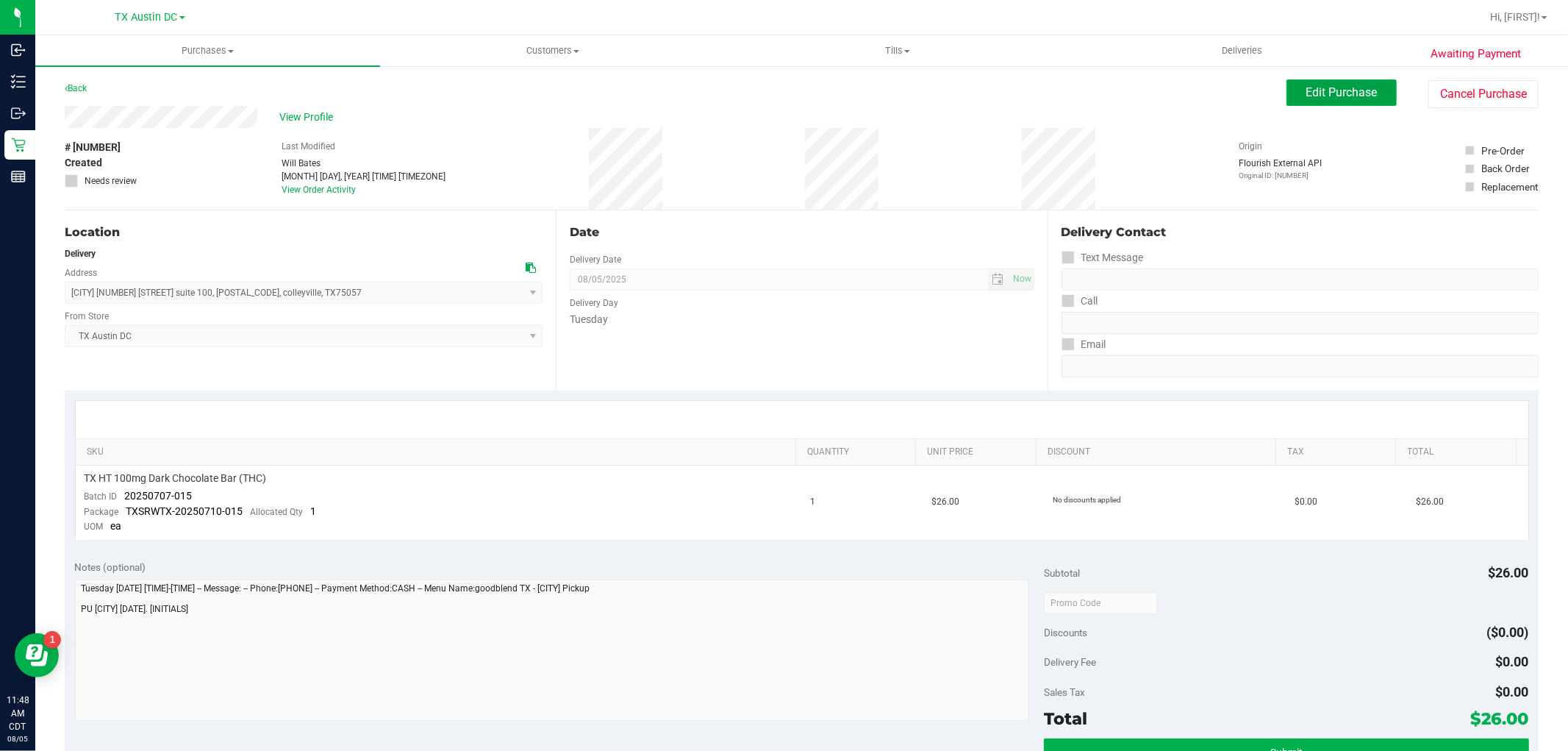 click on "Edit Purchase" at bounding box center (1342, 92) 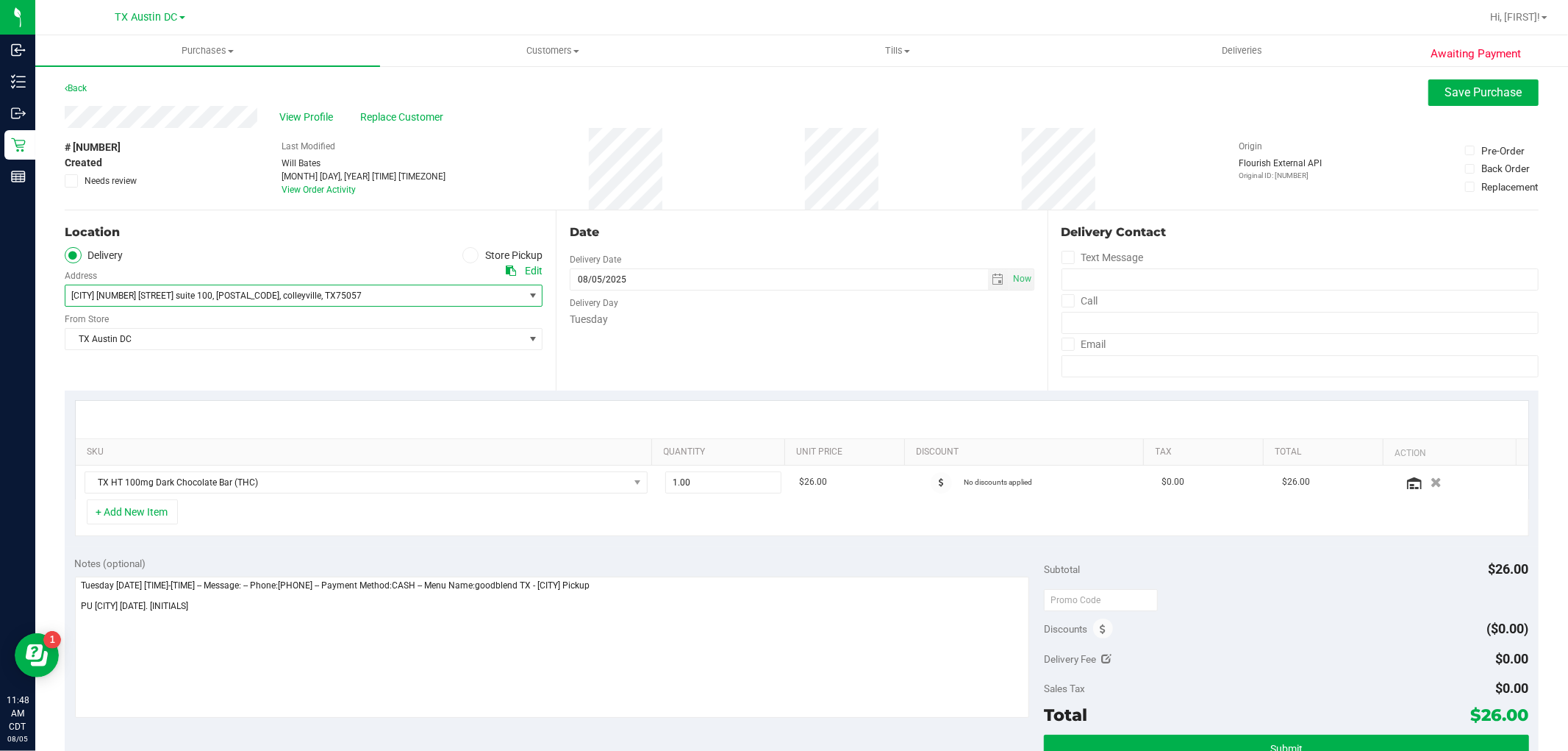 click at bounding box center (532, 296) 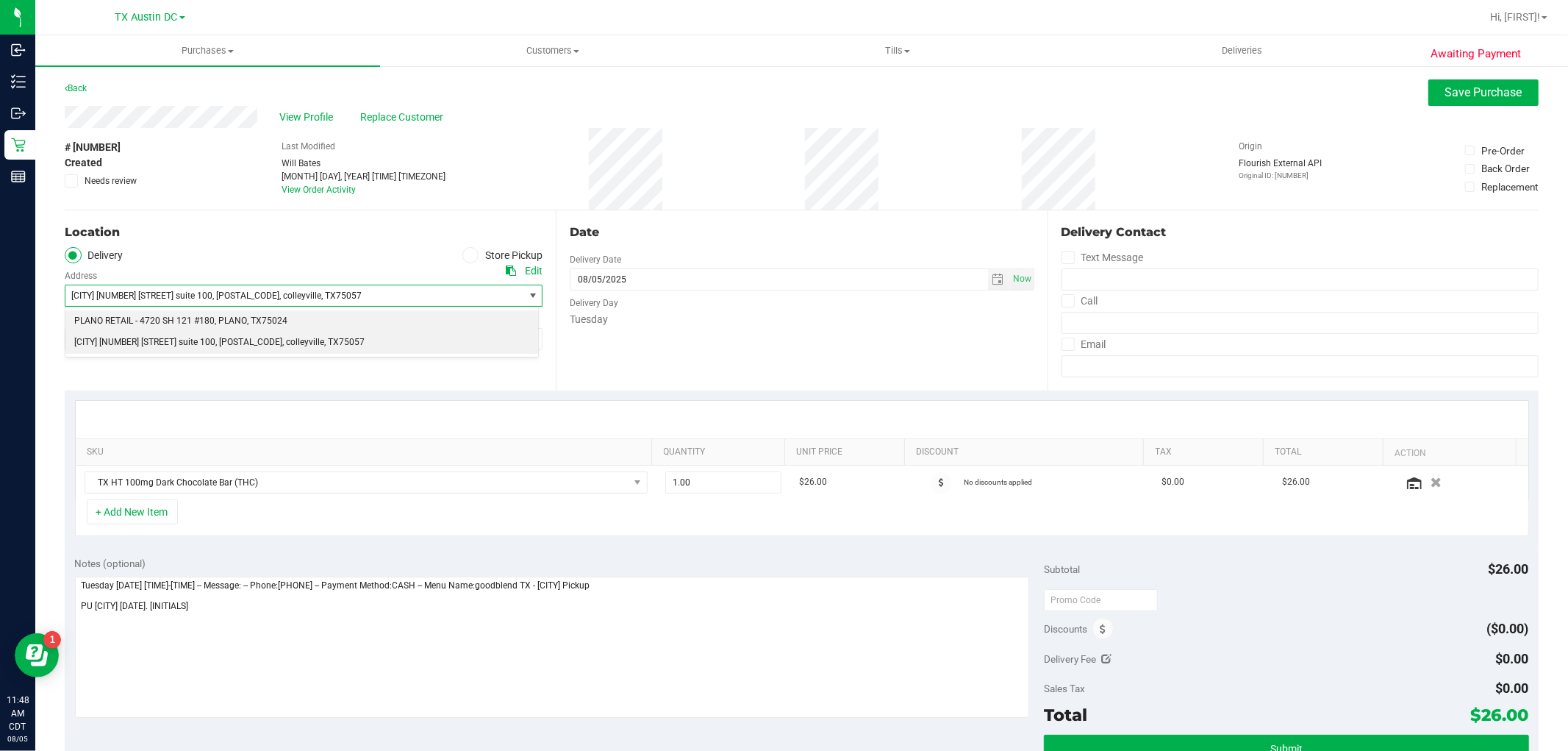 click on "PLANO RETAIL - [NUMBER] SH [NUMBER] #[NUMBER]
, PLANO
, TX
75024" at bounding box center (301, 321) 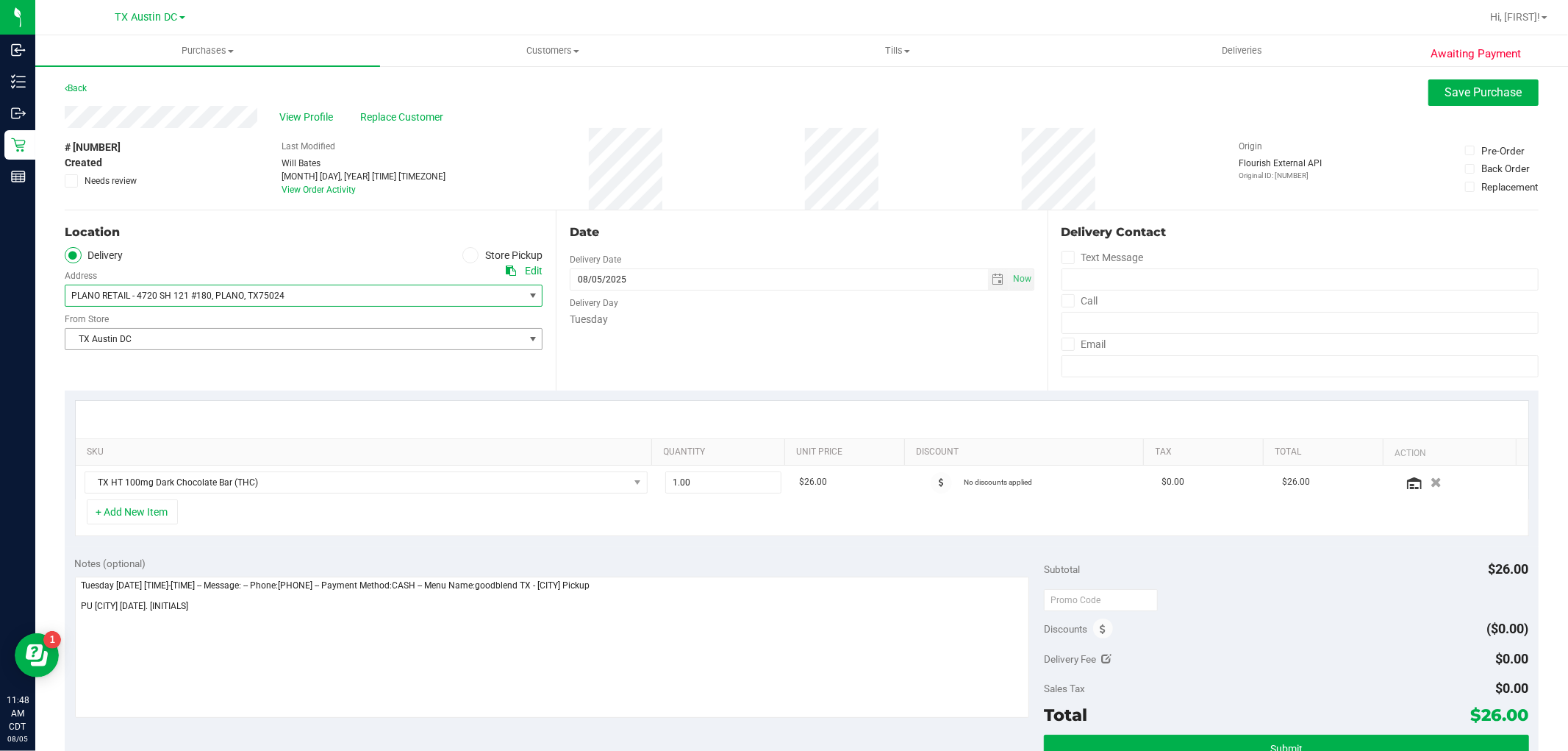 click on "TX Austin DC" at bounding box center [294, 339] 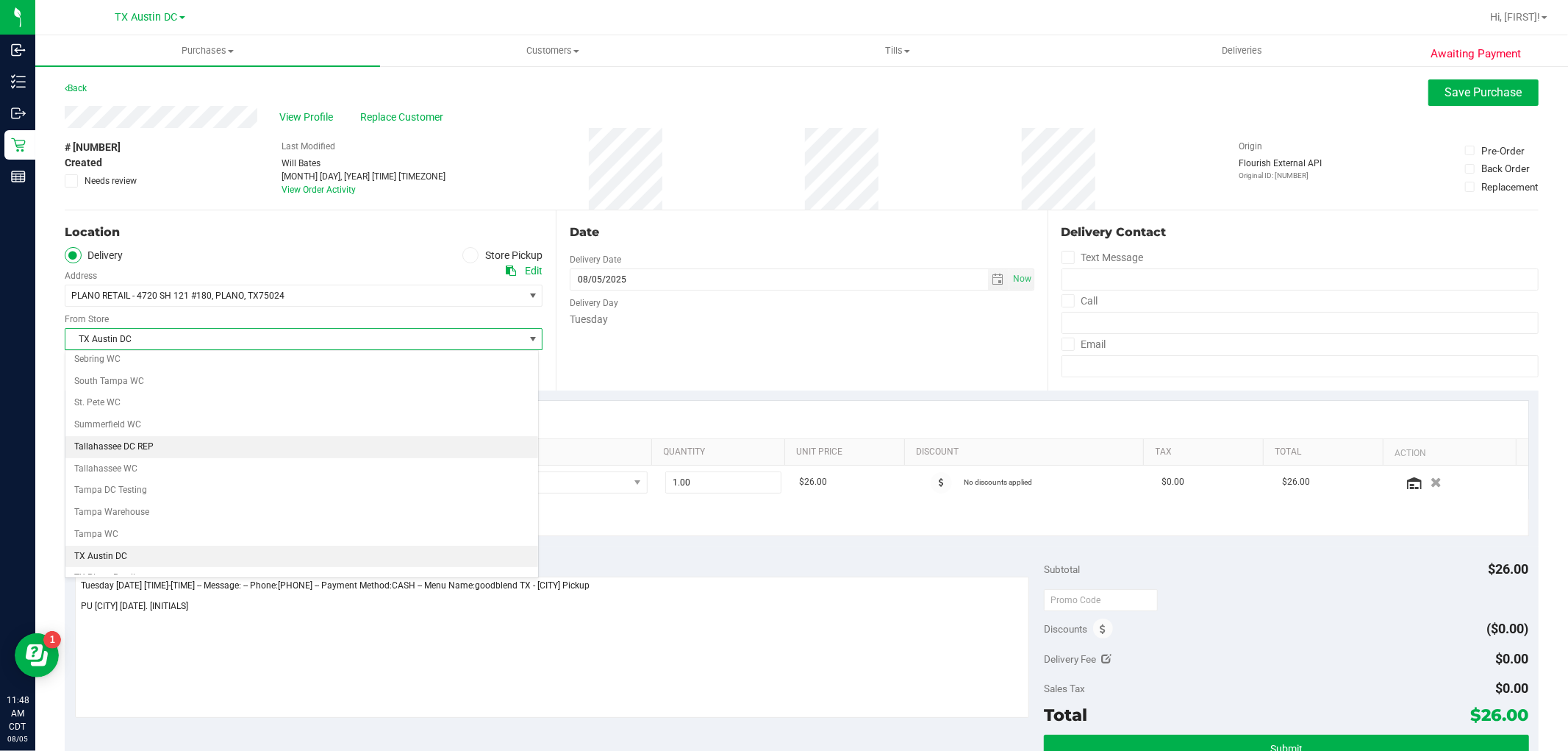 scroll, scrollTop: 1077, scrollLeft: 0, axis: vertical 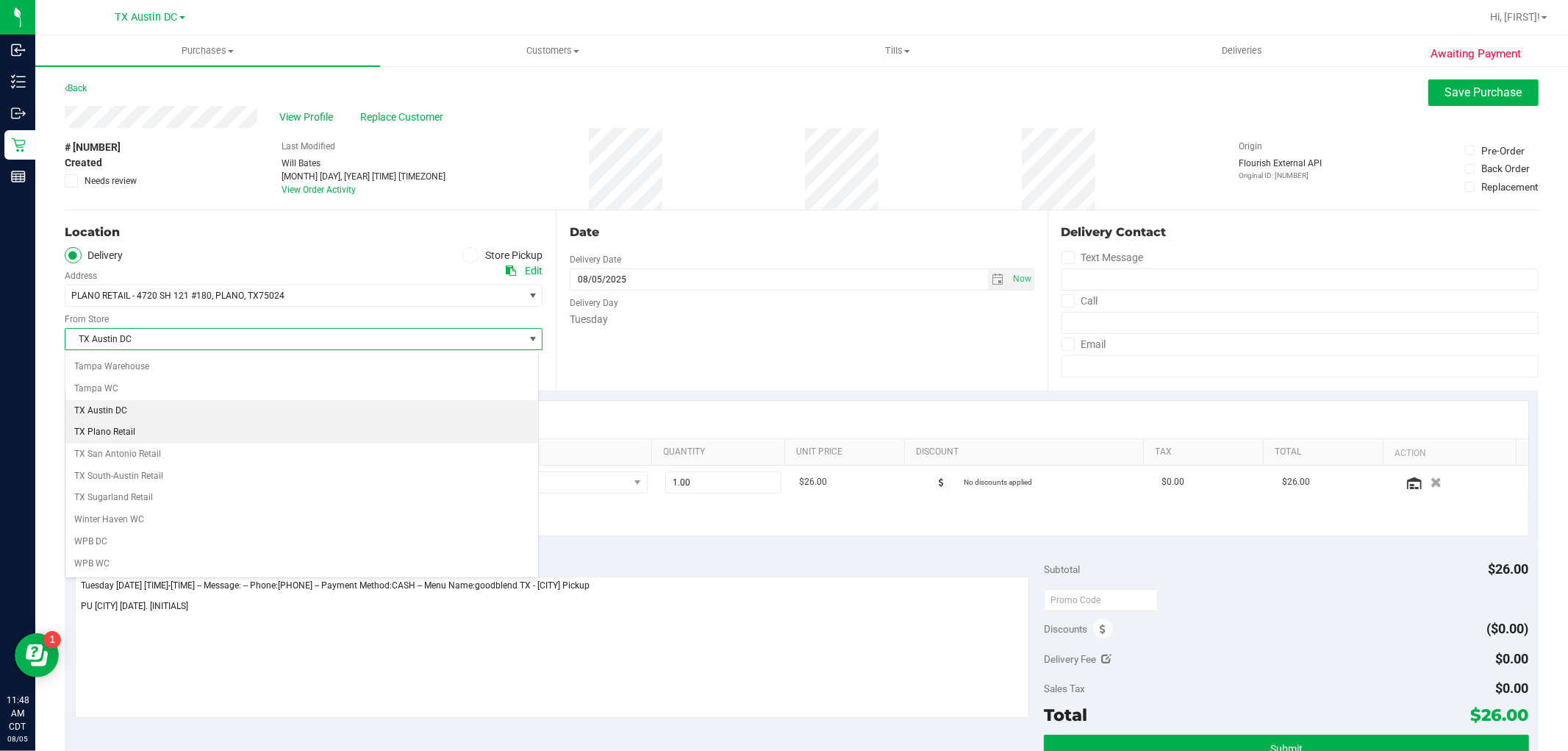 click on "TX Plano Retail" at bounding box center [301, 433] 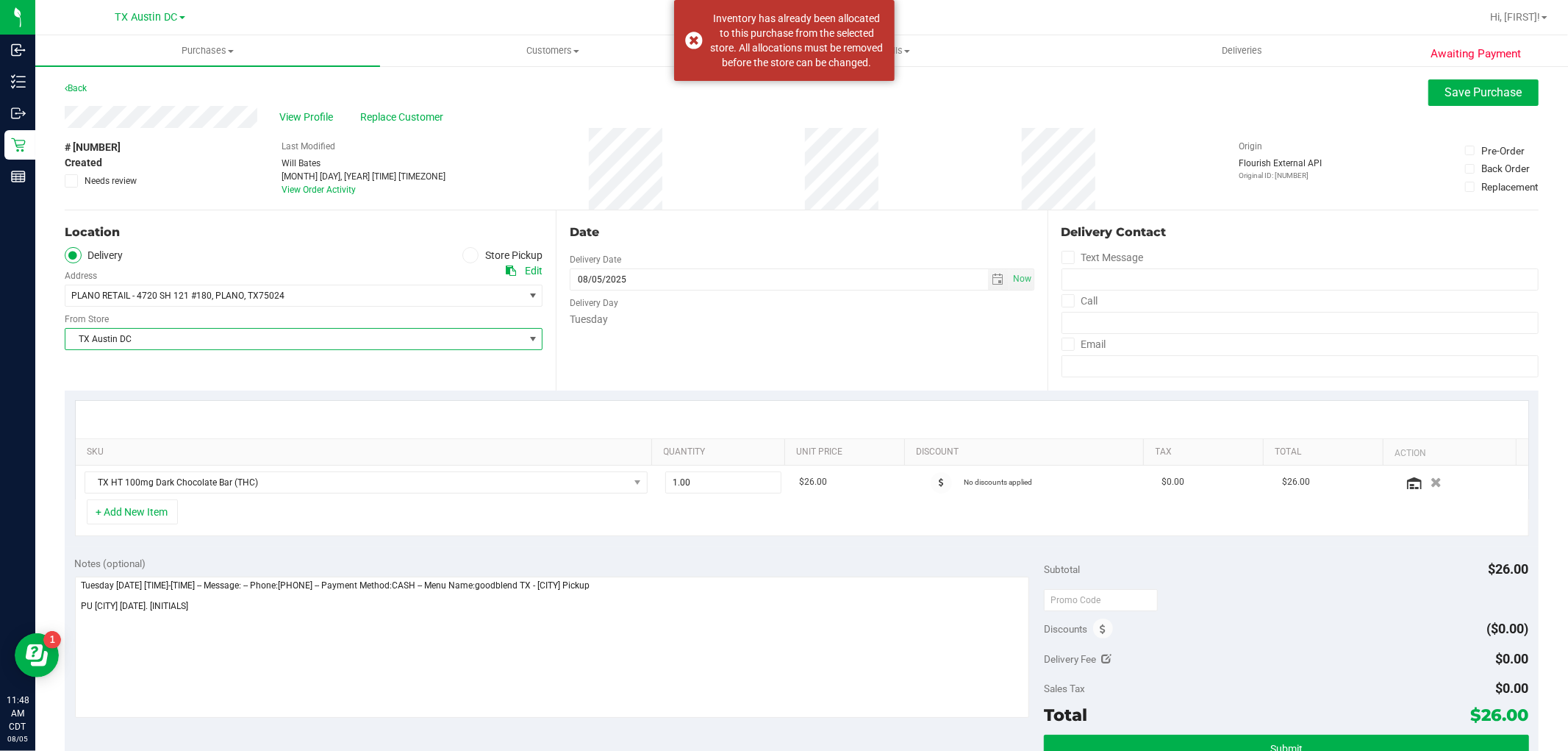click on "TX Austin DC" at bounding box center [294, 339] 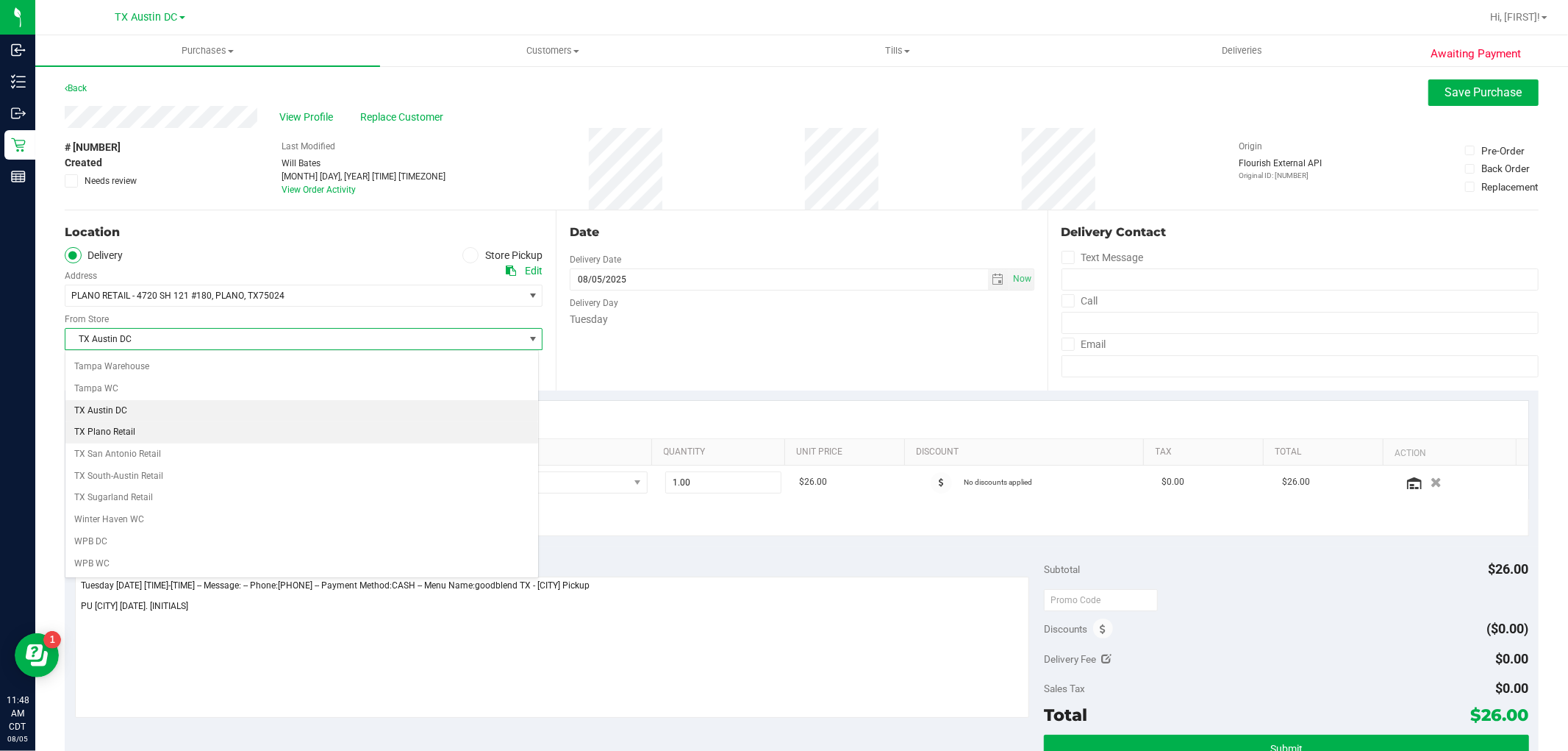 click on "TX Plano Retail" at bounding box center (301, 433) 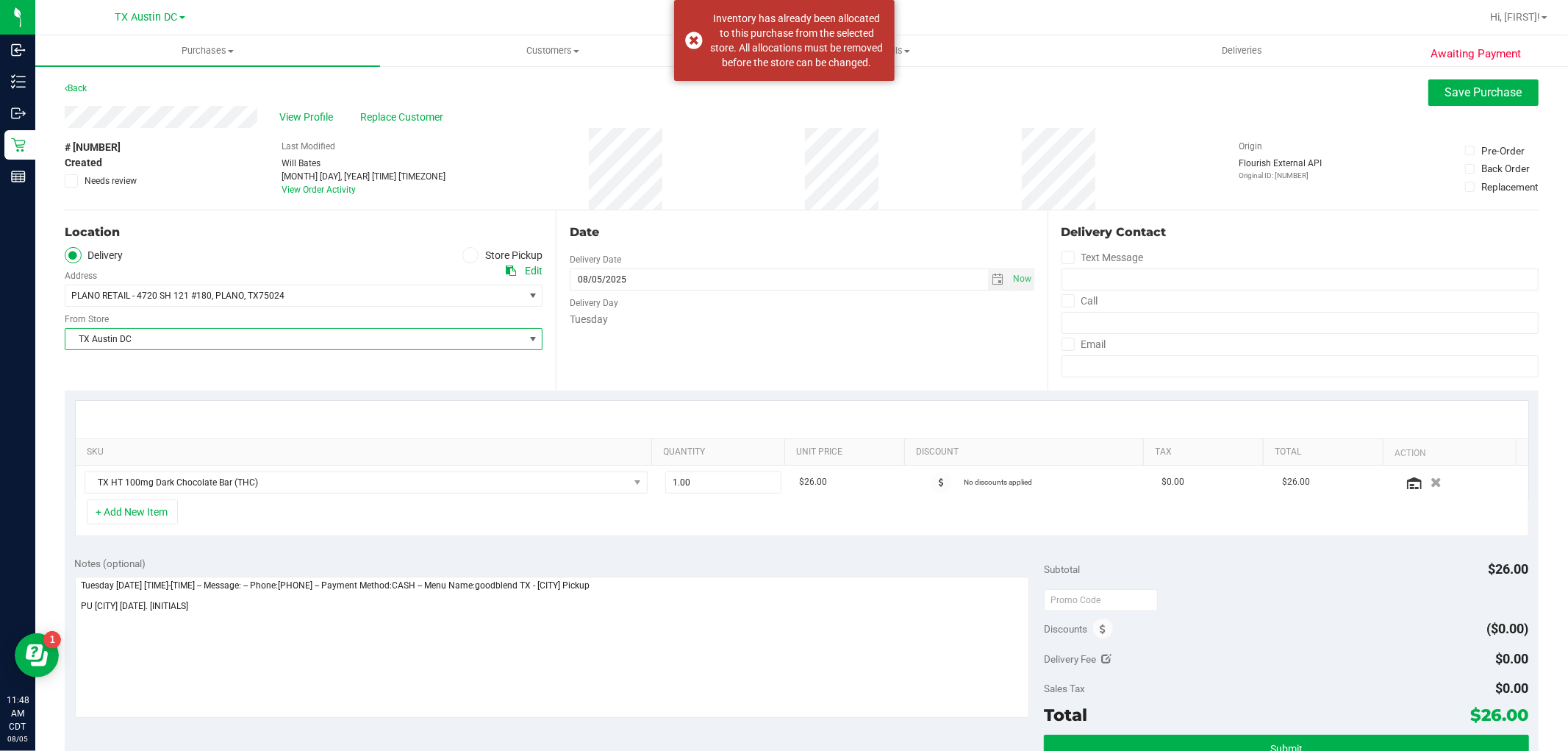 click at bounding box center [802, 419] 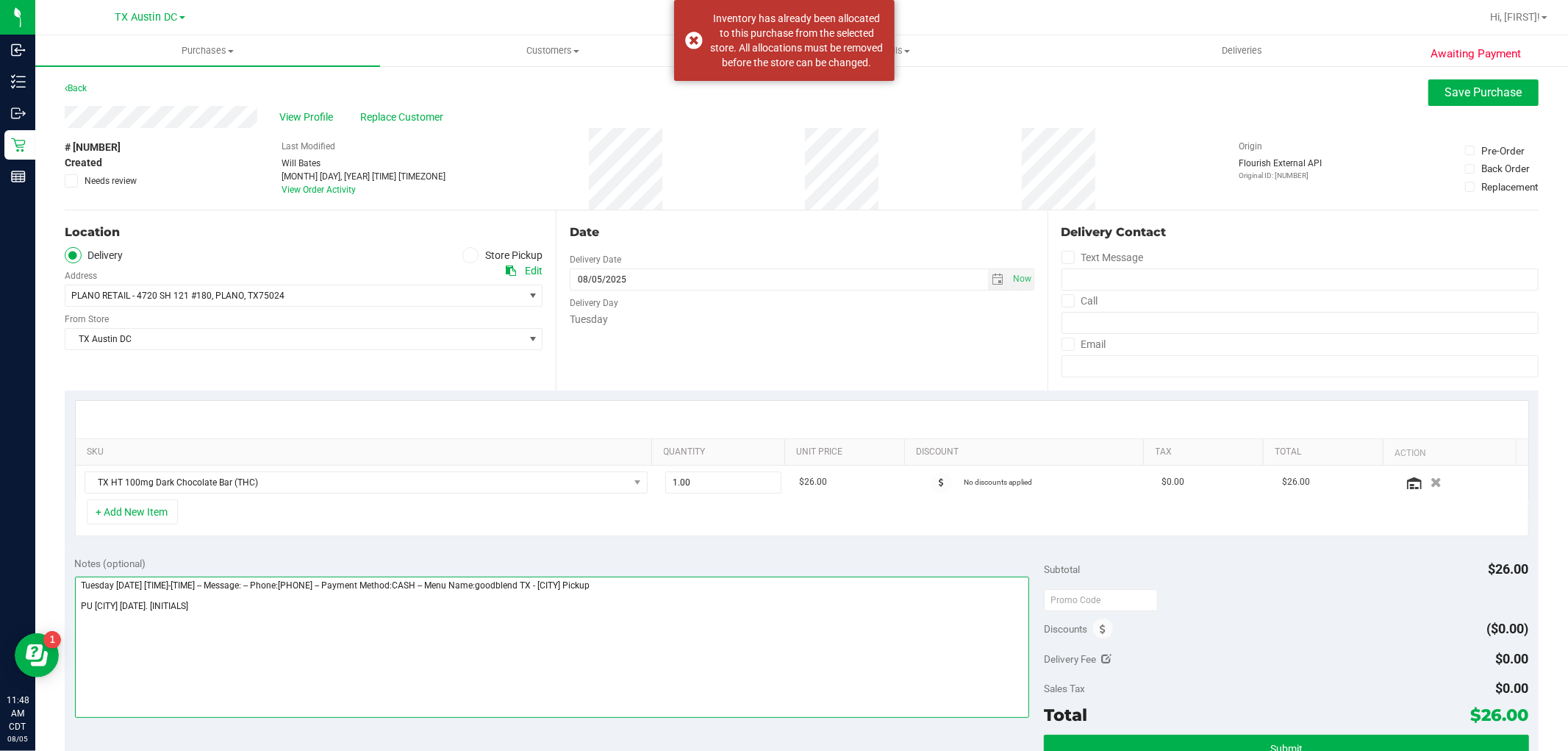 click at bounding box center [552, 647] 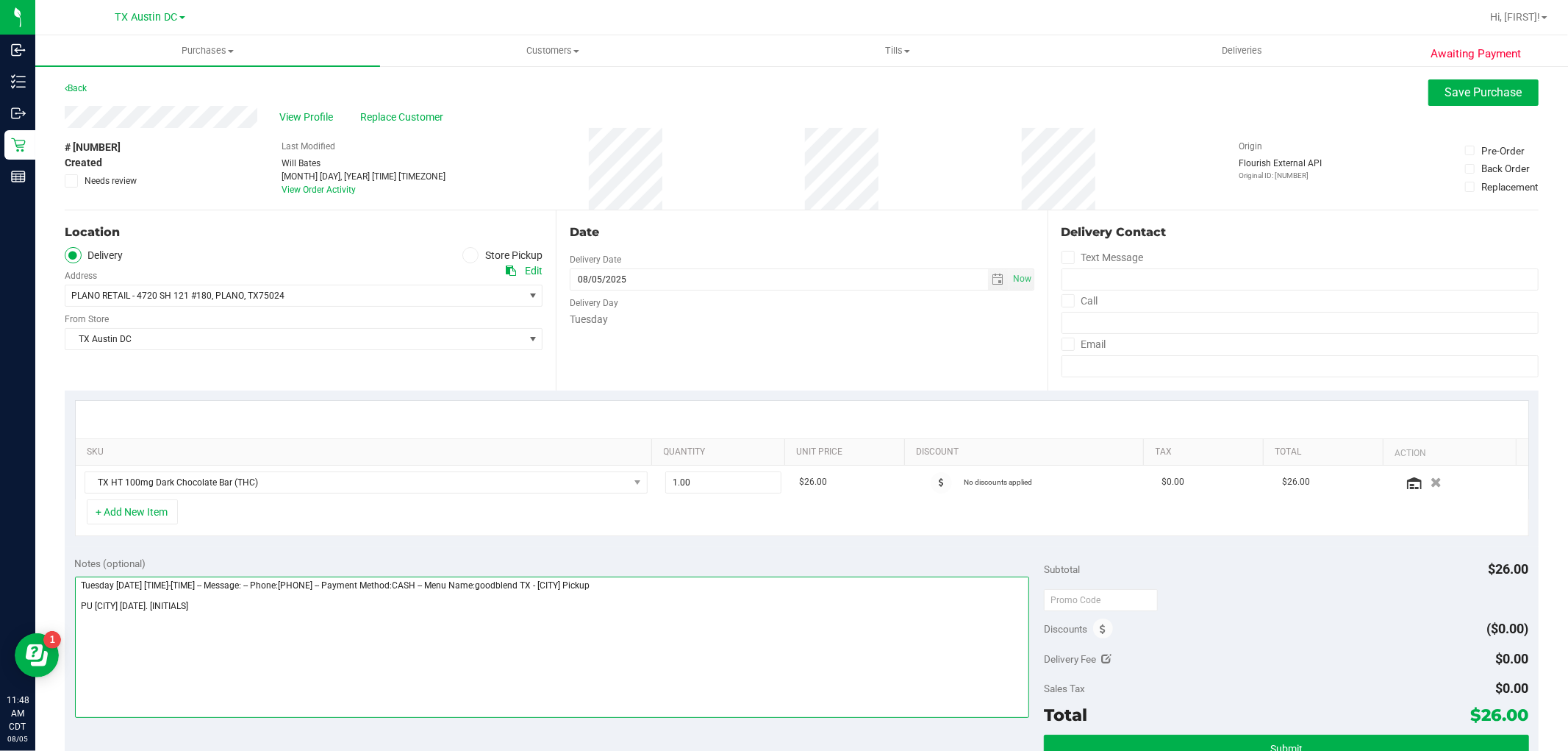 click at bounding box center [552, 647] 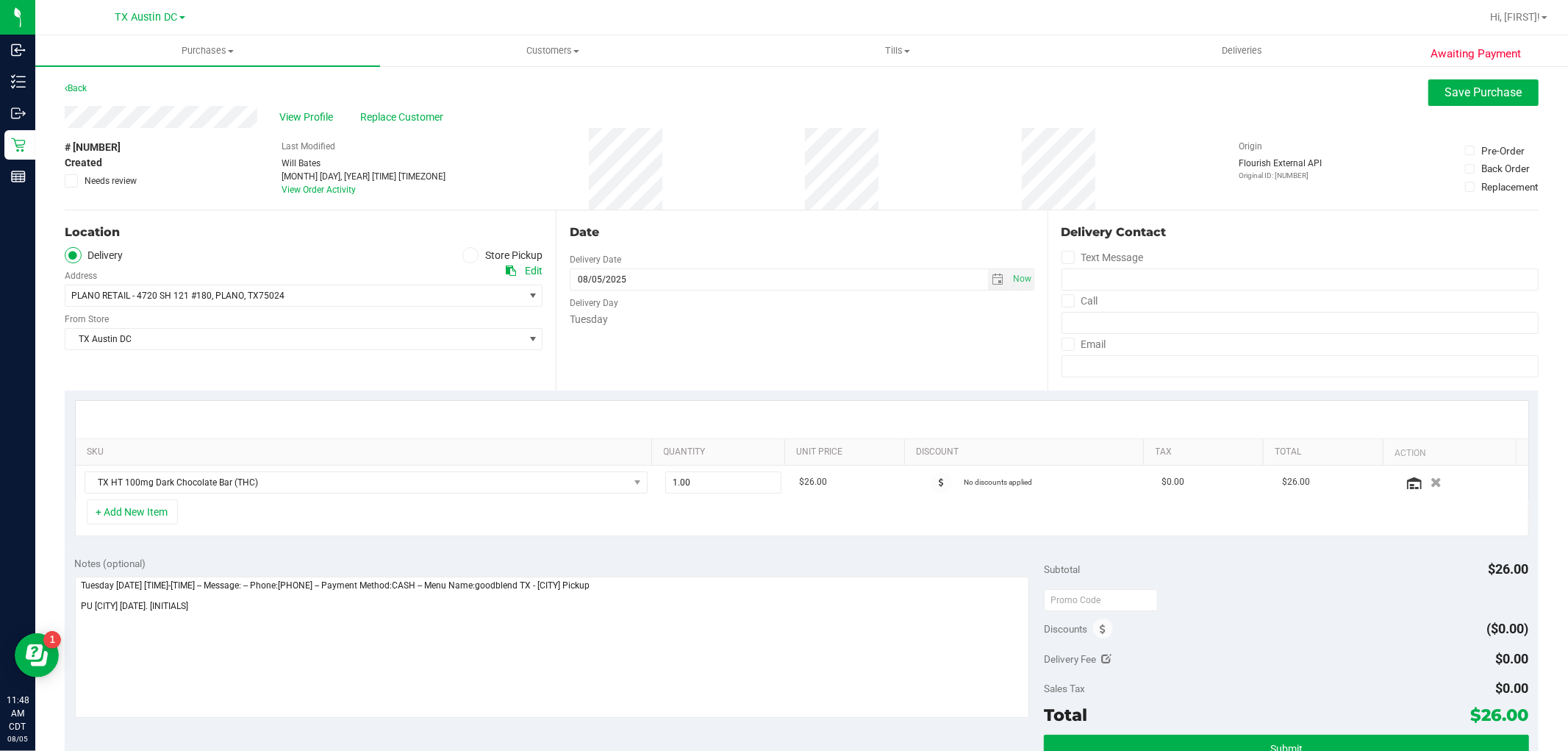 drag, startPoint x: 265, startPoint y: 115, endPoint x: 57, endPoint y: 120, distance: 208.06009 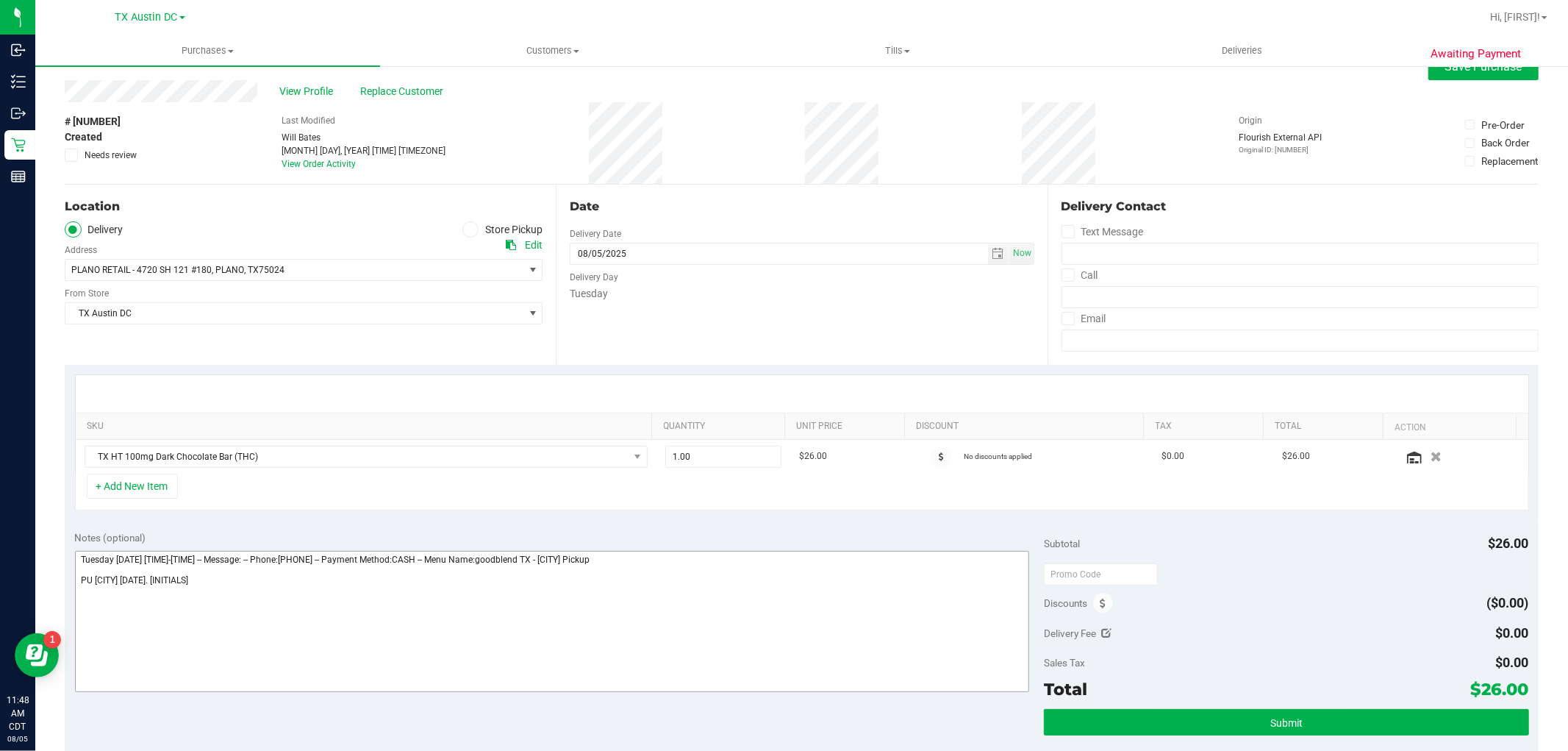 scroll, scrollTop: 0, scrollLeft: 0, axis: both 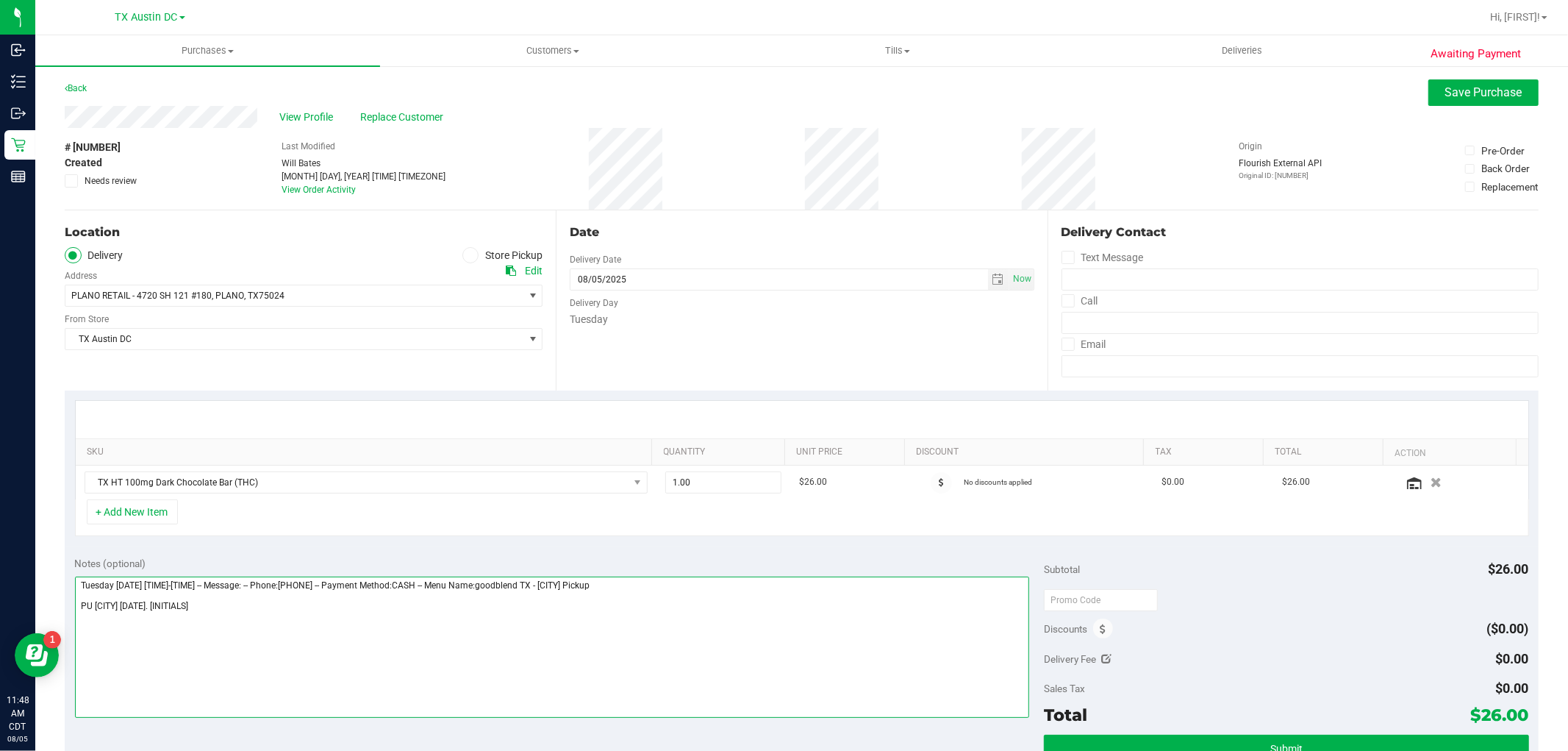 click at bounding box center (552, 647) 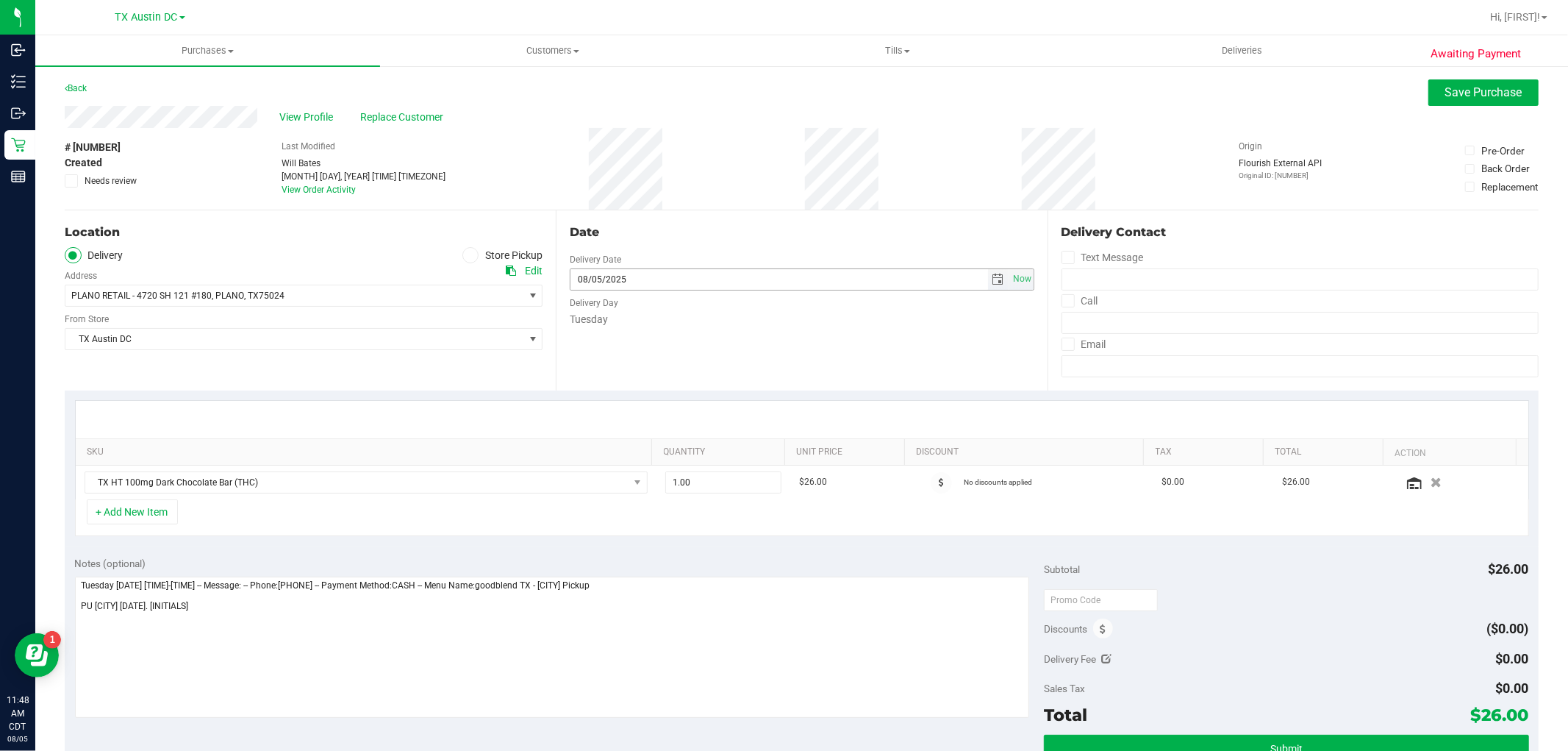click on "08/05/2025" at bounding box center (779, 280) 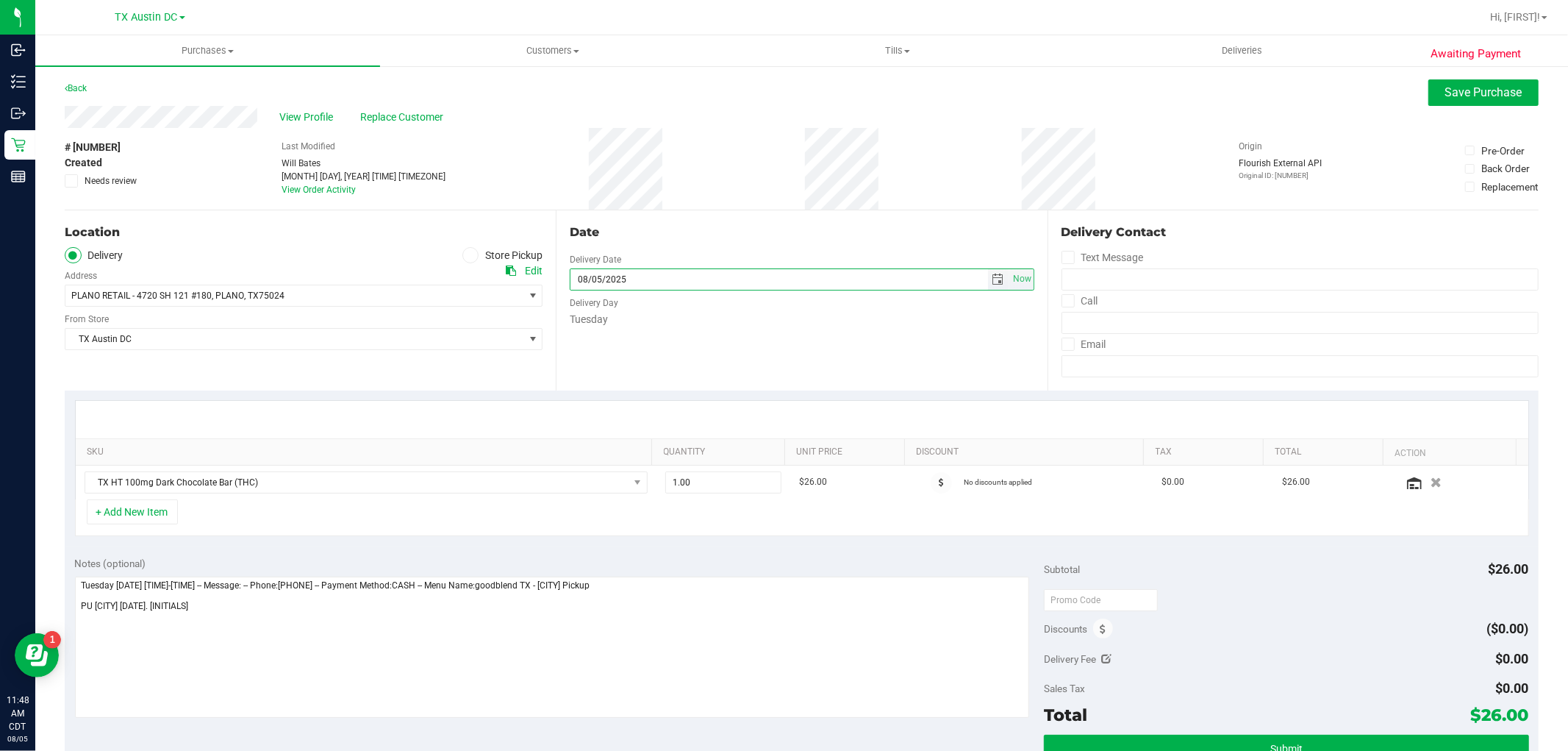 click at bounding box center [998, 280] 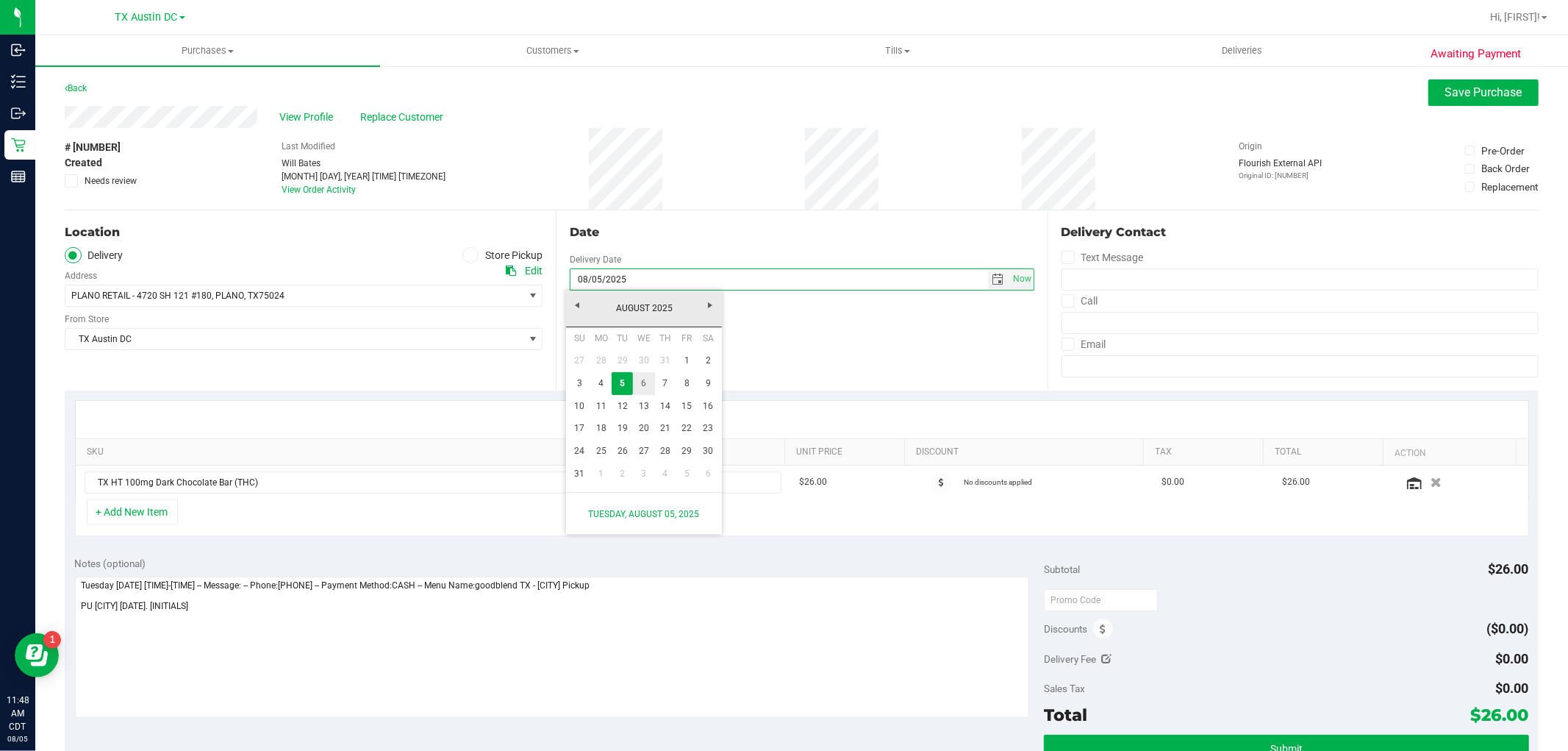 click on "6" at bounding box center [643, 383] 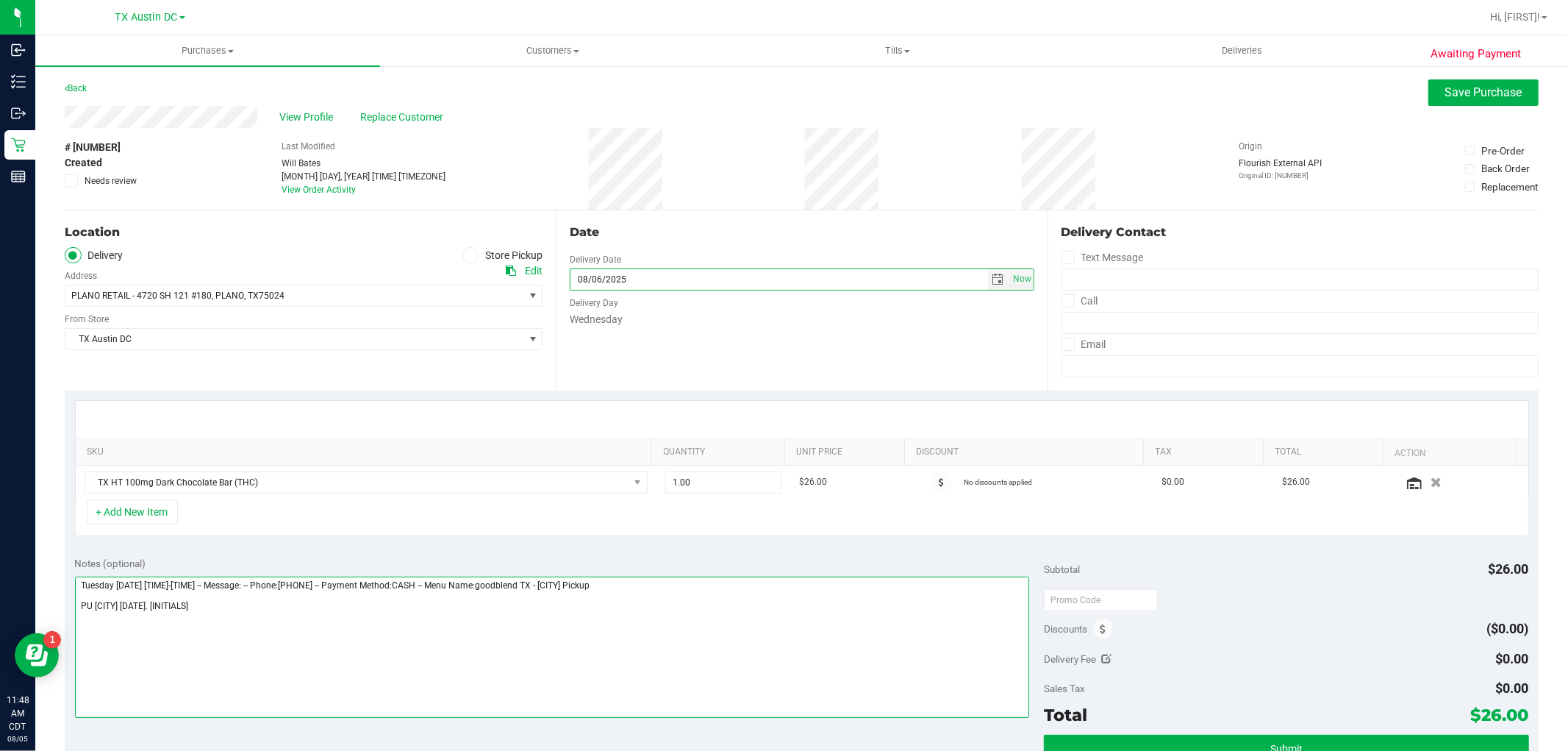 click at bounding box center [552, 647] 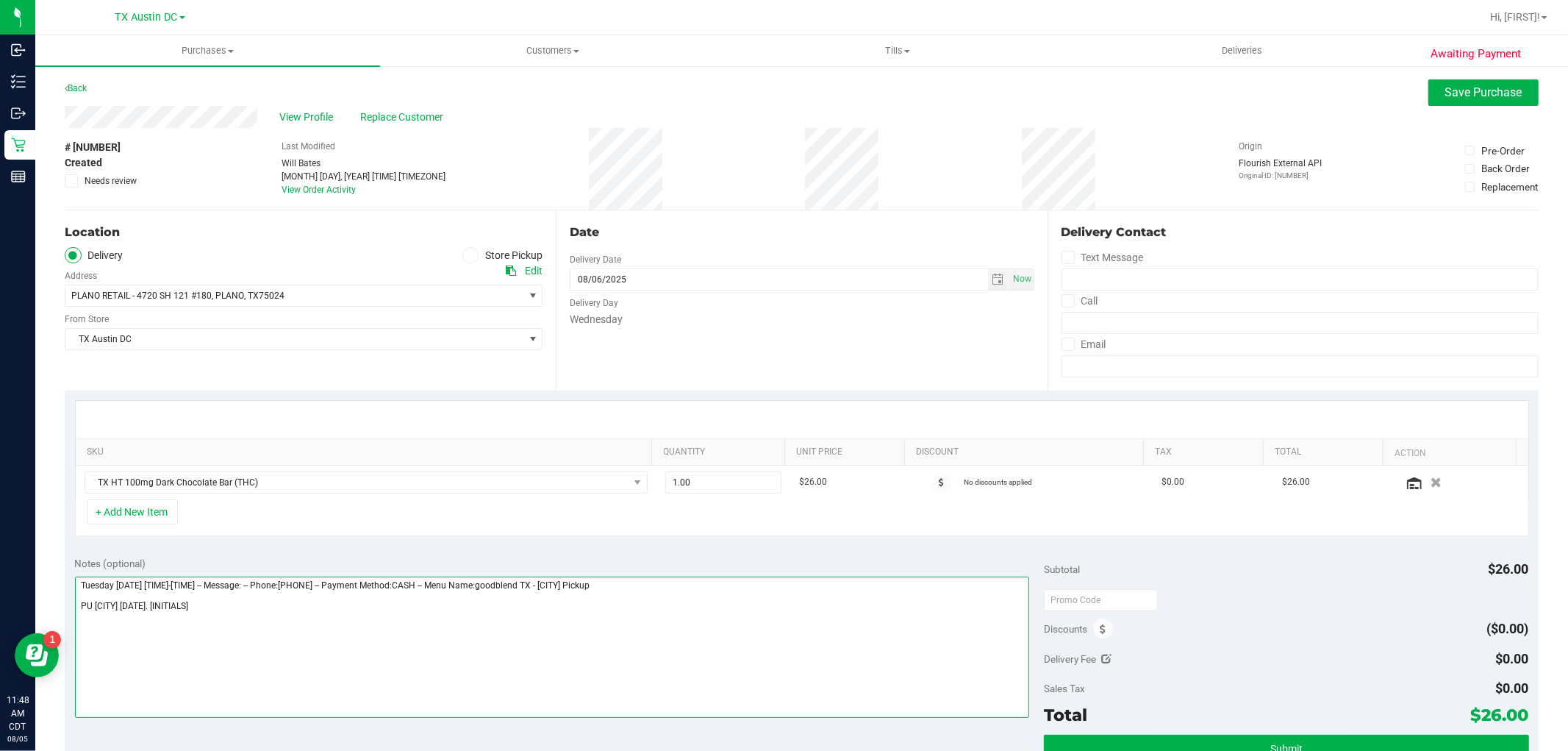 click at bounding box center (552, 647) 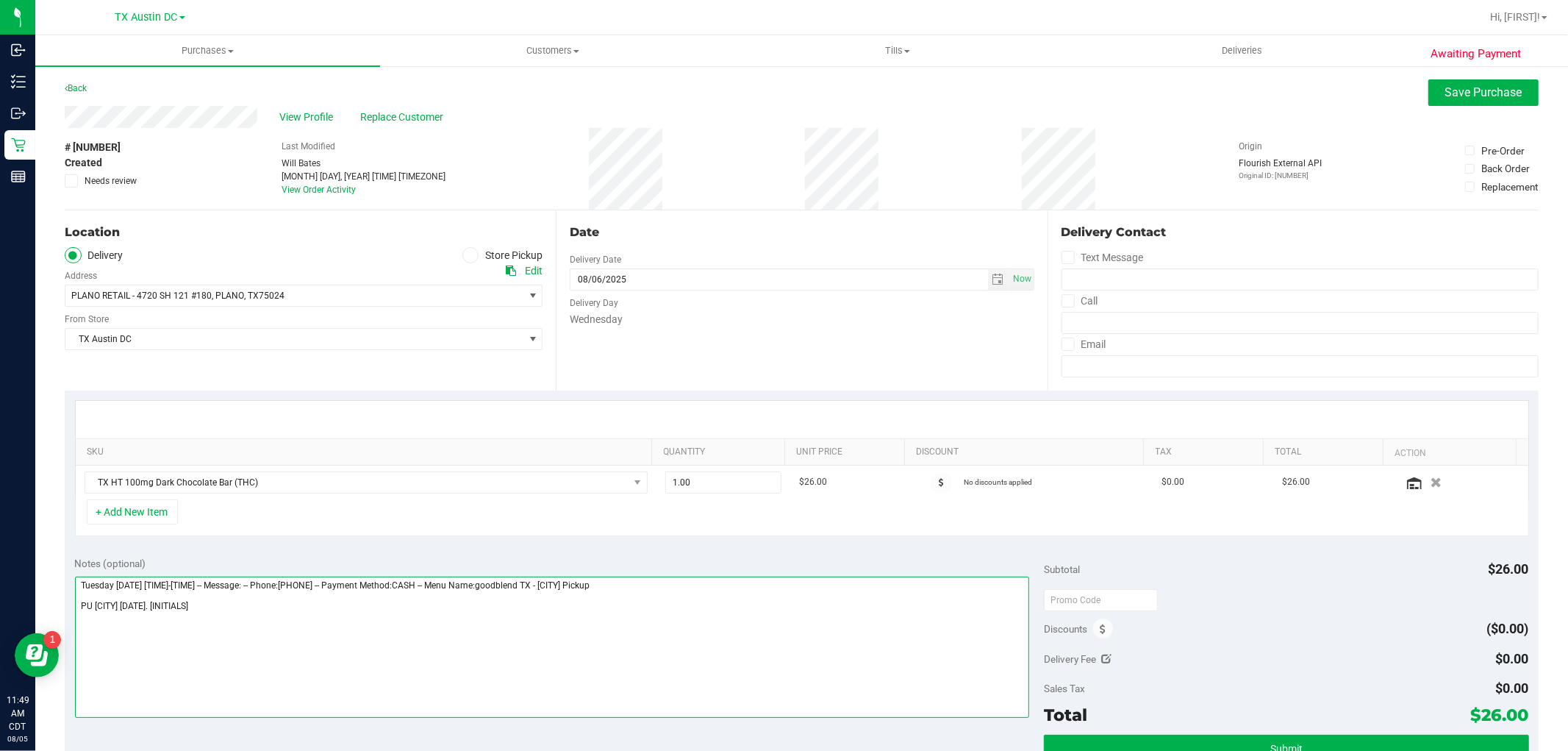click at bounding box center [552, 647] 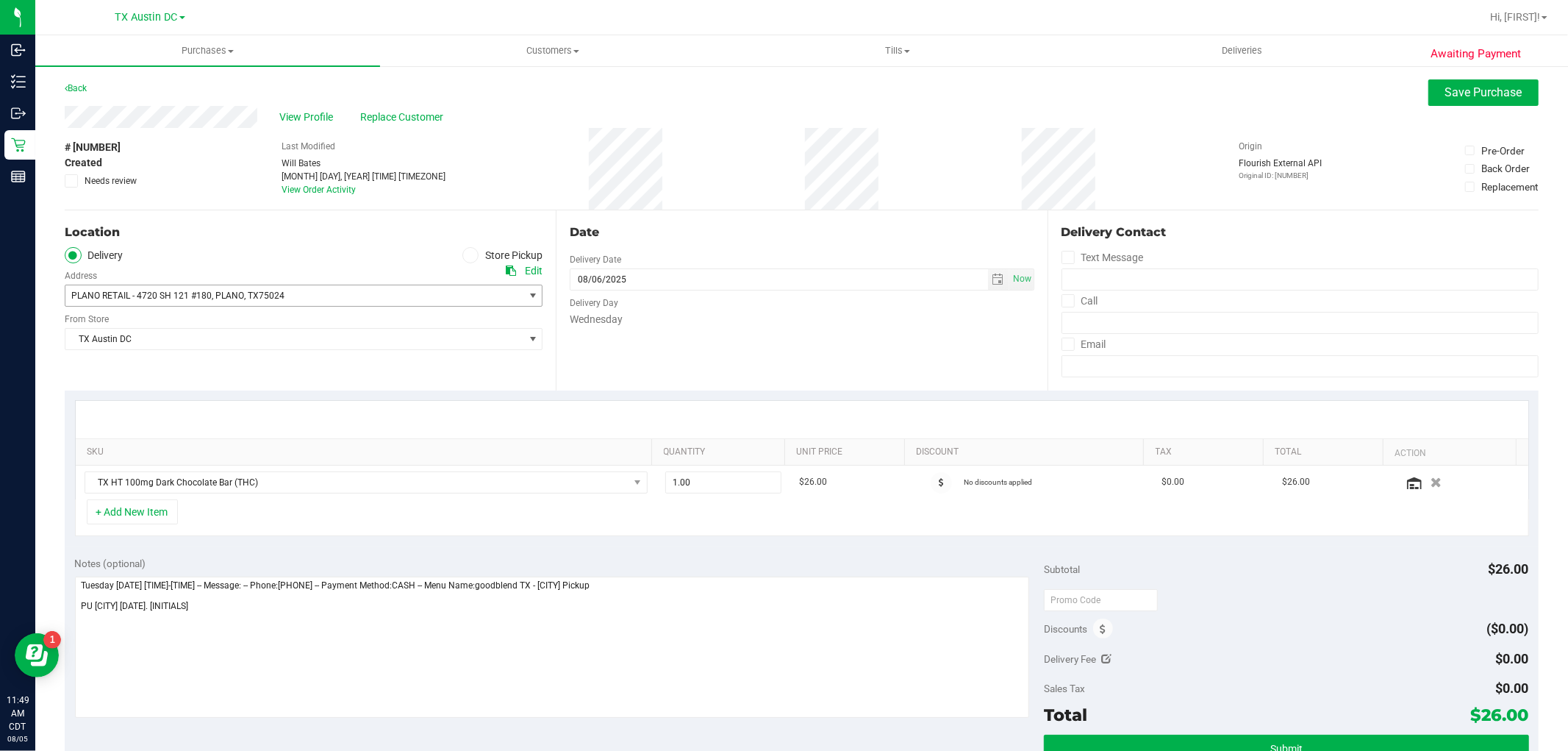 click at bounding box center (532, 296) 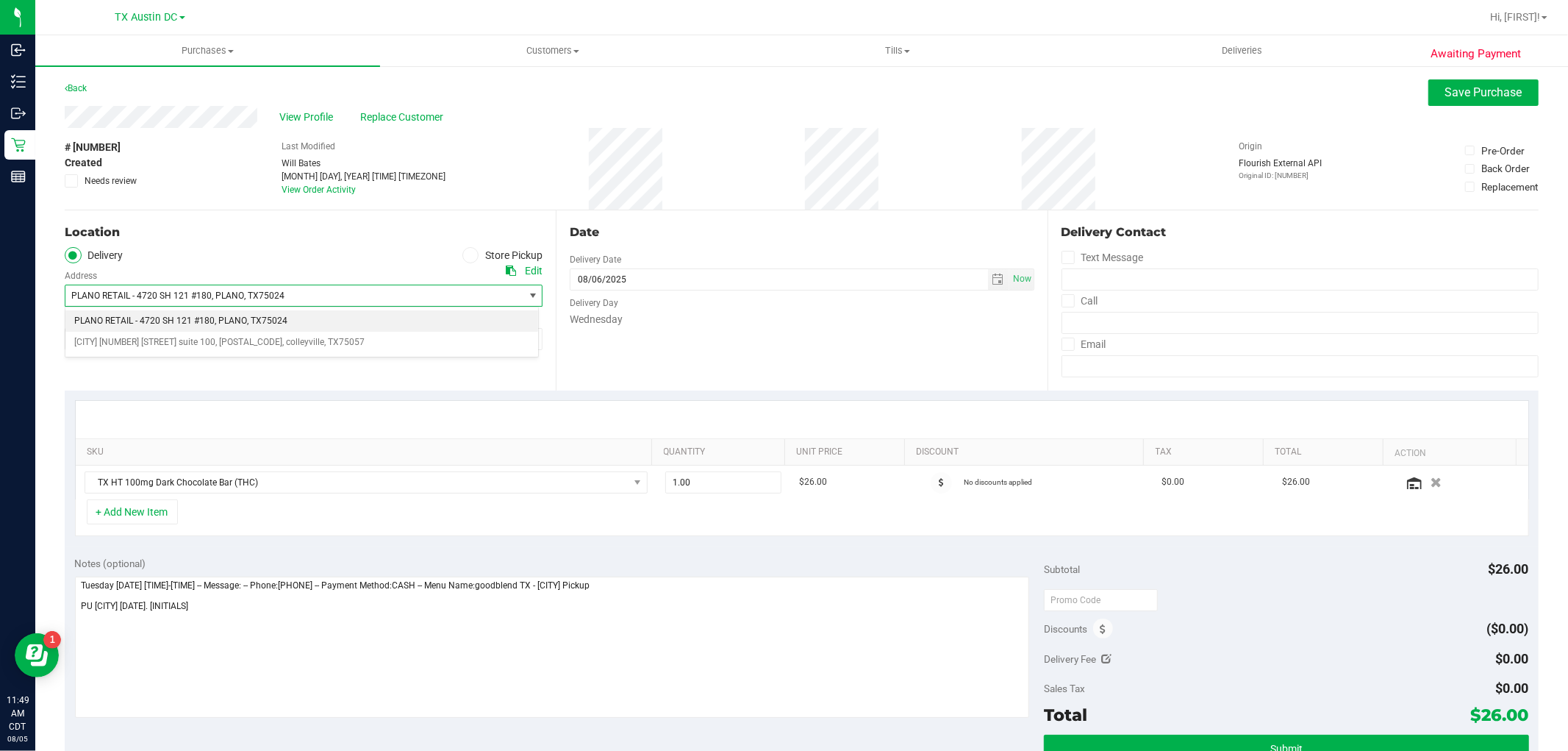 click on "Select address
PLANO RETAIL - 4720 SH 121 #180
, PLANO
, TX
75024
colleyville 6213 colleyville blvd suite 100
, 10111
, colleyville
, TX
75057
No data found." at bounding box center [301, 332] 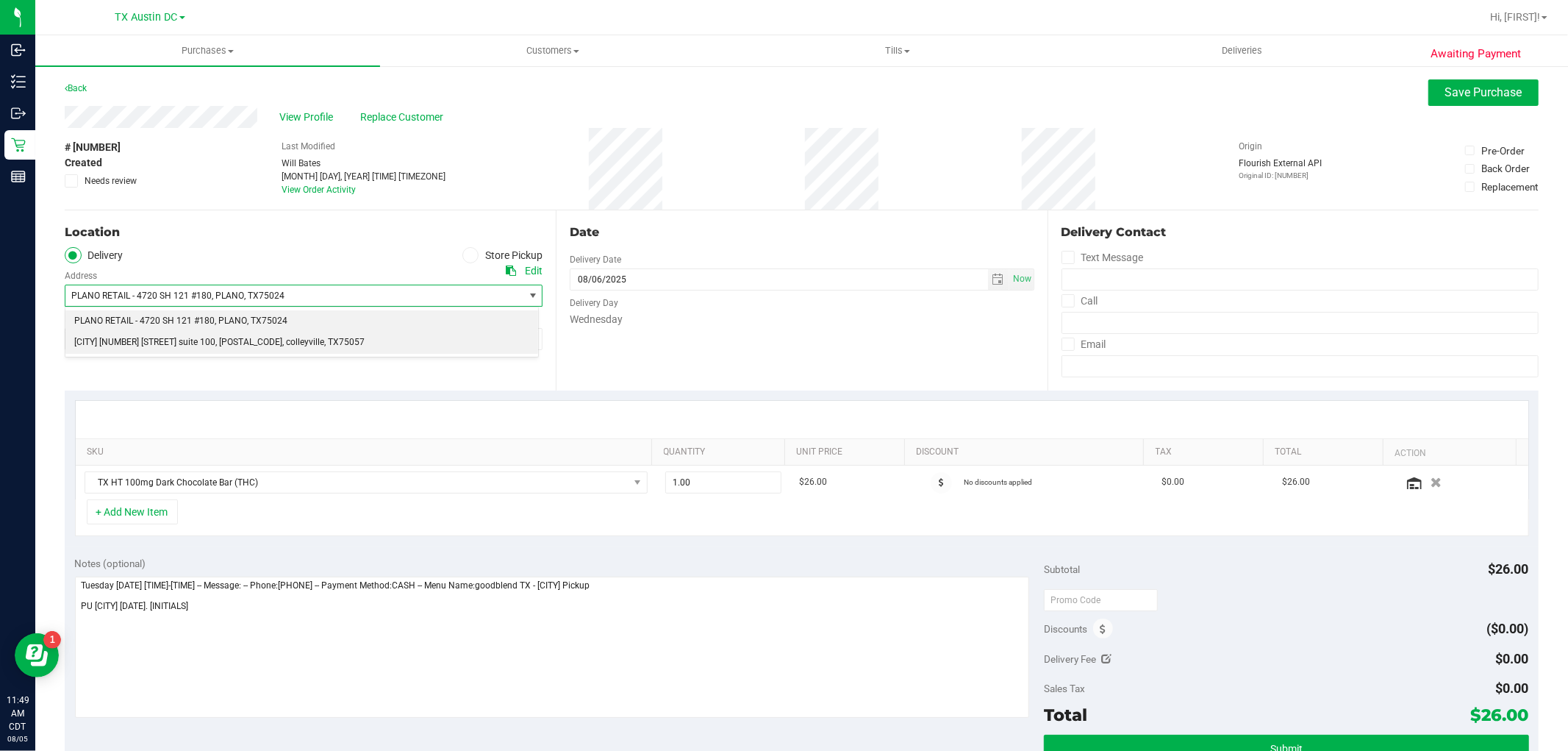 click on "colleyville 6213 colleyville blvd suite 100
, 10111
, colleyville
, TX
75057" at bounding box center (301, 343) 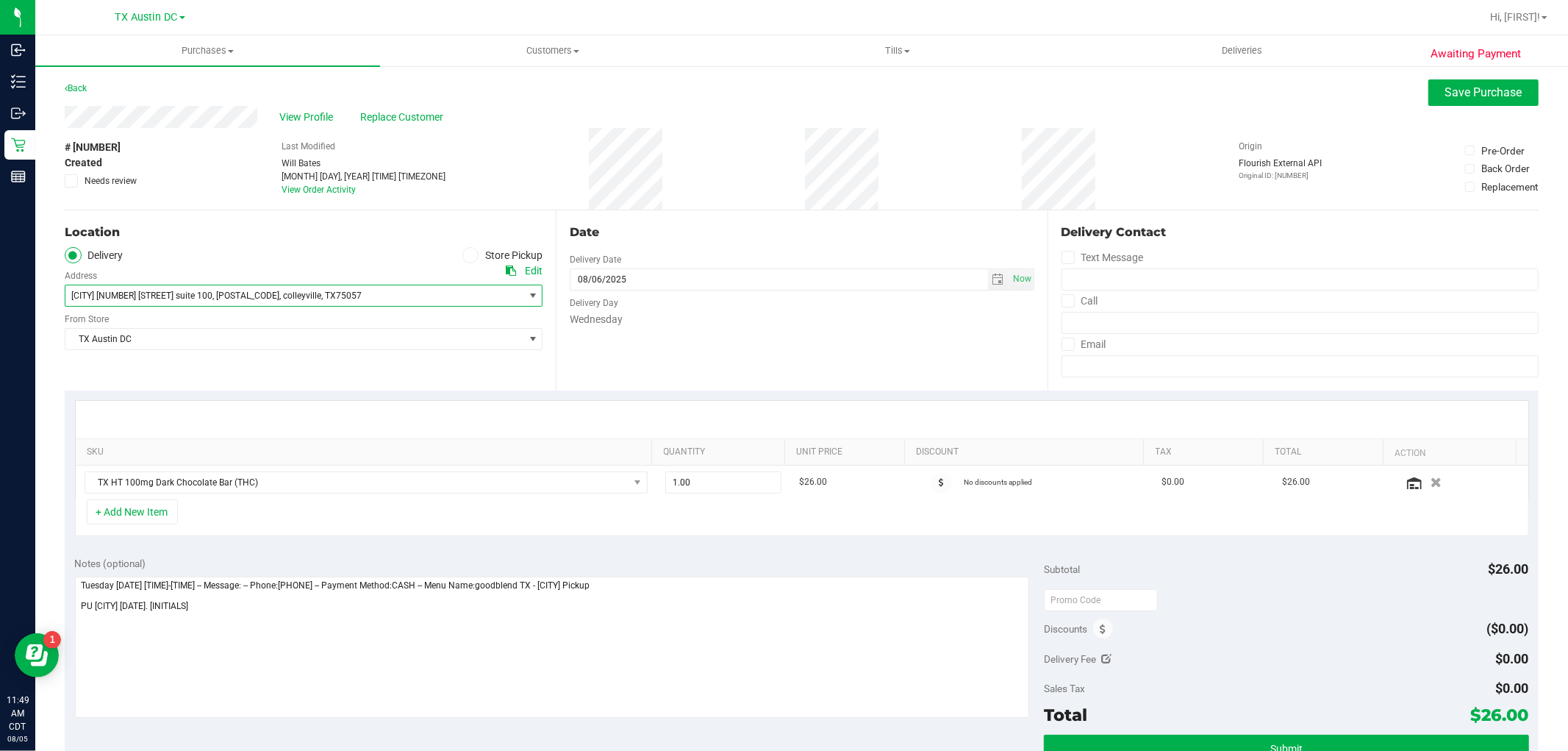 click on "Date
Delivery Date
08/06/2025
Now
08/06/2025 08:00 AM
Now
Delivery Day
Wednesday" at bounding box center (801, 300) 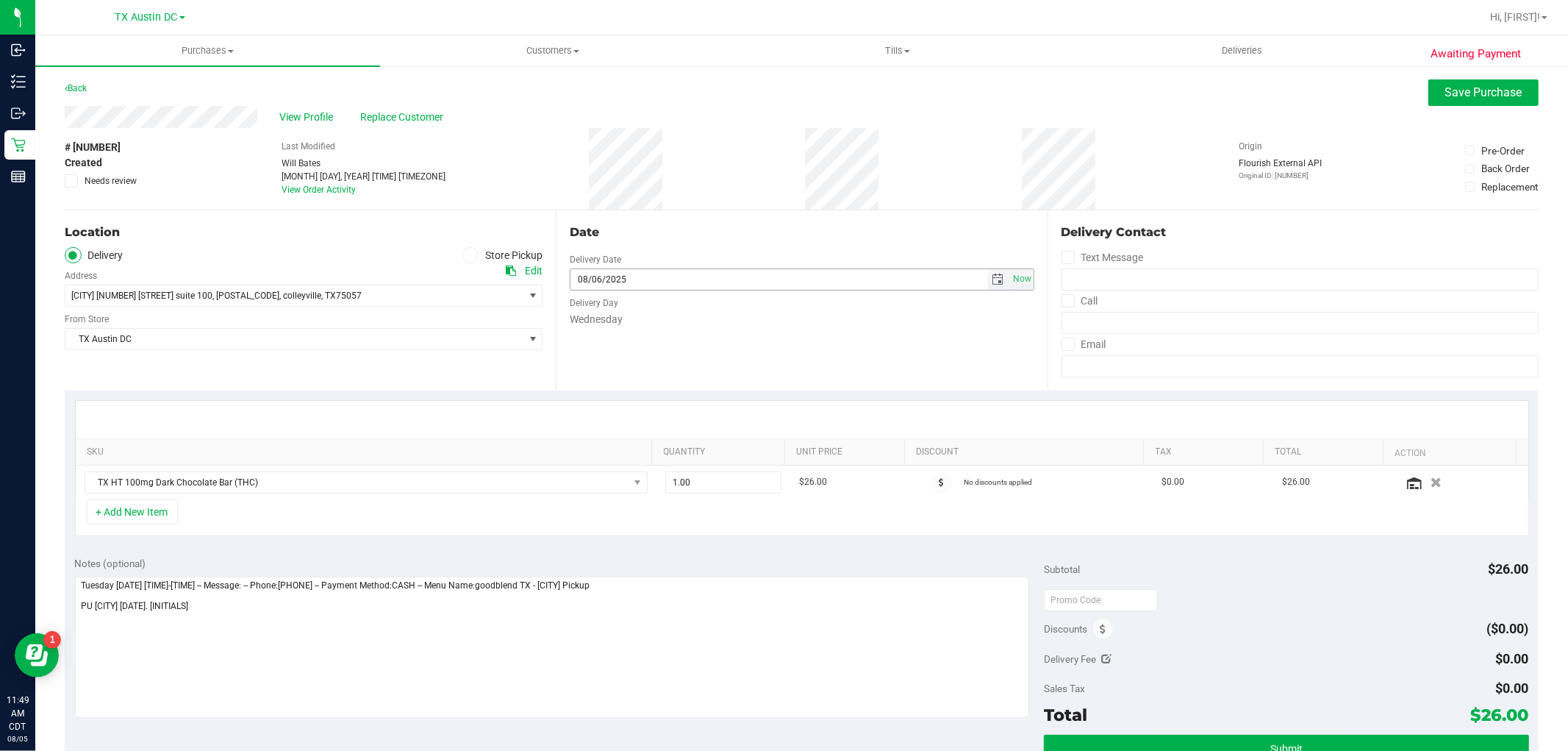 click at bounding box center (998, 280) 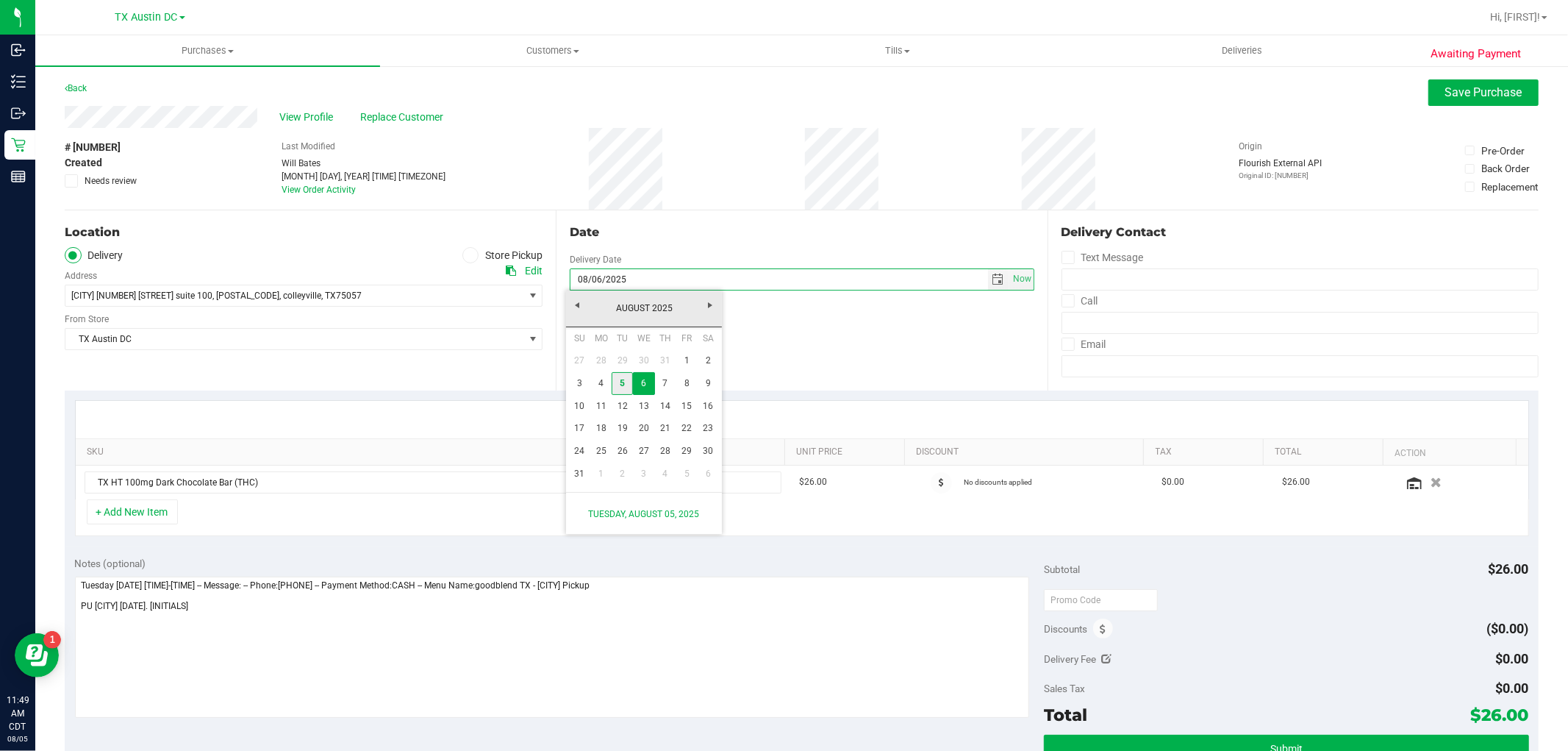 click on "5" at bounding box center (622, 383) 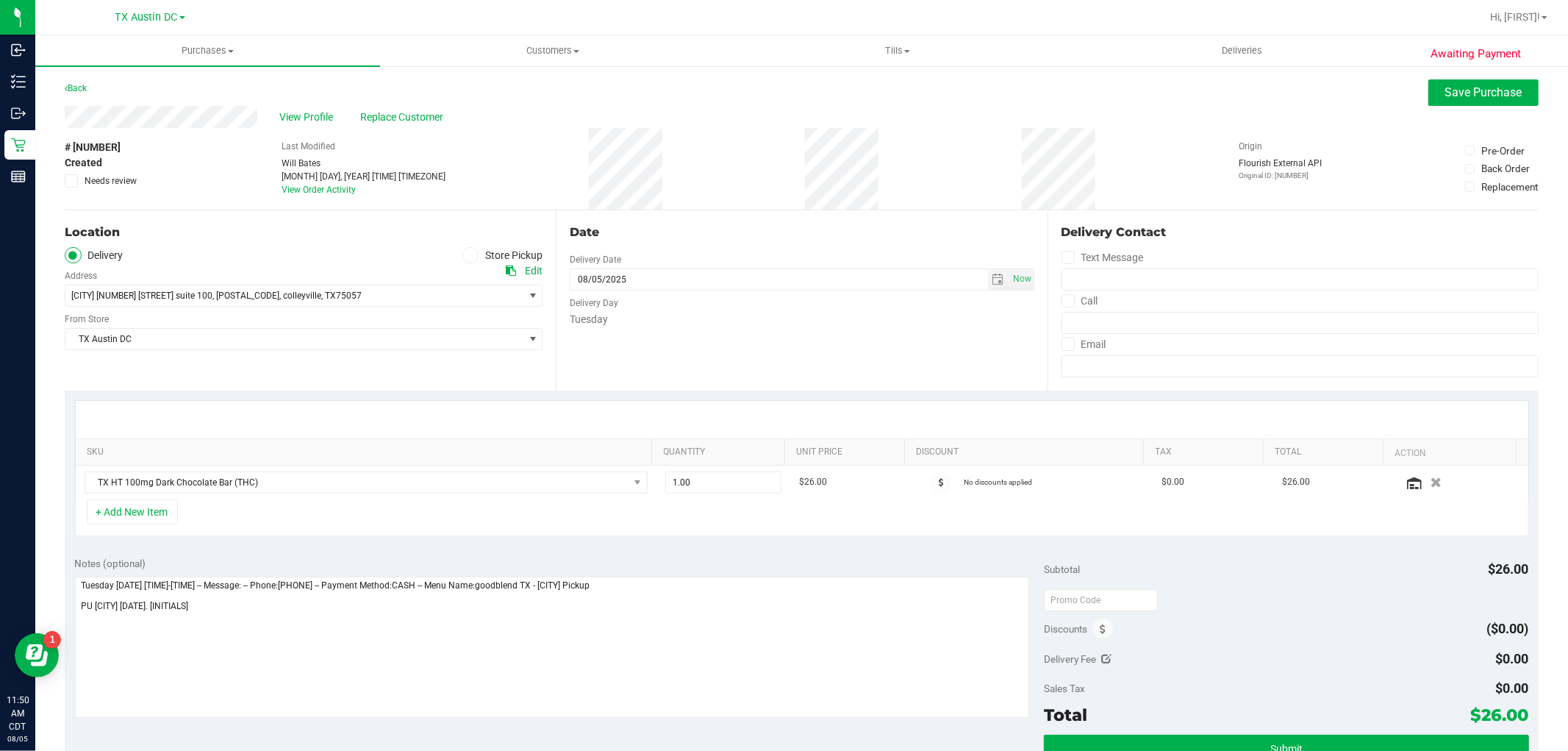 drag, startPoint x: 259, startPoint y: 113, endPoint x: 57, endPoint y: 119, distance: 202.0891 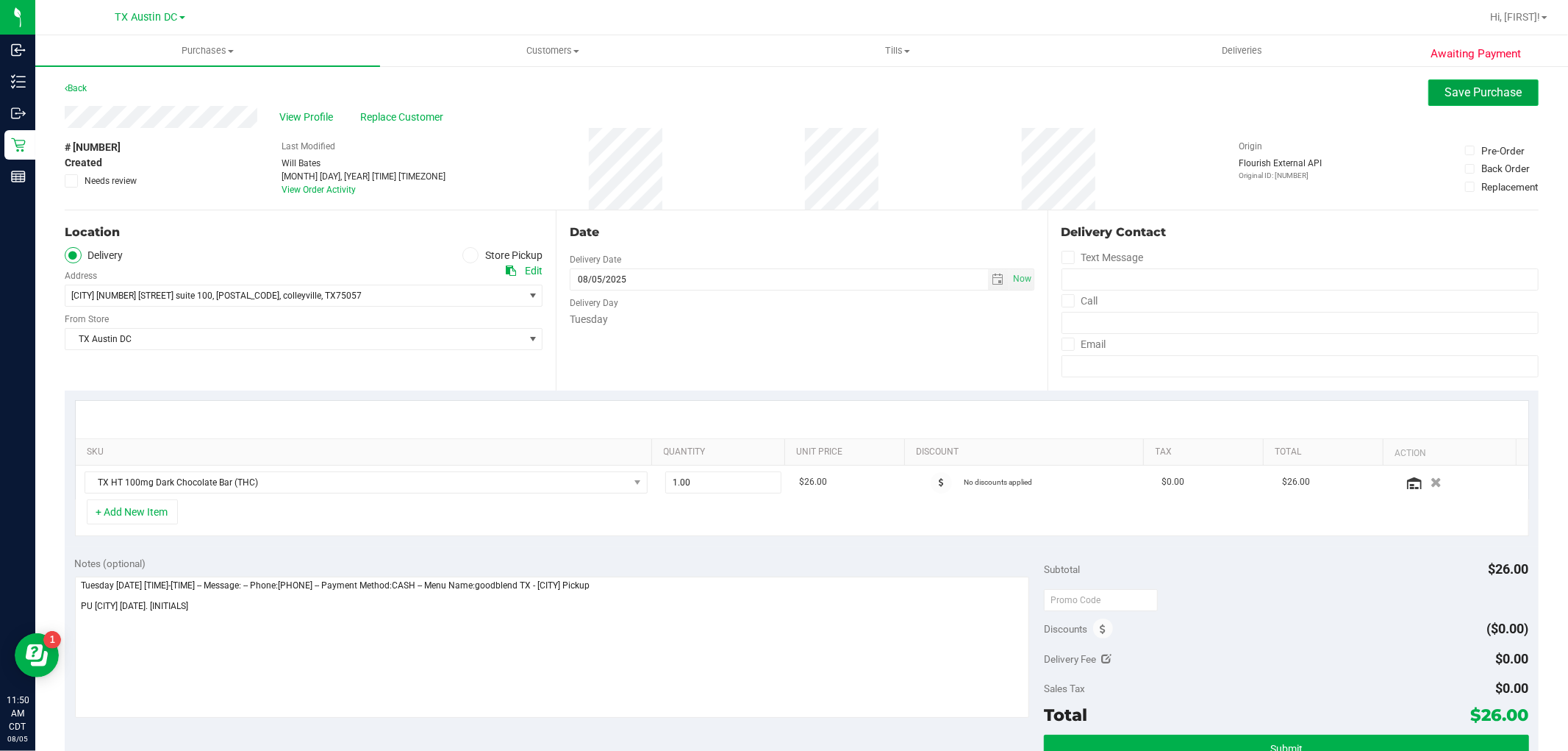 click on "Save Purchase" at bounding box center [1483, 92] 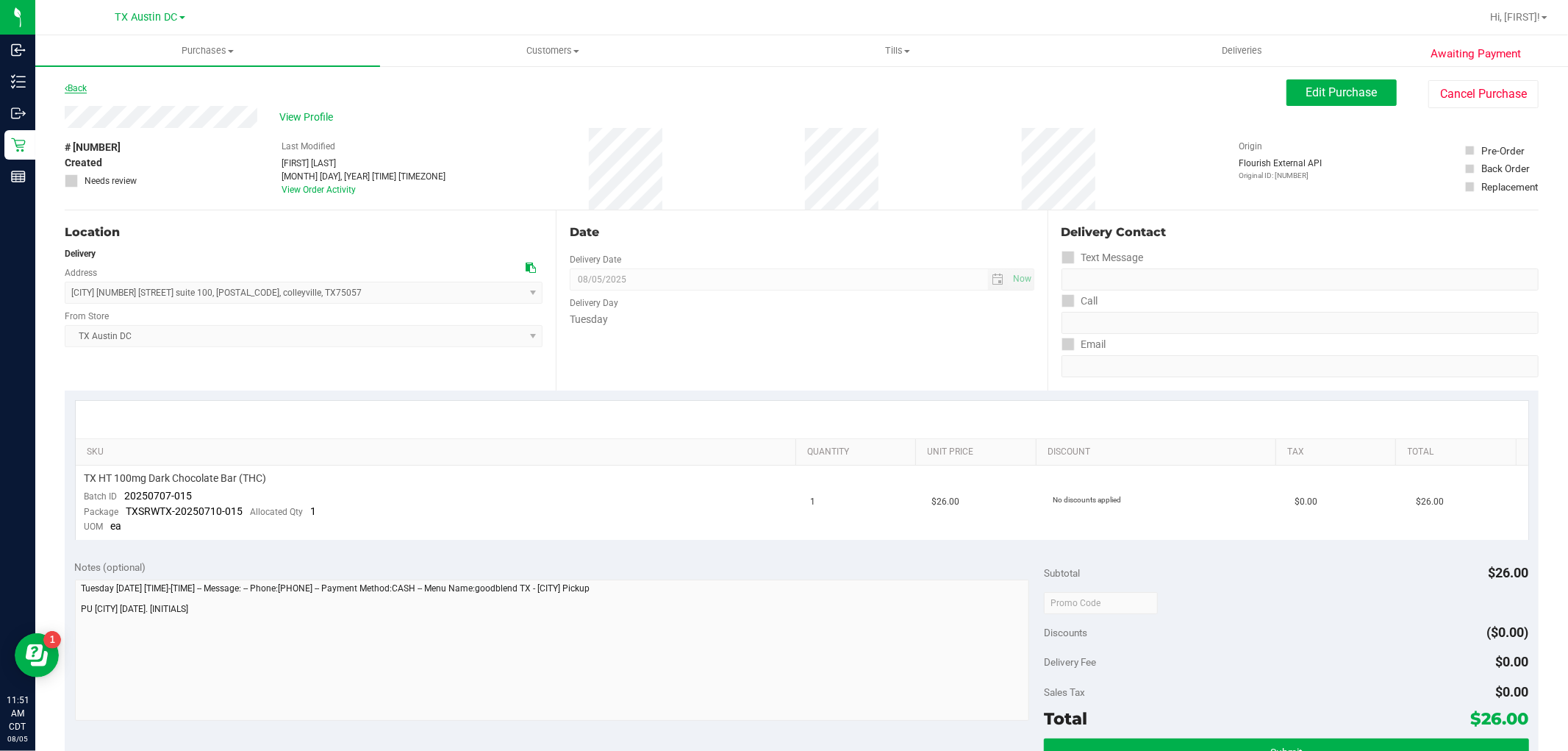 click on "Back" at bounding box center (76, 88) 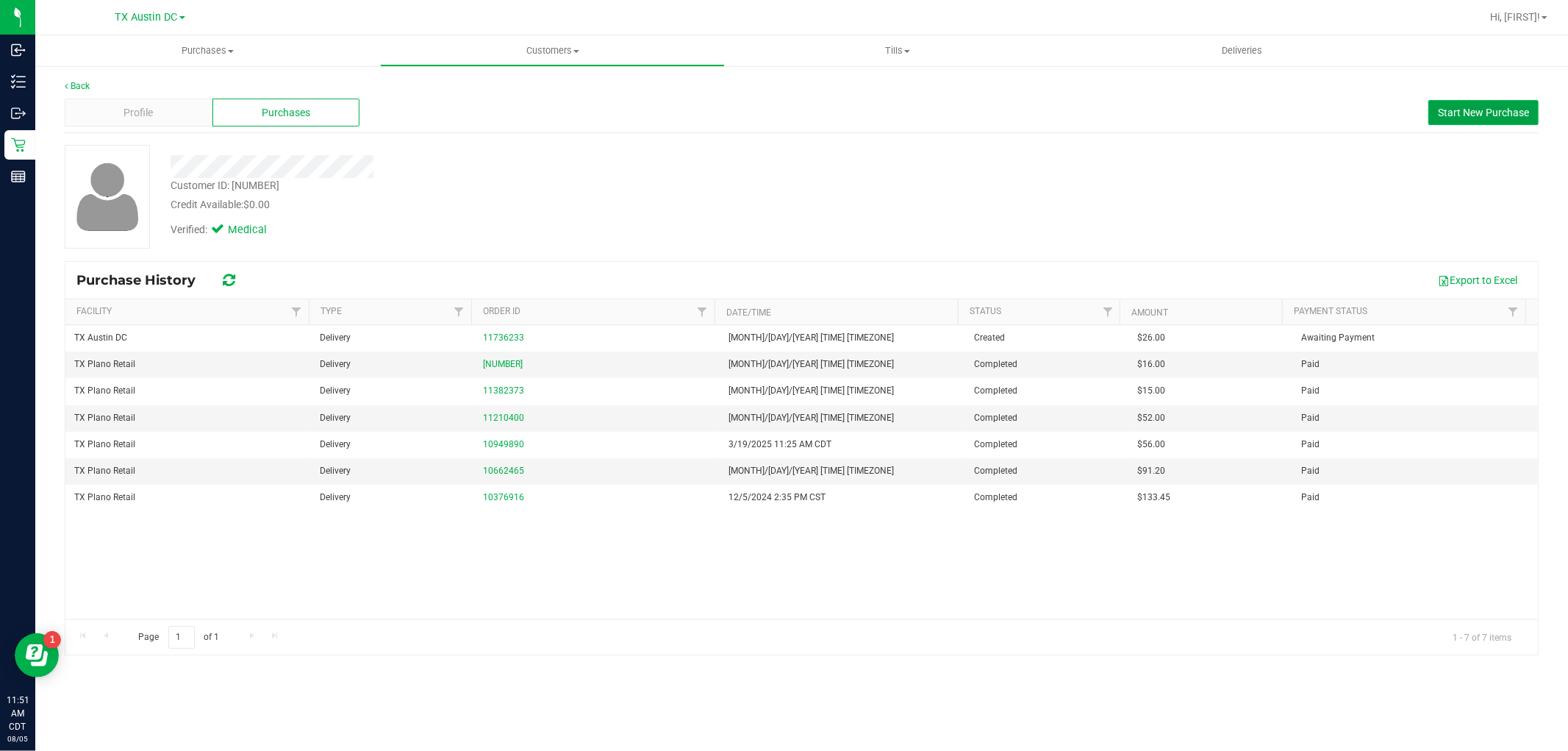 click on "Start New Purchase" at bounding box center (1483, 113) 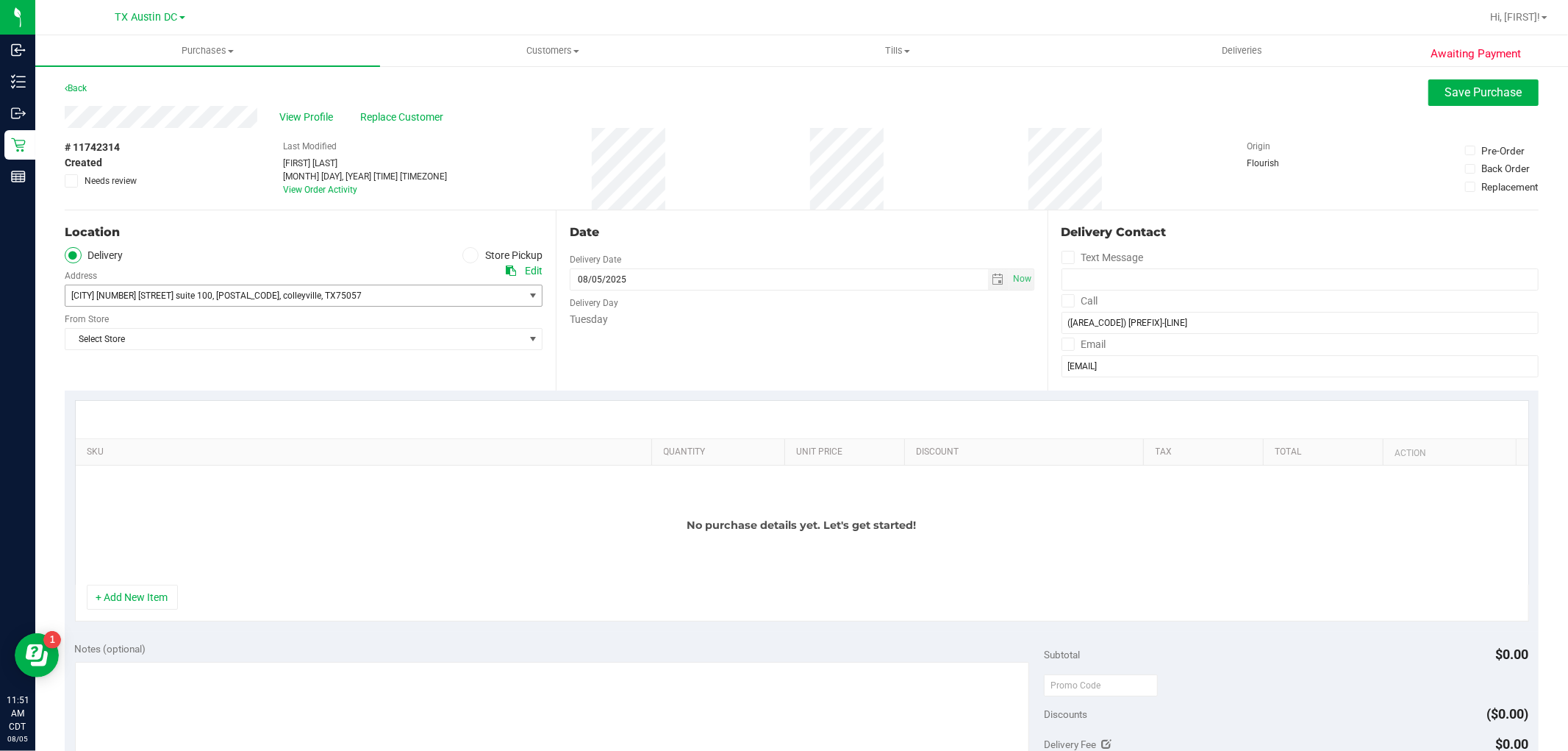 click at bounding box center [532, 296] 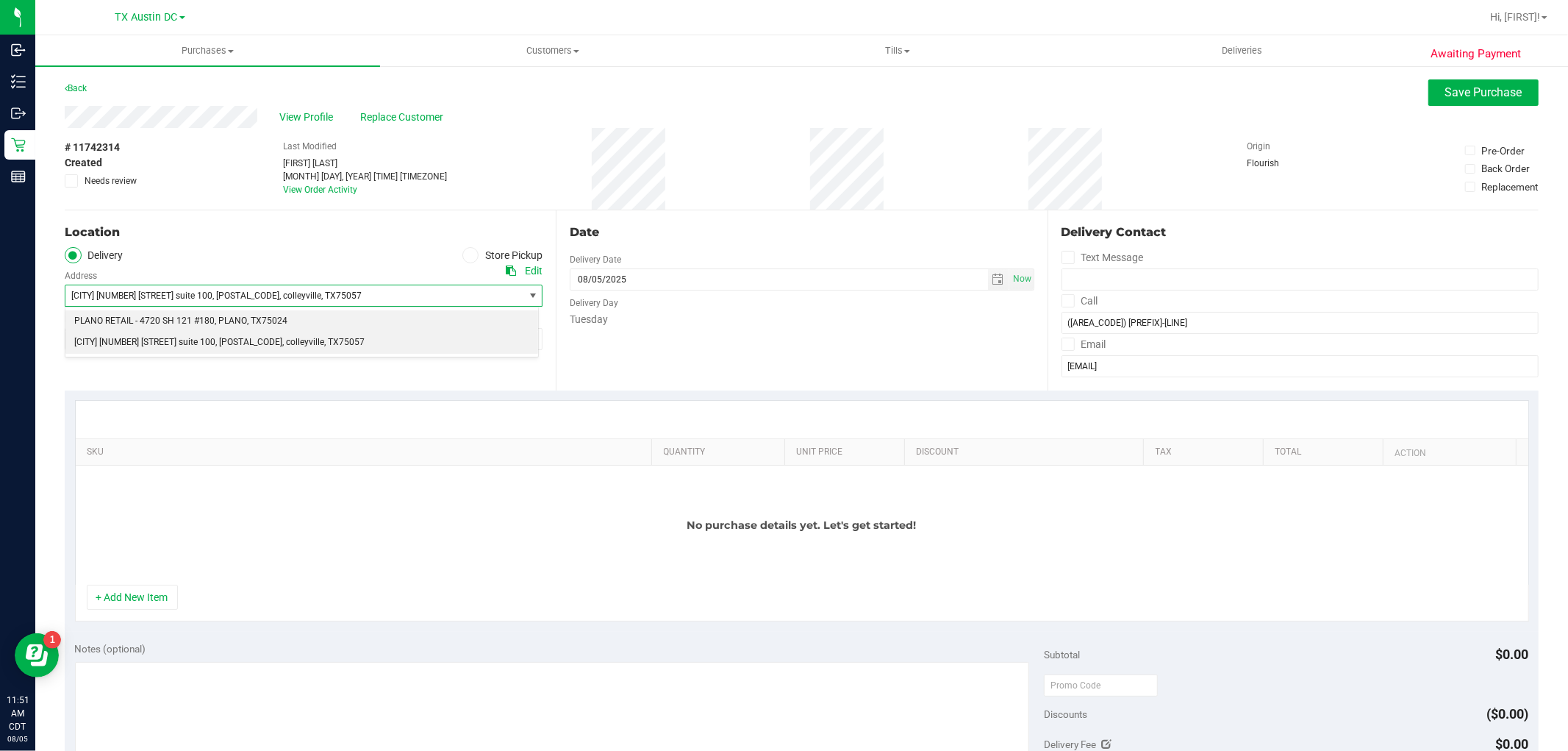 click on "PLANO RETAIL - 4720 SH 121 #180
, PLANO
, TX
75024" at bounding box center [301, 321] 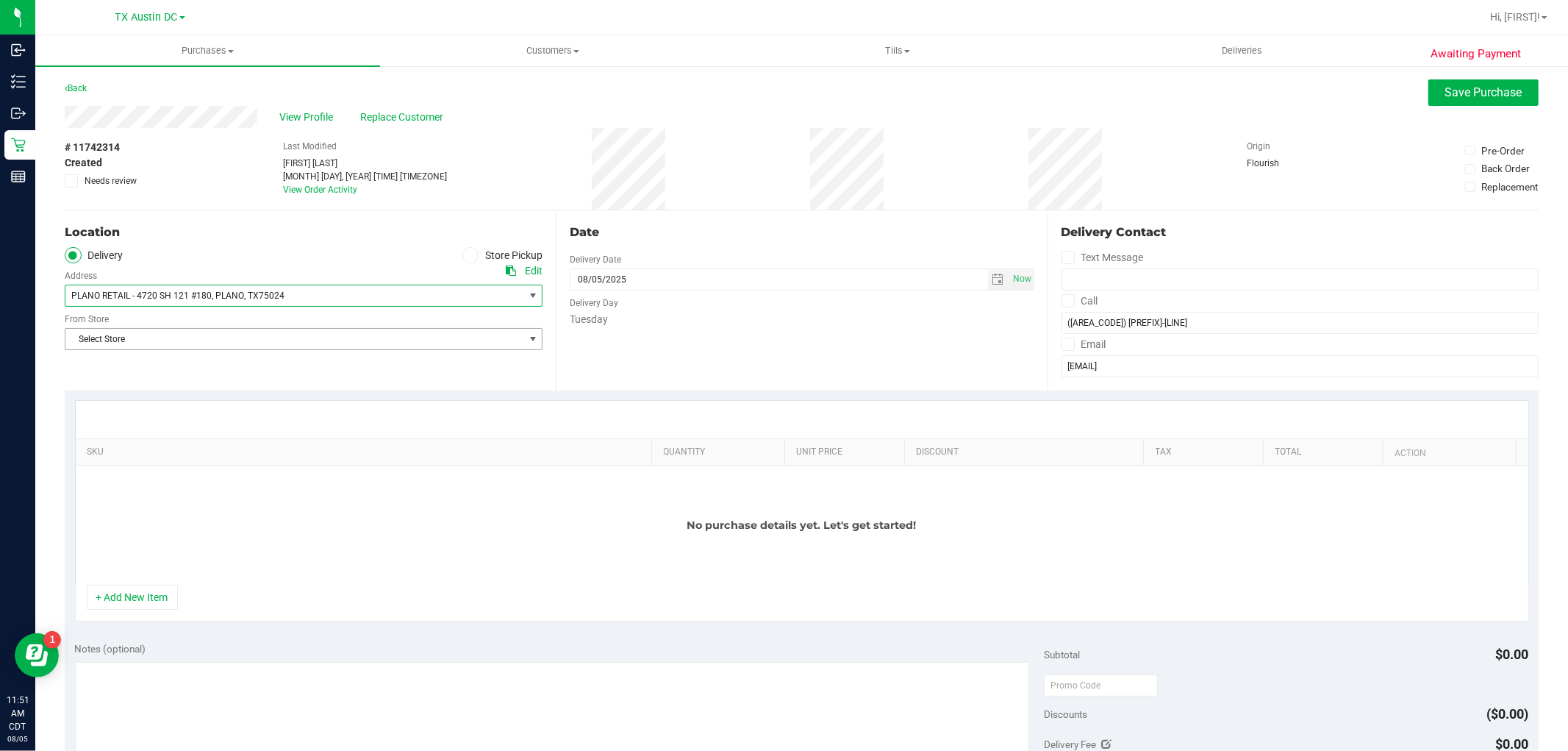 click on "Select Store" at bounding box center (294, 339) 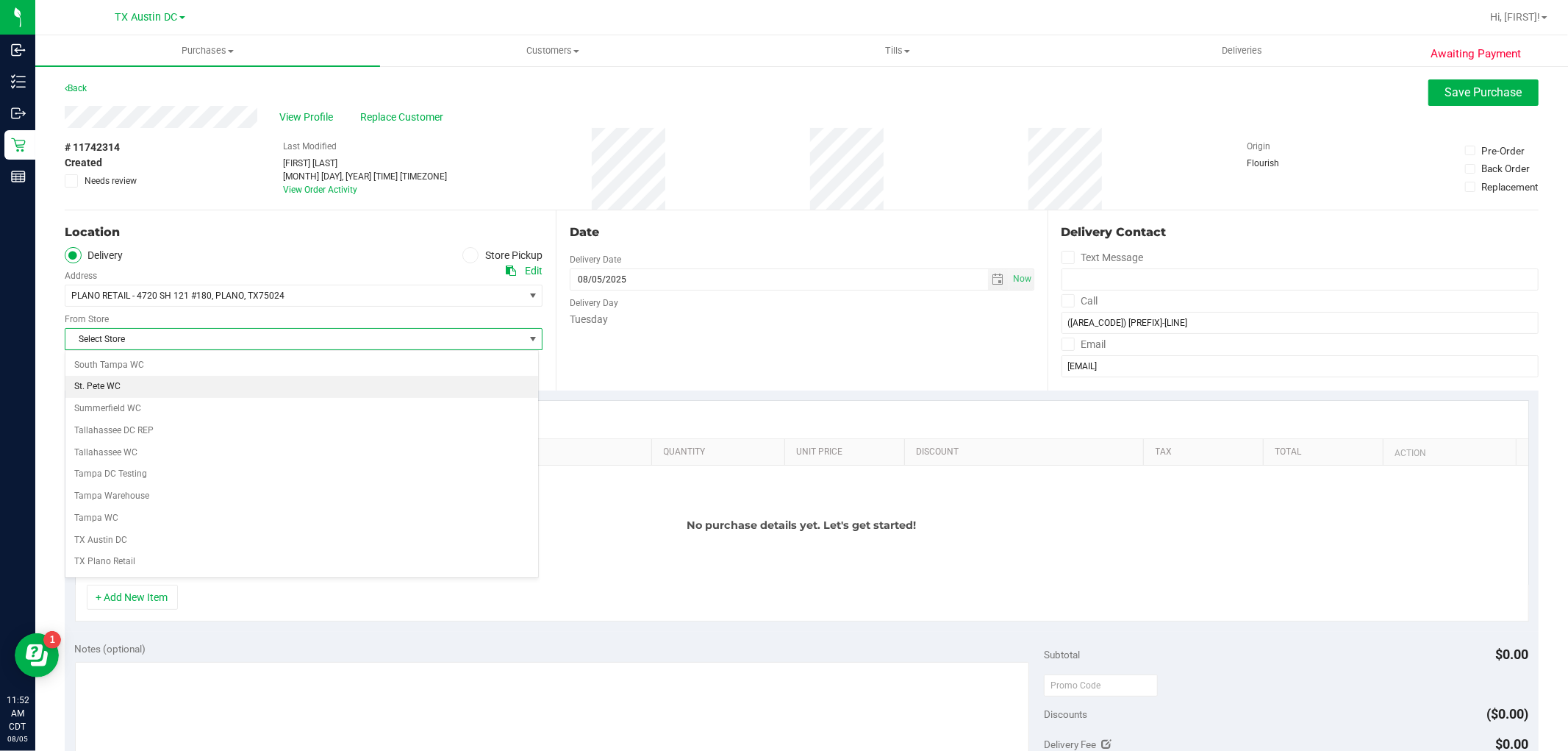 scroll, scrollTop: 1062, scrollLeft: 0, axis: vertical 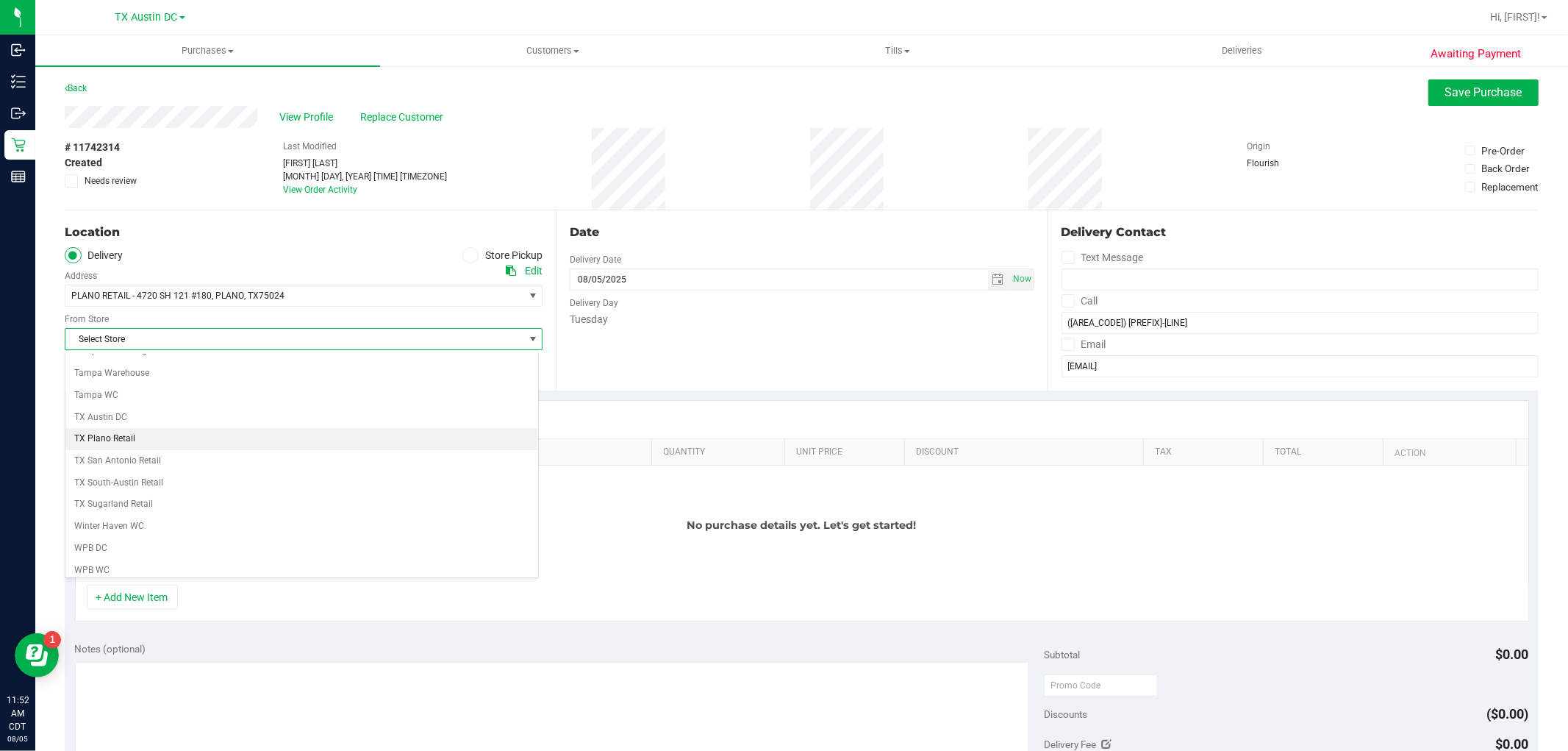 click on "TX Plano Retail" at bounding box center (301, 439) 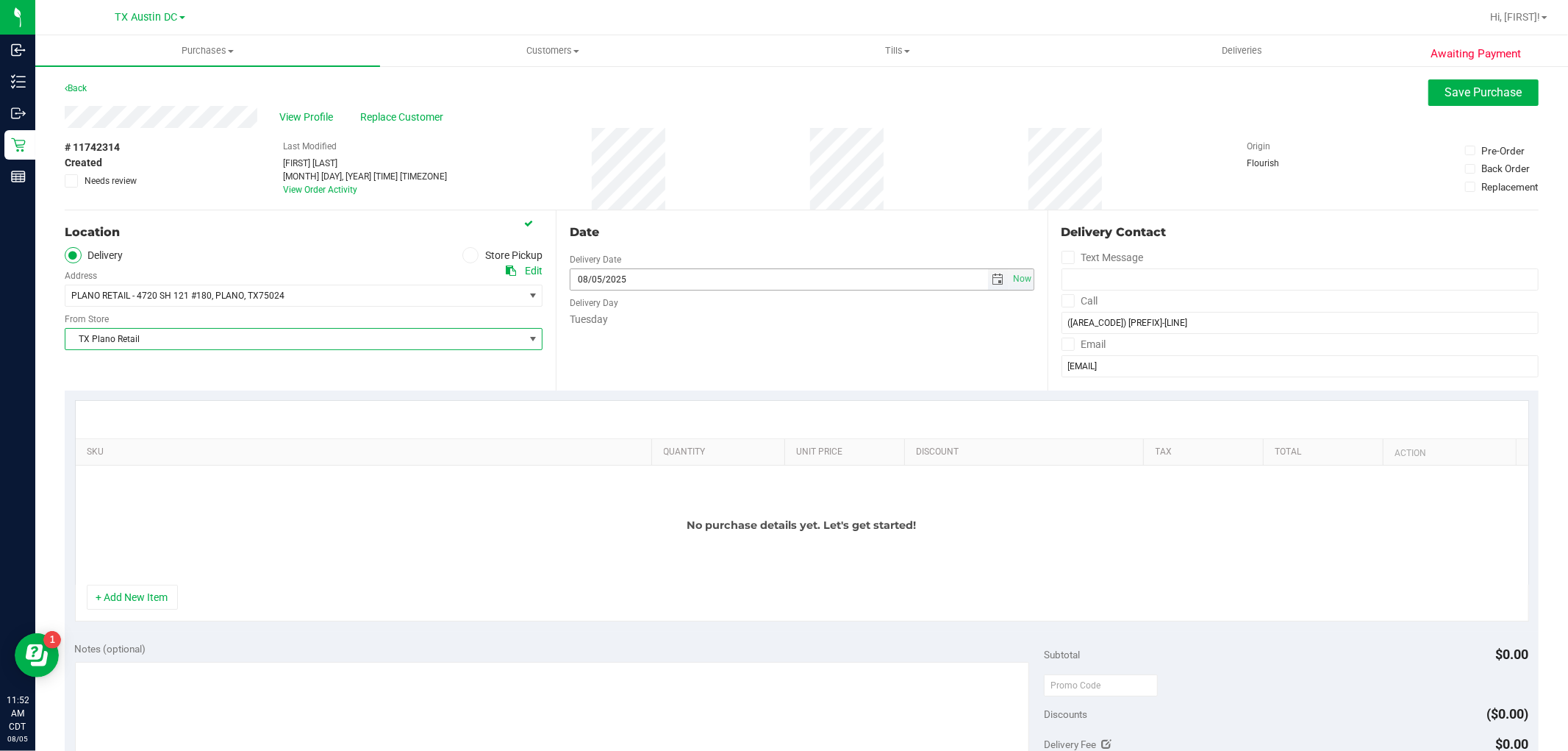click at bounding box center (998, 280) 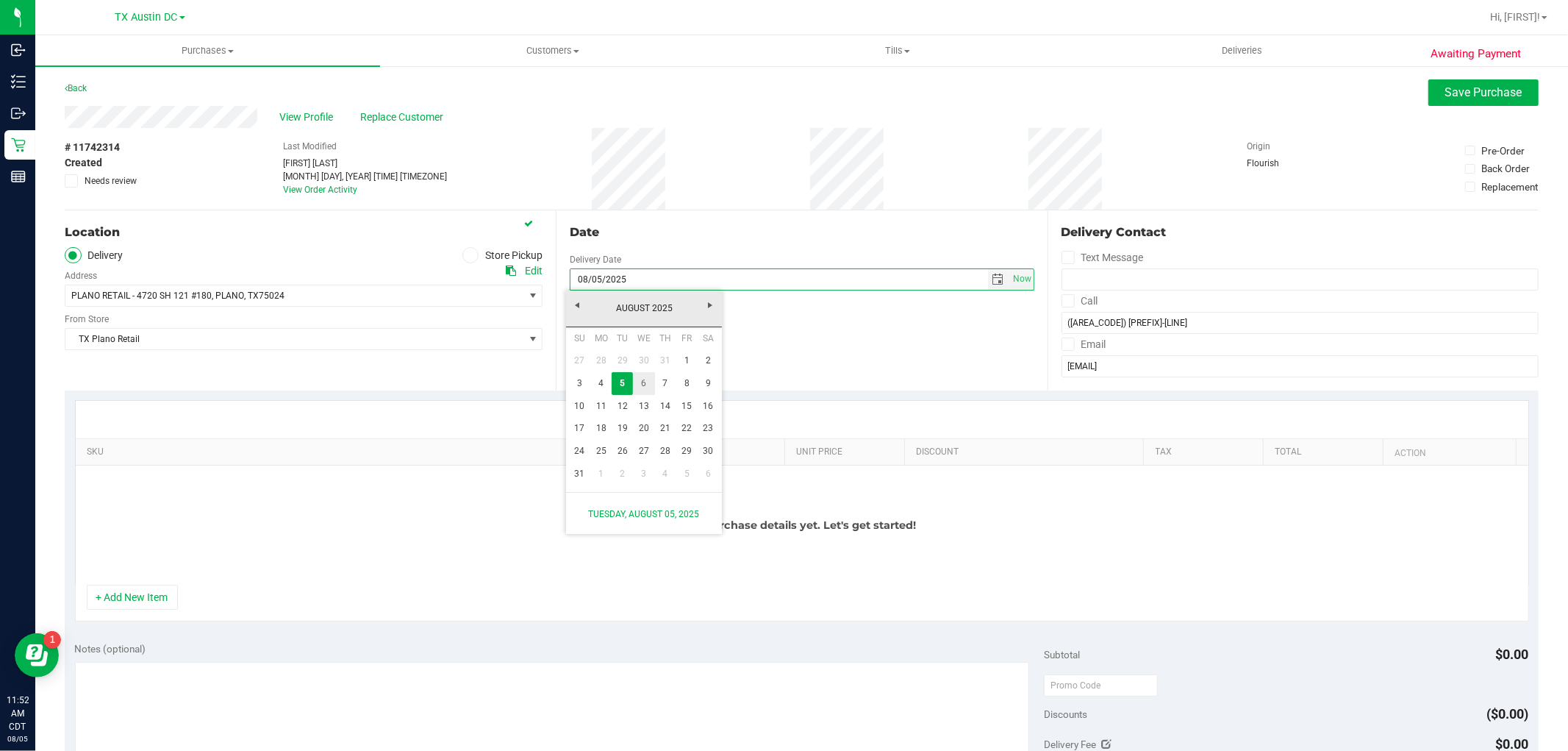 click on "6" at bounding box center (643, 383) 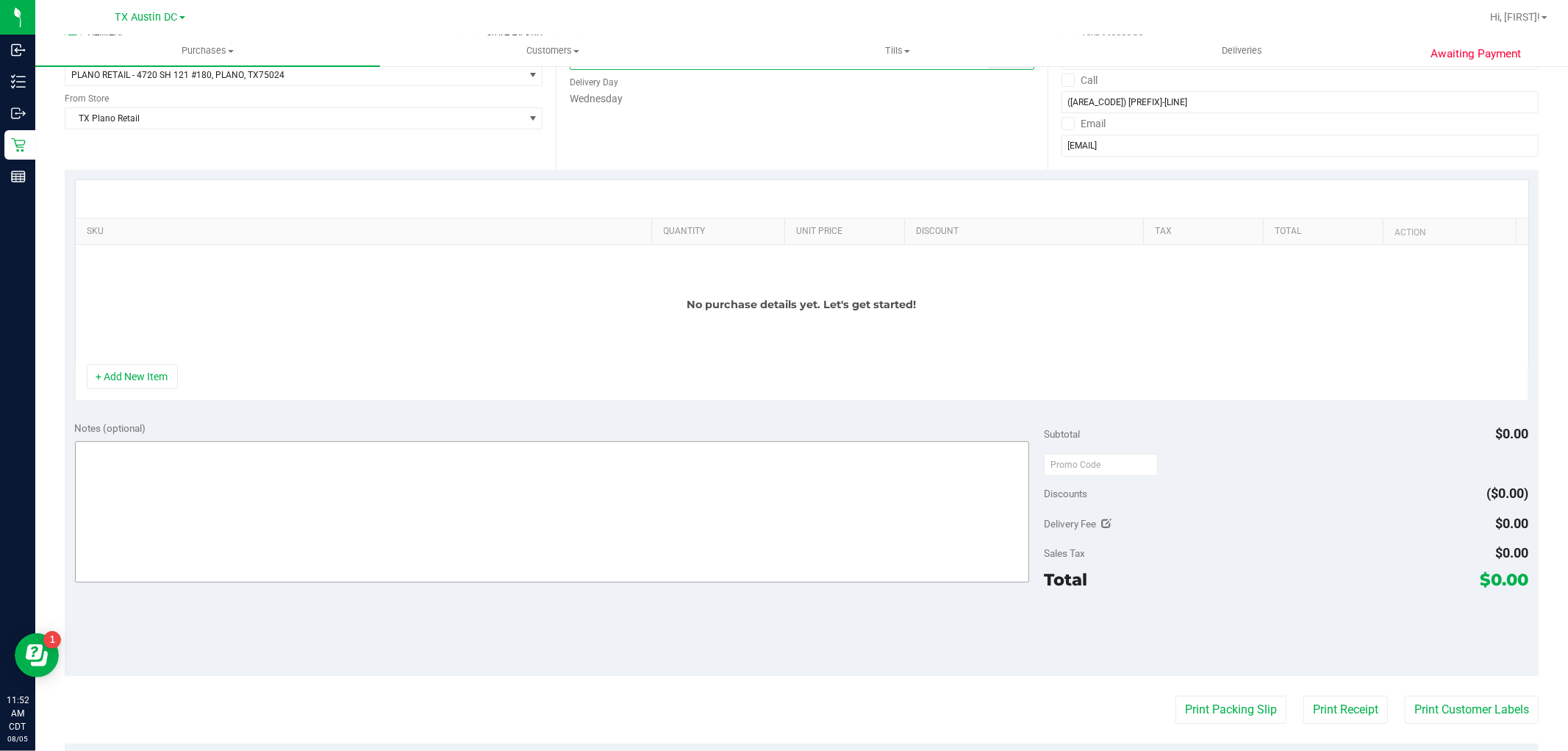 scroll, scrollTop: 245, scrollLeft: 0, axis: vertical 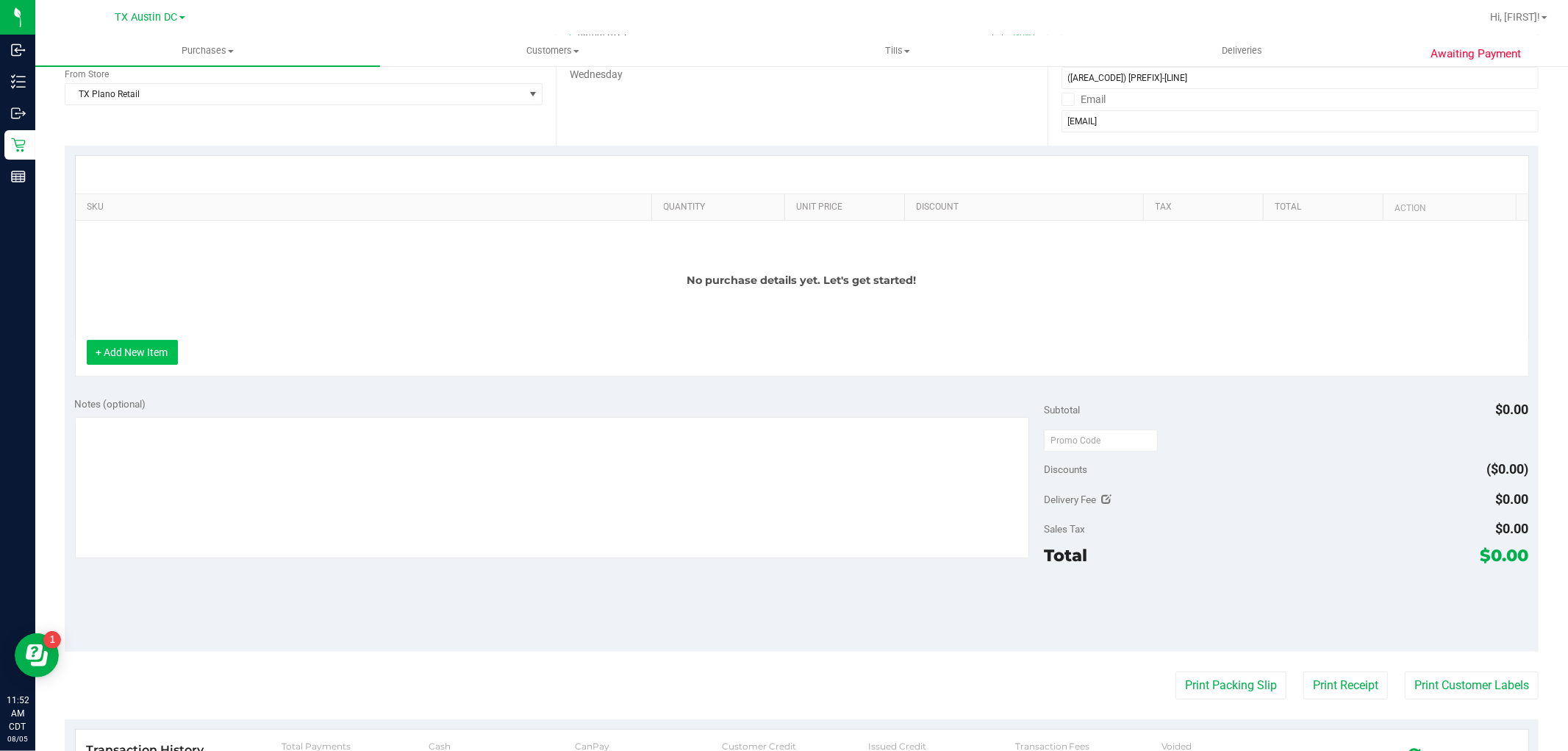 click on "+ Add New Item" at bounding box center [132, 352] 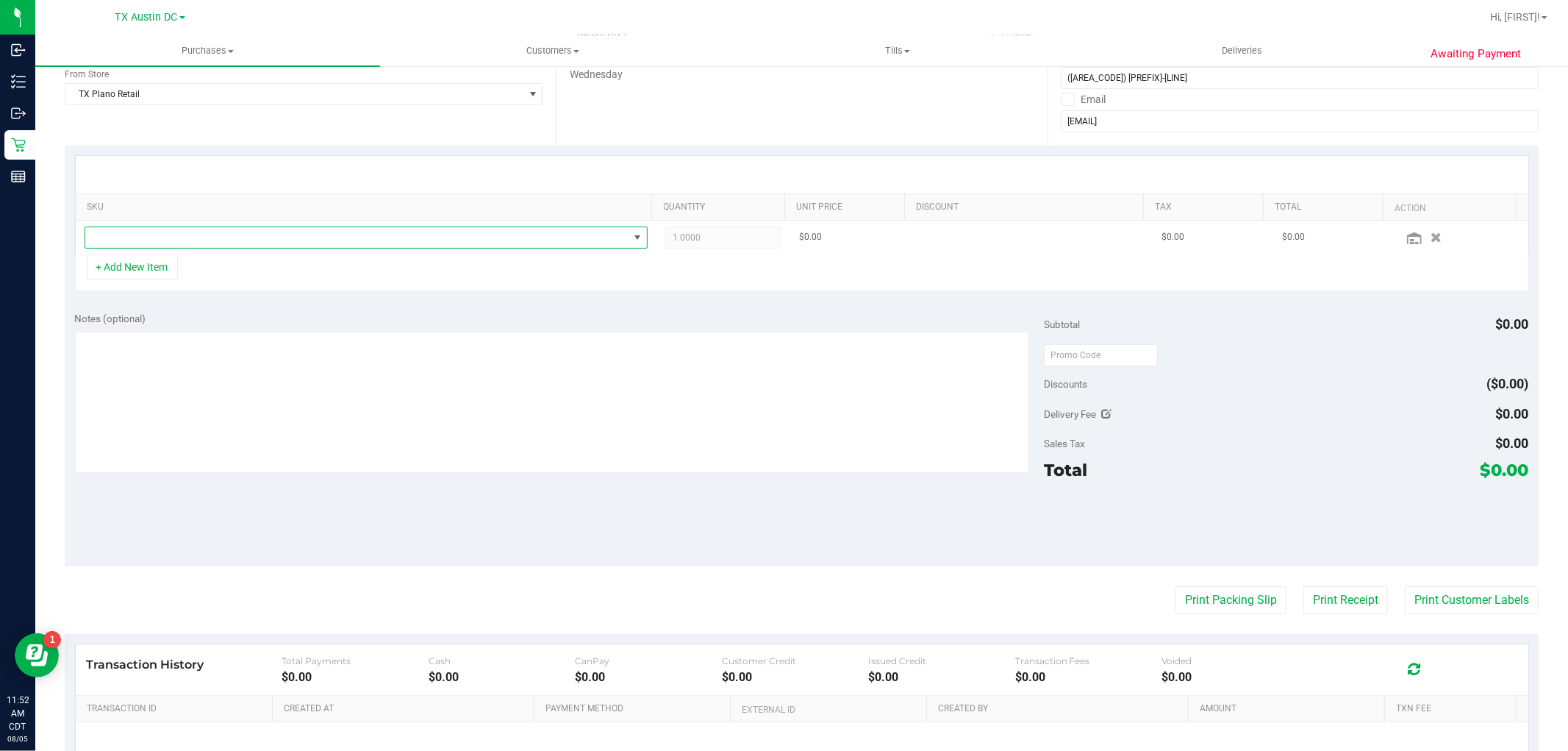 click at bounding box center [357, 238] 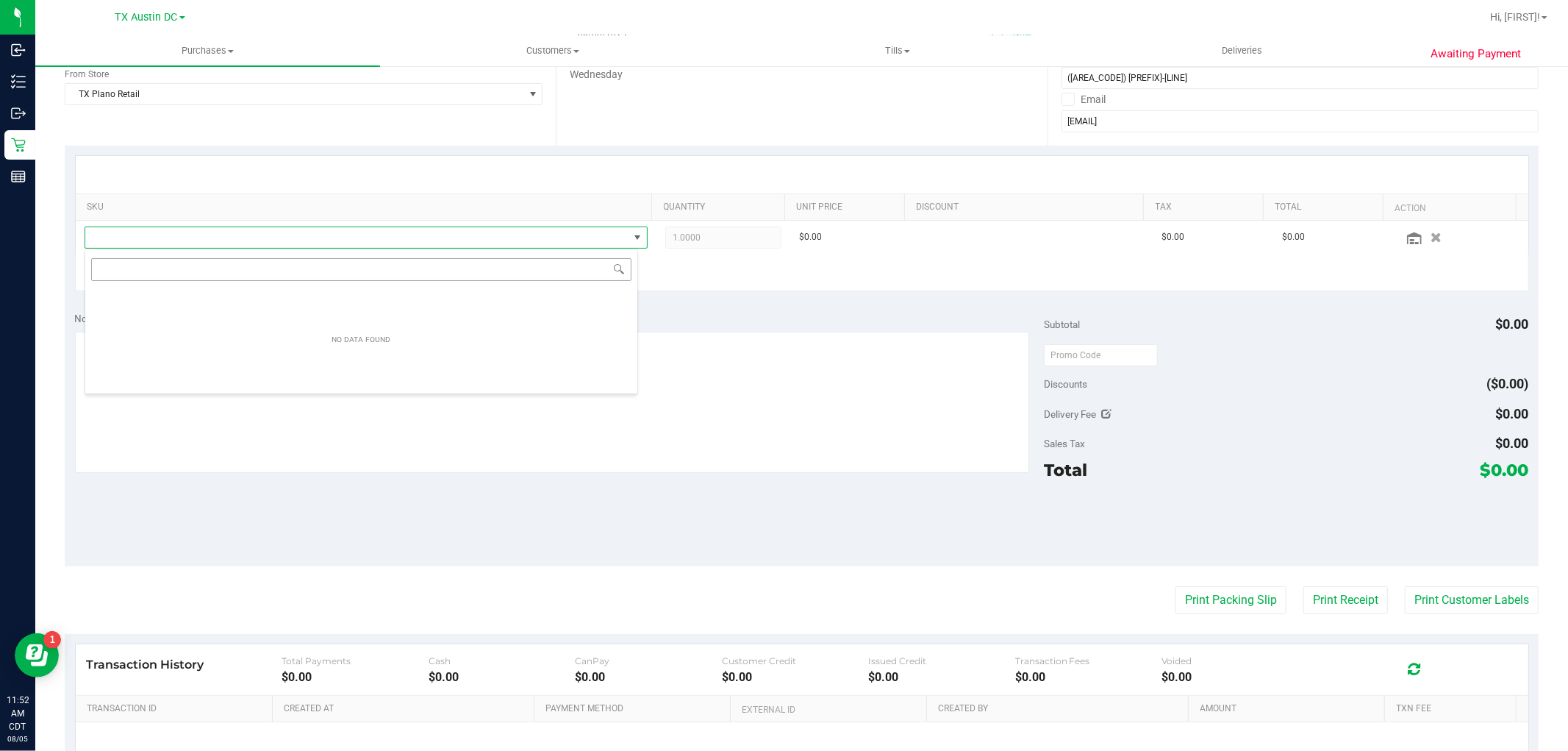 scroll, scrollTop: 73533, scrollLeft: 72957, axis: both 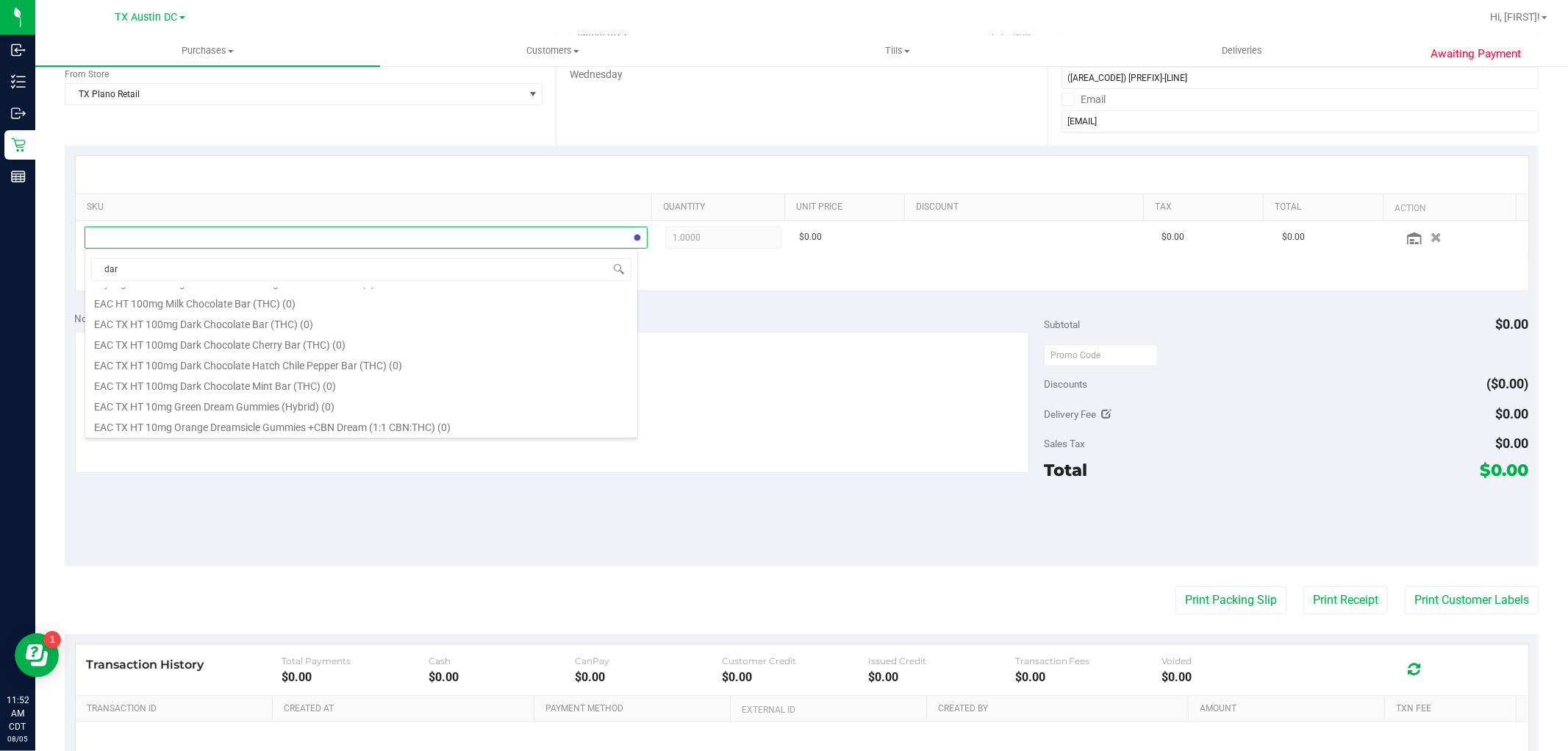 type on "dark" 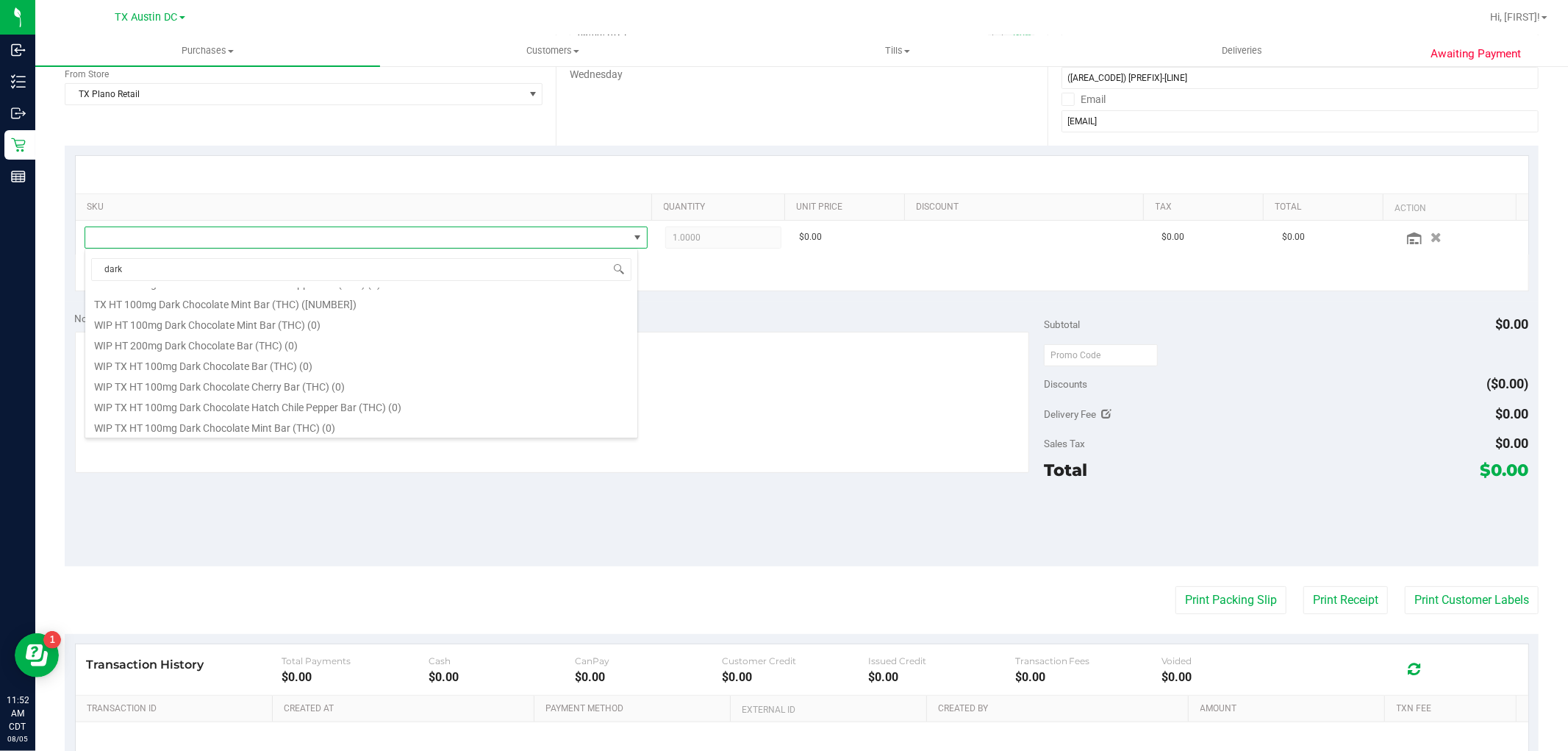 scroll, scrollTop: 327, scrollLeft: 0, axis: vertical 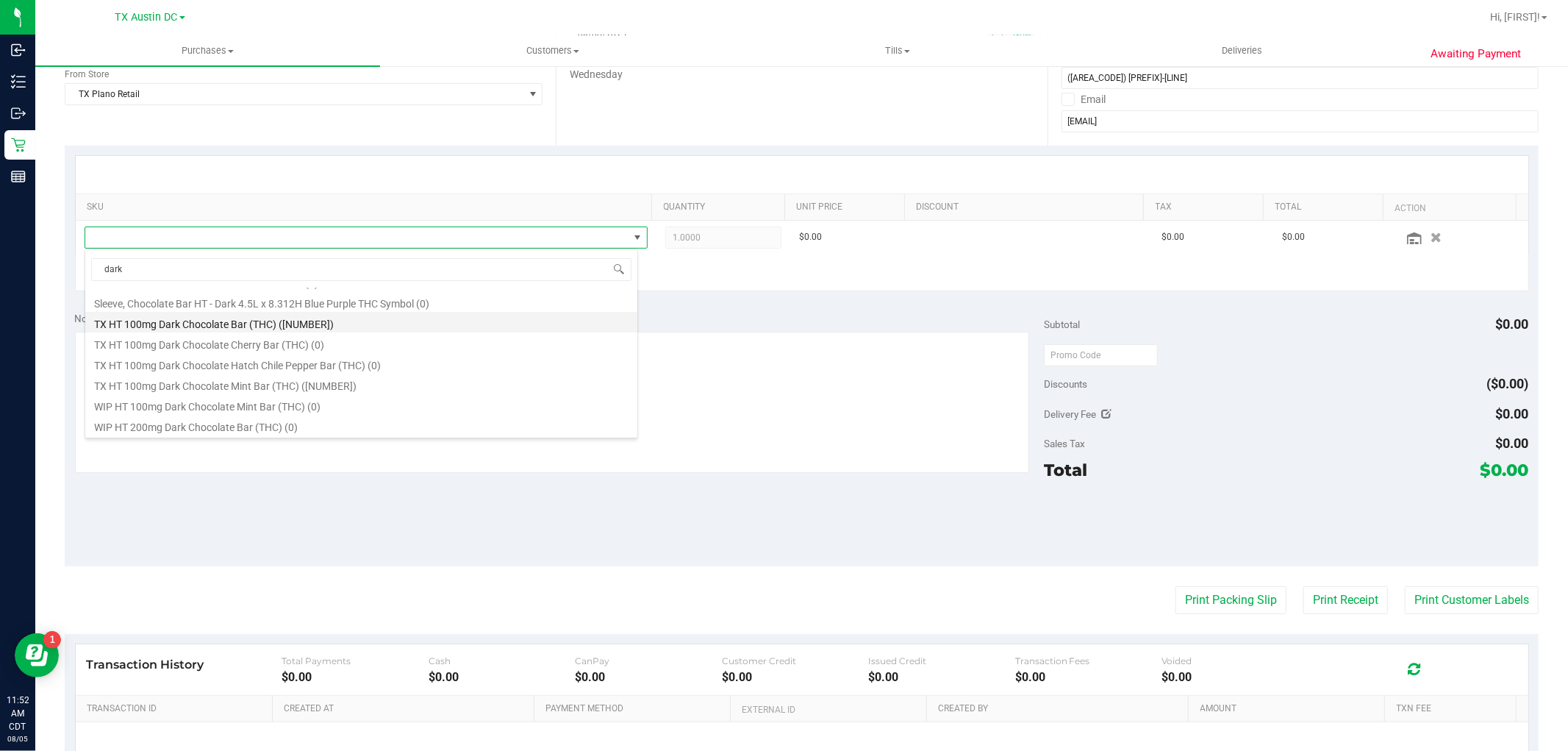 click on "TX HT 100mg Dark Chocolate Bar (THC) (26)" at bounding box center (361, 322) 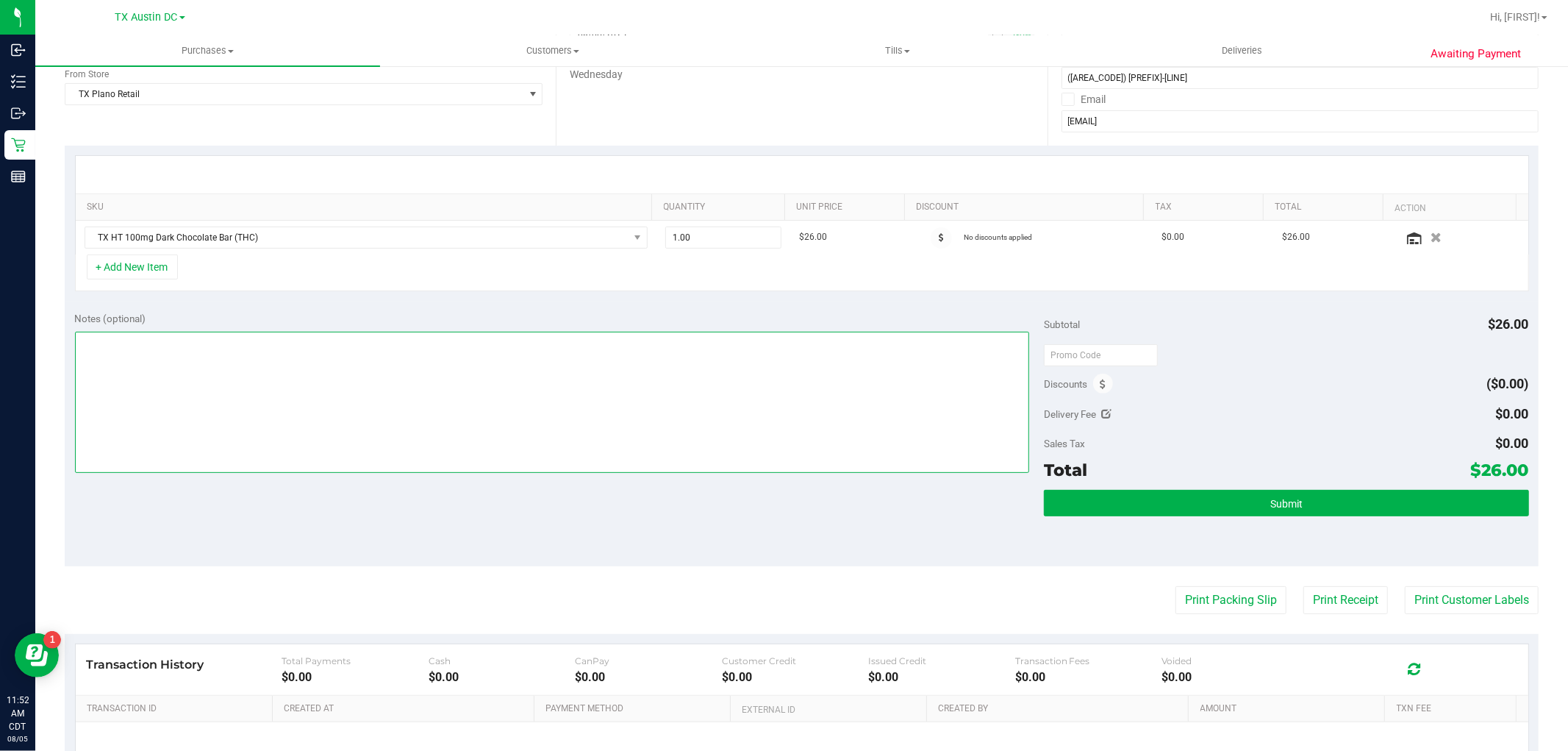 click at bounding box center (552, 402) 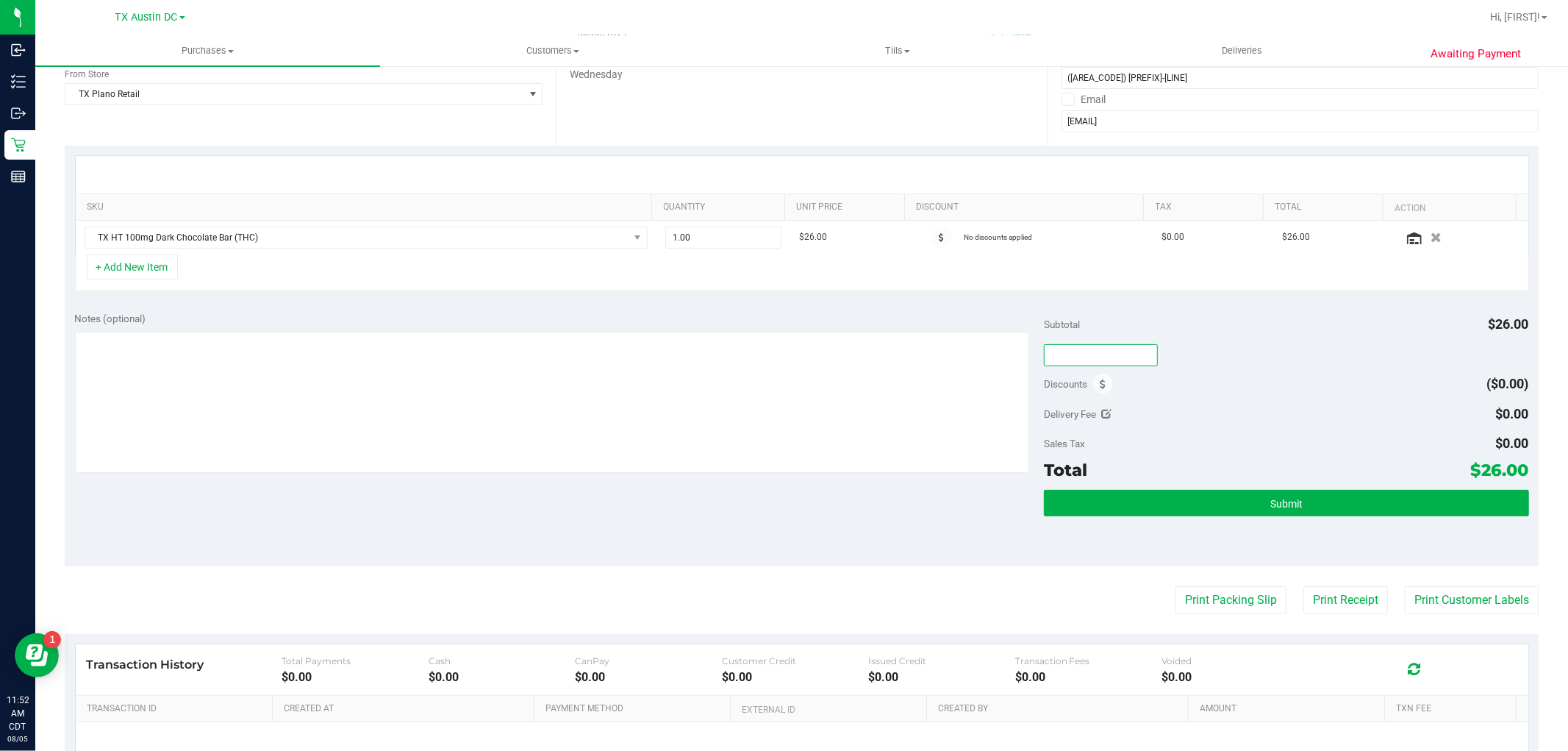 click at bounding box center [1100, 355] 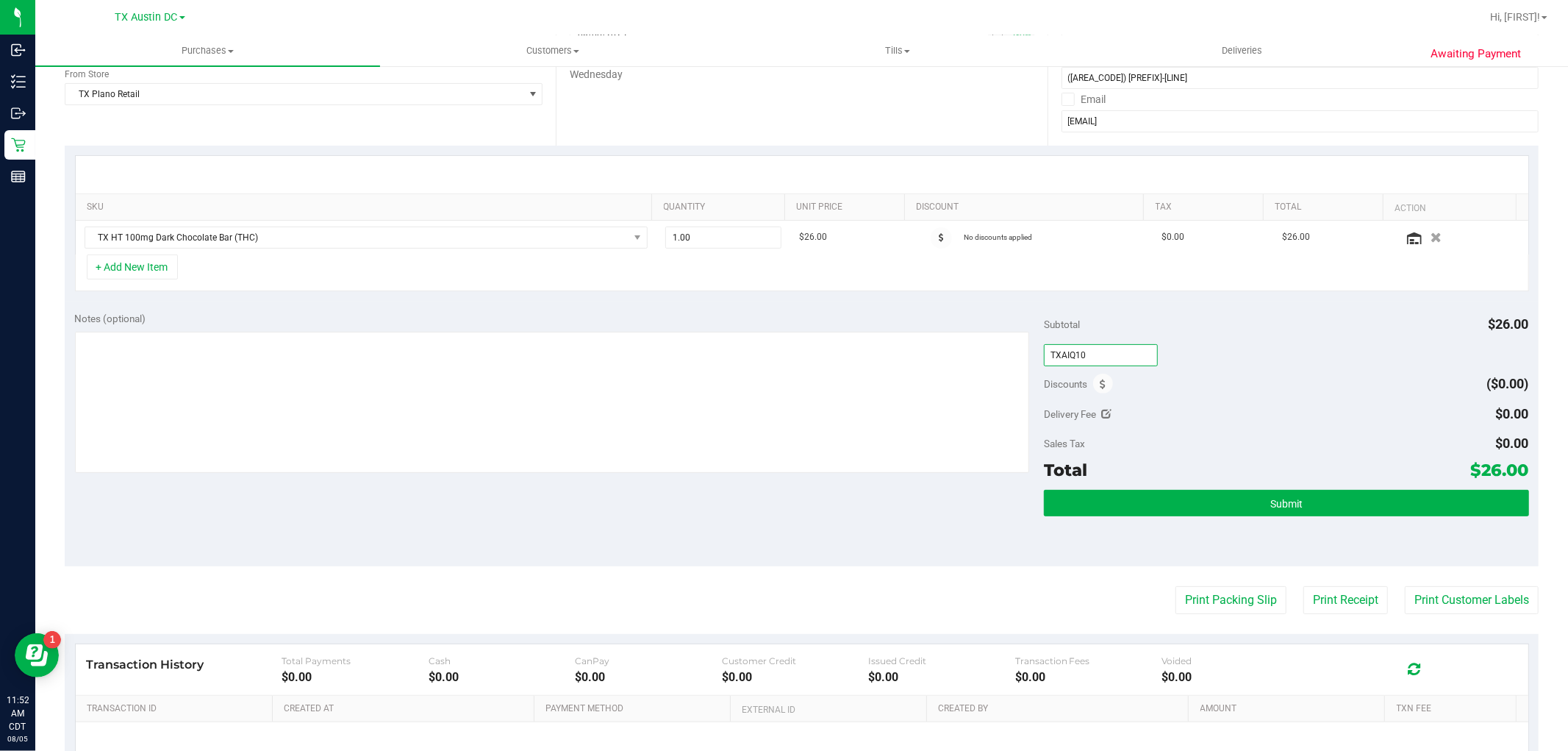 type on "TXAIQ10" 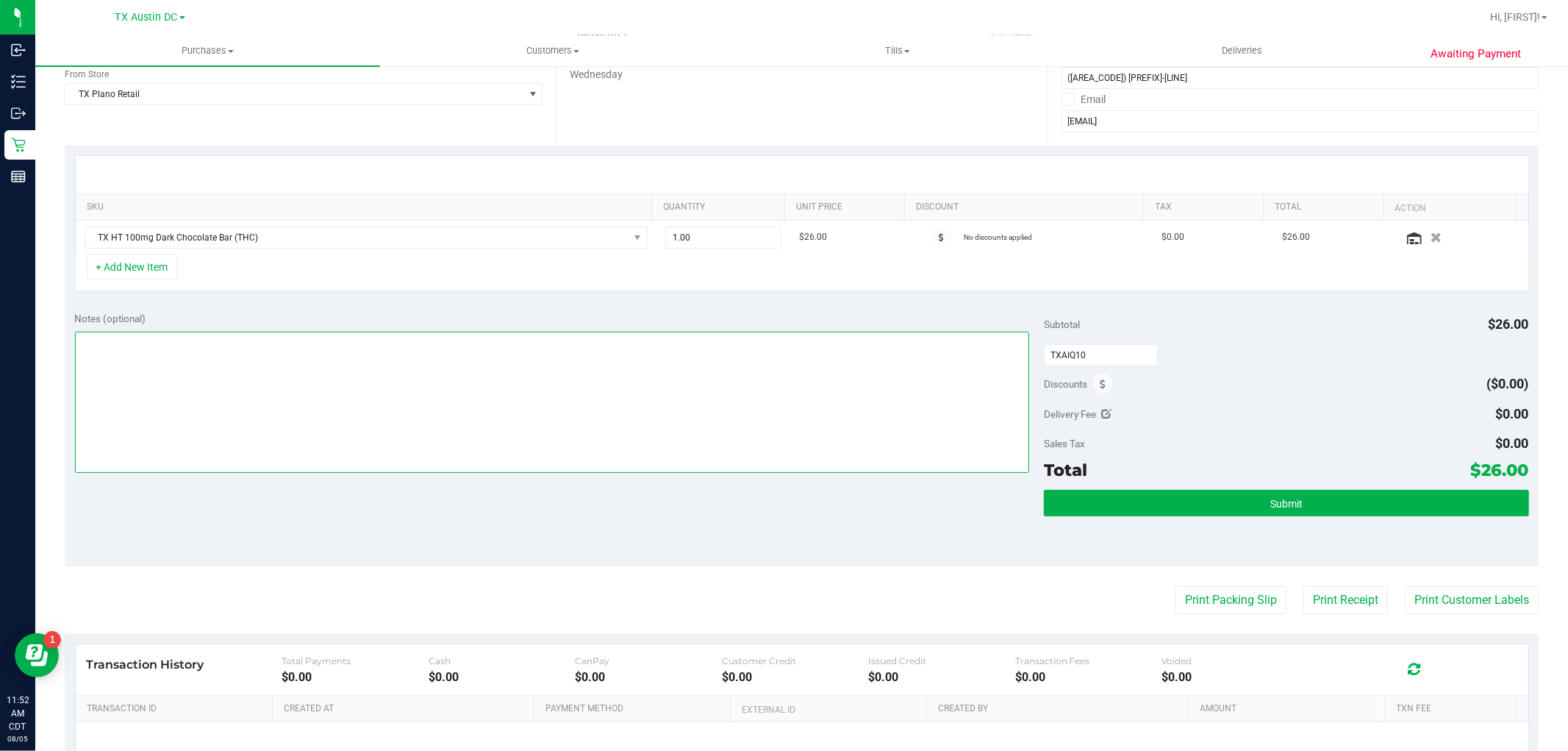 click at bounding box center (552, 402) 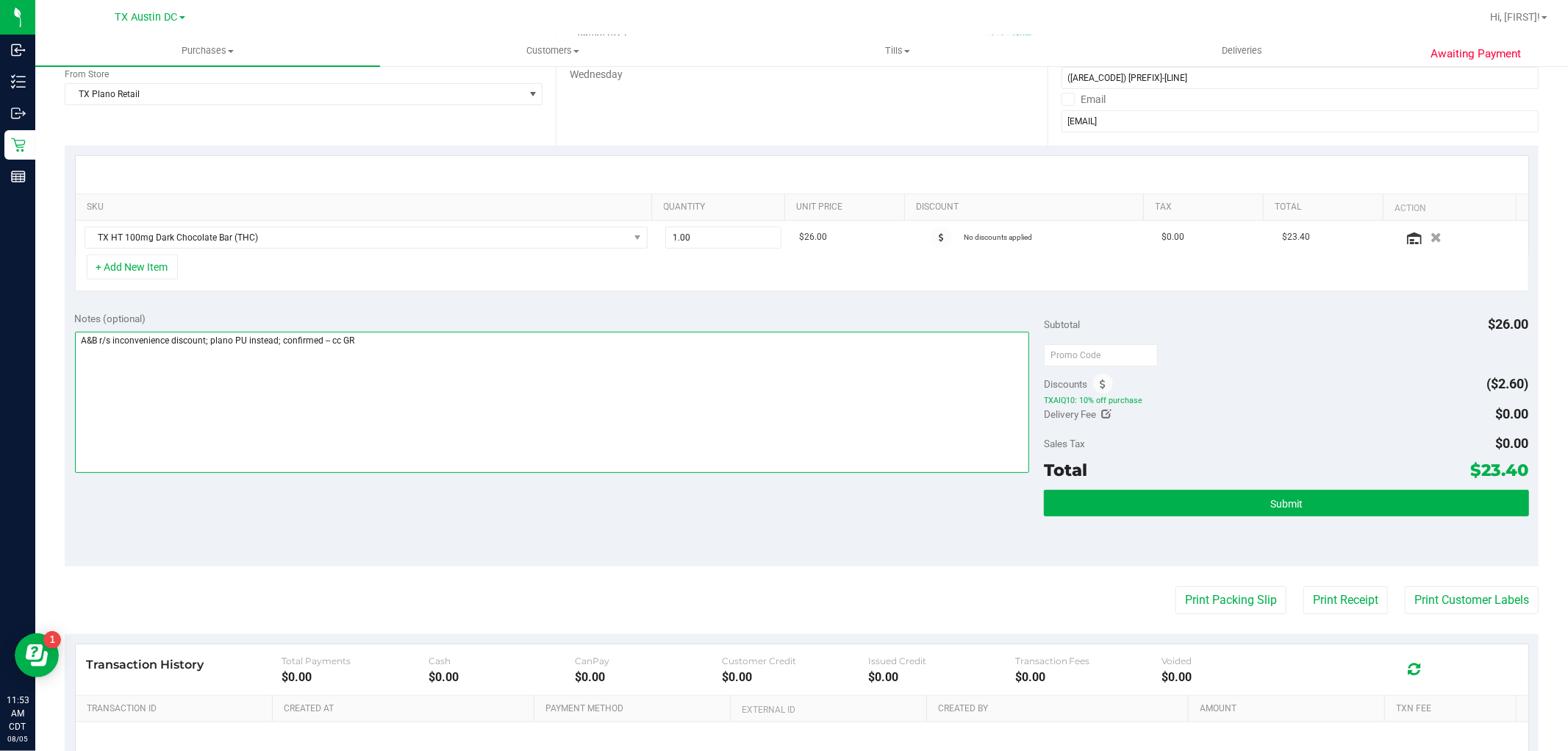 scroll, scrollTop: 163, scrollLeft: 0, axis: vertical 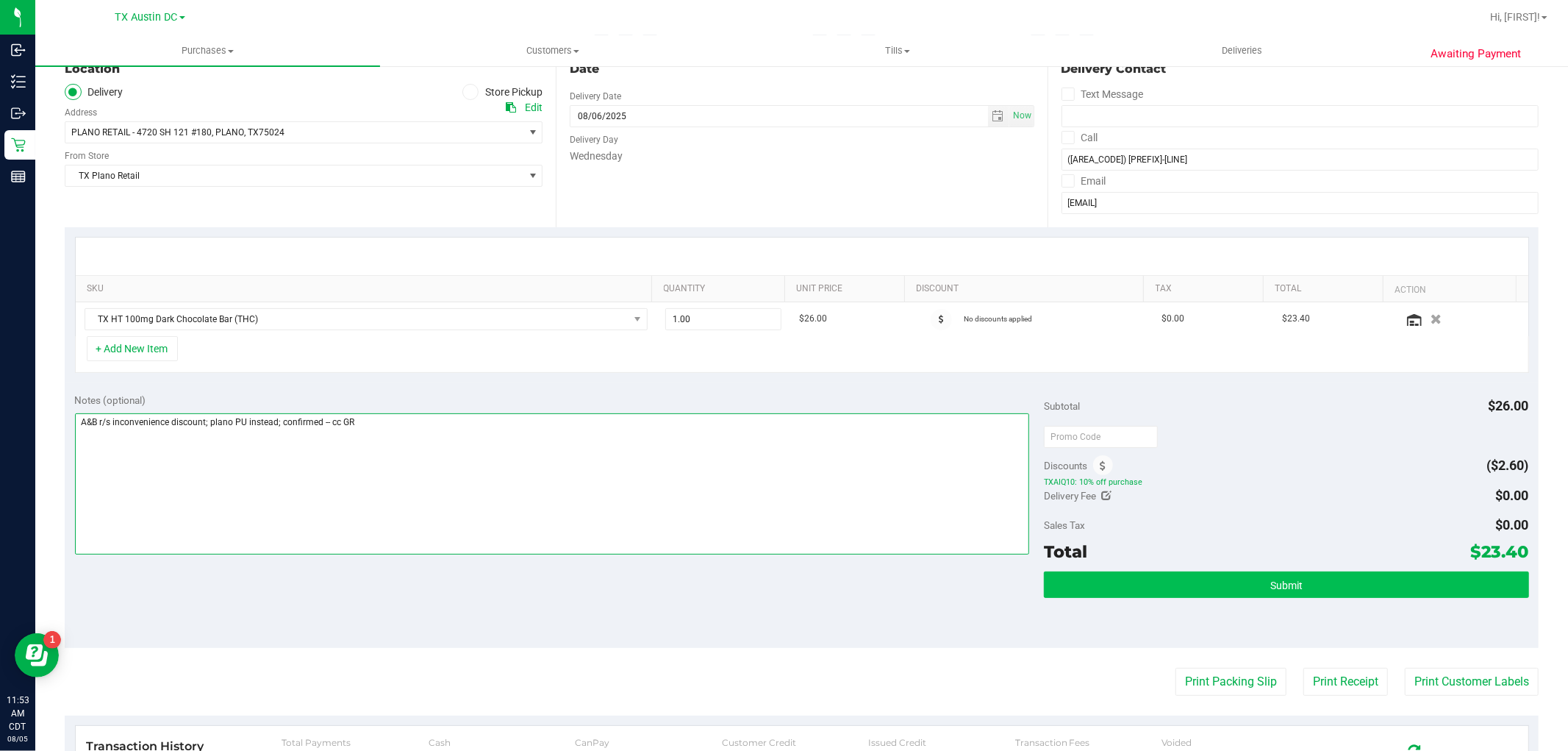 type on "A&B r/s inconvenience discount; plano PU instead; confirmed -- cc GR" 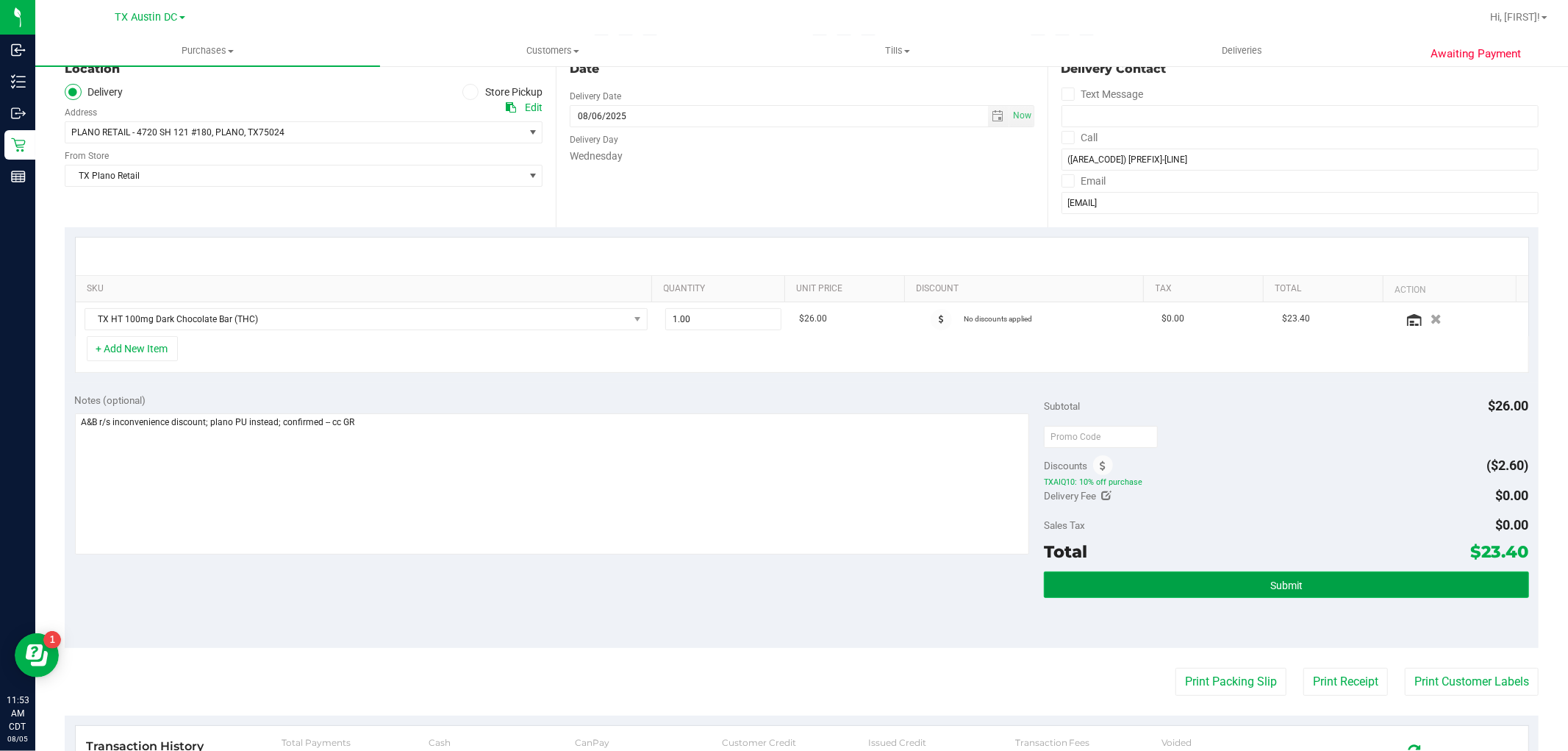 click on "Submit" at bounding box center (1286, 586) 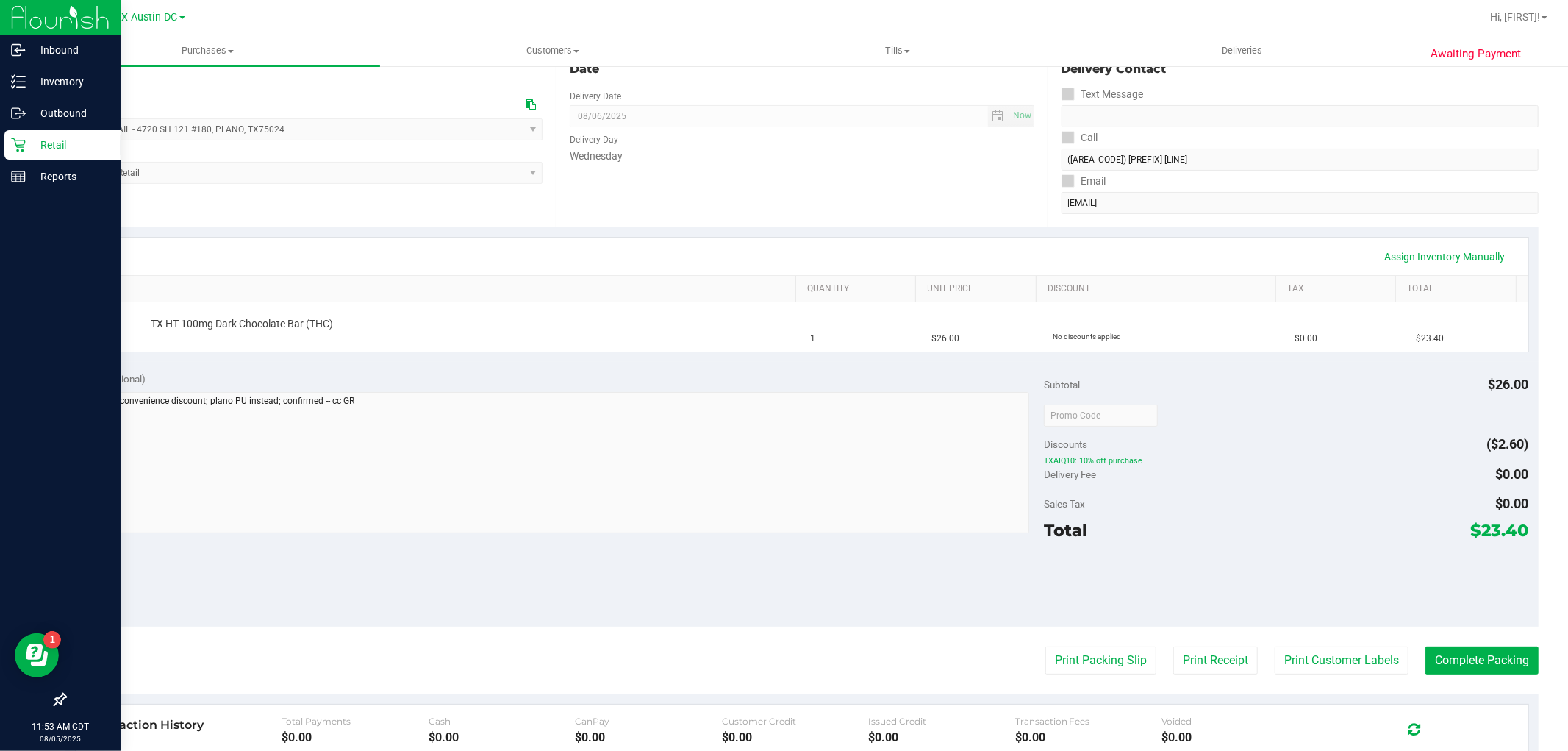 scroll, scrollTop: 0, scrollLeft: 0, axis: both 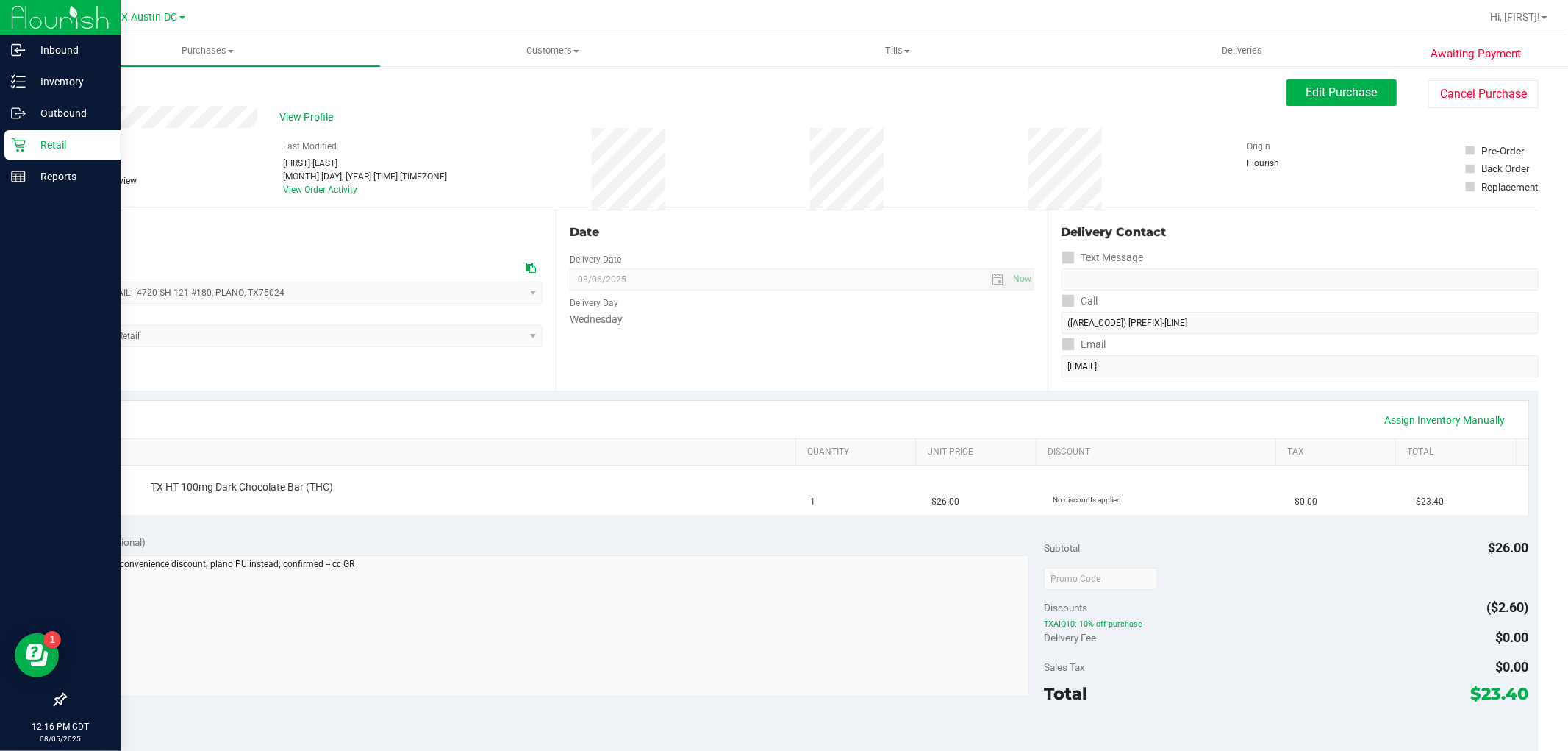 click 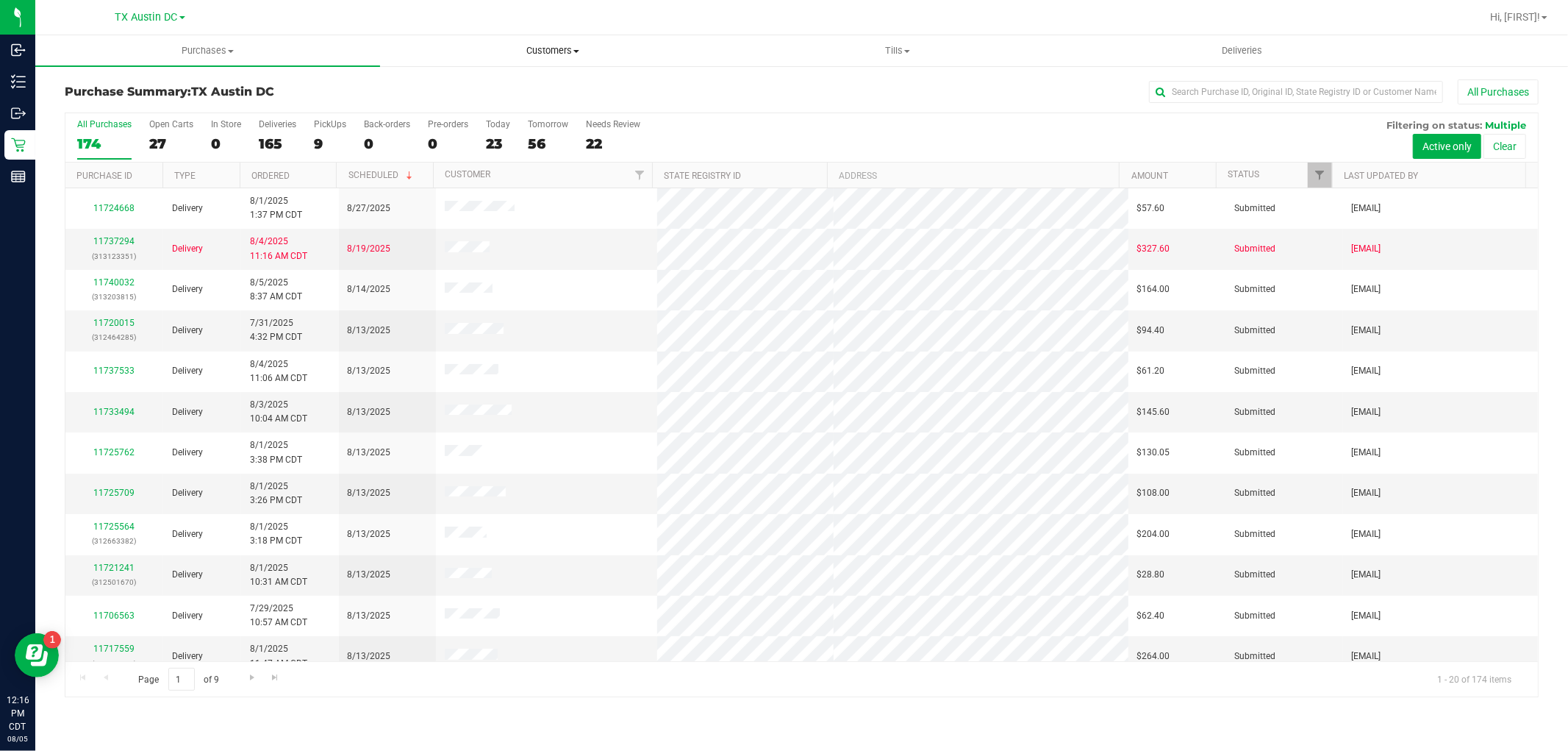 click on "Customers" at bounding box center [552, 51] 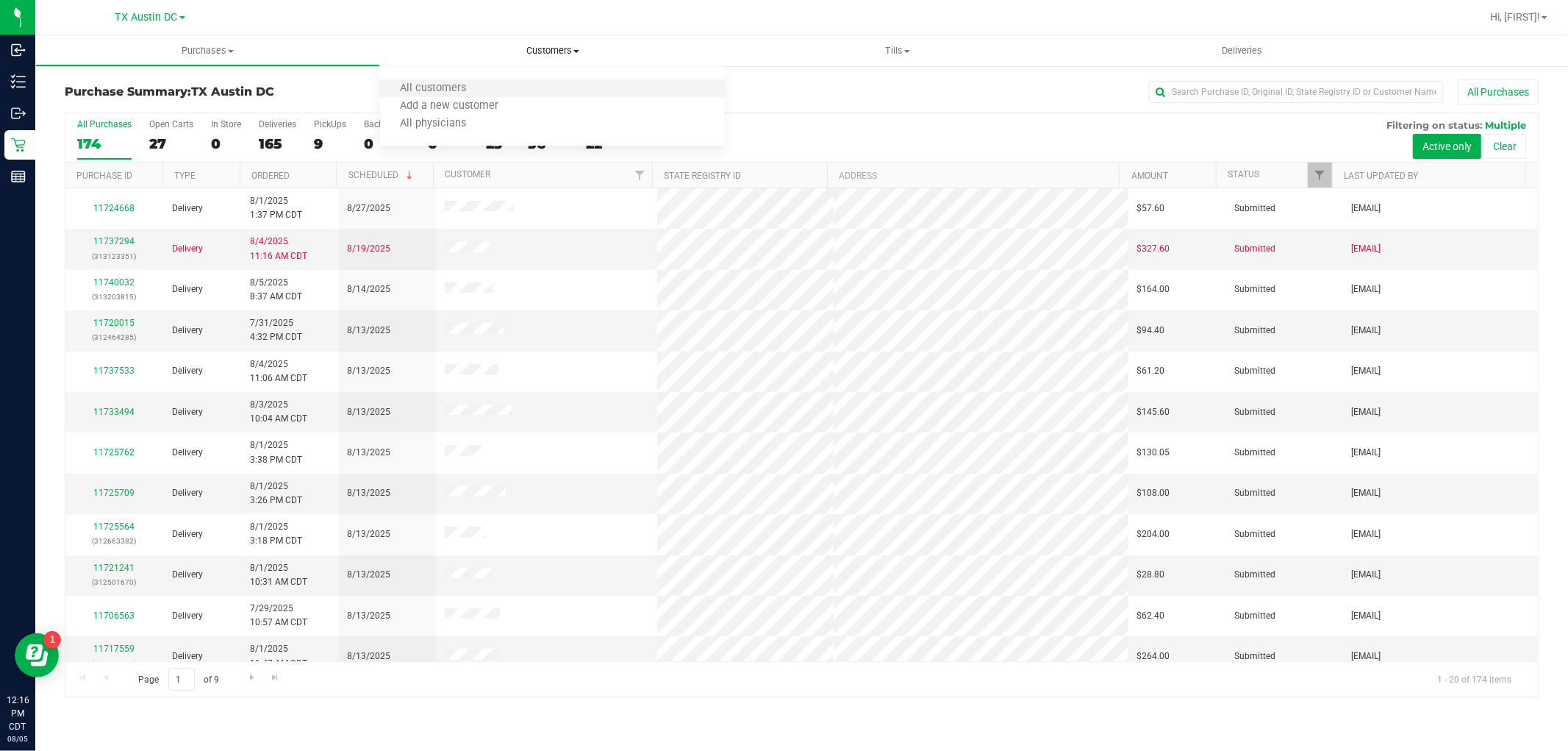 click on "All customers" at bounding box center (552, 89) 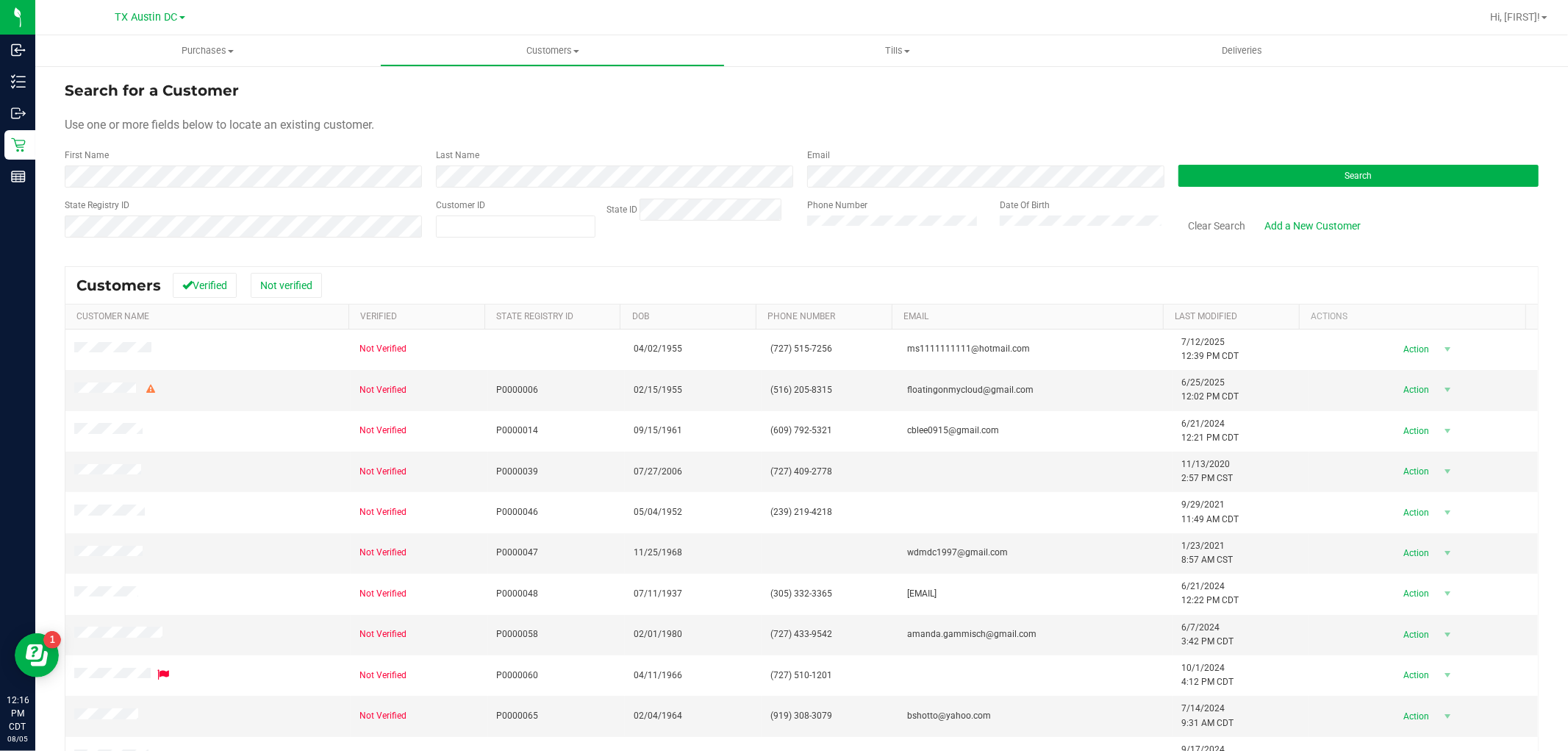 click on "Search" at bounding box center (1353, 168) 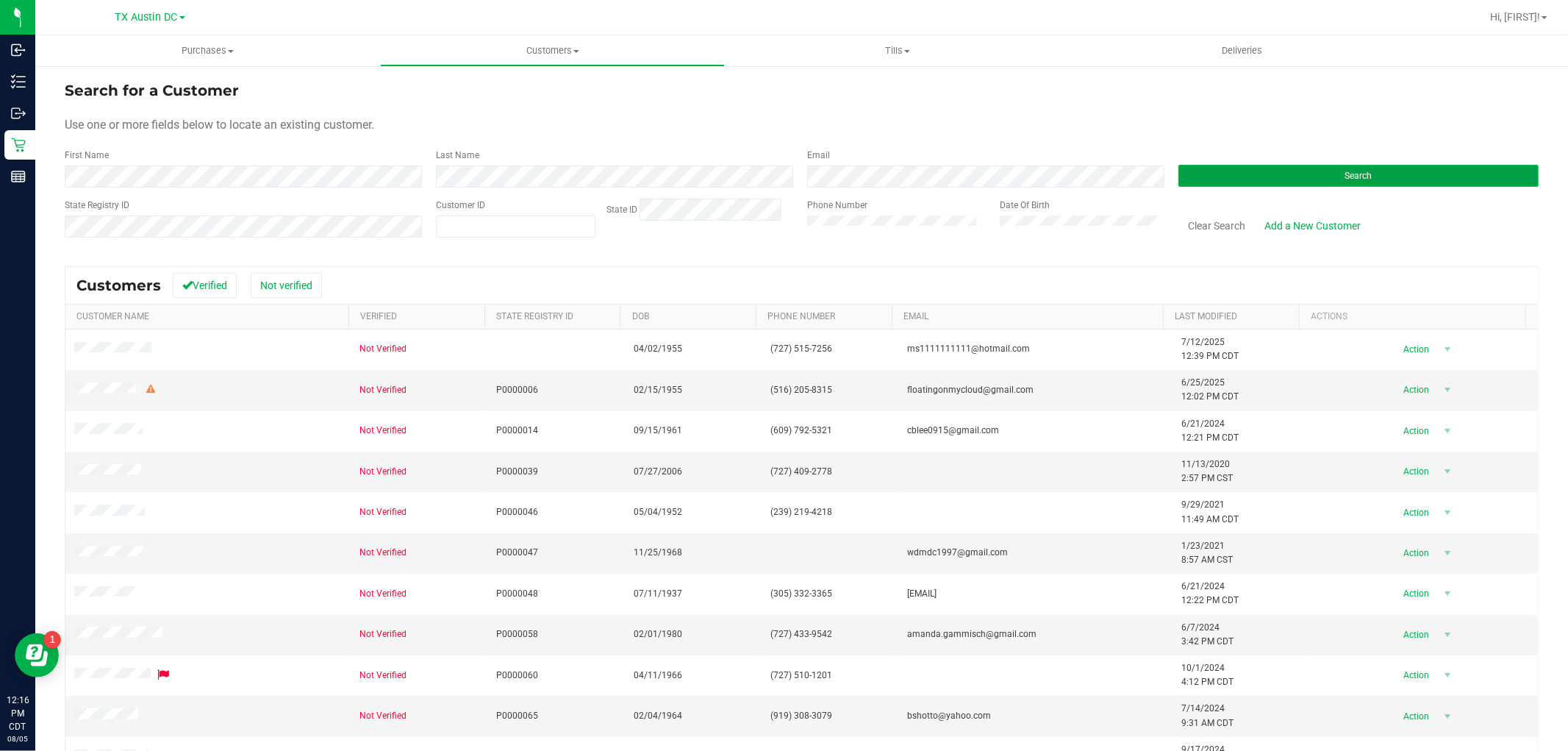 click on "Search" at bounding box center [1358, 176] 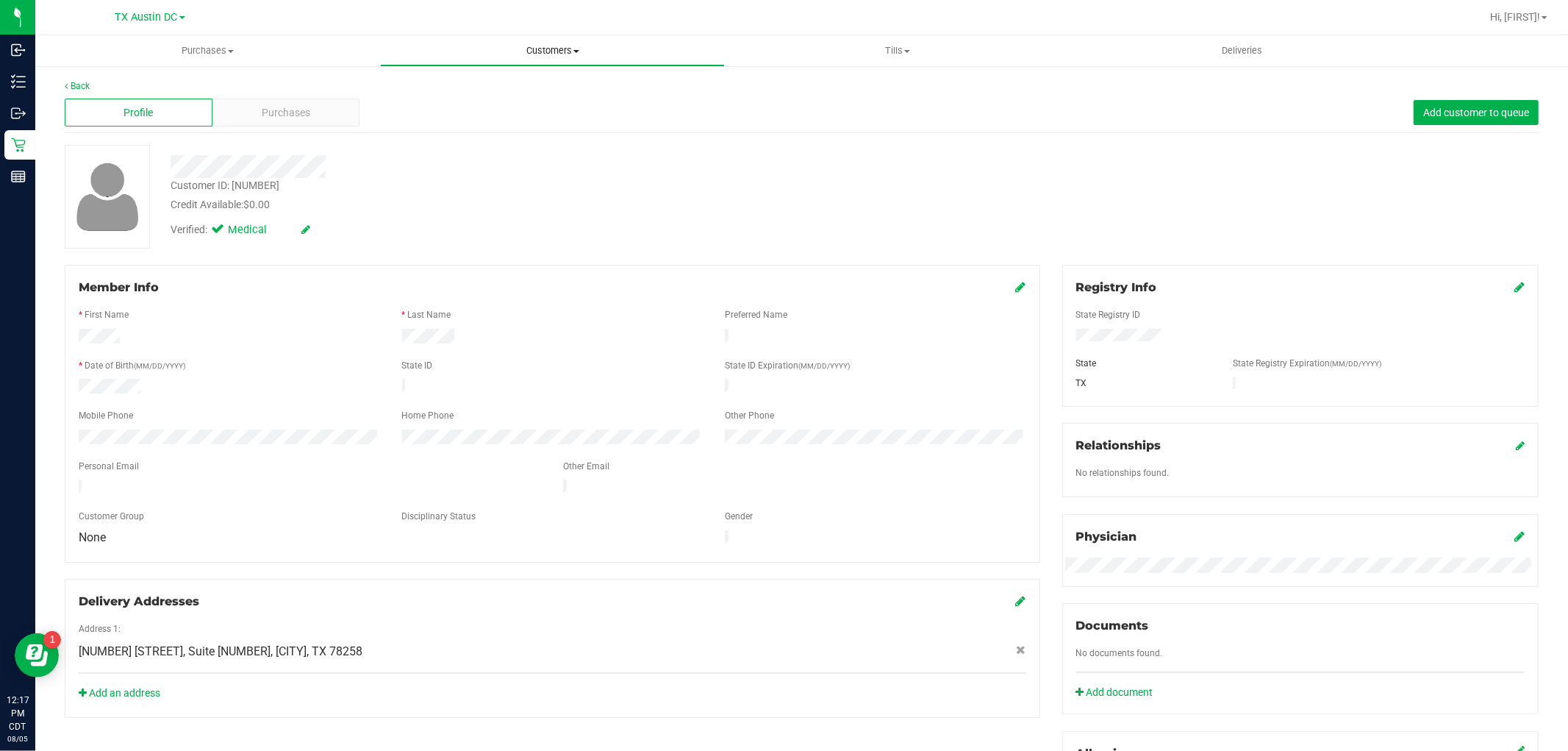 click on "Customers" at bounding box center [552, 51] 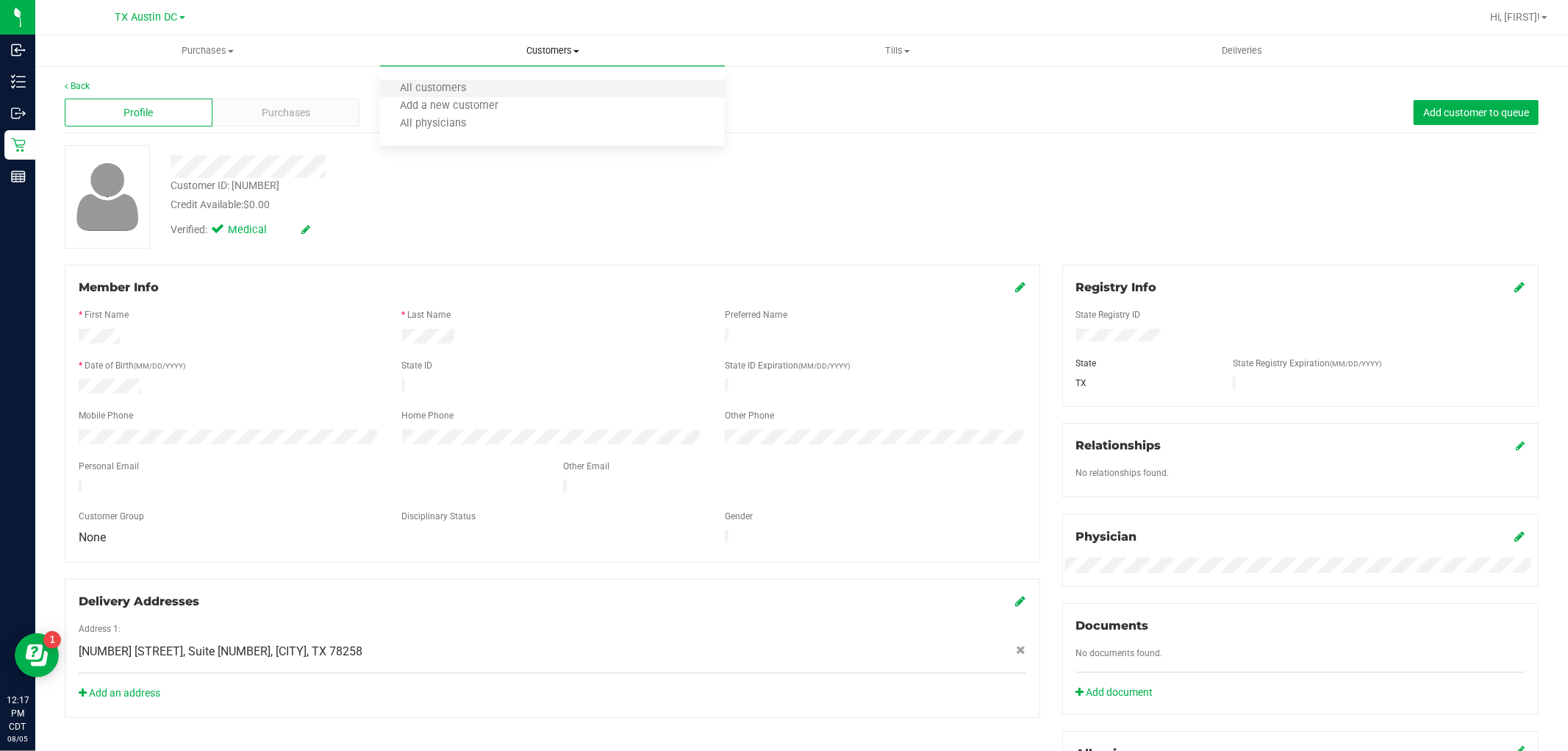 click on "All customers" at bounding box center [552, 89] 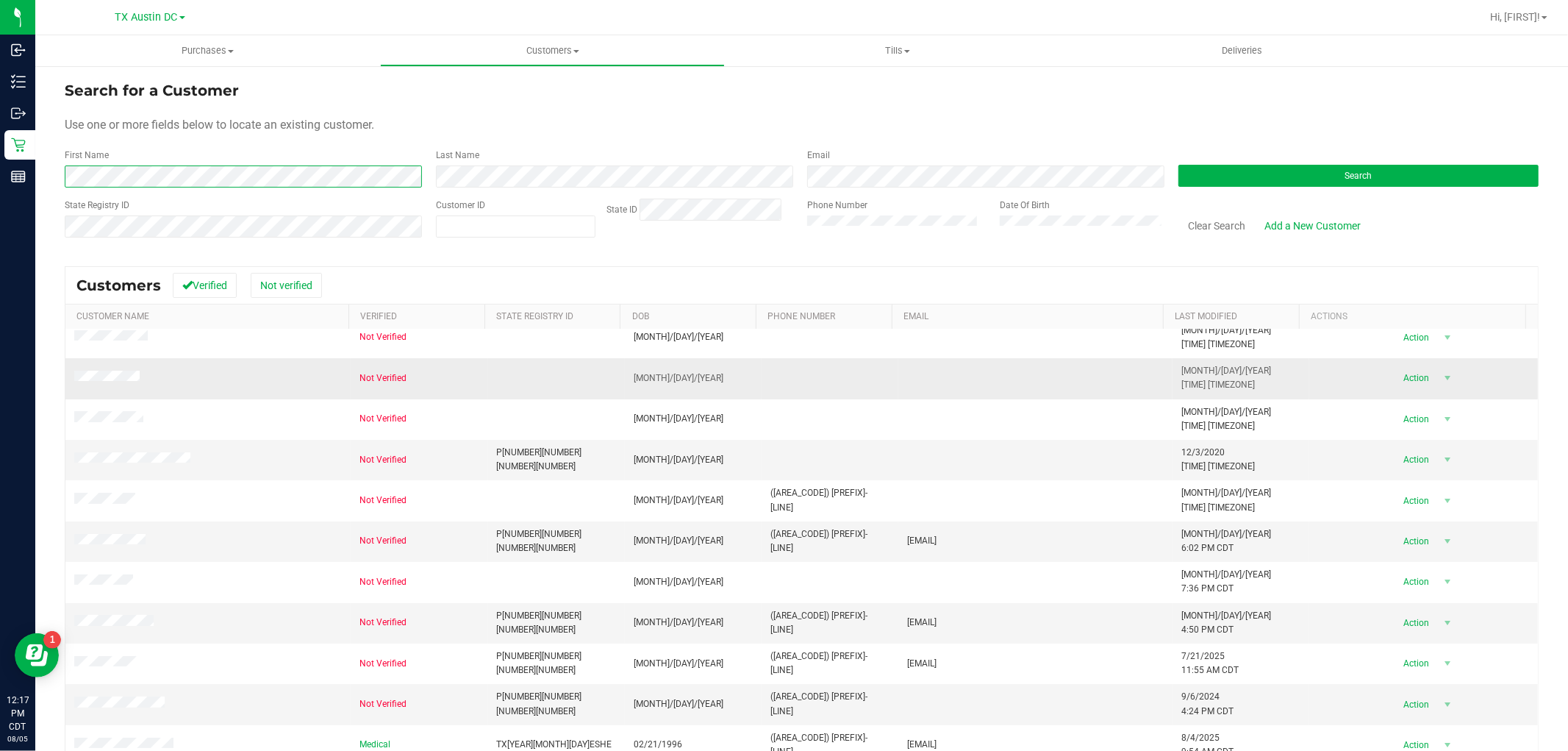 scroll, scrollTop: 15, scrollLeft: 0, axis: vertical 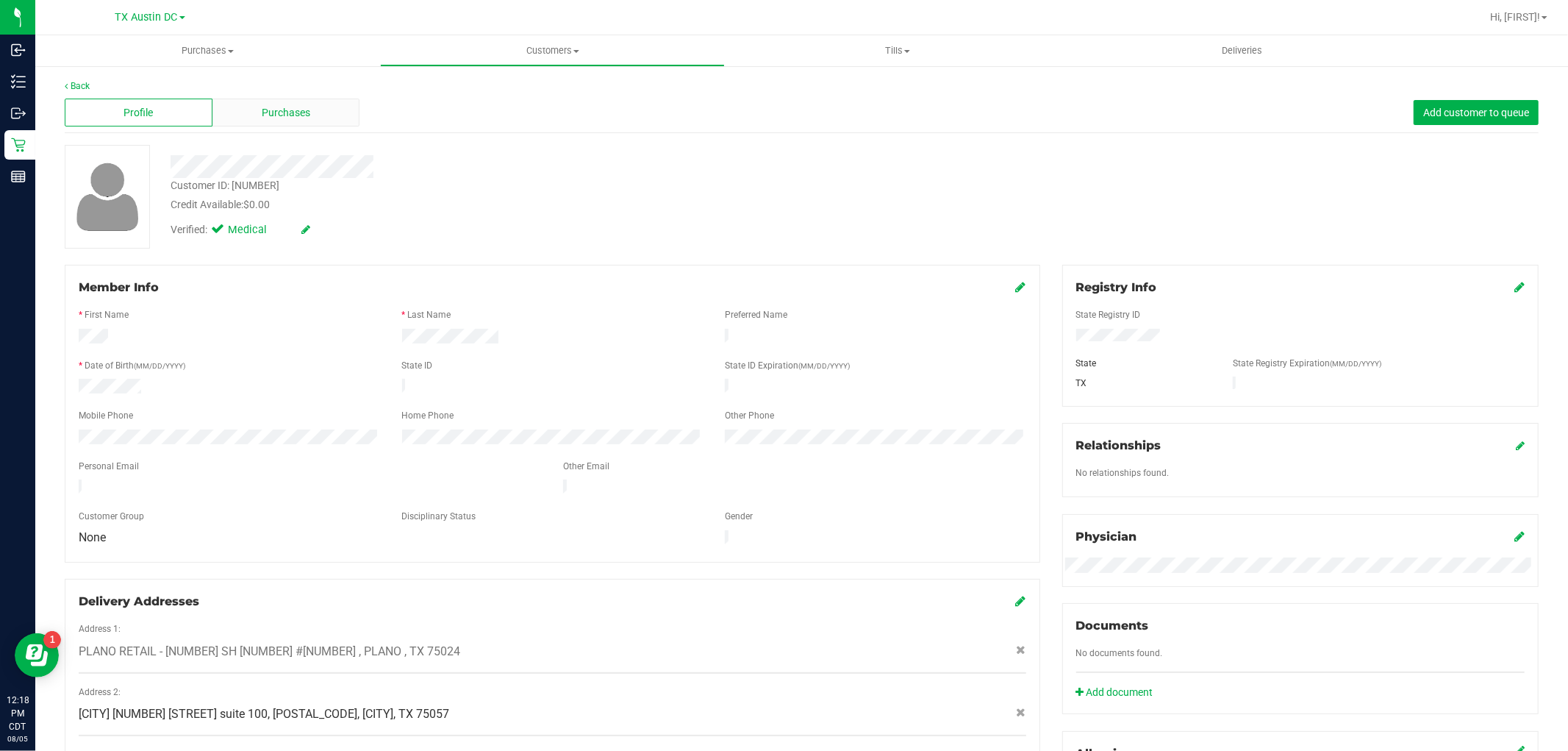 click on "Purchases" at bounding box center (286, 113) 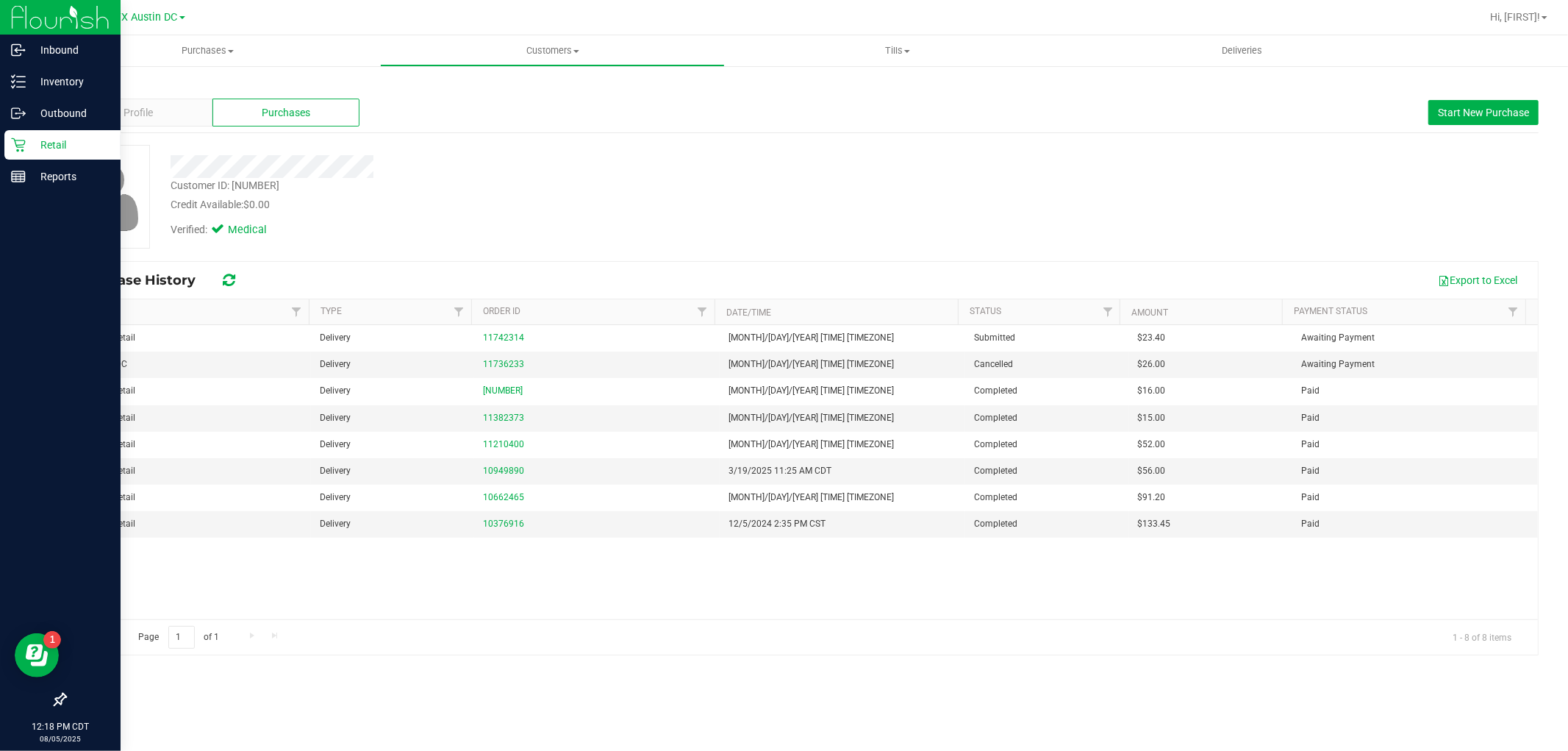 click on "Retail" at bounding box center (62, 145) 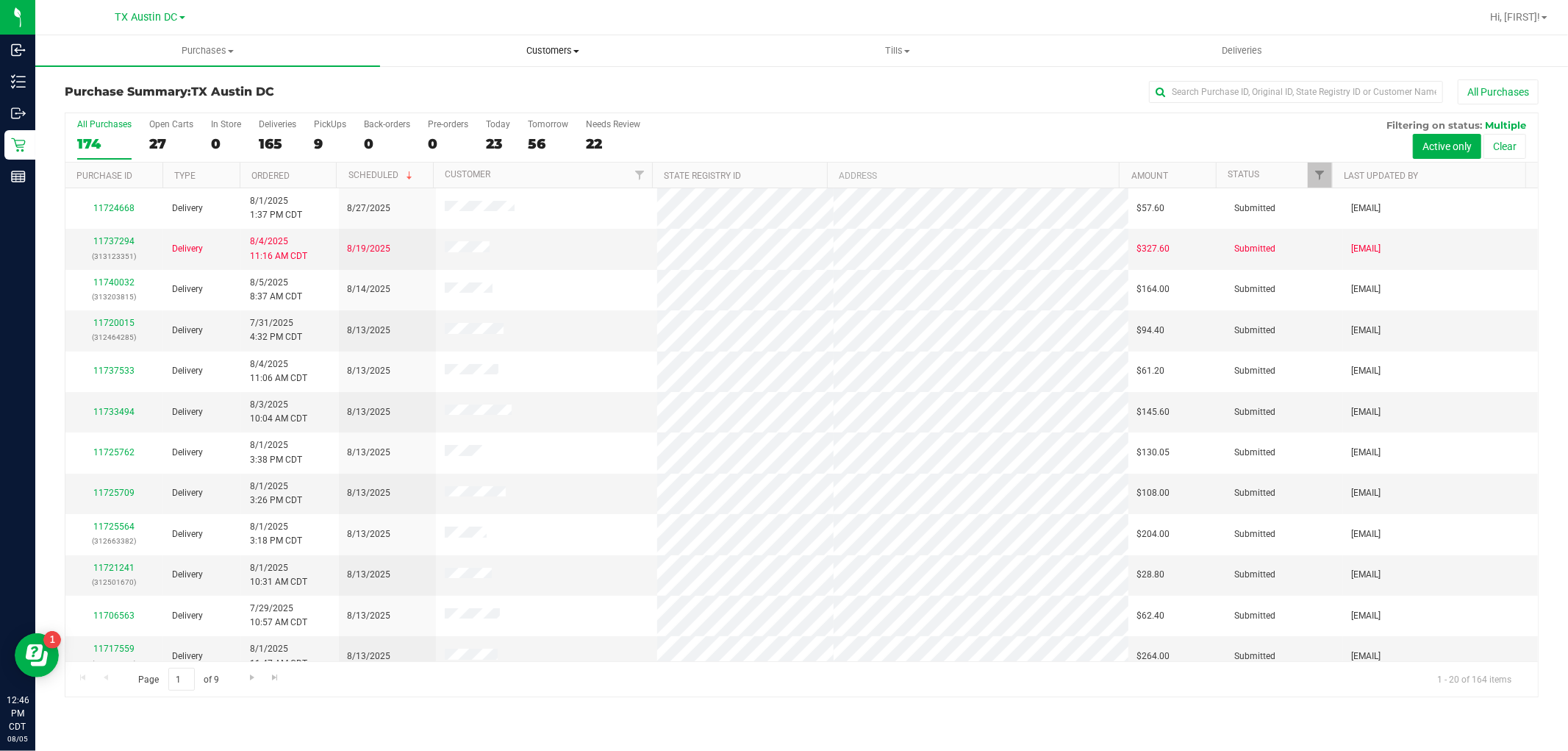 click on "Customers" at bounding box center [552, 51] 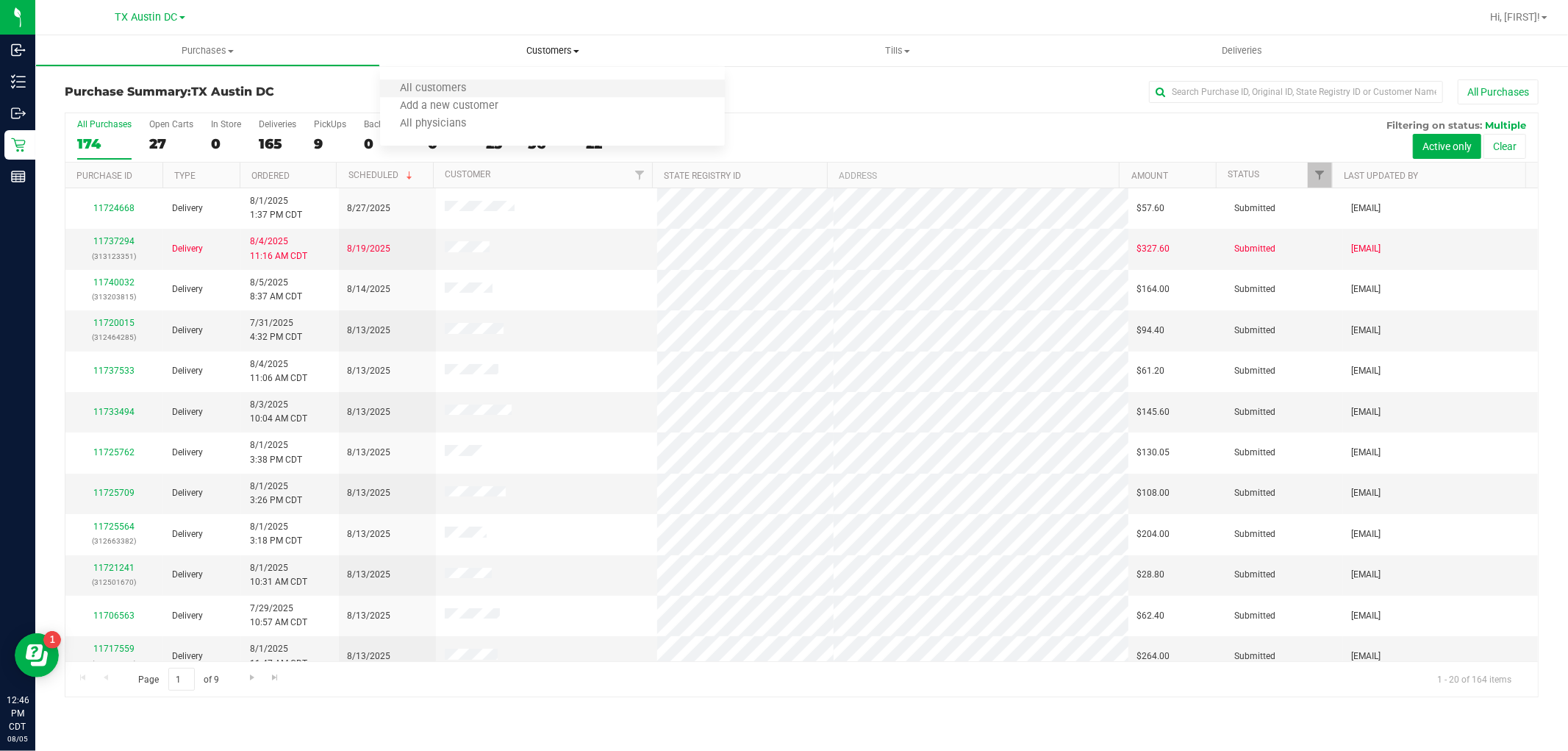 click on "All customers" at bounding box center [552, 89] 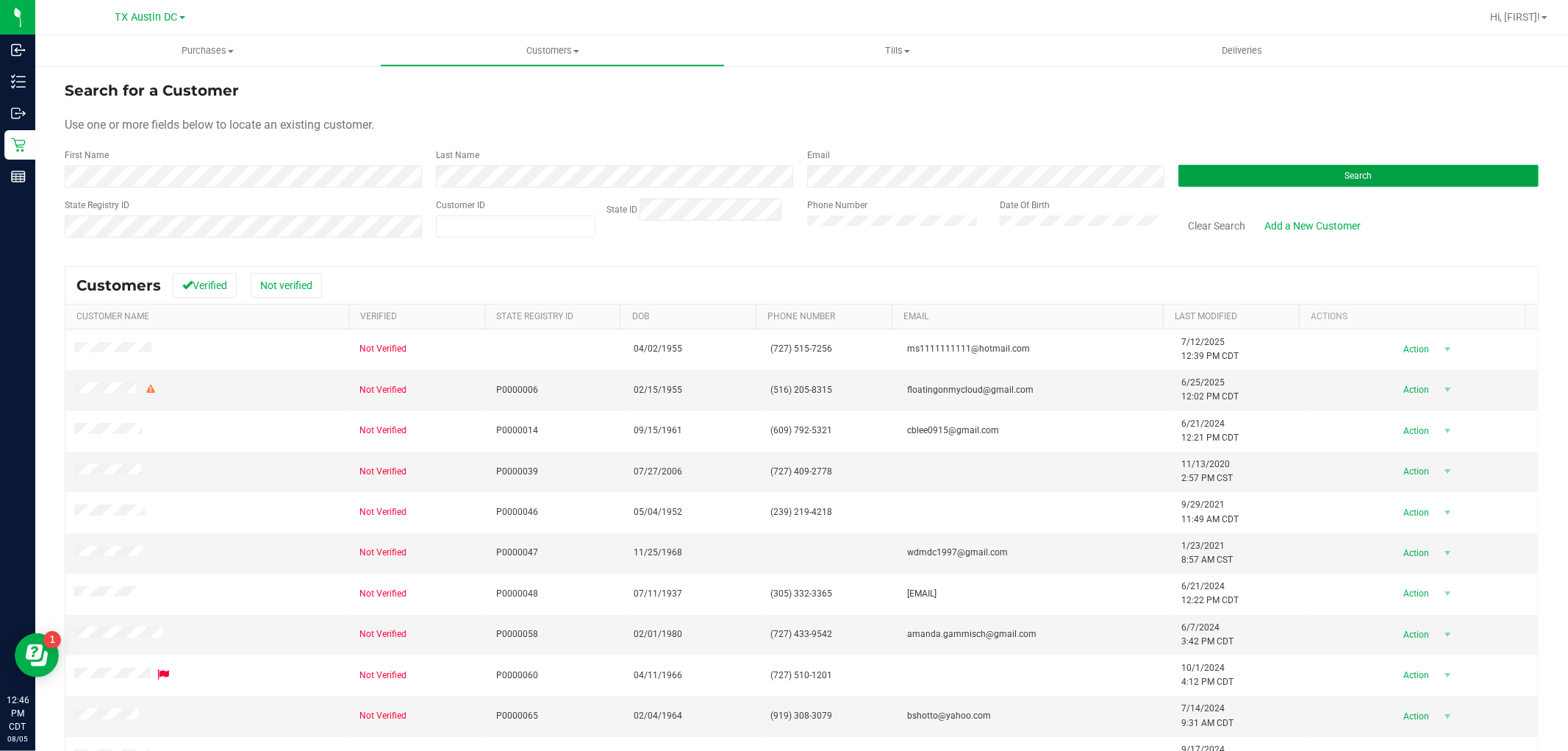 click on "Search" at bounding box center [1358, 176] 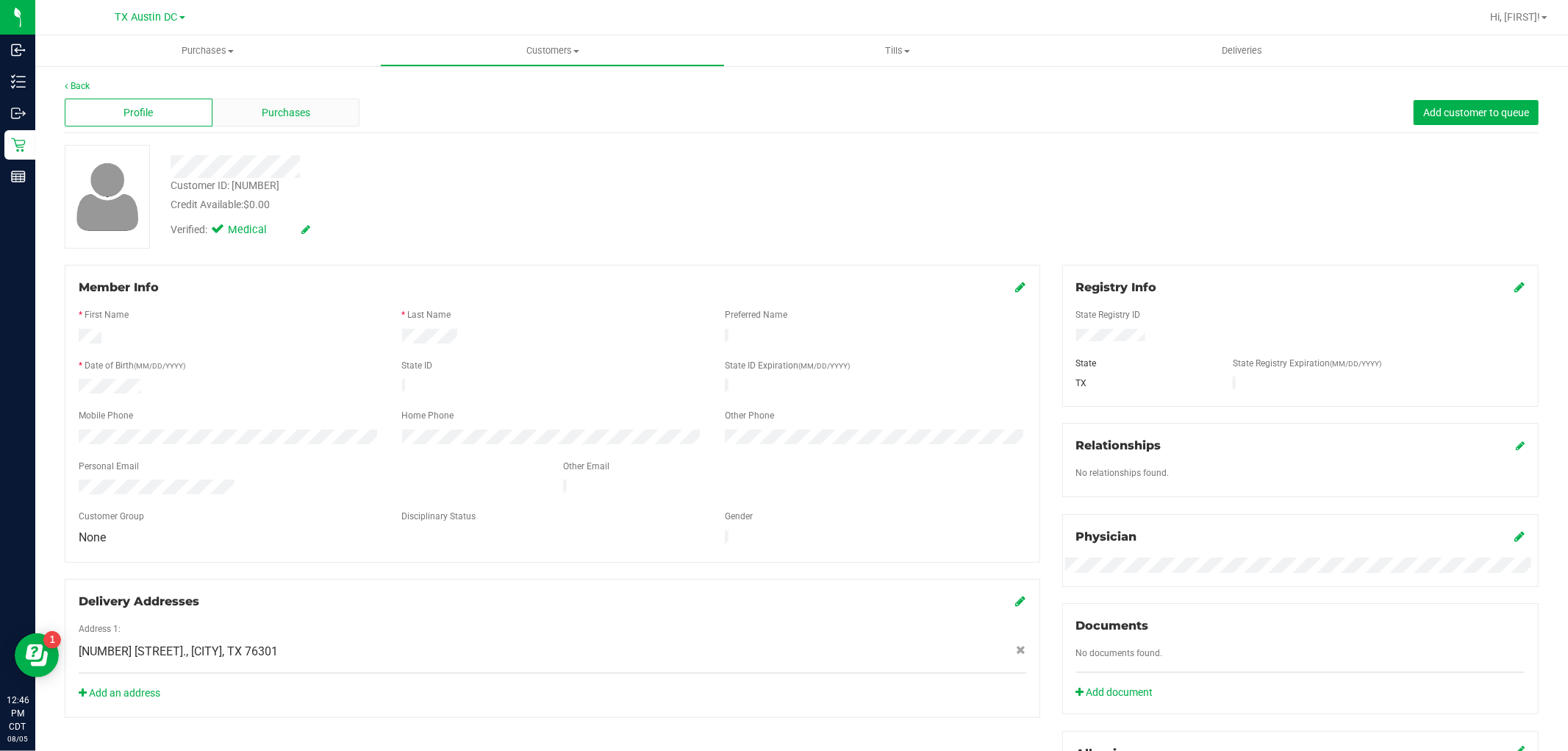 click on "Purchases" at bounding box center (286, 113) 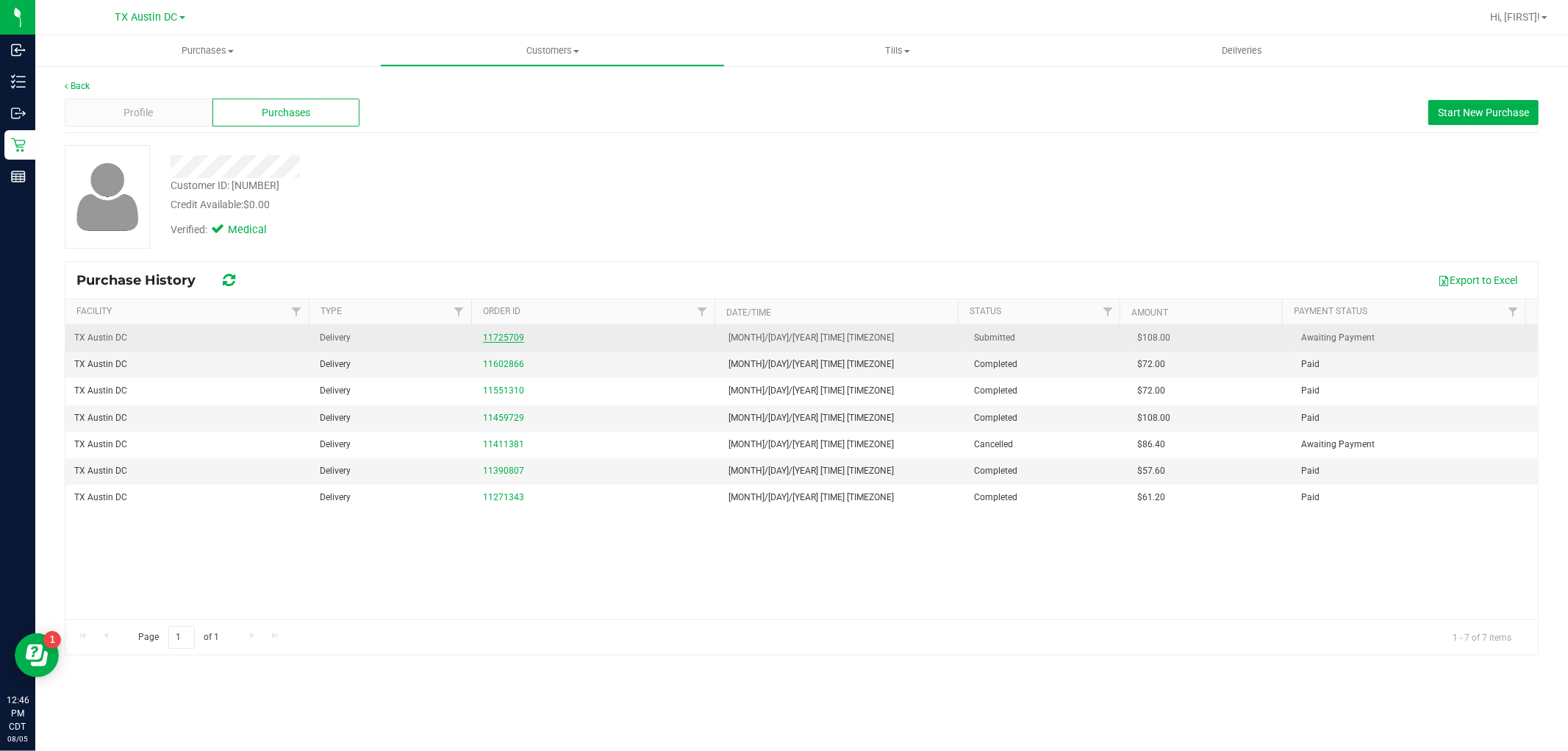 click on "11725709" at bounding box center [504, 338] 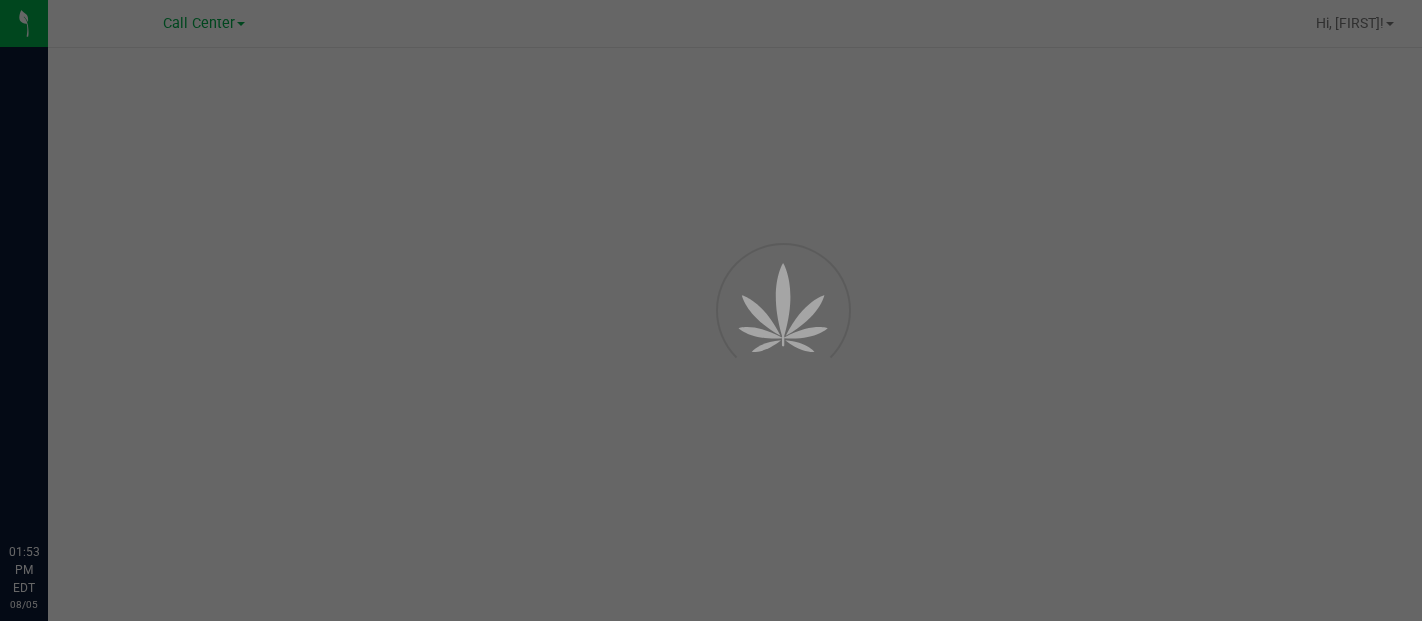 scroll, scrollTop: 0, scrollLeft: 0, axis: both 